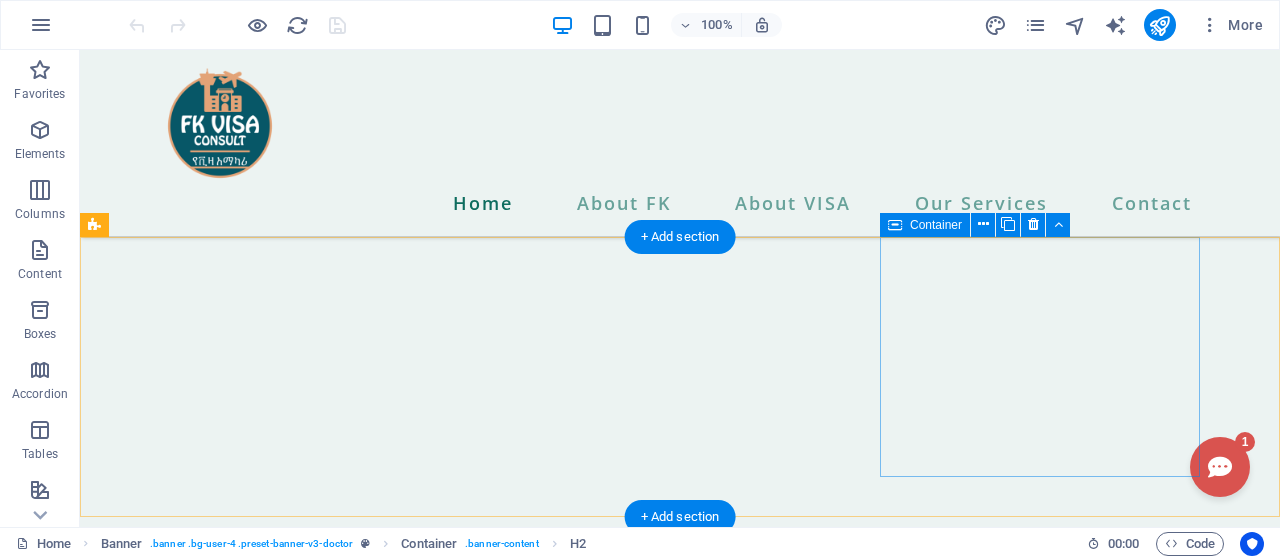 scroll, scrollTop: 1144, scrollLeft: 0, axis: vertical 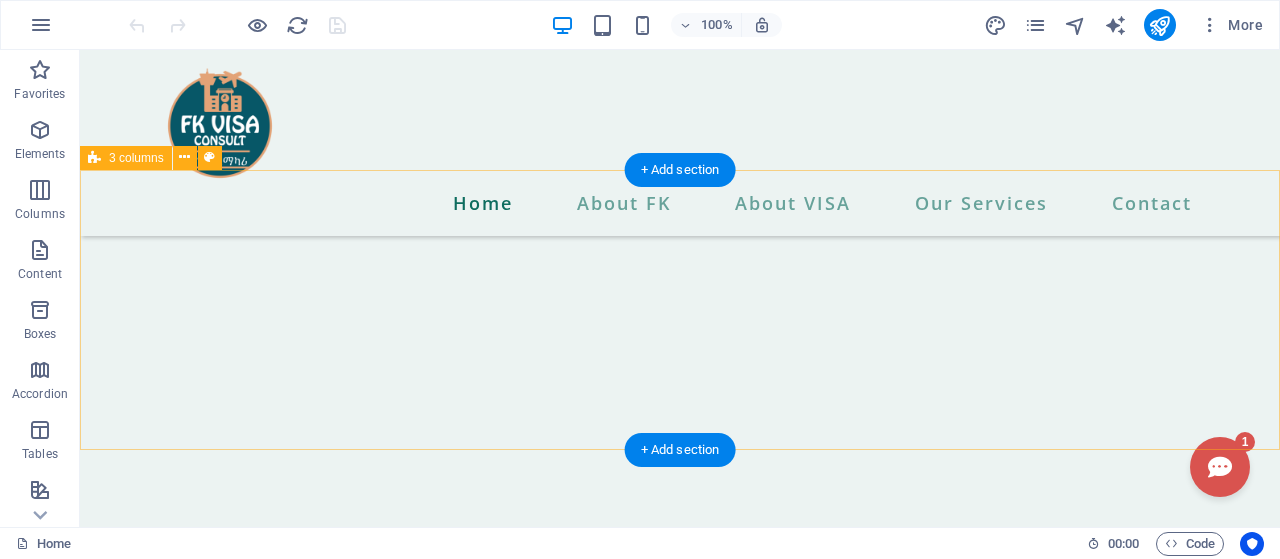 click on "48+ Countries 1000+ Monthly Applications 10+ Years of Experience" at bounding box center (680, 3784) 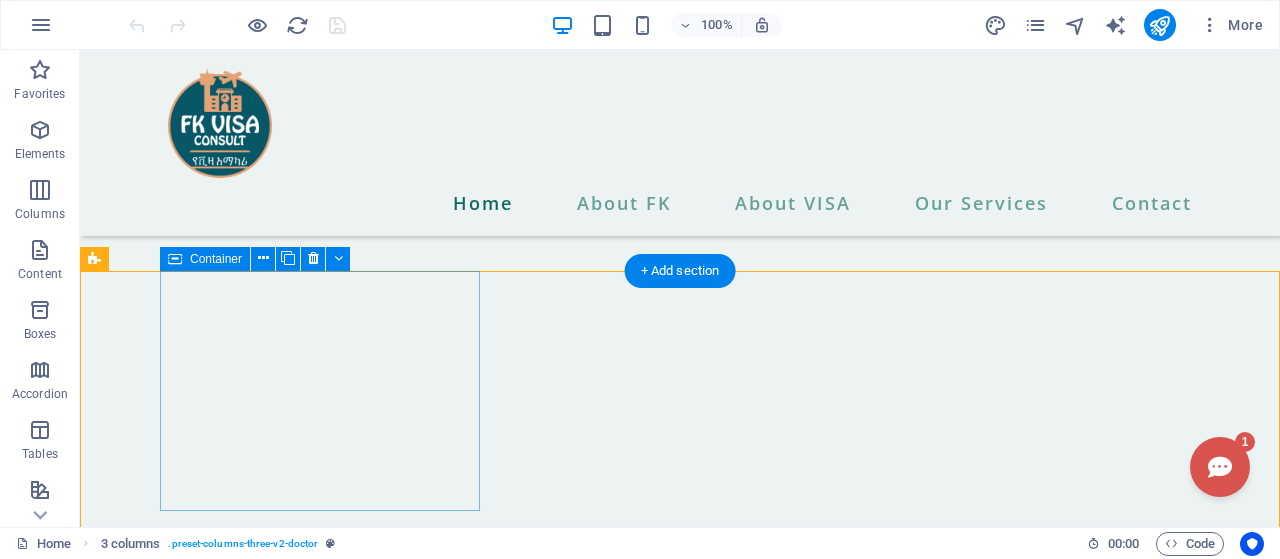 scroll, scrollTop: 1248, scrollLeft: 0, axis: vertical 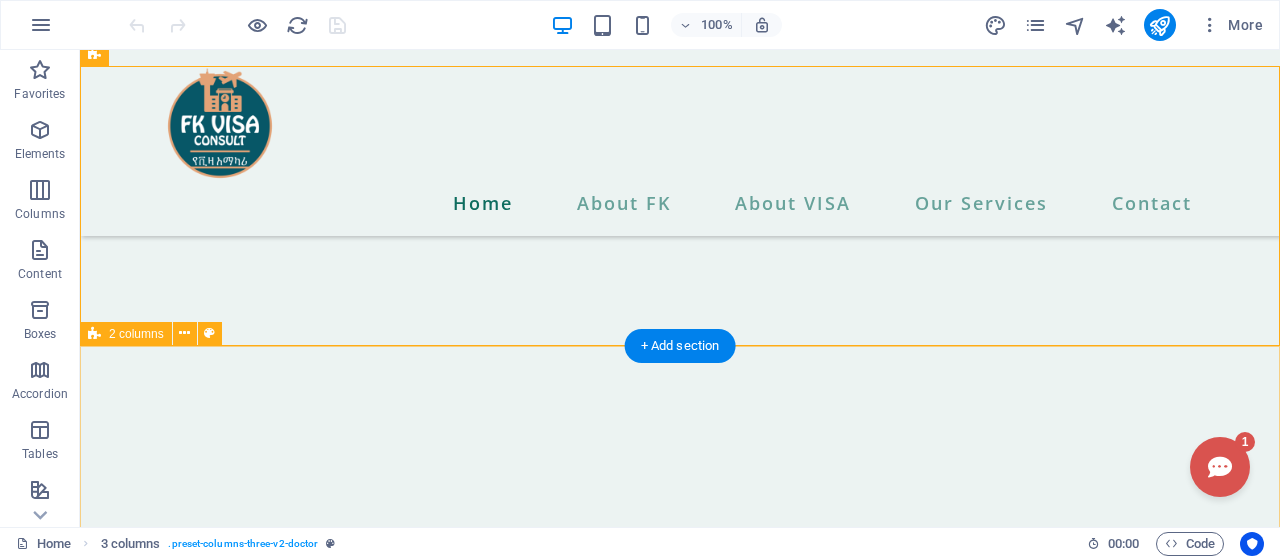 click on "More than 10 years of experience With over 10 years of hands-on experience in visa, travel, and related case consulting, we’ve built a reputation for delivering reliable, efficient, and personalized services. Our deep understanding of embassy procedures, documentation requirements, and case follow-ups has helped thousands of clients successfully navigate complex processes with confidence. Whether it’s tourist, student, work, or family visas—or more specialized services like asylum cases, CRBA applications, or passport renewals—we bring a decade of insight and dedication to every client we serve. When you work with us, you’re not just getting a service—you’re gaining a partner who knows the system inside out. about FK VISA CONSULT" at bounding box center (680, 4766) 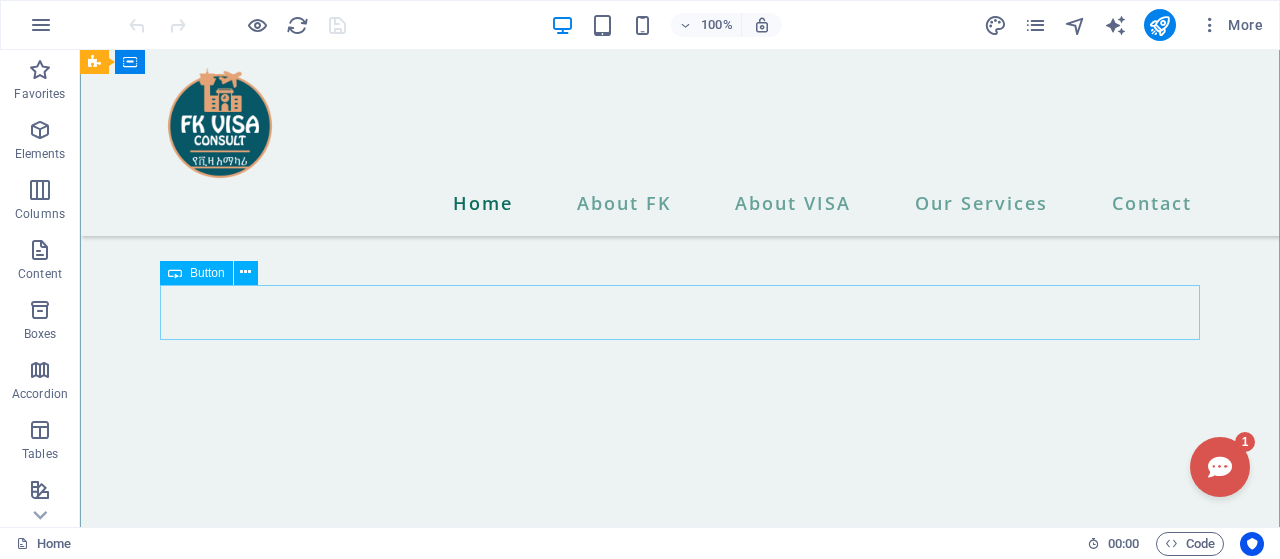 scroll, scrollTop: 728, scrollLeft: 0, axis: vertical 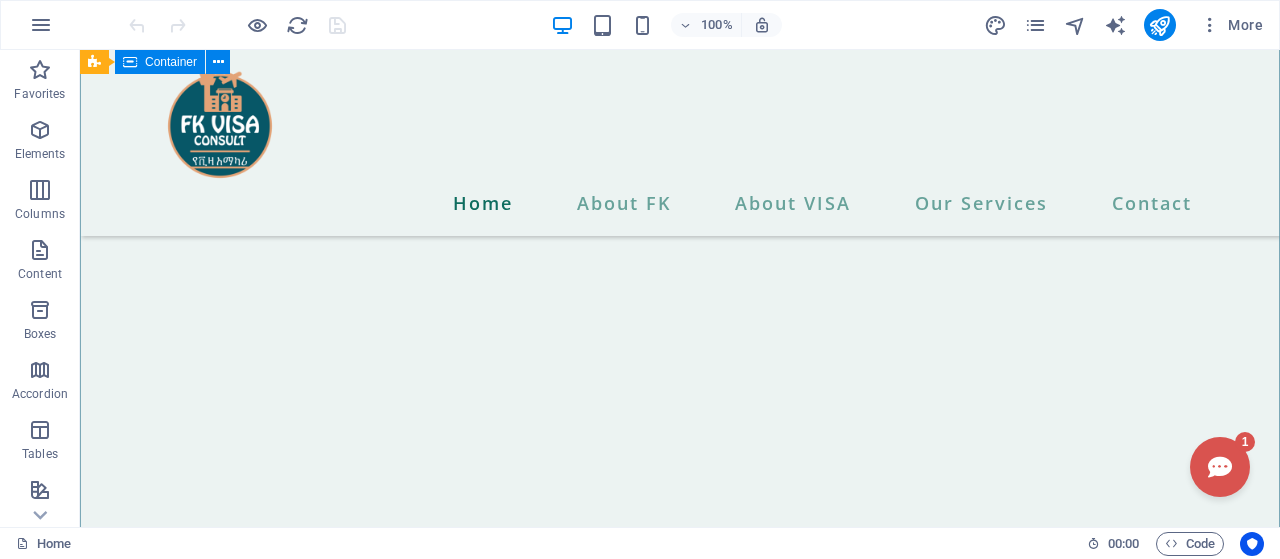 click on "Floating Chatbot Widget
FKVC-Assistant
Online
EN
1
The Best VISA & Travel Related Consultant In Ethiopia "We proudly present ourselves as your best choice for visa applications and processing." contact us" at bounding box center (680, 1698) 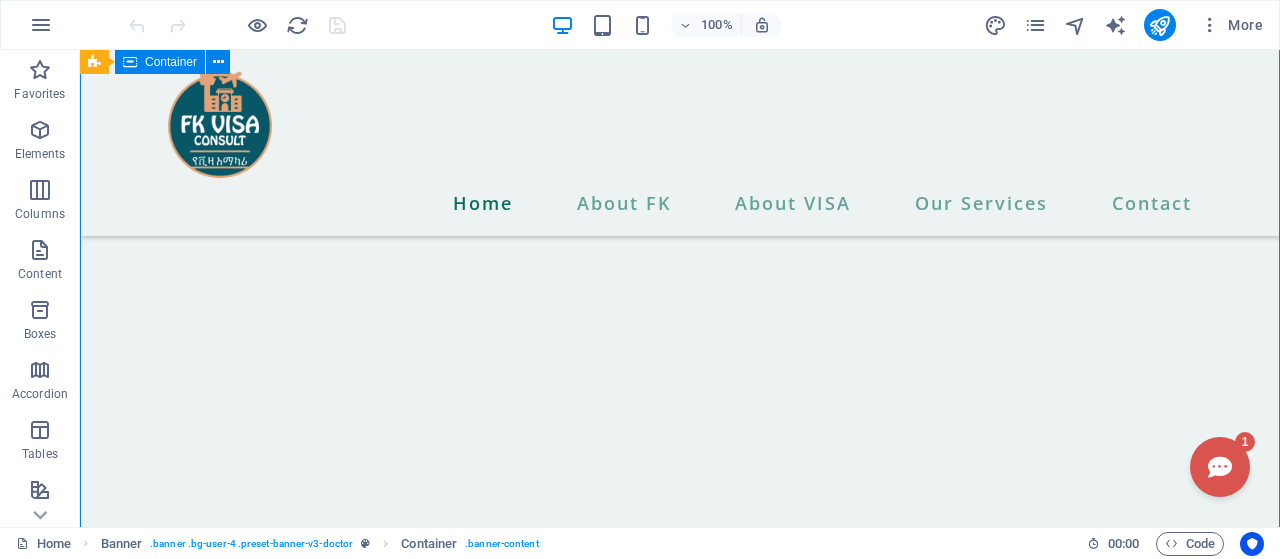 click on "Floating Chatbot Widget
FKVC-Assistant
Online
EN
1
The Best VISA & Travel Related Consultant In Ethiopia "We proudly present ourselves as your best choice for visa applications and processing." contact us" at bounding box center (680, 1698) 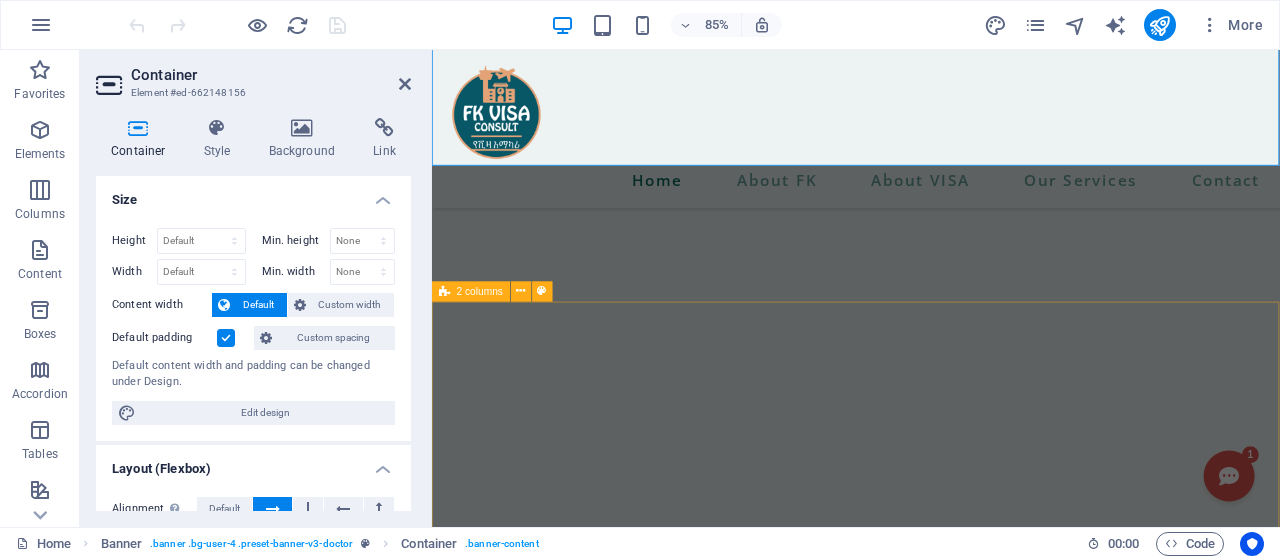 scroll, scrollTop: 1223, scrollLeft: 0, axis: vertical 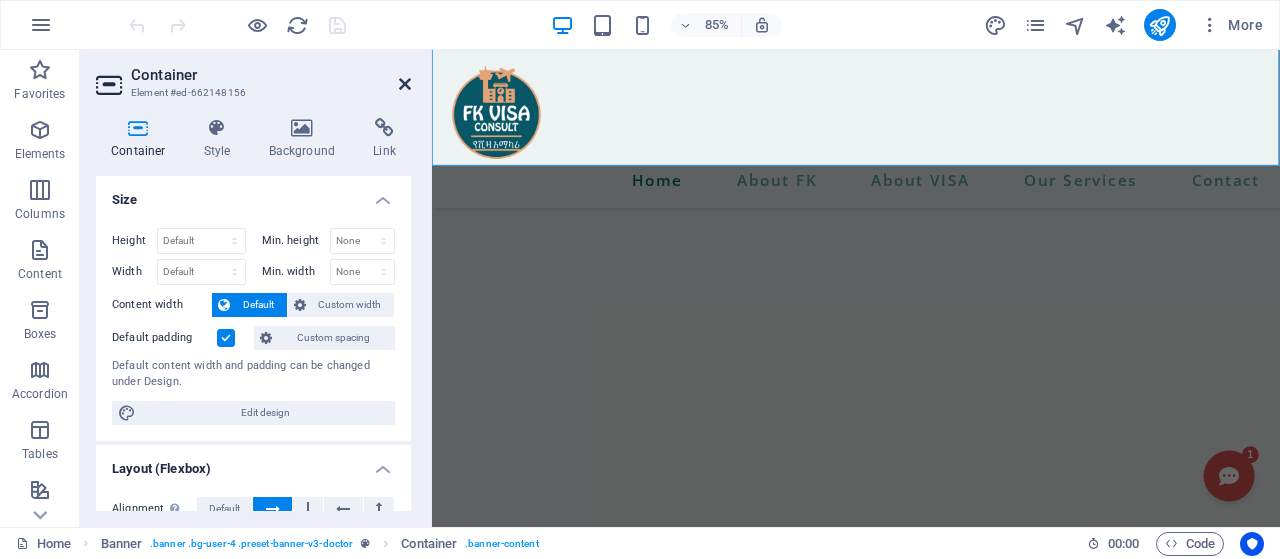 click at bounding box center (405, 84) 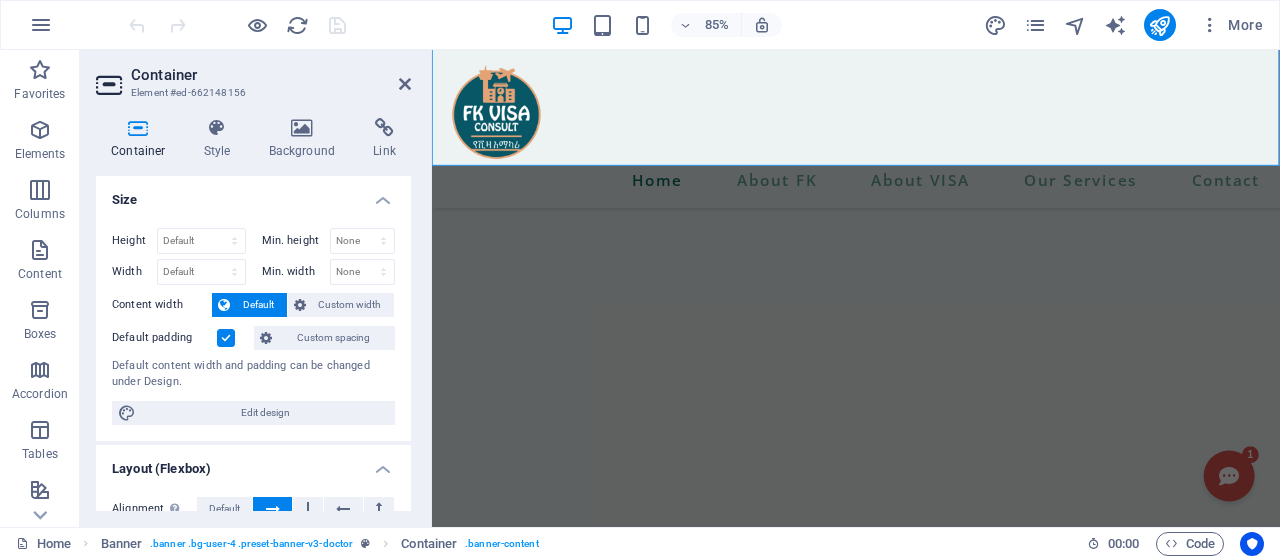 scroll, scrollTop: 516, scrollLeft: 0, axis: vertical 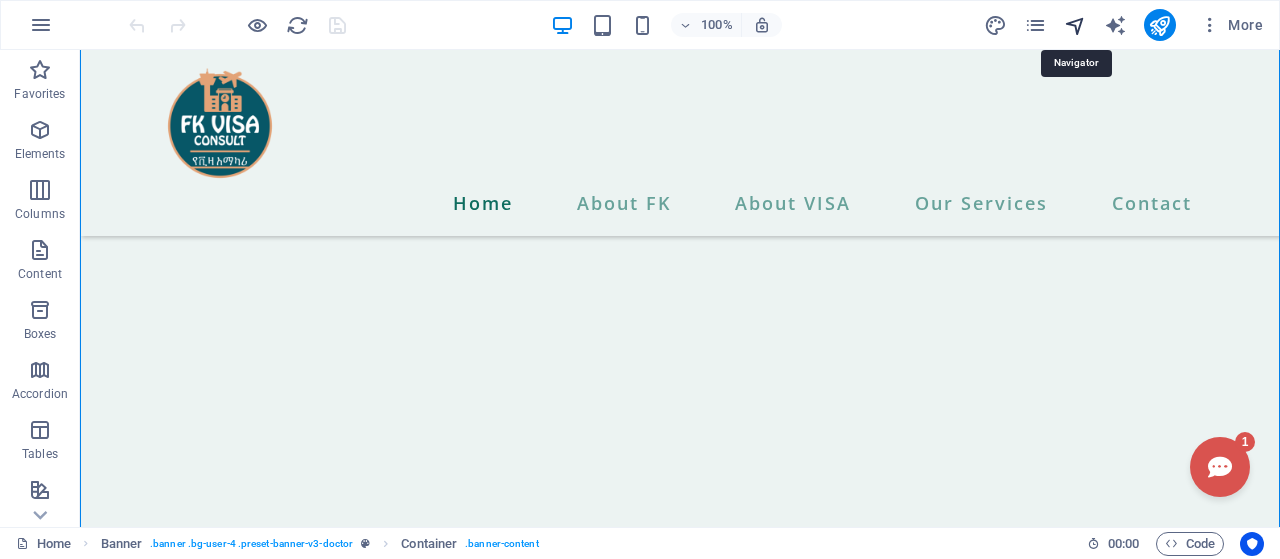click at bounding box center [1075, 25] 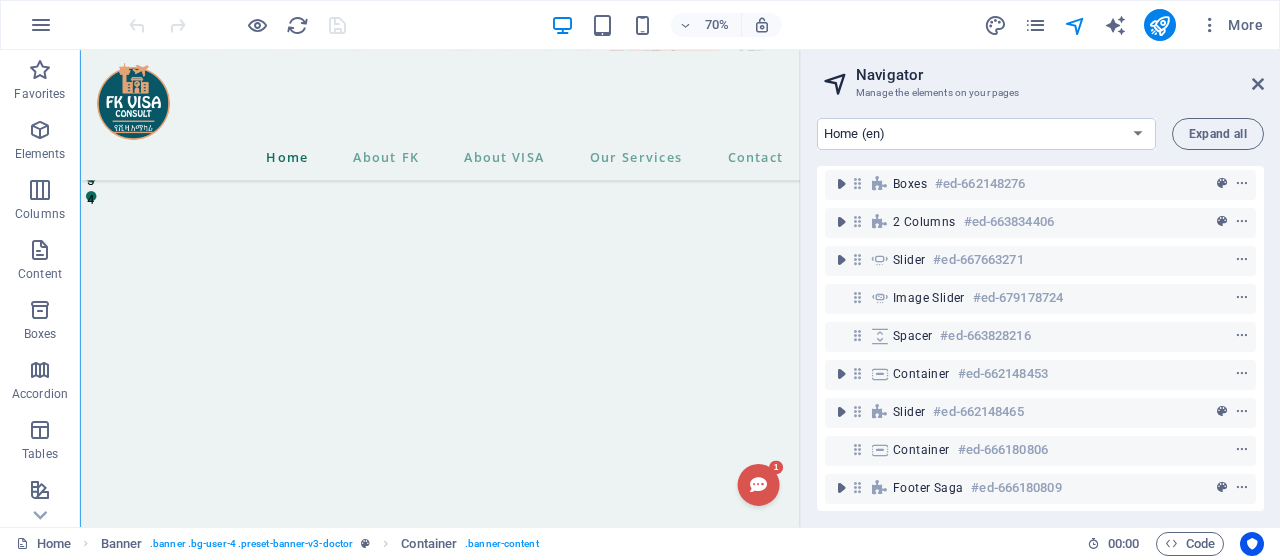 scroll, scrollTop: 0, scrollLeft: 0, axis: both 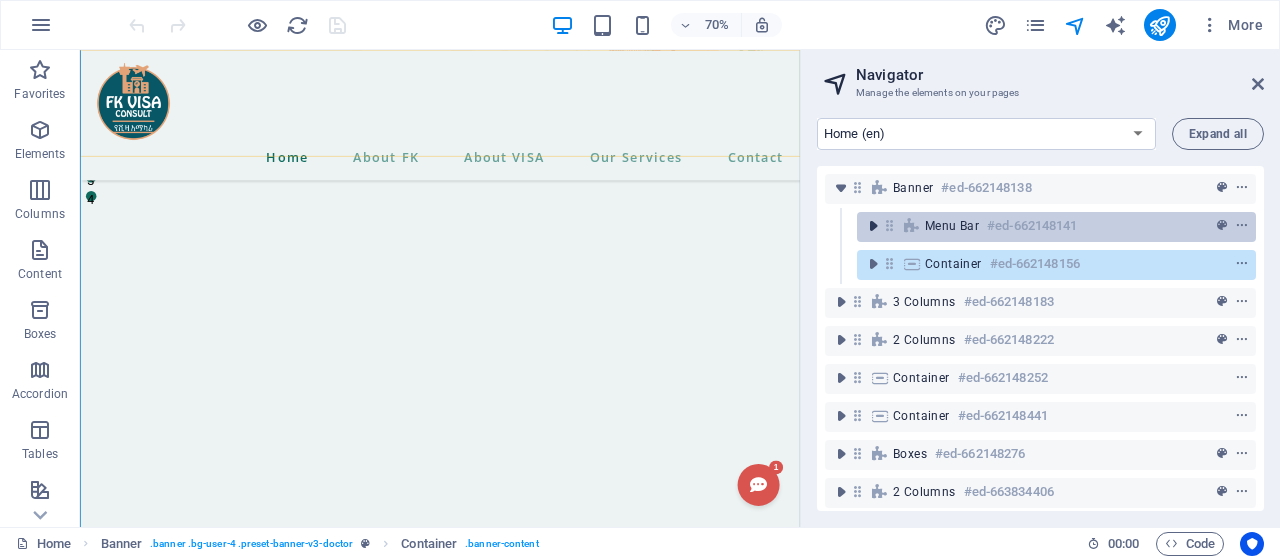 click at bounding box center (873, 226) 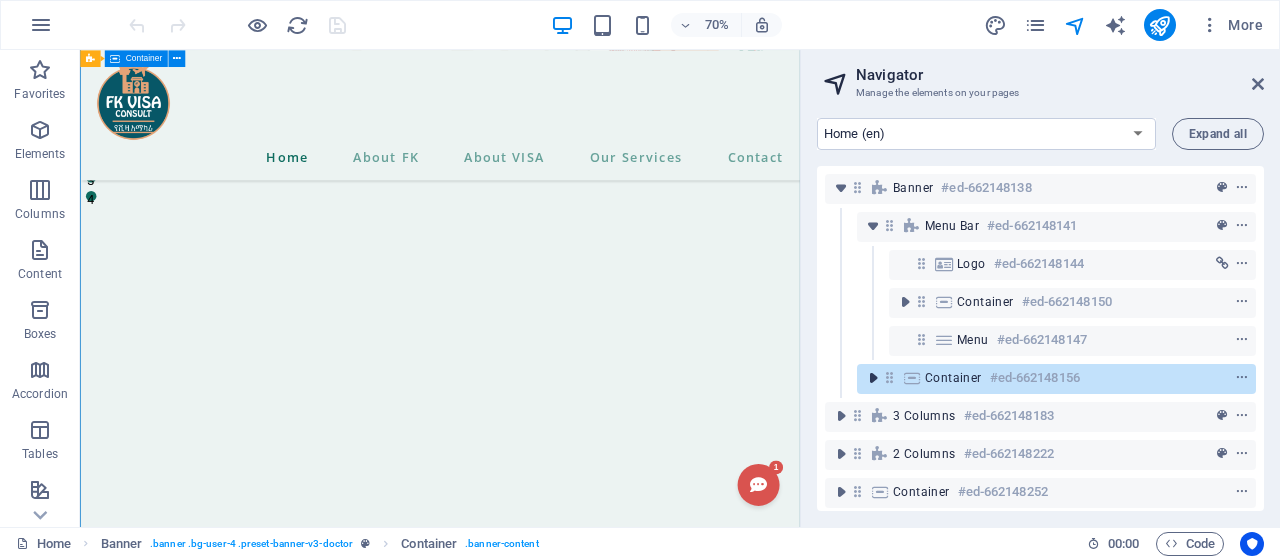click at bounding box center (873, 378) 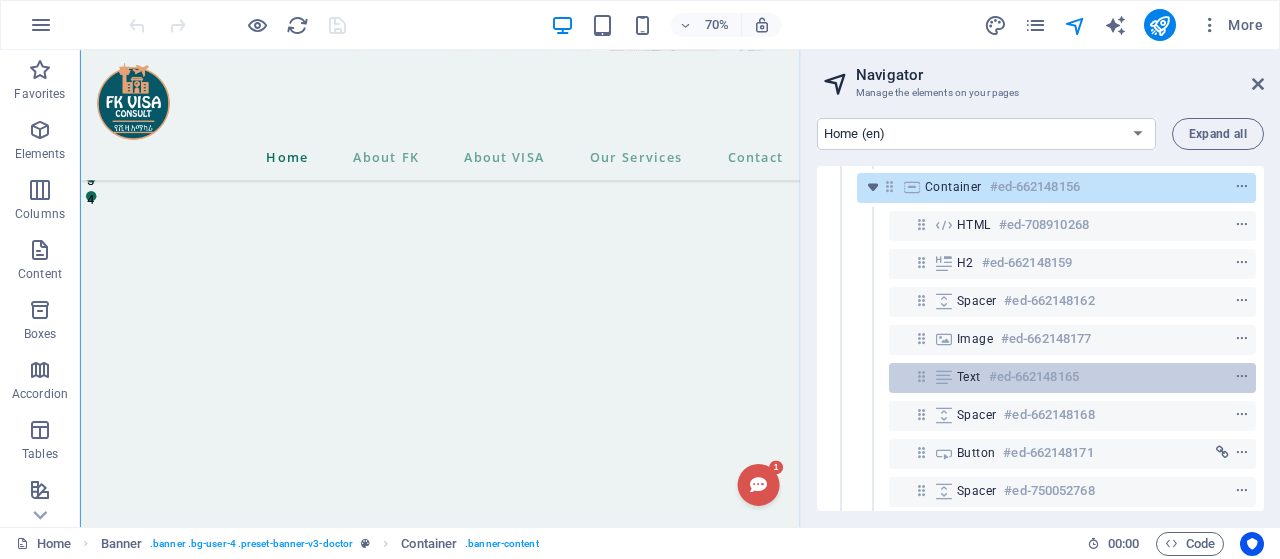 scroll, scrollTop: 192, scrollLeft: 0, axis: vertical 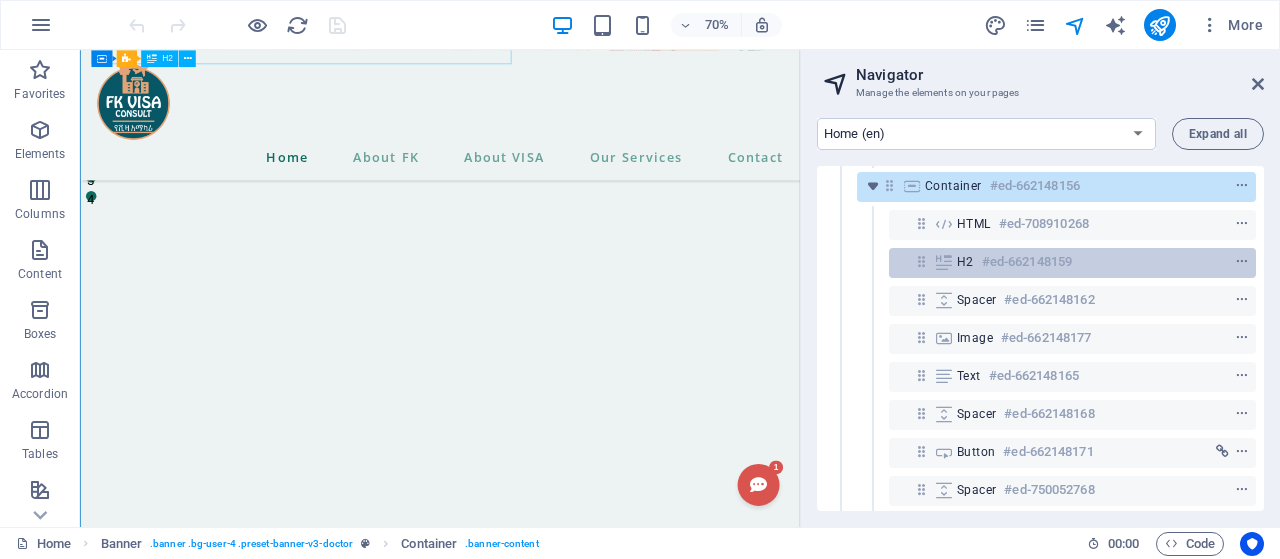 click on "#ed-662148159" at bounding box center [1027, 262] 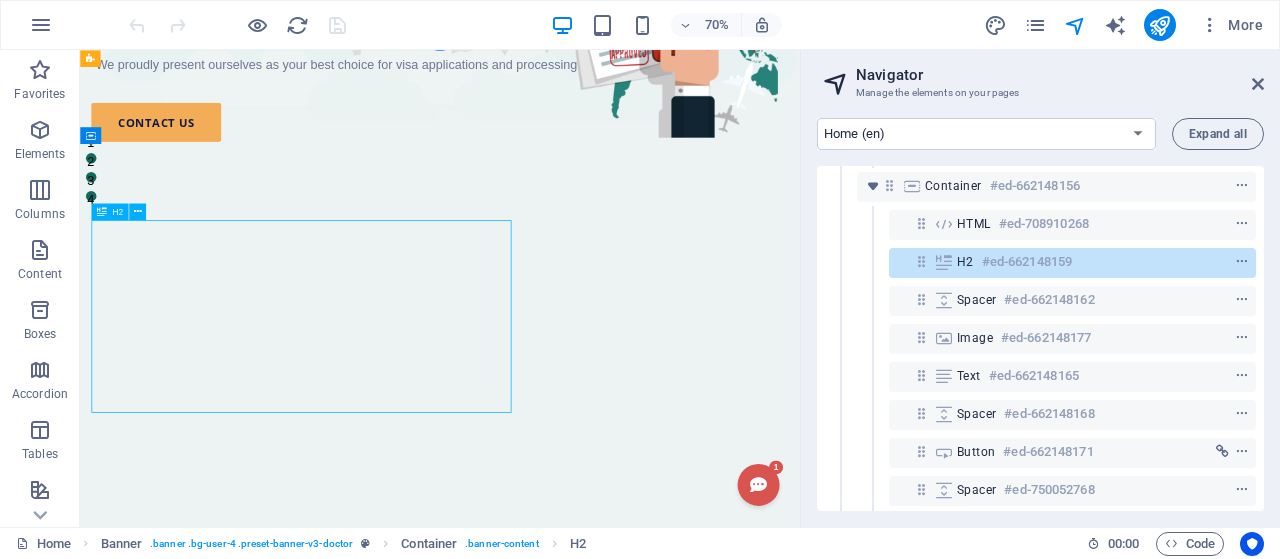 scroll, scrollTop: 18, scrollLeft: 0, axis: vertical 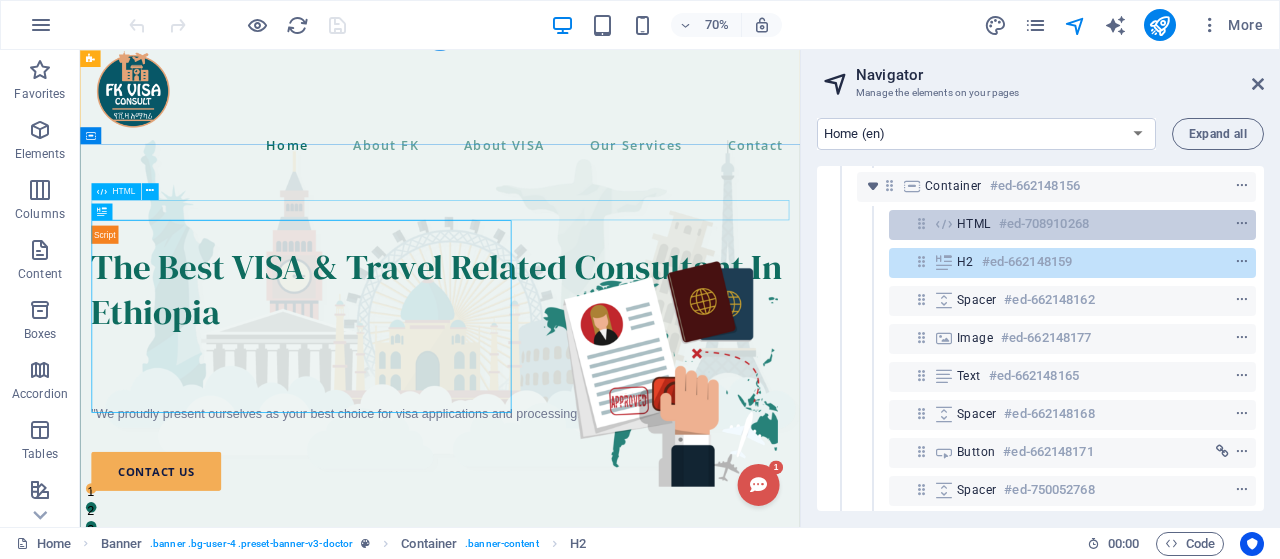 click on "#ed-708910268" at bounding box center [1044, 224] 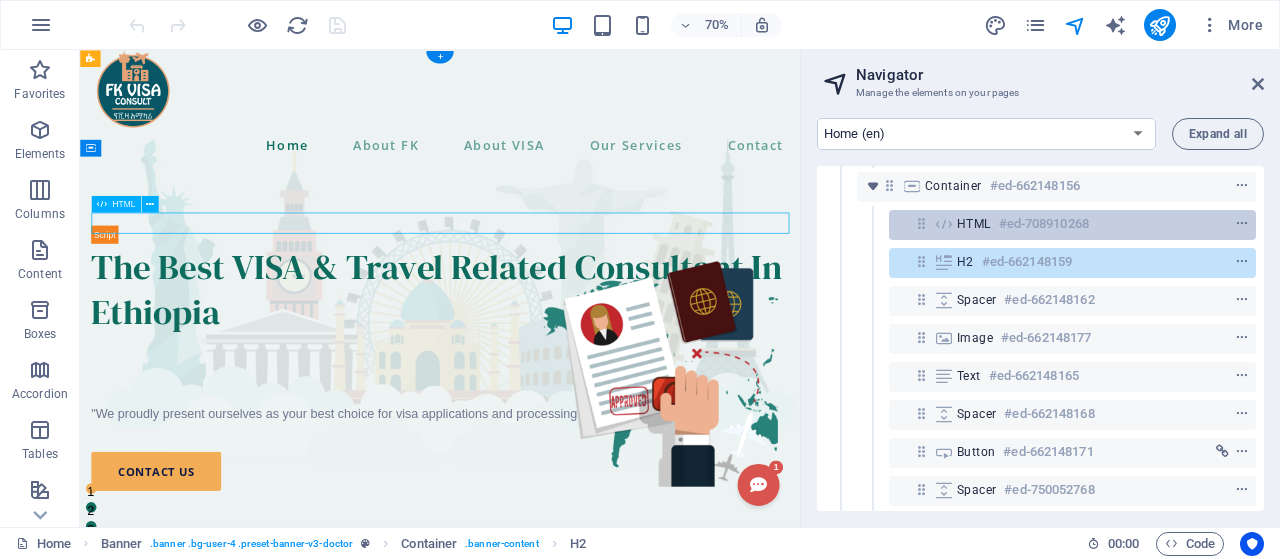 scroll, scrollTop: 0, scrollLeft: 0, axis: both 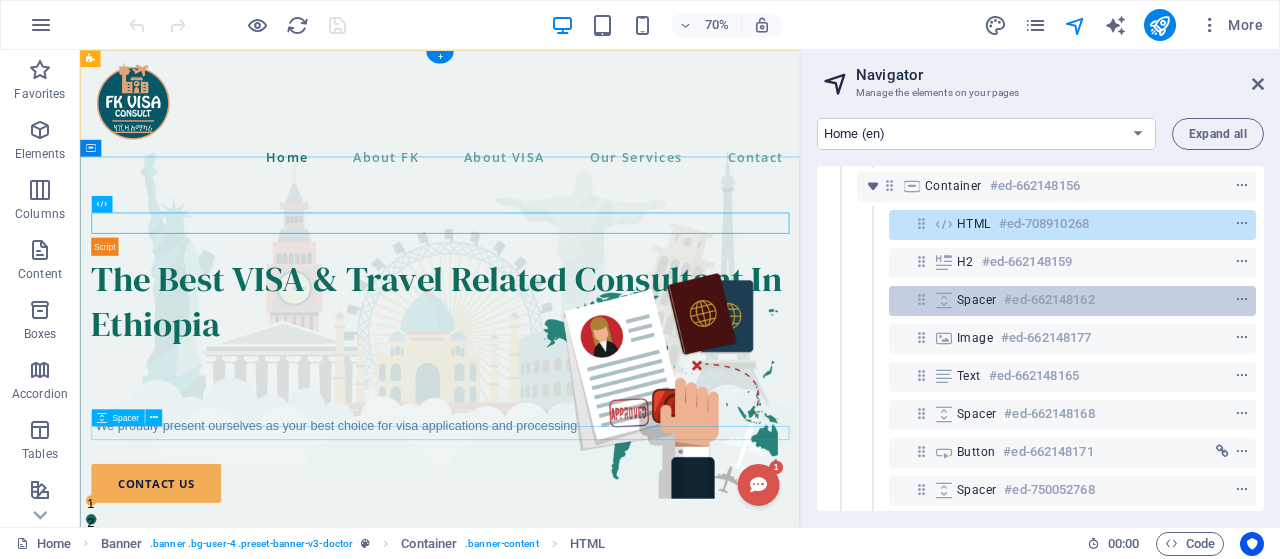 click on "Spacer" at bounding box center [976, 300] 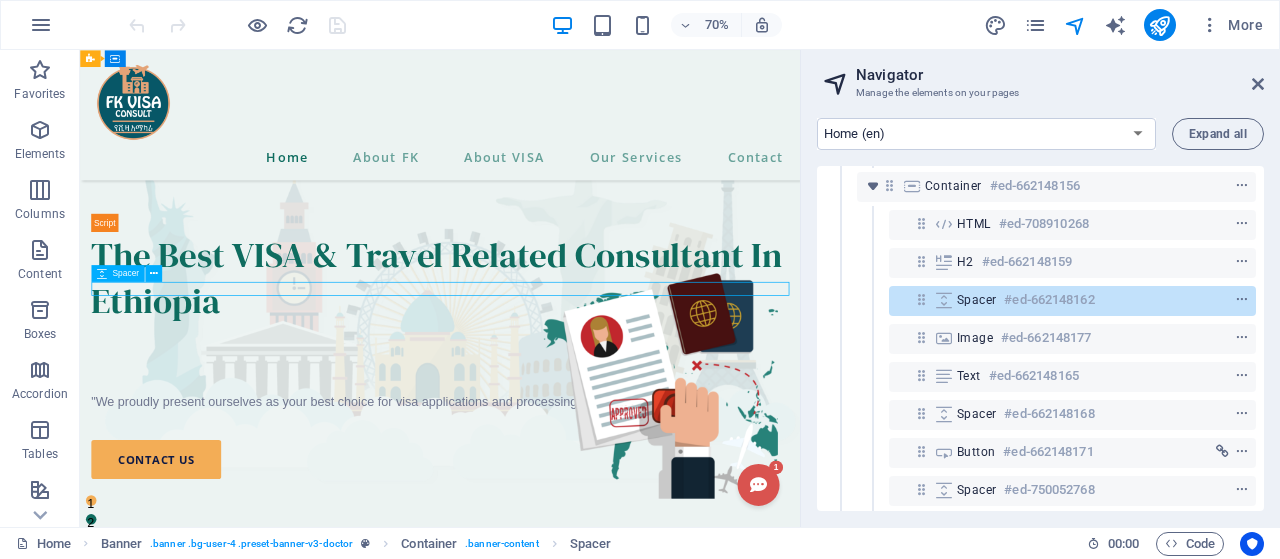 scroll, scrollTop: 205, scrollLeft: 0, axis: vertical 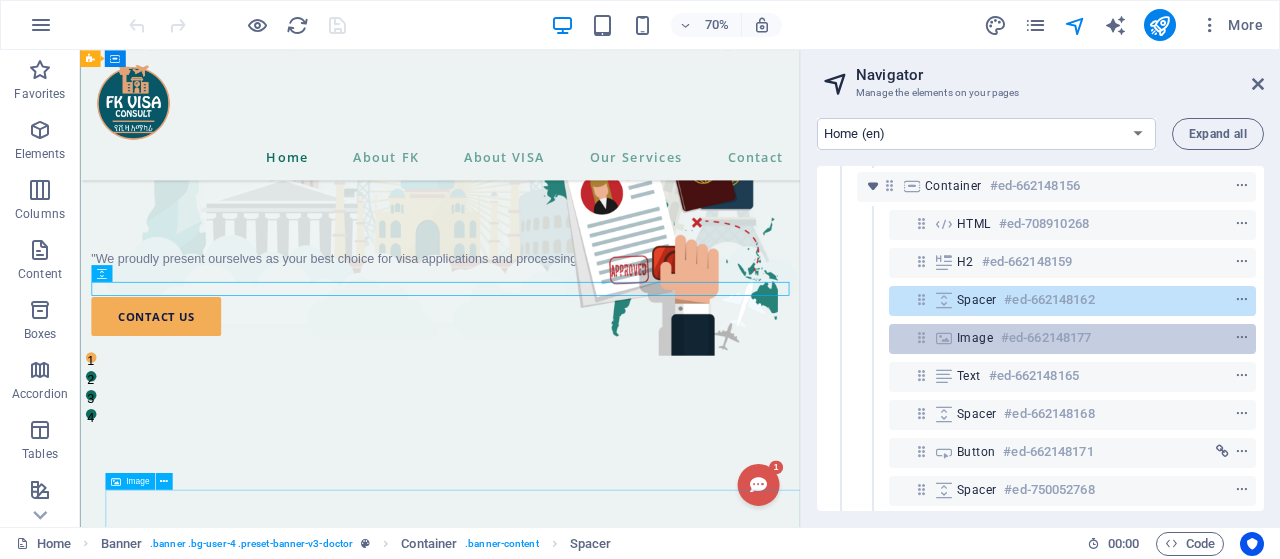 click on "Image" at bounding box center (975, 338) 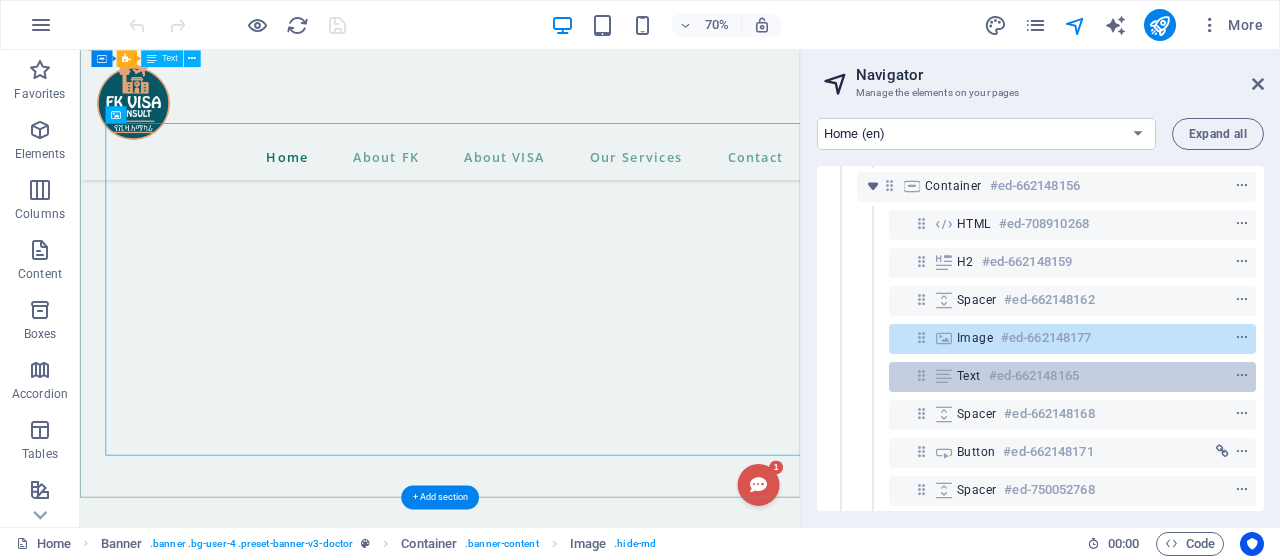 click on "Text #ed-662148165" at bounding box center [1056, 376] 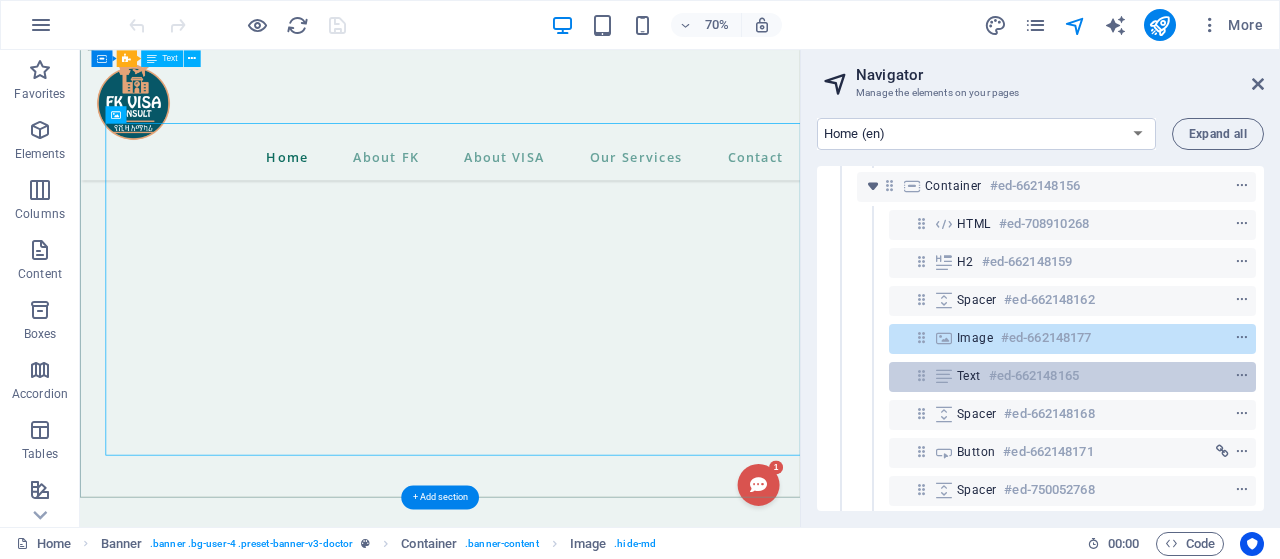 scroll, scrollTop: 242, scrollLeft: 0, axis: vertical 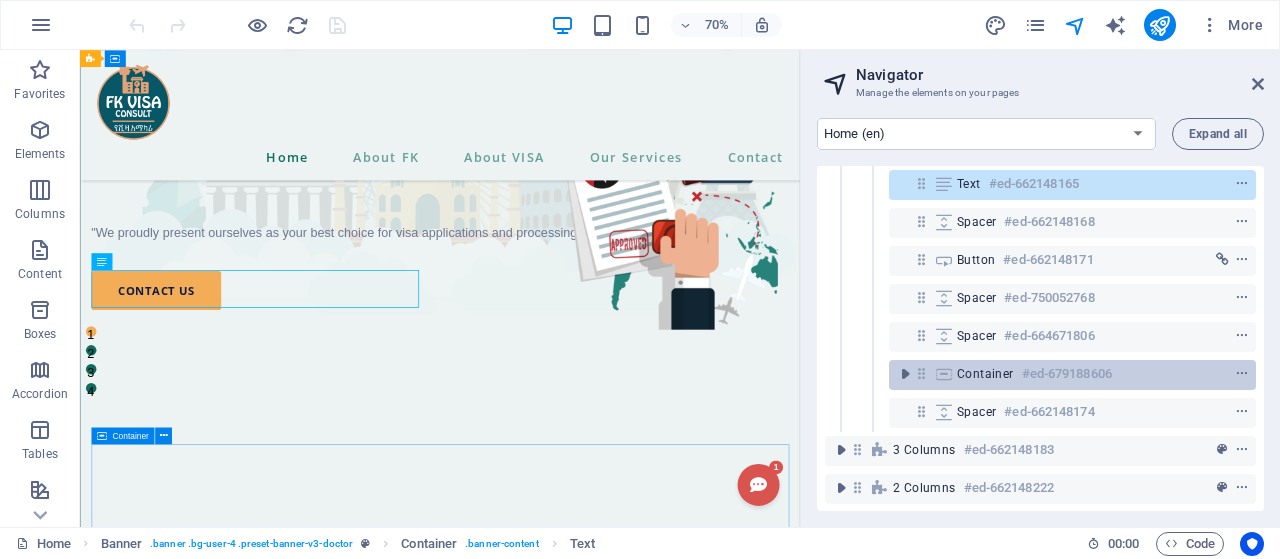 click on "Container #ed-679188606" at bounding box center [1056, 374] 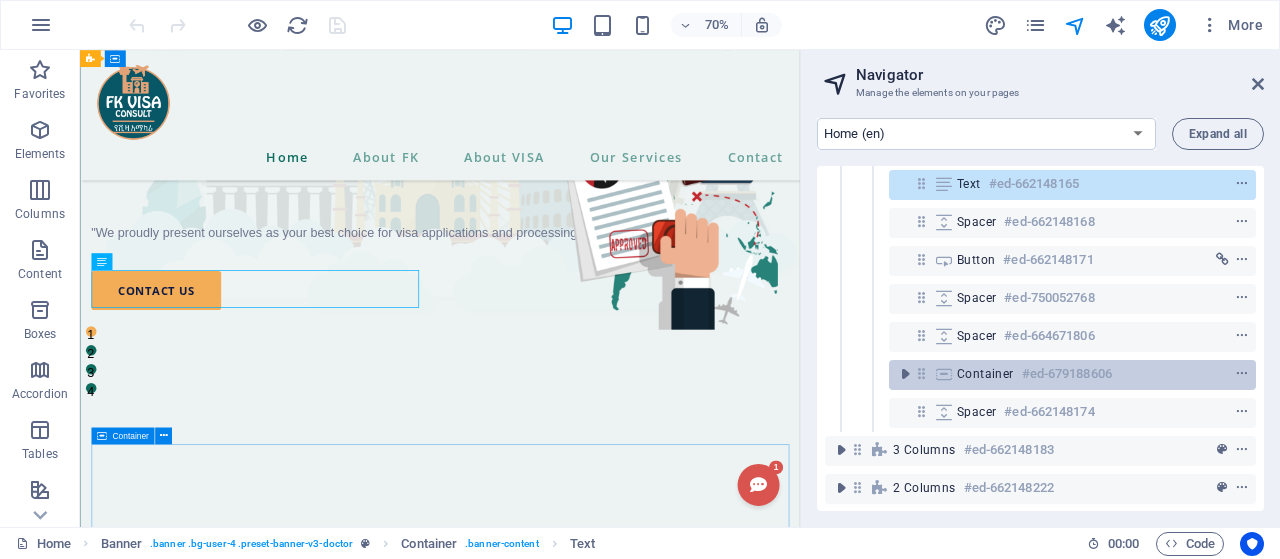 scroll, scrollTop: 681, scrollLeft: 0, axis: vertical 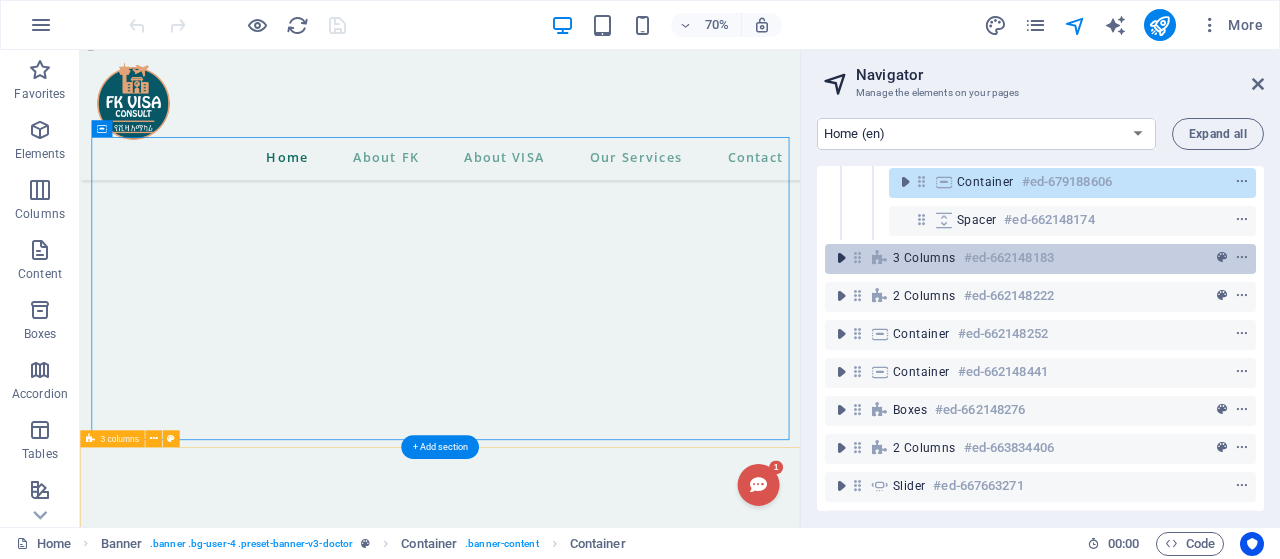 click at bounding box center [841, 258] 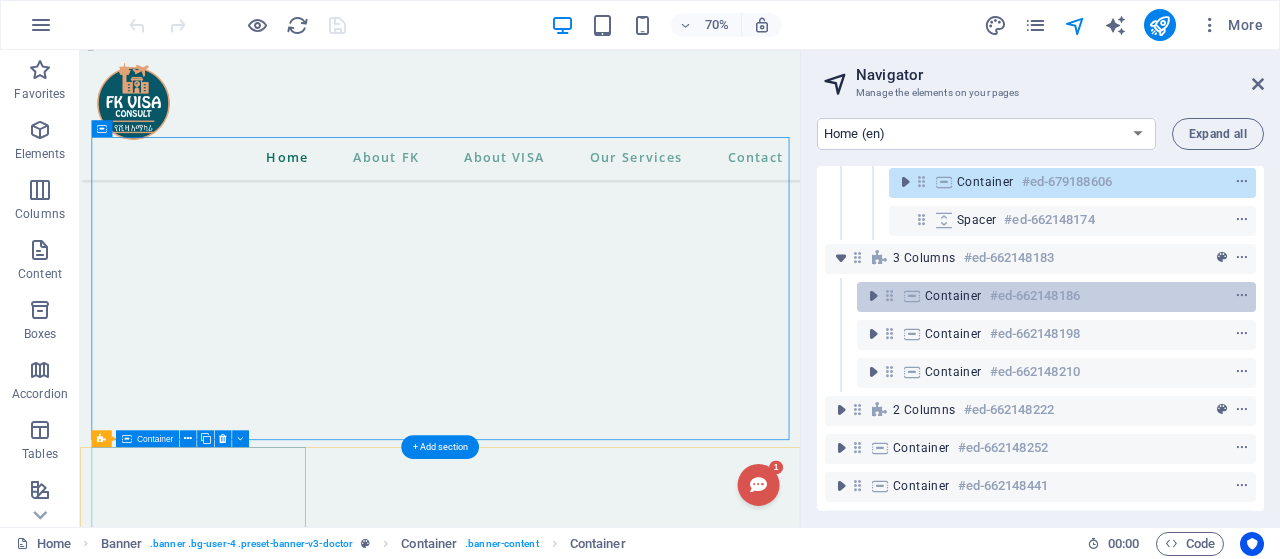 click on "Container" at bounding box center [953, 296] 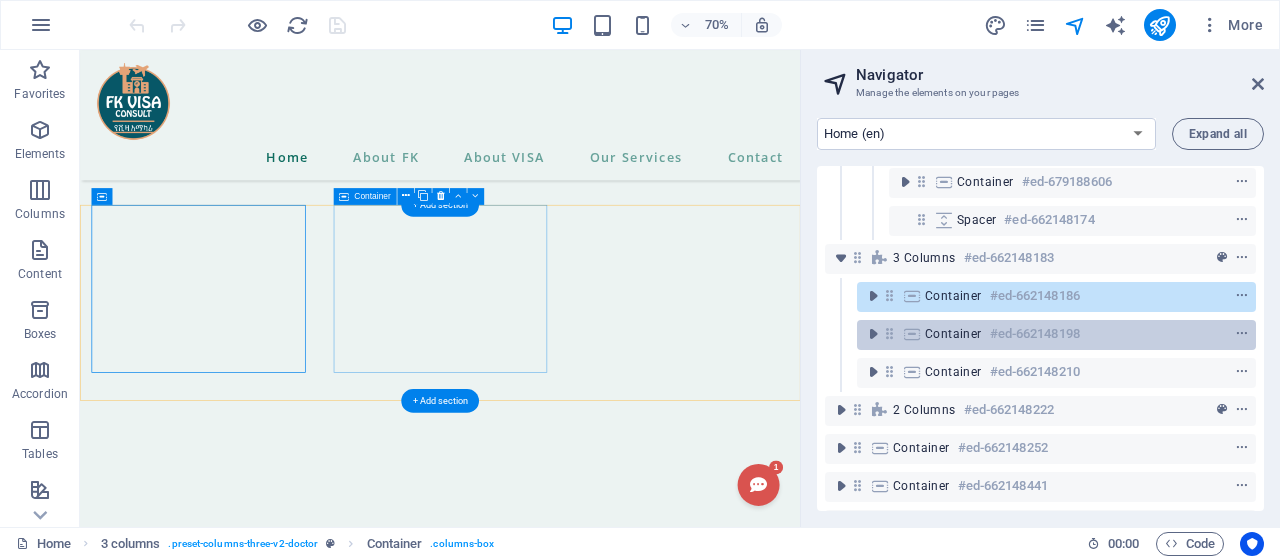 click on "Container #ed-662148198" at bounding box center [1040, 334] 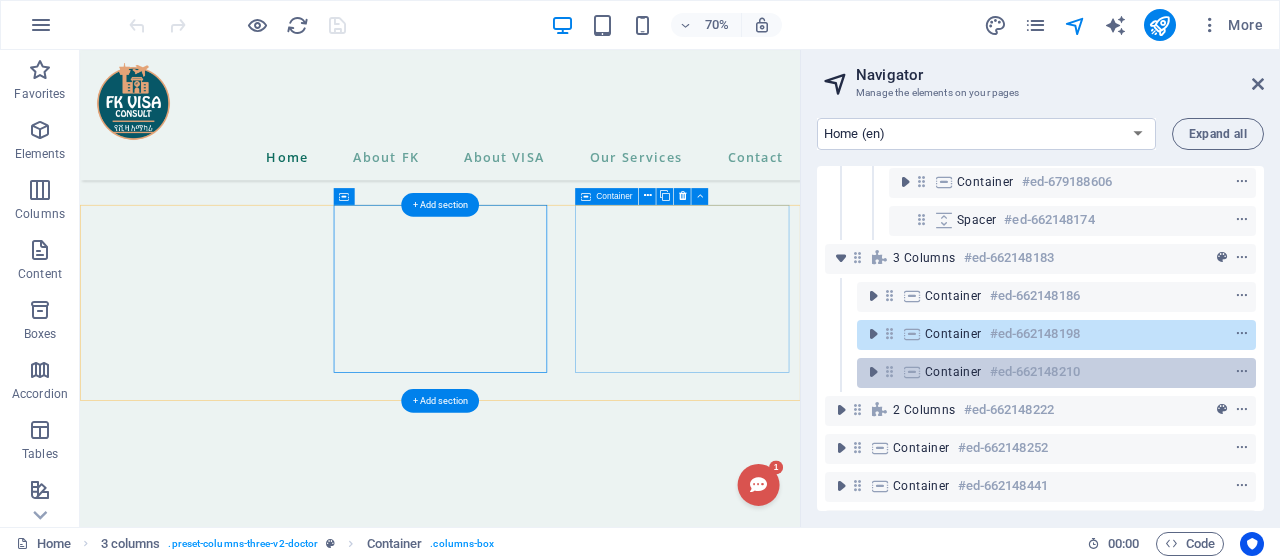 click on "Container" at bounding box center [953, 372] 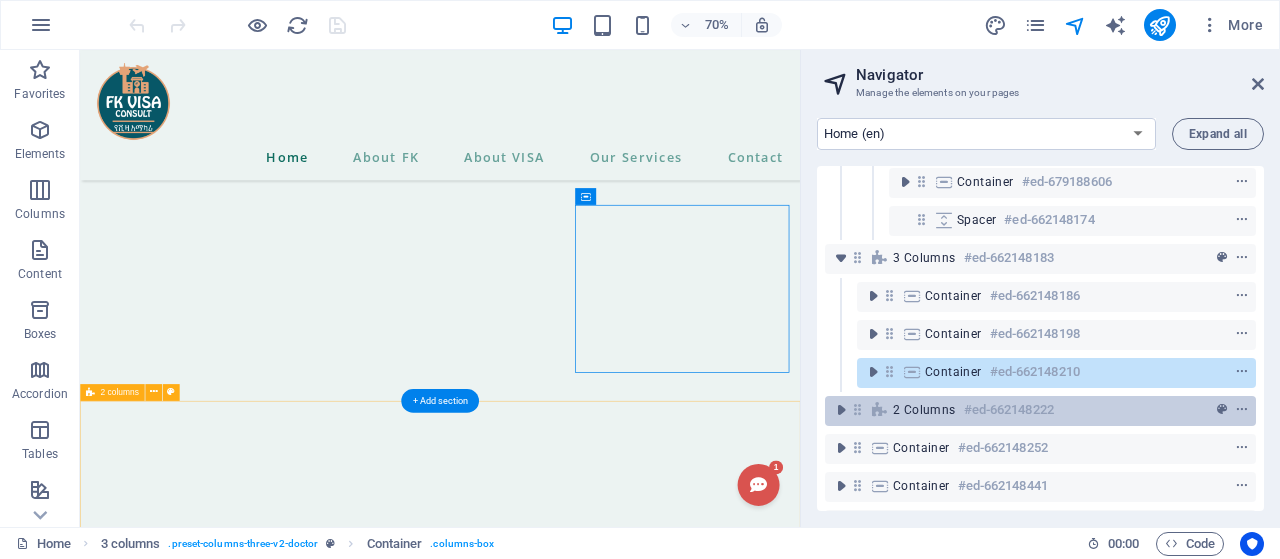 click on "2 columns #ed-662148222" at bounding box center [1024, 410] 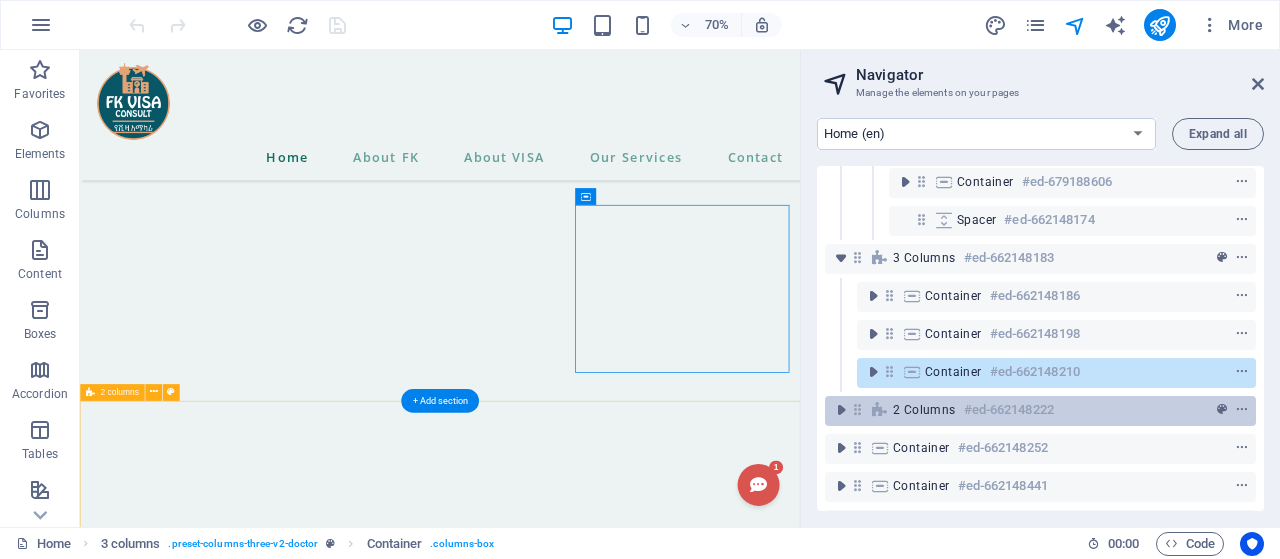 scroll, scrollTop: 1601, scrollLeft: 0, axis: vertical 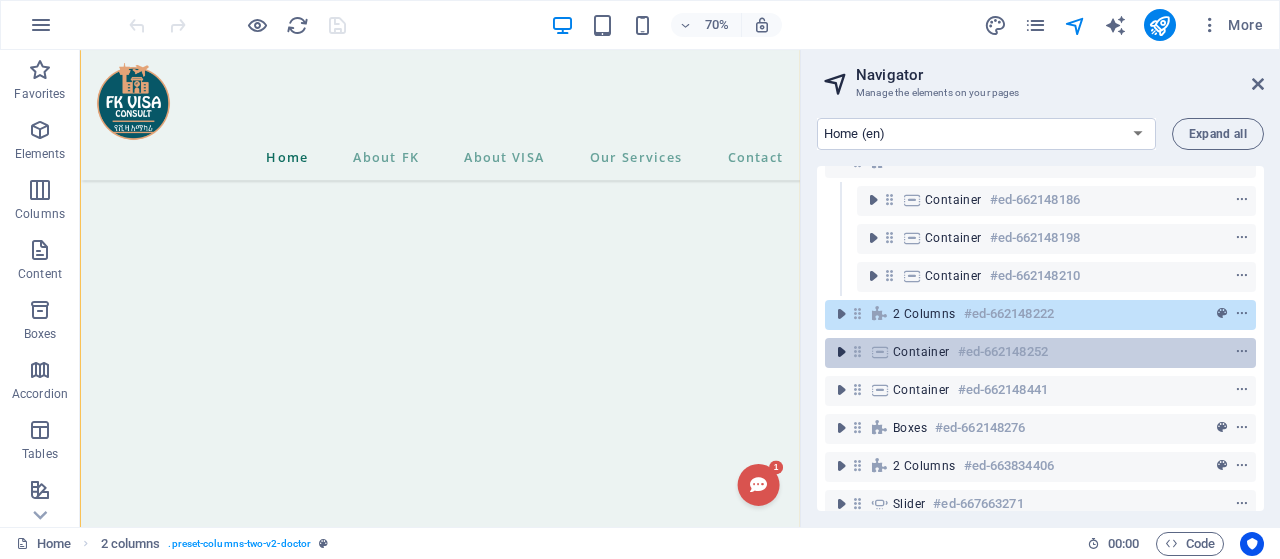 click at bounding box center (841, 352) 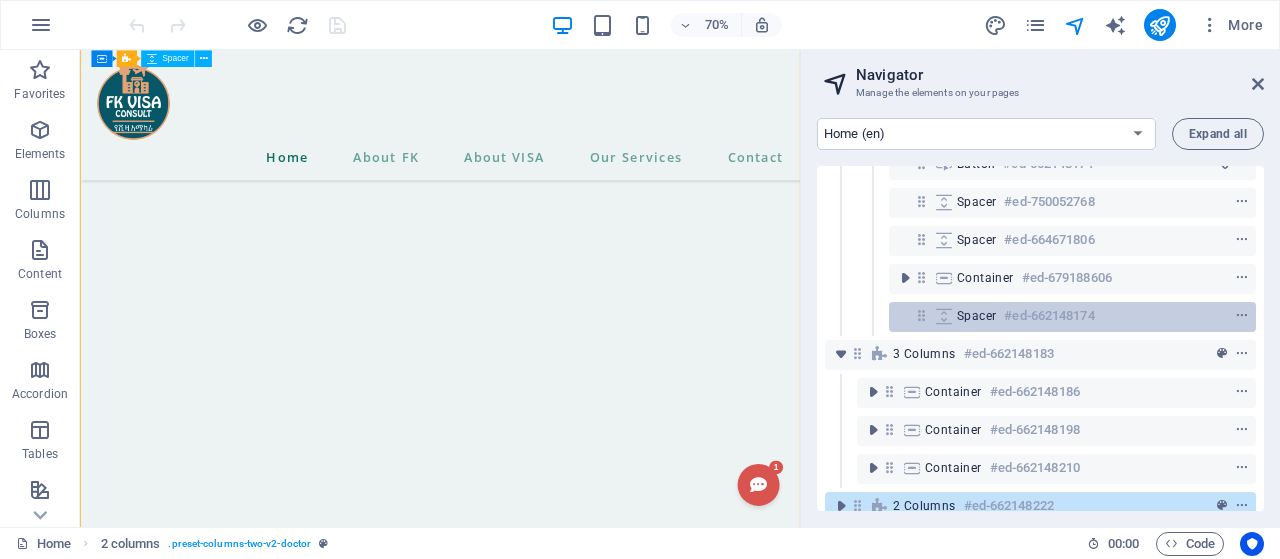 scroll, scrollTop: 0, scrollLeft: 0, axis: both 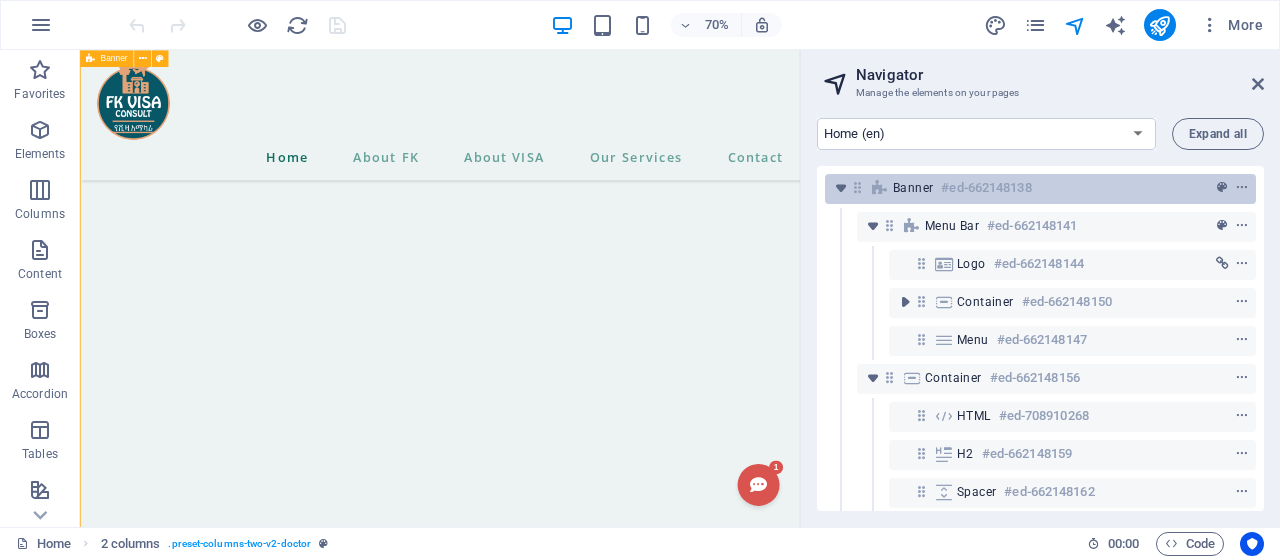 click on "Banner" at bounding box center [913, 188] 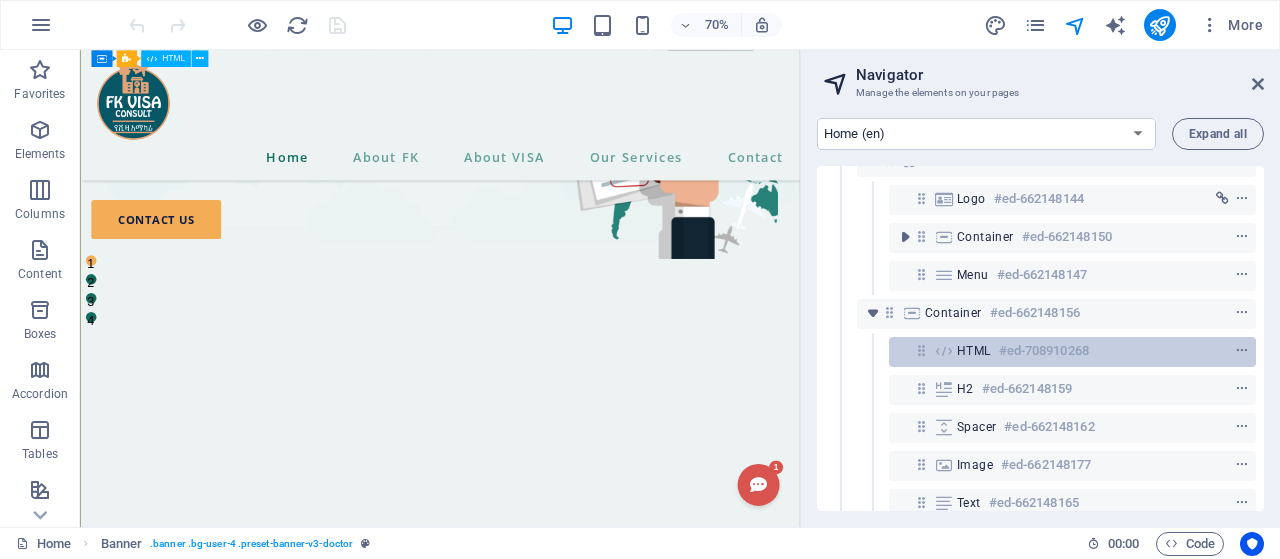 scroll, scrollTop: 96, scrollLeft: 0, axis: vertical 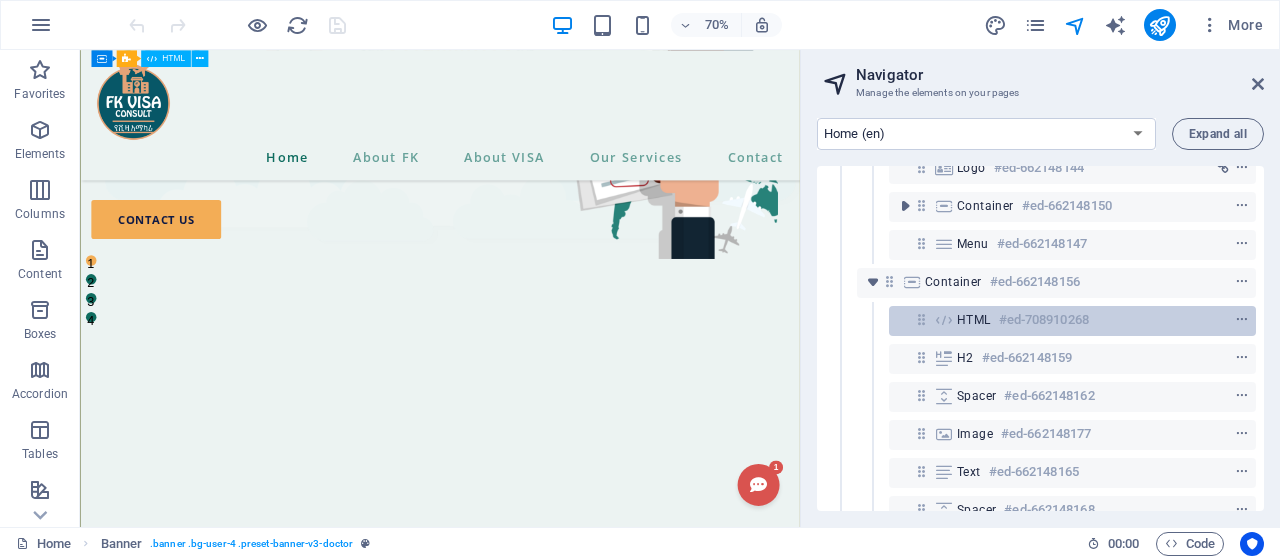 click on "HTML" at bounding box center [974, 320] 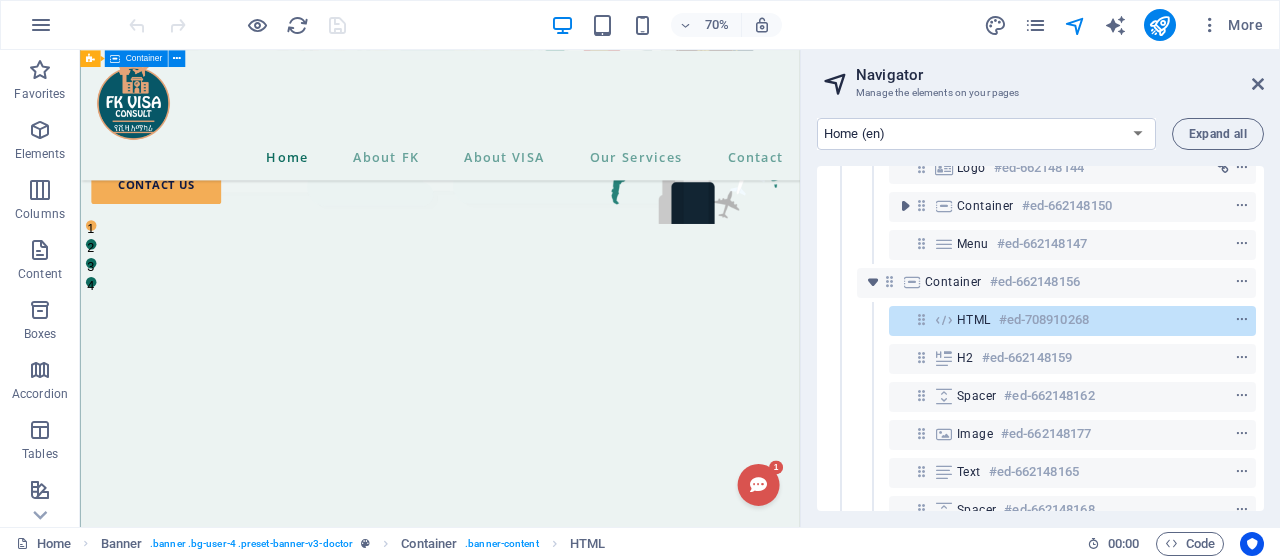 scroll, scrollTop: 416, scrollLeft: 0, axis: vertical 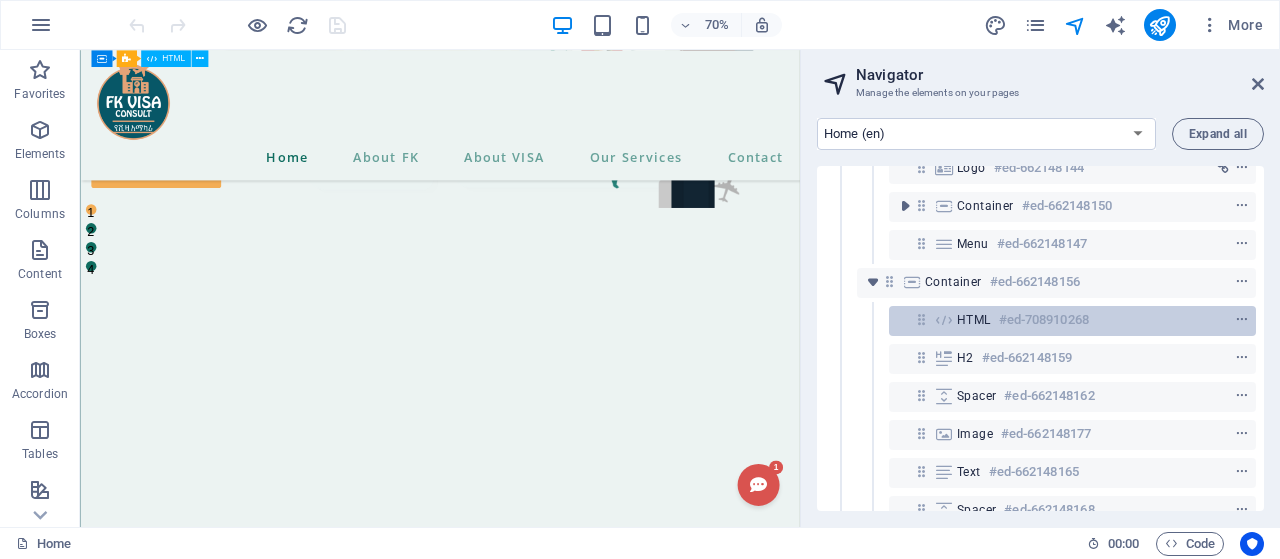 click on "#ed-708910268" at bounding box center [1044, 320] 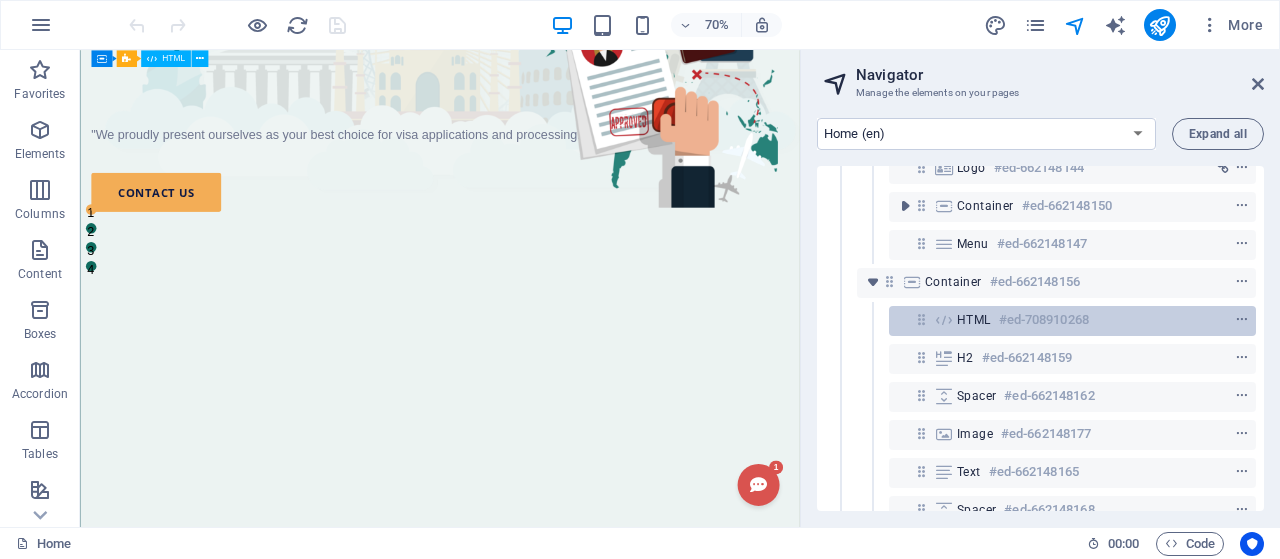 scroll, scrollTop: 0, scrollLeft: 0, axis: both 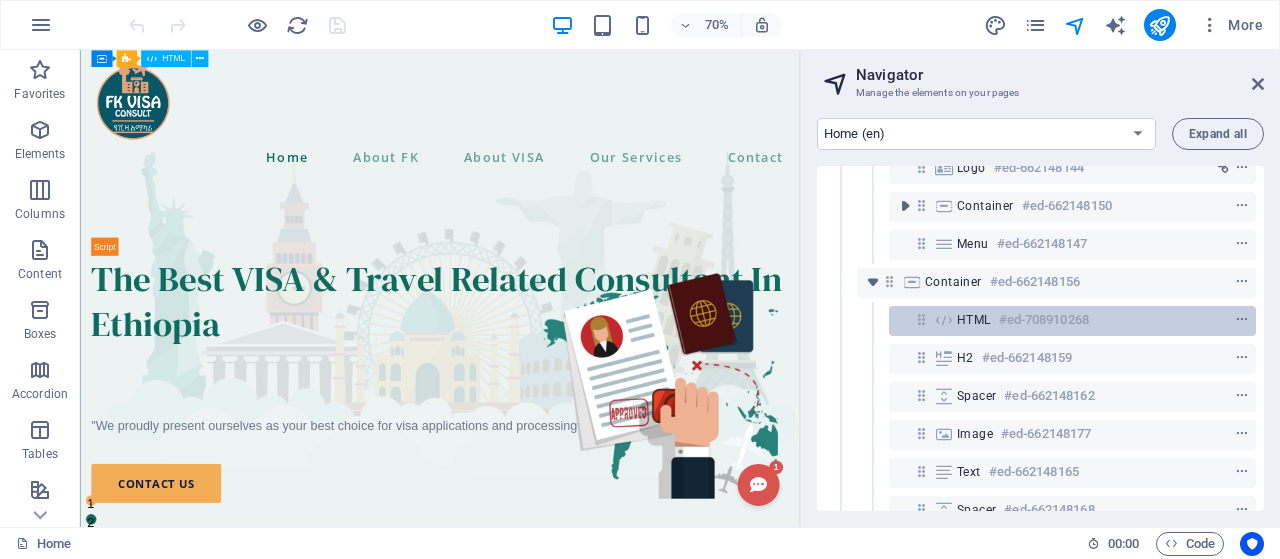 click on "#ed-708910268" at bounding box center [1044, 320] 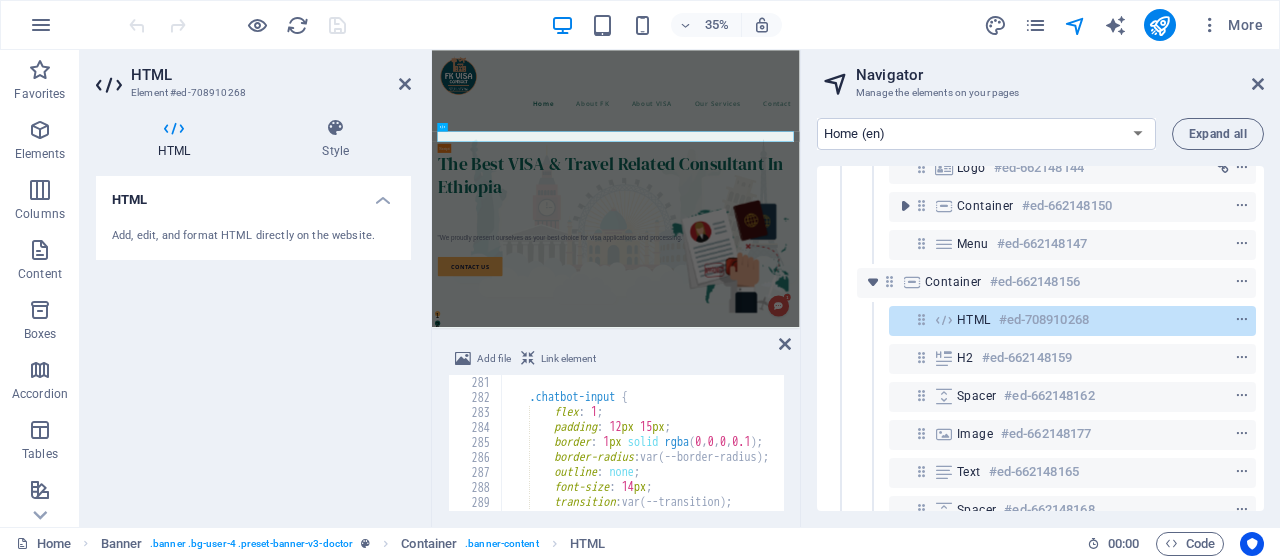 scroll, scrollTop: 4200, scrollLeft: 0, axis: vertical 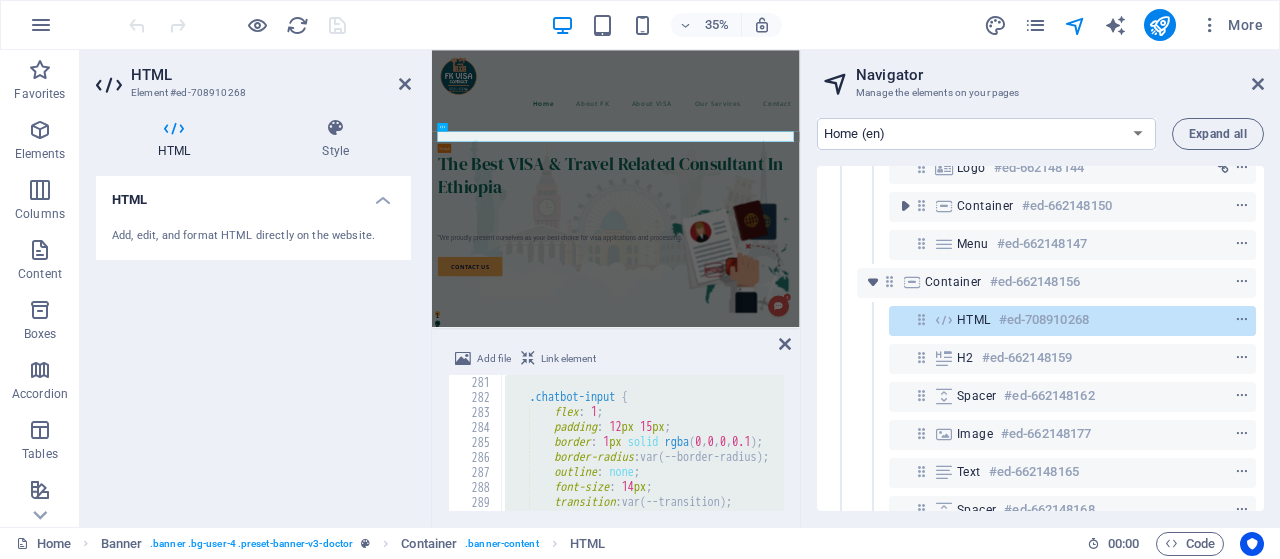 click on ".chatbot-input   {           flex :   1 ;           padding :   12 px   15 px ;           border :   1 px   solid   rgba ( 0 ,  0 ,  0 ,  0.1 ) ;           border-radius :  var(--border-radius) ;           outline :   none ;           font-size :   14 px ;           transition :  var(--transition) ;           background-color :  var(--light-color) ;           color :  var(--dark-color) ;" at bounding box center [642, 443] 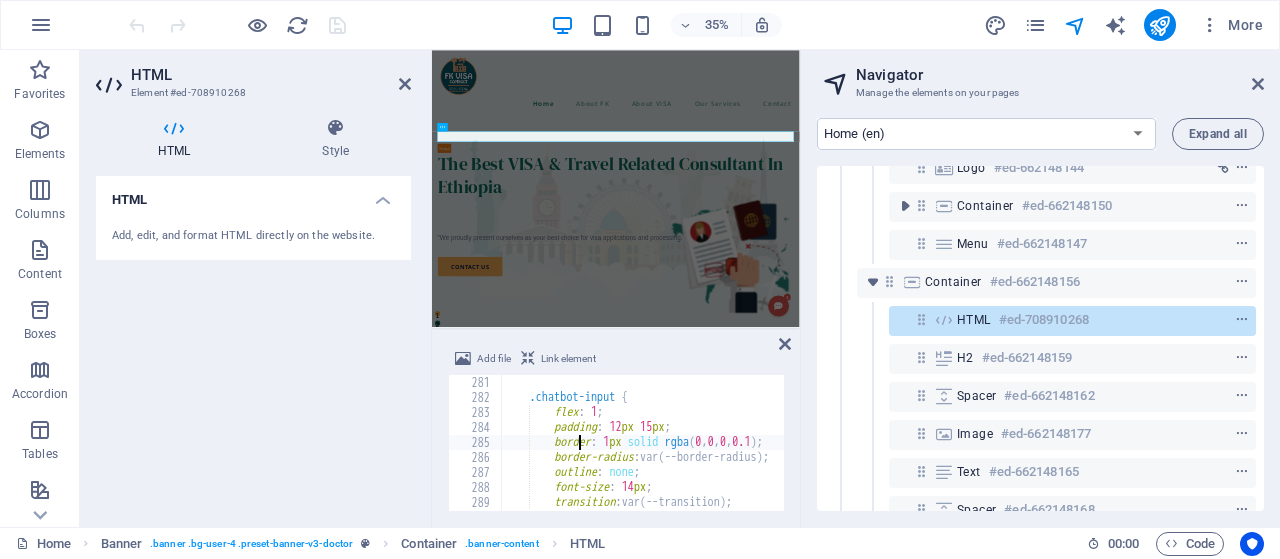 click on ".chatbot-input   {           flex :   1 ;           padding :   12 px   15 px ;           border :   1 px   solid   rgba ( 0 ,  0 ,  0 ,  0.1 ) ;           border-radius :  var(--border-radius) ;           outline :   none ;           font-size :   14 px ;           transition :  var(--transition) ;           background-color :  var(--light-color) ;           color :  var(--dark-color) ;" at bounding box center [1633, 458] 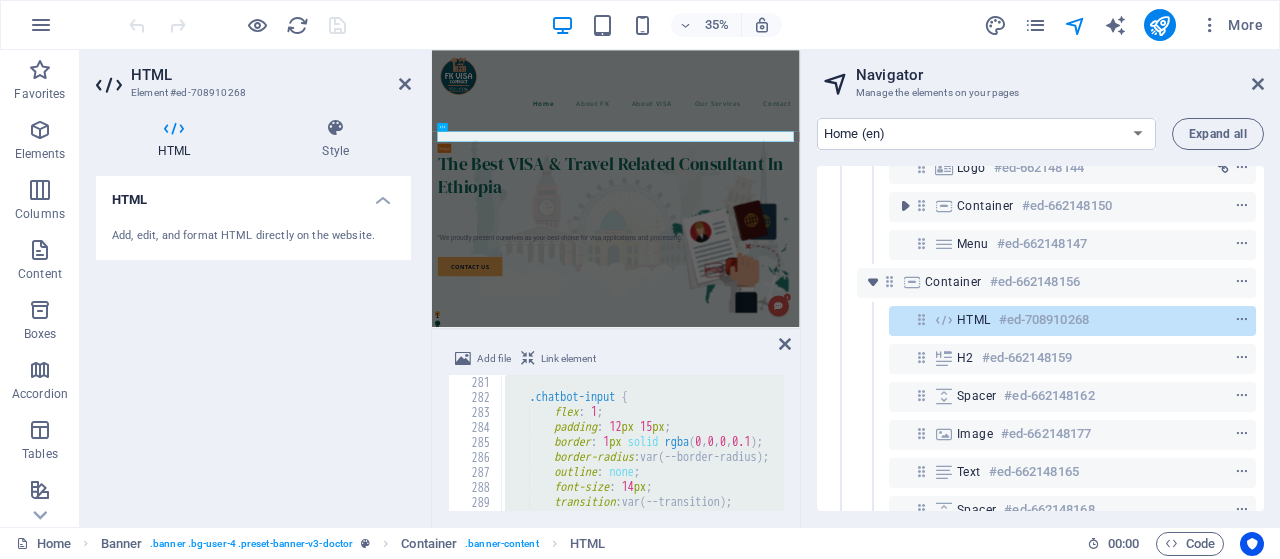 paste 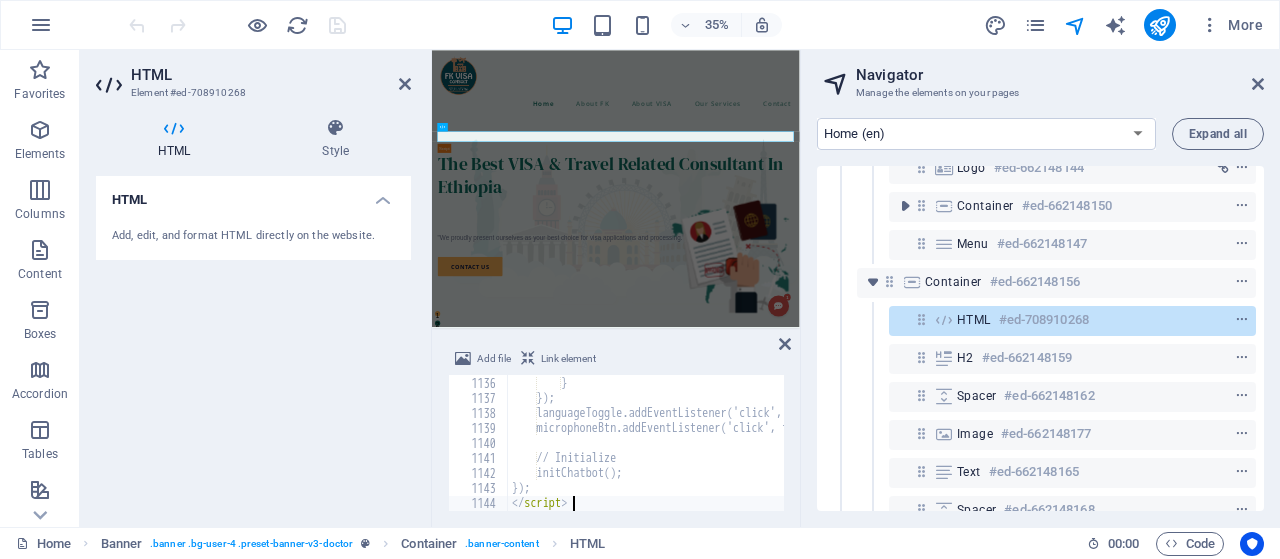 scroll, scrollTop: 17024, scrollLeft: 0, axis: vertical 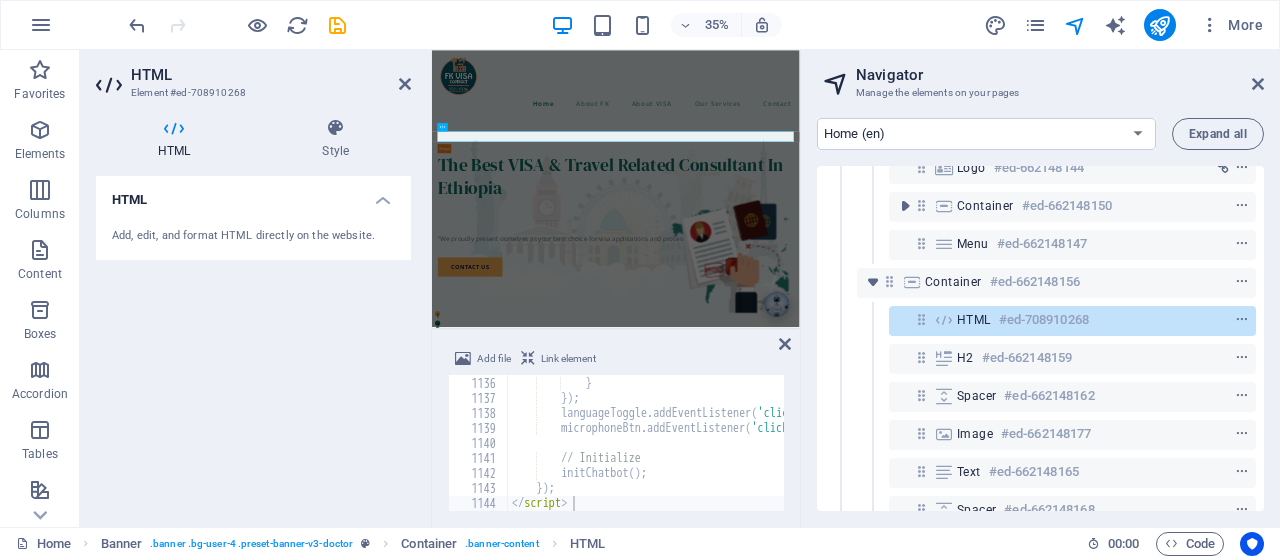 click on "HTML Add, edit, and format HTML directly on the website." at bounding box center (253, 343) 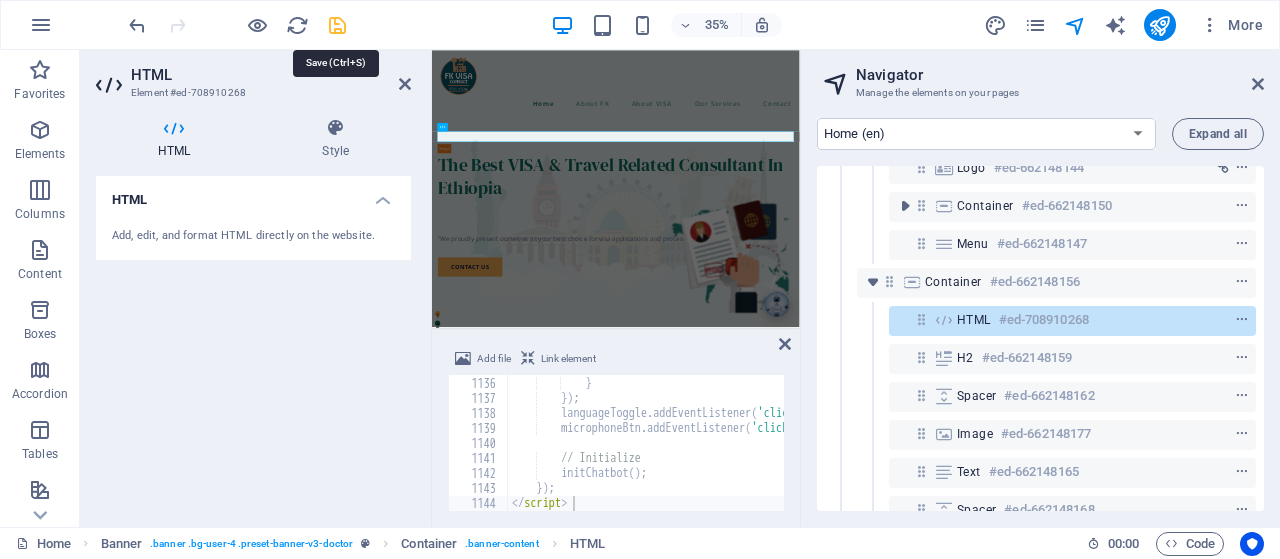 click at bounding box center [337, 25] 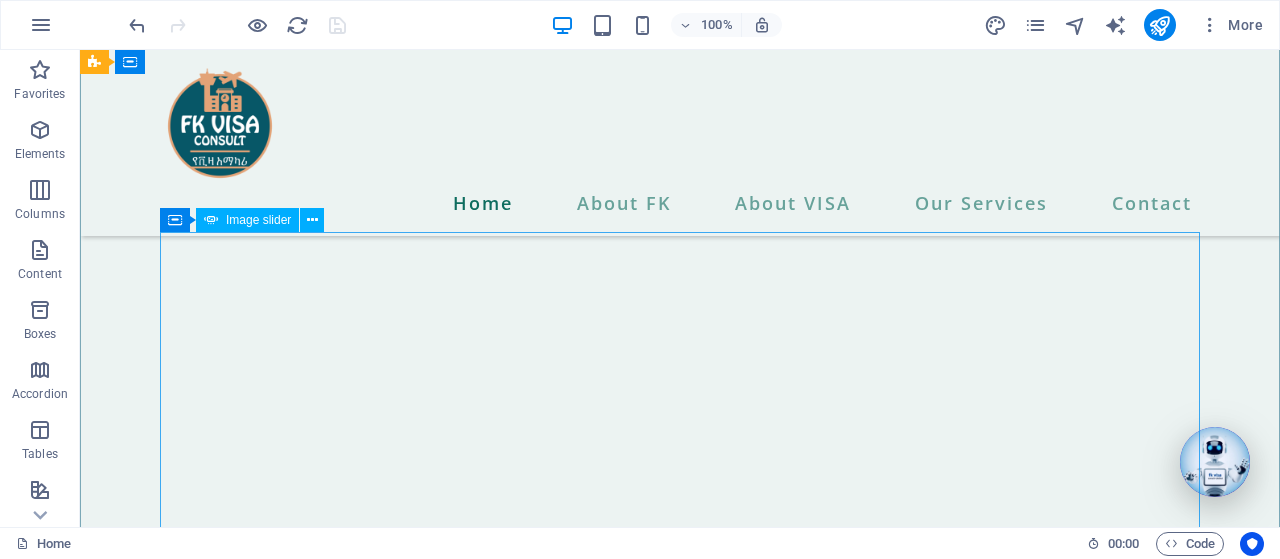 scroll, scrollTop: 624, scrollLeft: 0, axis: vertical 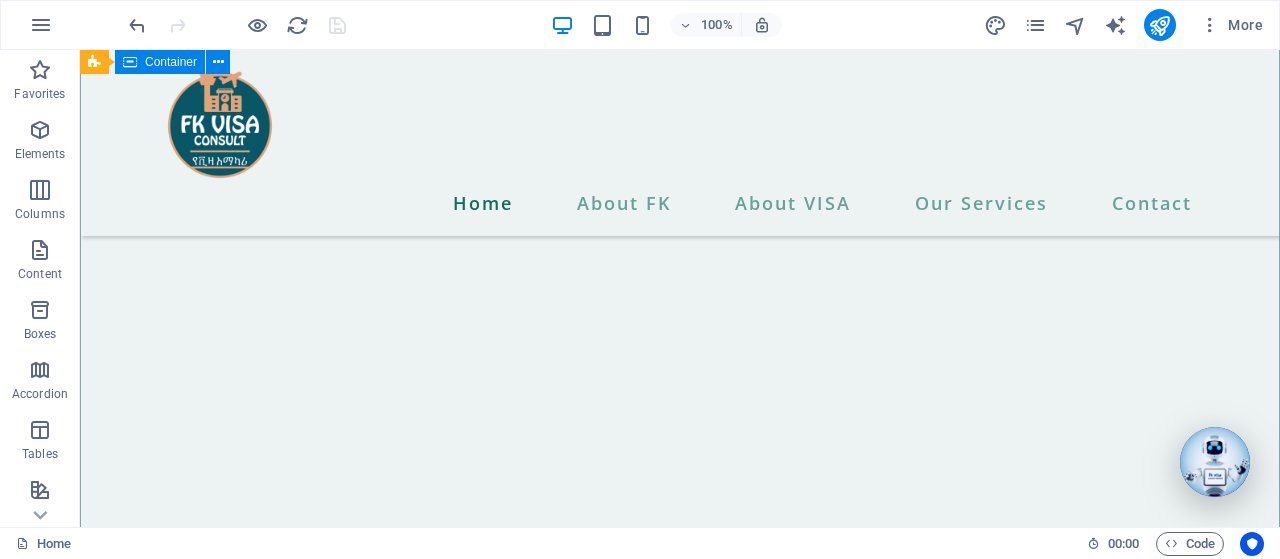 click on "FKVC Smart Chat Assistant
FKVC Assistant
Online
EN
1
The Best VISA & Travel Related Consultant In Ethiopia "We proudly present ourselves as your best choice for visa applications and processing." contact us" at bounding box center (680, 1803) 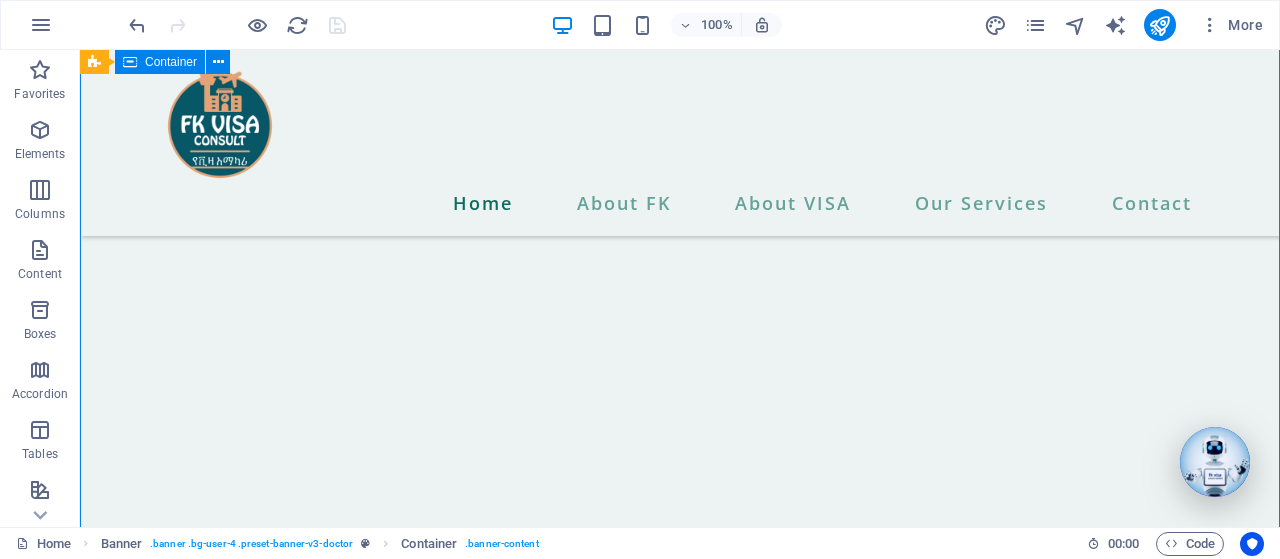 click on "FKVC Smart Chat Assistant
FKVC Assistant
Online
EN
1
The Best VISA & Travel Related Consultant In Ethiopia "We proudly present ourselves as your best choice for visa applications and processing." contact us" at bounding box center [680, 1803] 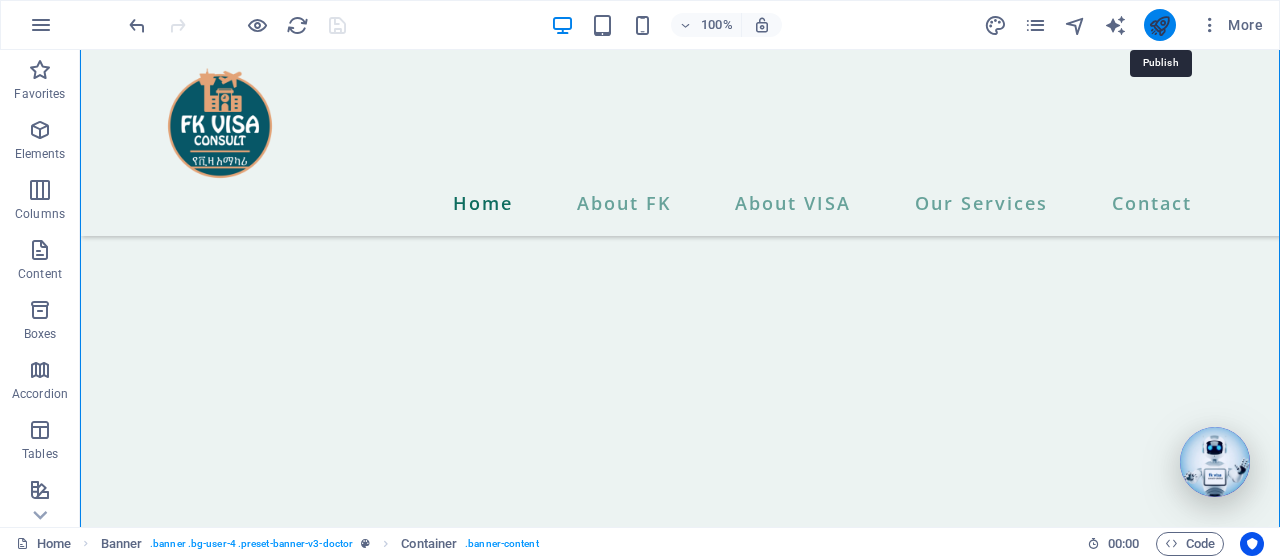 click at bounding box center [1159, 25] 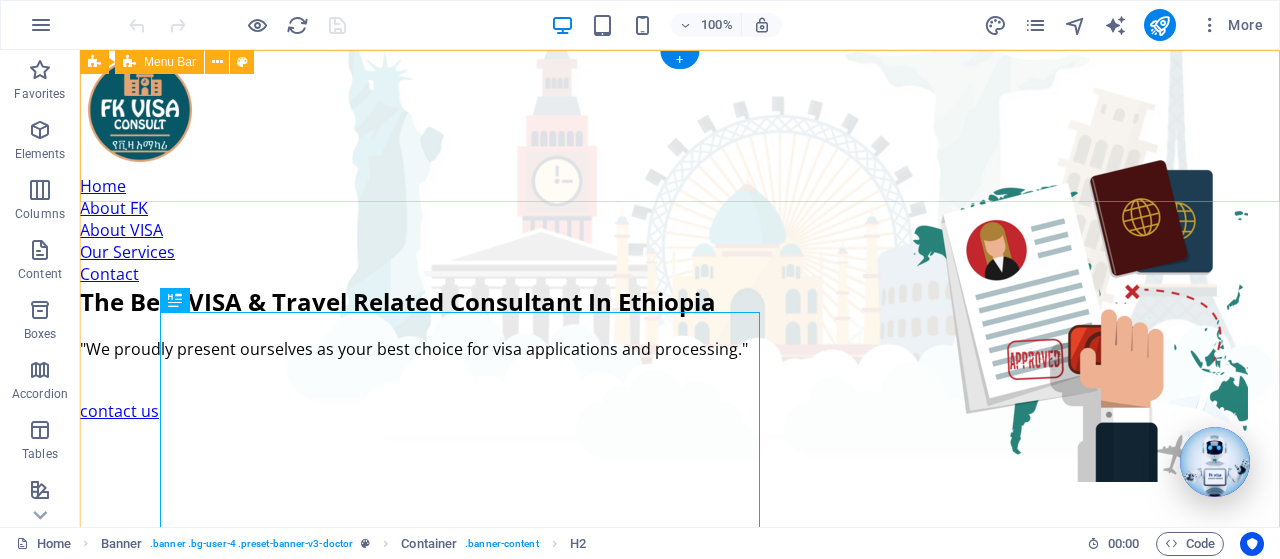 scroll, scrollTop: 0, scrollLeft: 0, axis: both 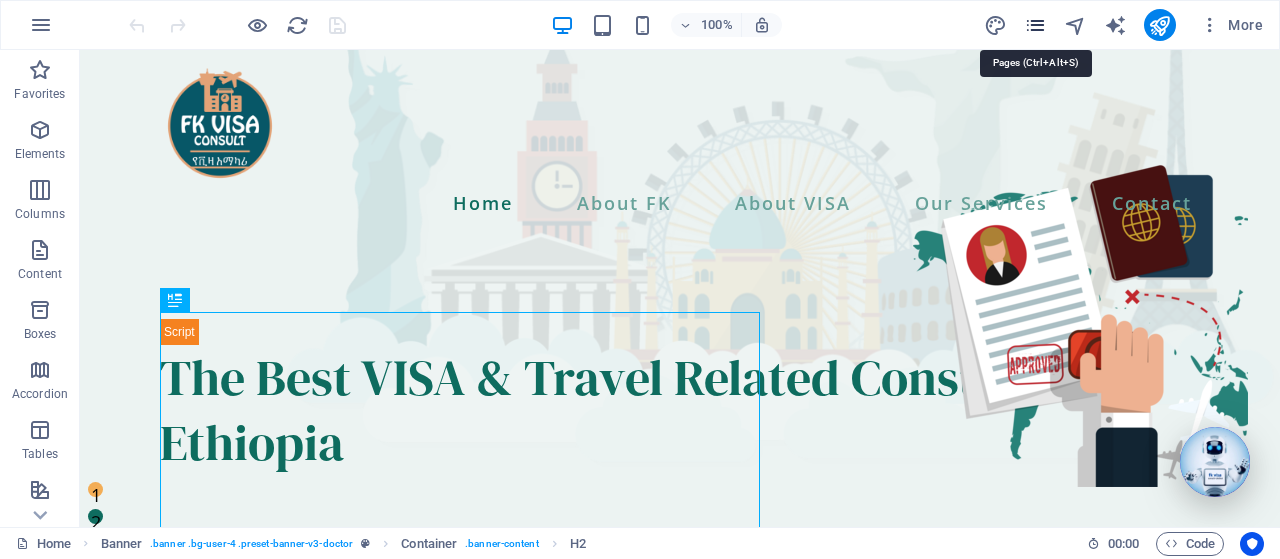 click at bounding box center [1035, 25] 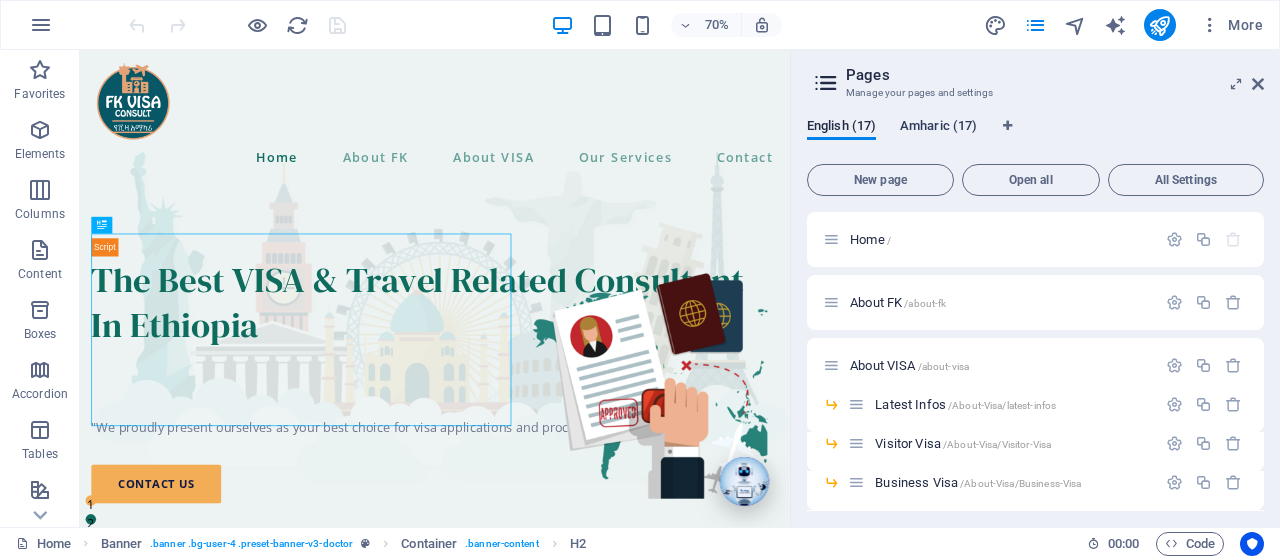 click on "Amharic (17)" at bounding box center [938, 128] 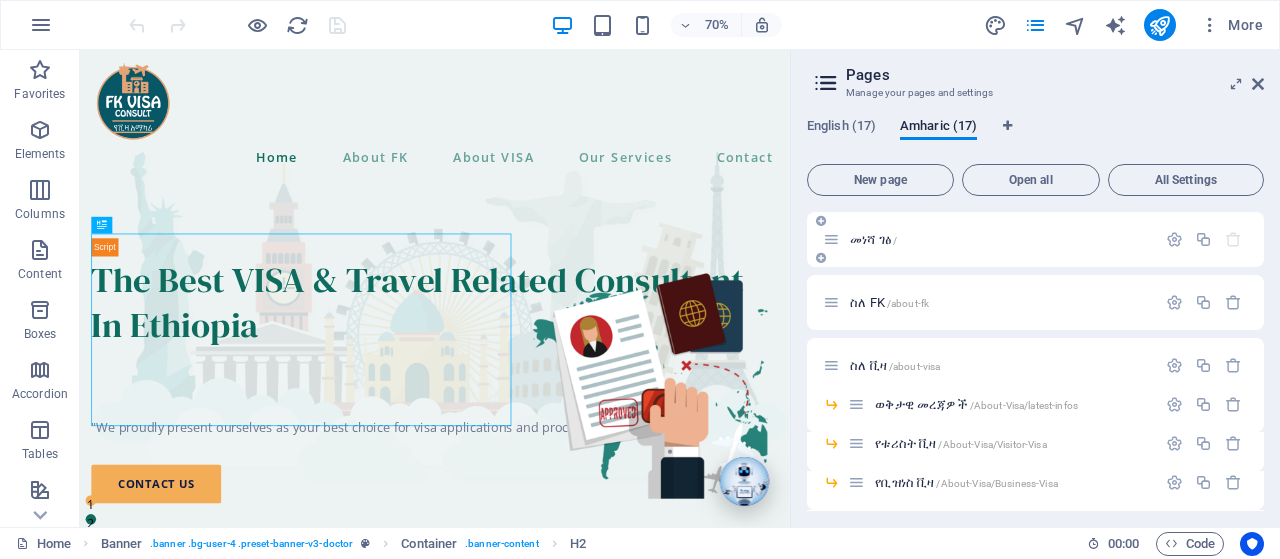 click on "መነሻ ገፅ /" at bounding box center [989, 239] 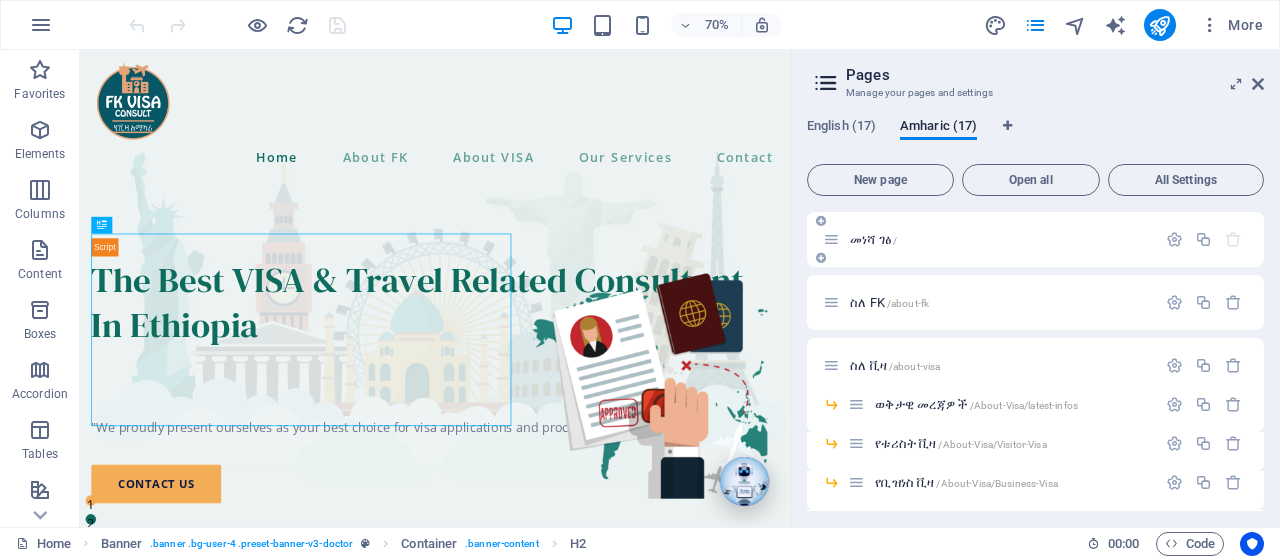 click on "መነሻ ገፅ /" at bounding box center [873, 239] 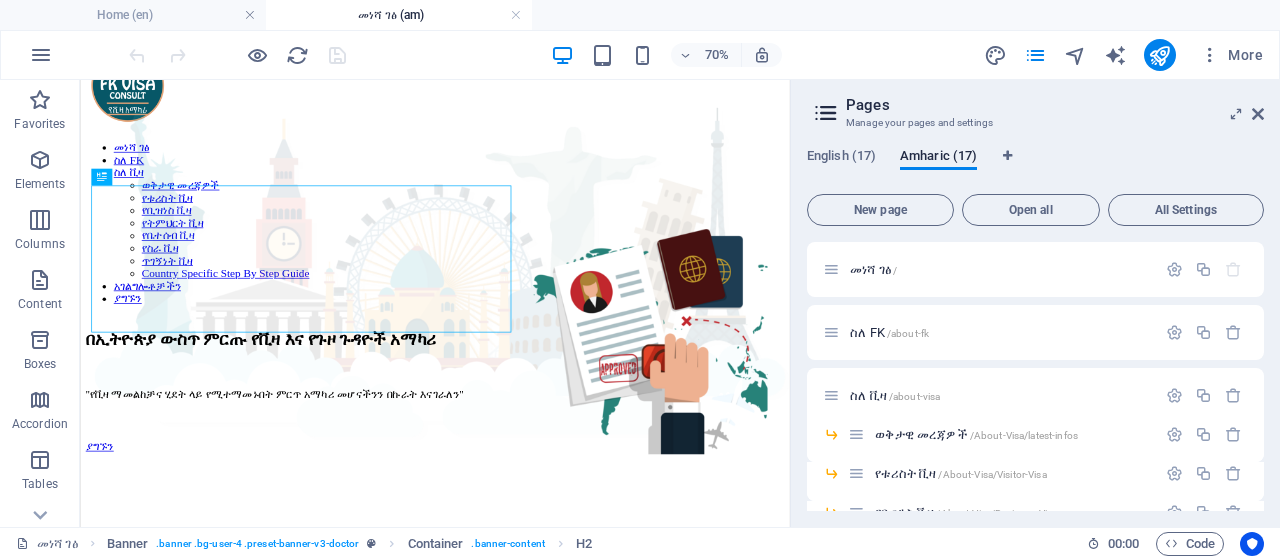 scroll, scrollTop: 103, scrollLeft: 0, axis: vertical 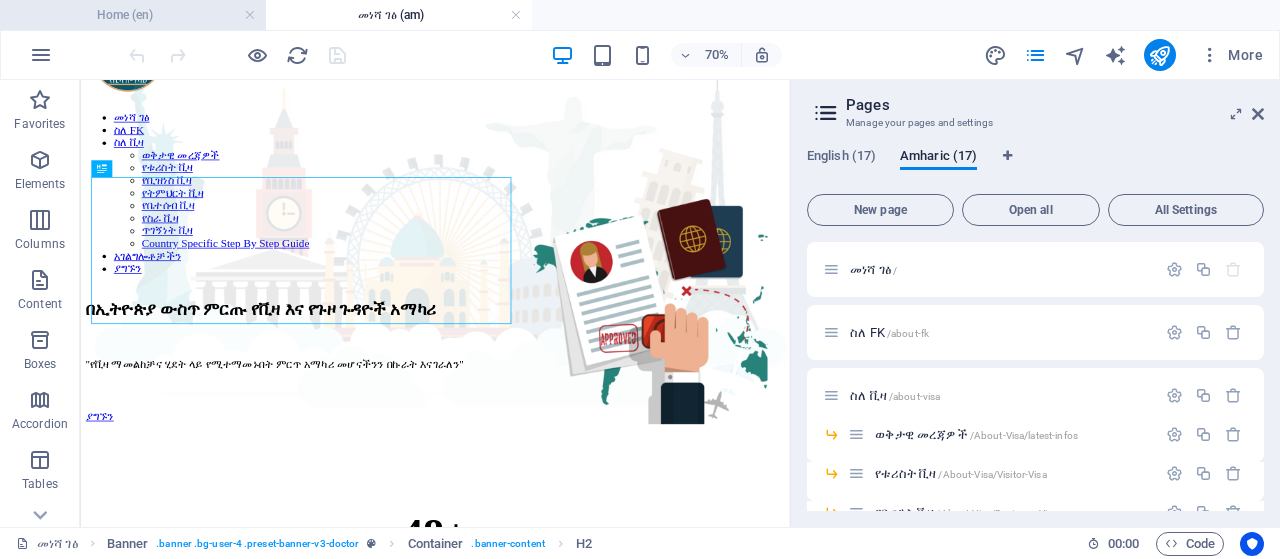 click on "Home (en)" at bounding box center [133, 15] 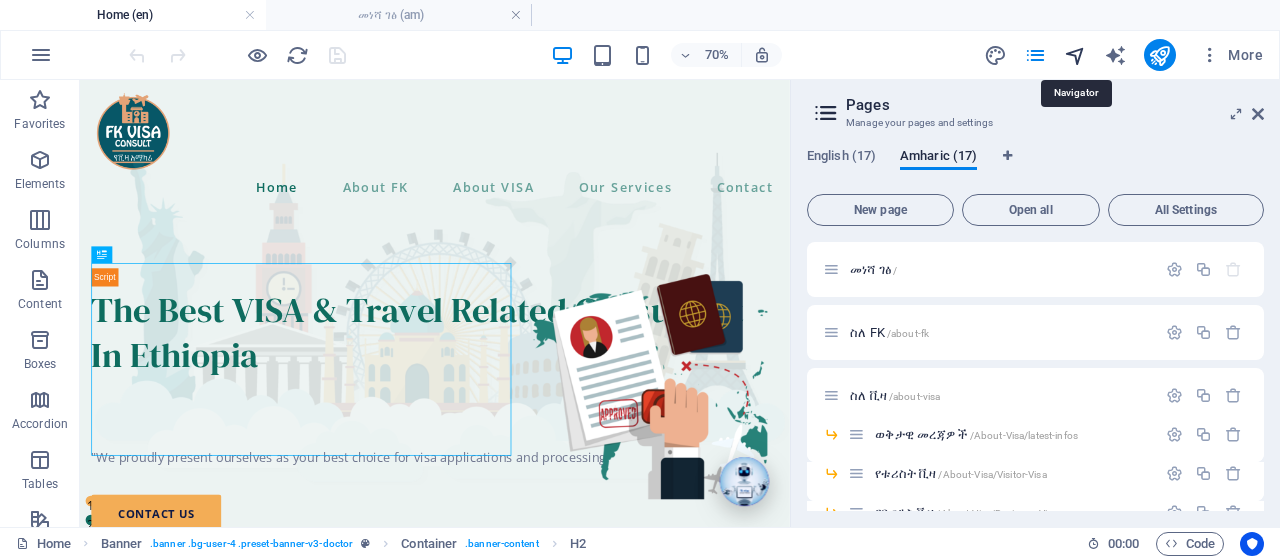 click at bounding box center [1075, 55] 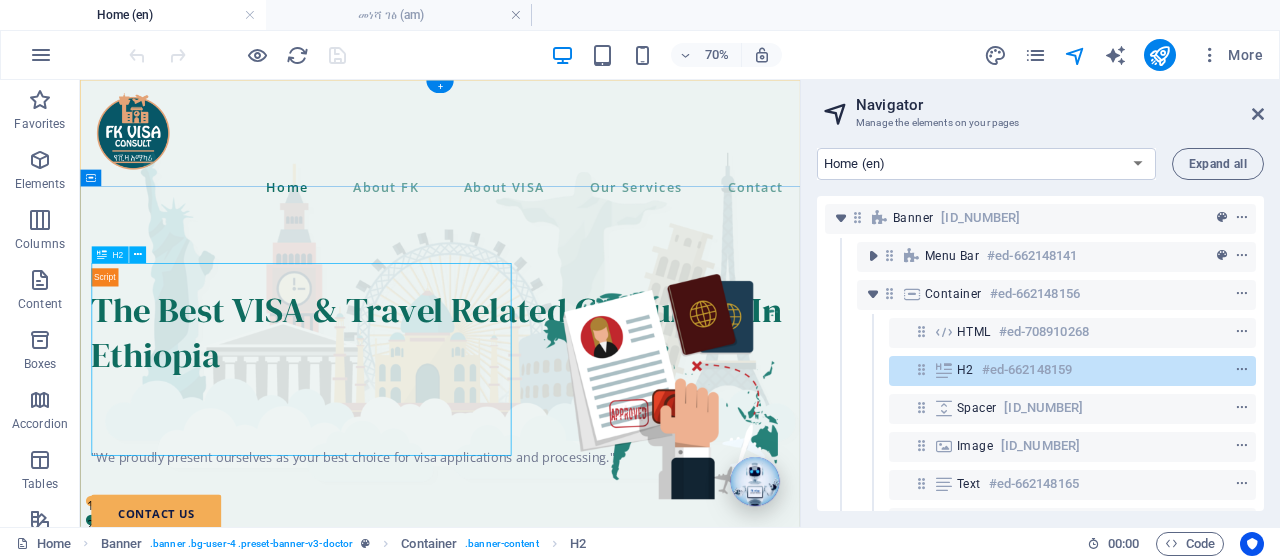 click on "#ed-662148159" at bounding box center [1027, 370] 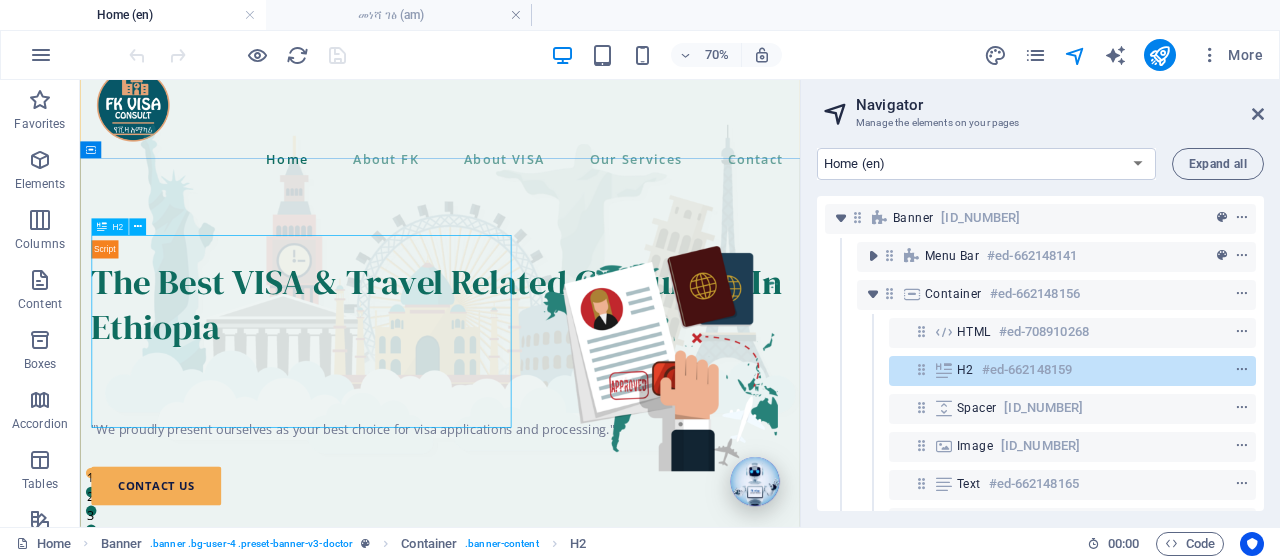 click on "#ed-662148159" at bounding box center (1027, 370) 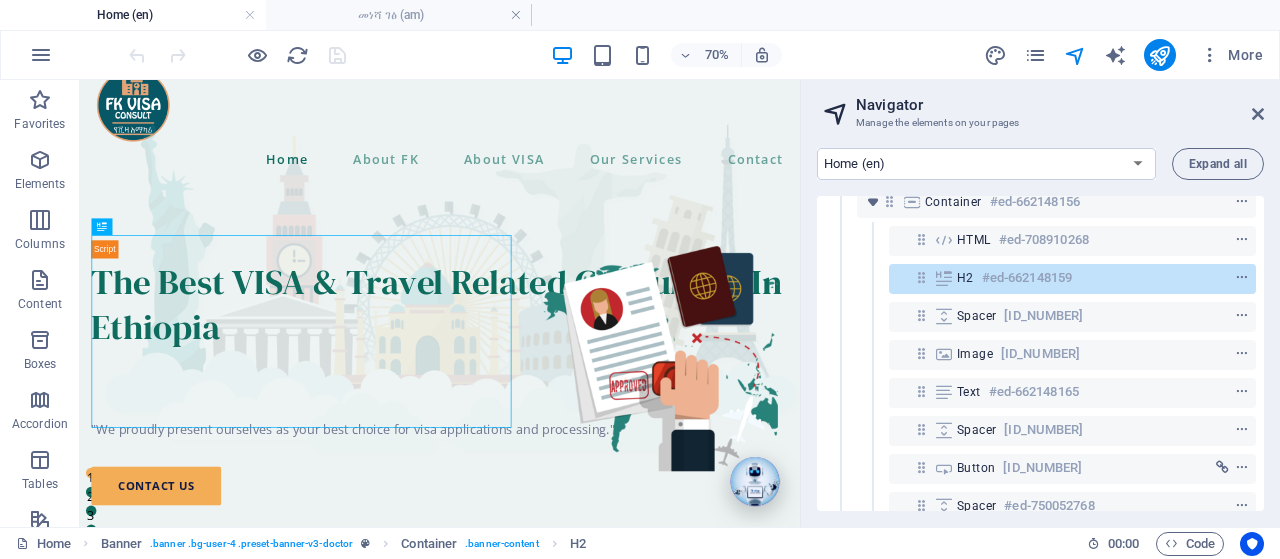 scroll, scrollTop: 96, scrollLeft: 0, axis: vertical 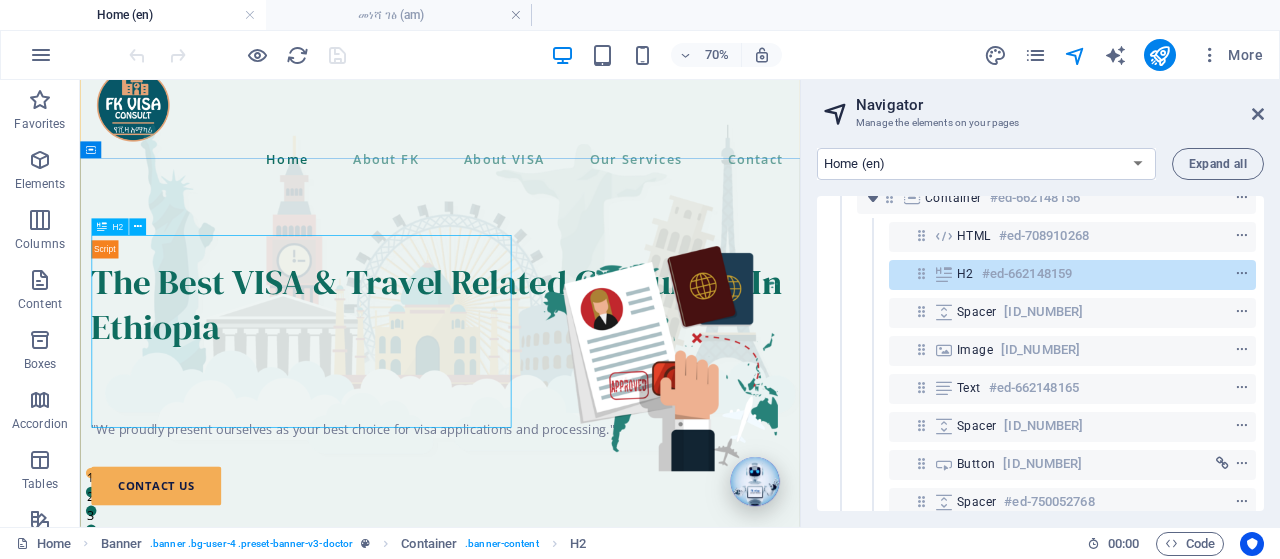 click on "#ed-662148159" at bounding box center (1027, 274) 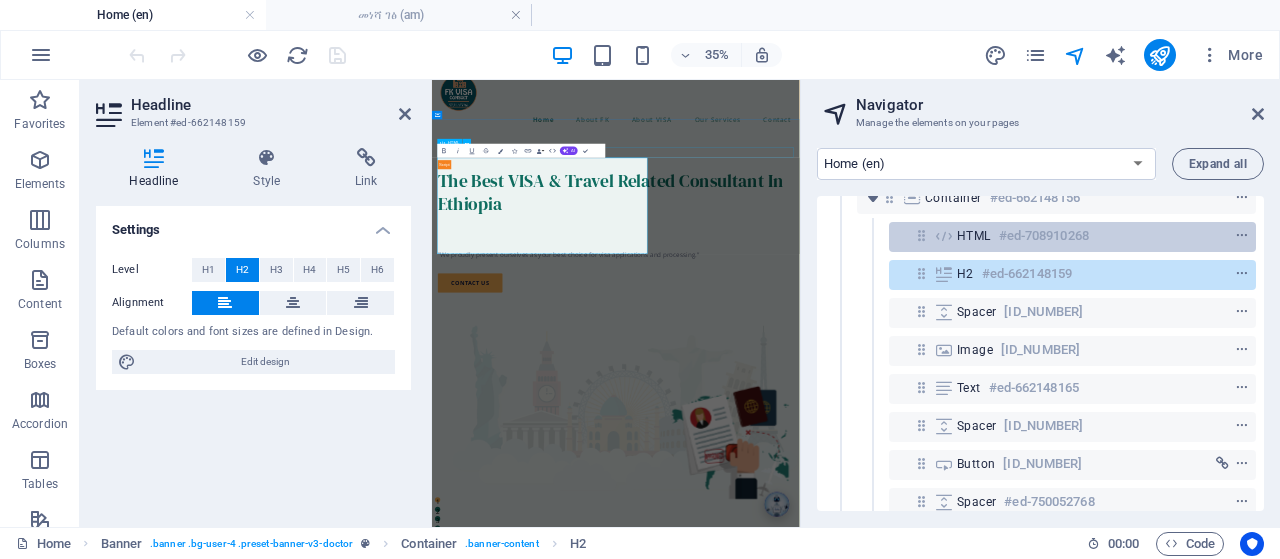 click on "#ed-708910268" at bounding box center (1044, 236) 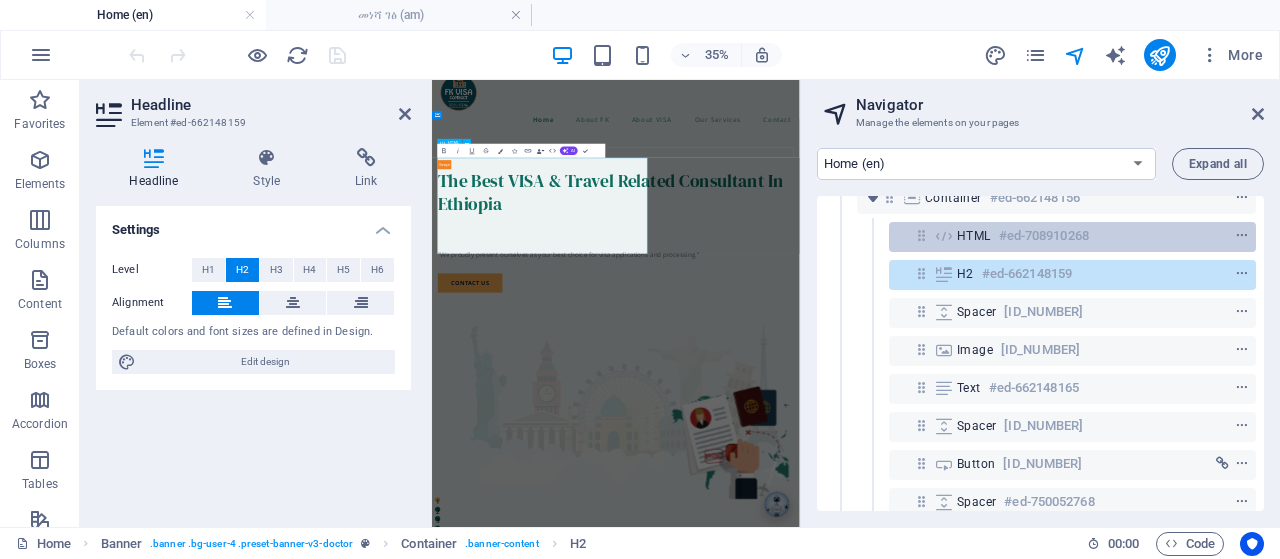 scroll, scrollTop: 0, scrollLeft: 0, axis: both 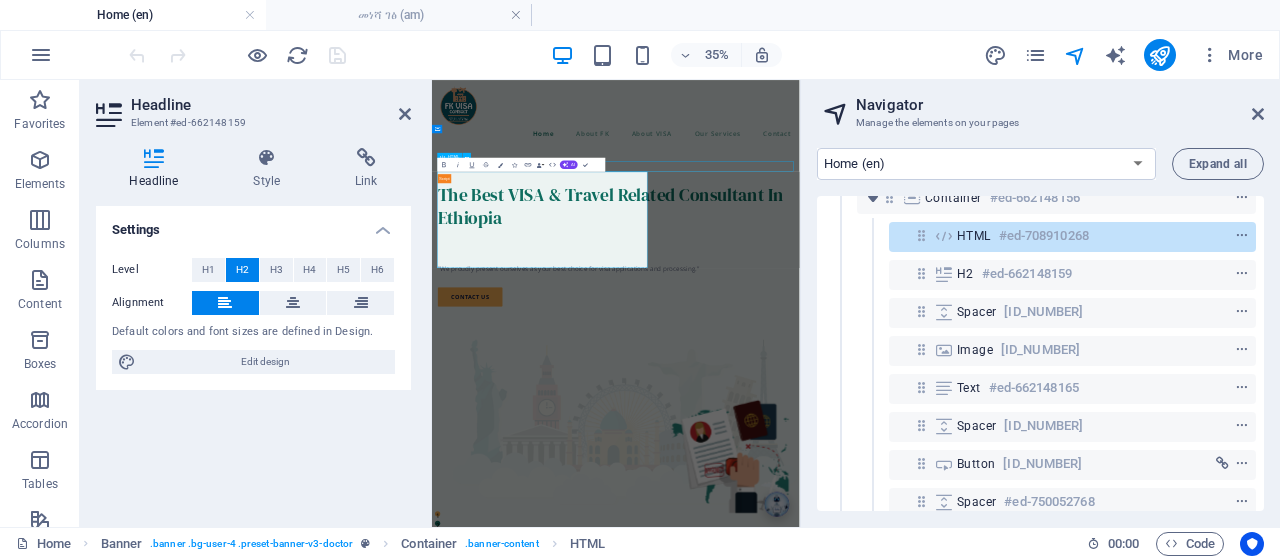 click on "#ed-708910268" at bounding box center (1044, 236) 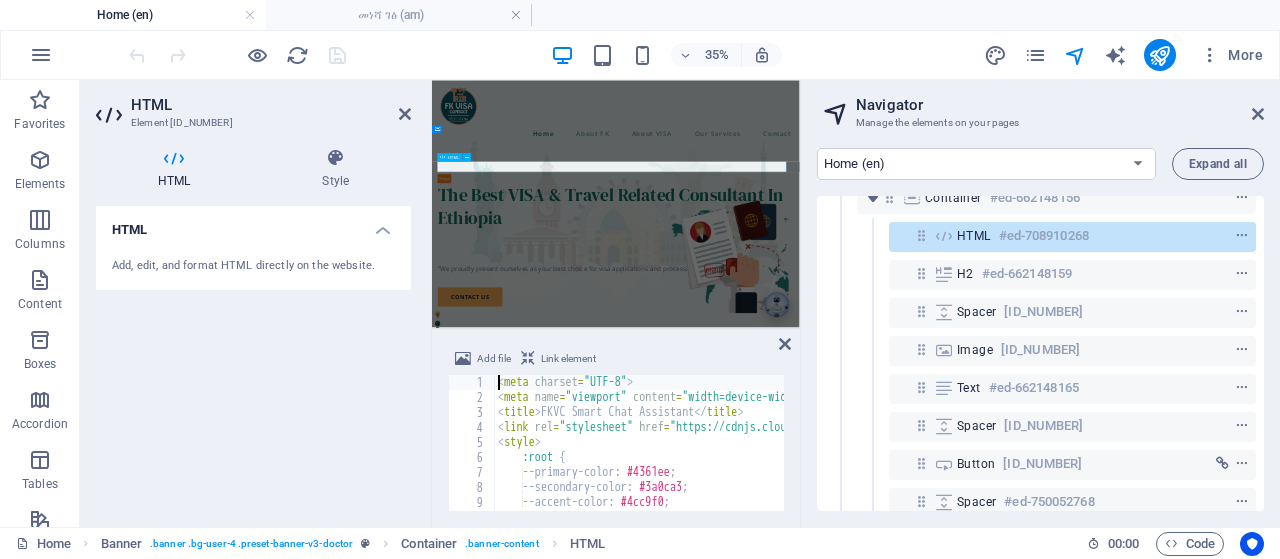 click on "#ed-708910268" at bounding box center (1044, 236) 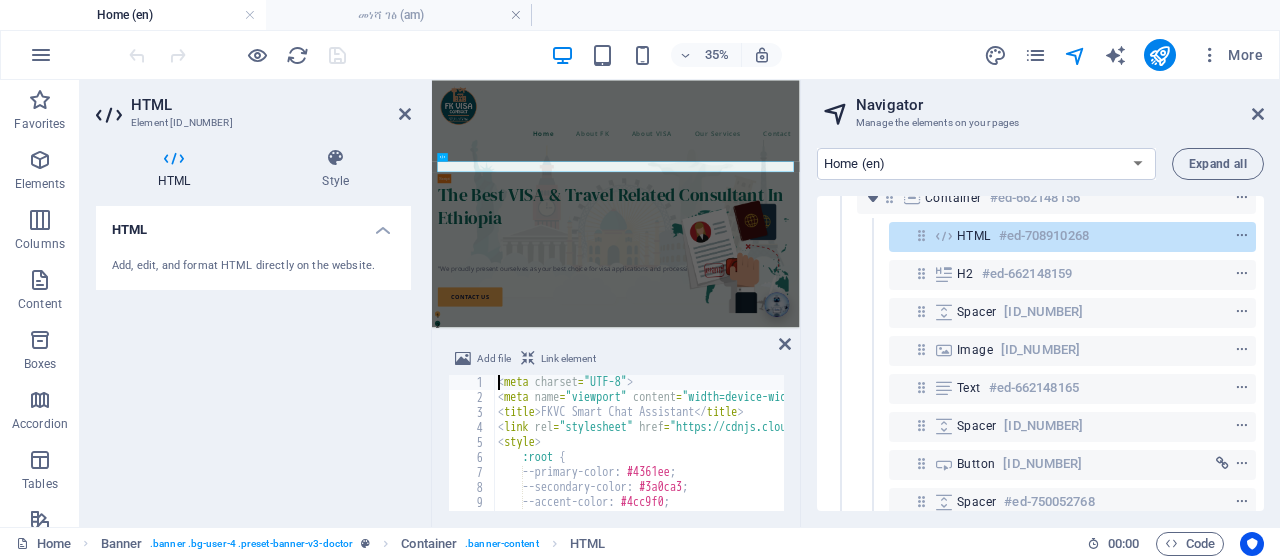 scroll, scrollTop: 0, scrollLeft: 0, axis: both 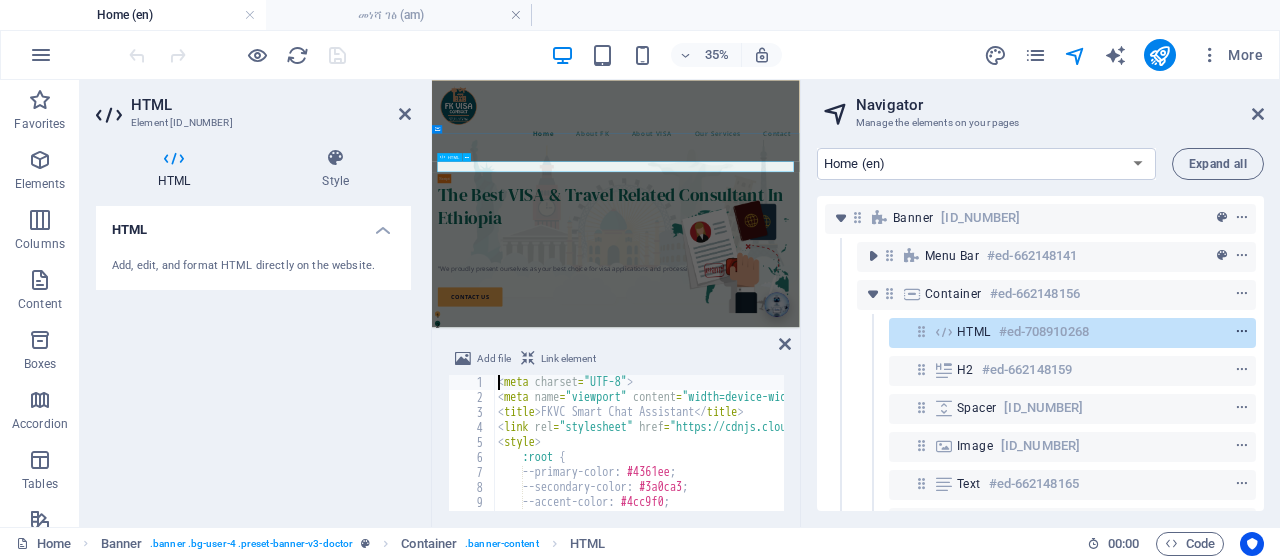 click at bounding box center [1242, 332] 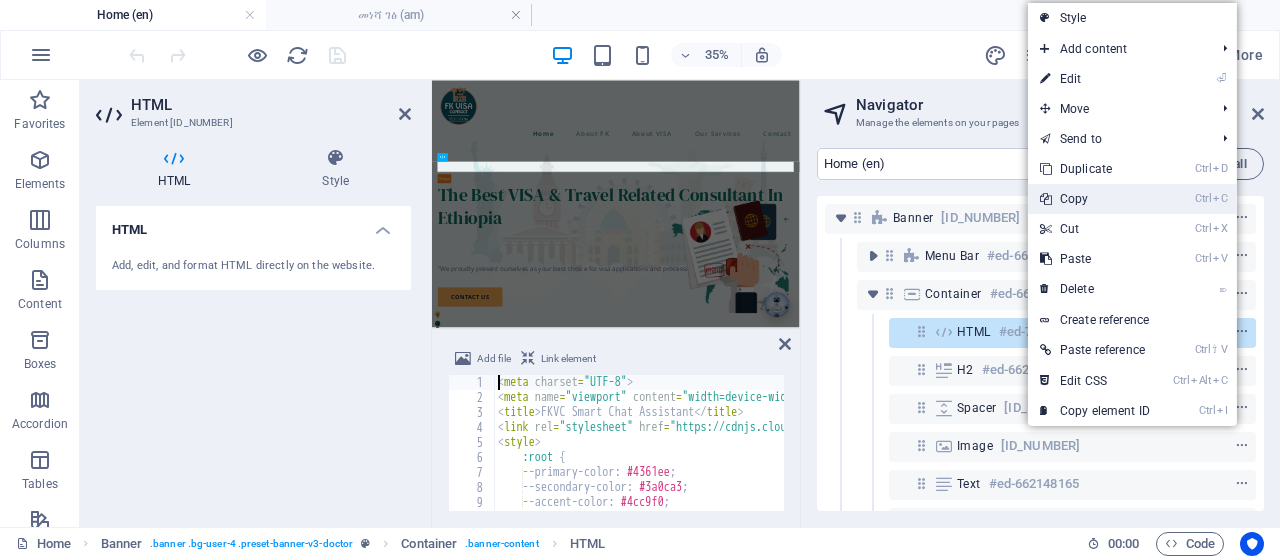 click on "Ctrl C  Copy" at bounding box center (1095, 199) 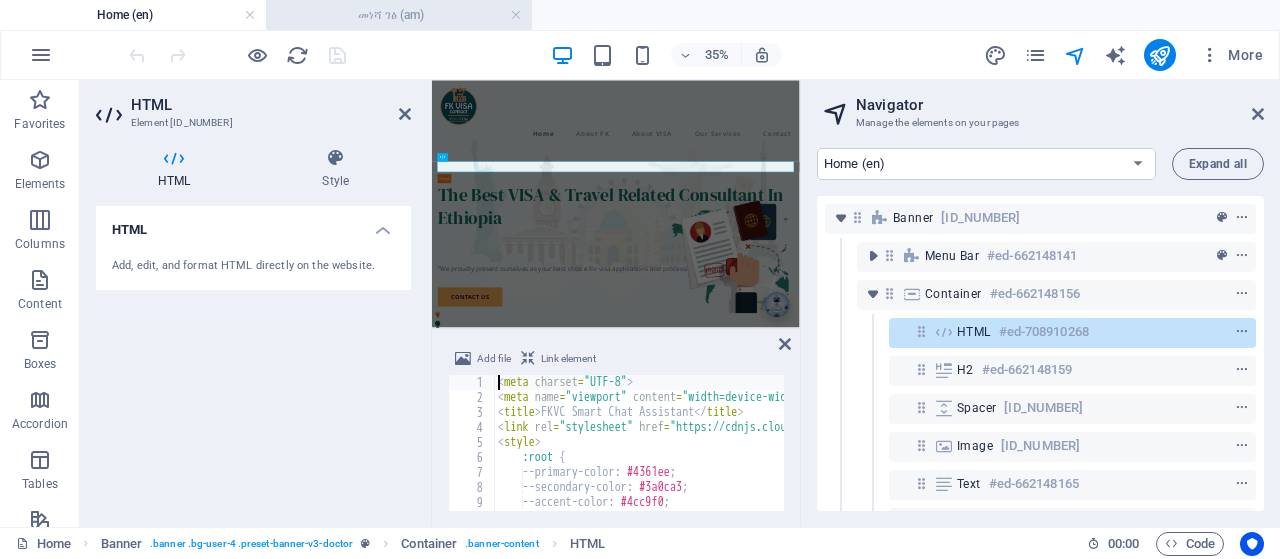 click on "መነሻ ገፅ (am)" at bounding box center [399, 15] 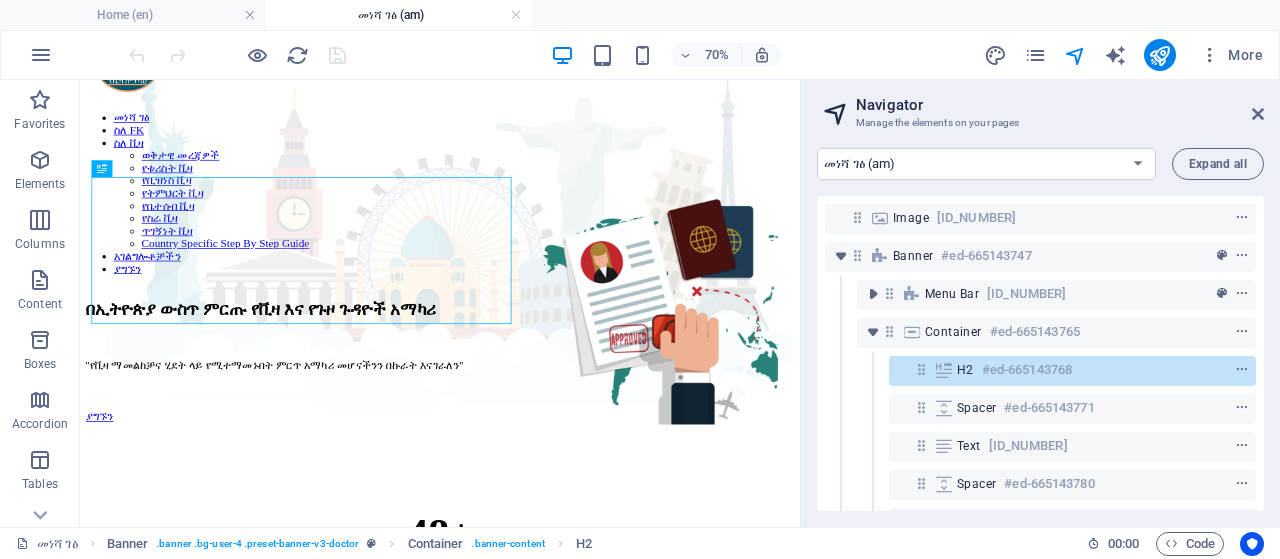 scroll, scrollTop: 104, scrollLeft: 0, axis: vertical 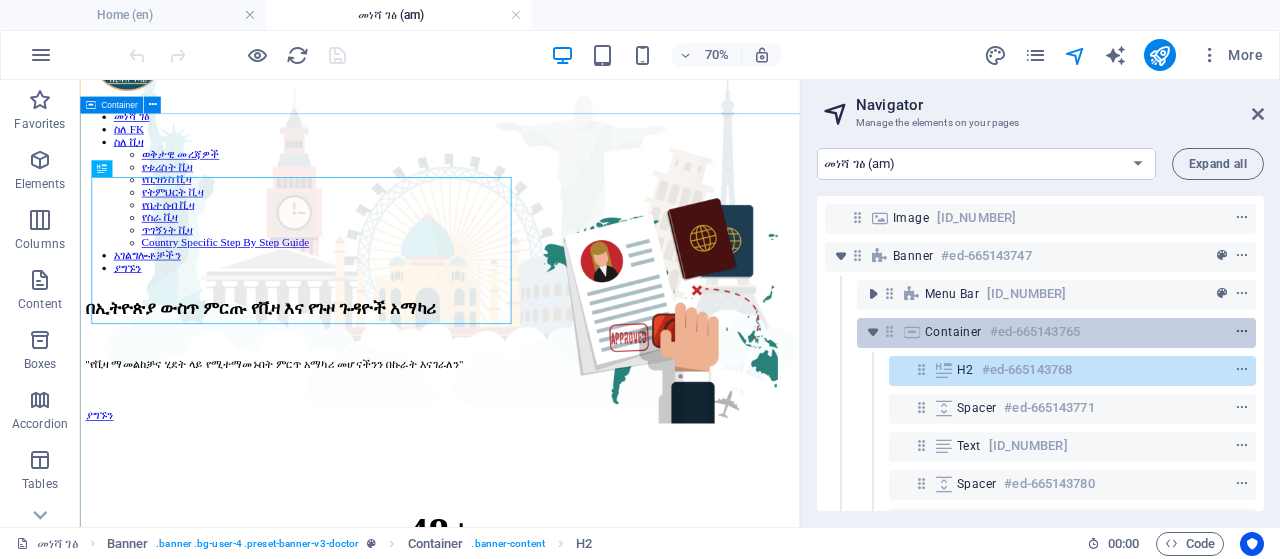 click at bounding box center (1242, 332) 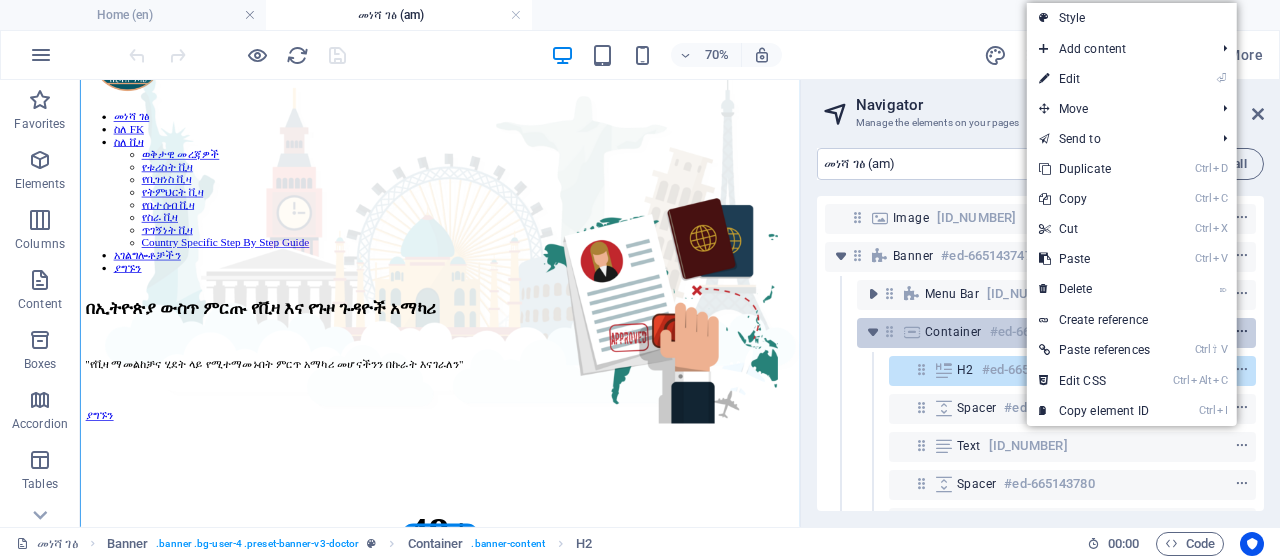 scroll, scrollTop: 163, scrollLeft: 0, axis: vertical 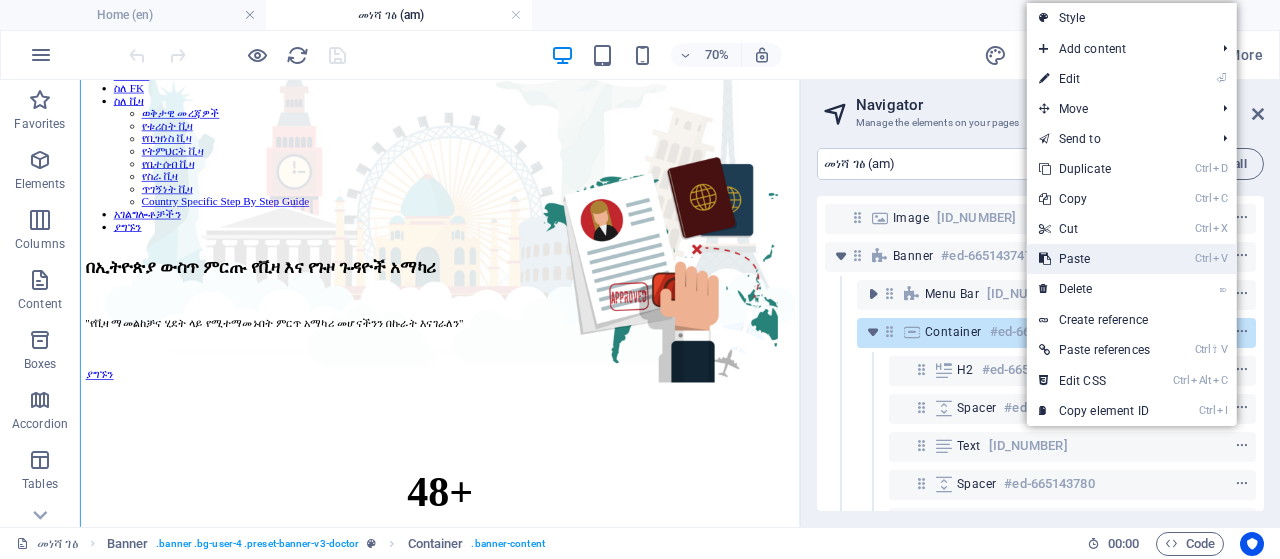 click on "Ctrl V  Paste" at bounding box center (1094, 259) 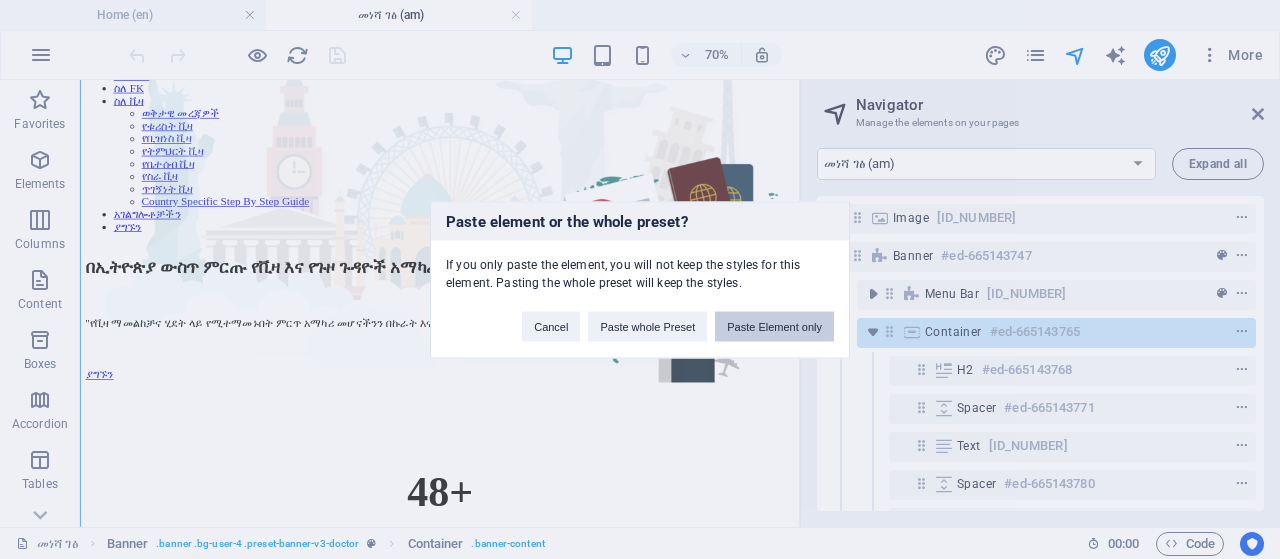 click on "Paste Element only" at bounding box center [774, 326] 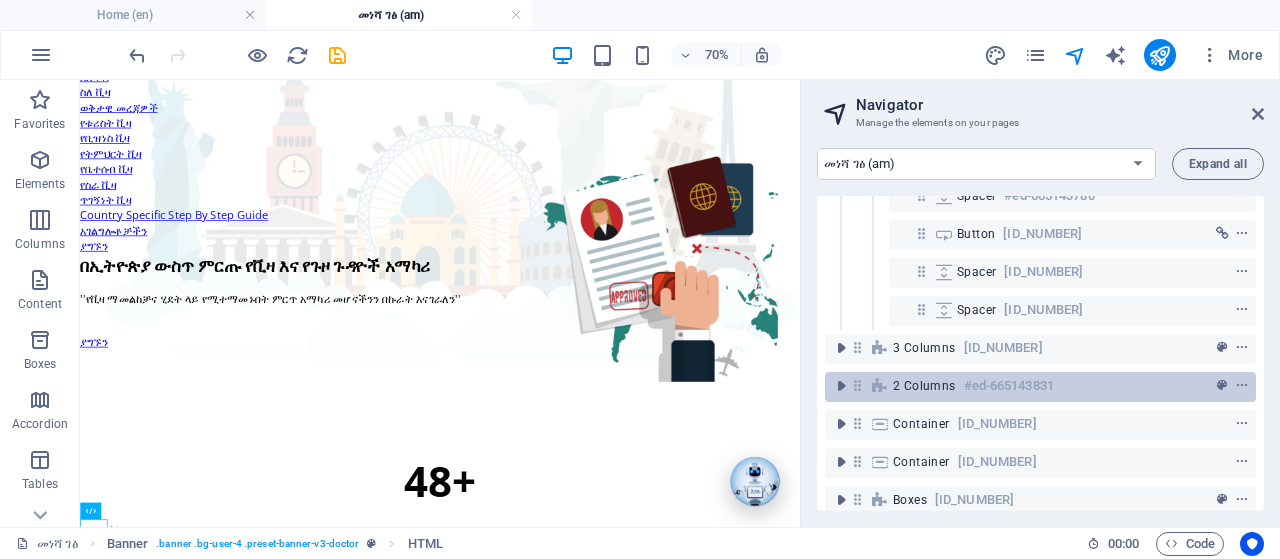 scroll, scrollTop: 96, scrollLeft: 0, axis: vertical 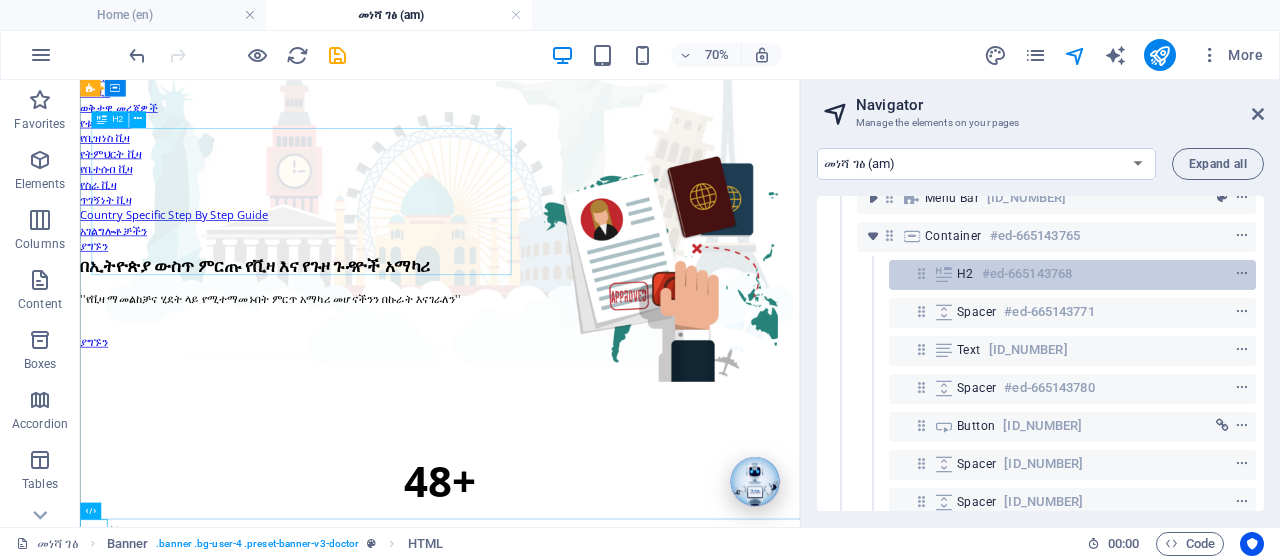 click on "#ed-665143768" at bounding box center (1027, 274) 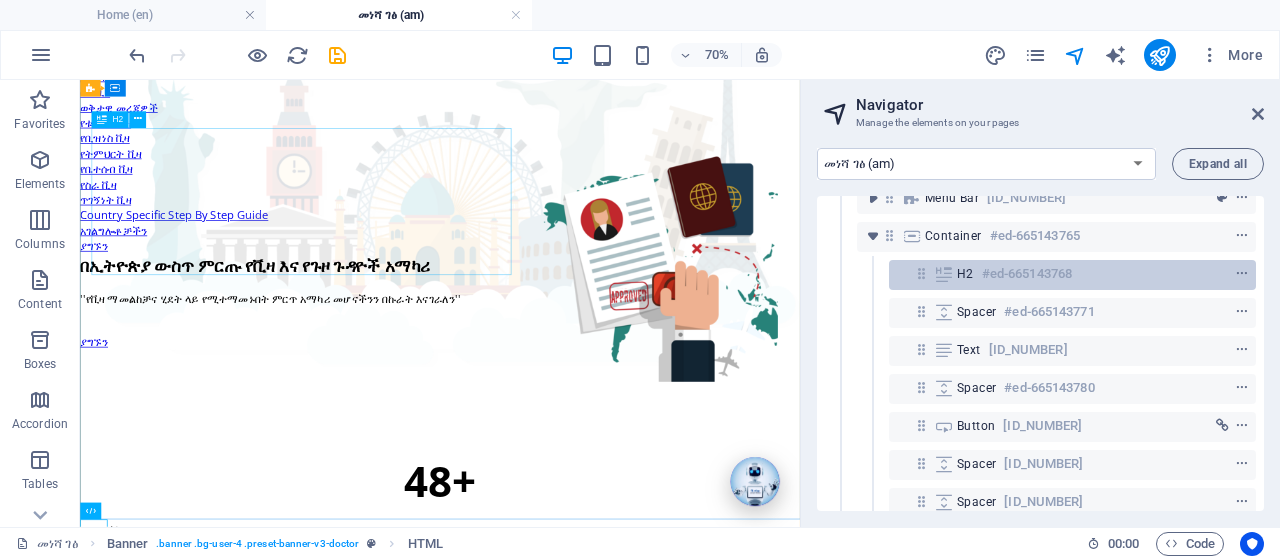 scroll, scrollTop: 0, scrollLeft: 0, axis: both 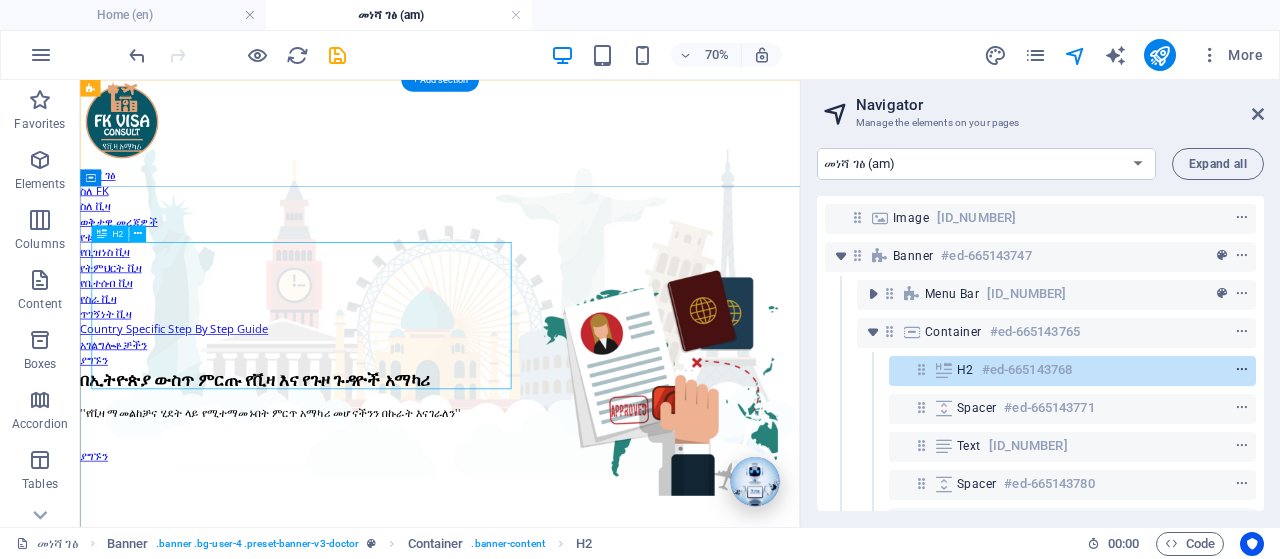 click at bounding box center (1242, 370) 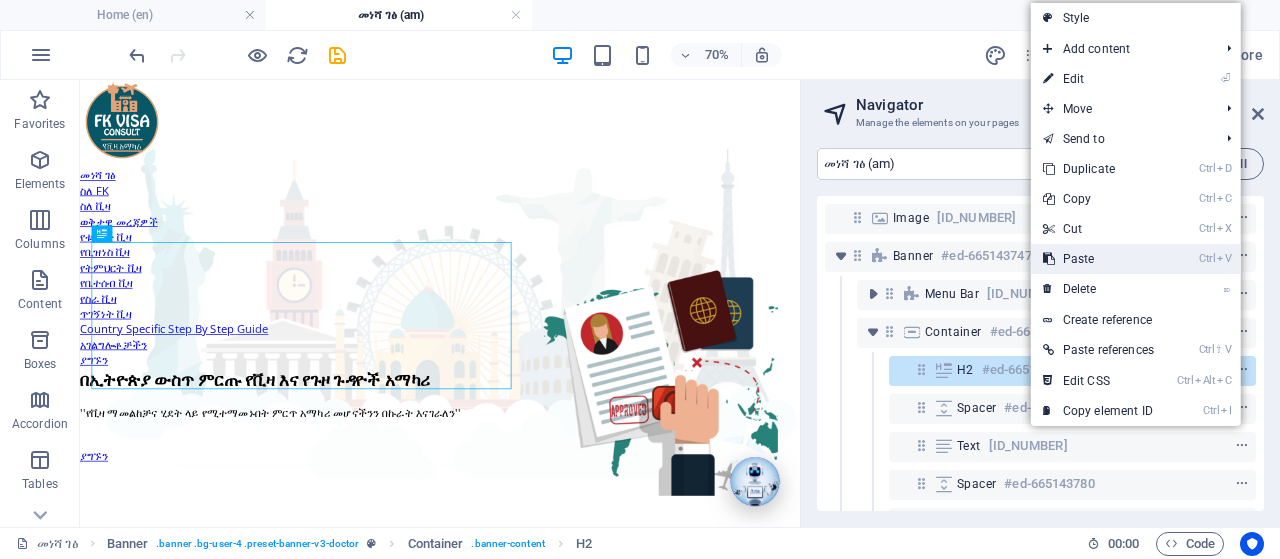 click at bounding box center [1048, 259] 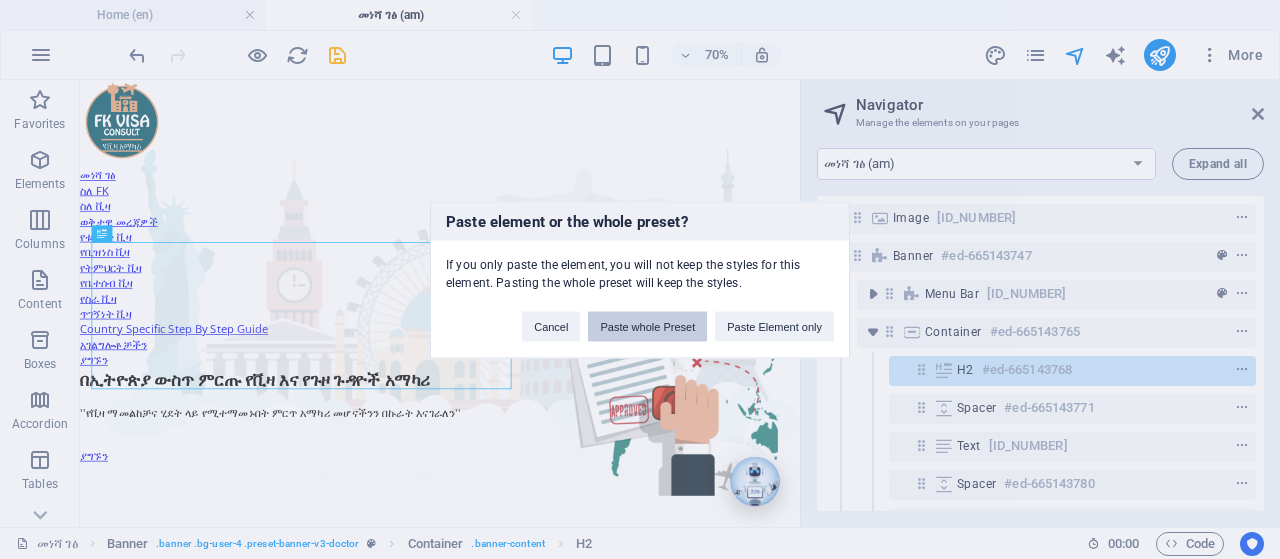 click on "Paste whole Preset" at bounding box center (647, 326) 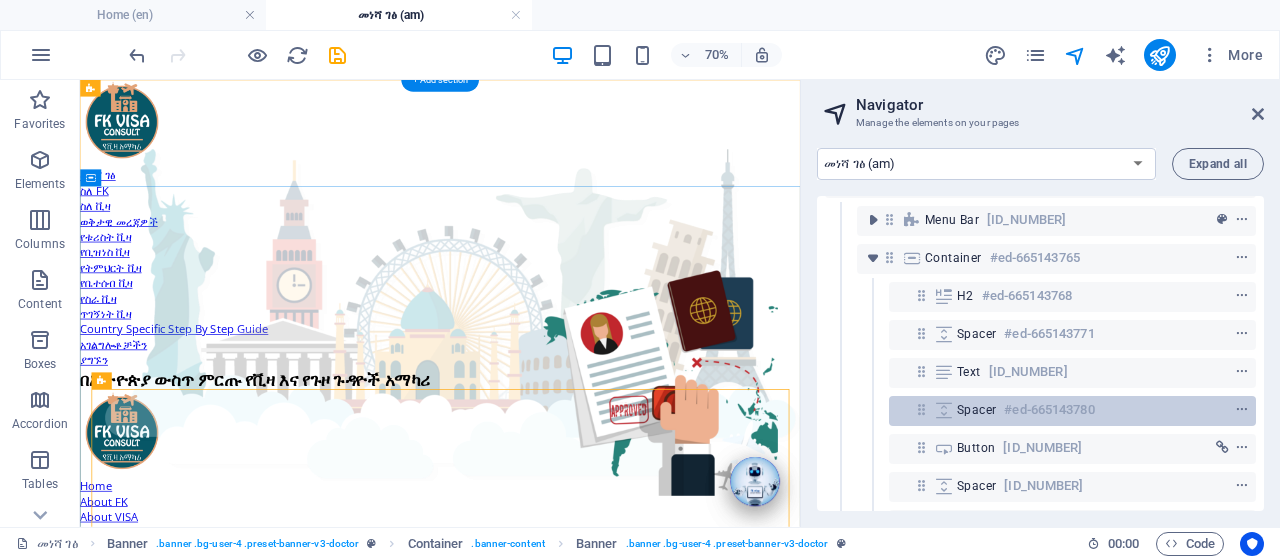 scroll, scrollTop: 96, scrollLeft: 0, axis: vertical 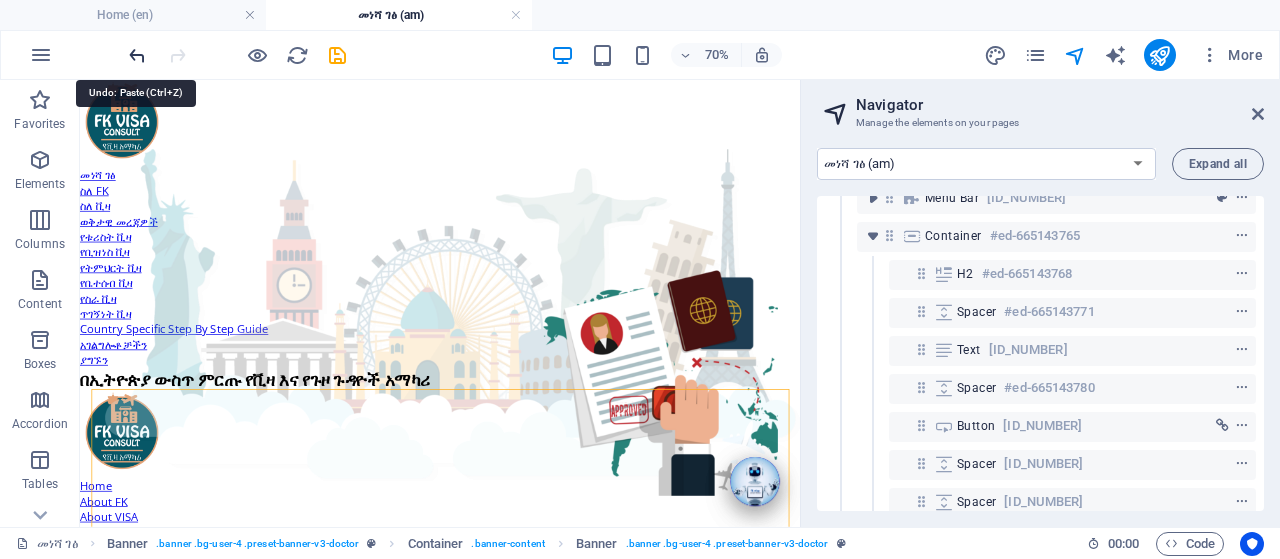 click at bounding box center [137, 55] 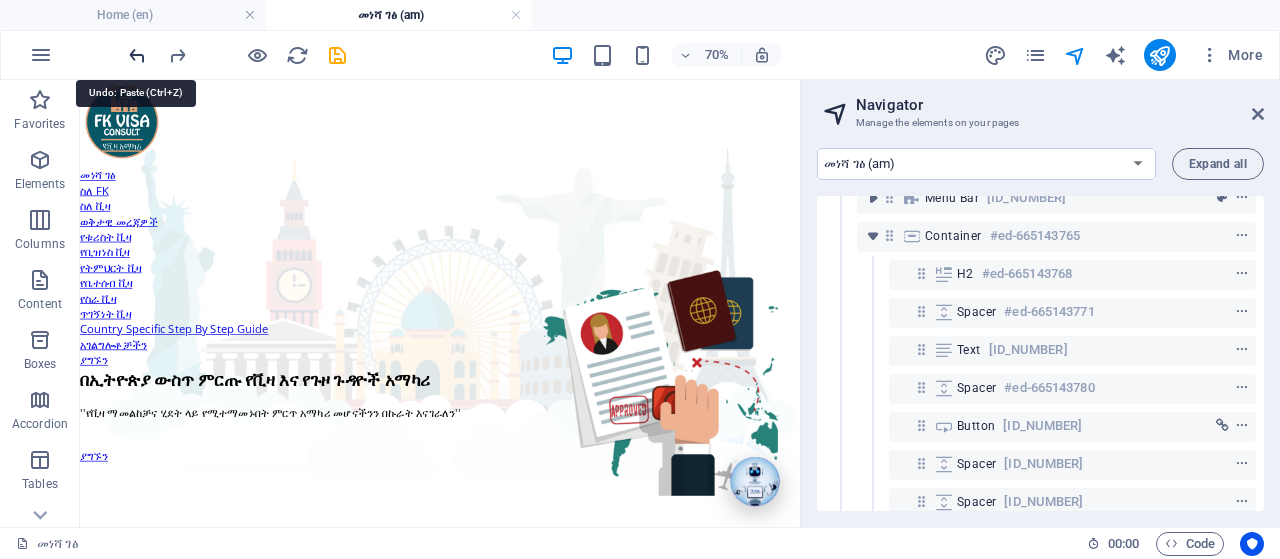 click at bounding box center (137, 55) 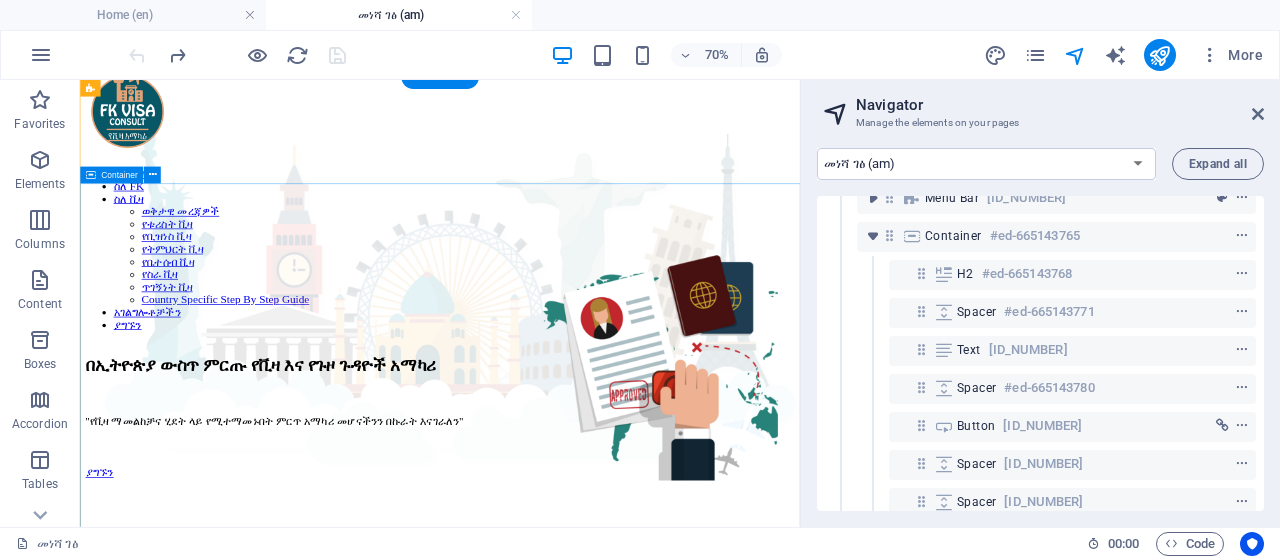 scroll, scrollTop: 0, scrollLeft: 0, axis: both 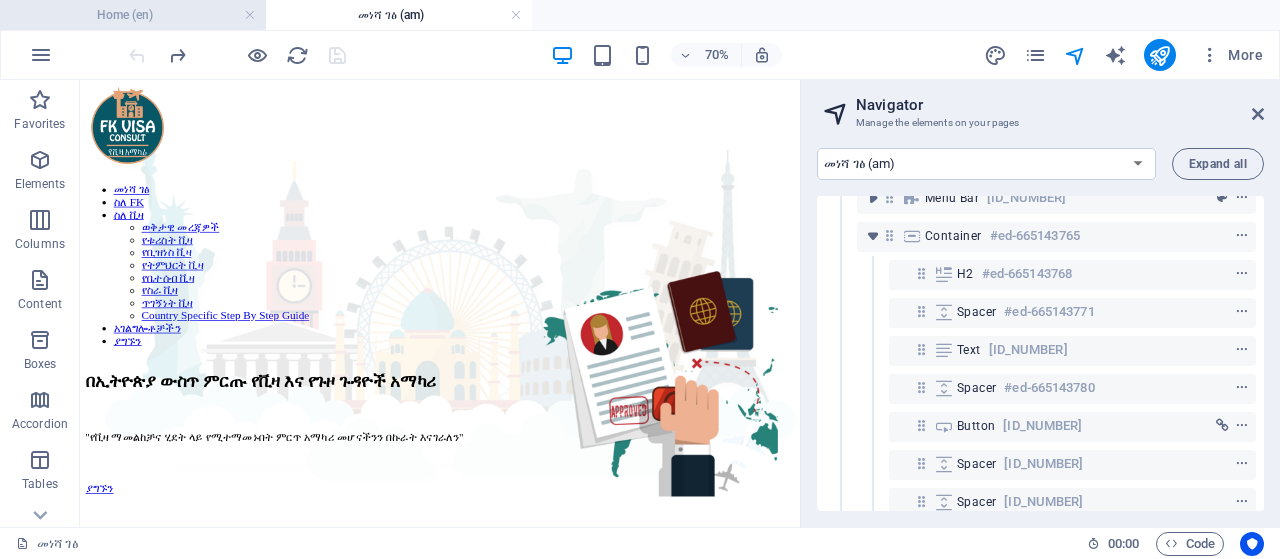 click on "Home (en)" at bounding box center (133, 15) 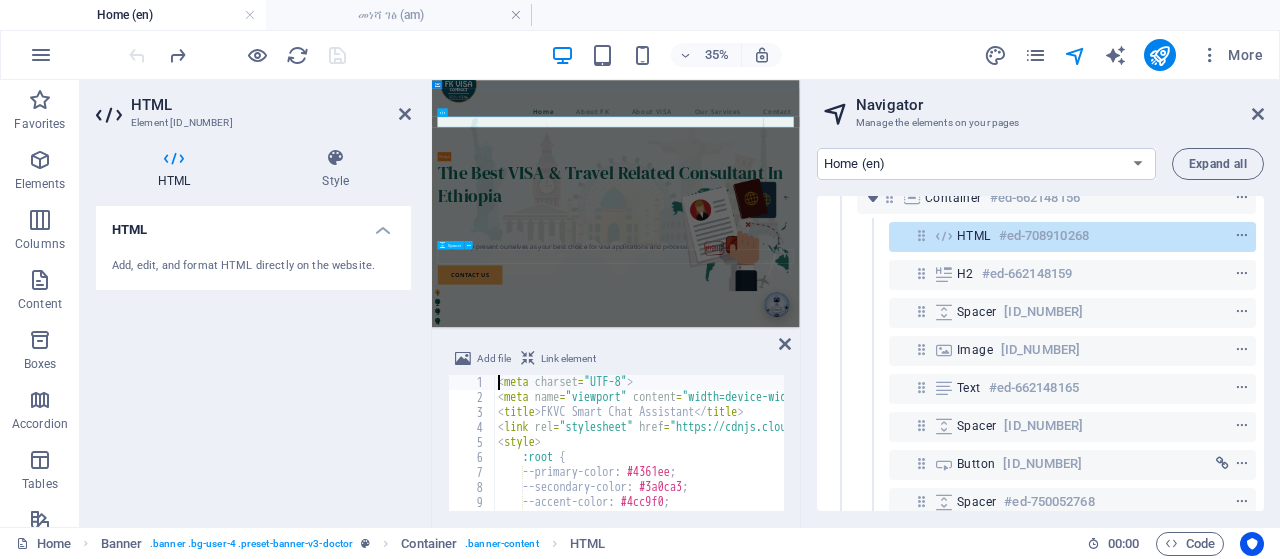 scroll, scrollTop: 0, scrollLeft: 0, axis: both 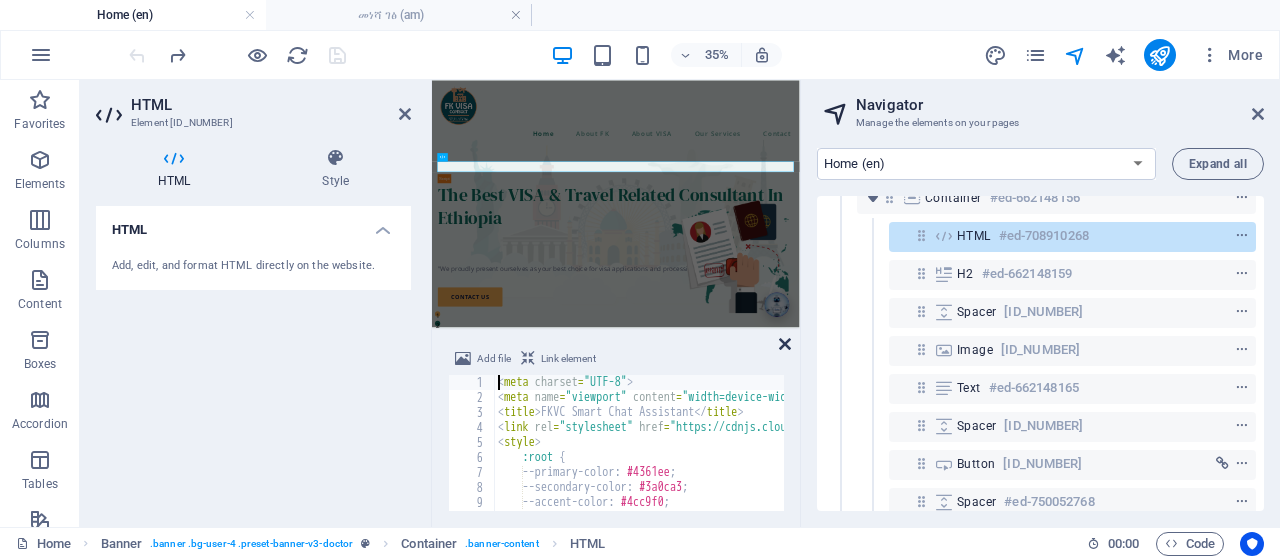 click at bounding box center (785, 344) 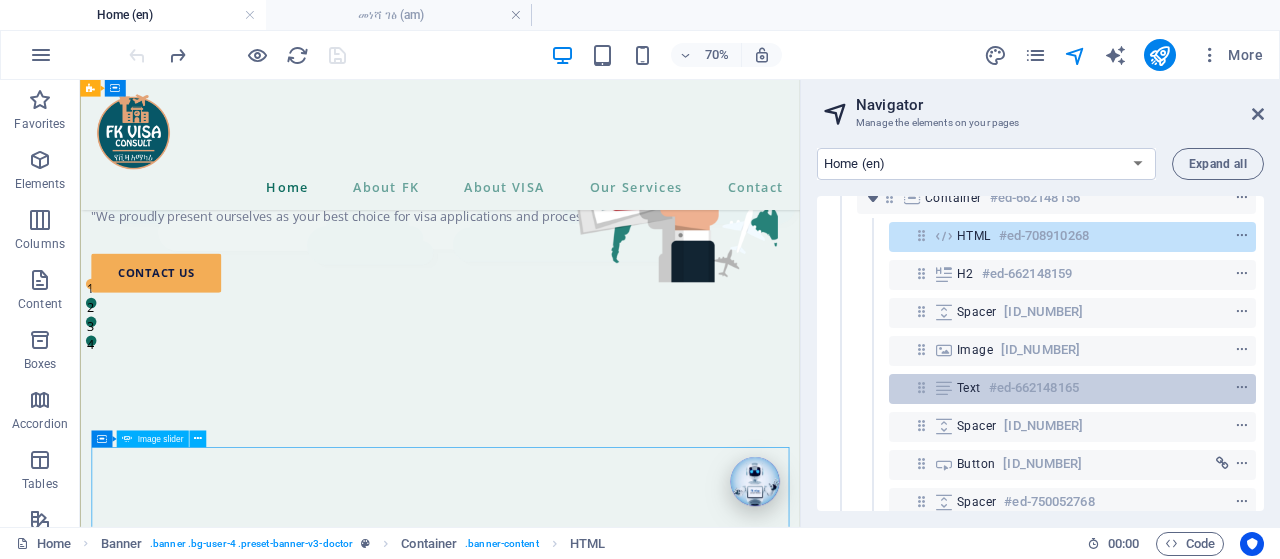 scroll, scrollTop: 312, scrollLeft: 0, axis: vertical 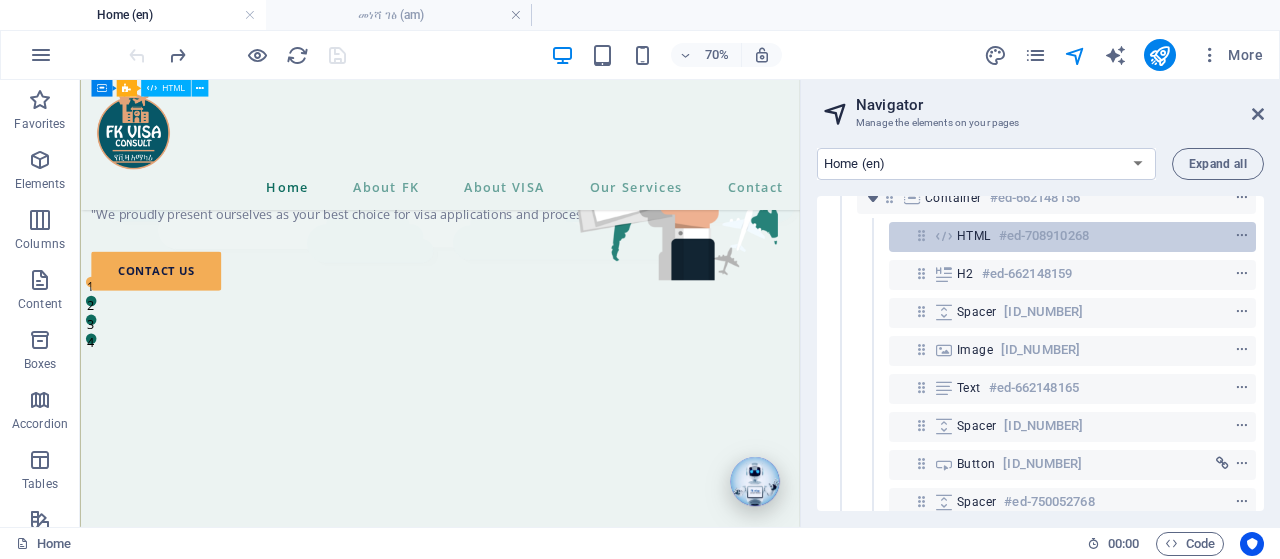 click on "#ed-708910268" at bounding box center [1044, 236] 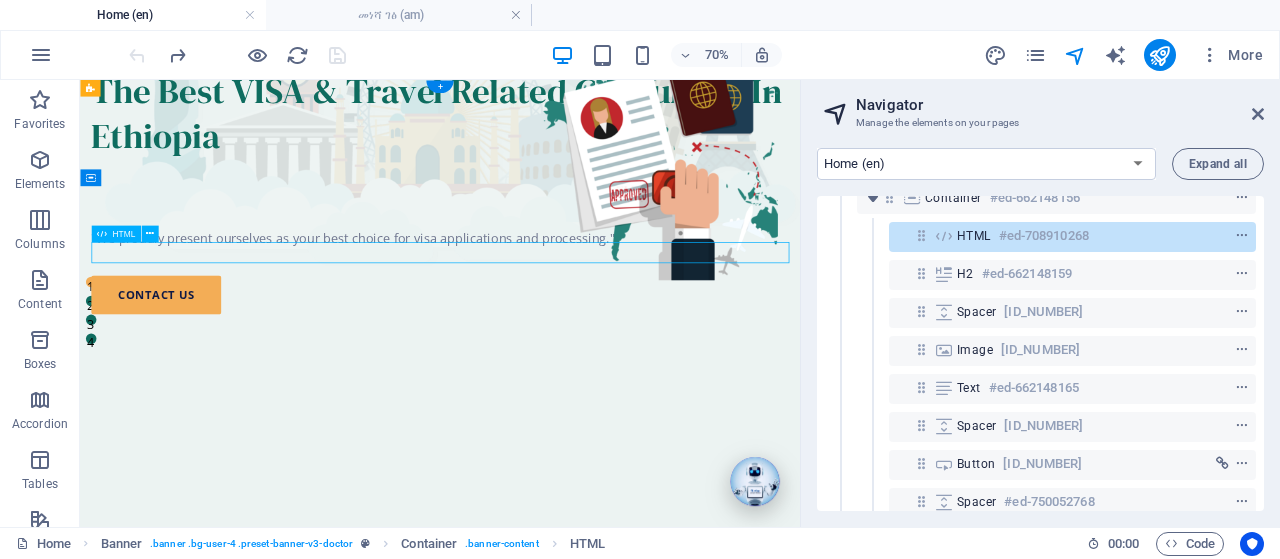 scroll, scrollTop: 0, scrollLeft: 0, axis: both 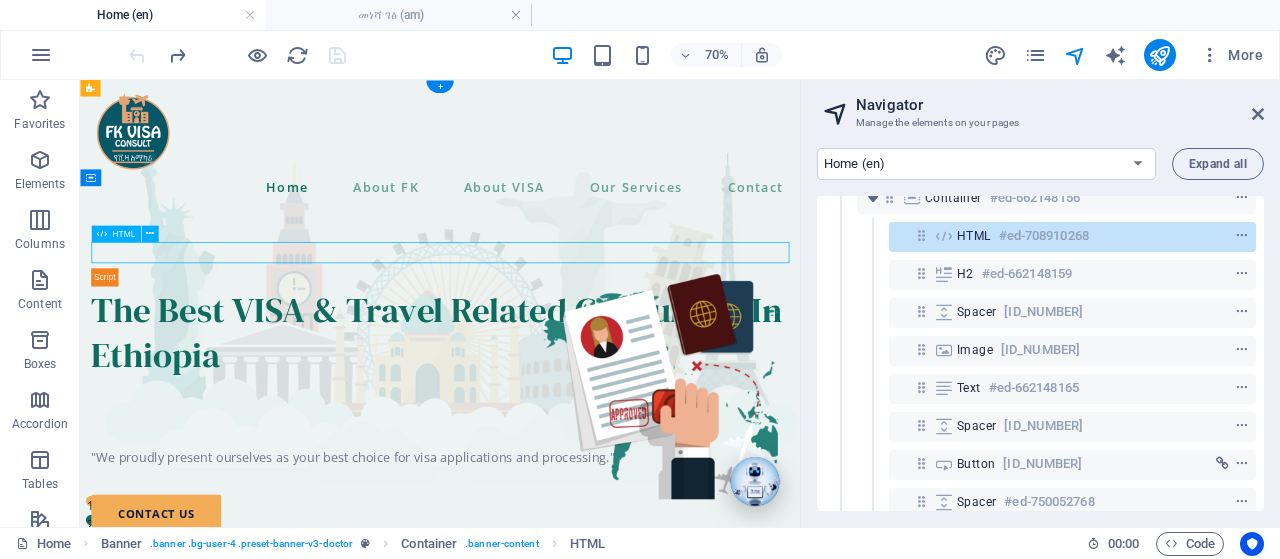 click on "#ed-708910268" at bounding box center (1044, 236) 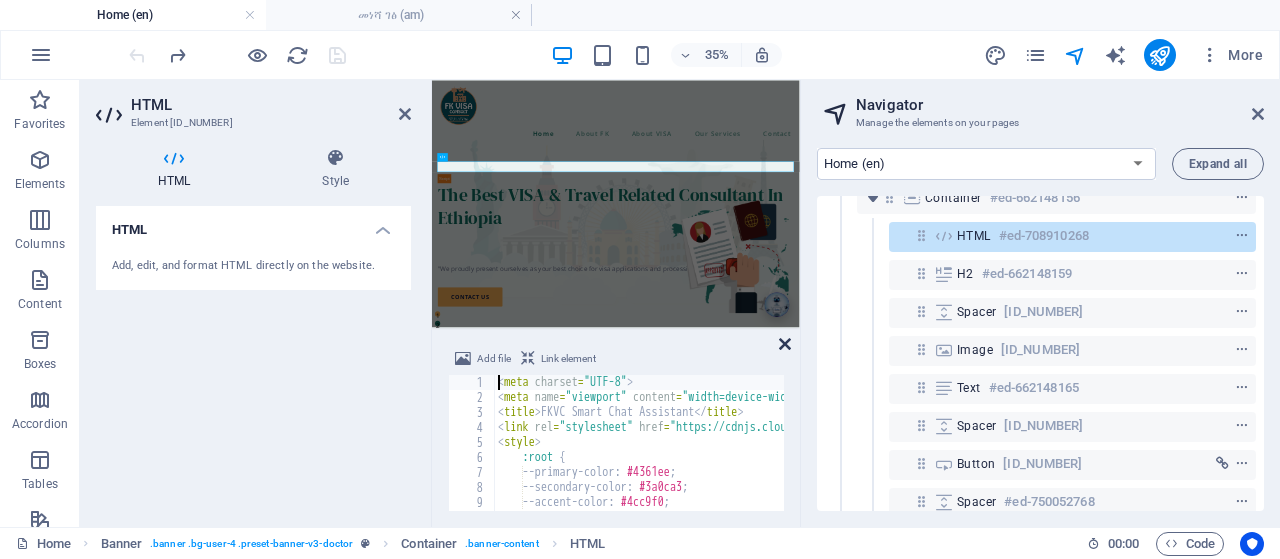 click at bounding box center [785, 344] 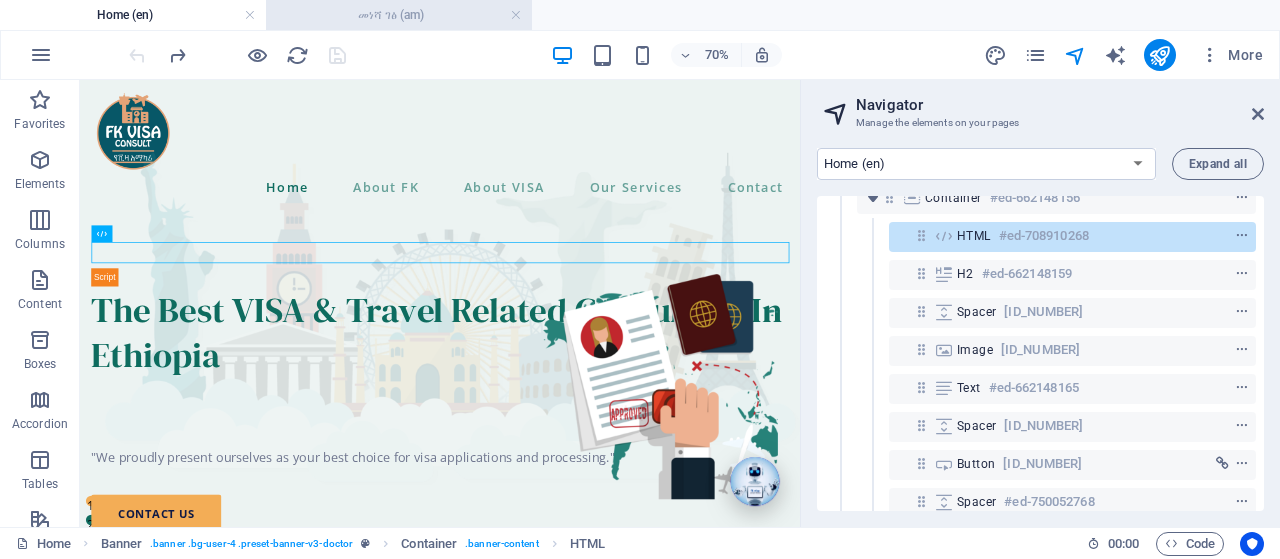 click on "መነሻ ገፅ (am)" at bounding box center (399, 15) 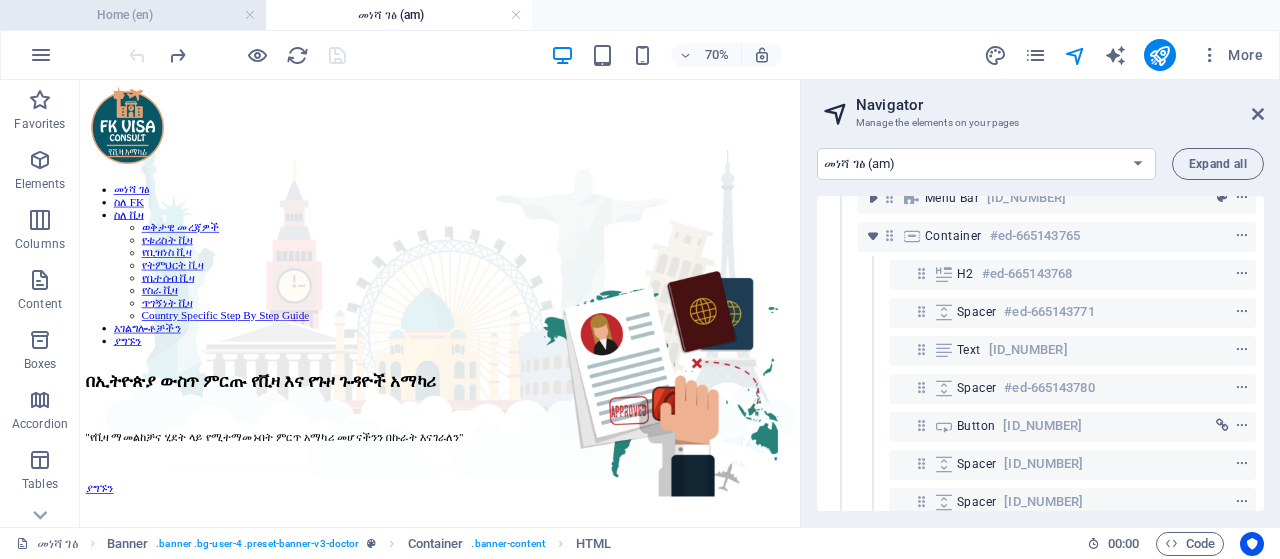 click on "Home (en)" at bounding box center (133, 15) 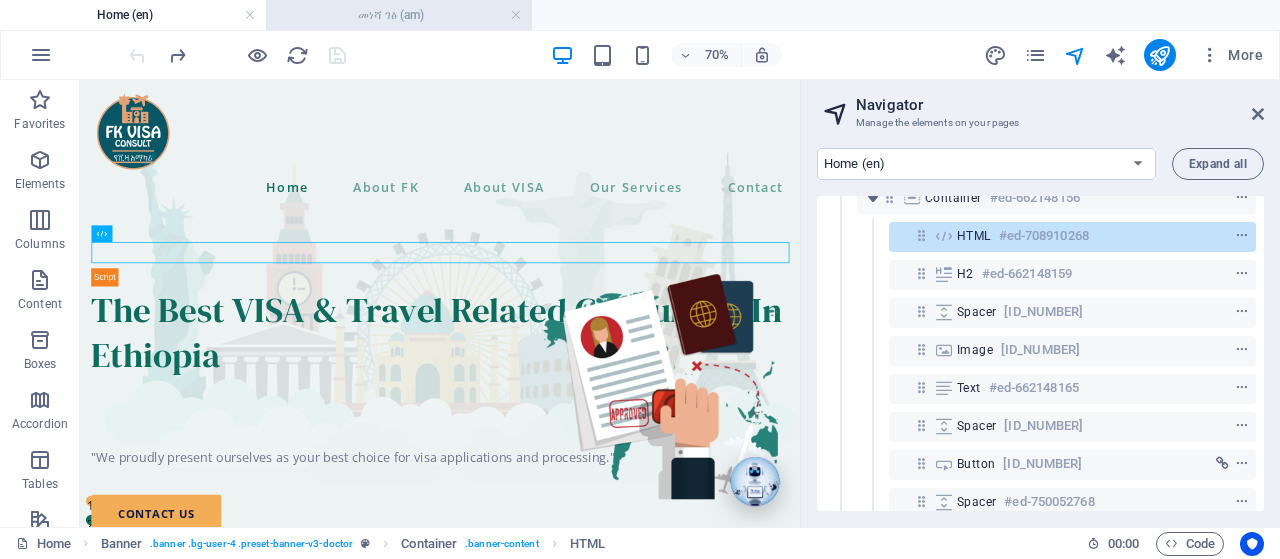 click on "መነሻ ገፅ (am)" at bounding box center [399, 15] 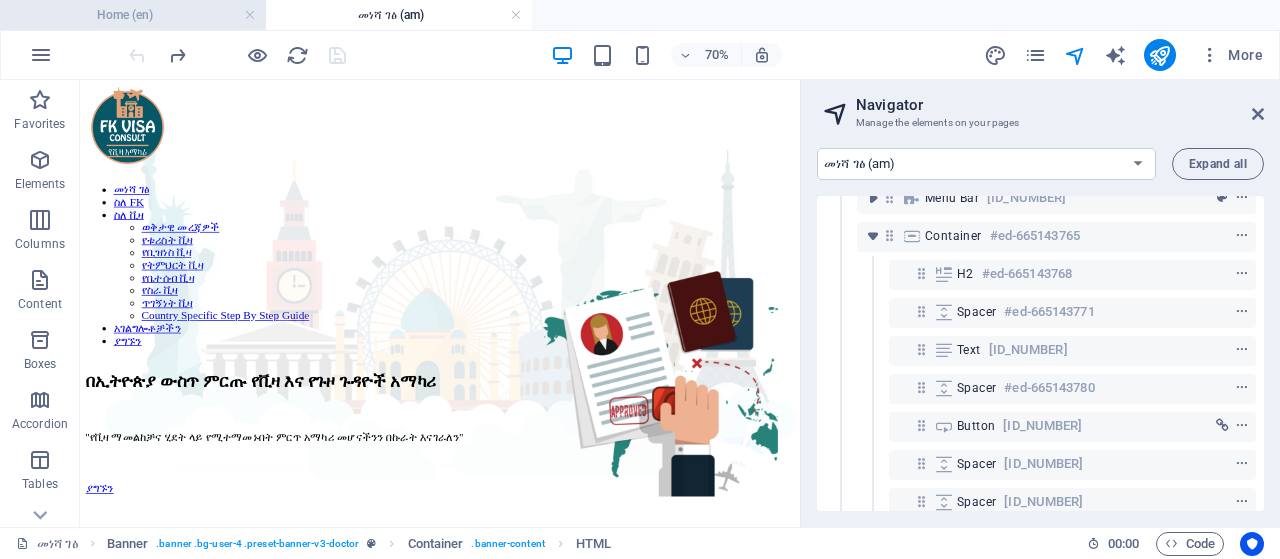click on "Home (en)" at bounding box center [133, 15] 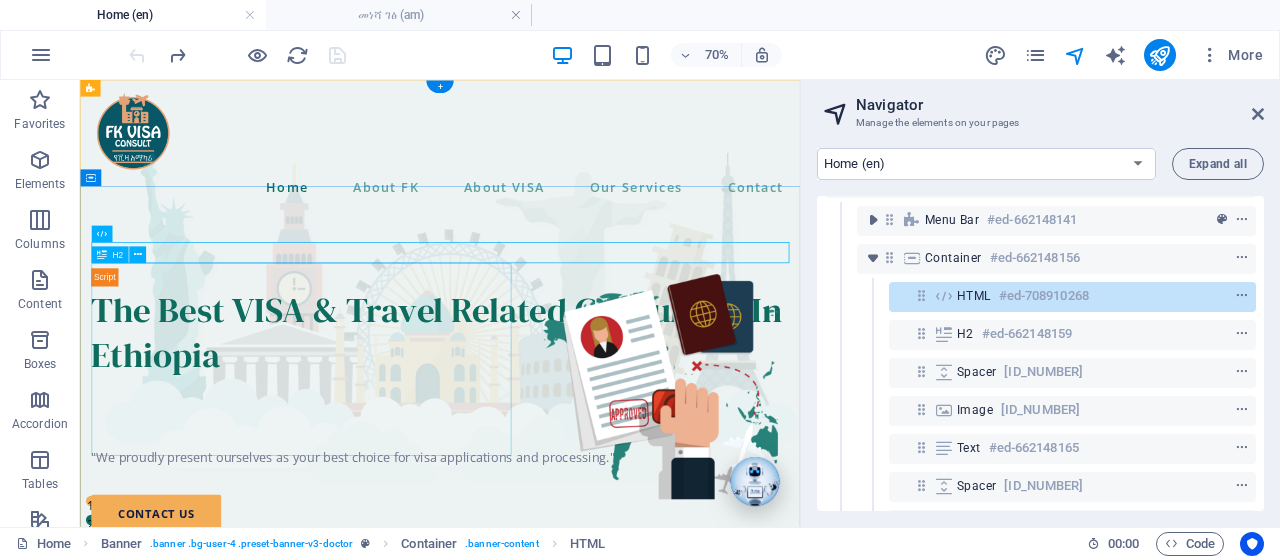 scroll, scrollTop: 0, scrollLeft: 0, axis: both 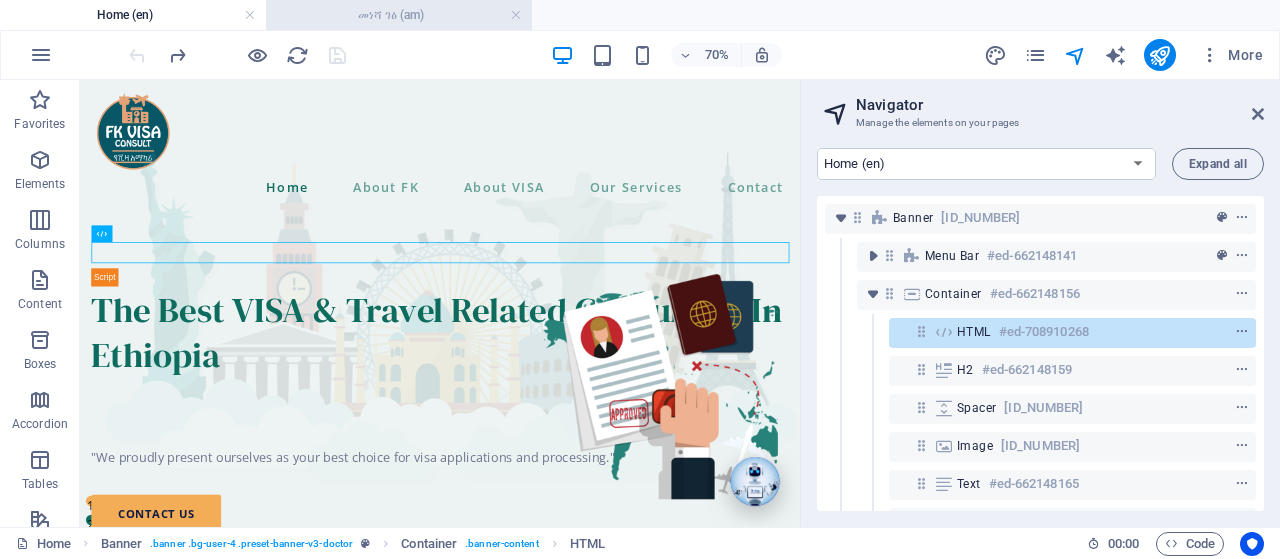 click on "መነሻ ገፅ (am)" at bounding box center (399, 15) 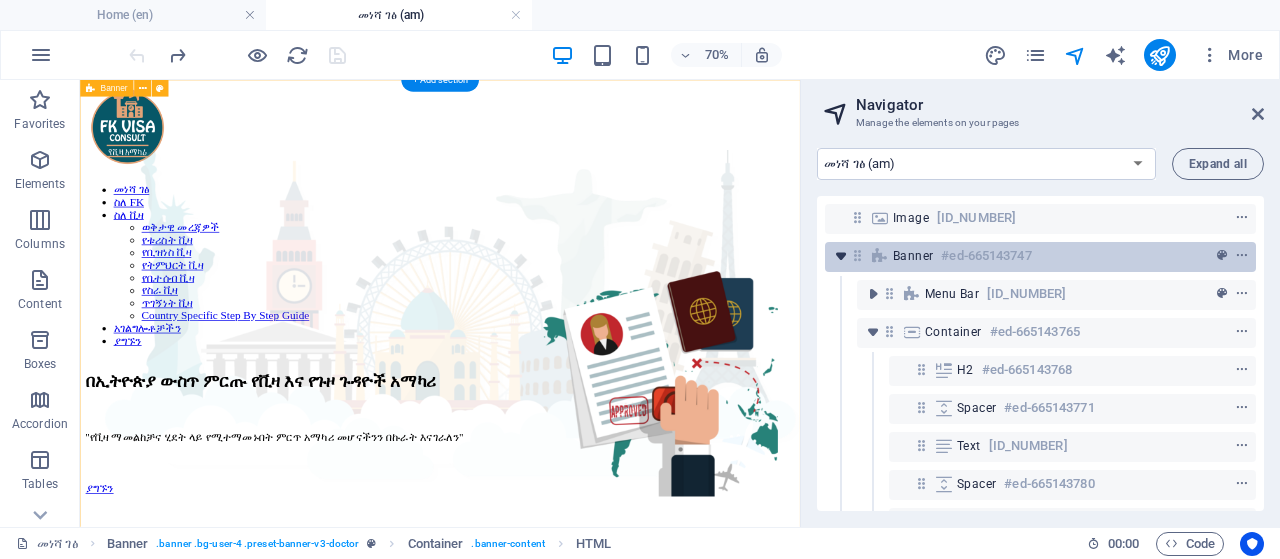 click at bounding box center (841, 256) 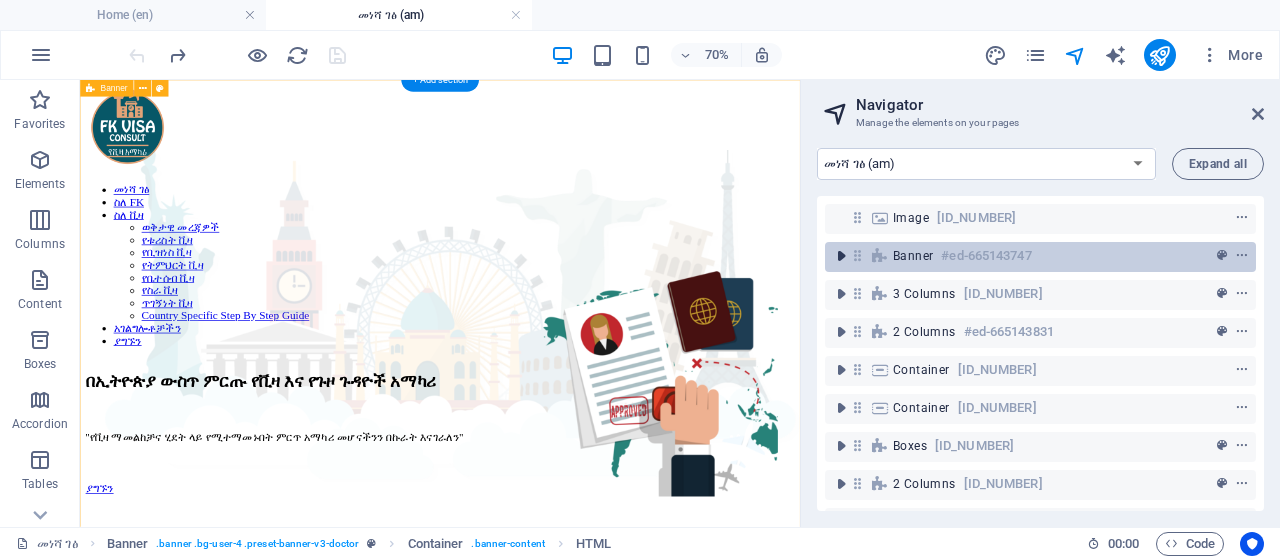 click at bounding box center (841, 256) 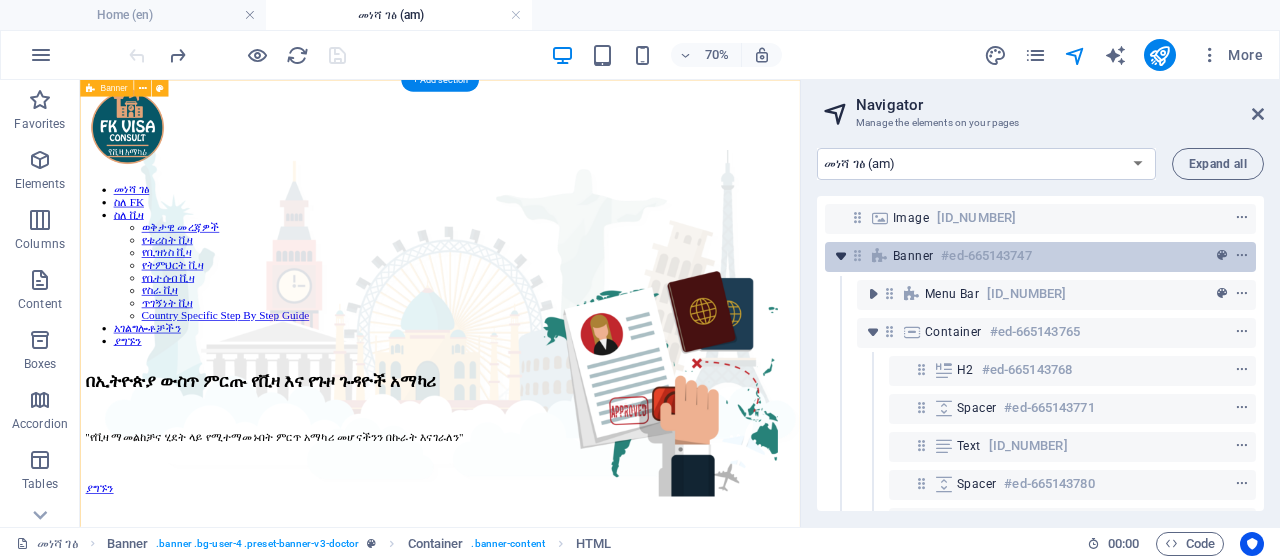 click at bounding box center [841, 256] 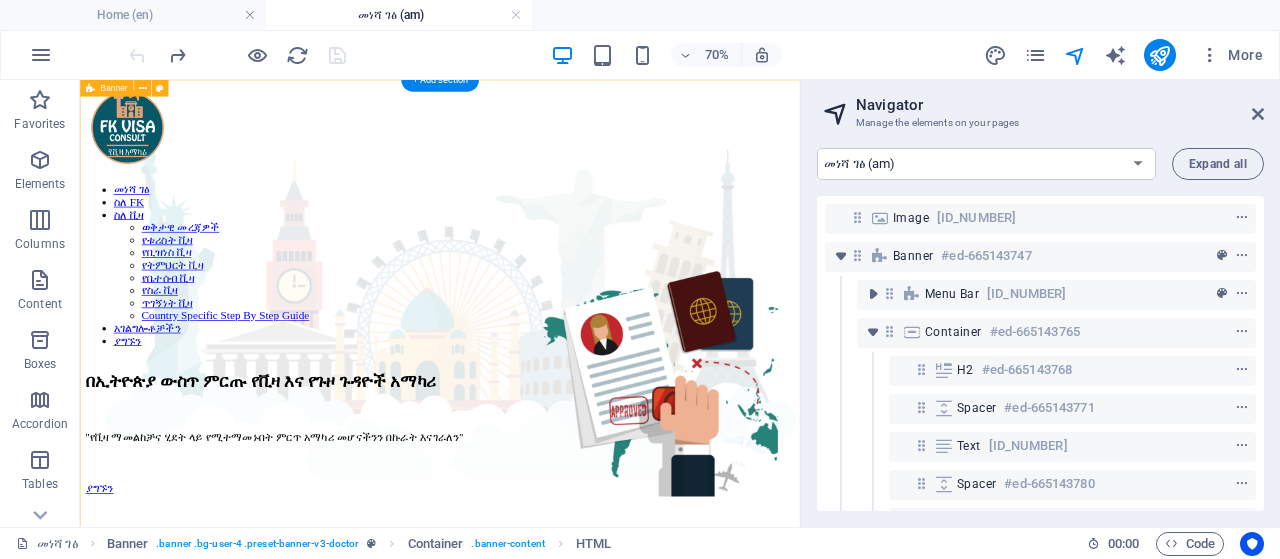 select on "px" 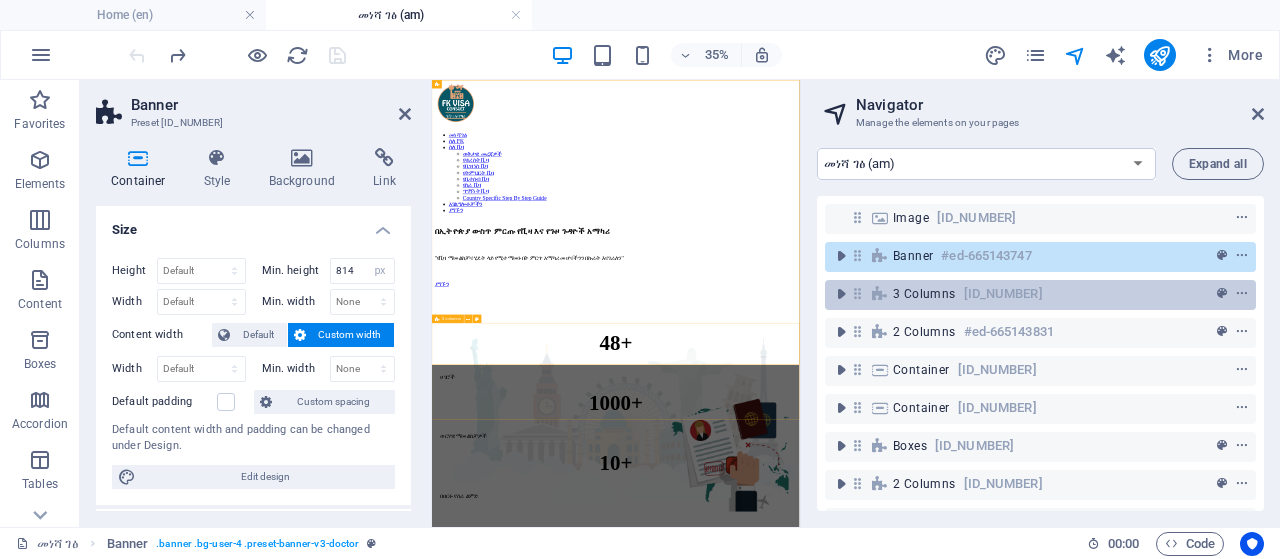 click at bounding box center [857, 293] 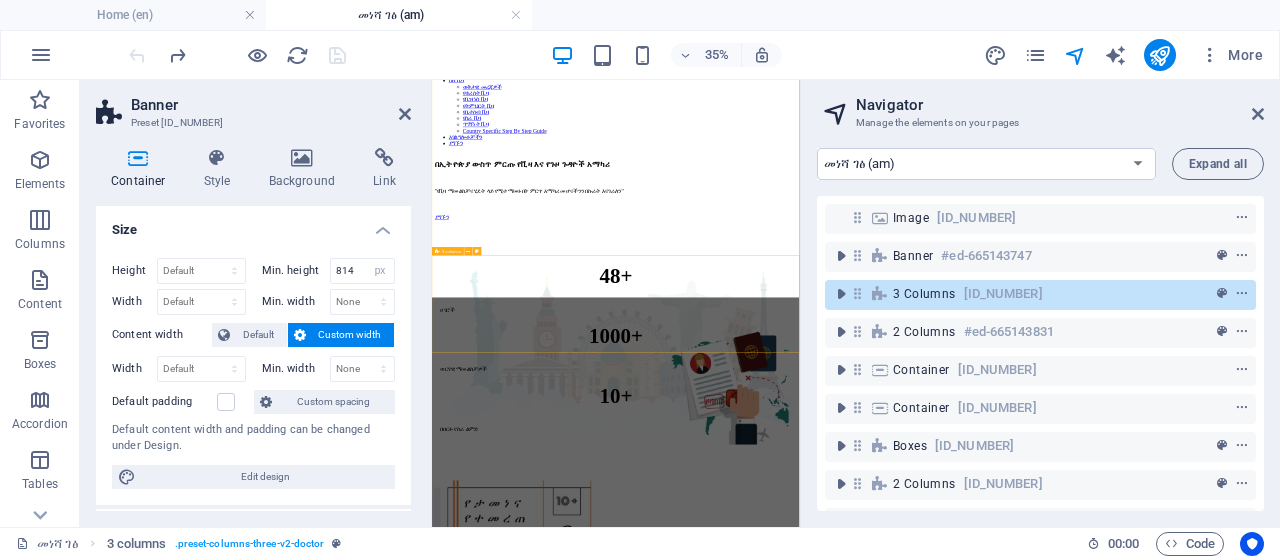 scroll, scrollTop: 512, scrollLeft: 0, axis: vertical 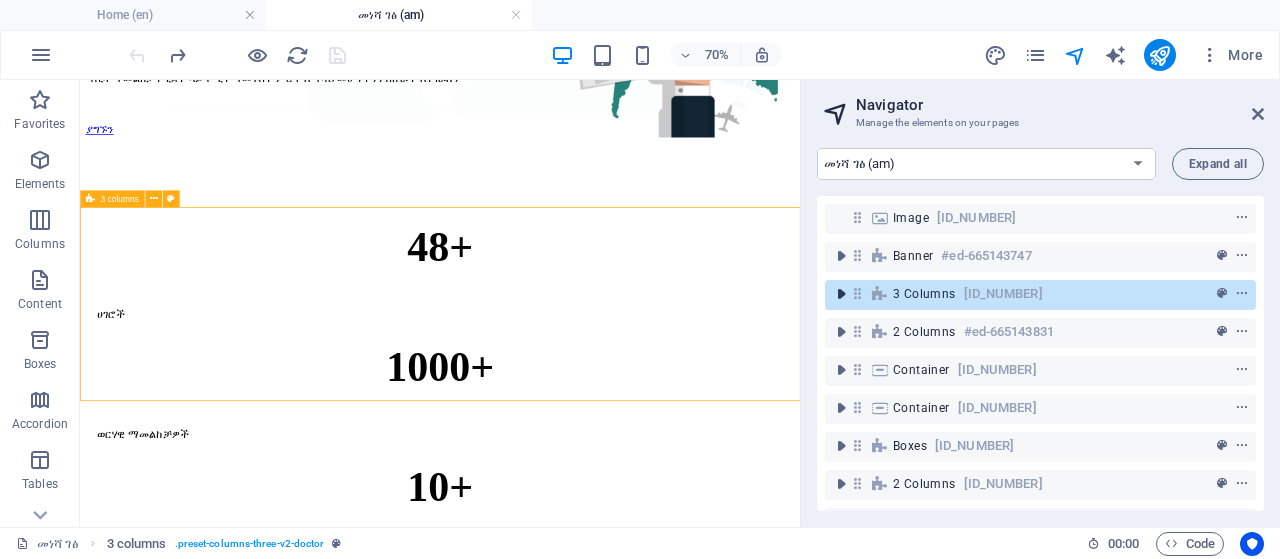 click at bounding box center (841, 294) 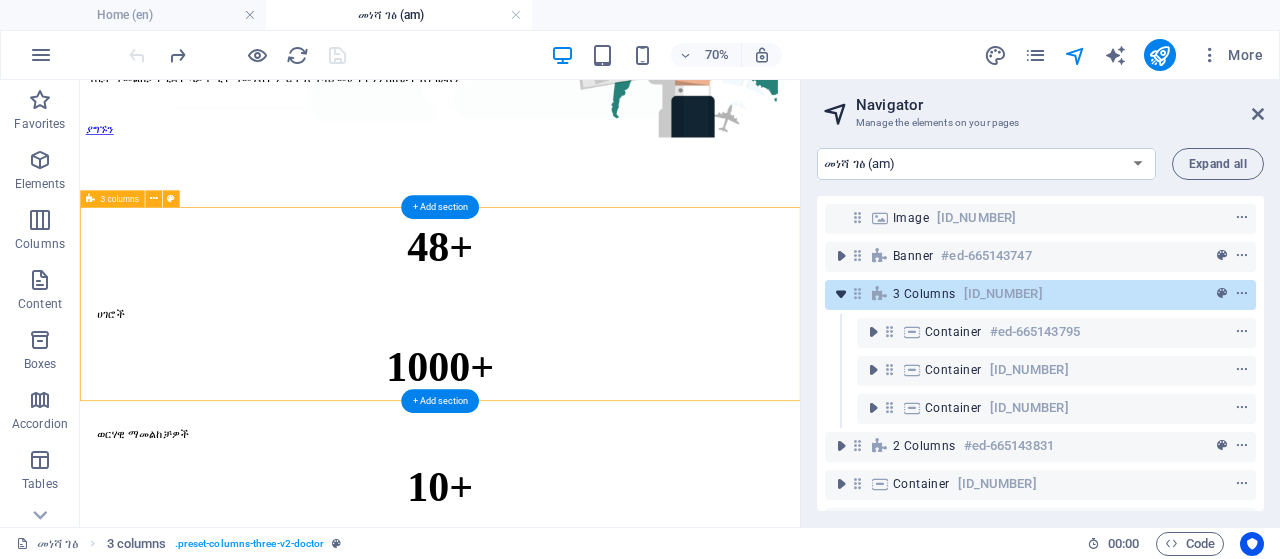 click at bounding box center [841, 294] 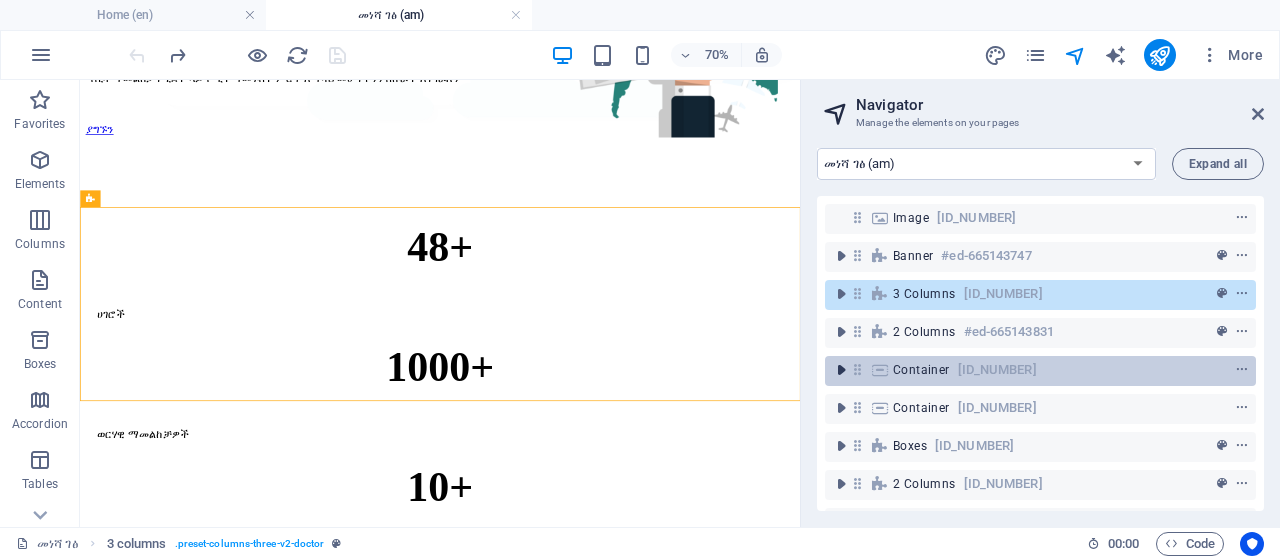 click at bounding box center (841, 370) 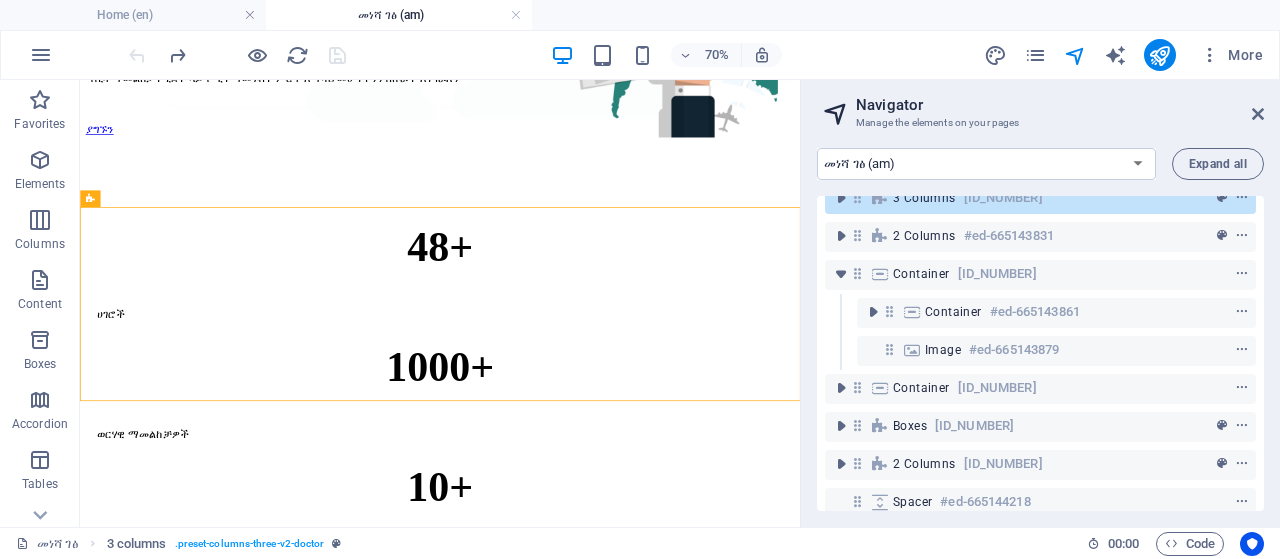 scroll, scrollTop: 0, scrollLeft: 0, axis: both 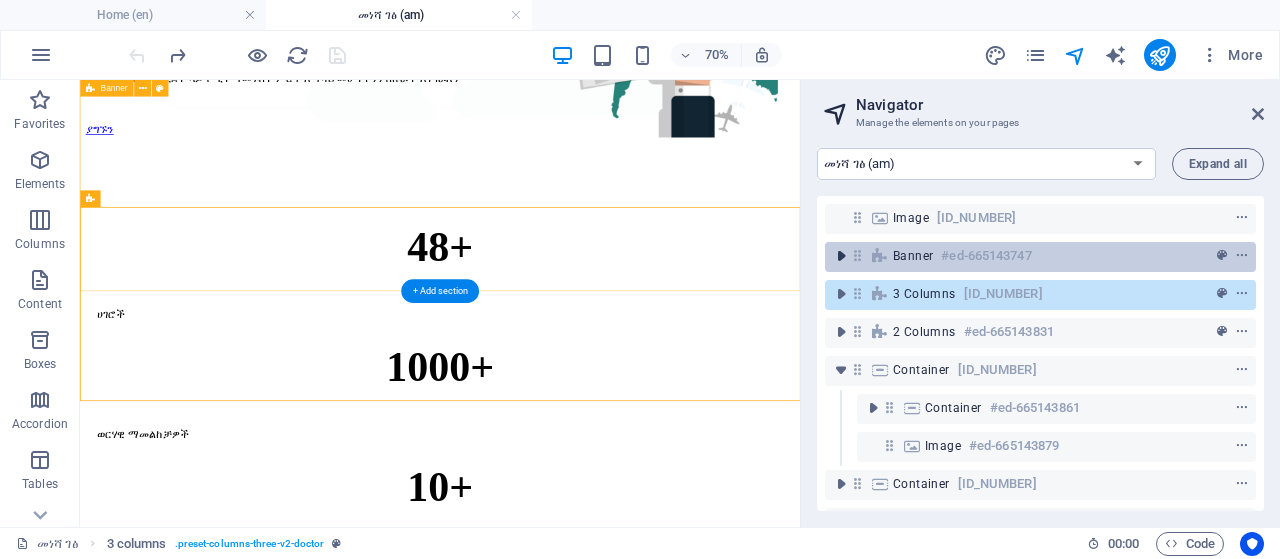 click at bounding box center (841, 256) 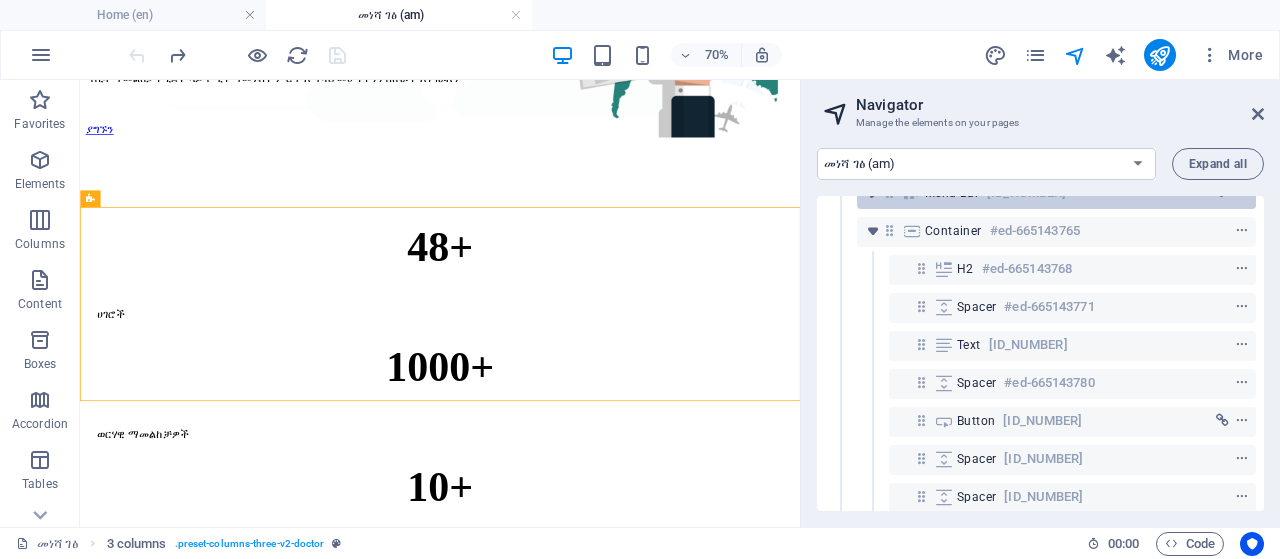 scroll, scrollTop: 0, scrollLeft: 0, axis: both 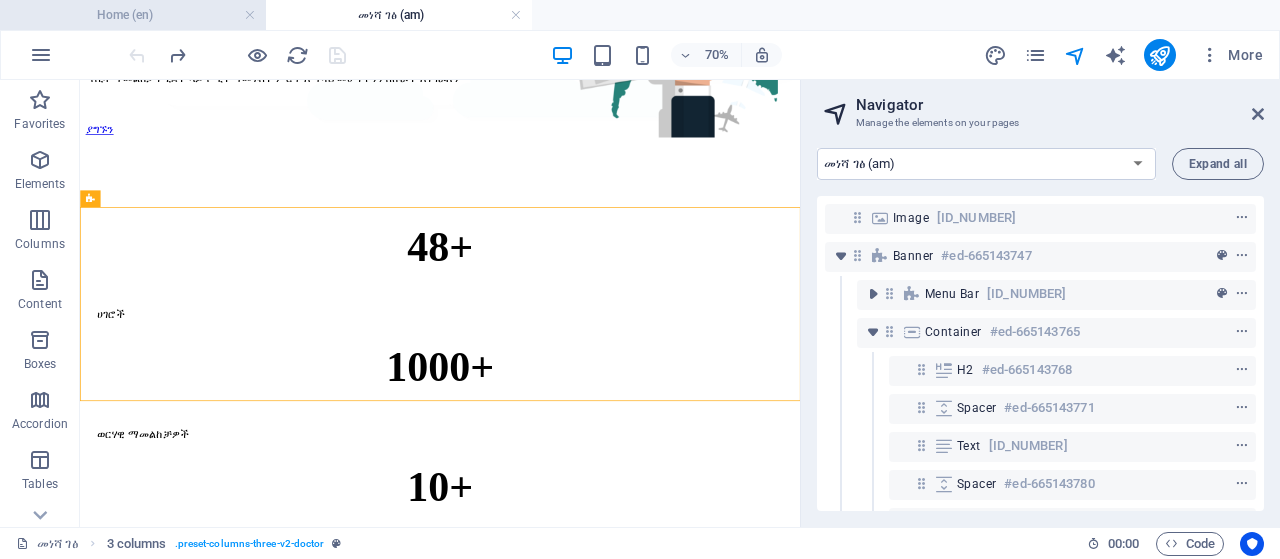 click on "Home (en)" at bounding box center (133, 15) 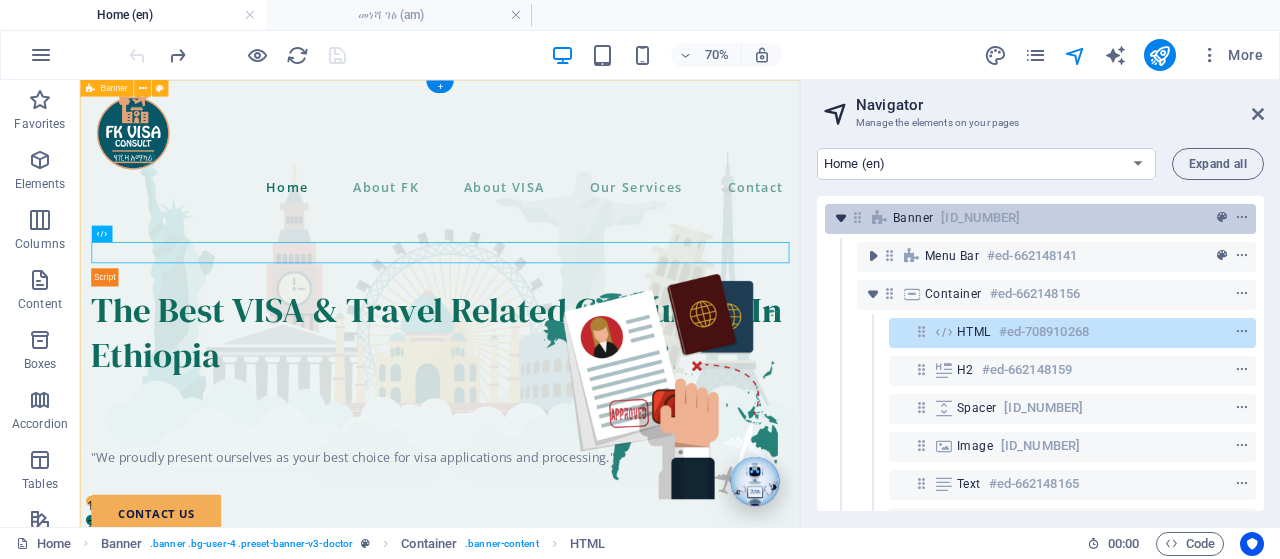 click at bounding box center (841, 218) 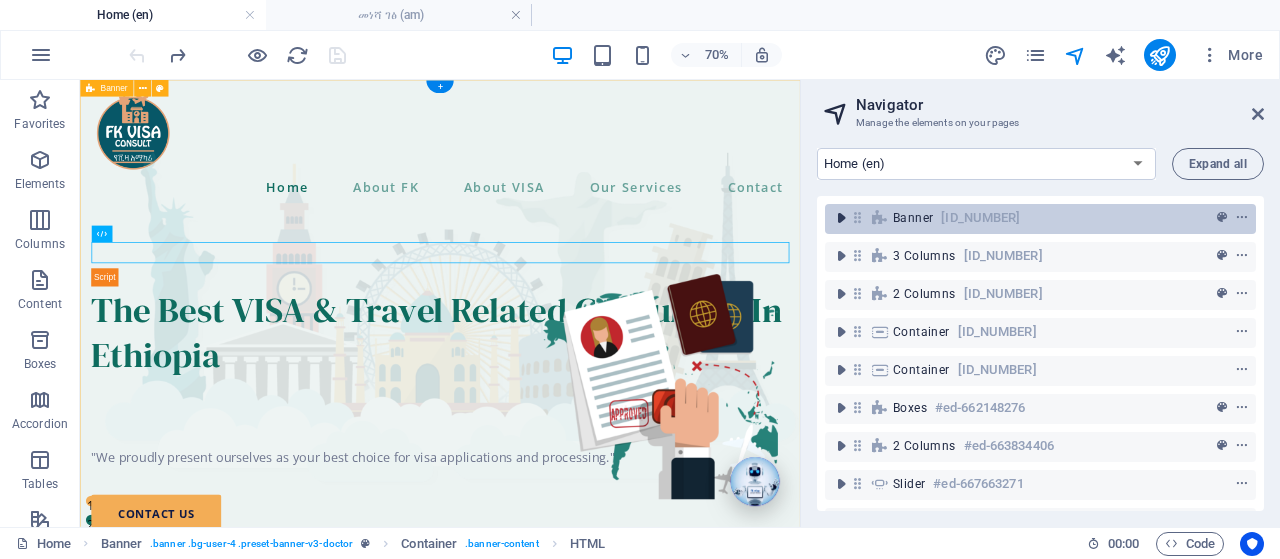 click at bounding box center (841, 218) 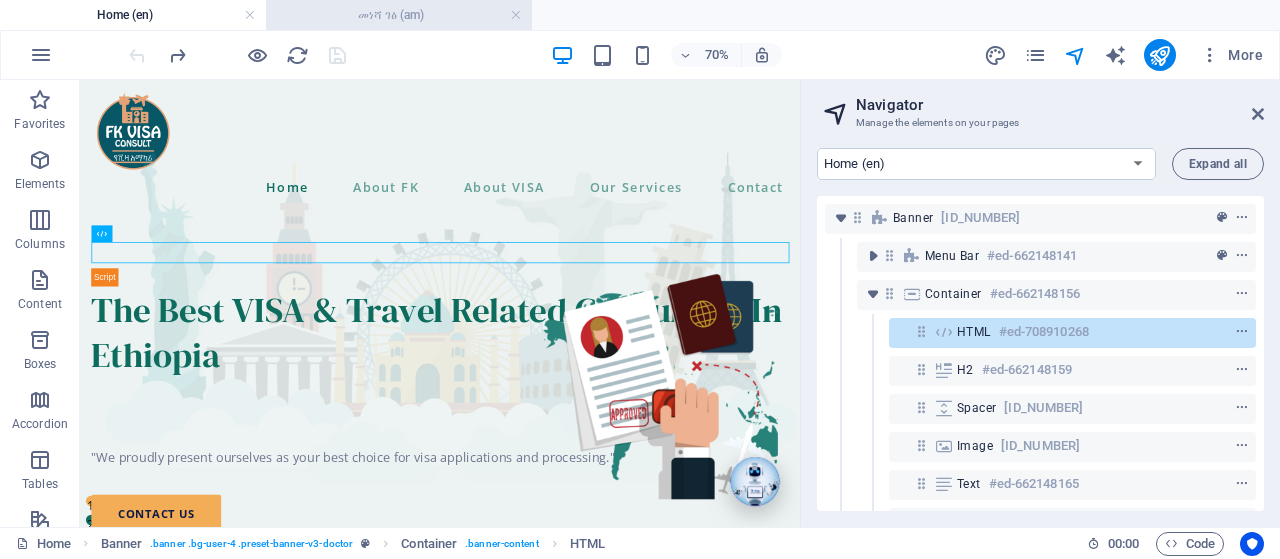 click on "መነሻ ገፅ (am)" at bounding box center (399, 15) 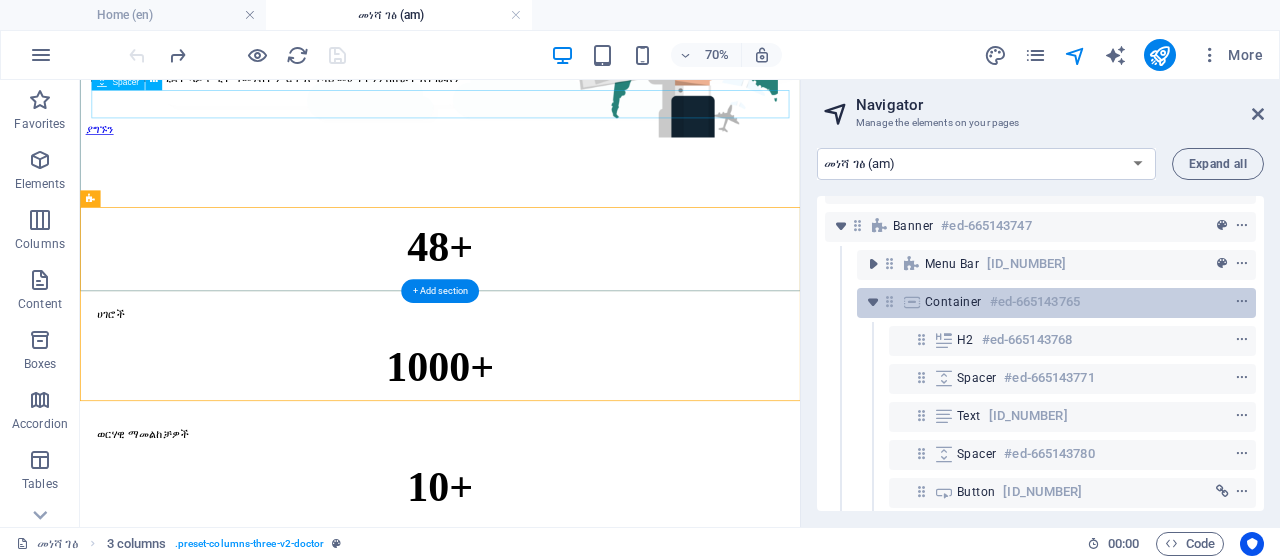 scroll, scrollTop: 0, scrollLeft: 0, axis: both 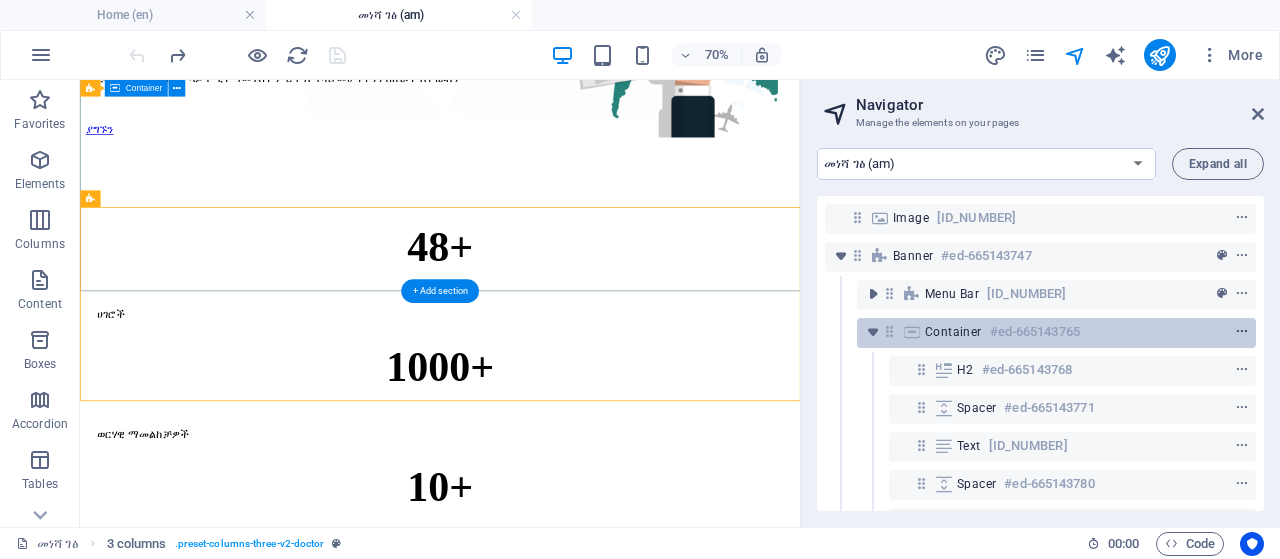 click at bounding box center (1242, 332) 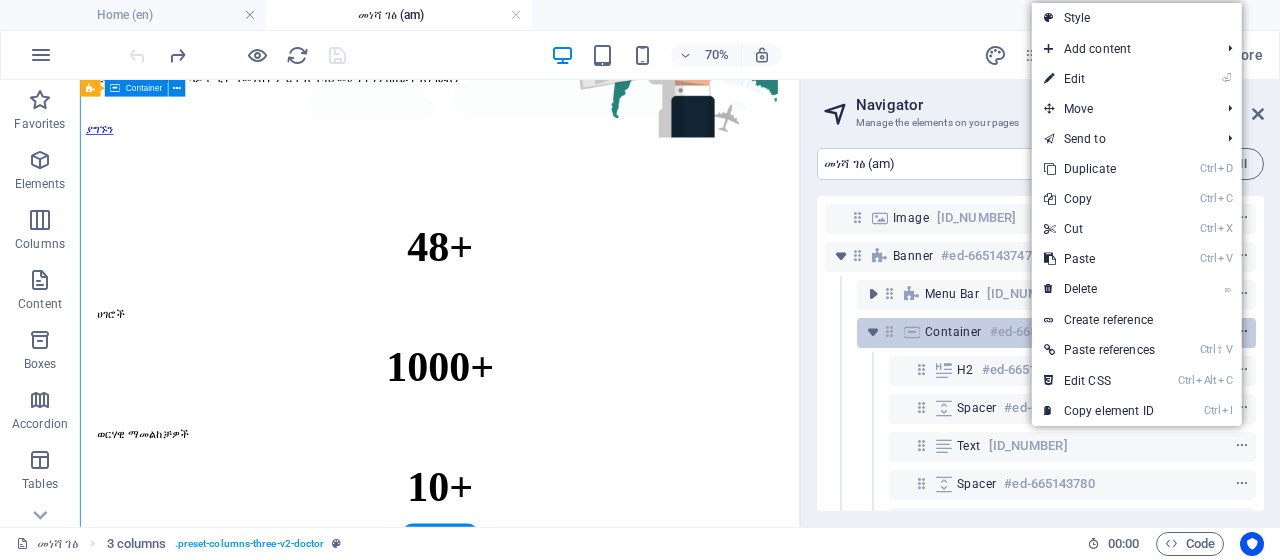 scroll, scrollTop: 162, scrollLeft: 0, axis: vertical 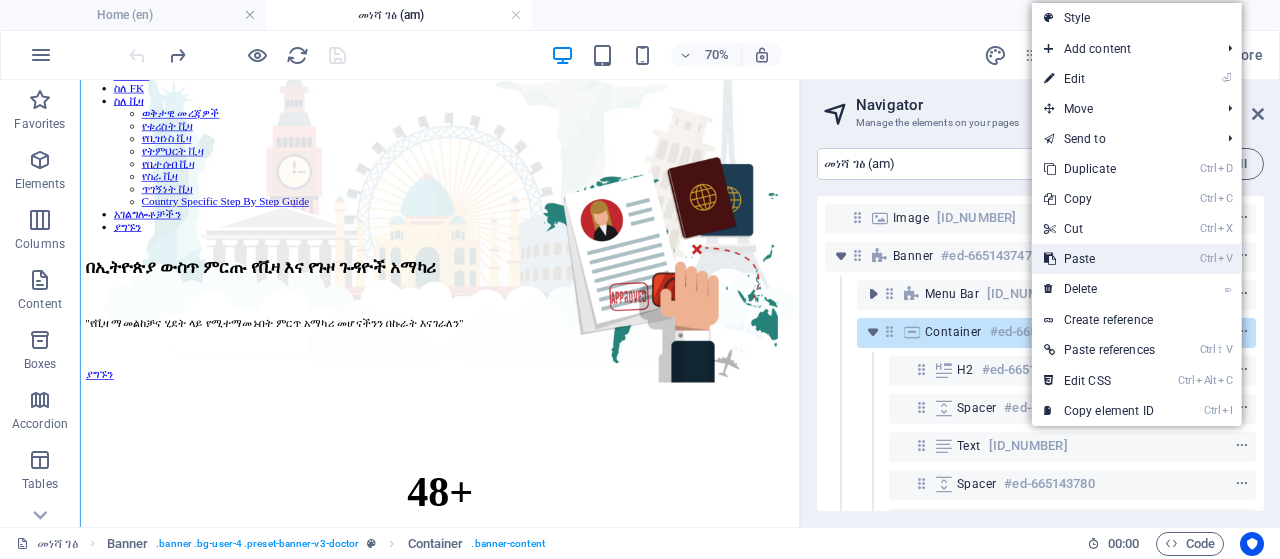 click on "Ctrl V  Paste" at bounding box center (1099, 259) 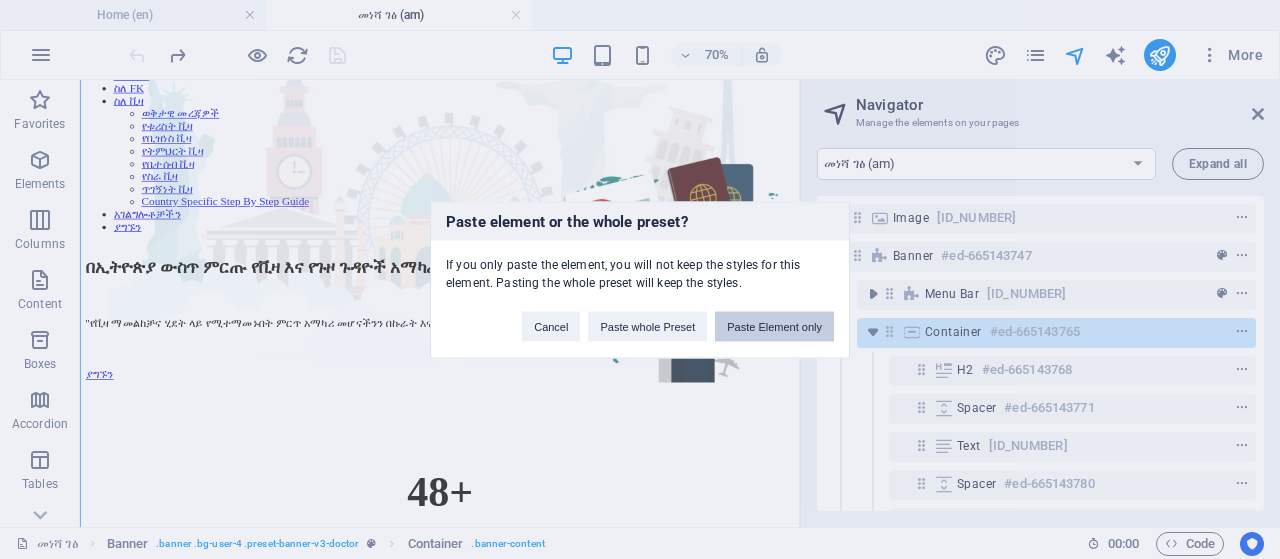 click on "Paste Element only" at bounding box center [774, 326] 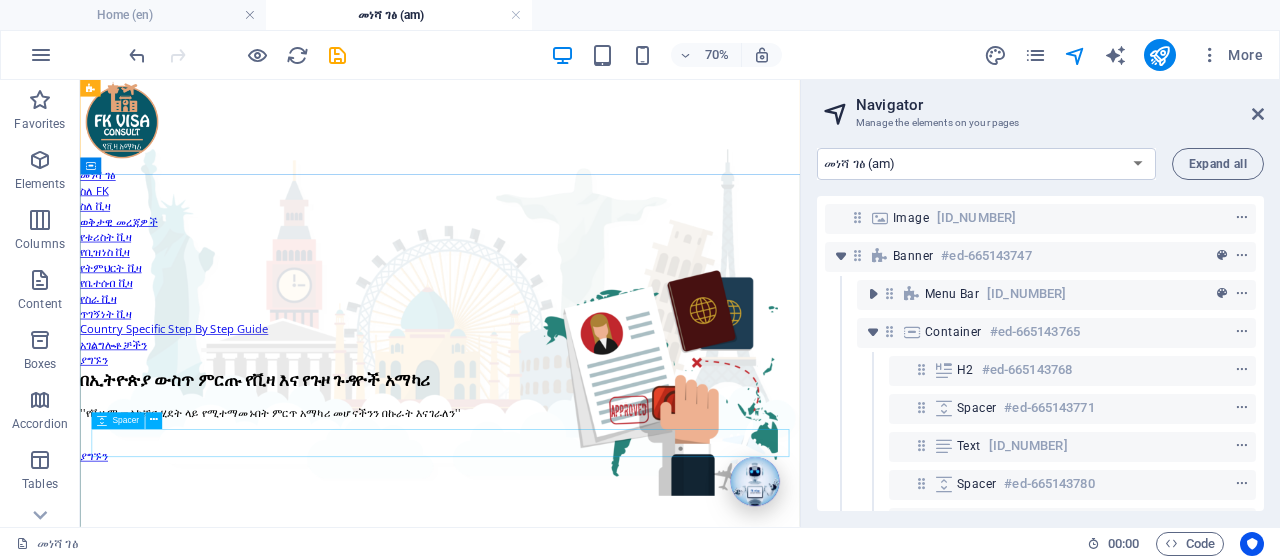 scroll, scrollTop: 103, scrollLeft: 0, axis: vertical 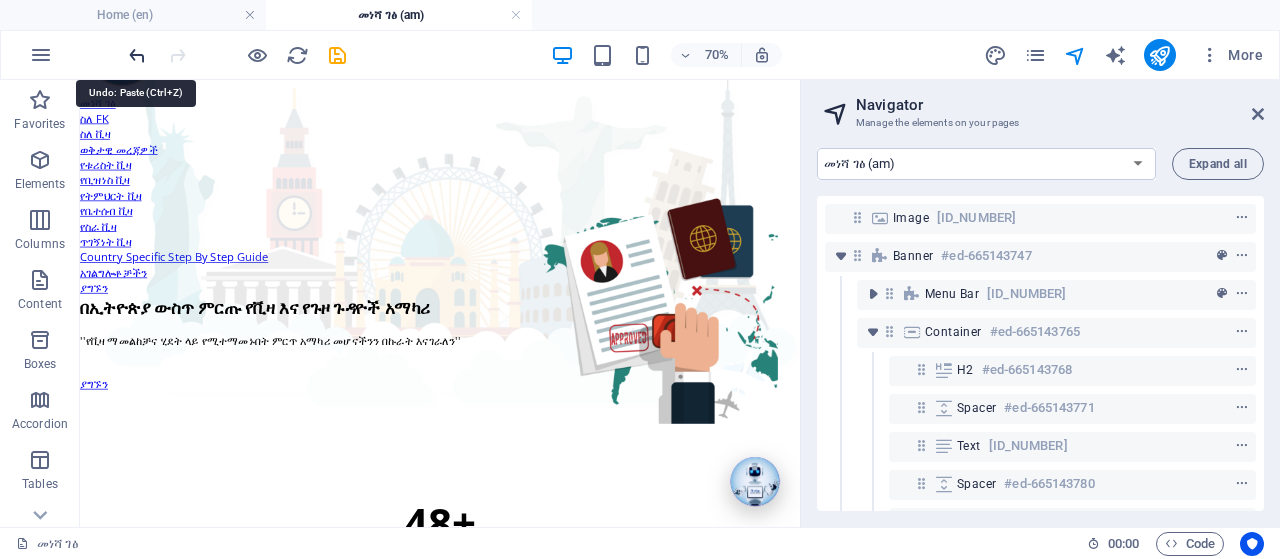 click at bounding box center [137, 55] 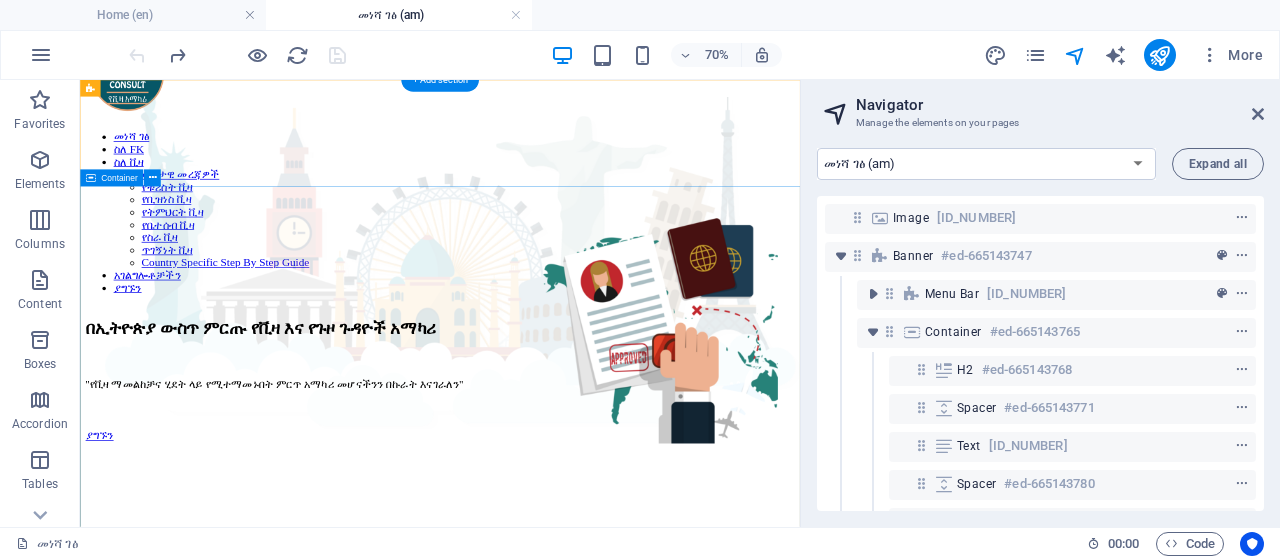scroll, scrollTop: 0, scrollLeft: 0, axis: both 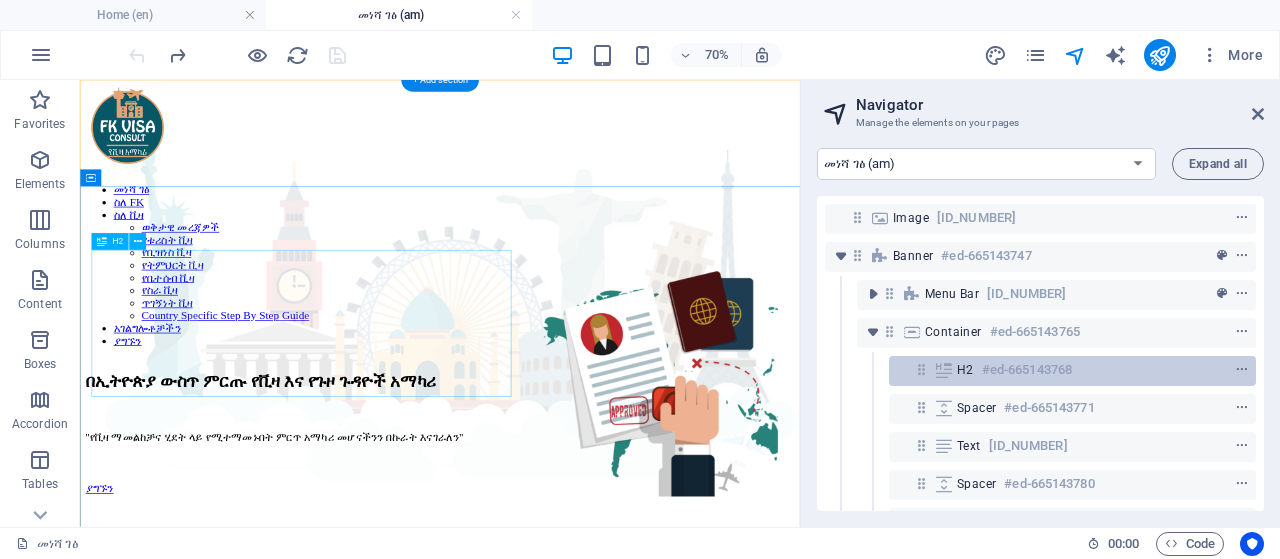 click on "#ed-665143768" at bounding box center [1027, 370] 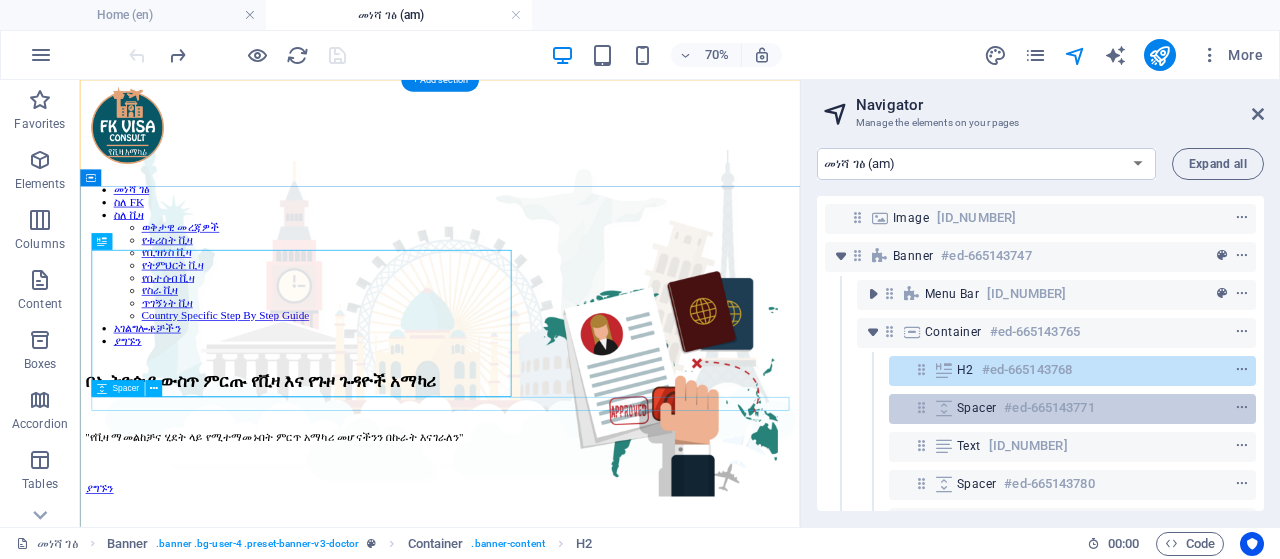 click on "#ed-665143771" at bounding box center (1049, 408) 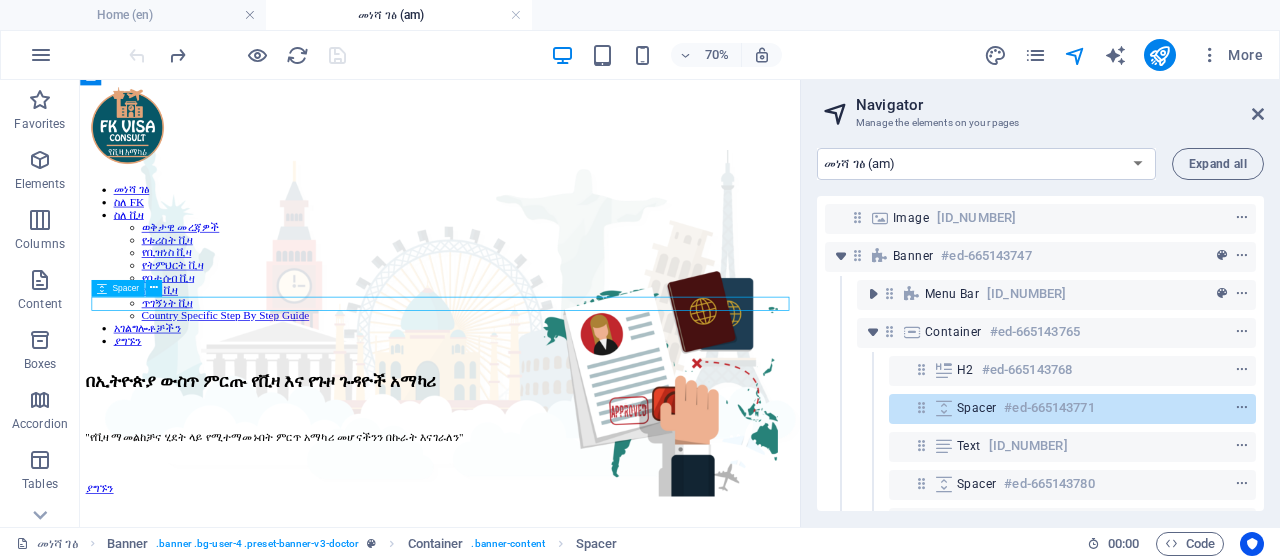 scroll, scrollTop: 143, scrollLeft: 0, axis: vertical 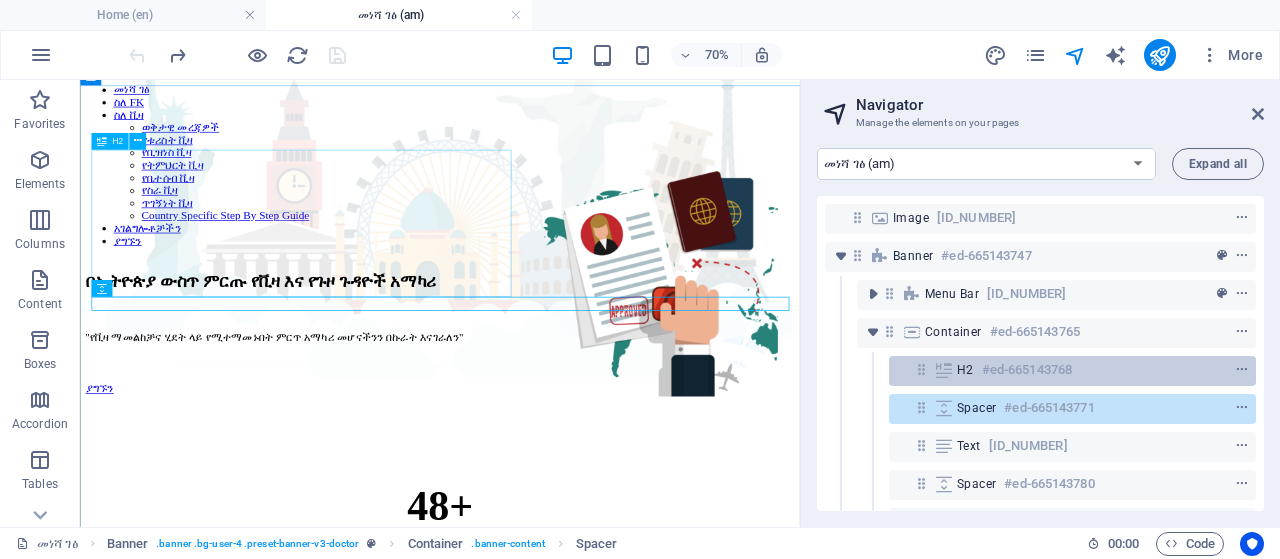 click on "#ed-665143768" at bounding box center [1027, 370] 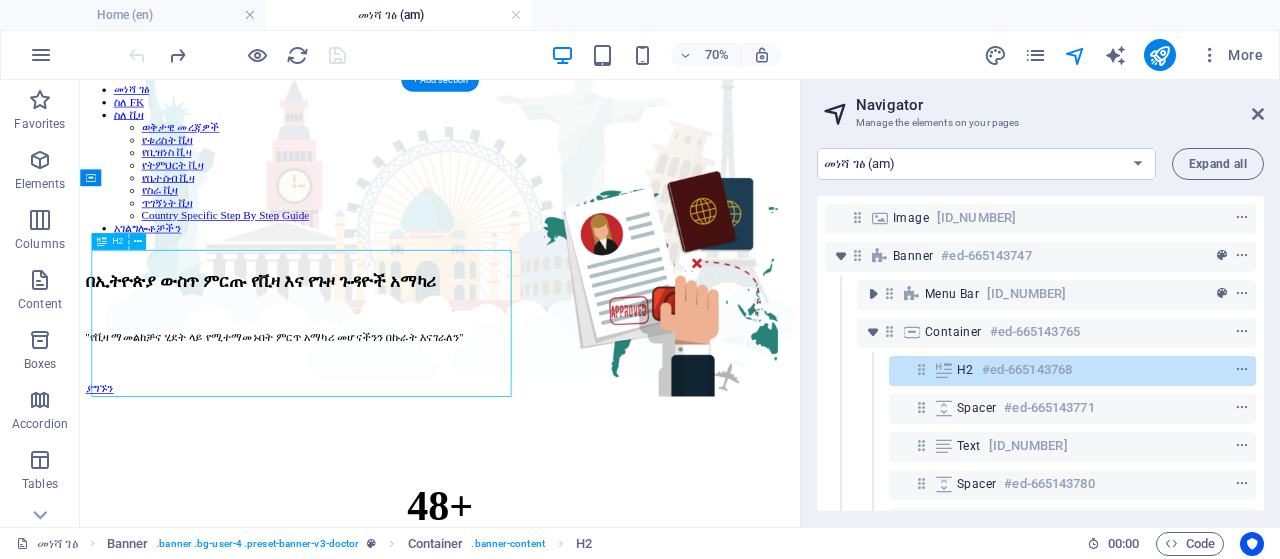 scroll, scrollTop: 0, scrollLeft: 0, axis: both 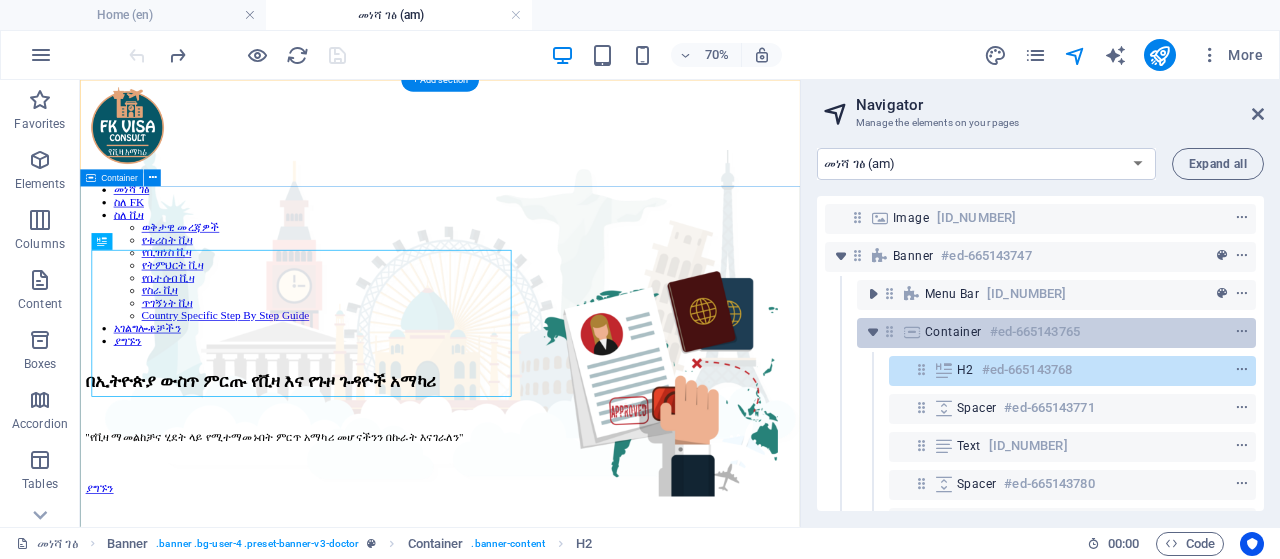 click on "Container" at bounding box center (953, 332) 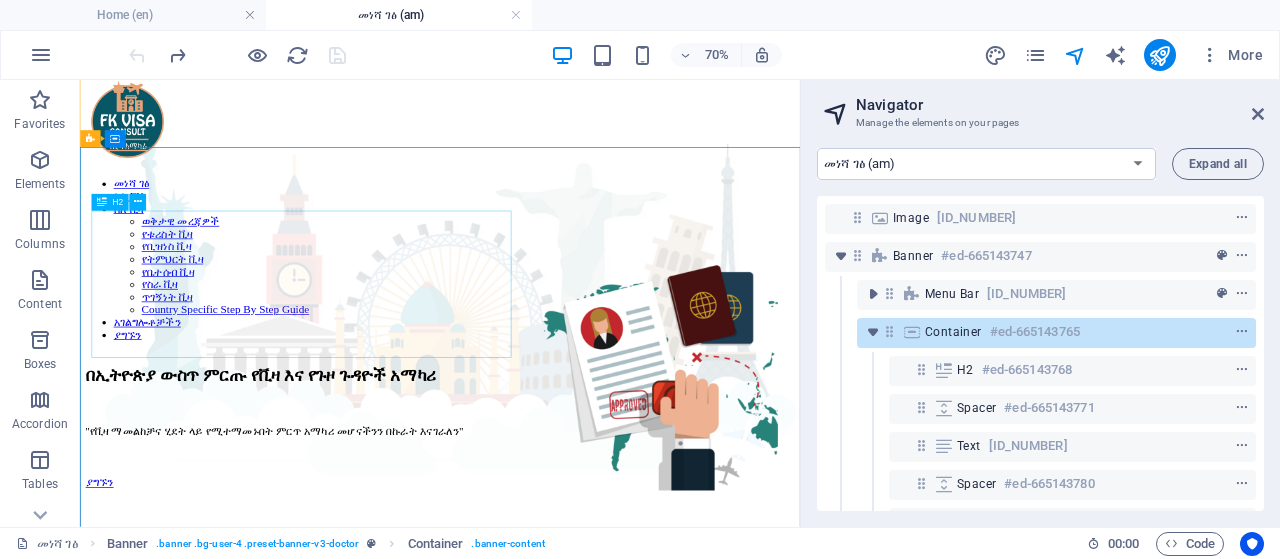 scroll, scrollTop: 0, scrollLeft: 0, axis: both 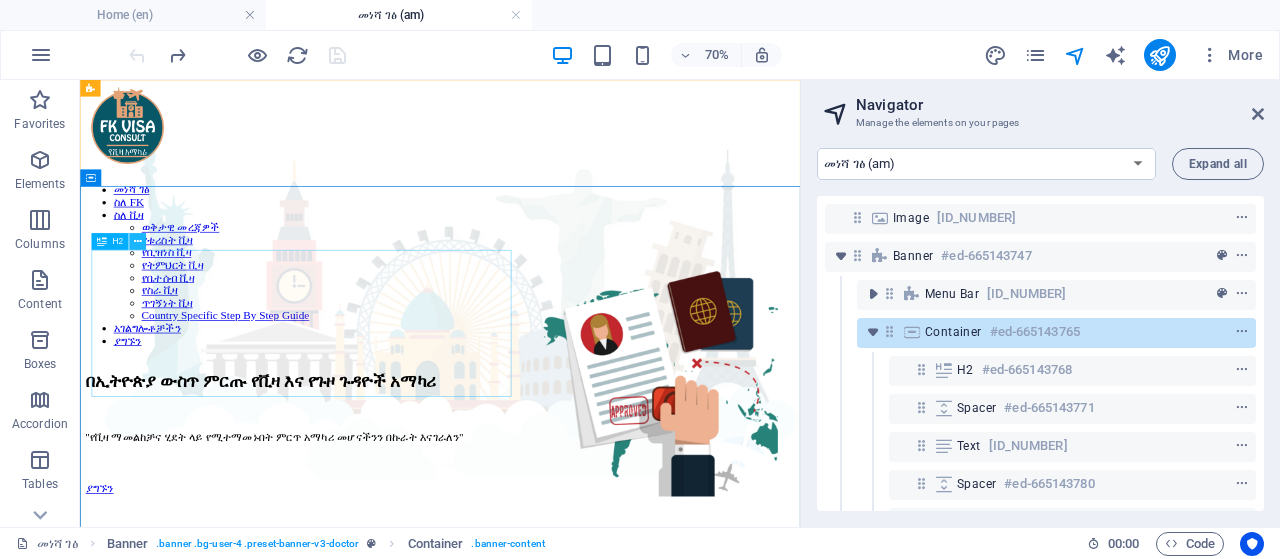 click at bounding box center (138, 242) 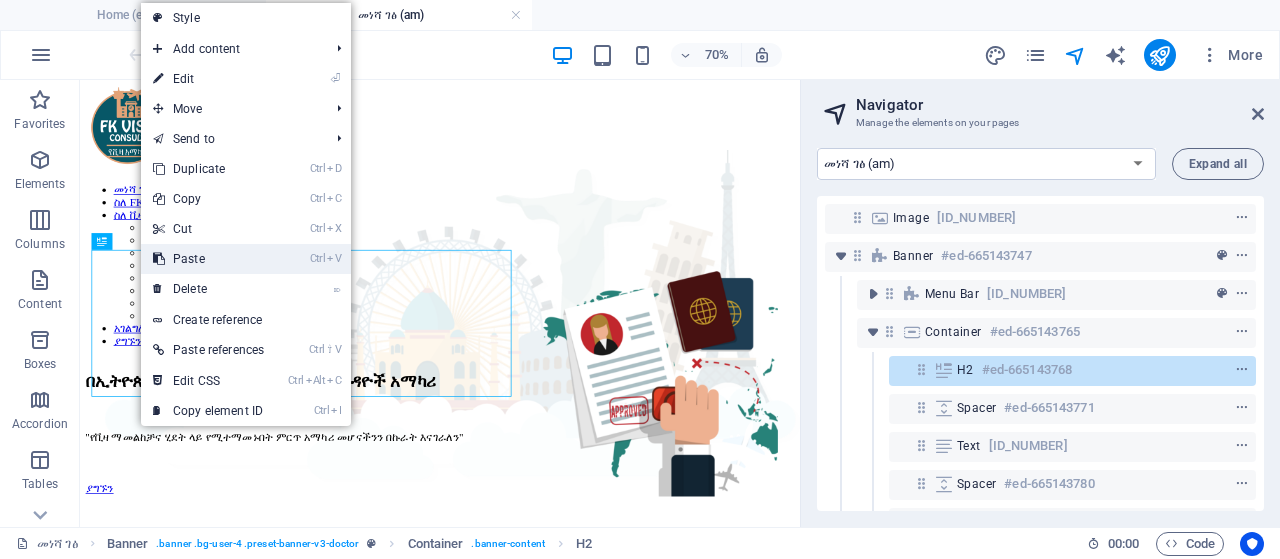 click on "Ctrl V  Paste" at bounding box center (208, 259) 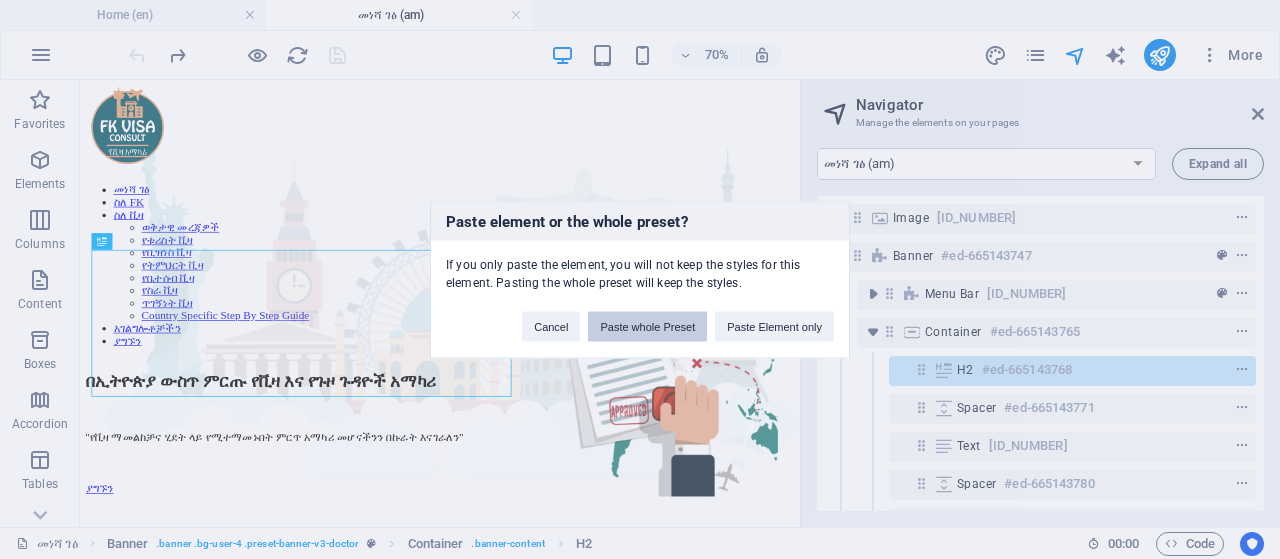 click on "Paste whole Preset" at bounding box center (647, 326) 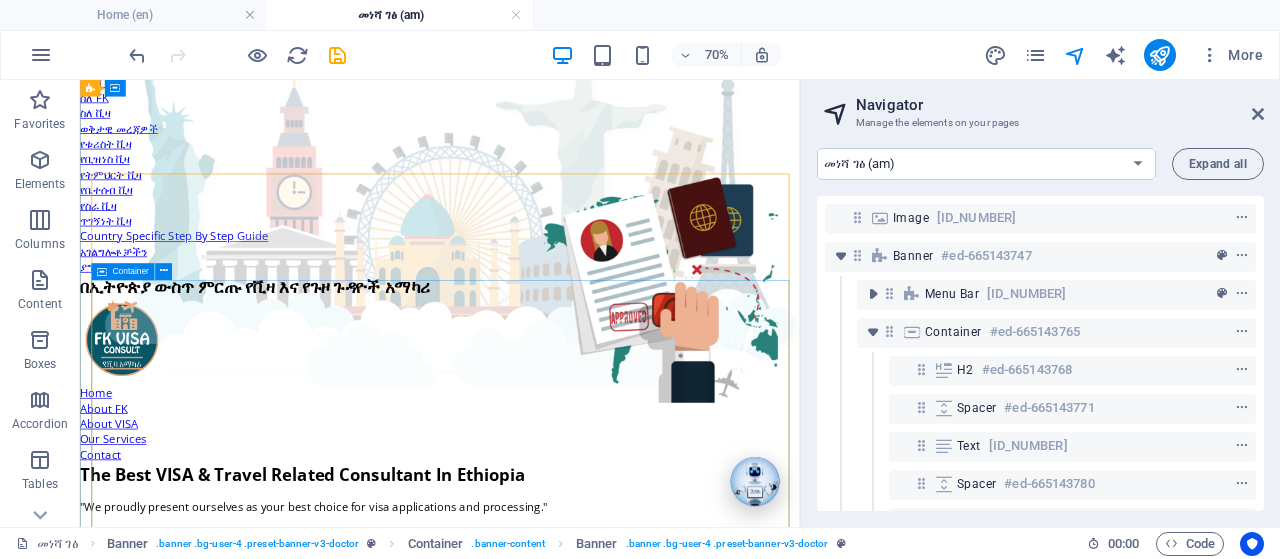 scroll, scrollTop: 0, scrollLeft: 0, axis: both 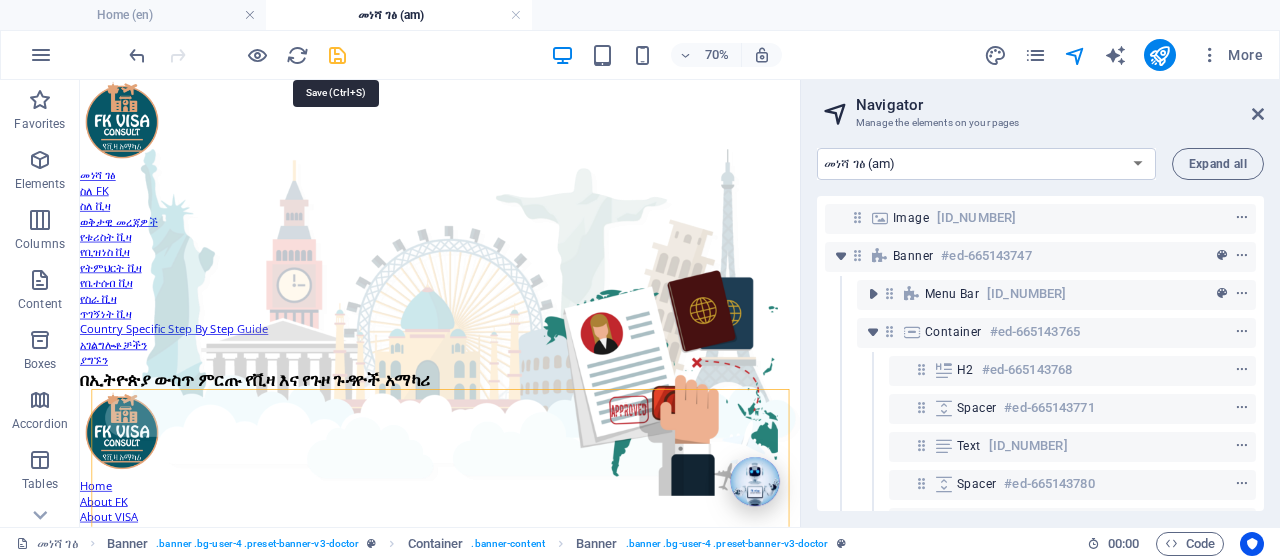 click at bounding box center (337, 55) 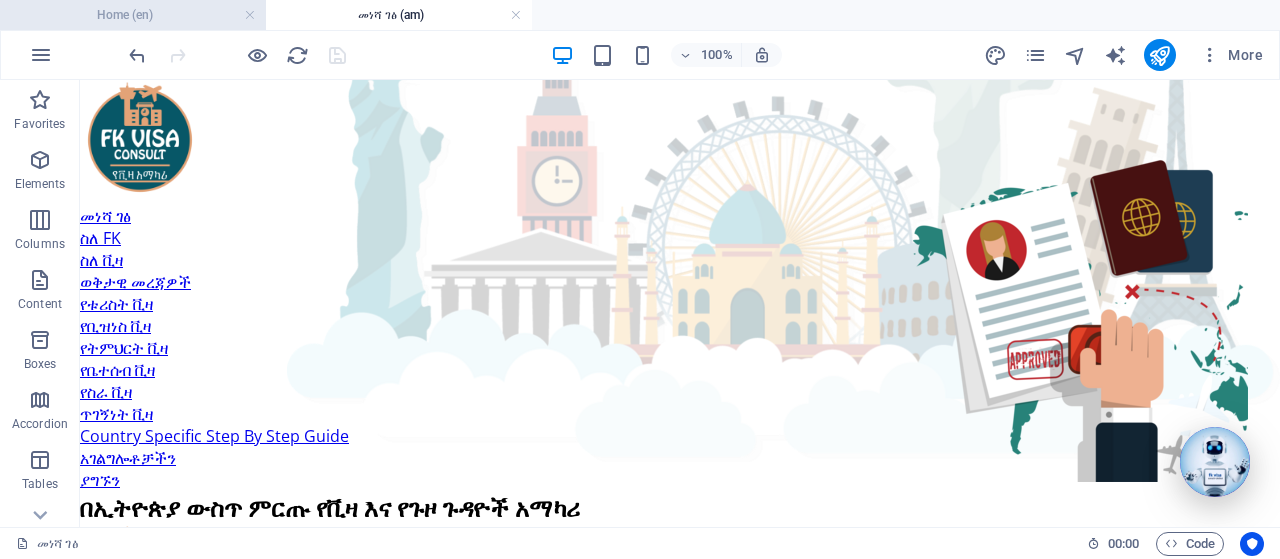 click on "Home (en)" at bounding box center [133, 15] 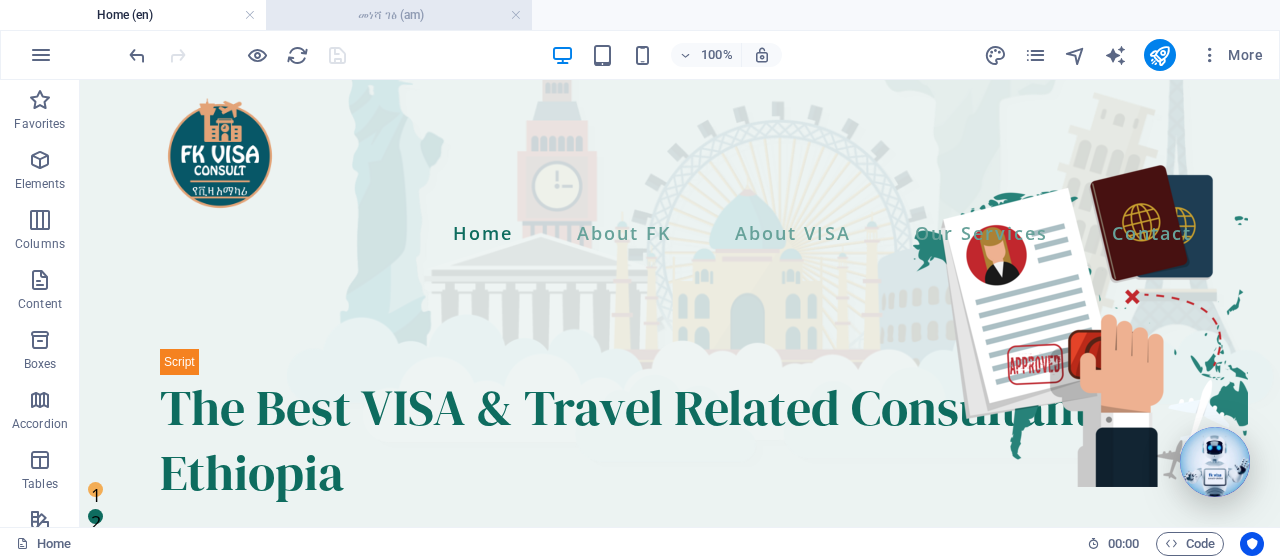 click on "መነሻ ገፅ (am)" at bounding box center (399, 15) 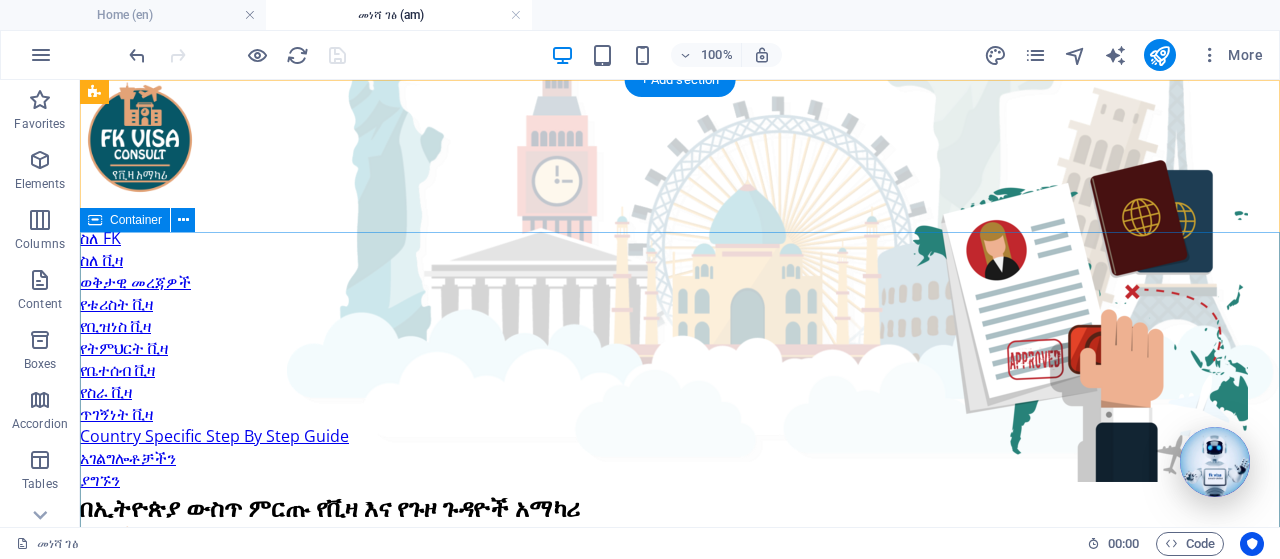 click on "በኢትዮጵያ ውስጥ ምርጡ የቪዛ እና የጉዞ ጉዳዮች አማካሪ Home About FK About VISA Our Services Contact
FKVC Smart Chat Assistant
FKVC Assistant
Online
EN
1
The Best VISA & Travel Related Consultant In Ethiopia "We proudly present ourselves as your best choice for visa applications and processing." contact us ያግኙን" at bounding box center [680, 2774] 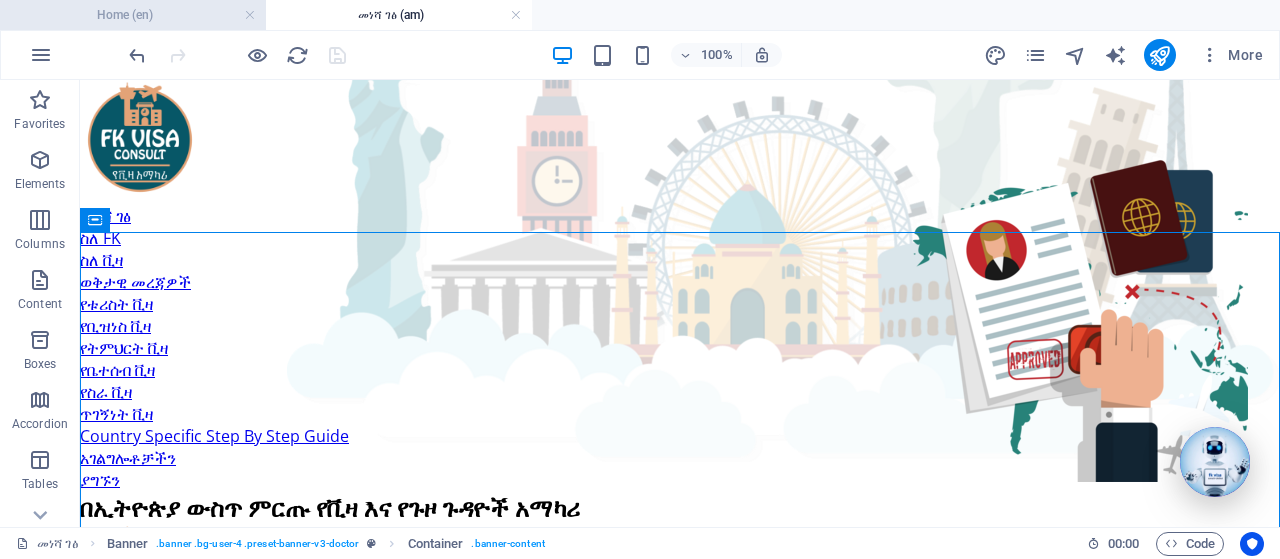 click on "Home (en)" at bounding box center (133, 15) 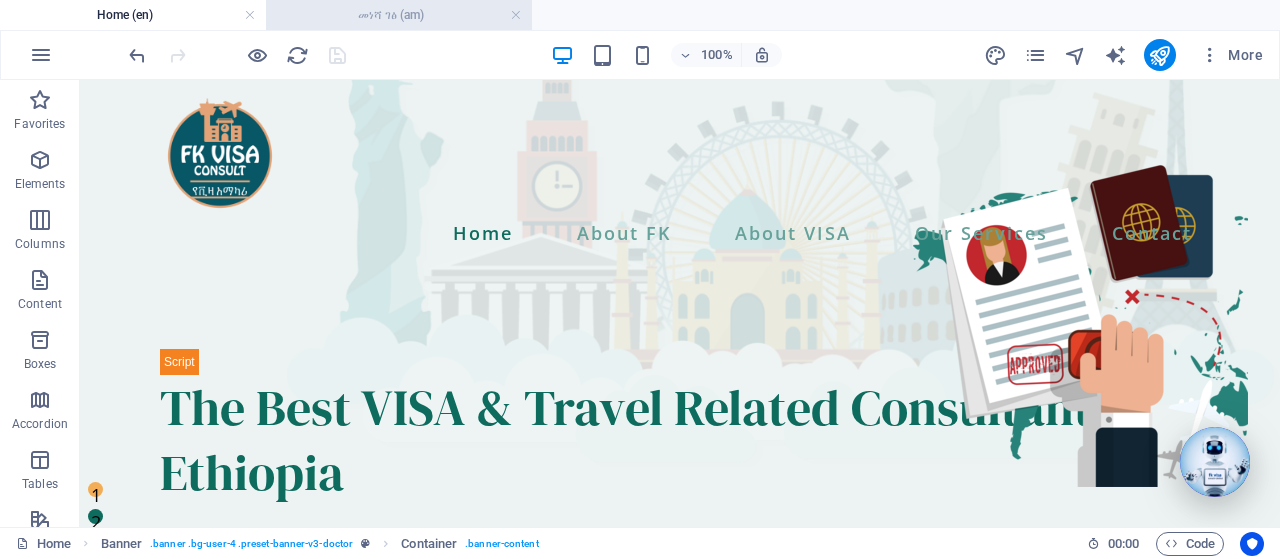 click on "መነሻ ገፅ (am)" at bounding box center (399, 15) 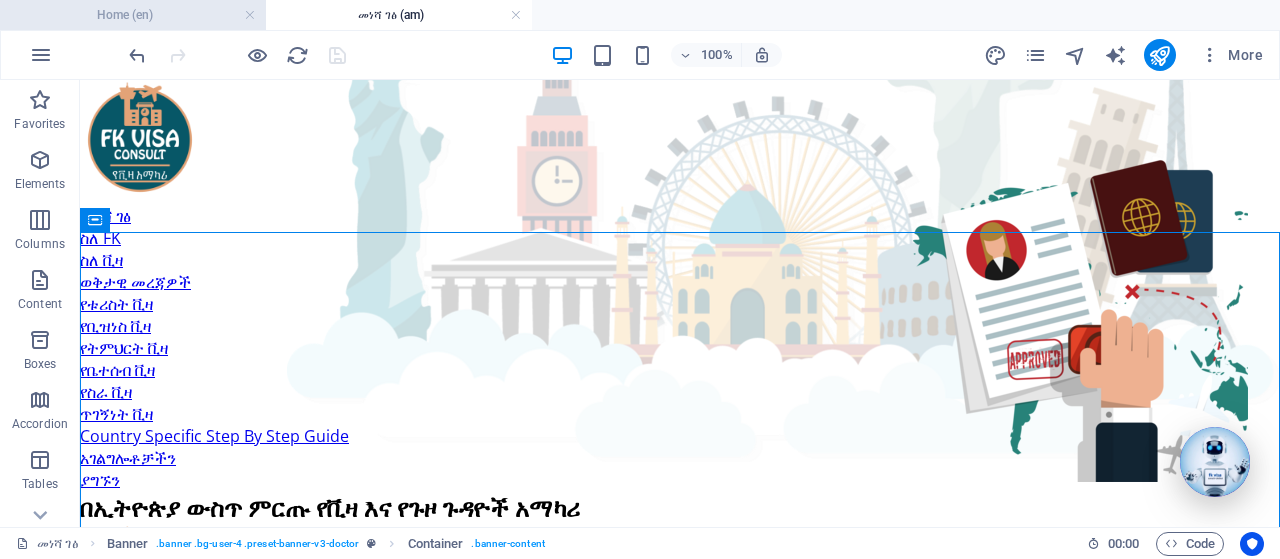 click on "Home (en)" at bounding box center (133, 15) 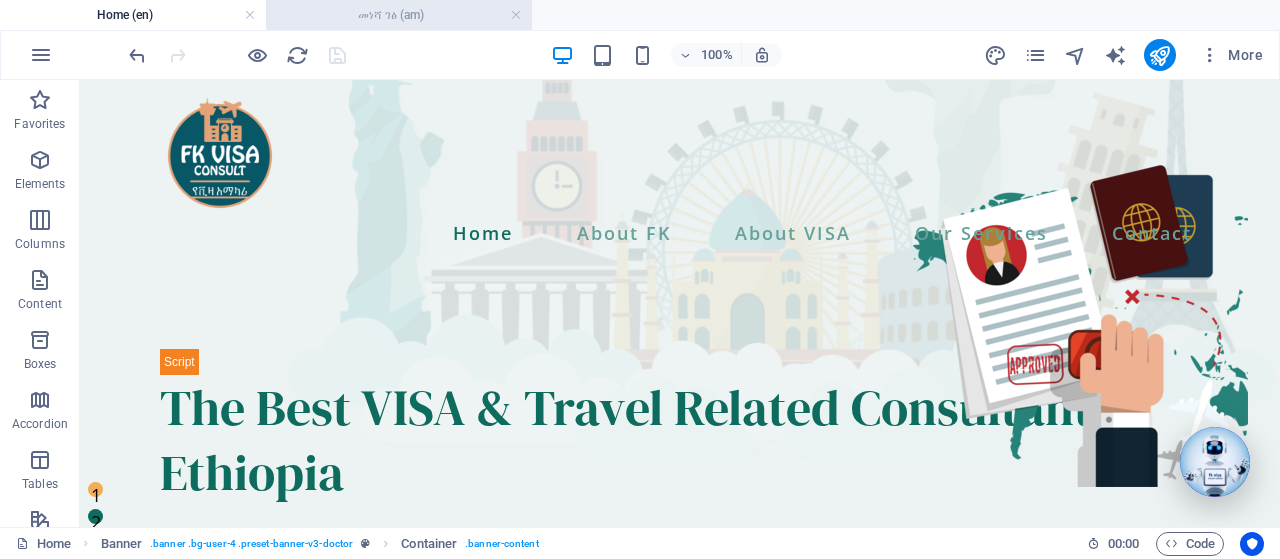 click on "መነሻ ገፅ (am)" at bounding box center (399, 15) 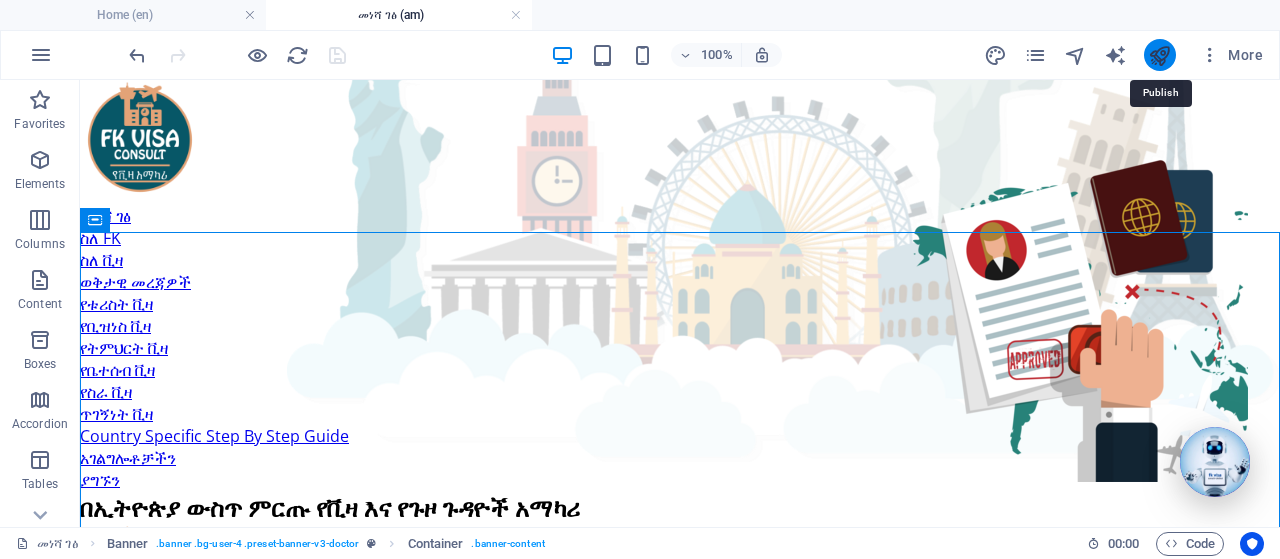 click at bounding box center [1160, 55] 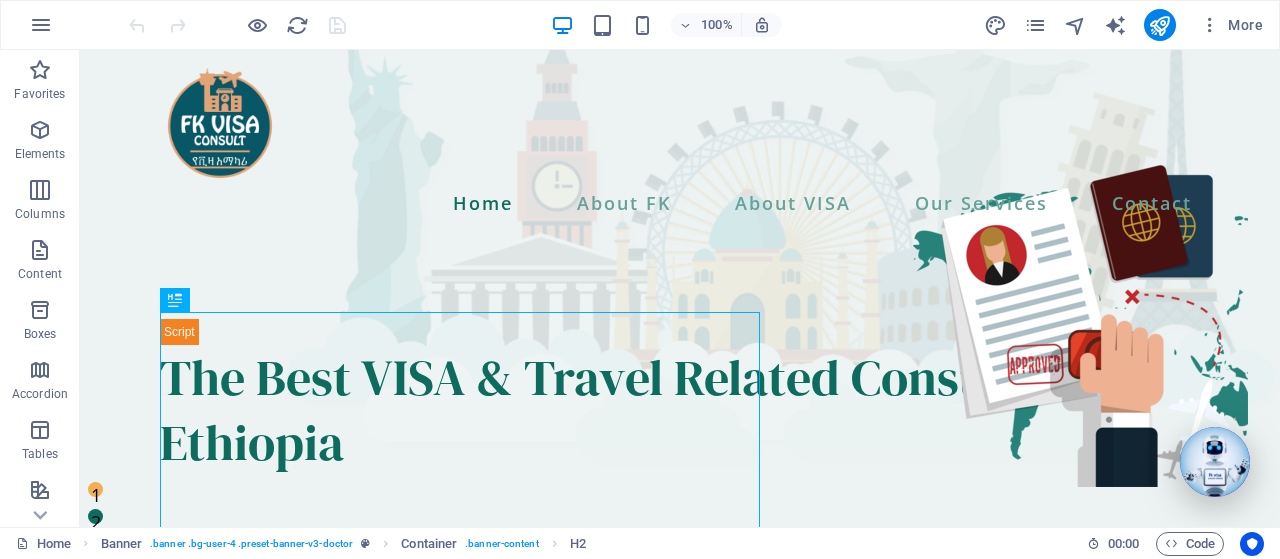 scroll, scrollTop: 0, scrollLeft: 0, axis: both 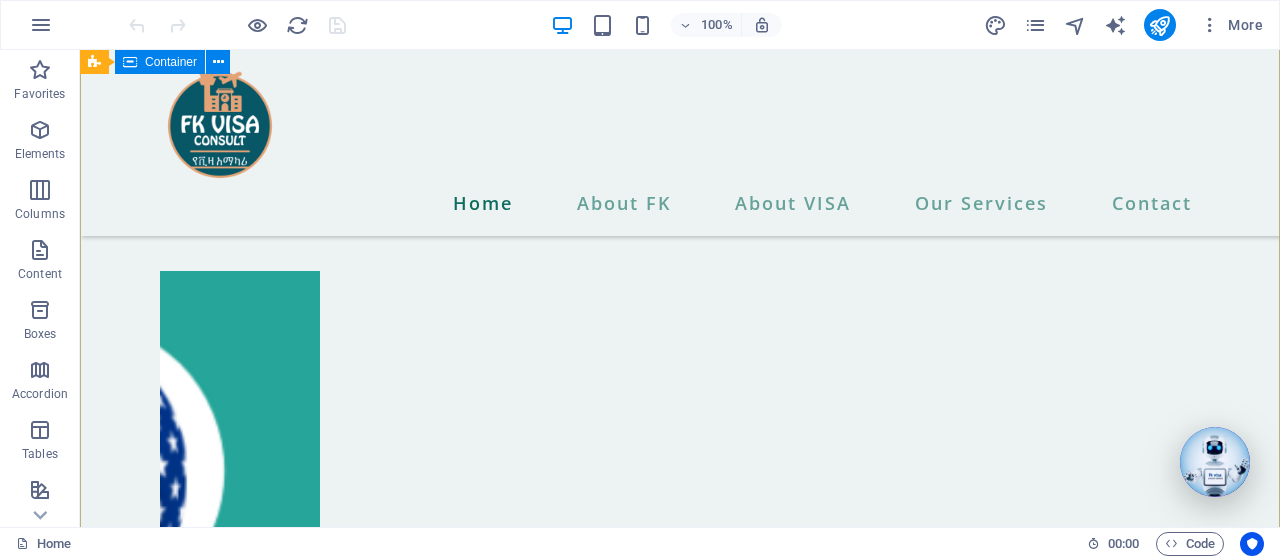 click on "FKVC Smart Chat Assistant
FKVC Assistant
Online
EN
1
The Best VISA & Travel Related Consultant In Ethiopia "We proudly present ourselves as your best choice for visa applications and processing." contact us" at bounding box center (680, 2504) 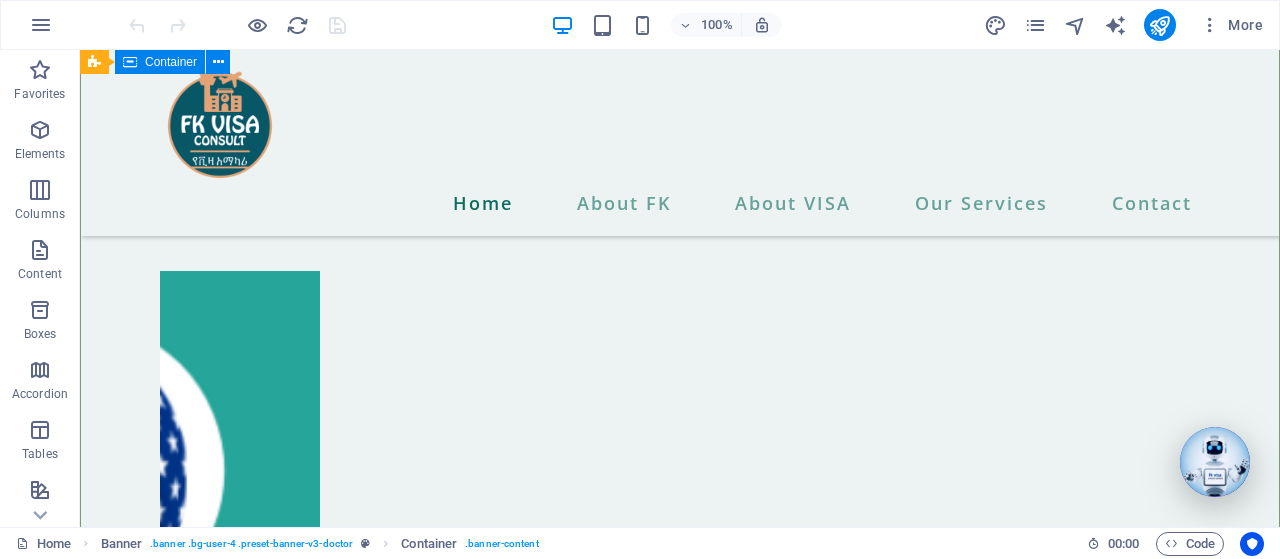 click on "FKVC Smart Chat Assistant
FKVC Assistant
Online
EN
1
The Best VISA & Travel Related Consultant In Ethiopia "We proudly present ourselves as your best choice for visa applications and processing." contact us" at bounding box center [680, 2504] 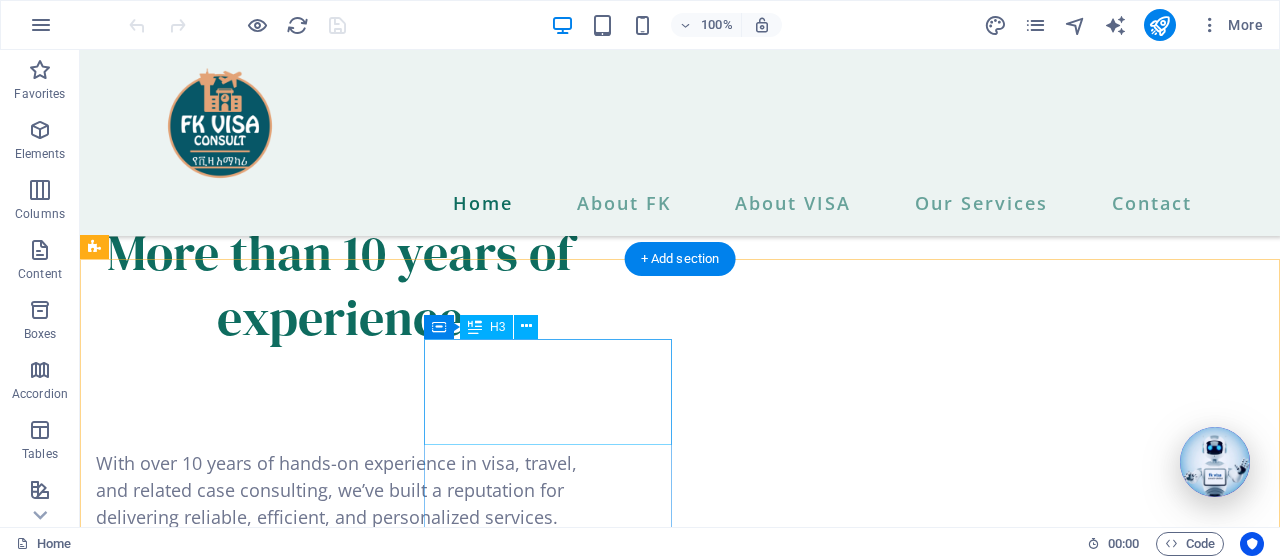 scroll, scrollTop: 6864, scrollLeft: 0, axis: vertical 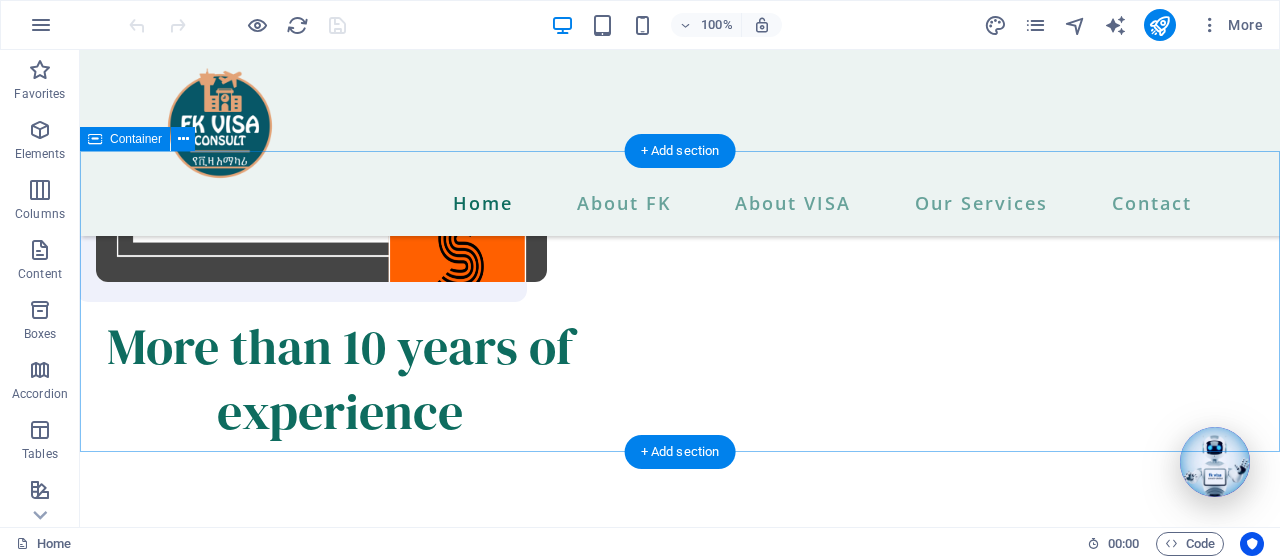 click on "Add elements" at bounding box center [614, 14976] 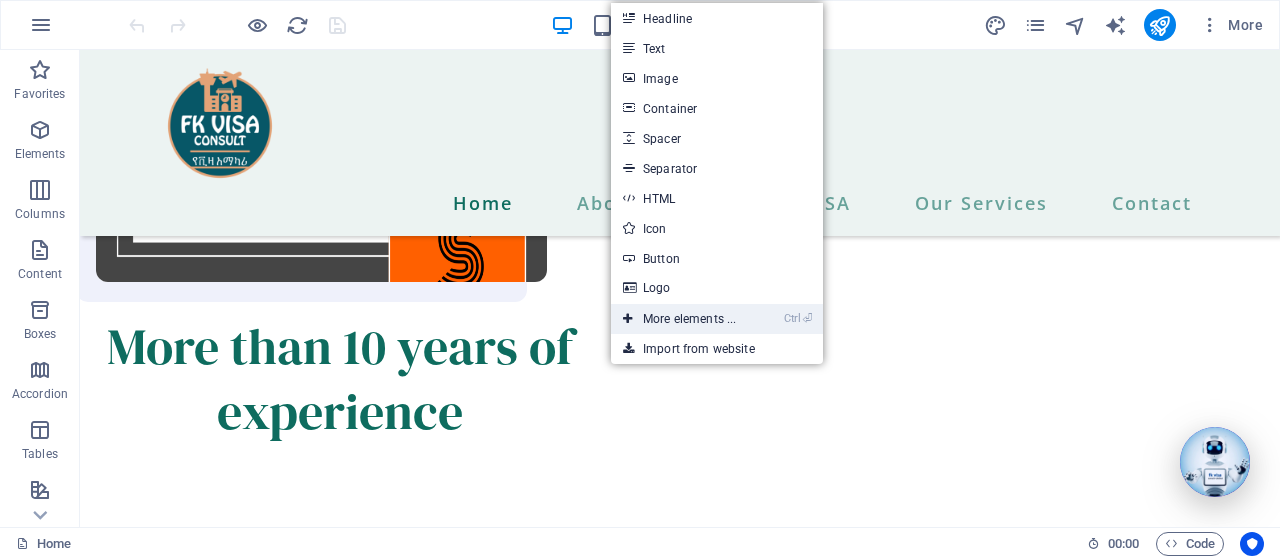 click on "Ctrl ⏎  More elements ..." at bounding box center (679, 319) 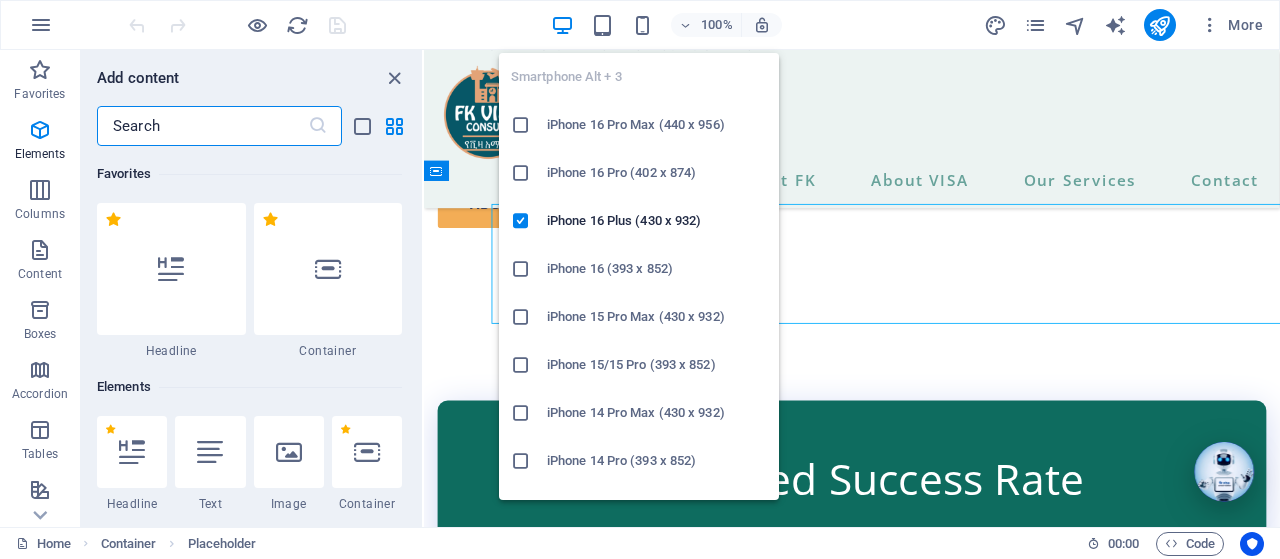 scroll, scrollTop: 6778, scrollLeft: 0, axis: vertical 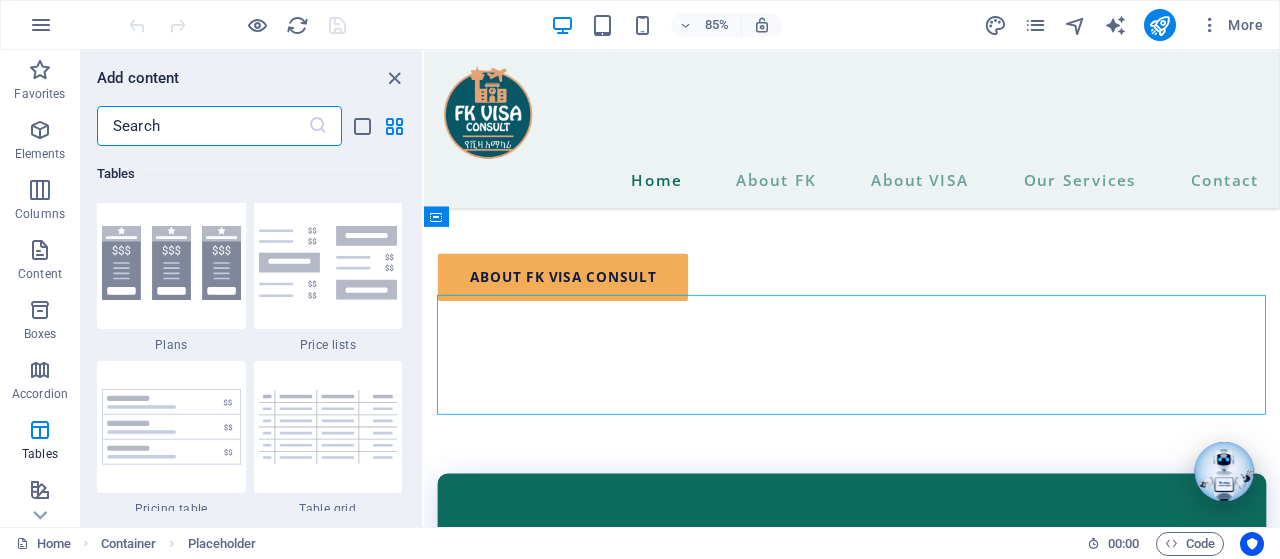 click at bounding box center (202, 126) 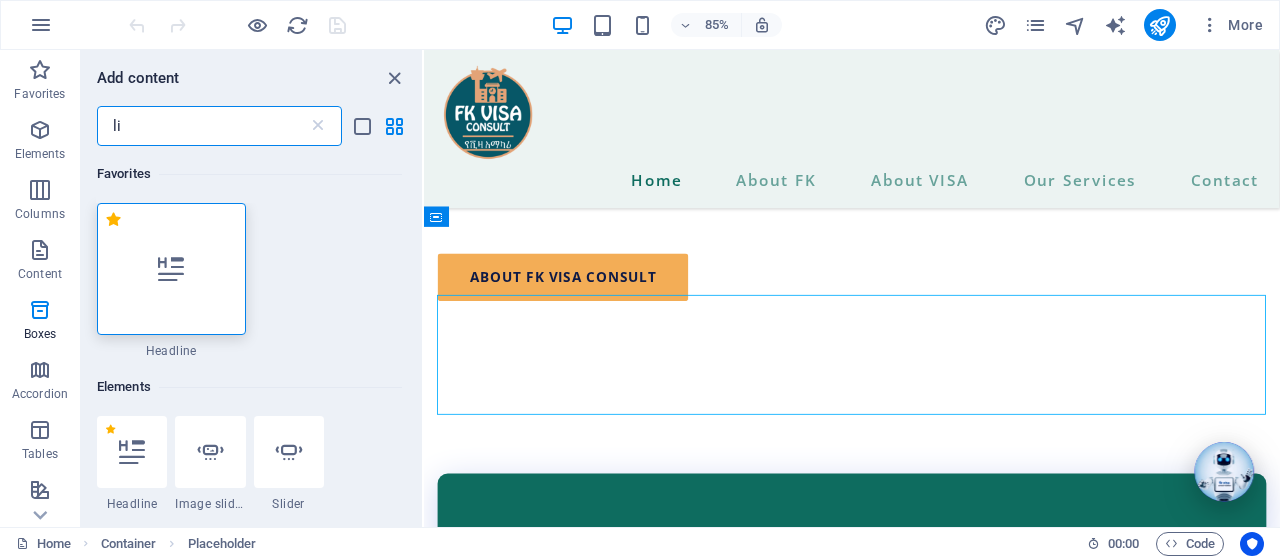 scroll, scrollTop: 0, scrollLeft: 0, axis: both 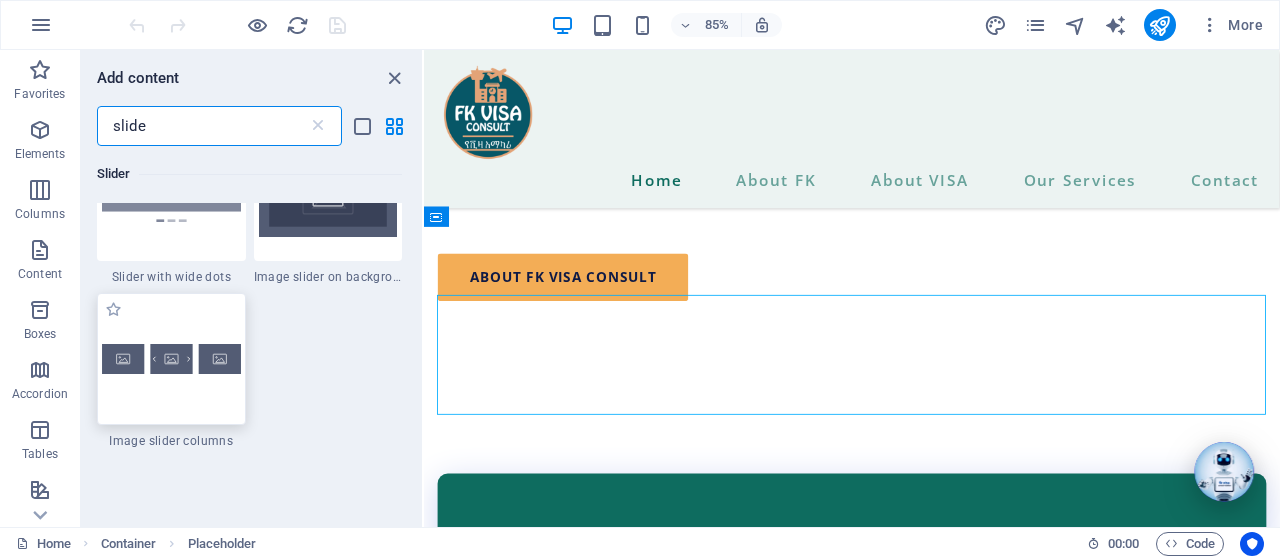 type on "slide" 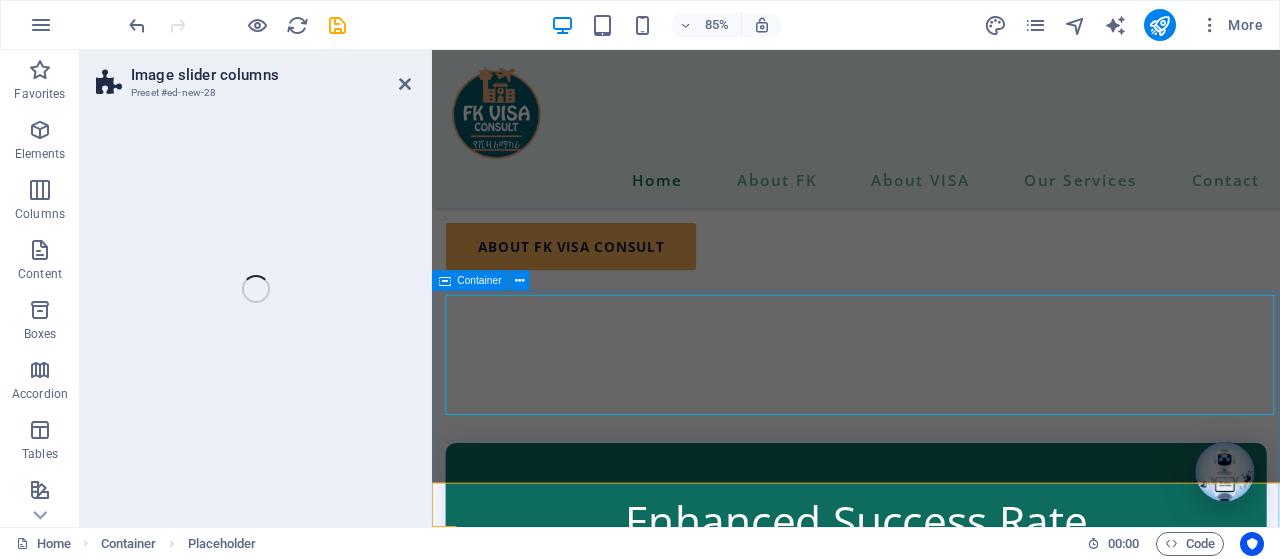 scroll, scrollTop: 7715, scrollLeft: 0, axis: vertical 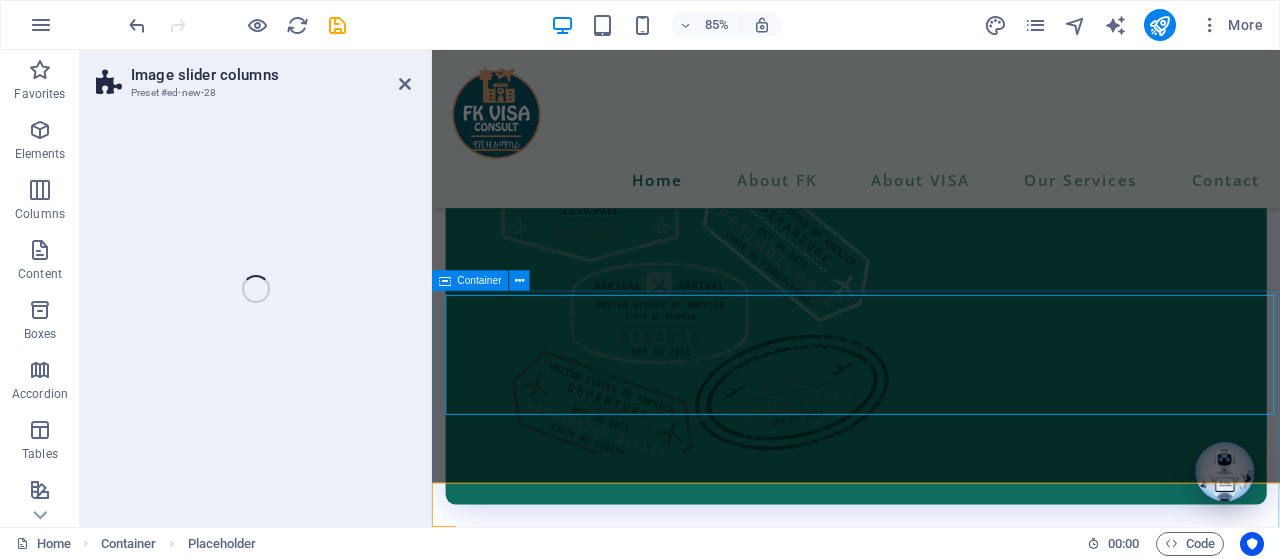 select on "rem" 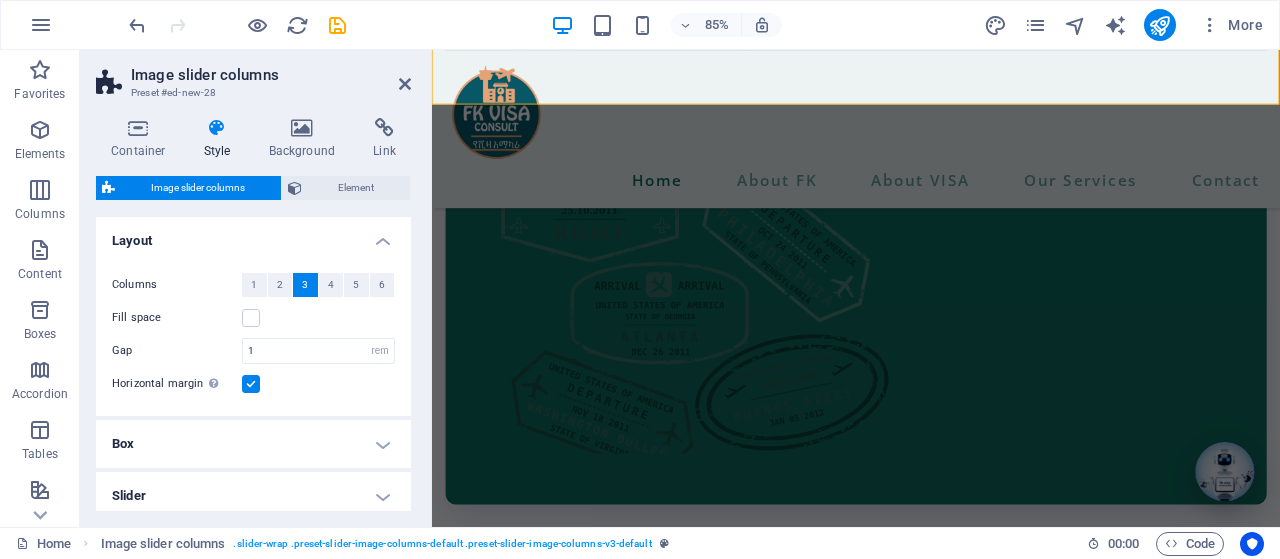 scroll, scrollTop: 7636, scrollLeft: 0, axis: vertical 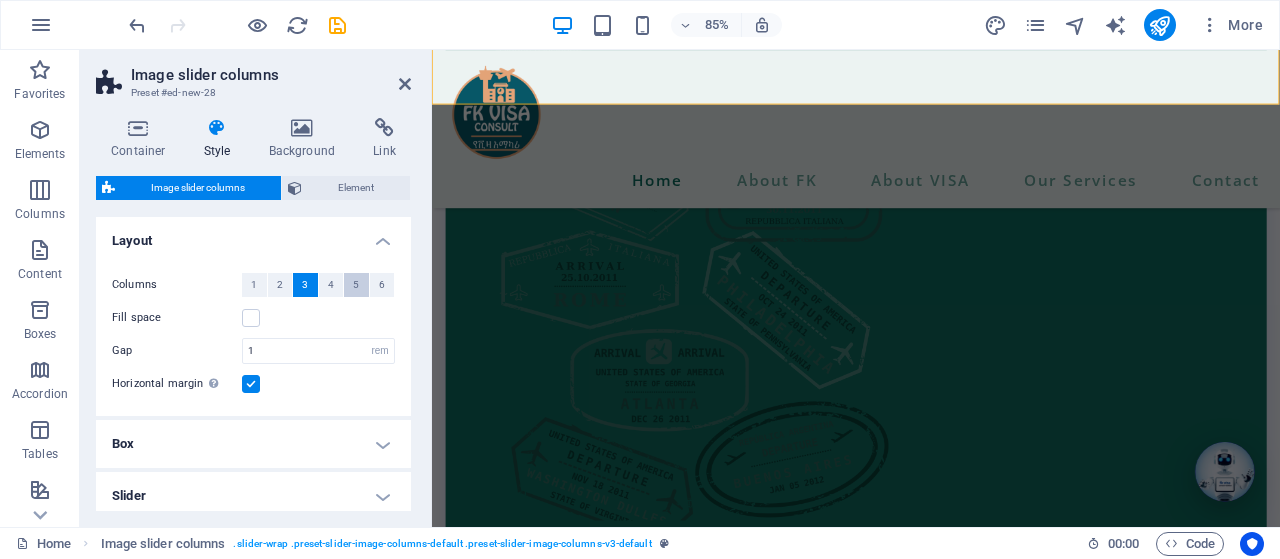 click on "5" at bounding box center [356, 285] 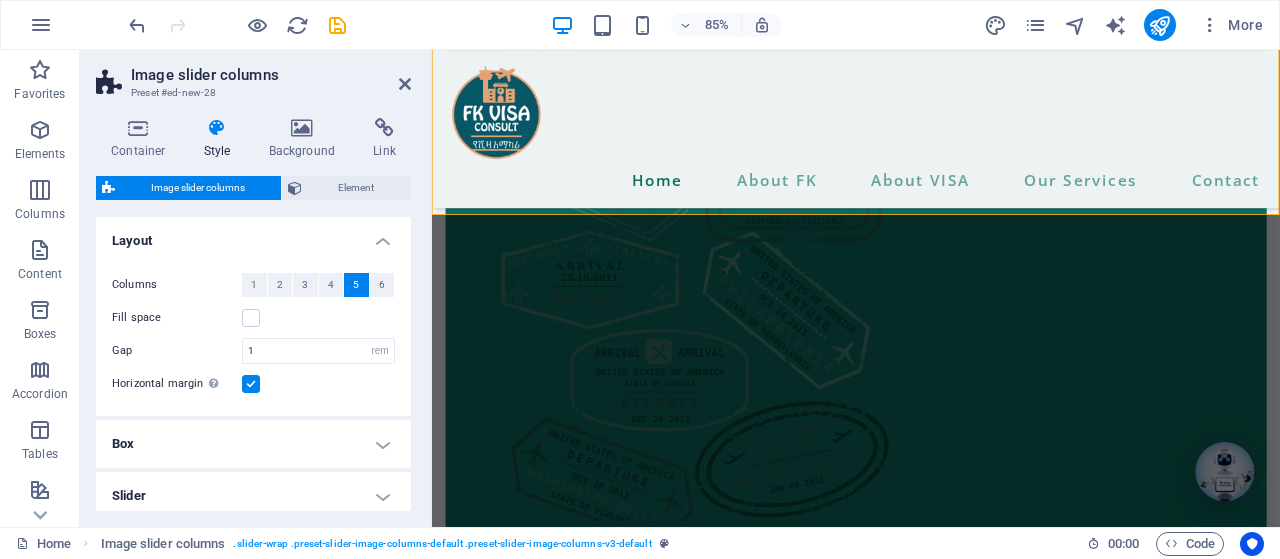 scroll, scrollTop: 7505, scrollLeft: 0, axis: vertical 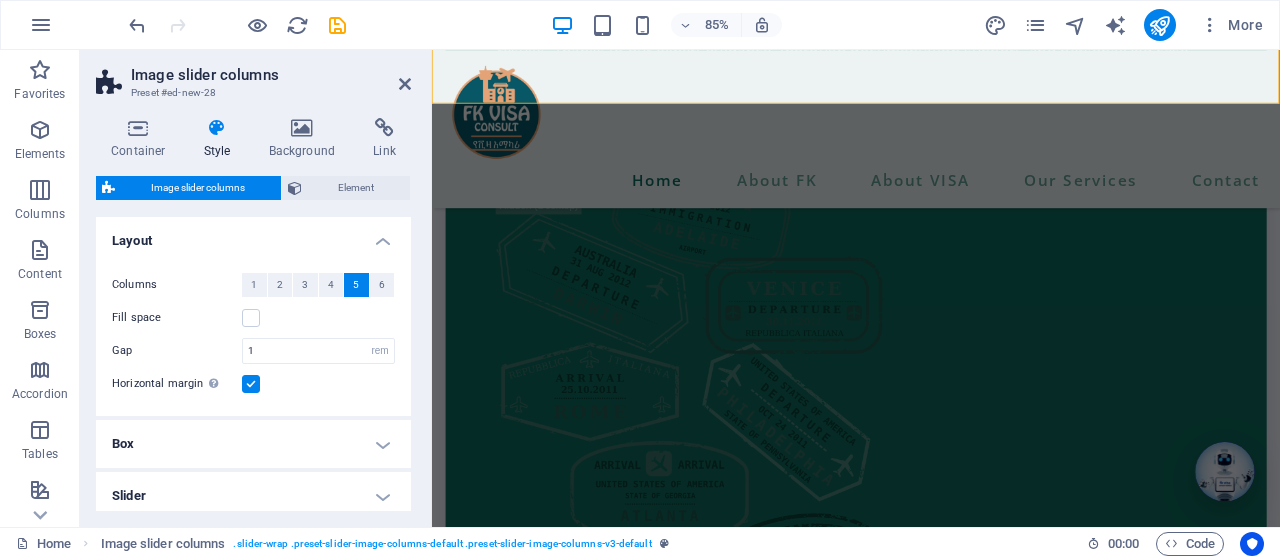 click on "Box" at bounding box center [253, 444] 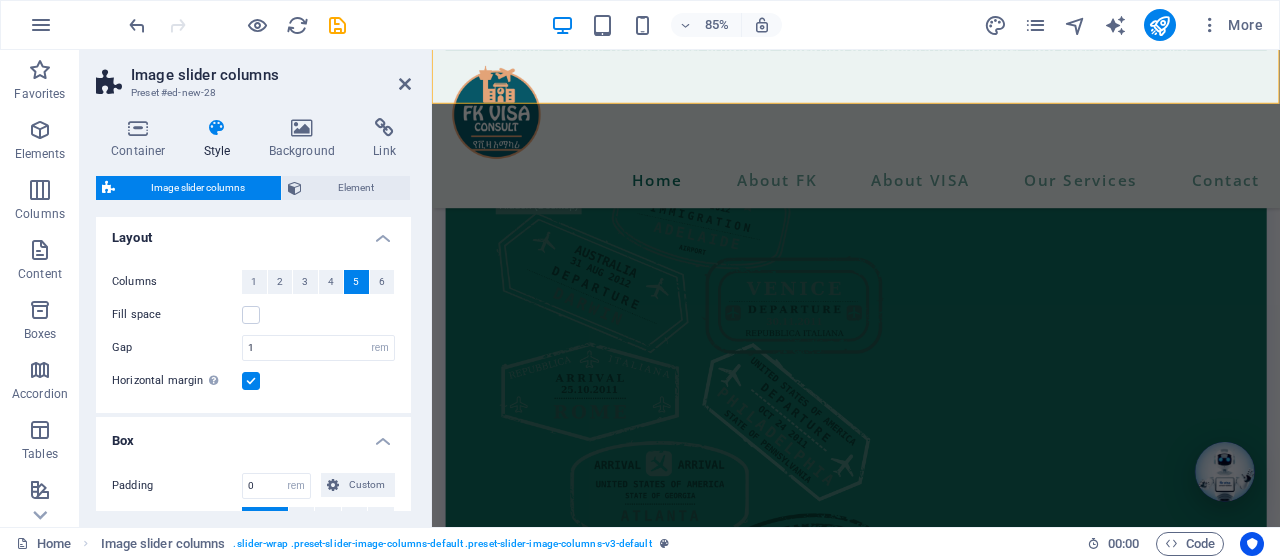 scroll, scrollTop: 0, scrollLeft: 0, axis: both 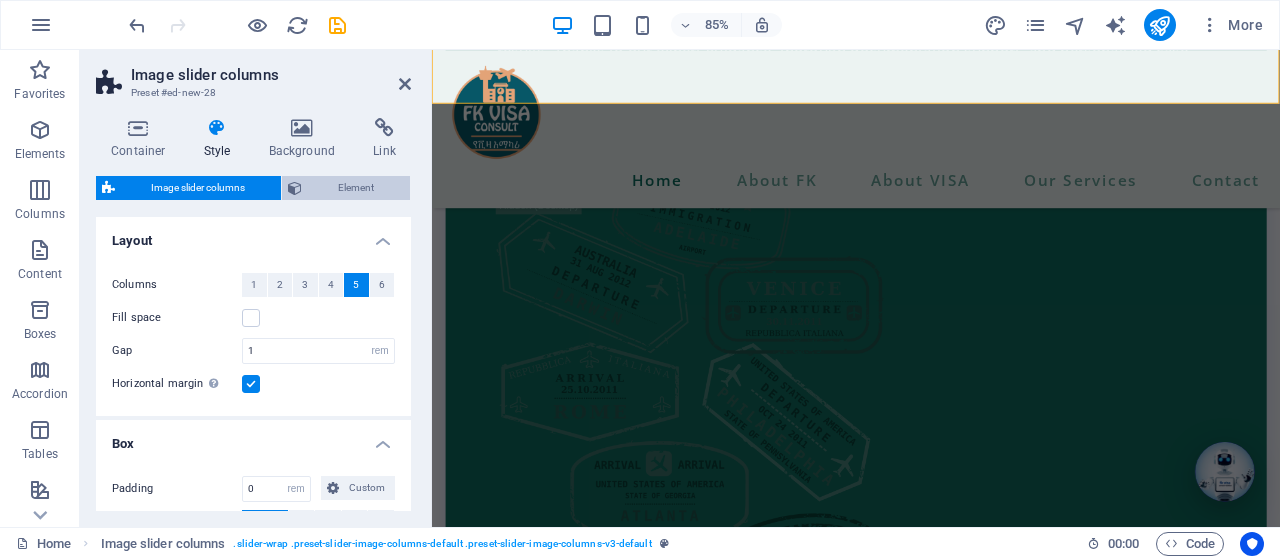 click on "Element" at bounding box center (356, 188) 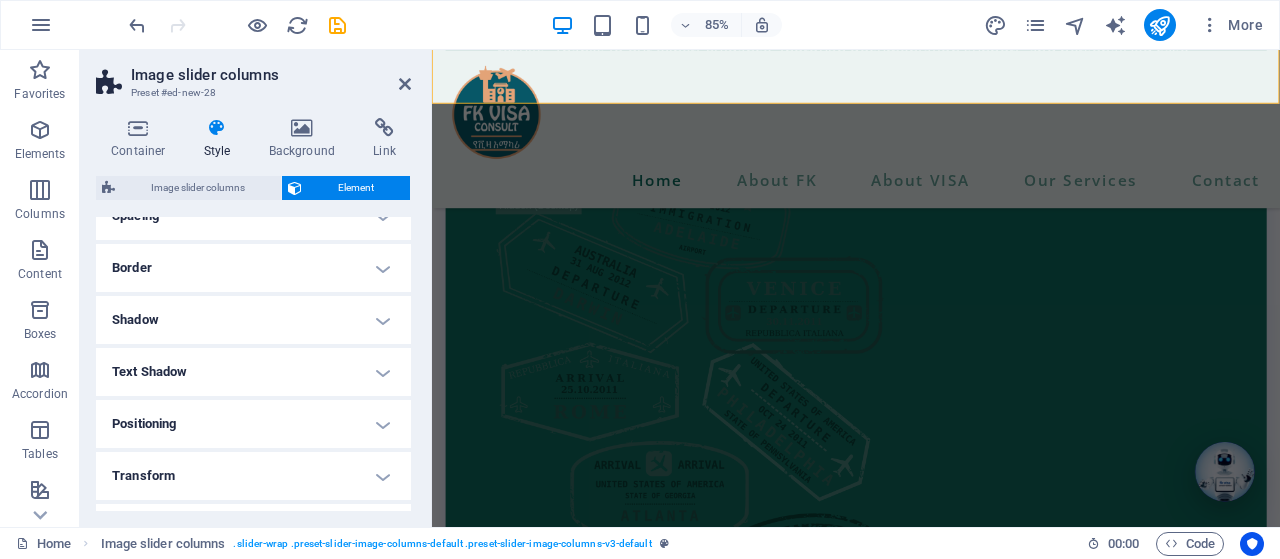 scroll, scrollTop: 0, scrollLeft: 0, axis: both 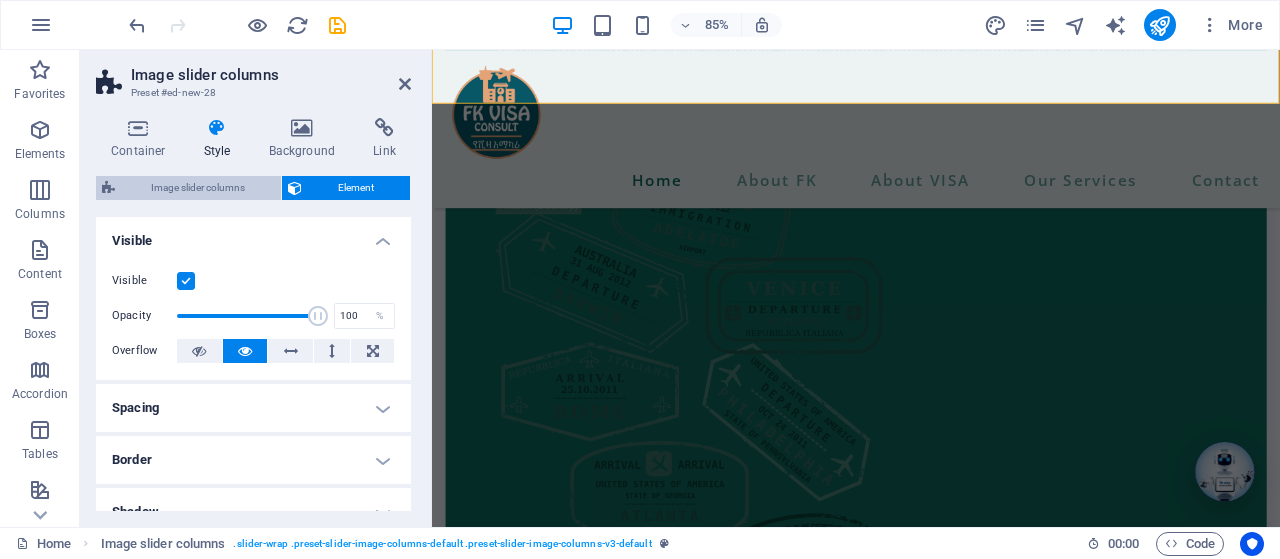 click on "Image slider columns" at bounding box center [198, 188] 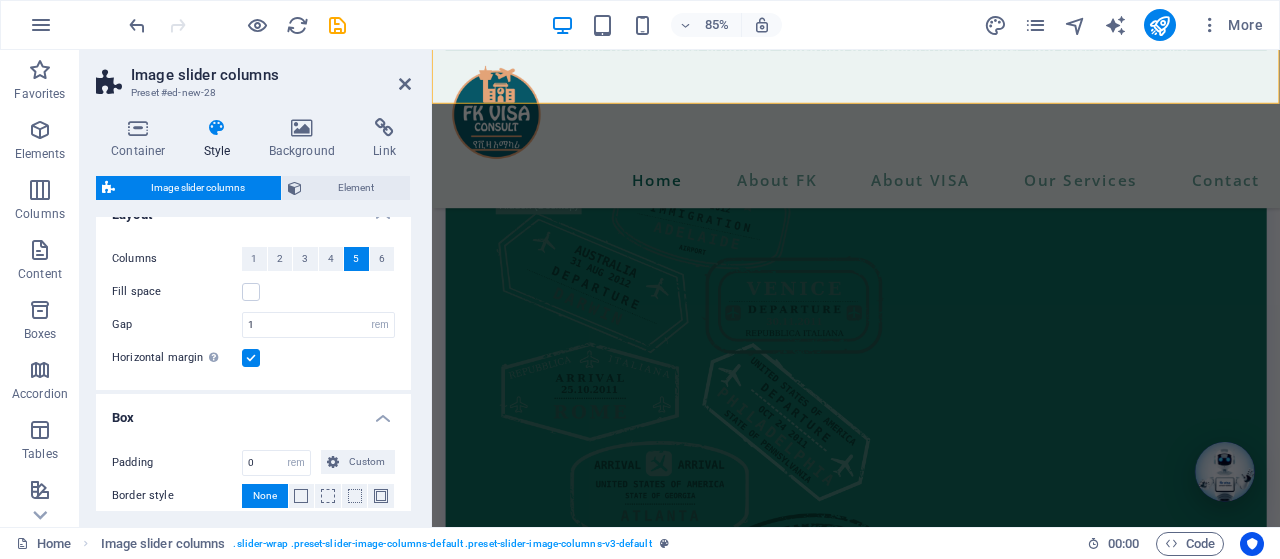 scroll, scrollTop: 0, scrollLeft: 0, axis: both 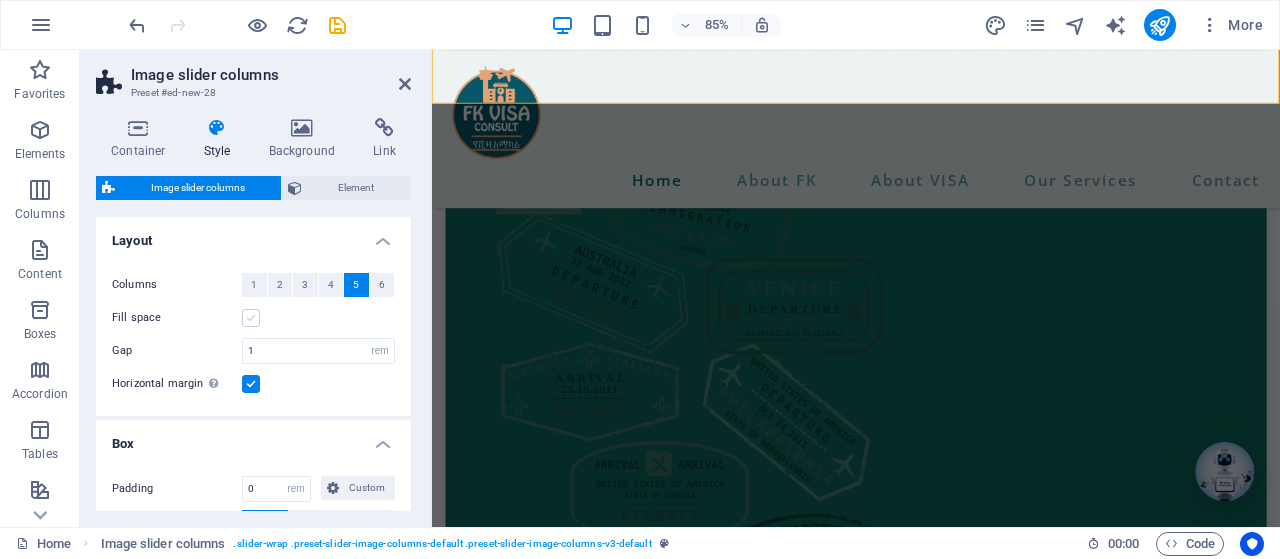 click at bounding box center (251, 318) 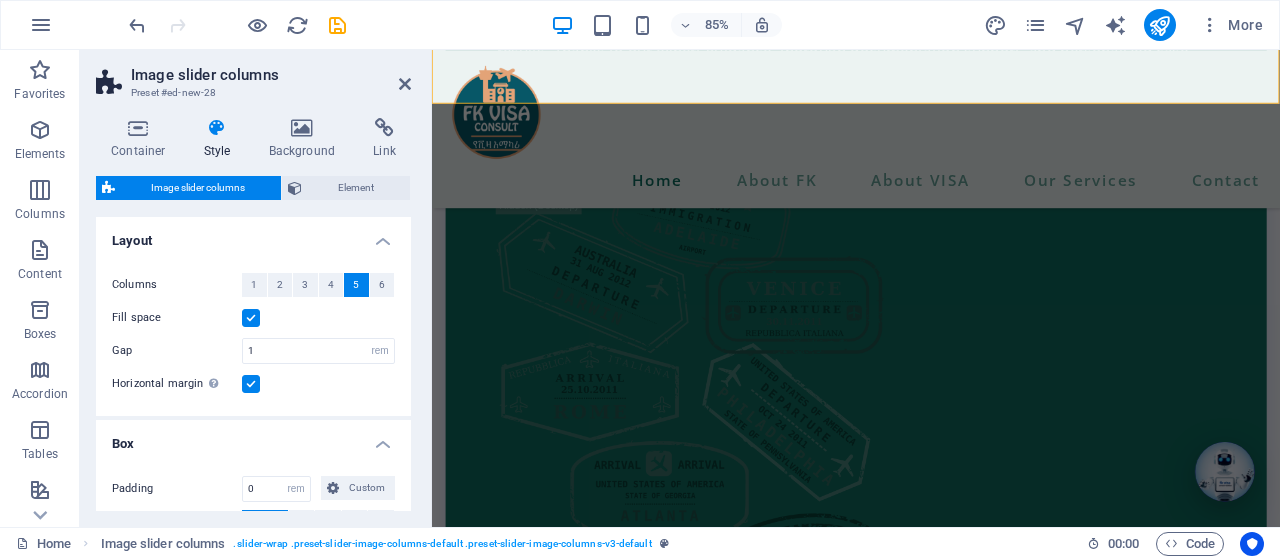 select 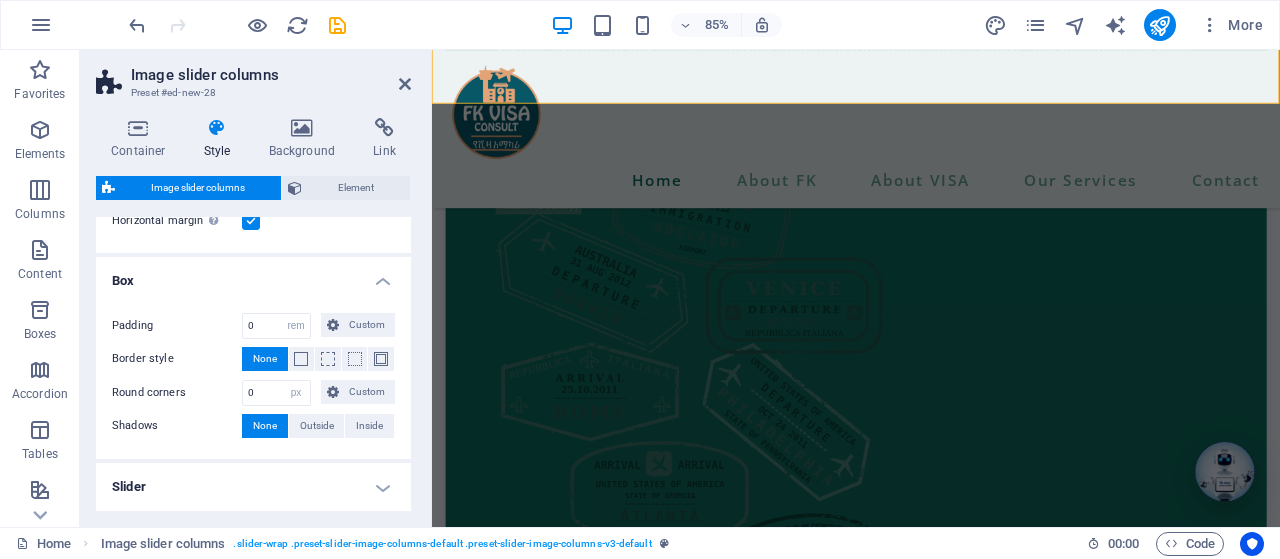 scroll, scrollTop: 192, scrollLeft: 0, axis: vertical 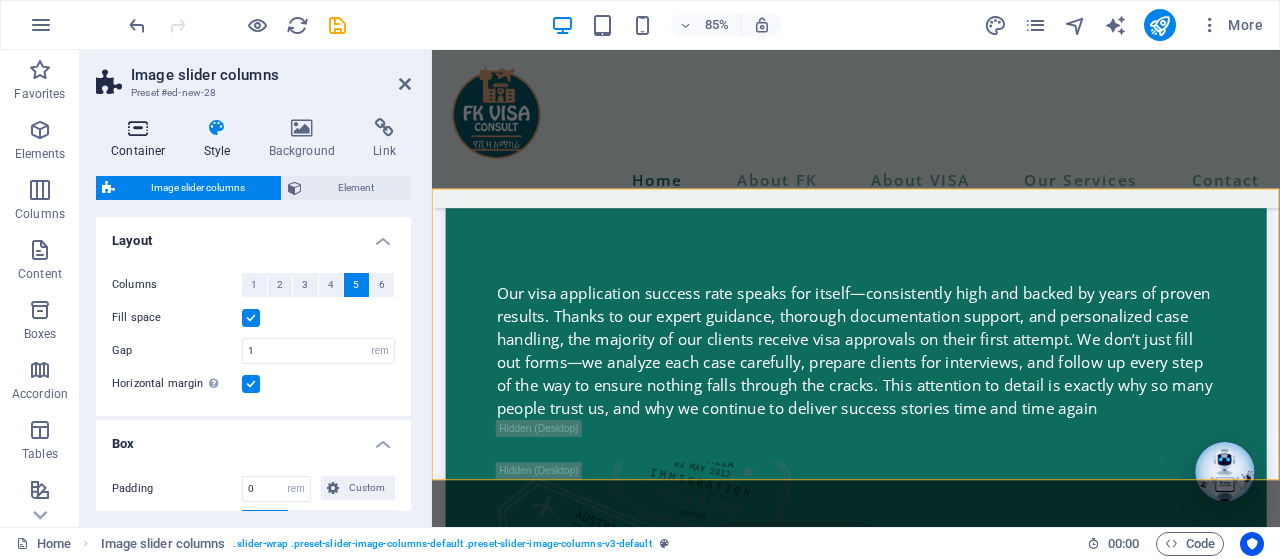 click on "Container" at bounding box center (142, 139) 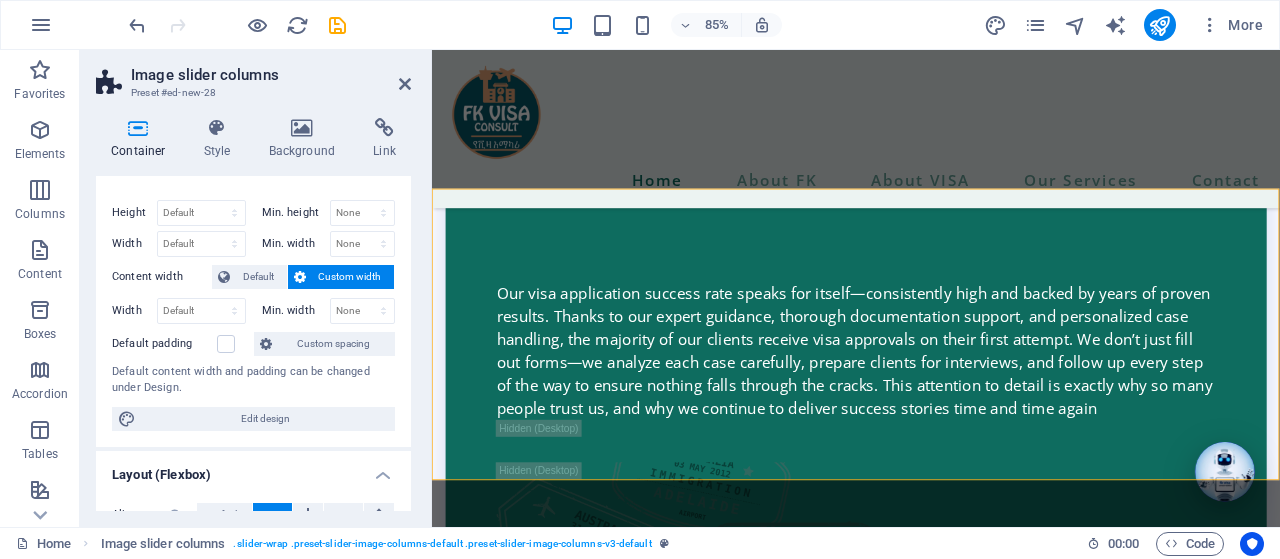 scroll, scrollTop: 0, scrollLeft: 0, axis: both 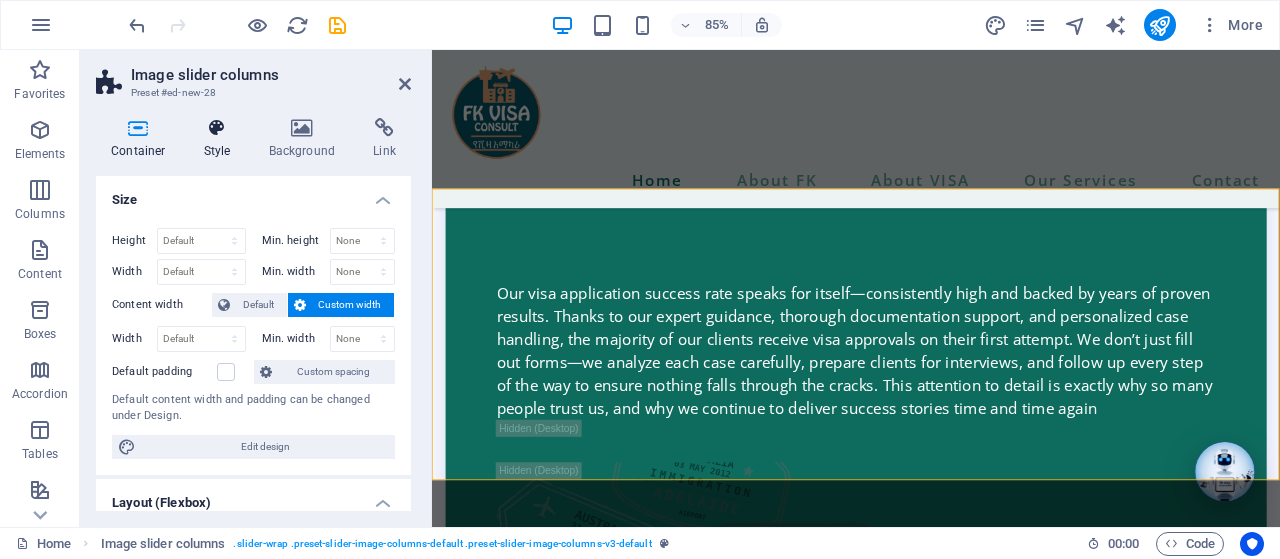 click at bounding box center (217, 128) 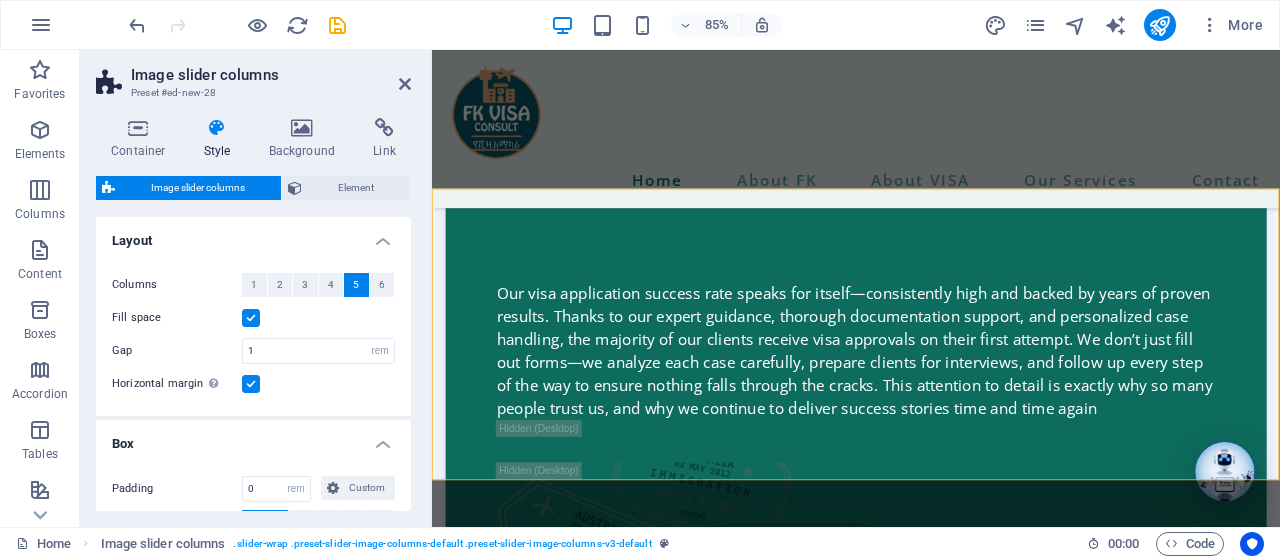 scroll, scrollTop: 344, scrollLeft: 0, axis: vertical 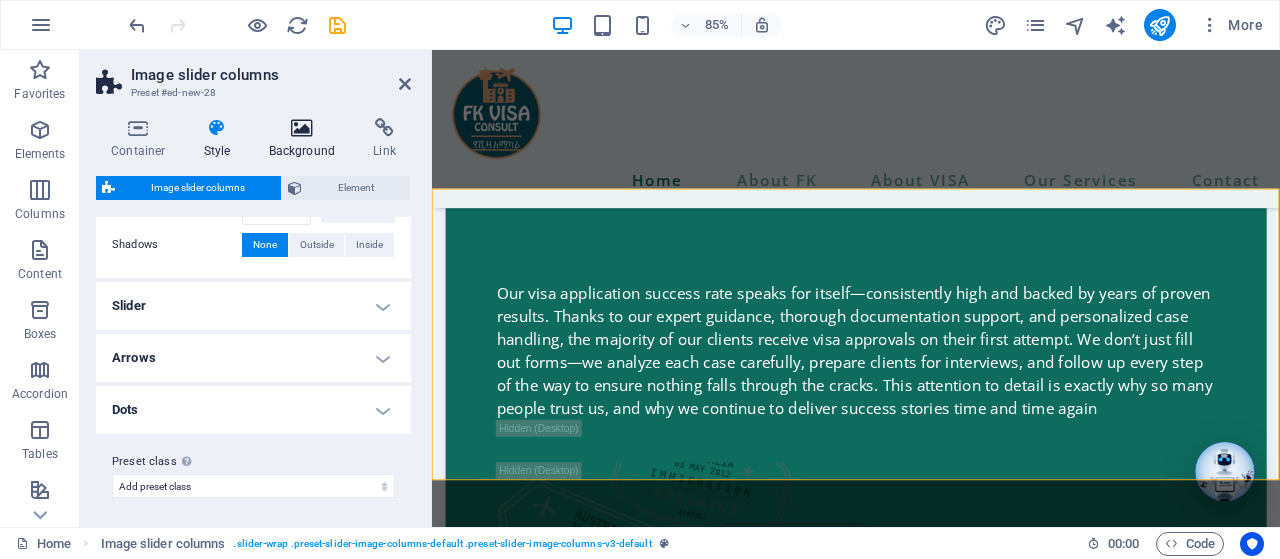 click on "Background" at bounding box center [306, 139] 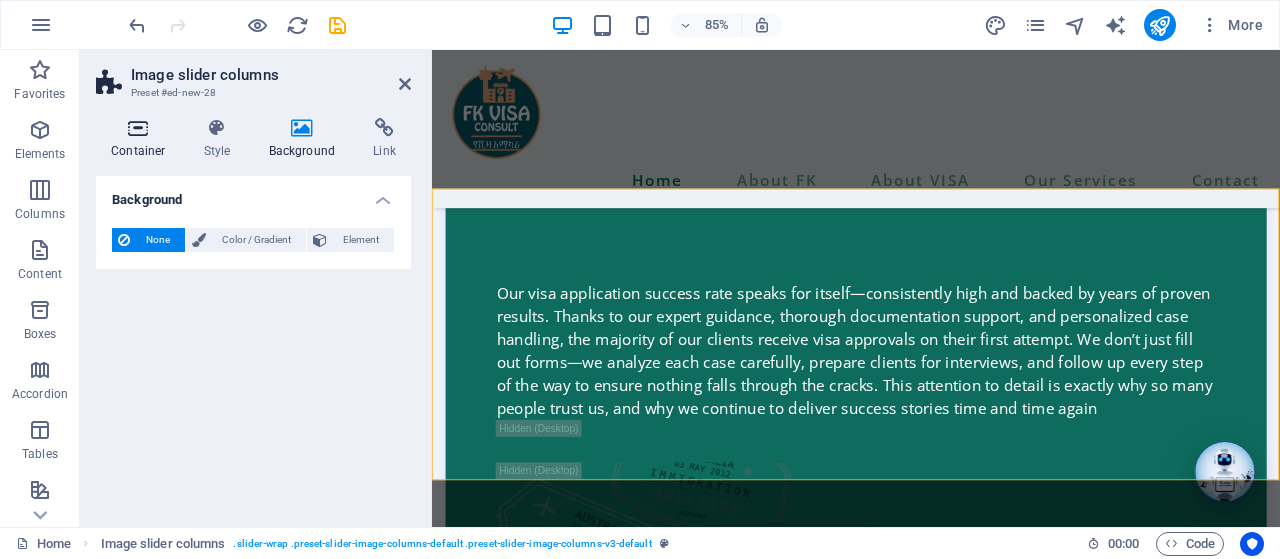 click on "Container" at bounding box center (142, 139) 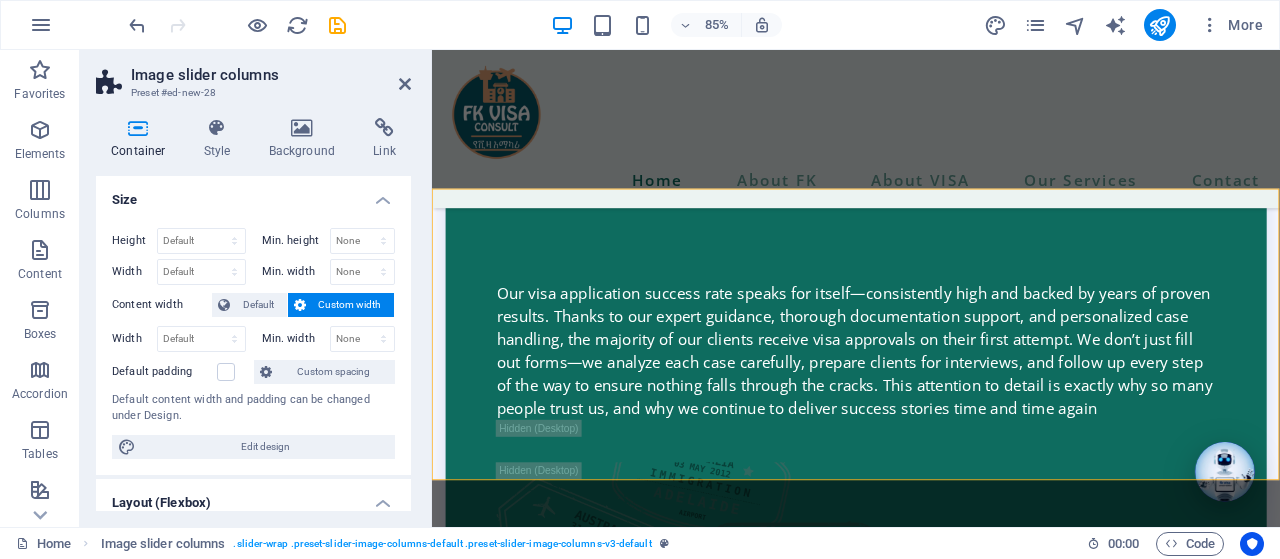 click at bounding box center [931, 14142] 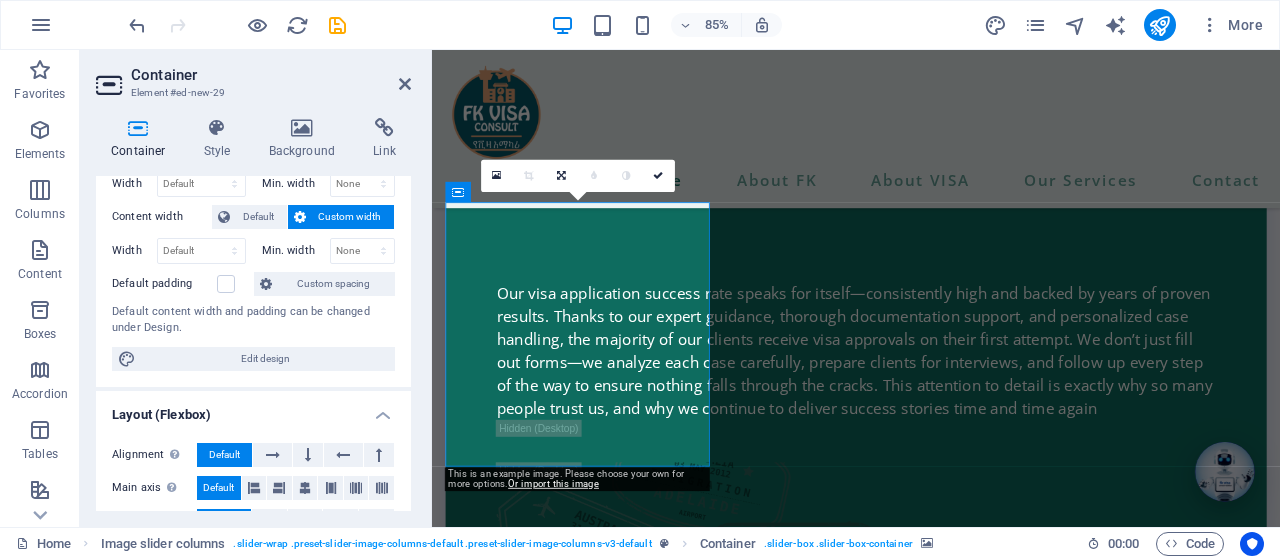scroll, scrollTop: 4, scrollLeft: 0, axis: vertical 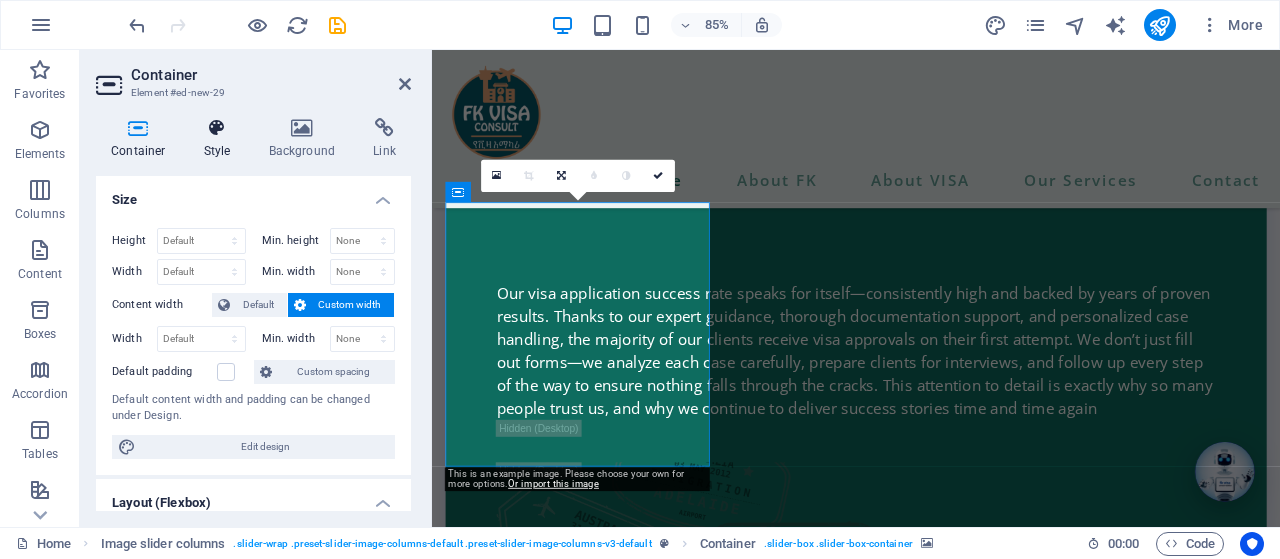 click on "Style" at bounding box center [221, 139] 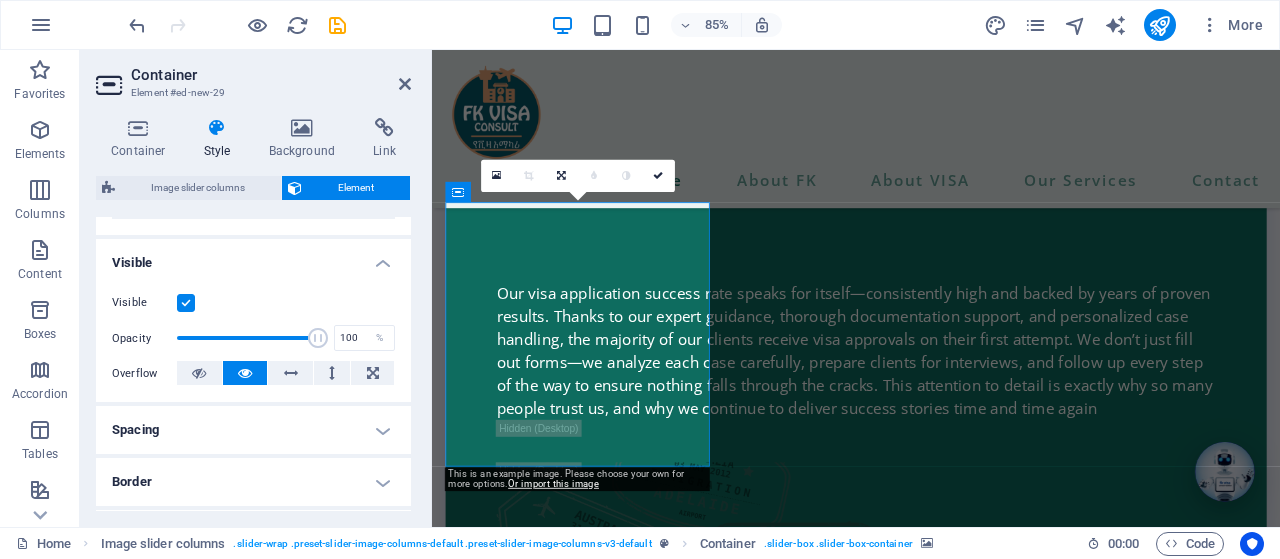 scroll, scrollTop: 288, scrollLeft: 0, axis: vertical 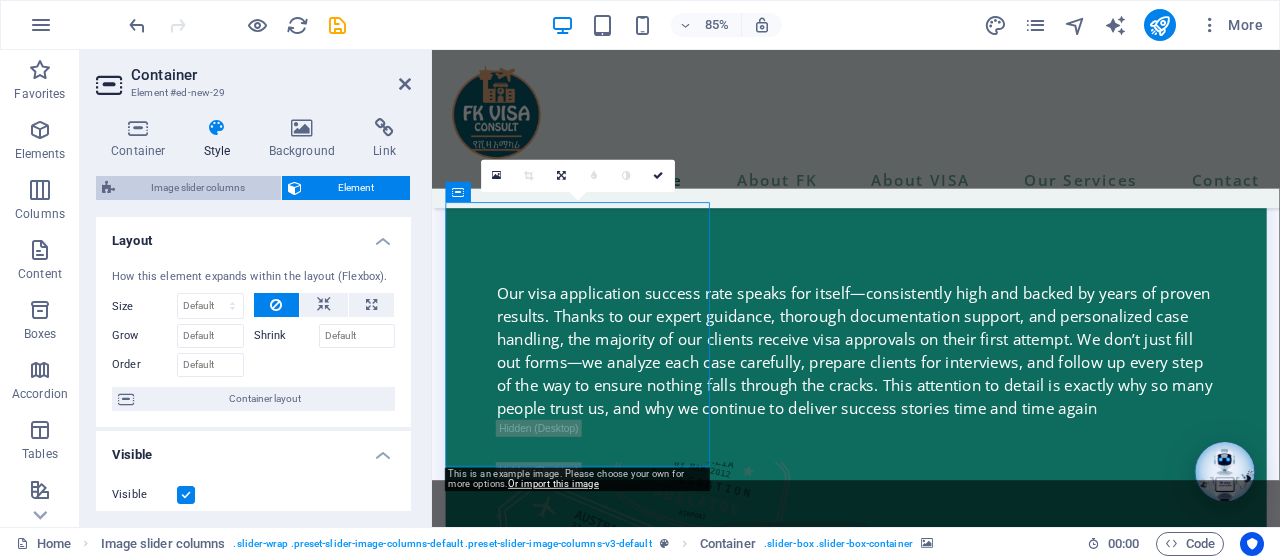 click on "Image slider columns" at bounding box center (198, 188) 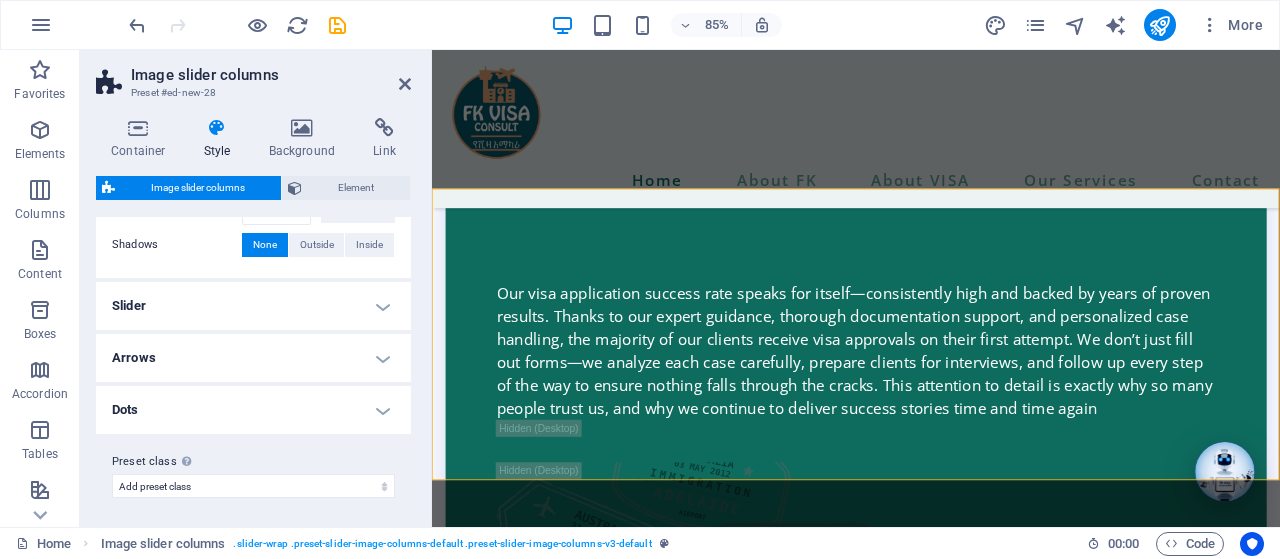 click on "Slider" at bounding box center [253, 306] 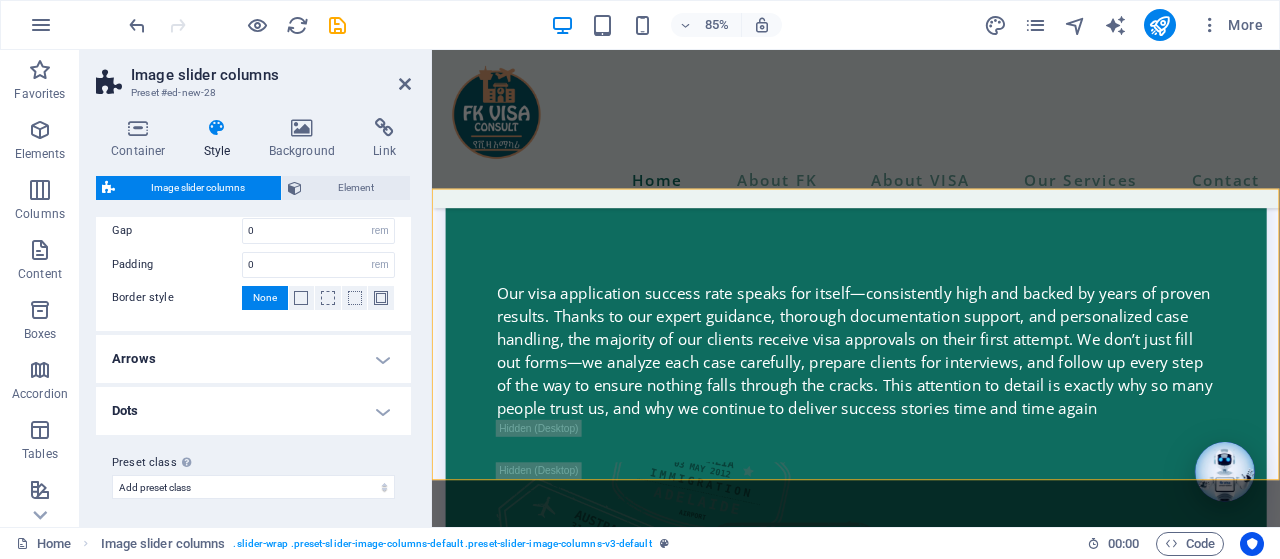 click on "Arrows" at bounding box center [253, 359] 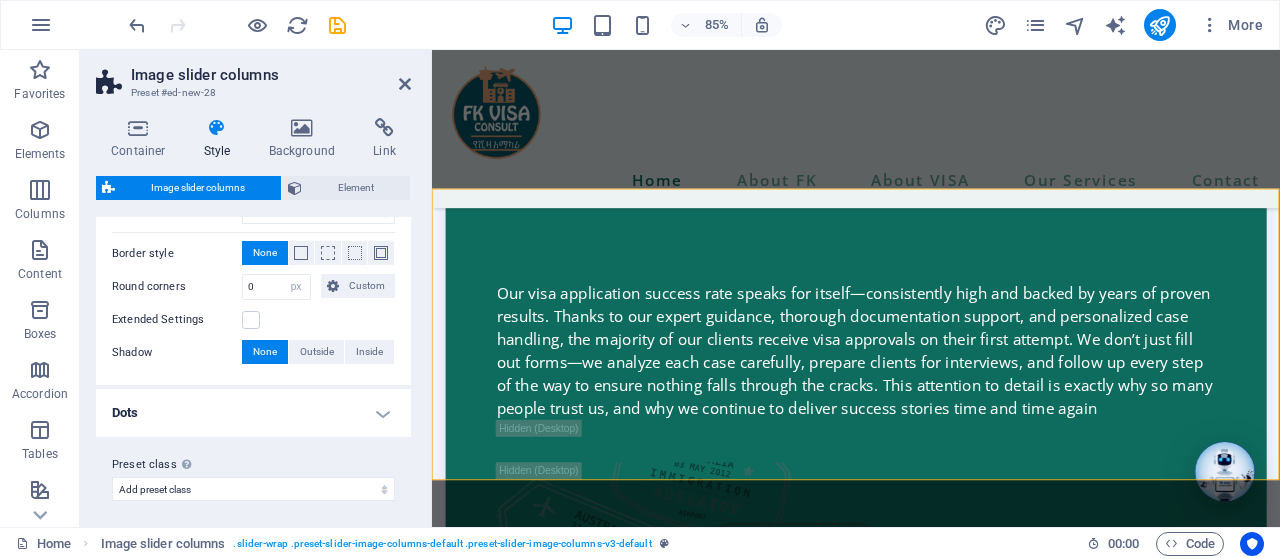click on "Dots" at bounding box center [253, 413] 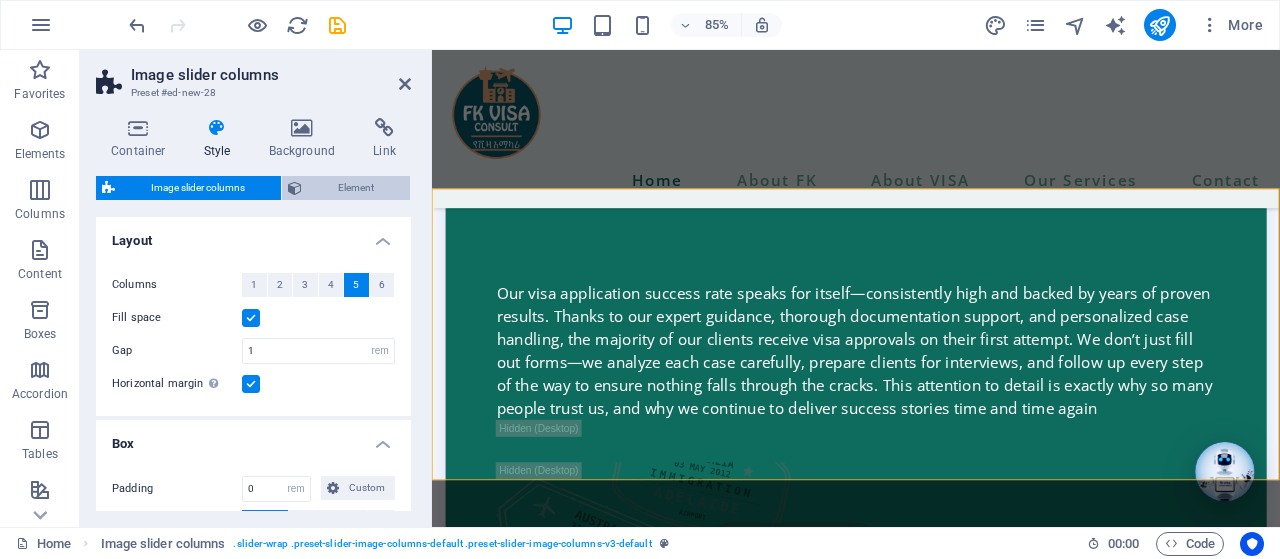 click on "Element" at bounding box center (356, 188) 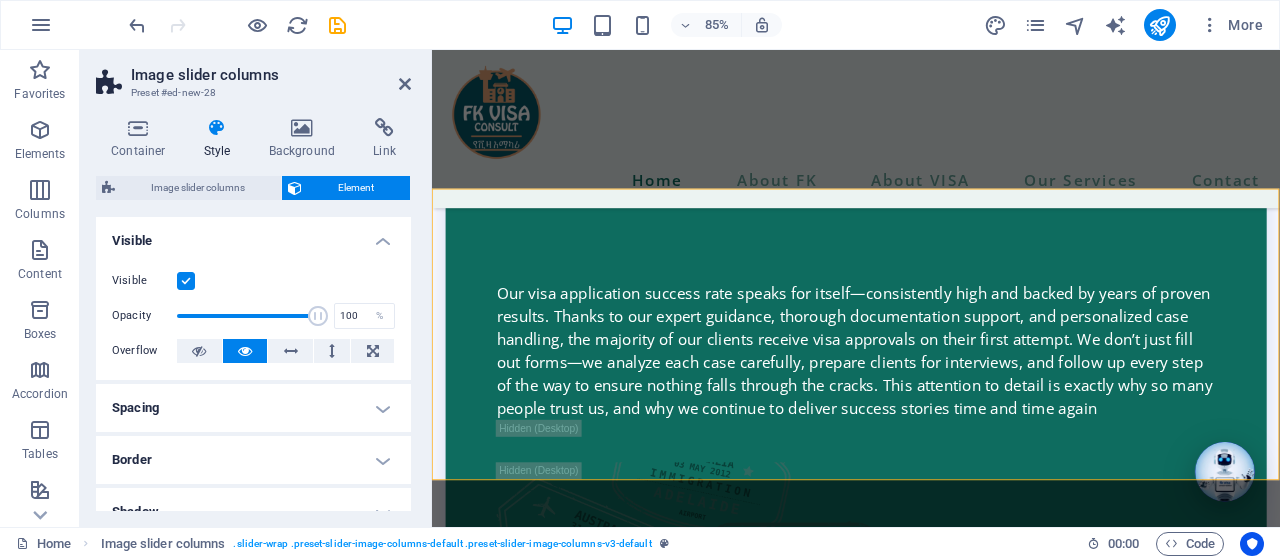 click on "Visible" at bounding box center [253, 235] 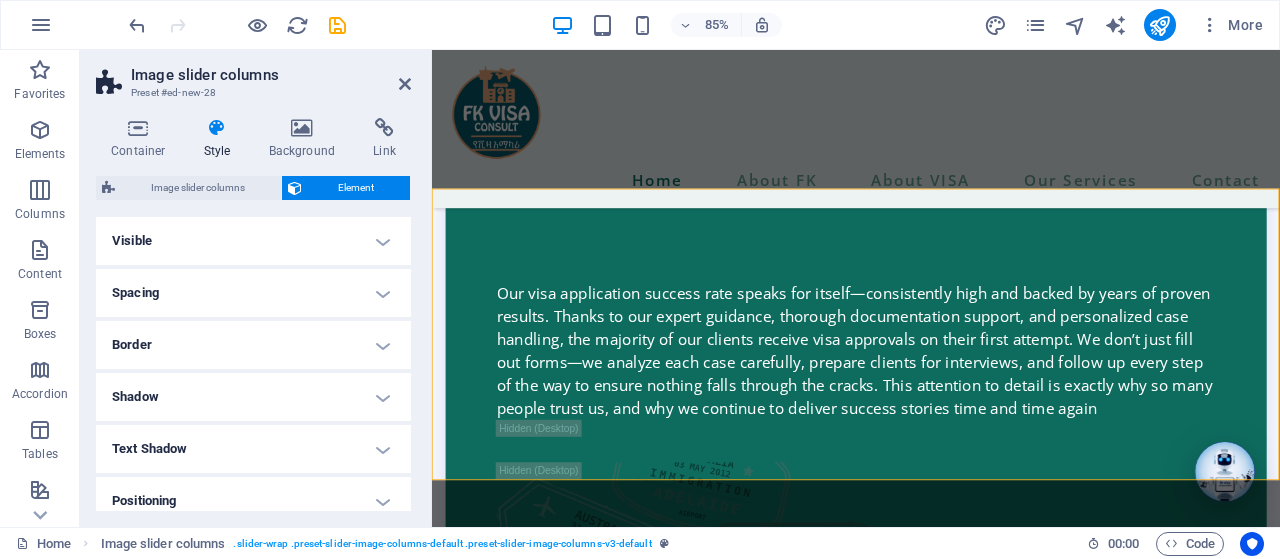 click on "Visible" at bounding box center (253, 241) 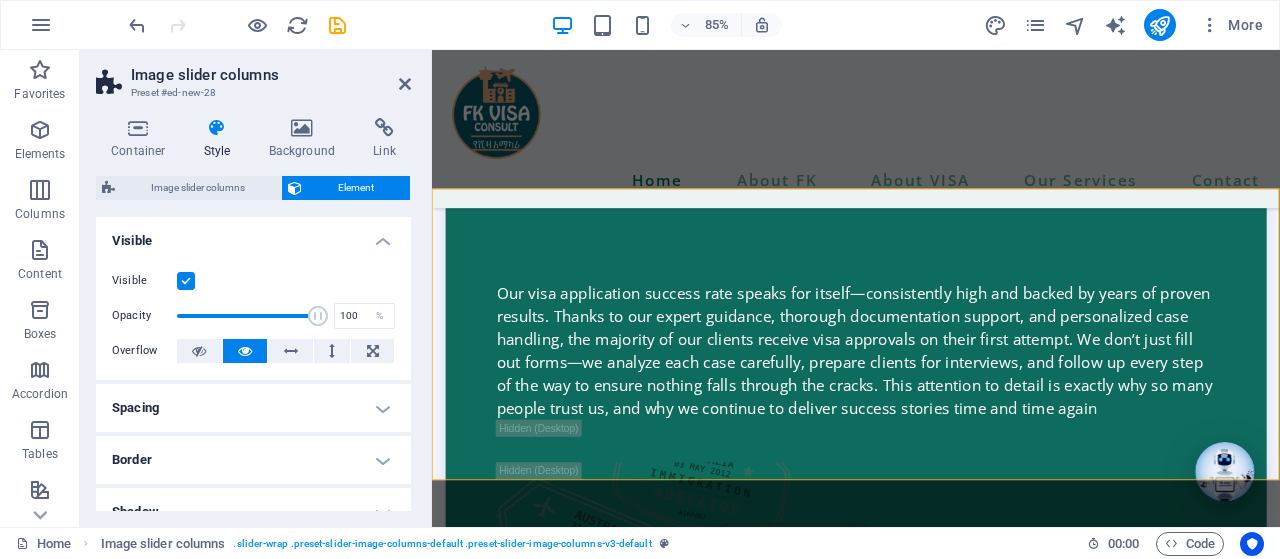 click on "Image slider columns Preset #ed-new-28" at bounding box center [253, 76] 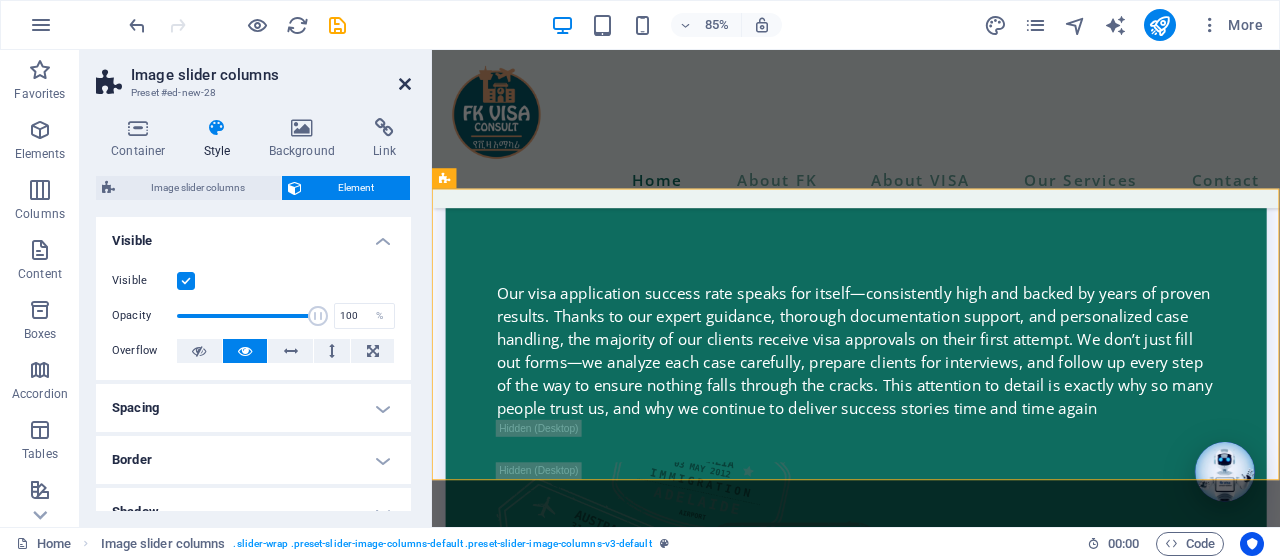 click at bounding box center [405, 84] 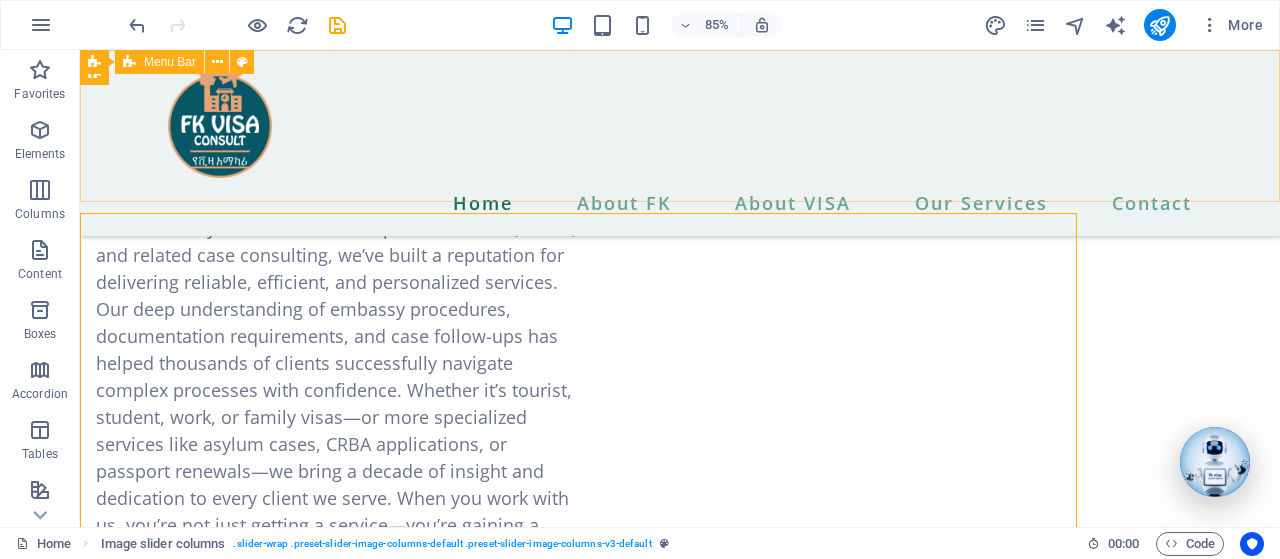 scroll, scrollTop: 7231, scrollLeft: 0, axis: vertical 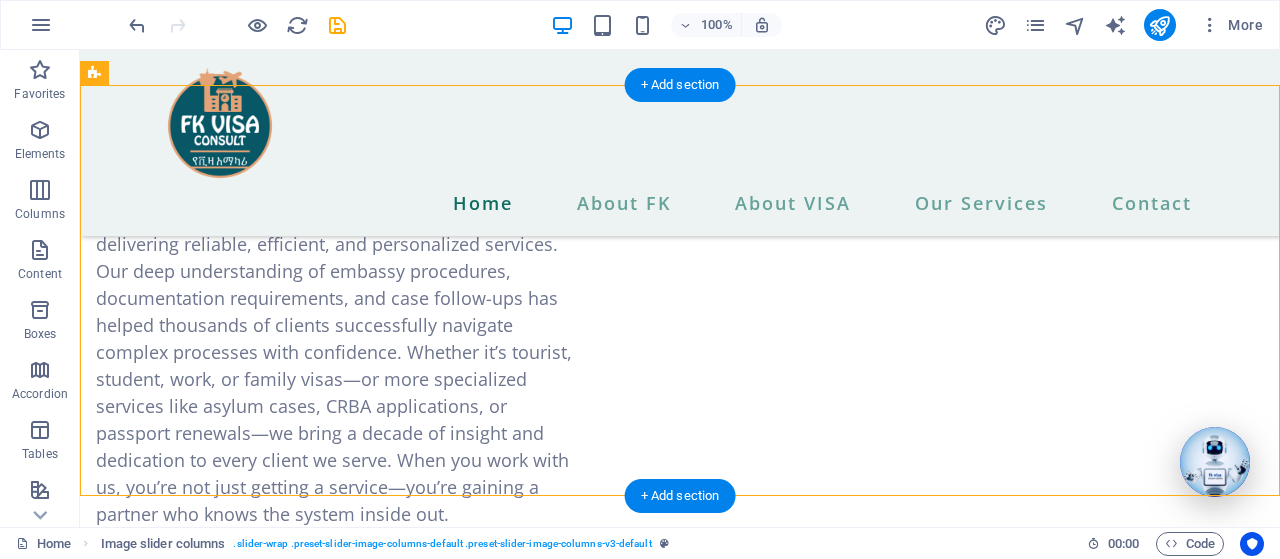 click at bounding box center [680, 14935] 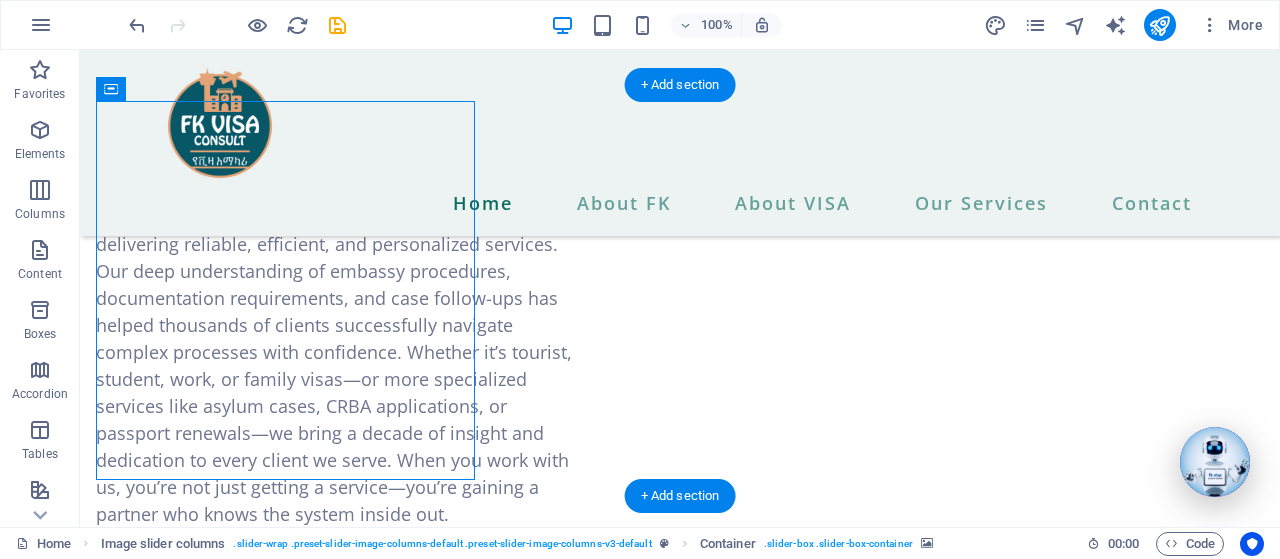 click at bounding box center (680, 14935) 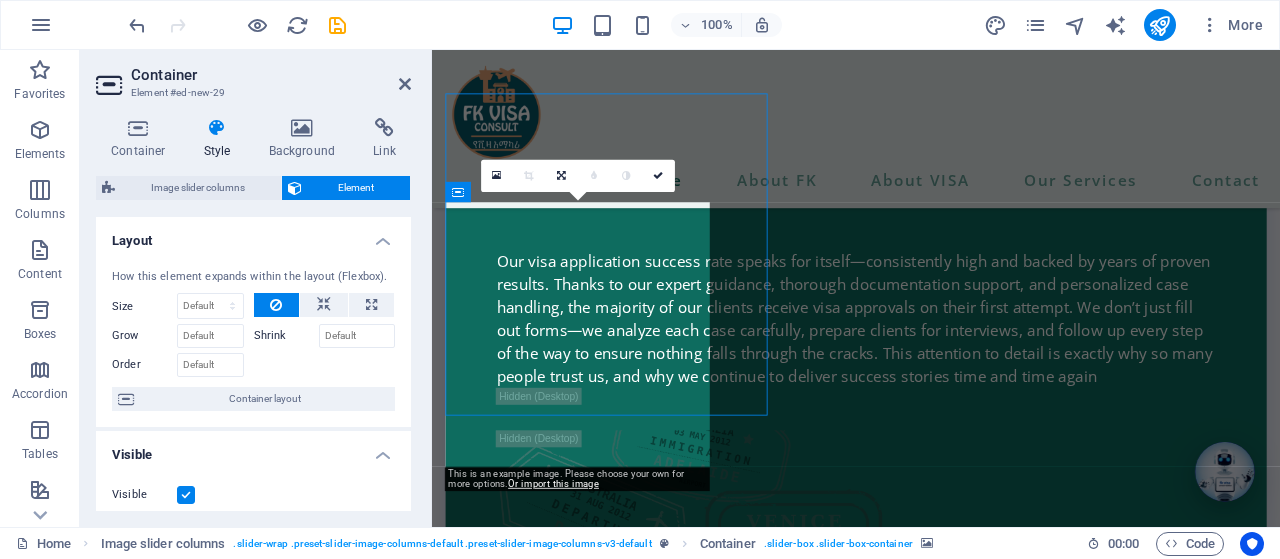 scroll, scrollTop: 7193, scrollLeft: 0, axis: vertical 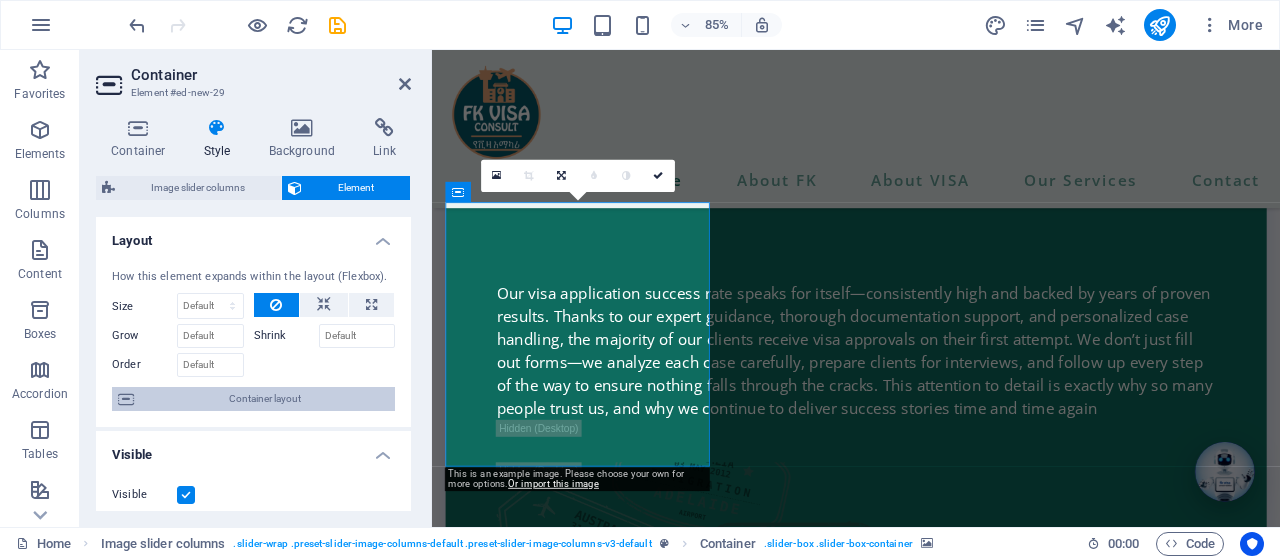 click on "Container layout" at bounding box center [264, 399] 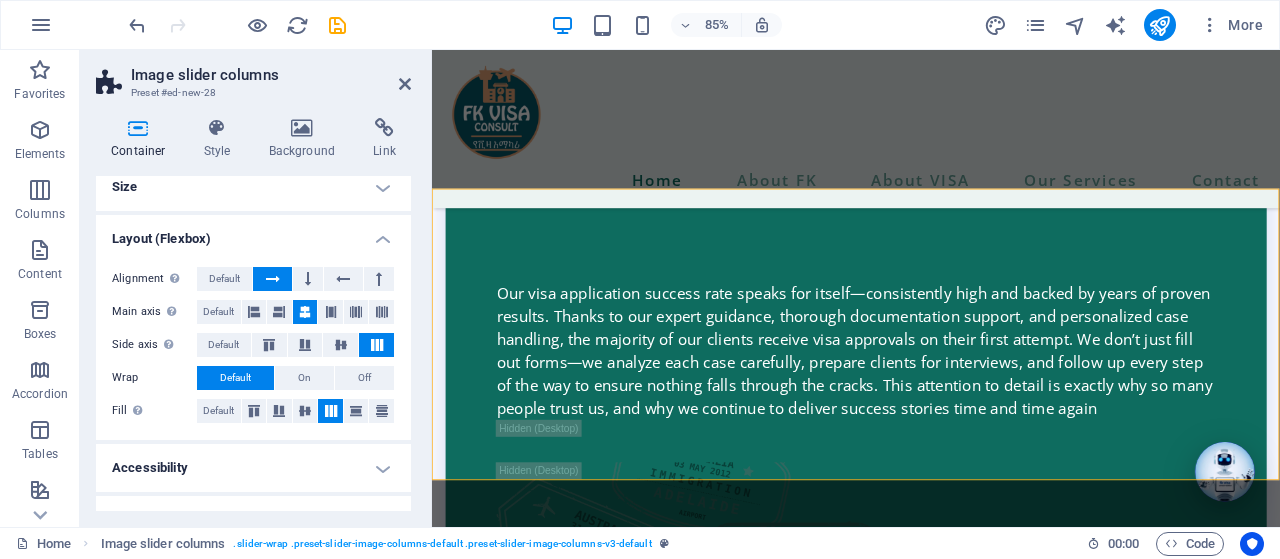 scroll, scrollTop: 0, scrollLeft: 0, axis: both 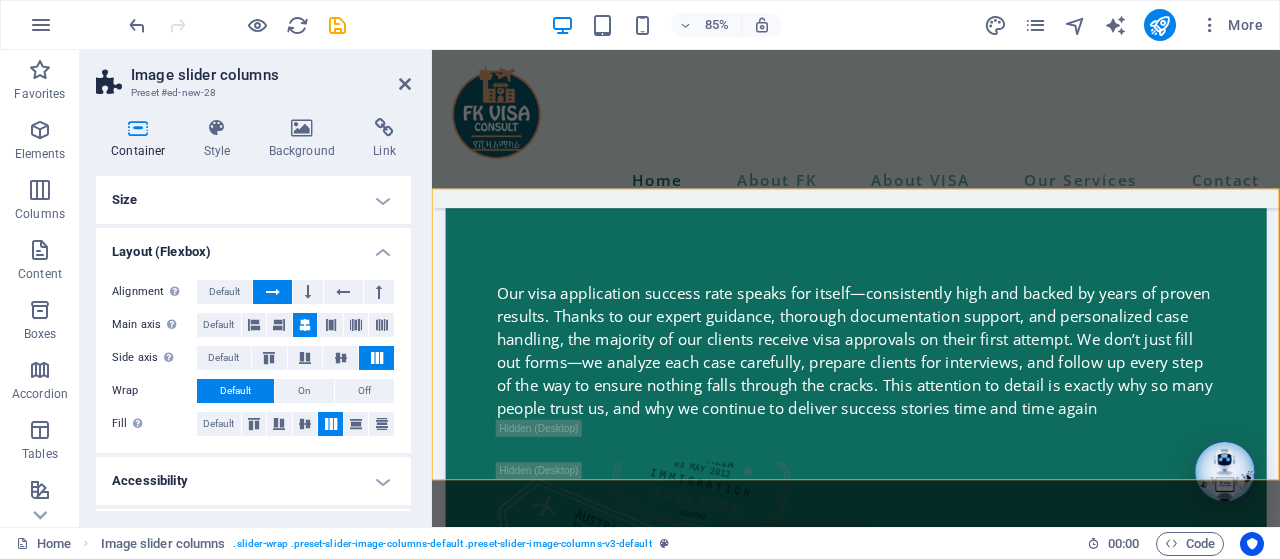 click on "Size" at bounding box center [253, 200] 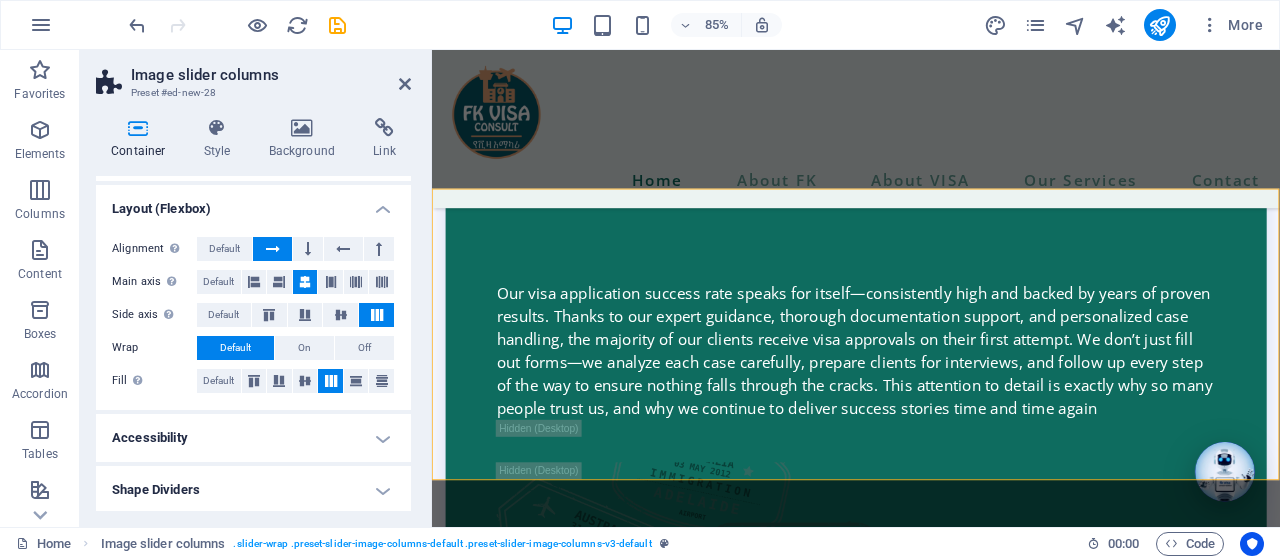 scroll, scrollTop: 0, scrollLeft: 0, axis: both 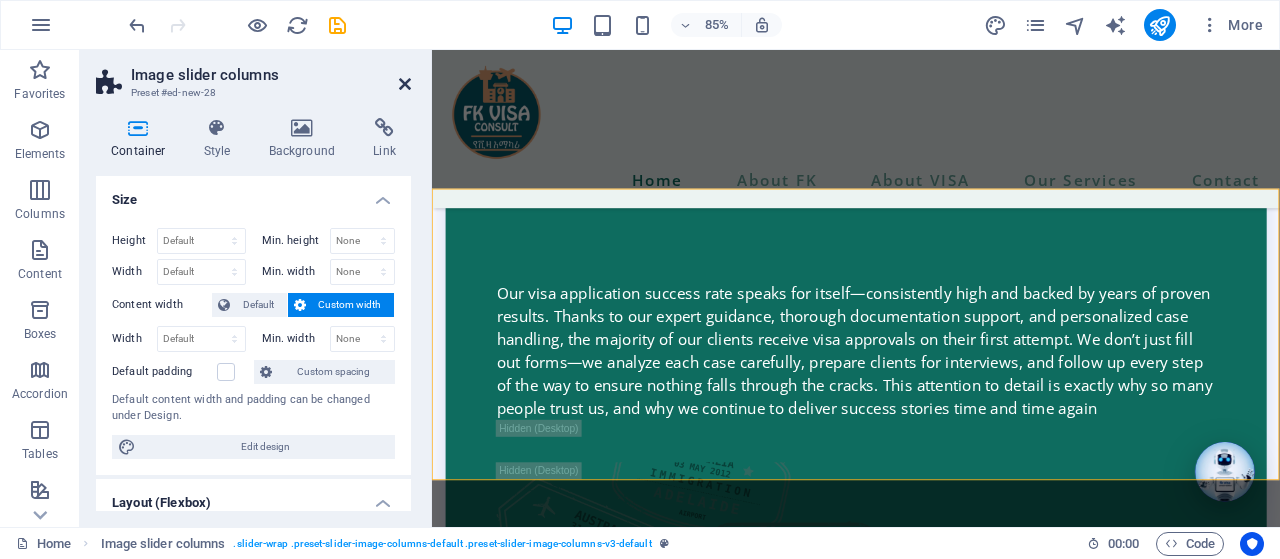click at bounding box center [405, 84] 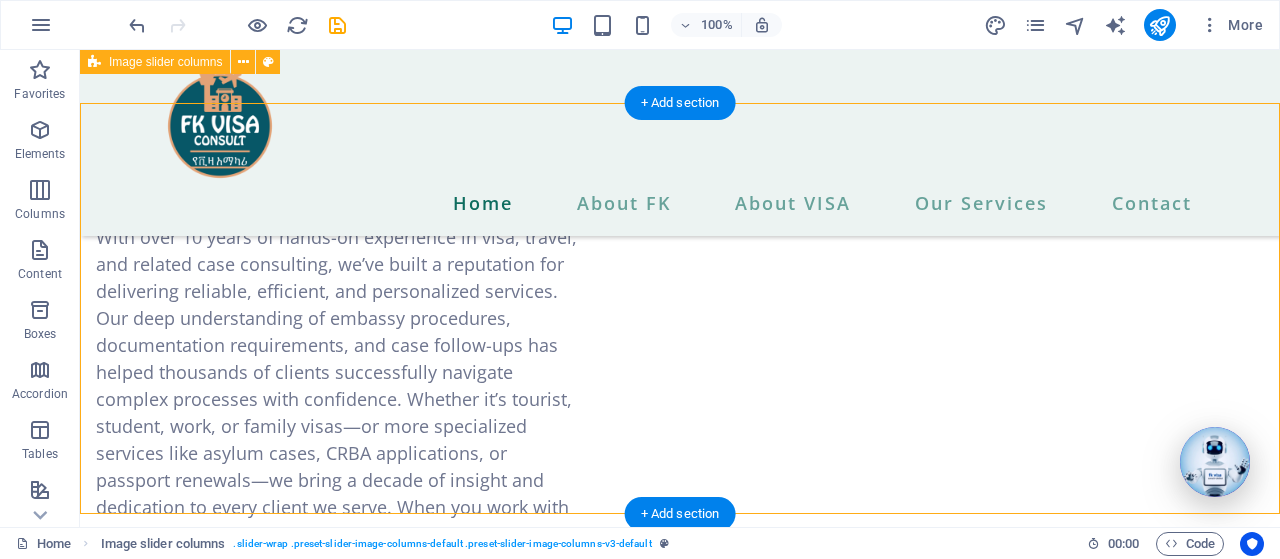 scroll, scrollTop: 7127, scrollLeft: 0, axis: vertical 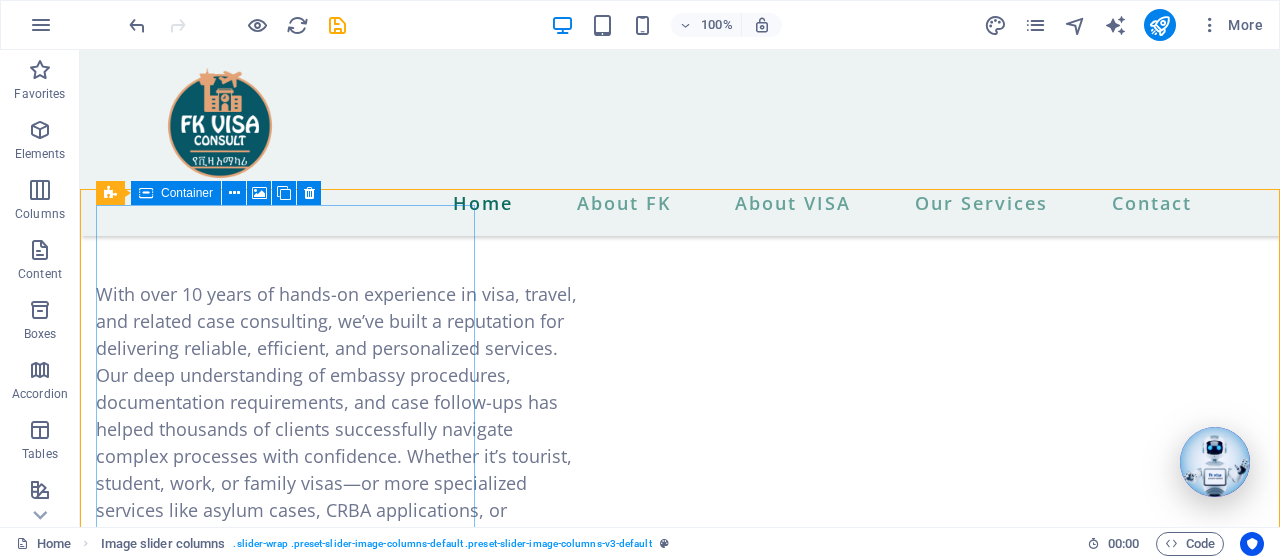 click at bounding box center (146, 193) 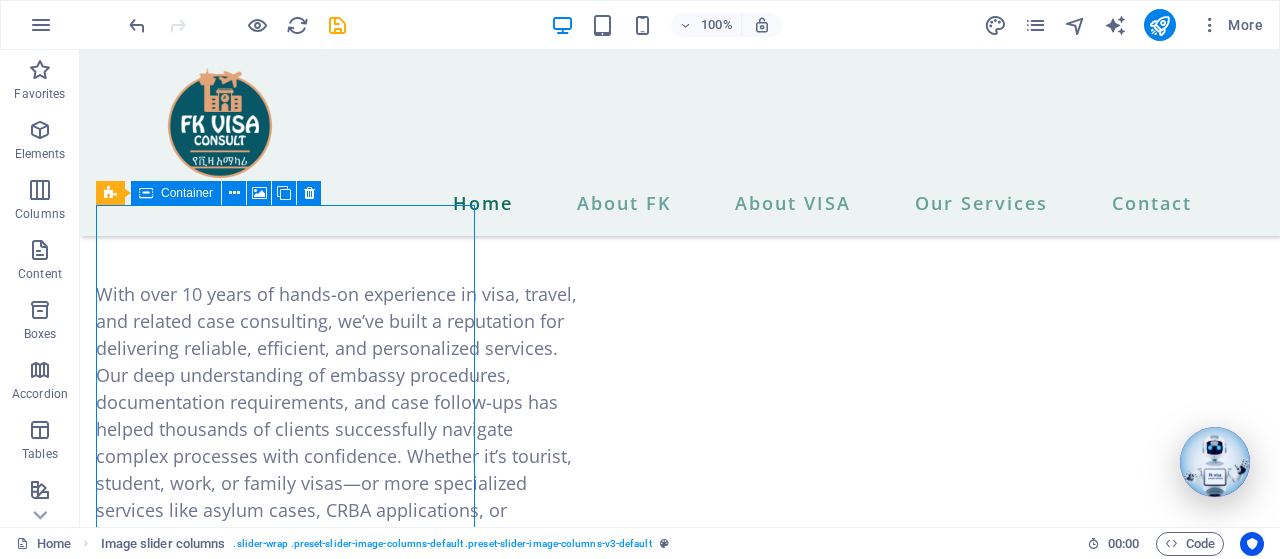 click at bounding box center [146, 193] 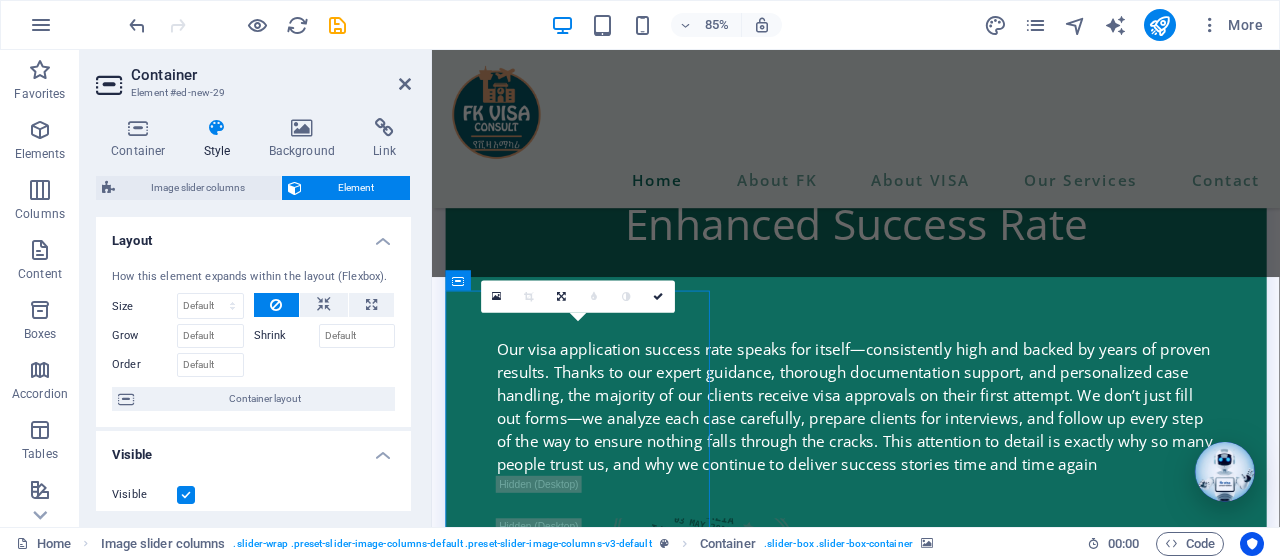 scroll, scrollTop: 7089, scrollLeft: 0, axis: vertical 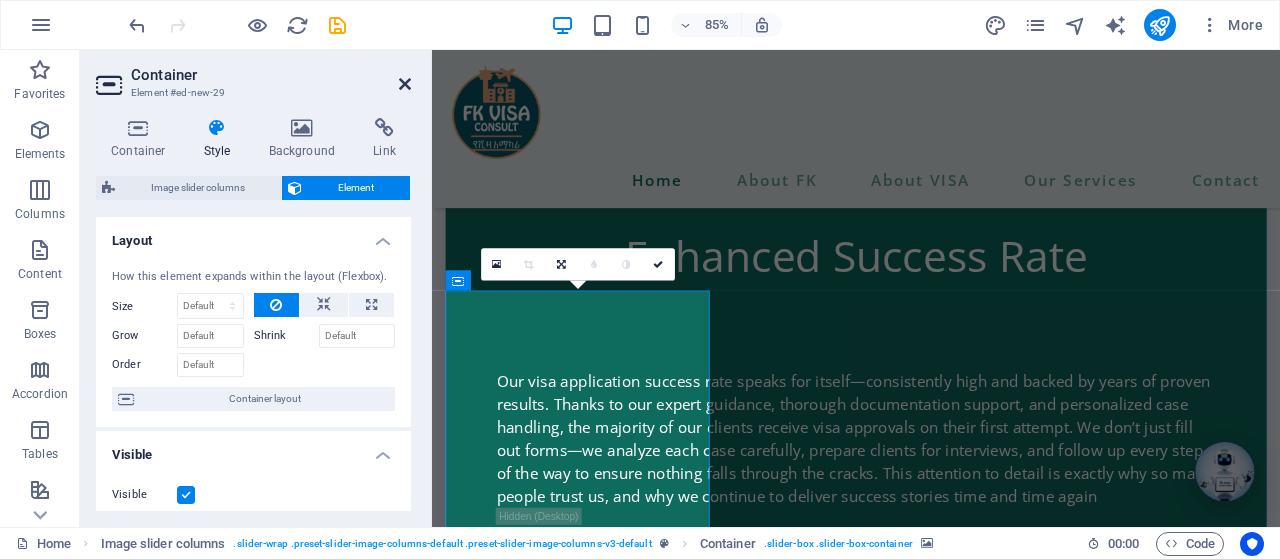click at bounding box center [405, 84] 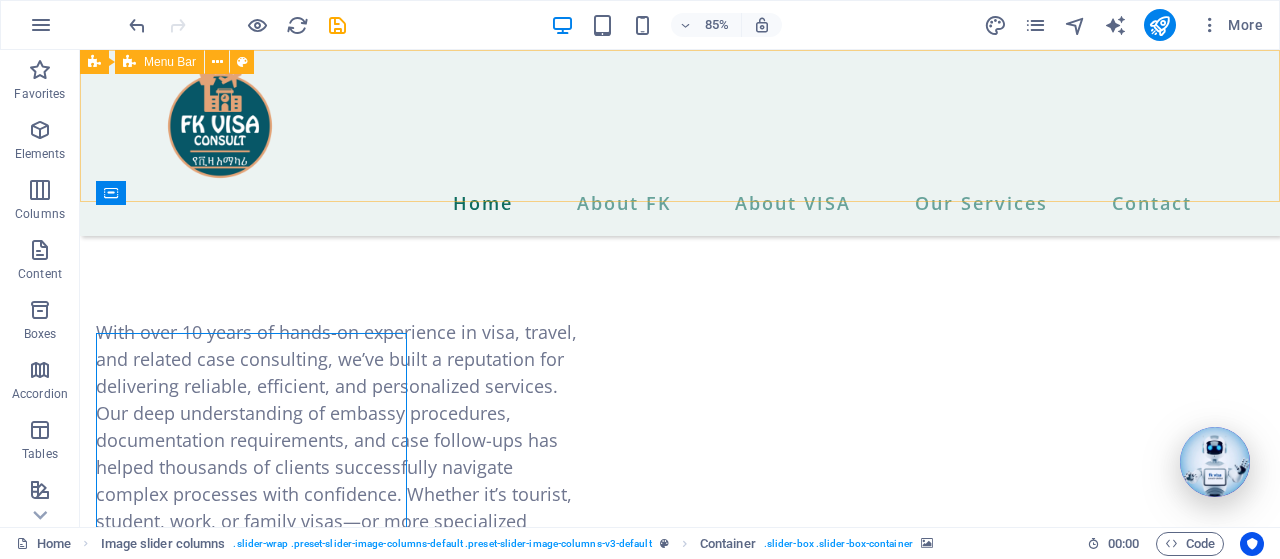 scroll, scrollTop: 7127, scrollLeft: 0, axis: vertical 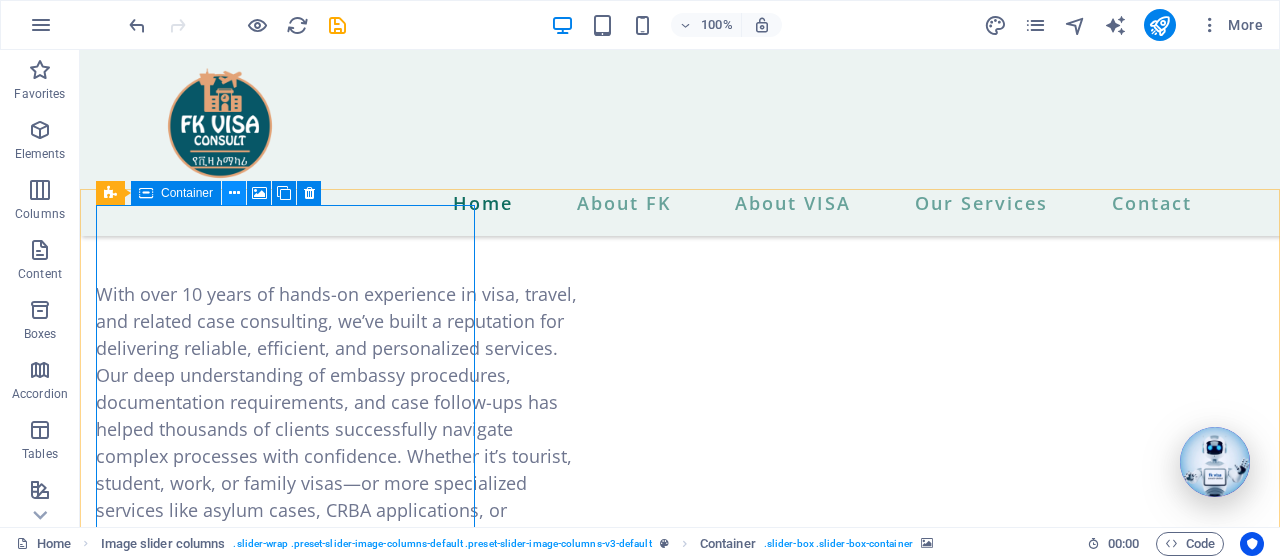 click at bounding box center (234, 193) 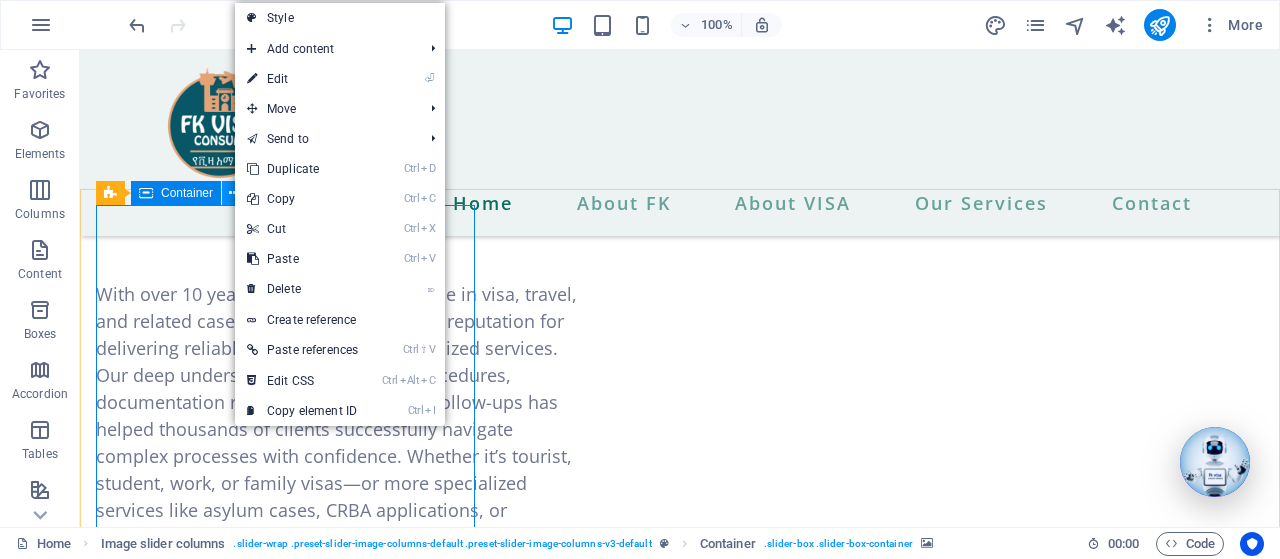 click at bounding box center (234, 193) 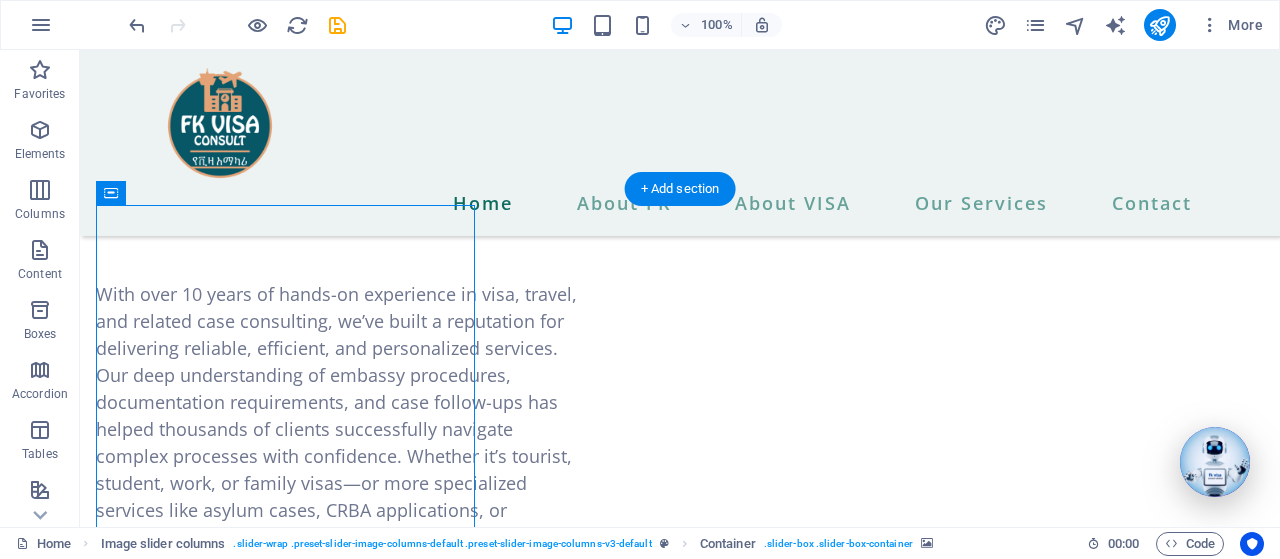 click at bounding box center (680, 15039) 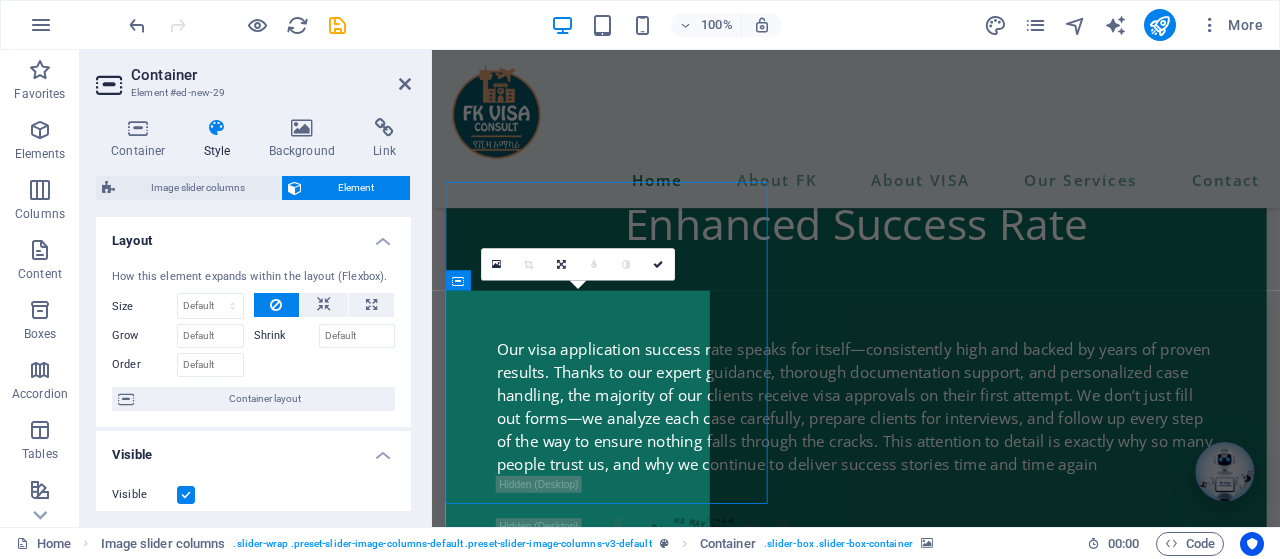 scroll, scrollTop: 7089, scrollLeft: 0, axis: vertical 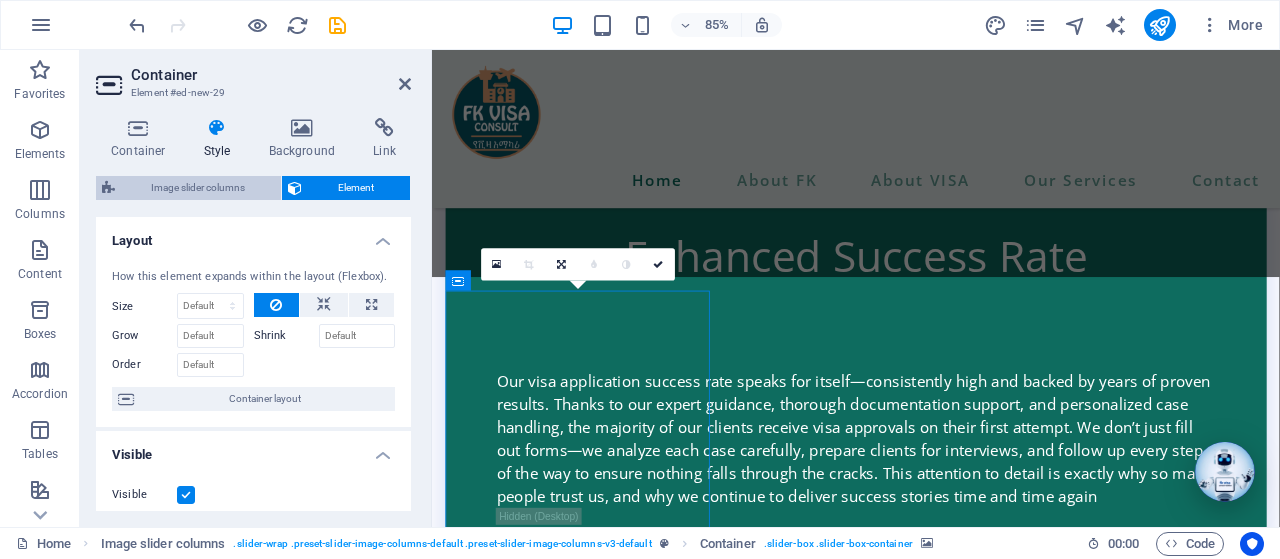 click on "Image slider columns" at bounding box center [198, 188] 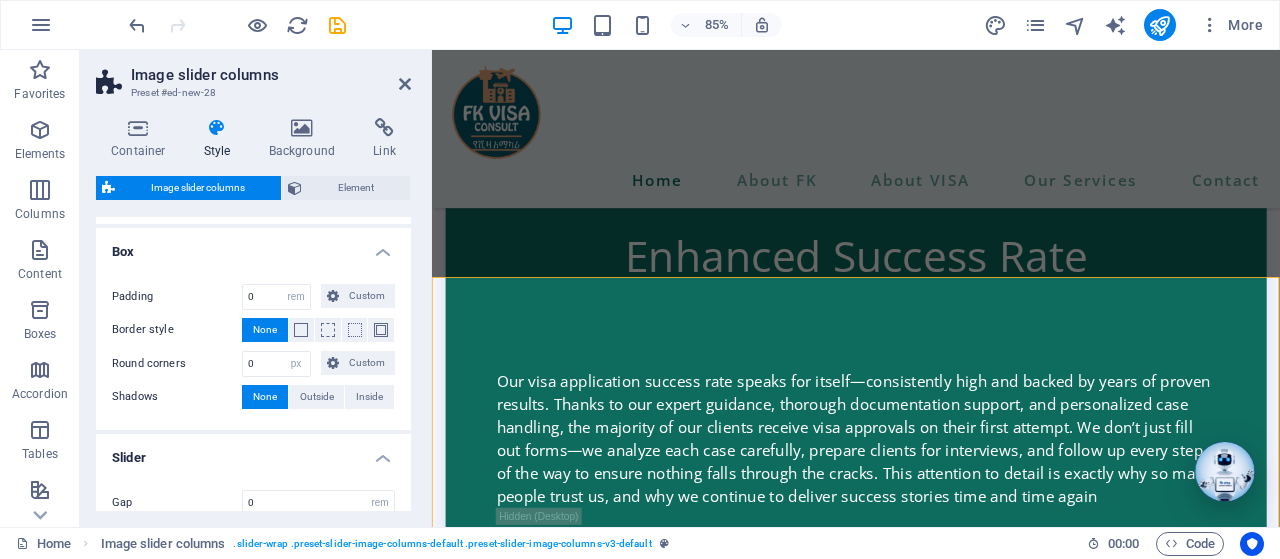 scroll, scrollTop: 0, scrollLeft: 0, axis: both 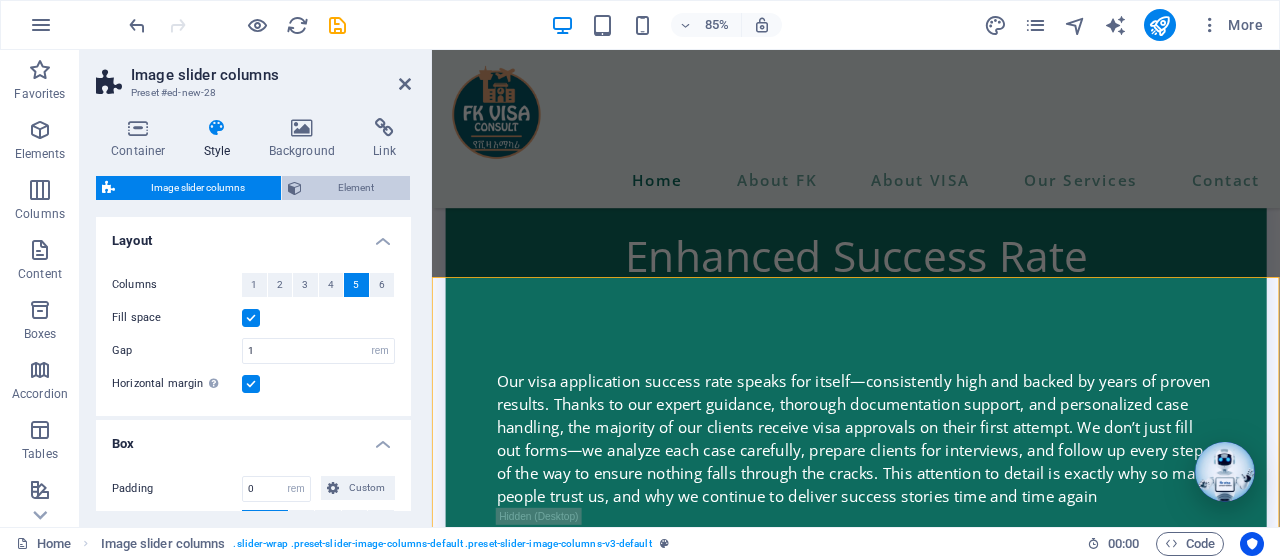 click at bounding box center (295, 188) 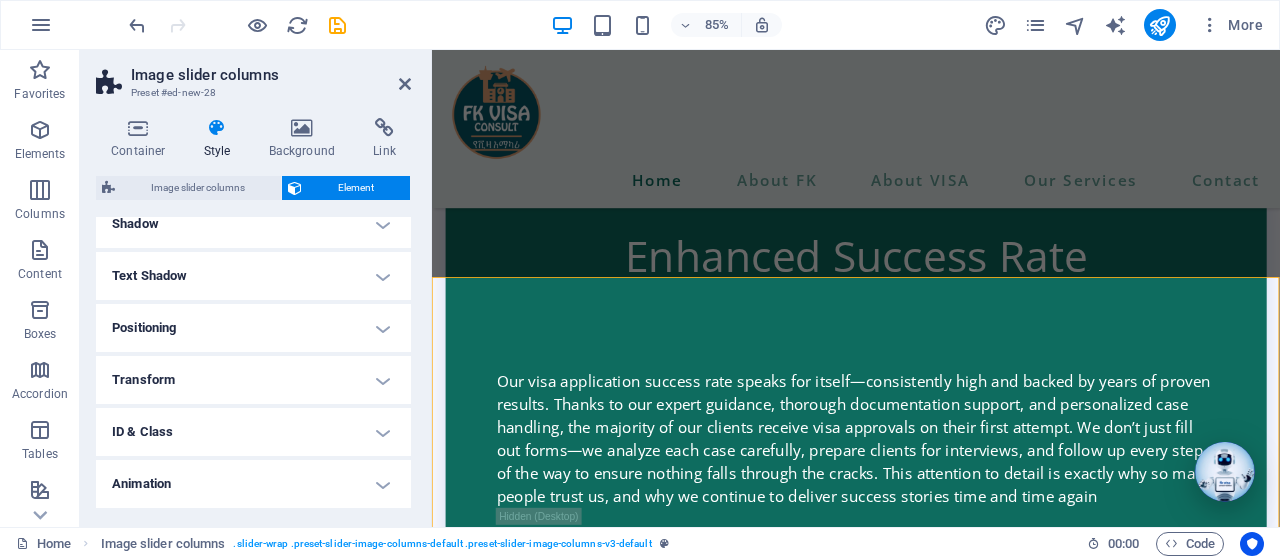 scroll, scrollTop: 336, scrollLeft: 0, axis: vertical 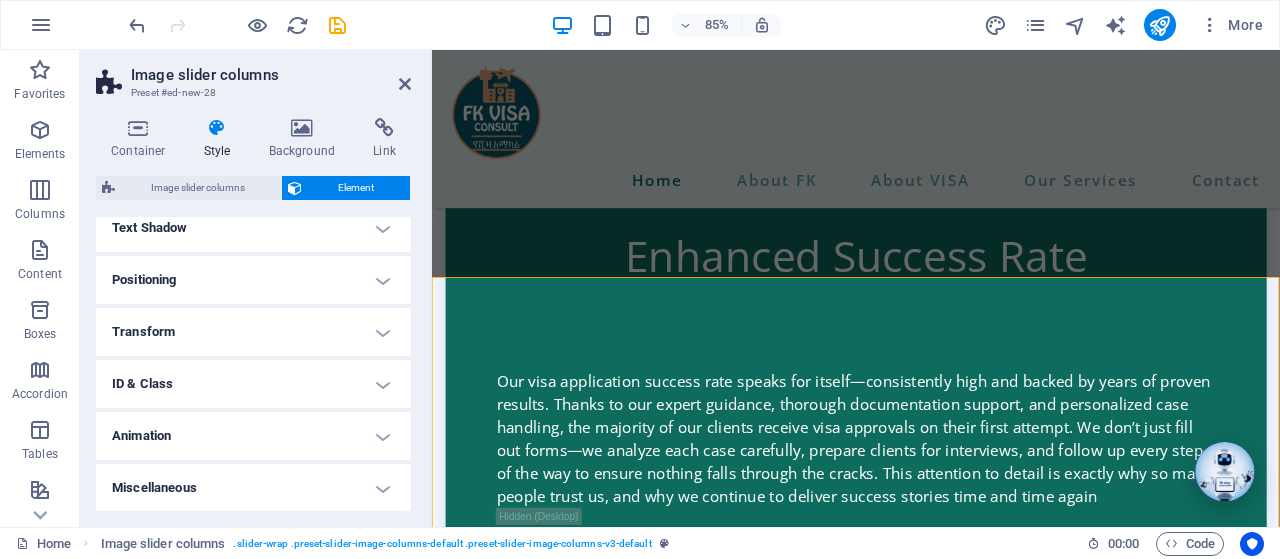 click at bounding box center (217, 128) 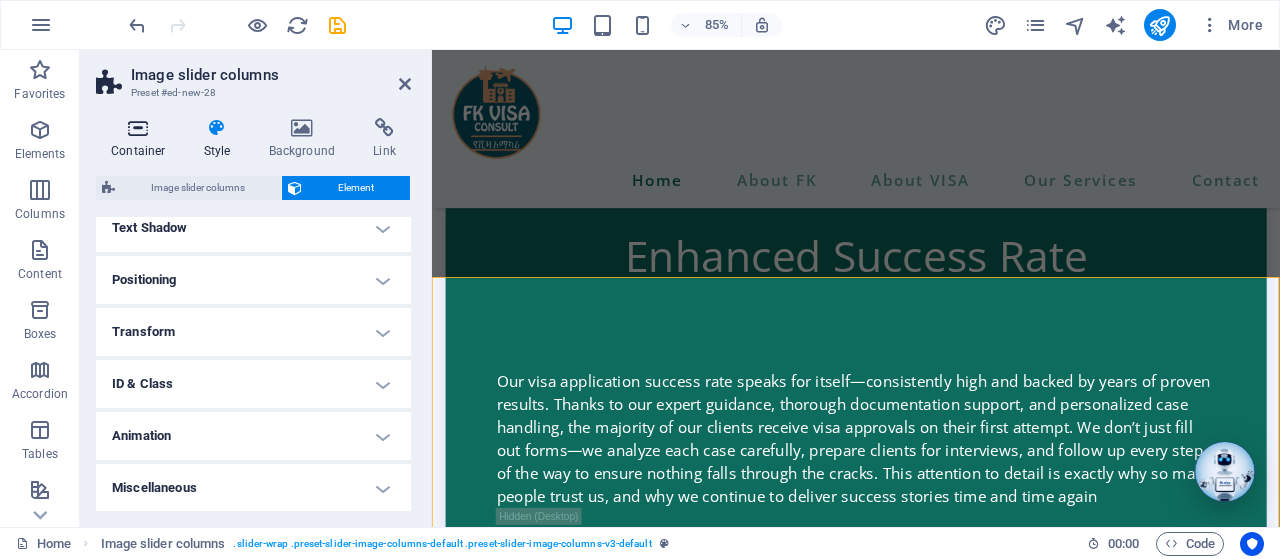 click at bounding box center [138, 128] 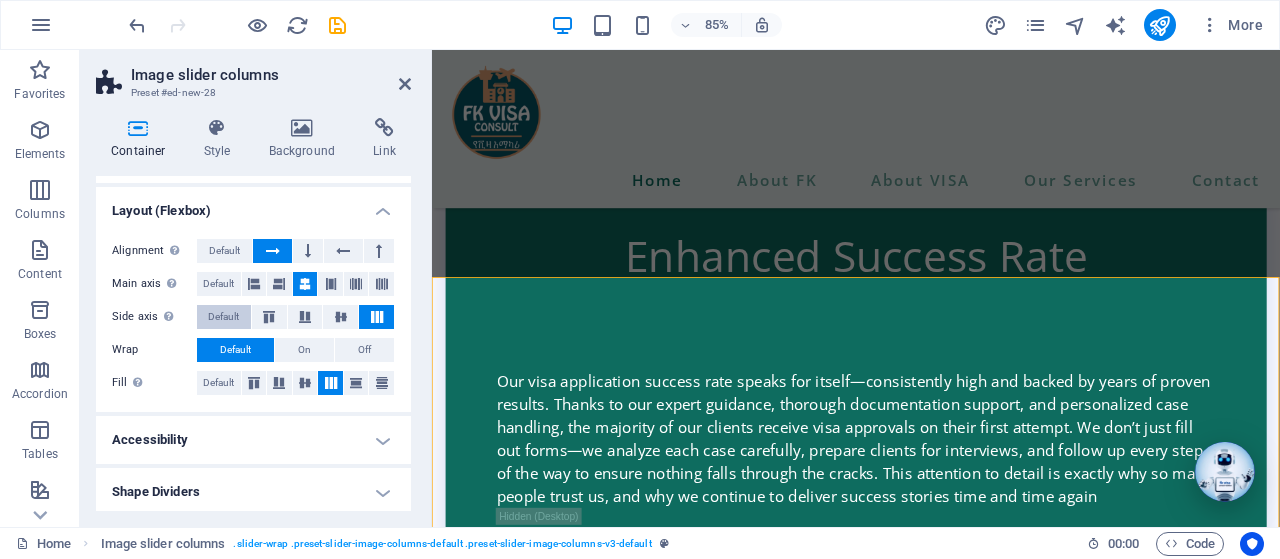scroll, scrollTop: 294, scrollLeft: 0, axis: vertical 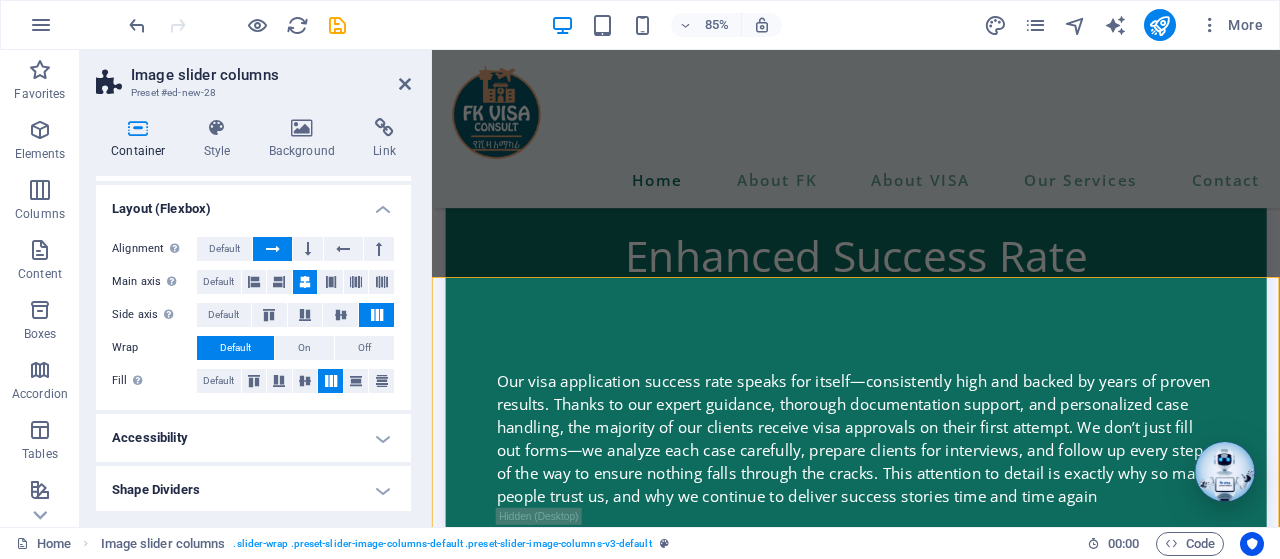 click on "Accessibility" at bounding box center [253, 438] 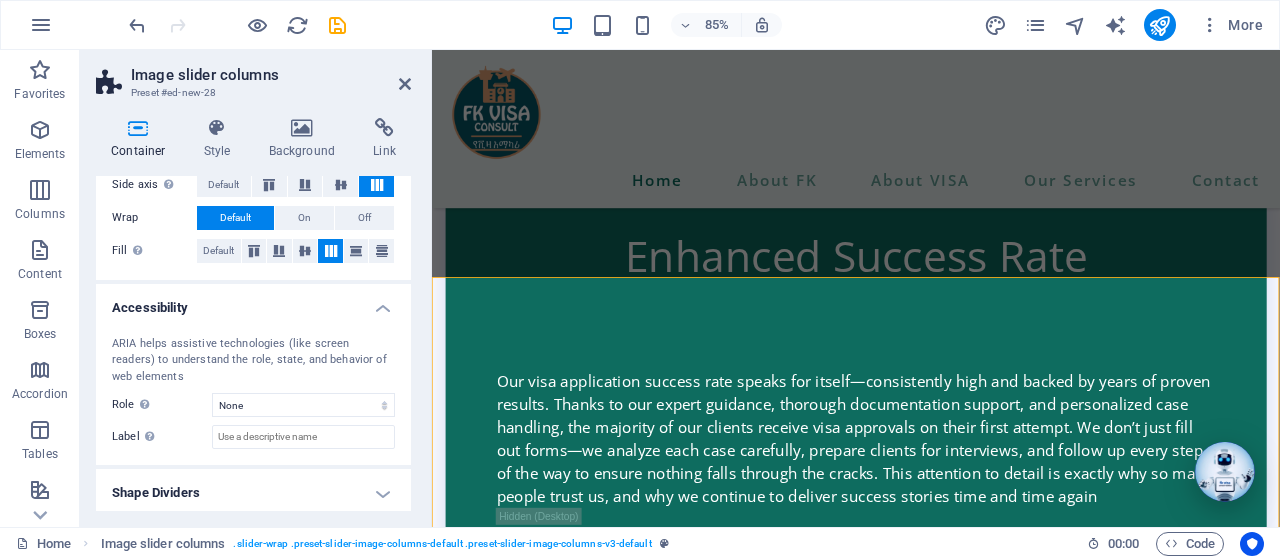 scroll, scrollTop: 428, scrollLeft: 0, axis: vertical 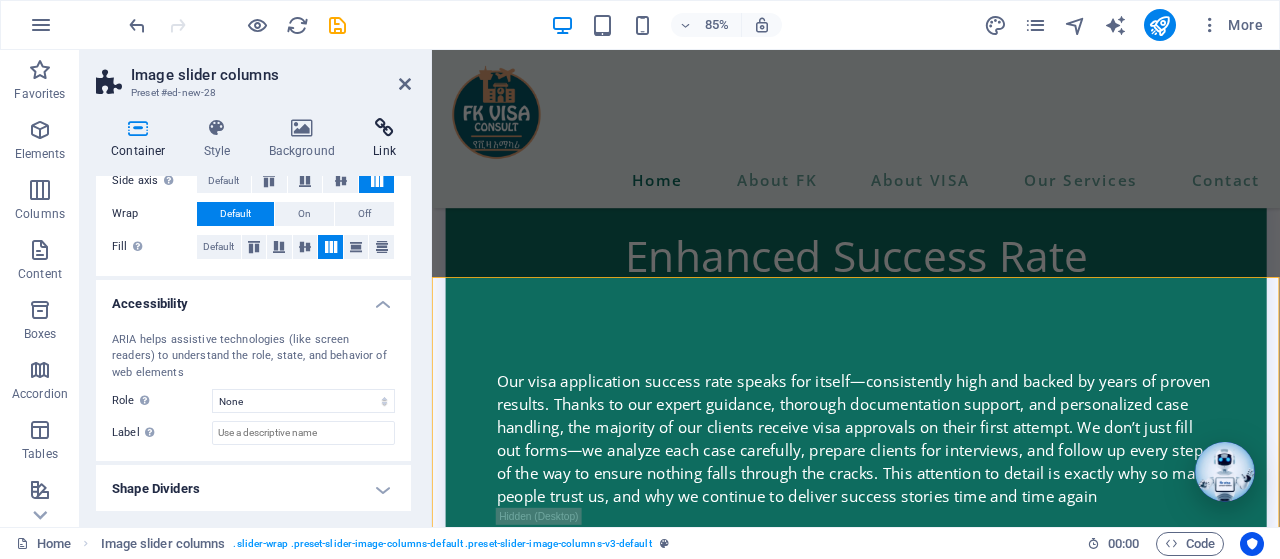 click at bounding box center [384, 128] 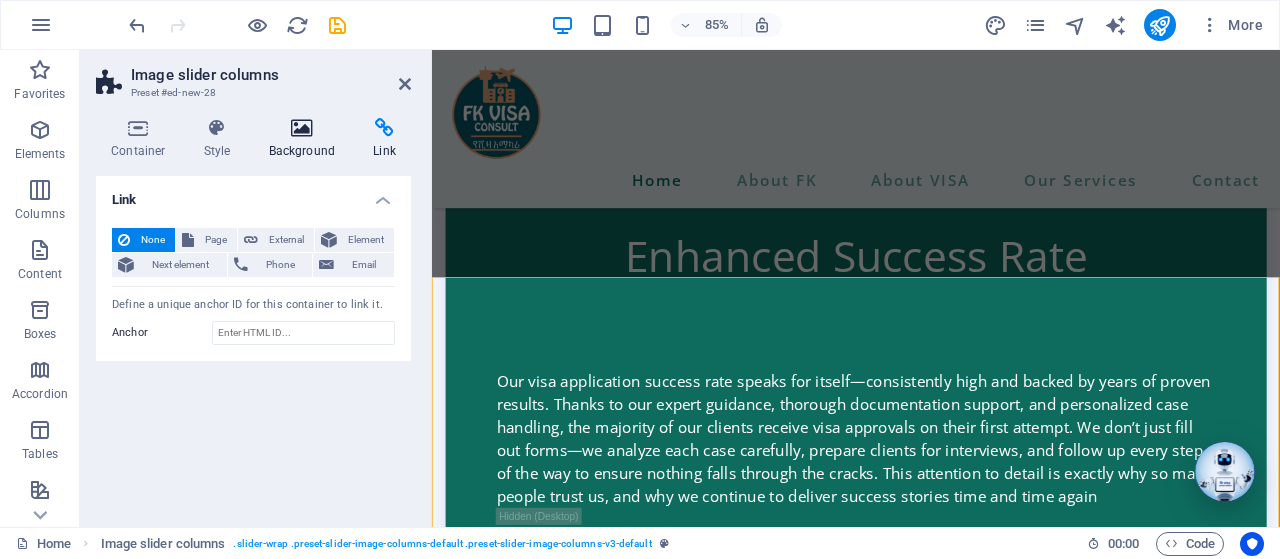 click at bounding box center (302, 128) 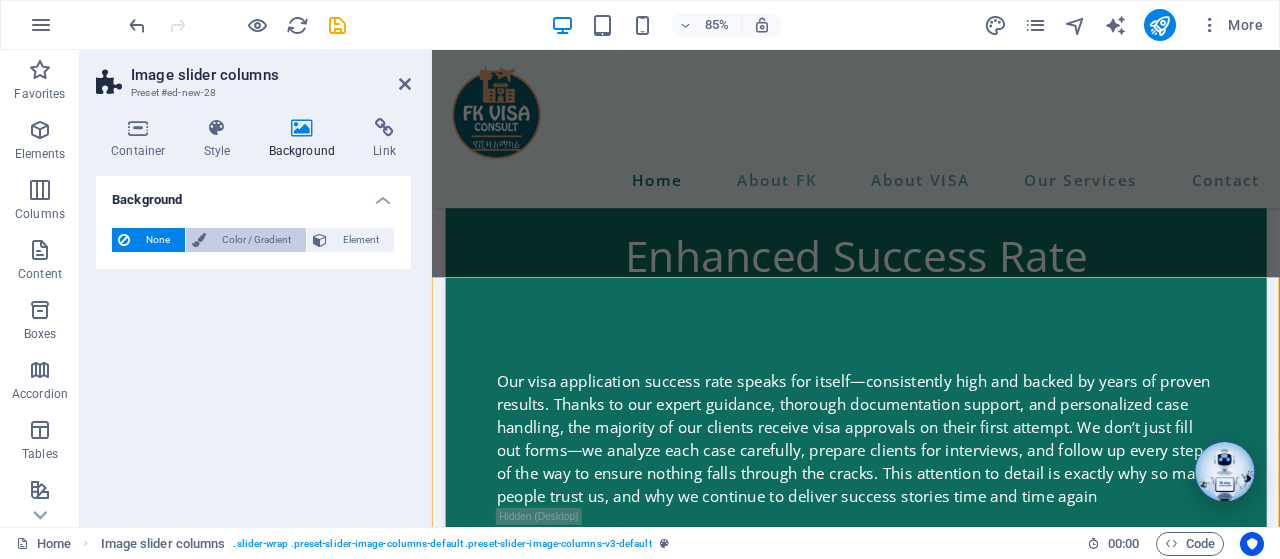 click on "Color / Gradient" at bounding box center [256, 240] 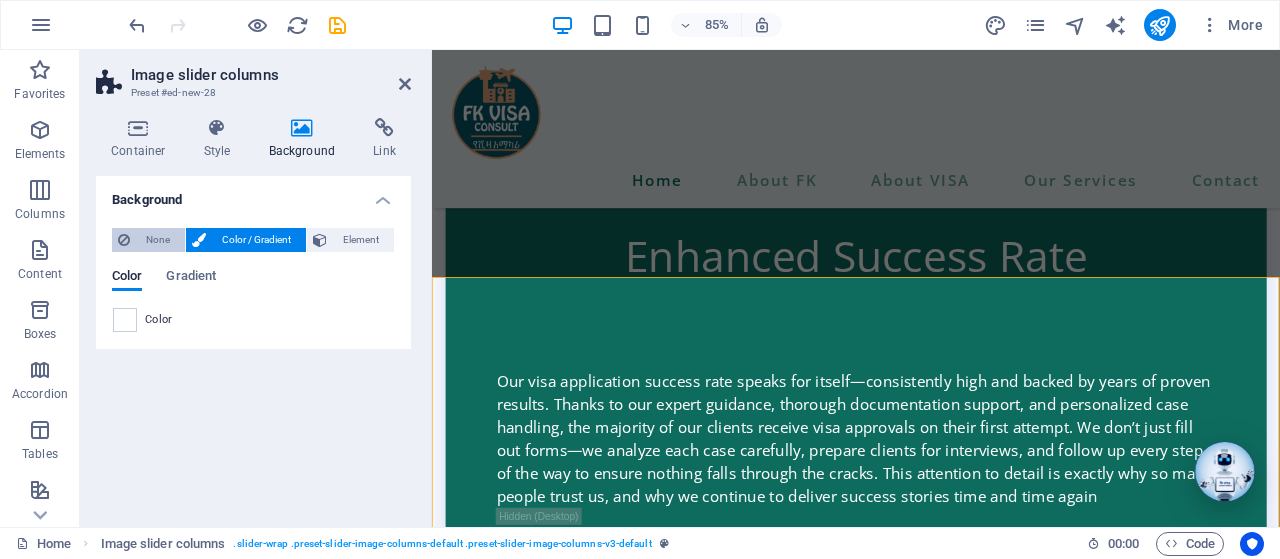 click on "None" at bounding box center (157, 240) 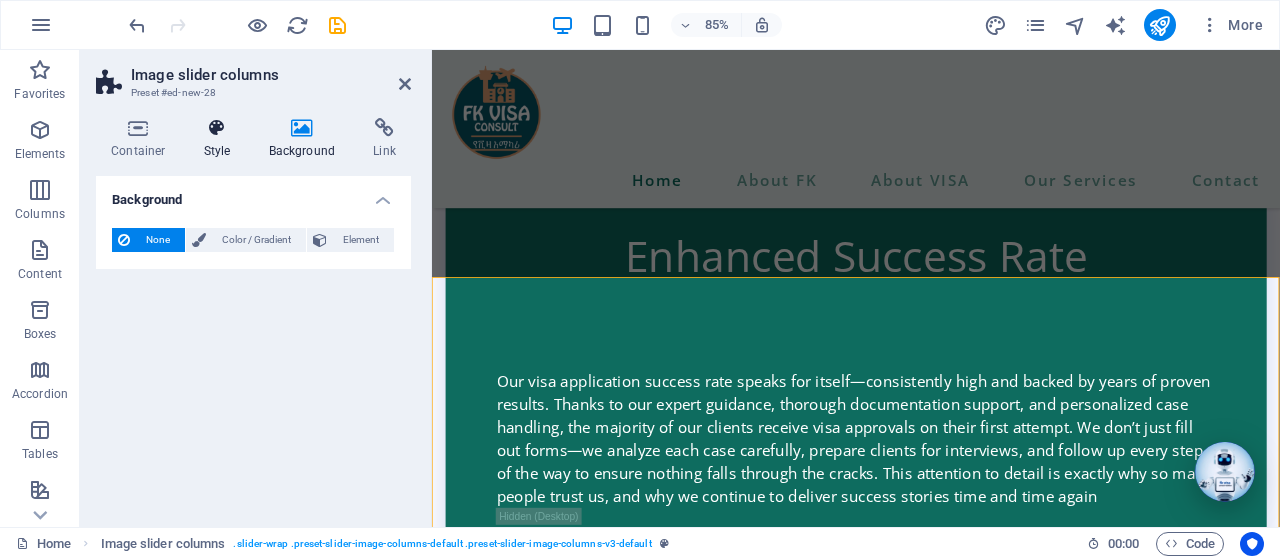 click on "Style" at bounding box center [221, 139] 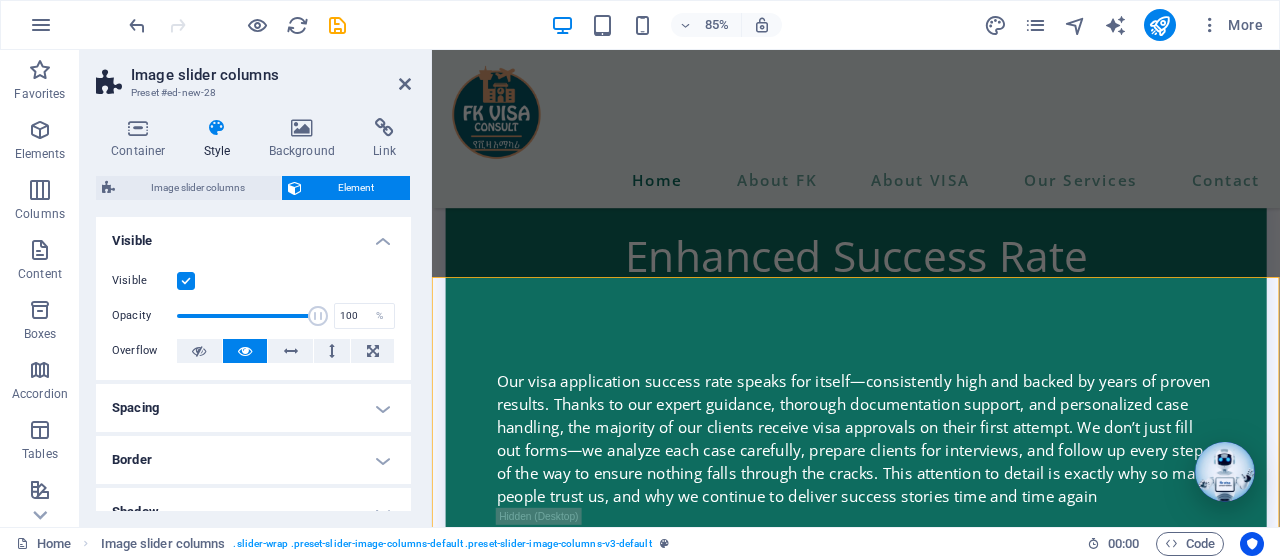 scroll, scrollTop: 96, scrollLeft: 0, axis: vertical 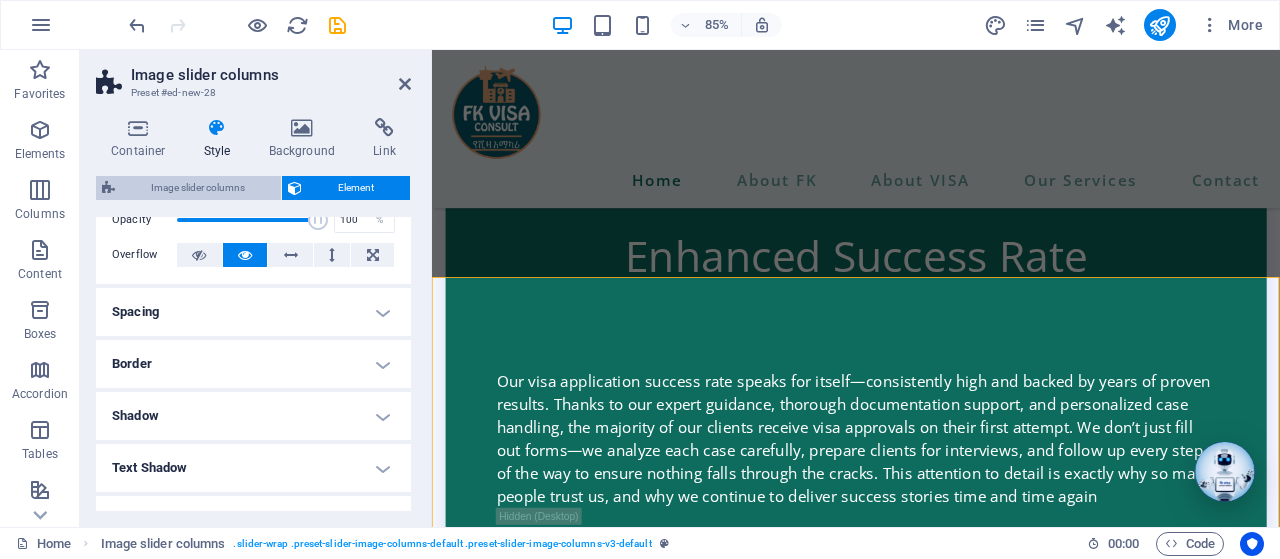 click on "Image slider columns" at bounding box center (198, 188) 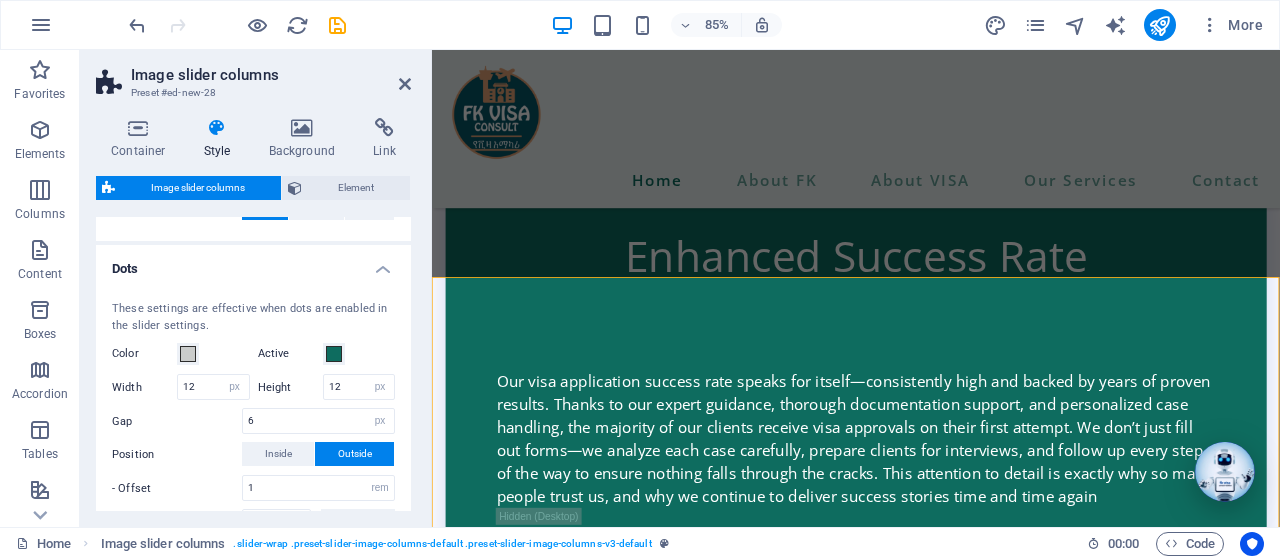 scroll, scrollTop: 1165, scrollLeft: 0, axis: vertical 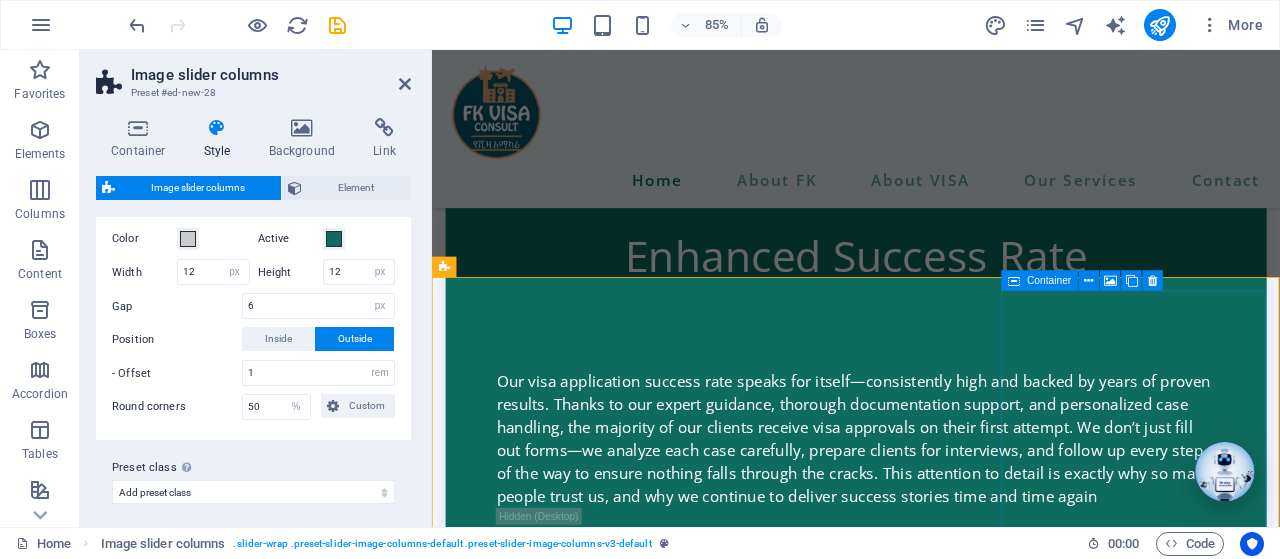 click on "Drop content here or  Add elements  Paste clipboard" at bounding box center [931, 18293] 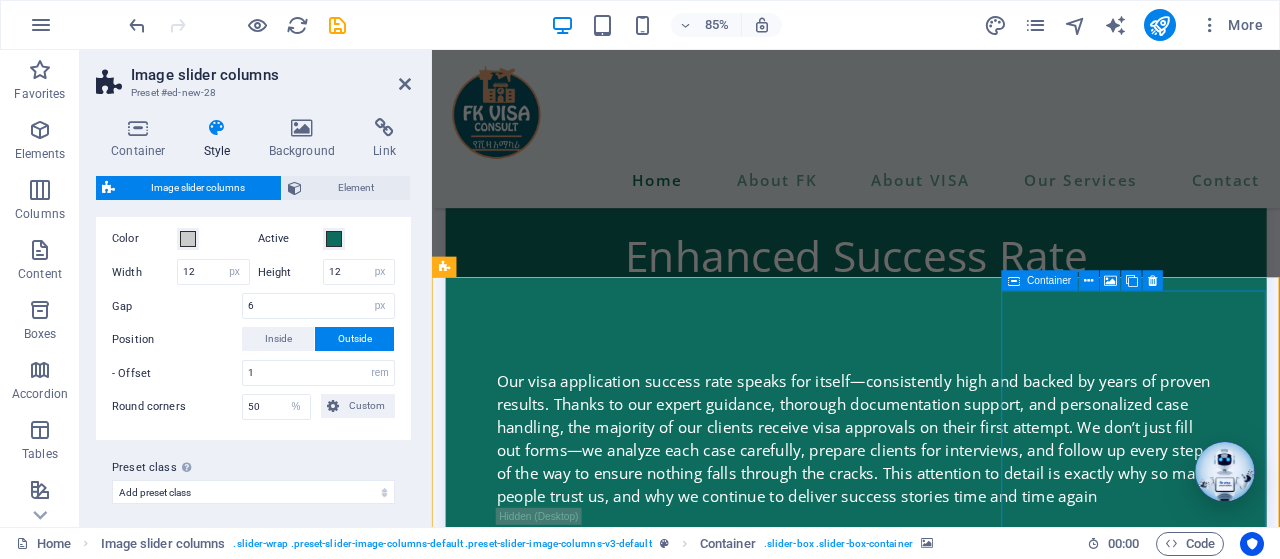 click on "Drop content here or  Add elements  Paste clipboard" at bounding box center (931, 18293) 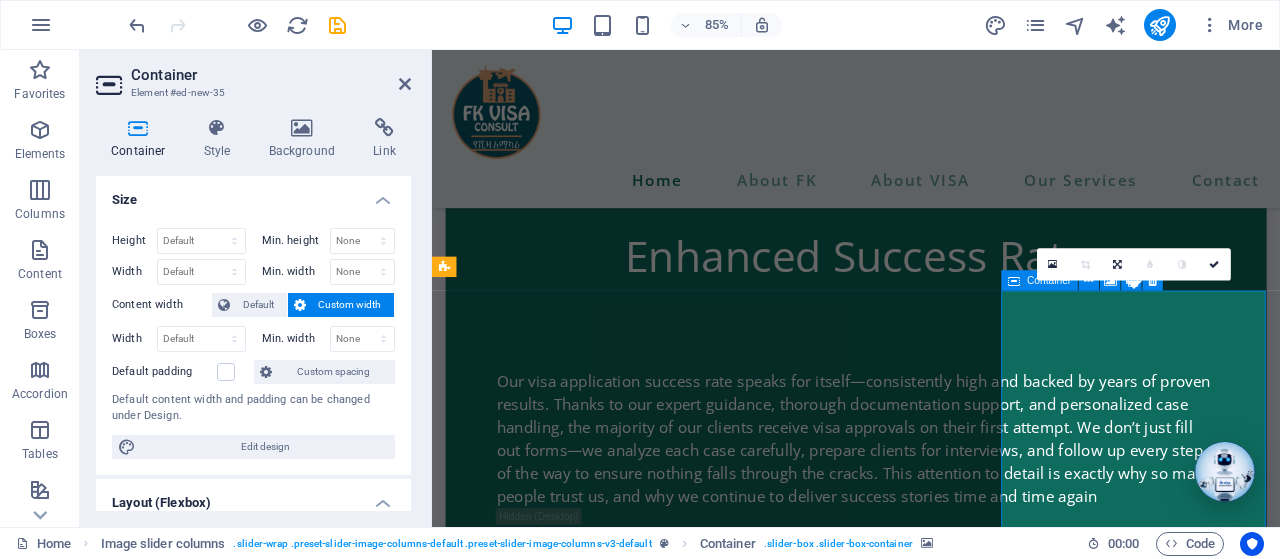 scroll, scrollTop: 428, scrollLeft: 0, axis: vertical 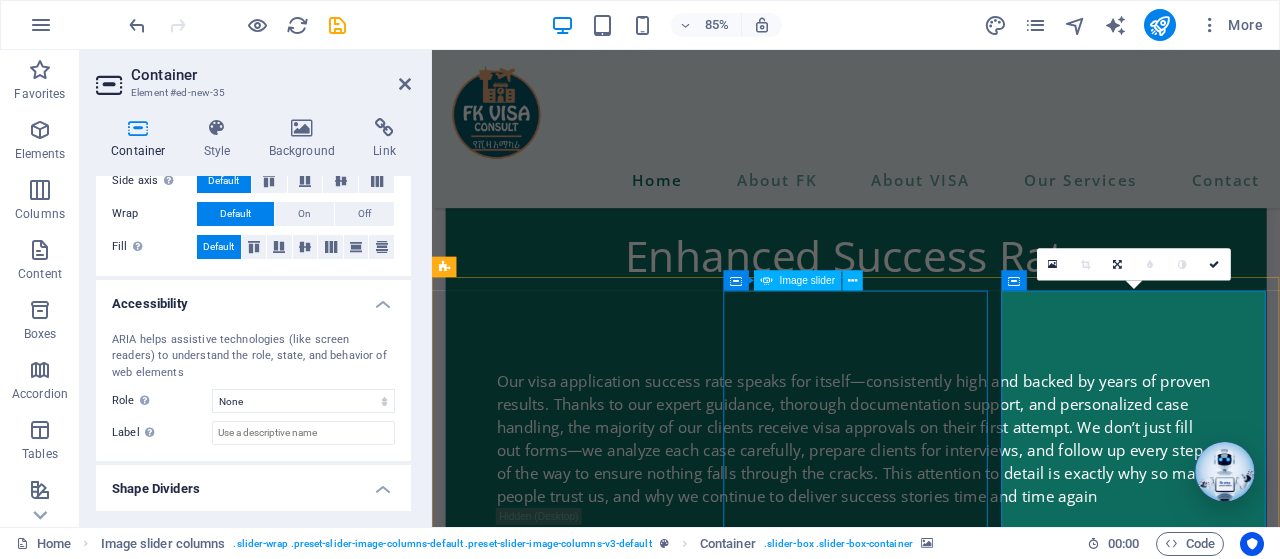 click at bounding box center [1096, 16422] 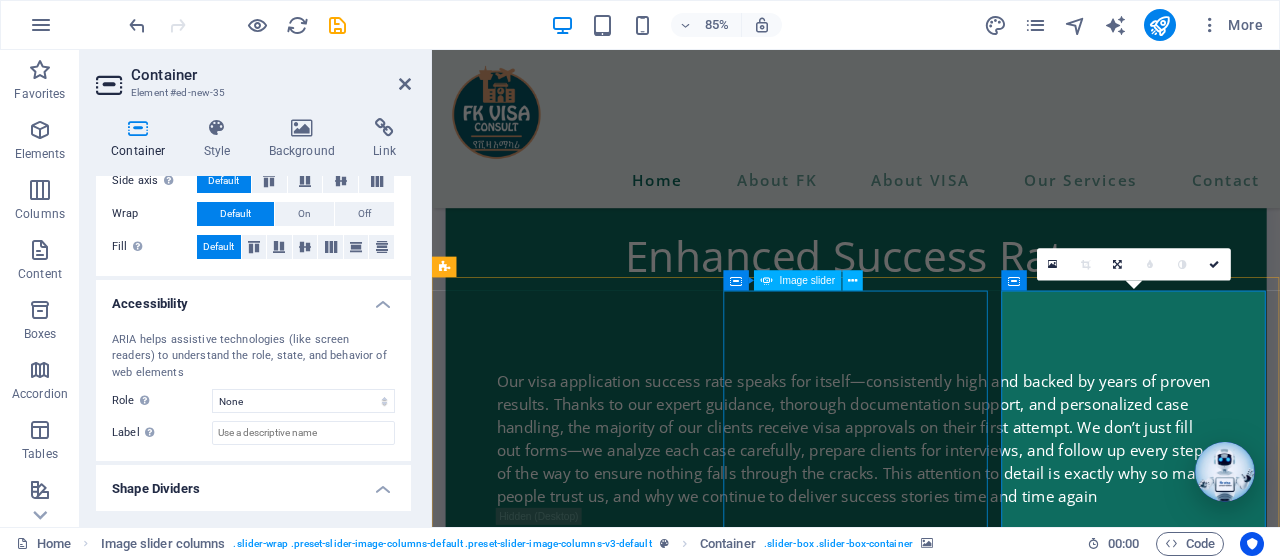click at bounding box center (1096, 16422) 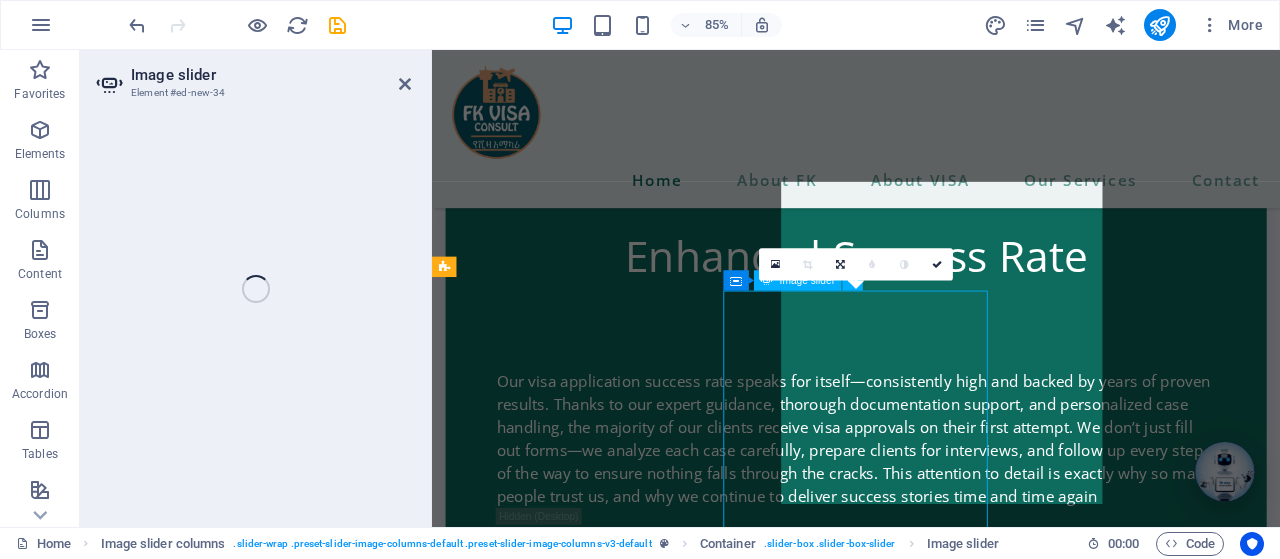 select on "px" 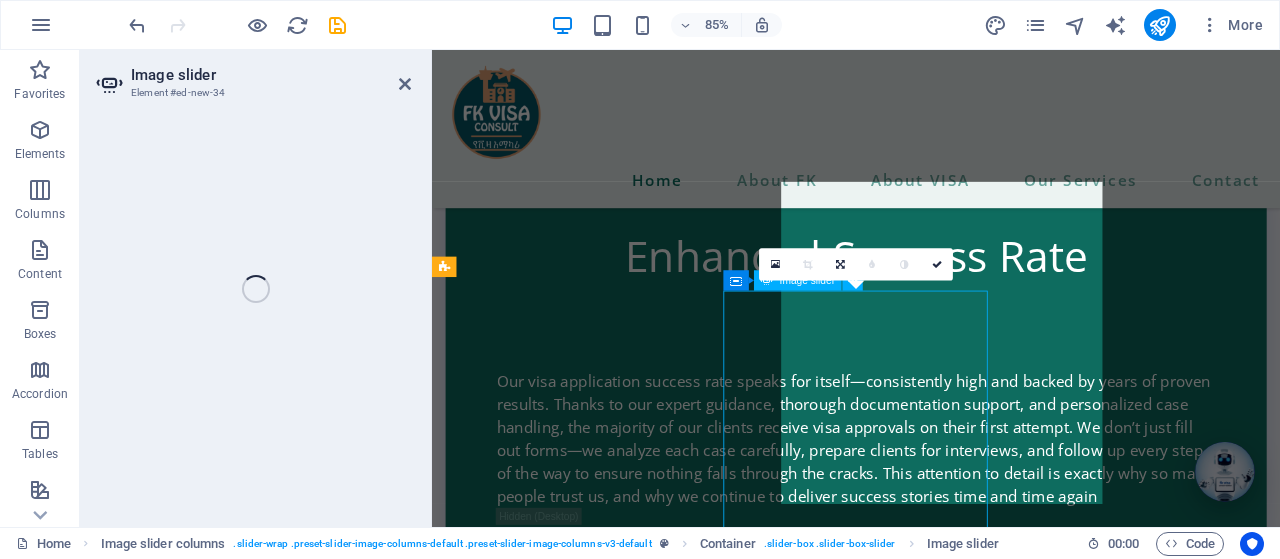 select on "ms" 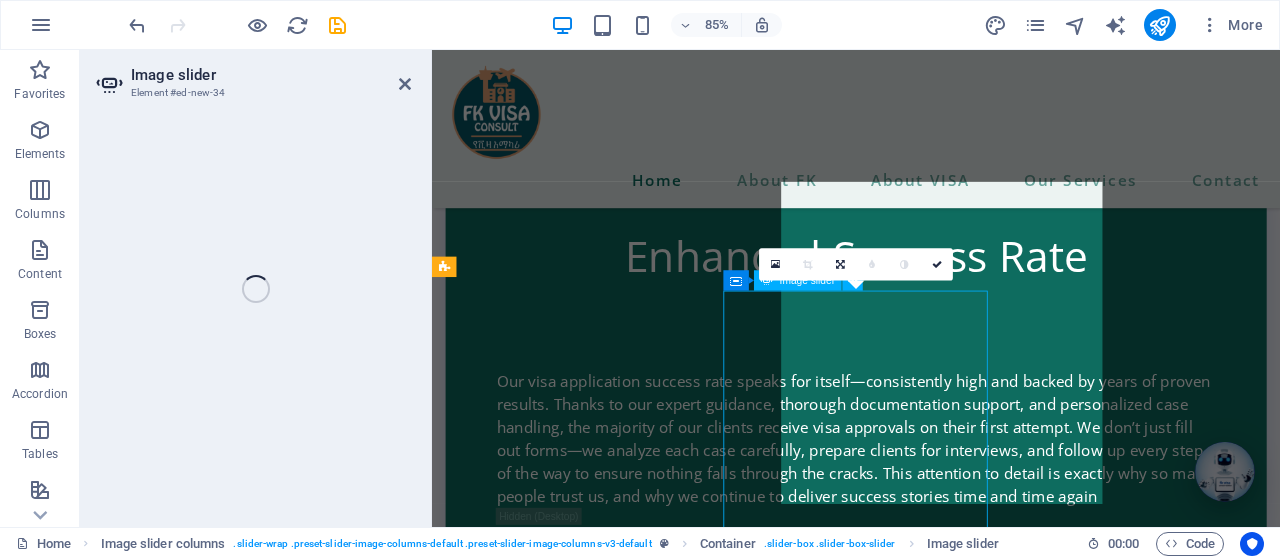 select on "s" 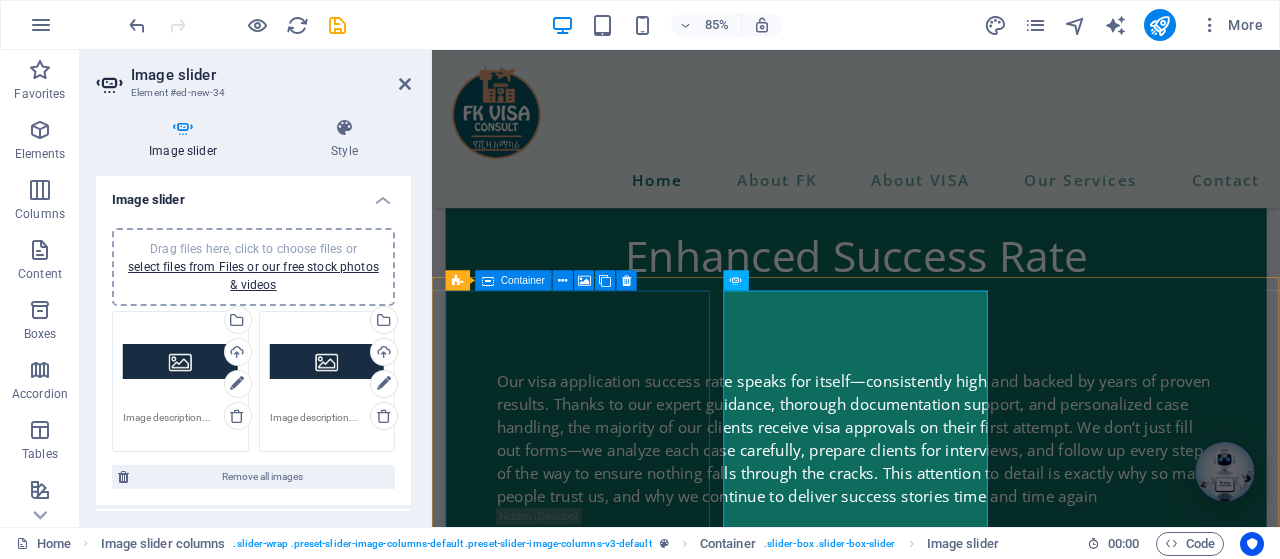 click on "Drop content here or  Add elements  Paste clipboard" at bounding box center [931, 14473] 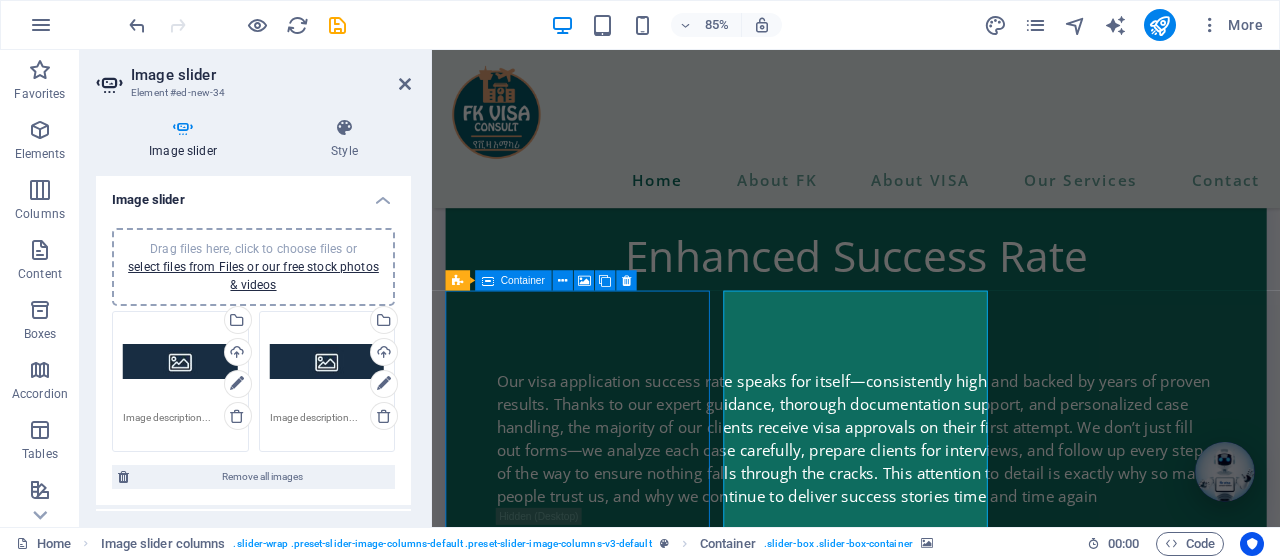 click on "Drop content here or  Add elements  Paste clipboard" at bounding box center (931, 14473) 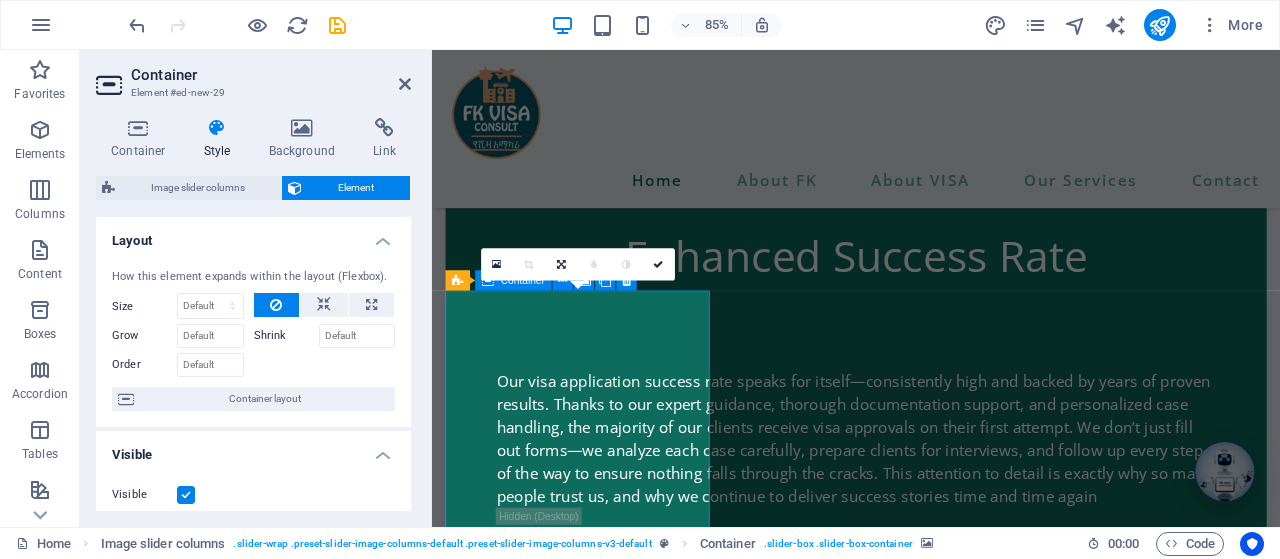 scroll, scrollTop: 96, scrollLeft: 0, axis: vertical 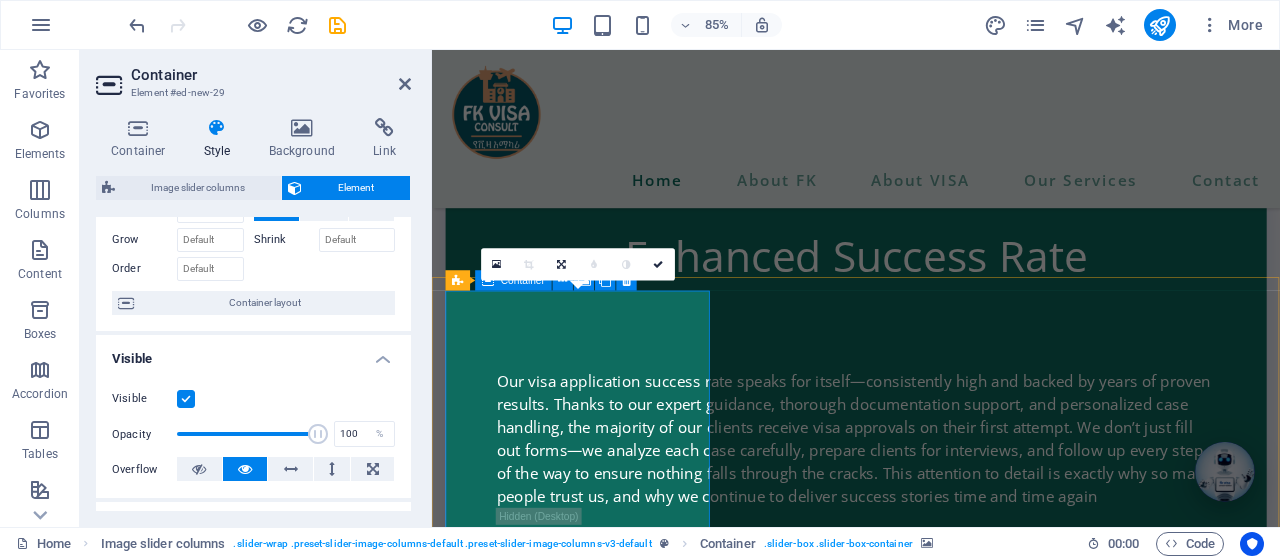 click on "Drop content here or  Add elements  Paste clipboard" at bounding box center [931, 14473] 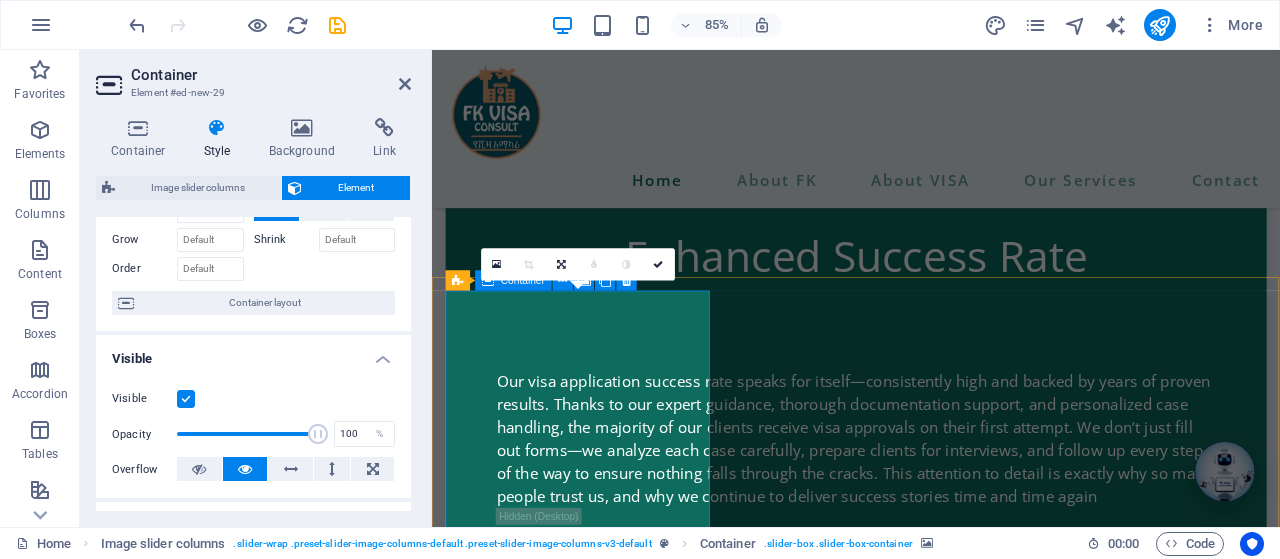click on "Drop content here or  Add elements  Paste clipboard" at bounding box center [931, 14473] 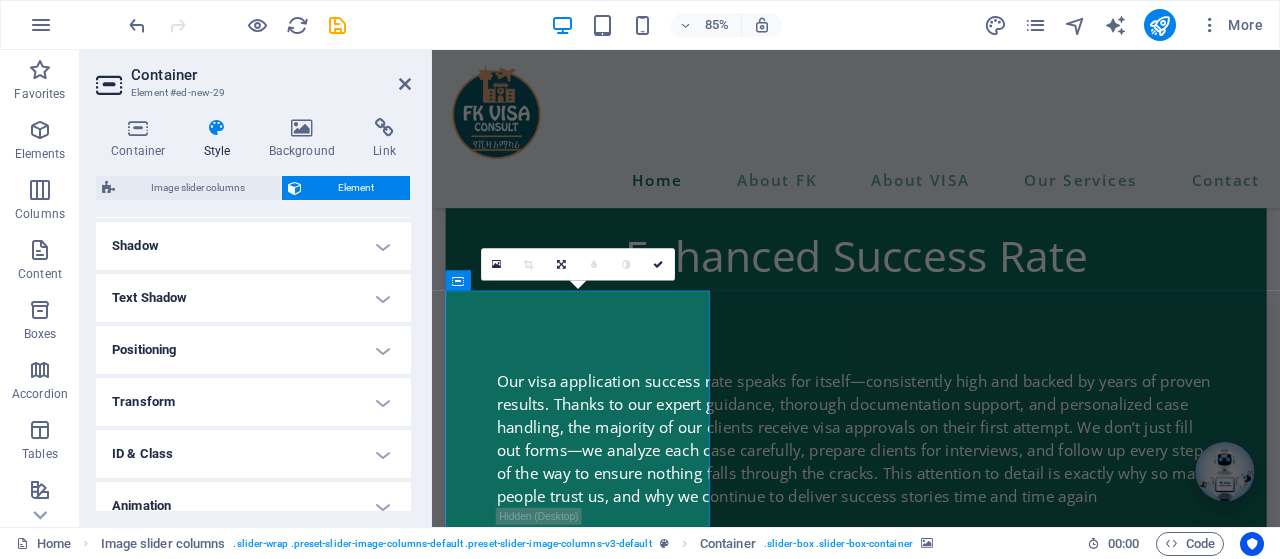scroll, scrollTop: 0, scrollLeft: 0, axis: both 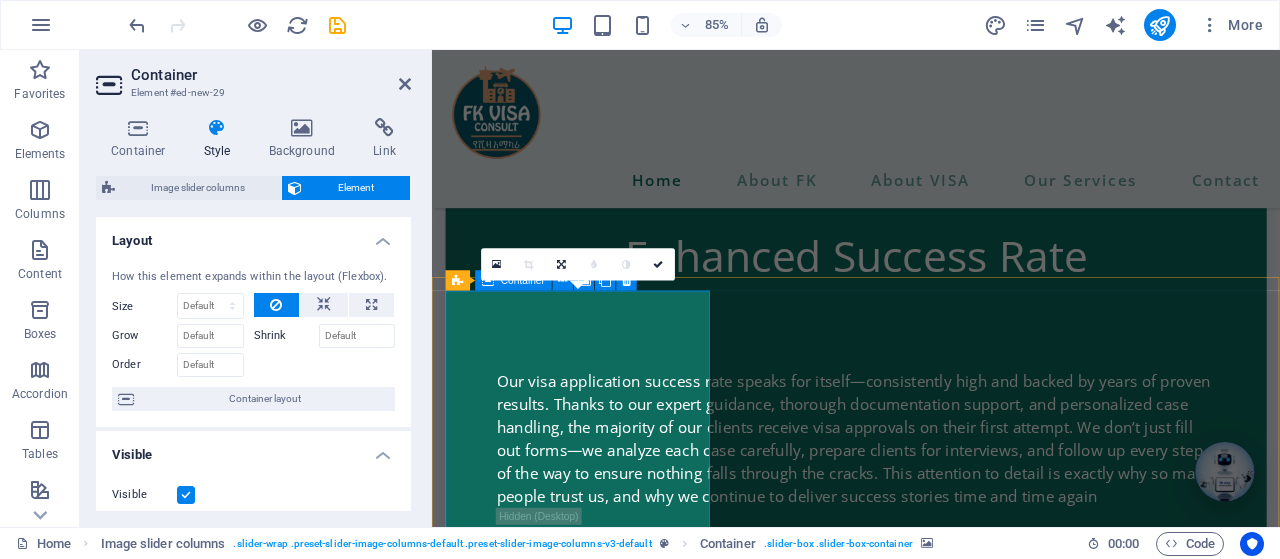 click on "Drop content here or  Add elements  Paste clipboard" at bounding box center (931, 14473) 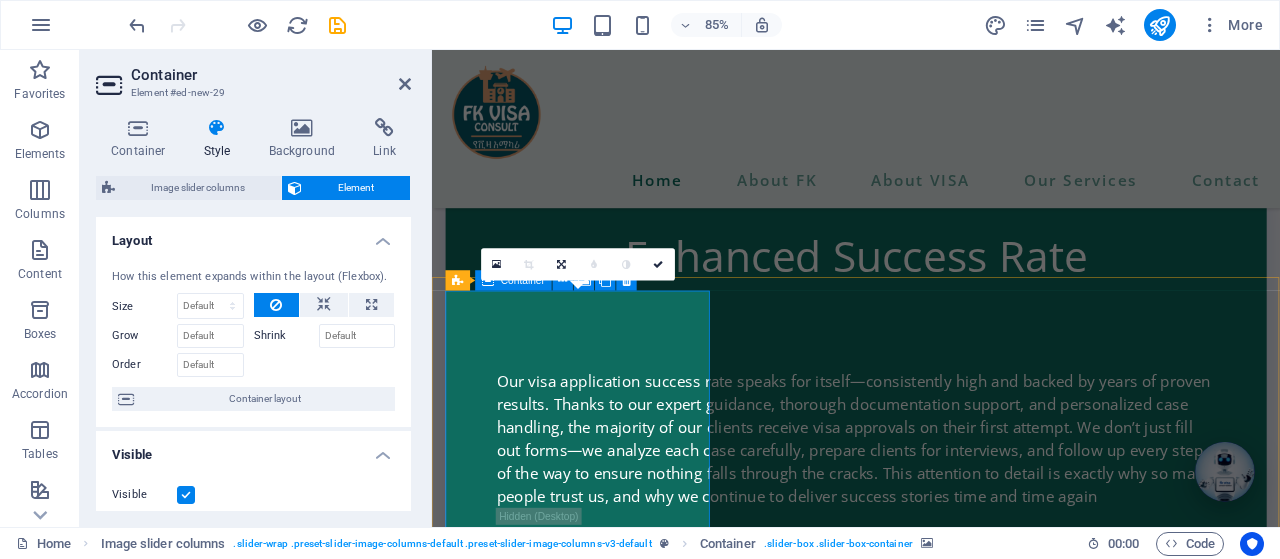 click on "Drop content here or  Add elements  Paste clipboard" at bounding box center [931, 14473] 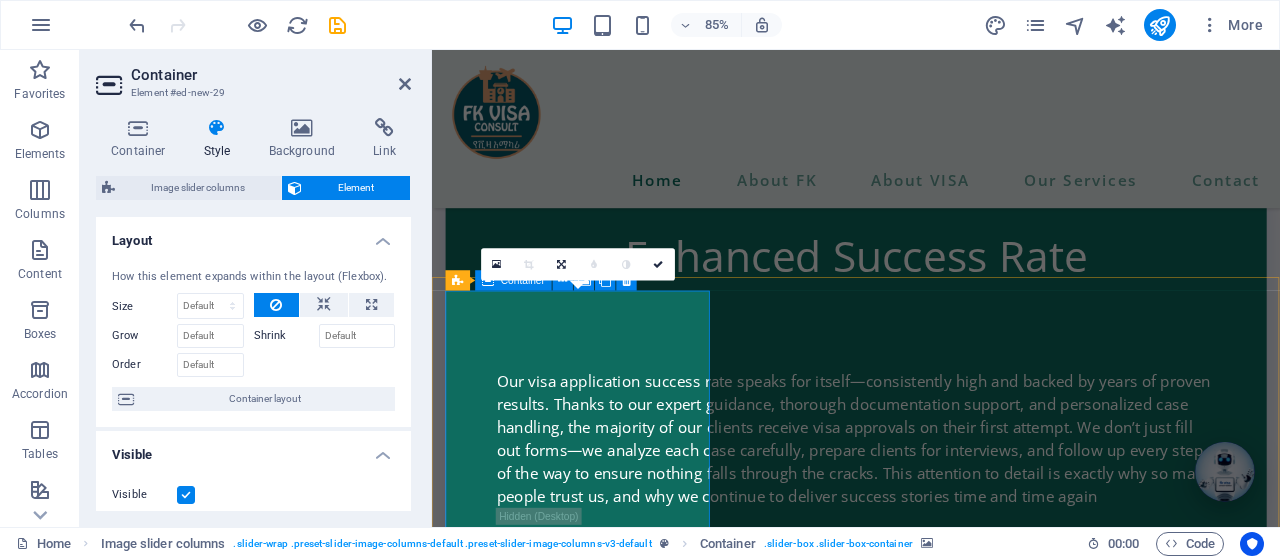 click on "Drop content here or  Add elements  Paste clipboard" at bounding box center (931, 14473) 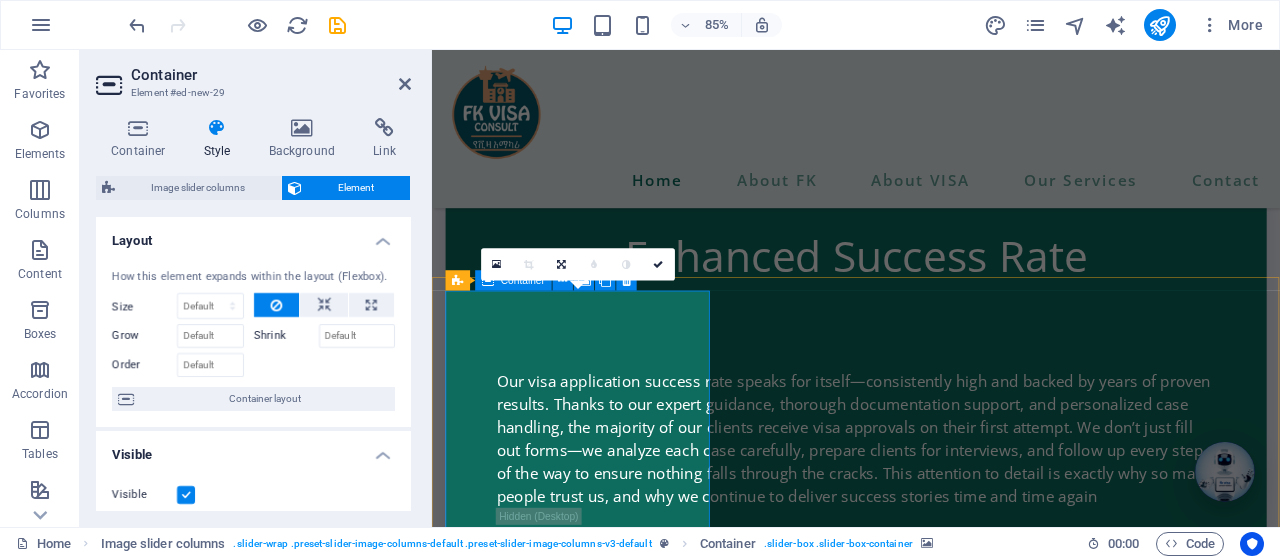 click on "Drop content here or  Add elements  Paste clipboard" at bounding box center [931, 14473] 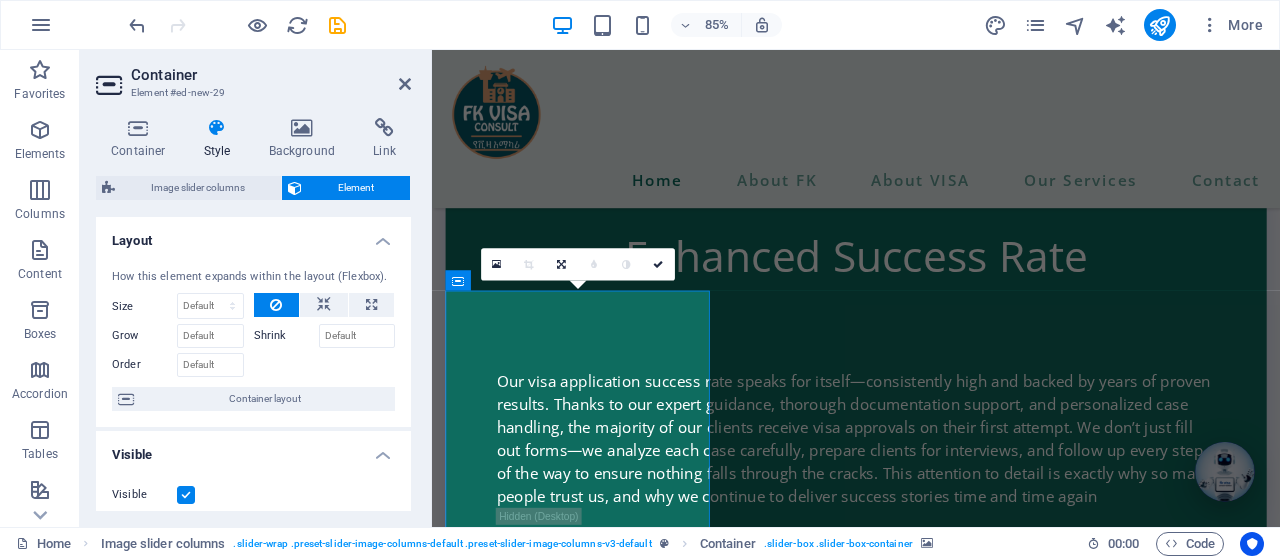 click at bounding box center [931, 14246] 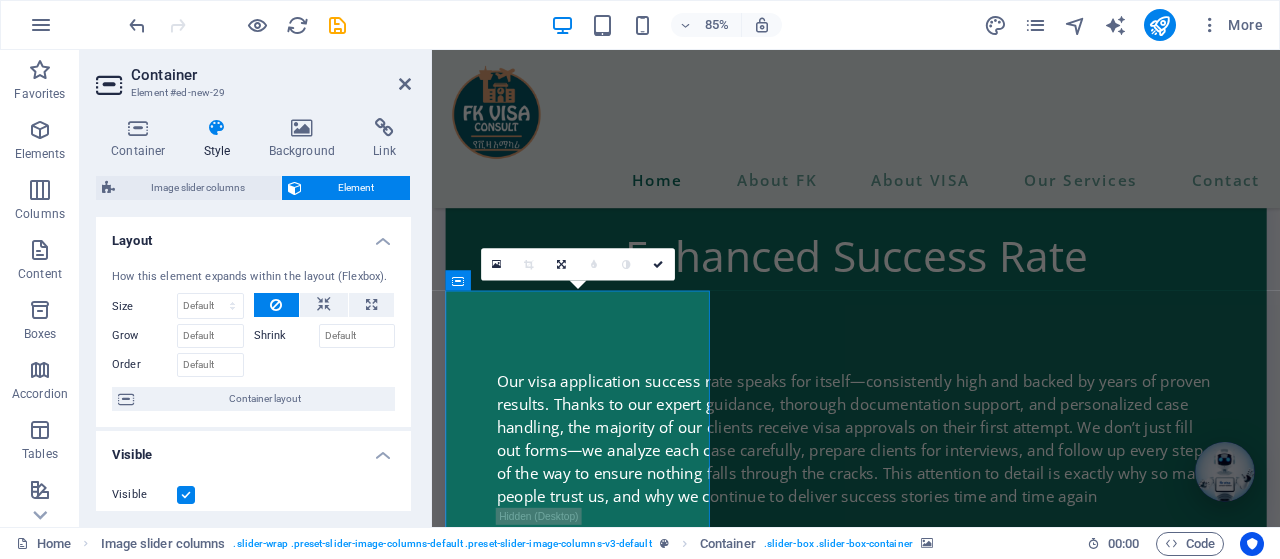 click at bounding box center (931, 14246) 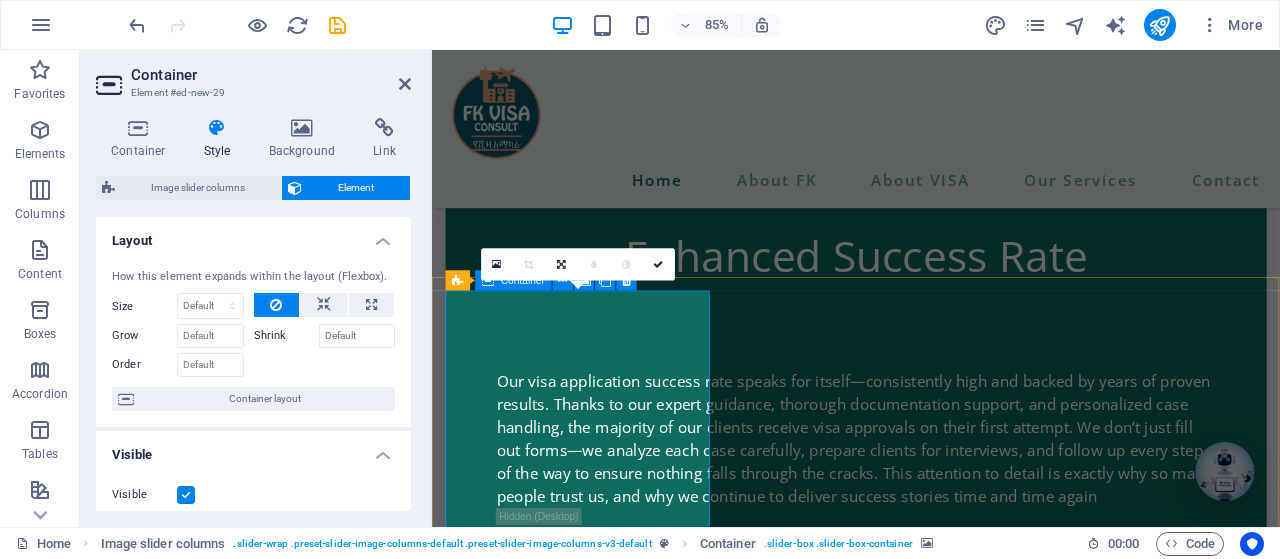 click on "Paste clipboard" at bounding box center [993, 14503] 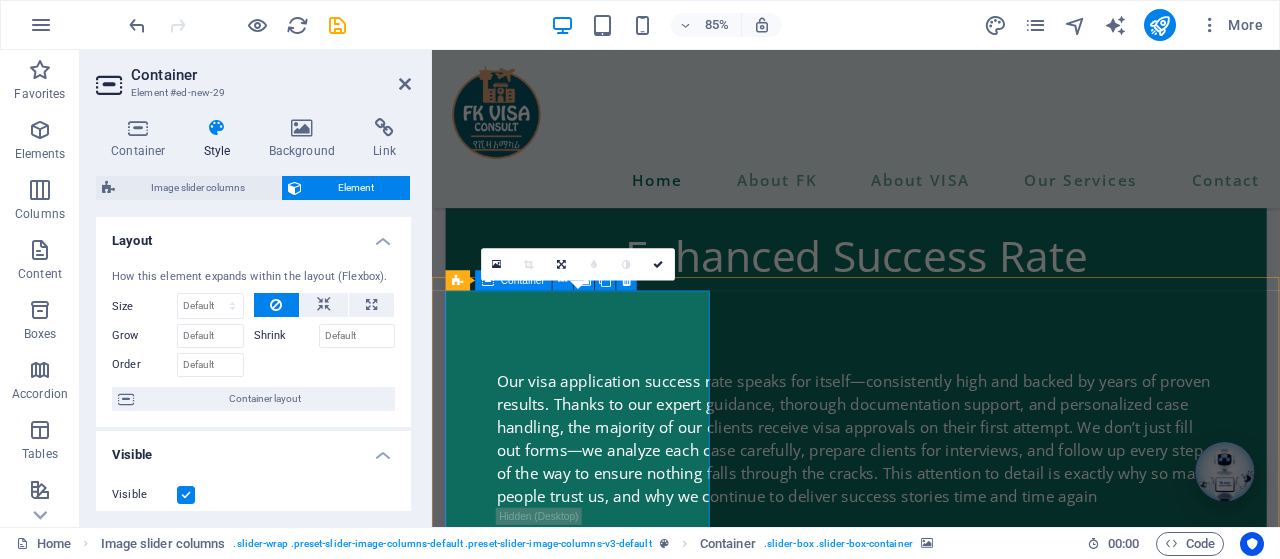 click on "Drop content here or  Add elements  Paste clipboard" at bounding box center (931, 14473) 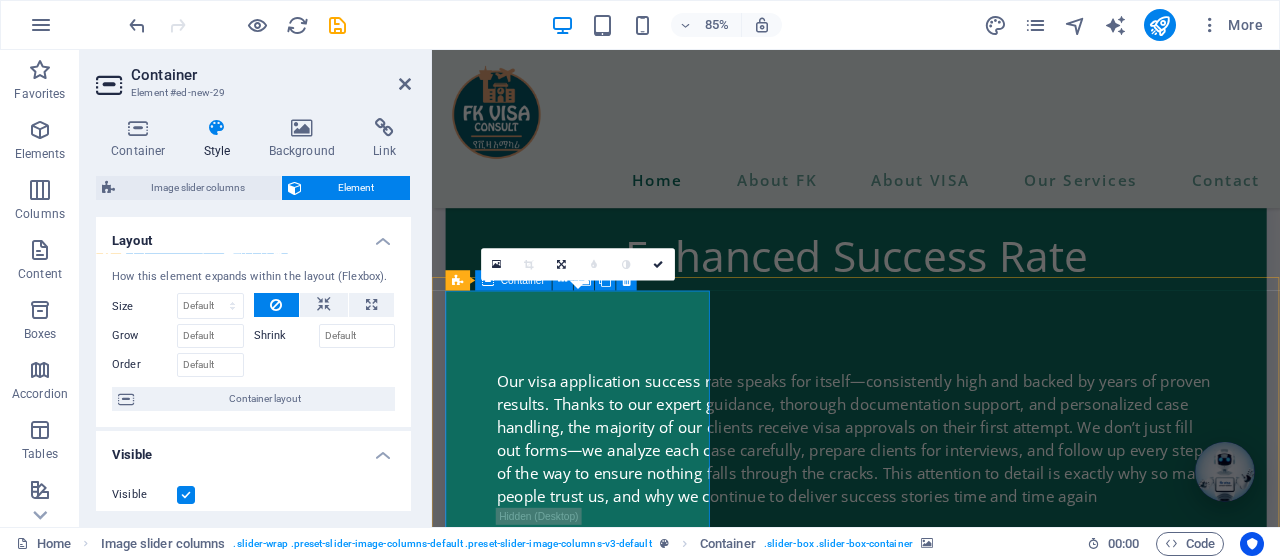 click on "Drop content here or  Add elements  Paste clipboard" at bounding box center [931, 14473] 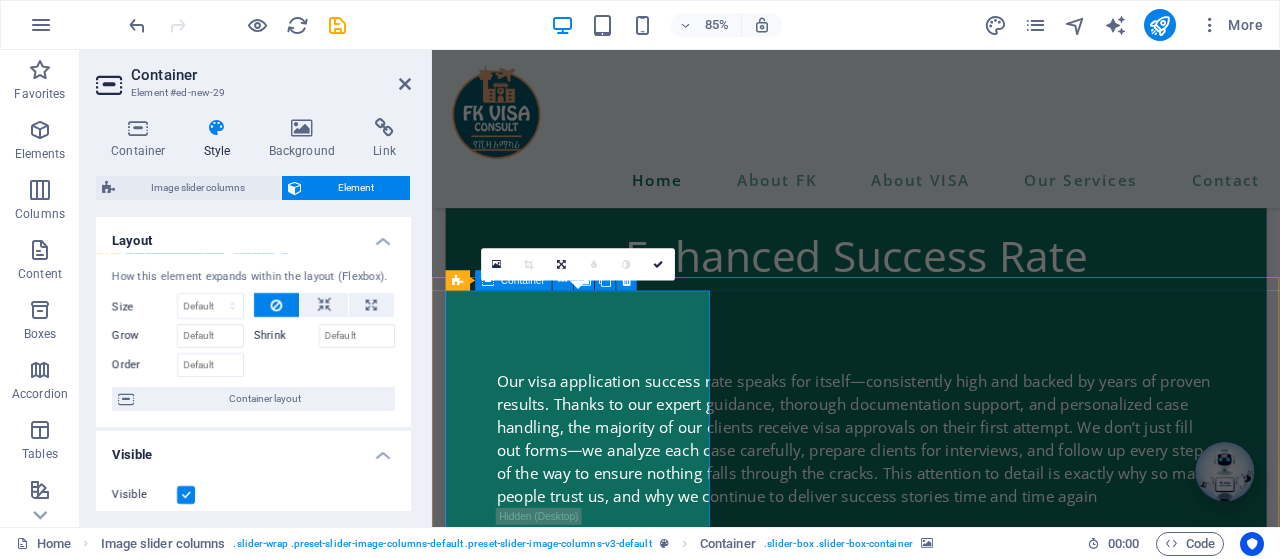 click on "Drop content here or  Add elements  Paste clipboard" at bounding box center (931, 14473) 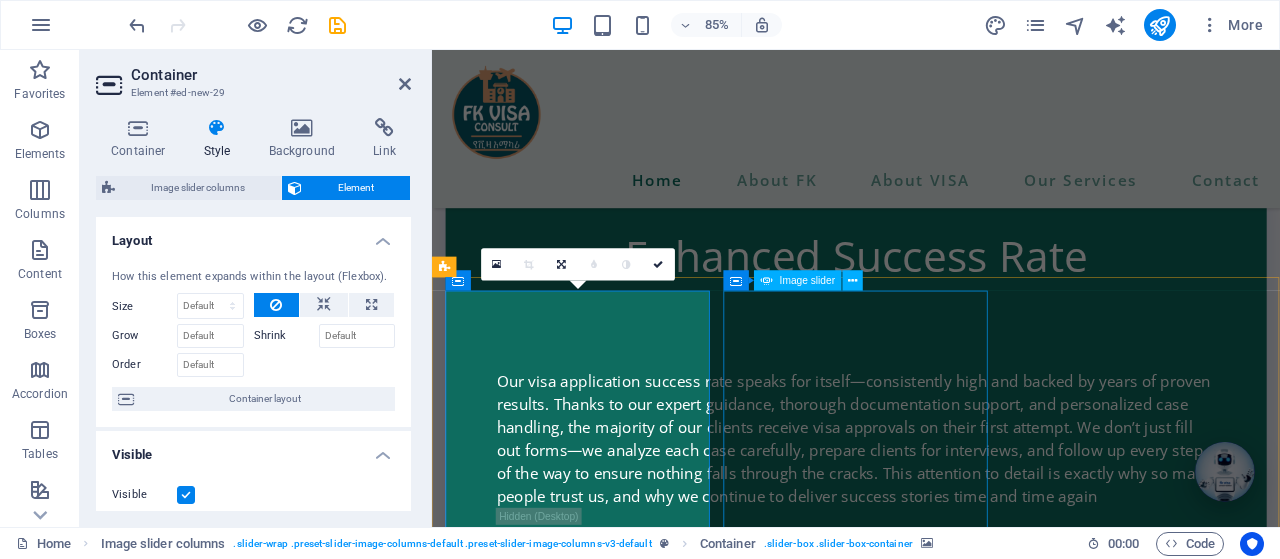 click at bounding box center (784, 16998) 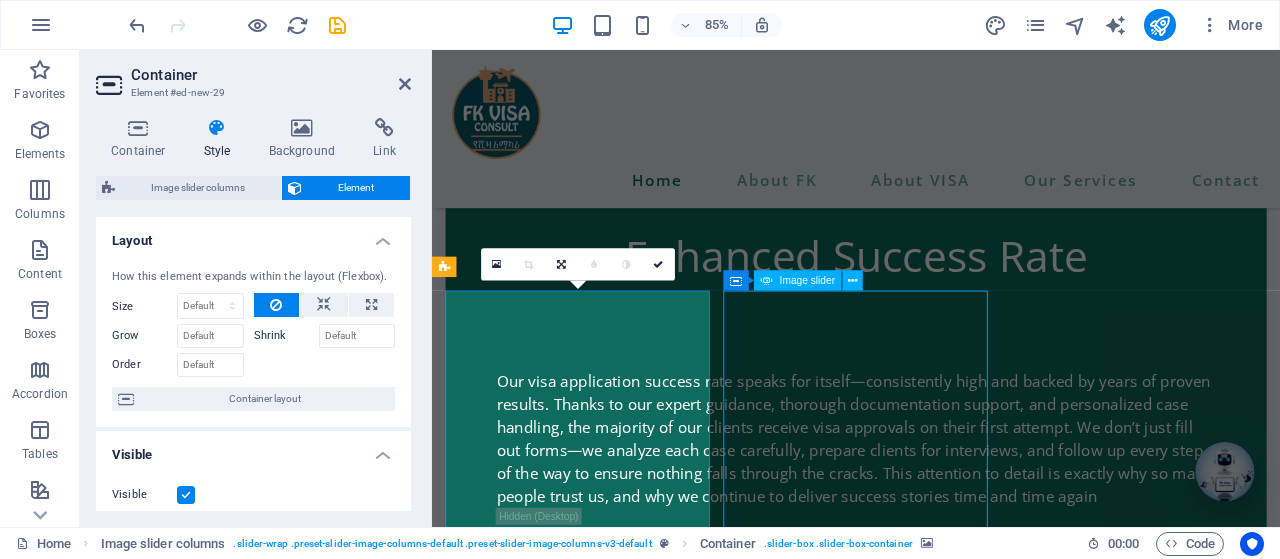 click at bounding box center (784, 16998) 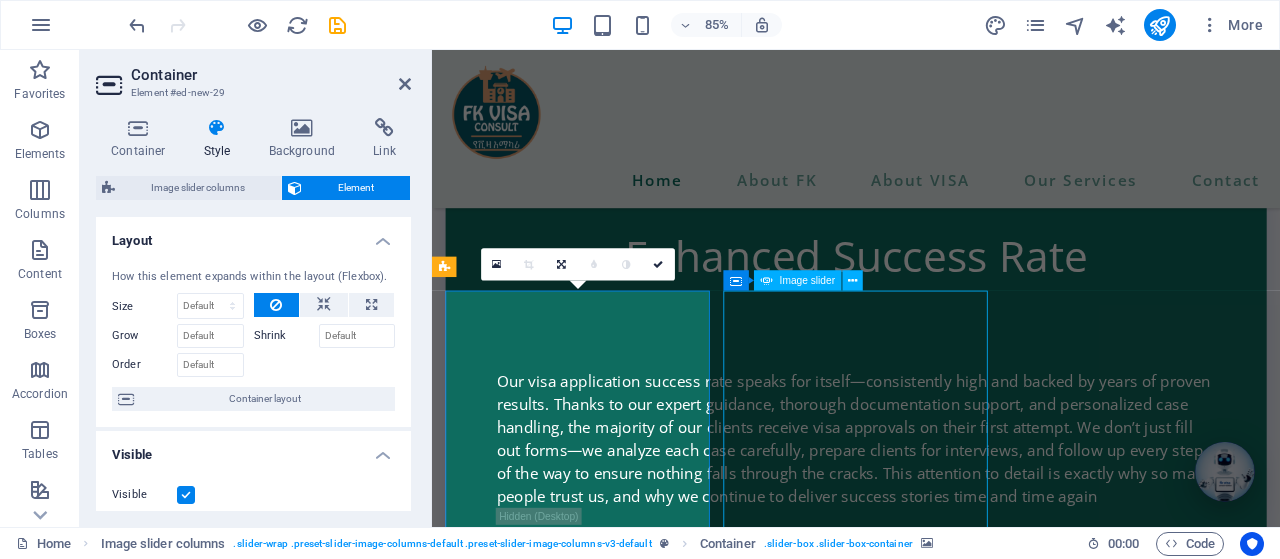 select on "px" 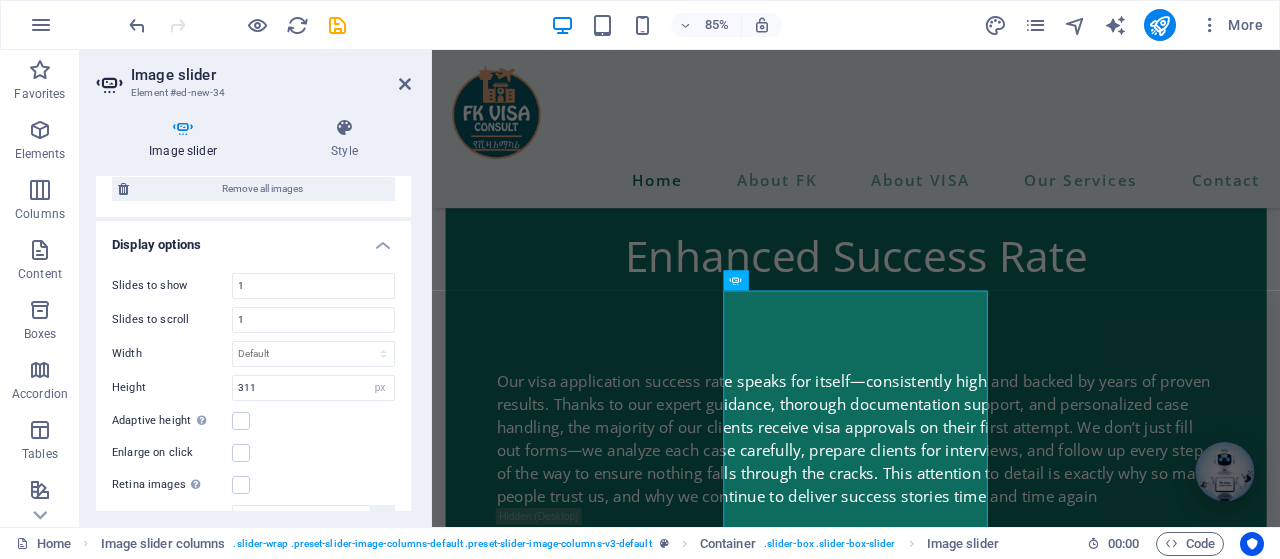 scroll, scrollTop: 0, scrollLeft: 0, axis: both 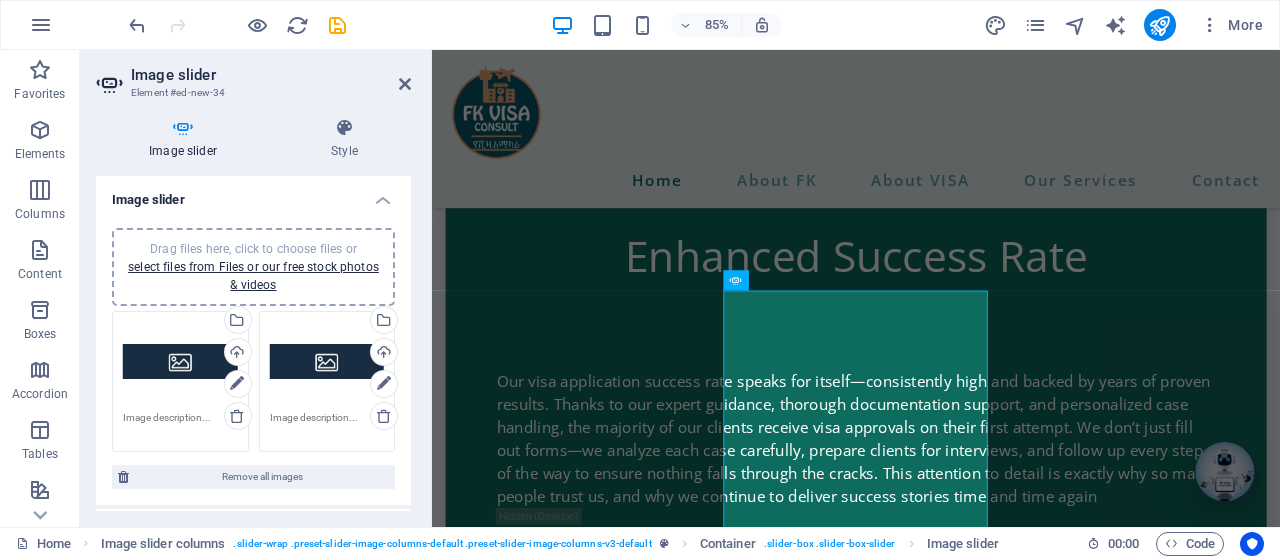 click on "Drag files here, click to choose files or select files from Files or our free stock photos & videos" at bounding box center (180, 362) 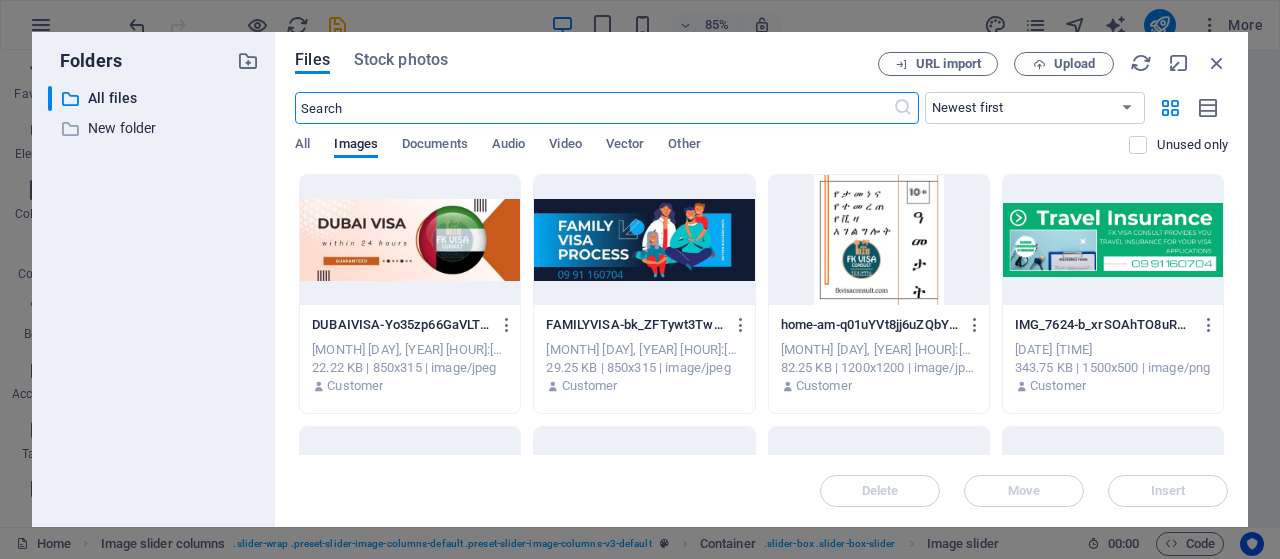 scroll, scrollTop: 6783, scrollLeft: 0, axis: vertical 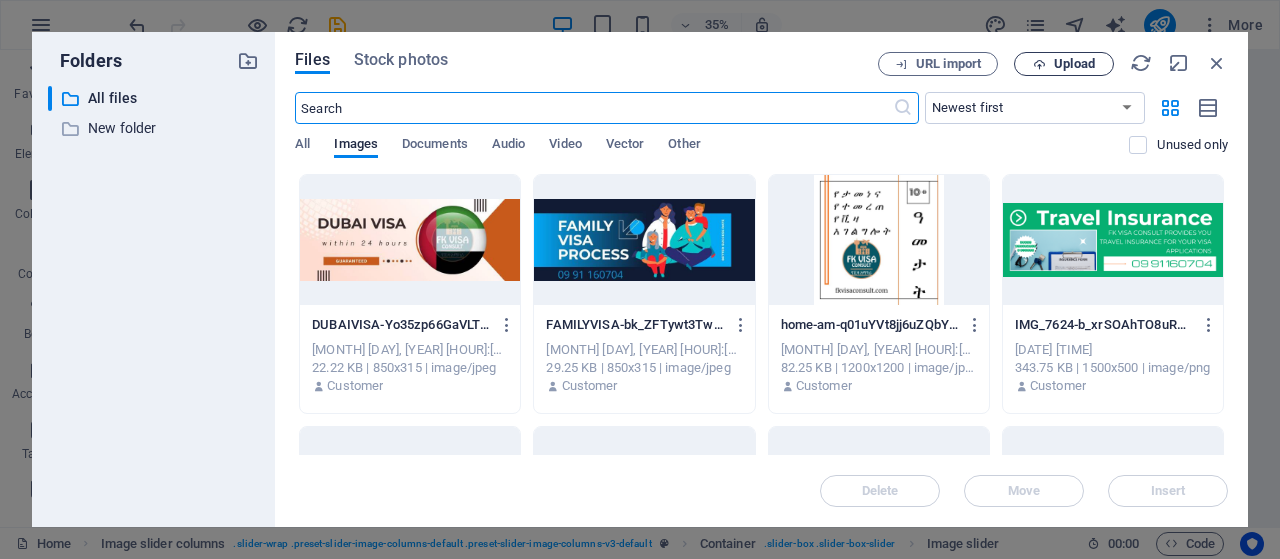 click on "Upload" at bounding box center (1074, 64) 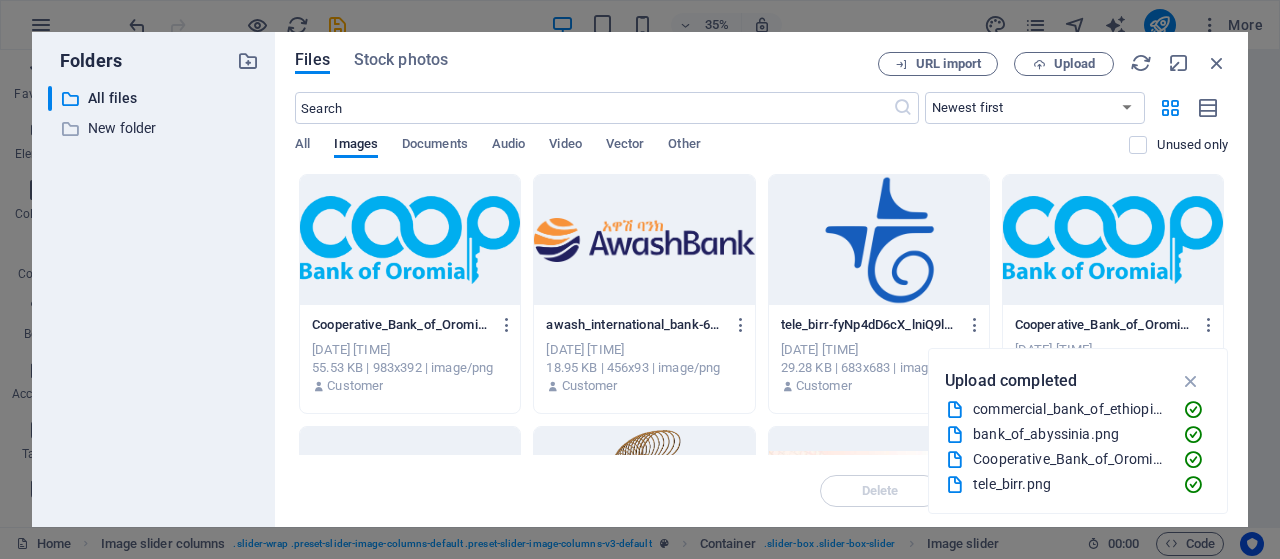 scroll, scrollTop: 192, scrollLeft: 0, axis: vertical 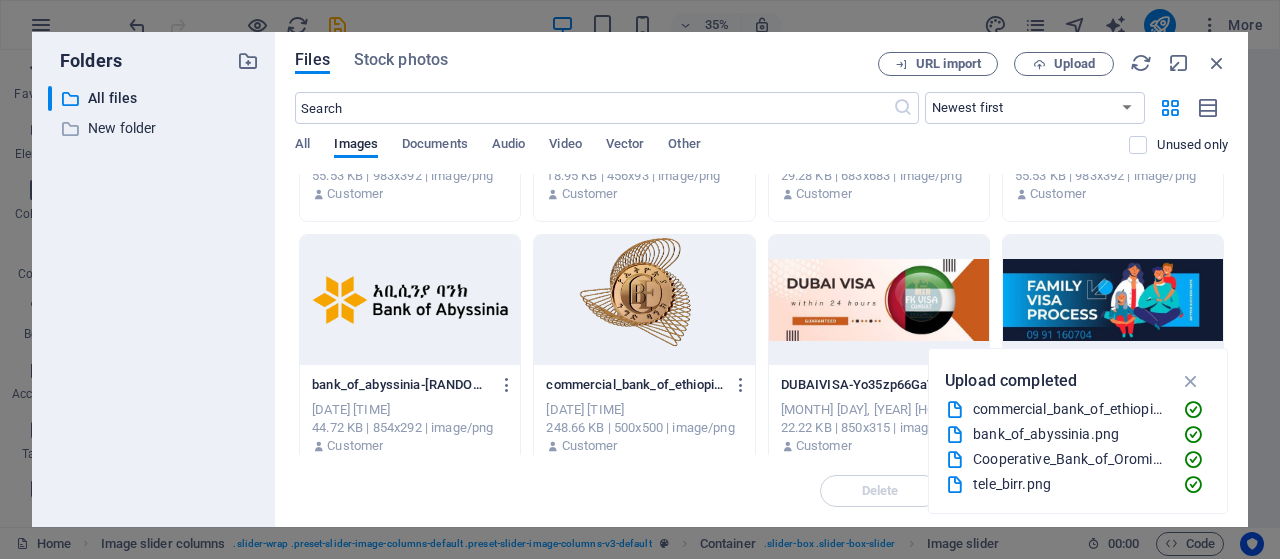 click at bounding box center [644, 300] 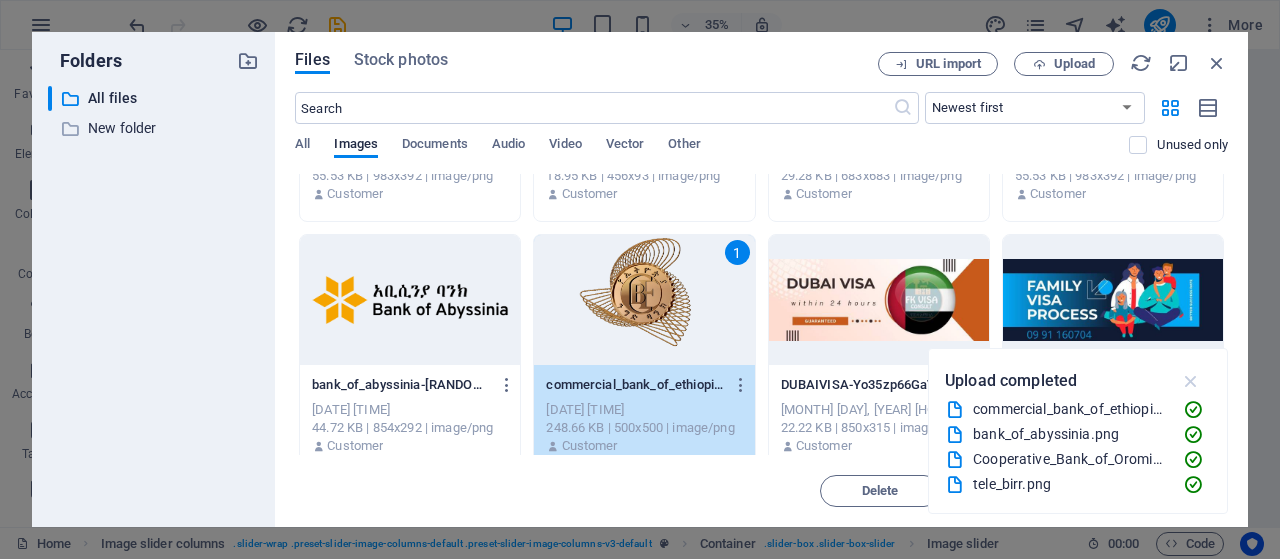 click at bounding box center (1191, 381) 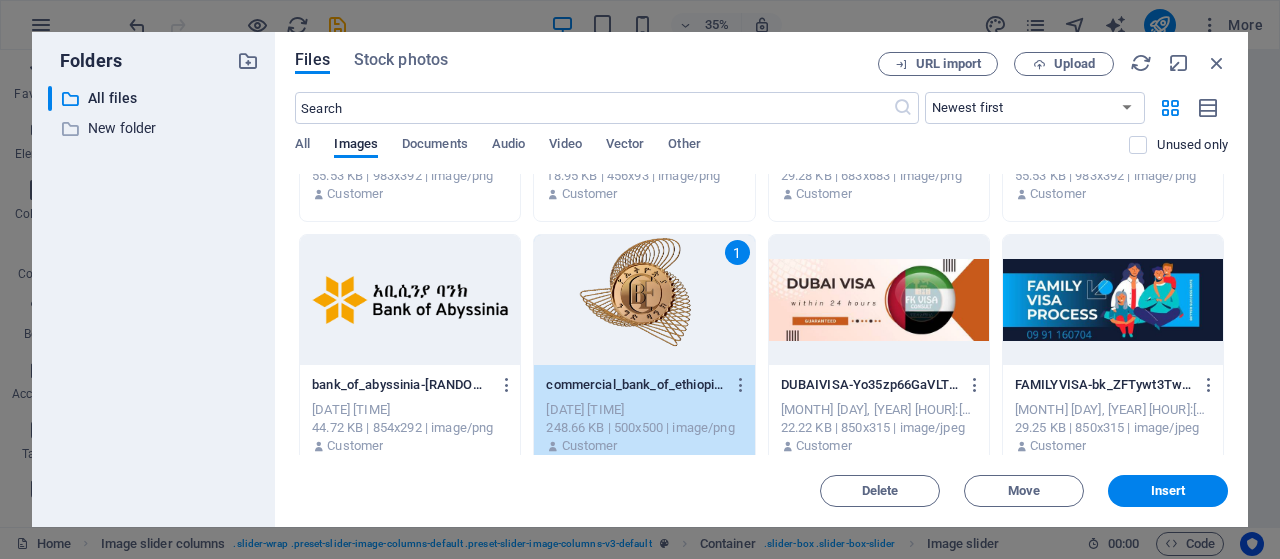 click at bounding box center [410, 300] 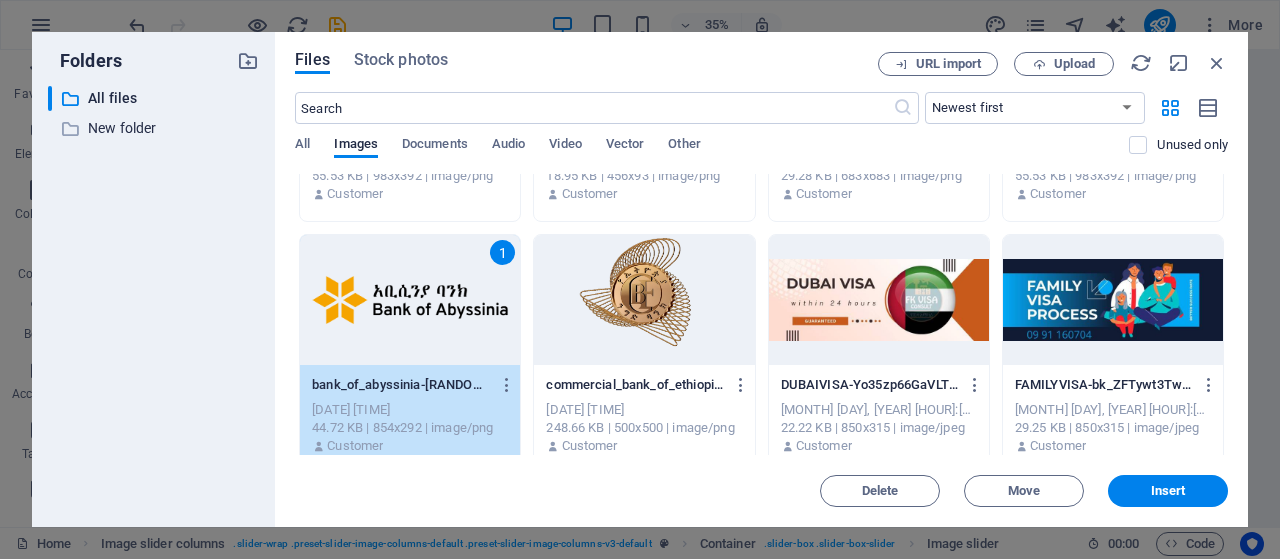 click at bounding box center (644, 300) 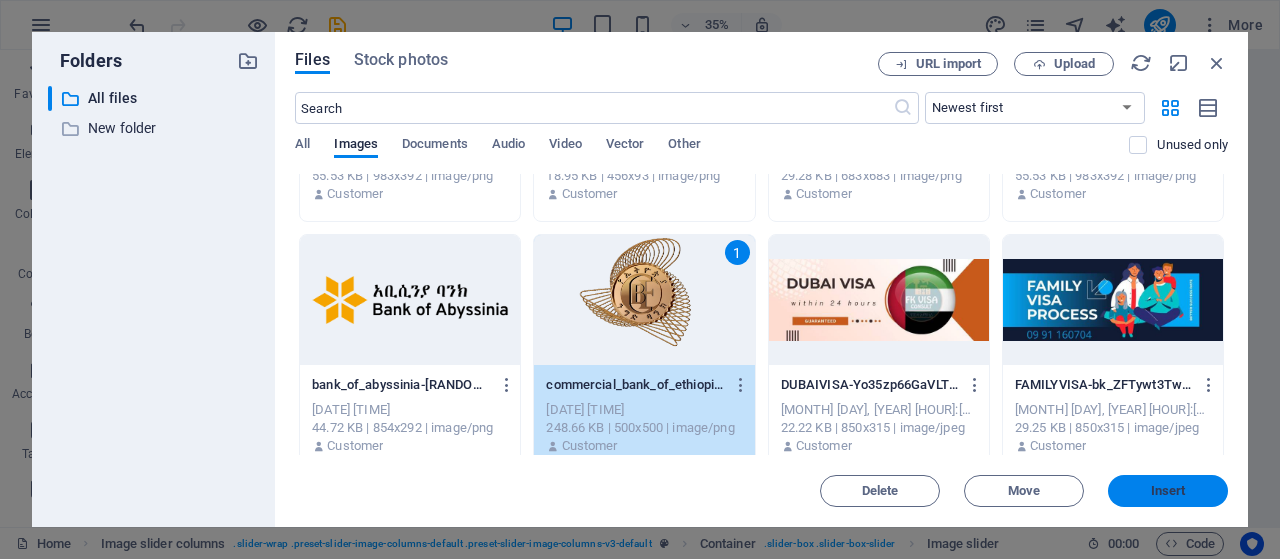 click on "Insert" at bounding box center [1168, 491] 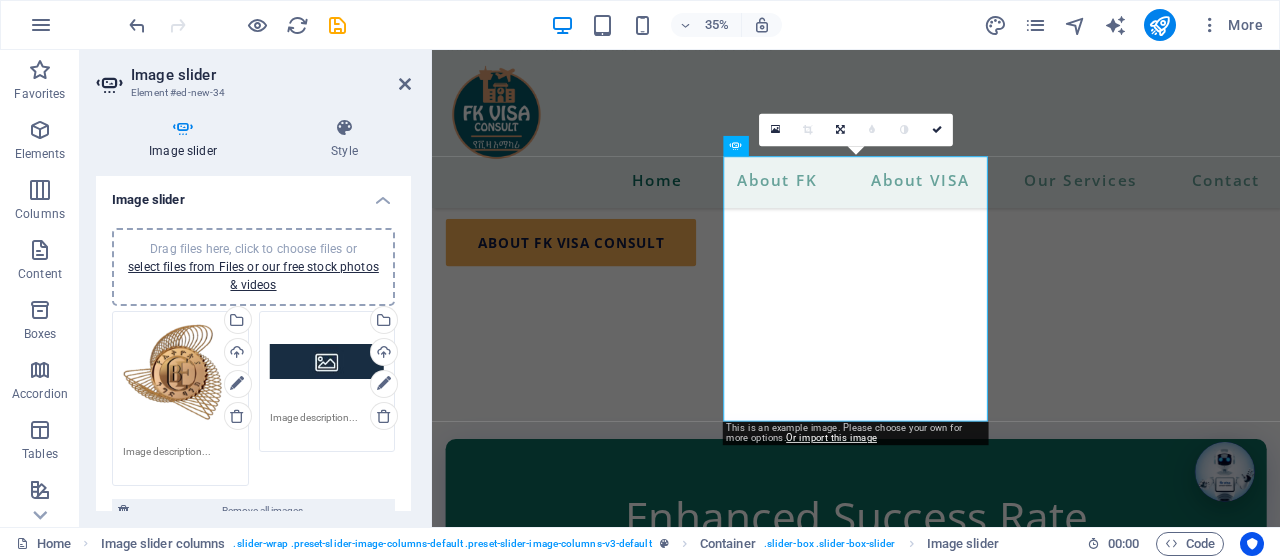 scroll, scrollTop: 7247, scrollLeft: 0, axis: vertical 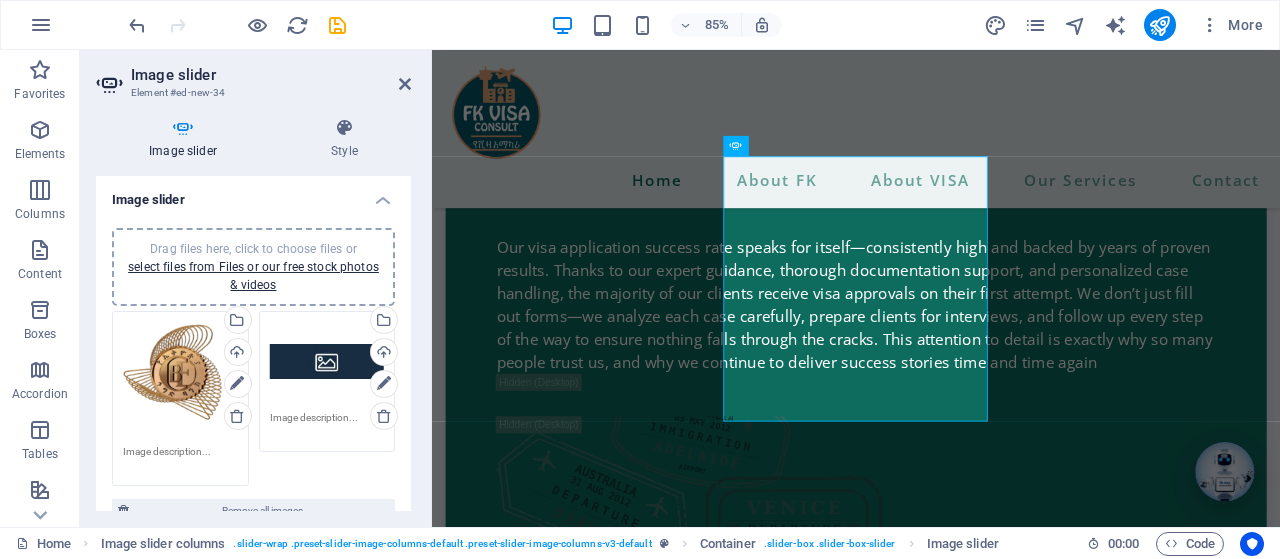 click on "Drag files here, click to choose files or select files from Files or our free stock photos & videos" at bounding box center [327, 362] 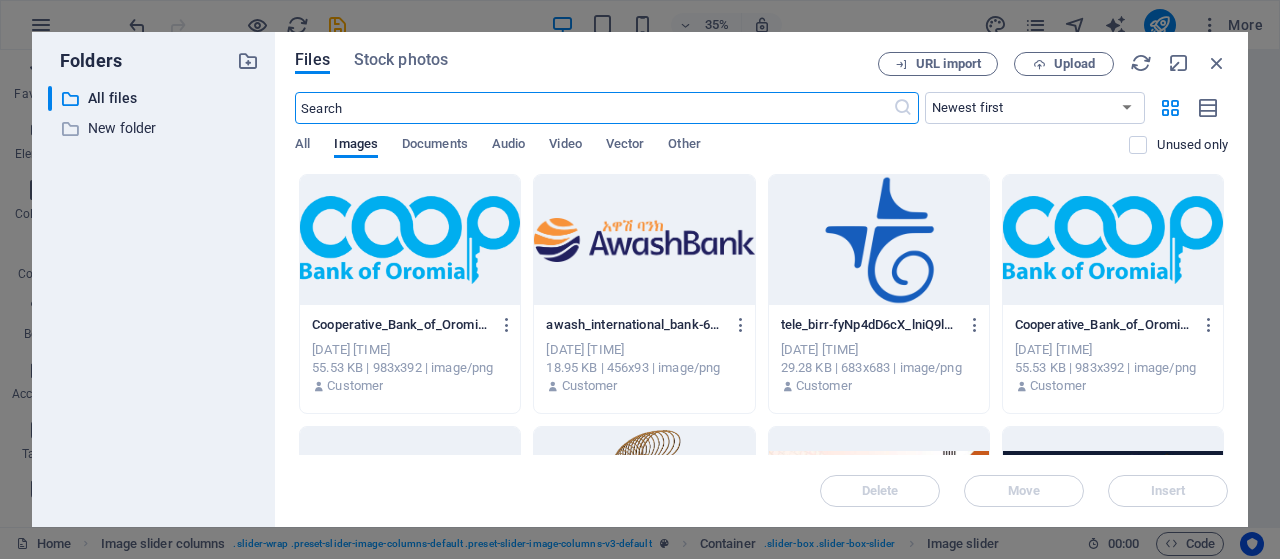 scroll, scrollTop: 6783, scrollLeft: 0, axis: vertical 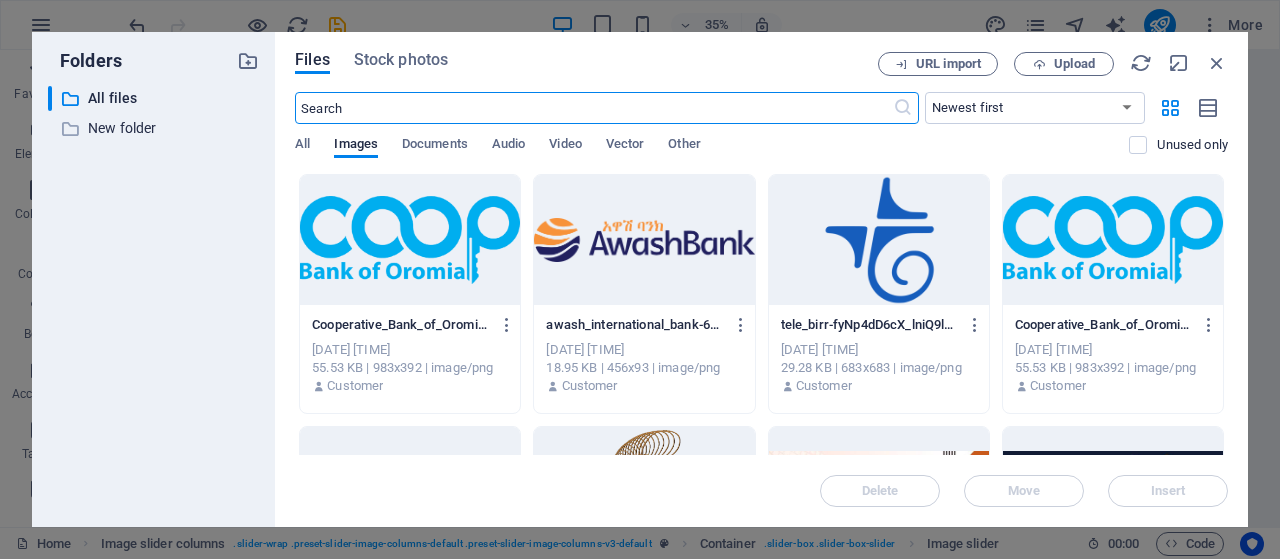 click at bounding box center [410, 240] 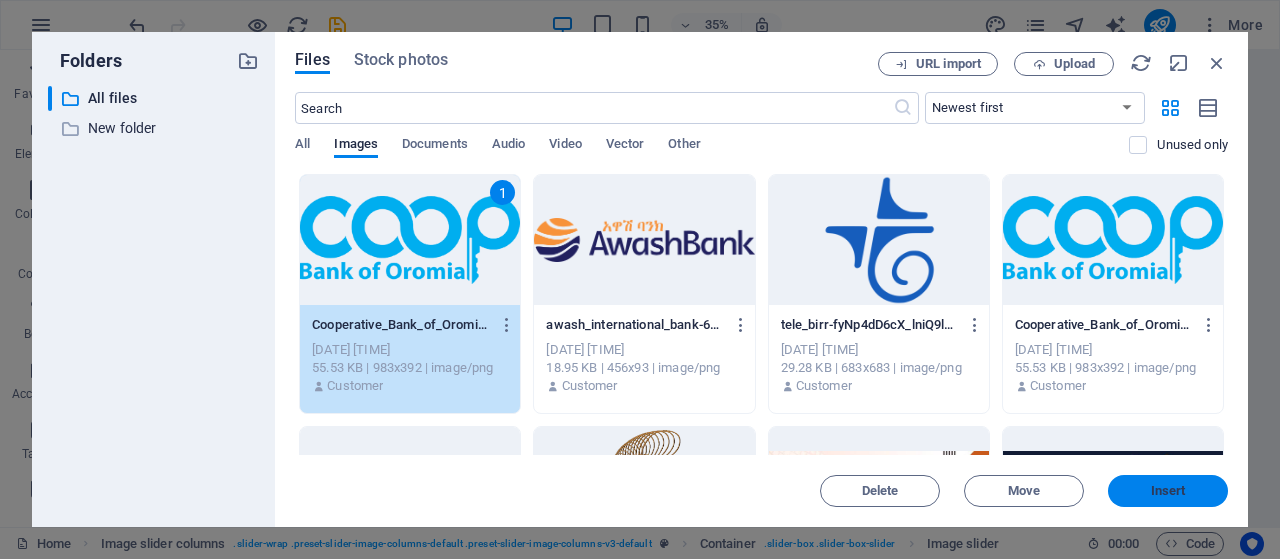 click on "Insert" at bounding box center (1168, 491) 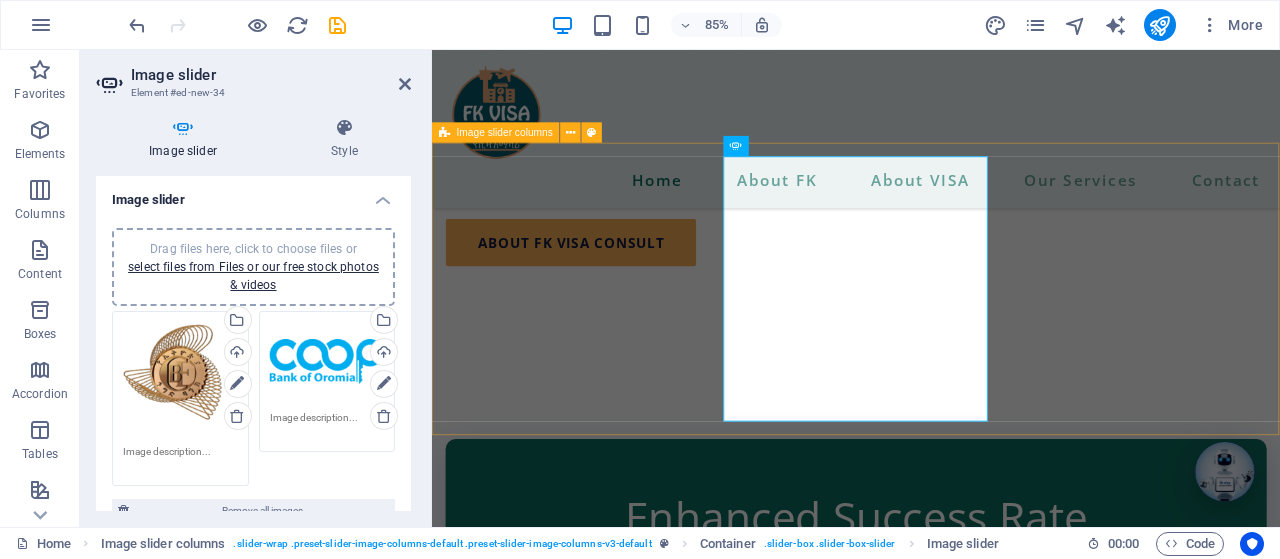 scroll, scrollTop: 7247, scrollLeft: 0, axis: vertical 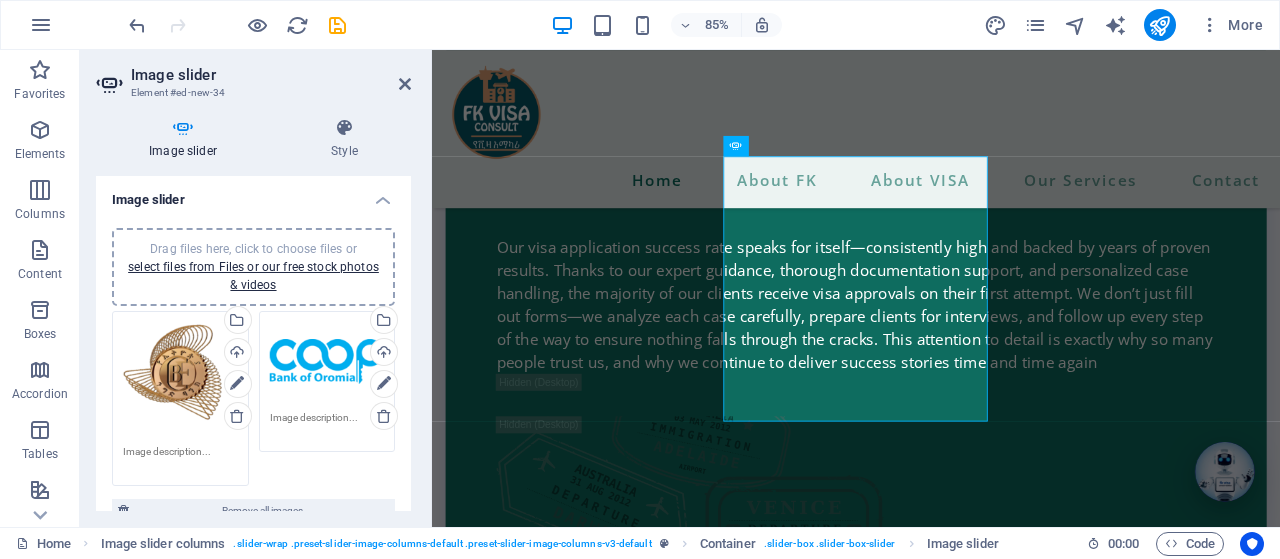 click on "Drag files here, click to choose files or select files from Files or our free stock photos & videos" at bounding box center [253, 267] 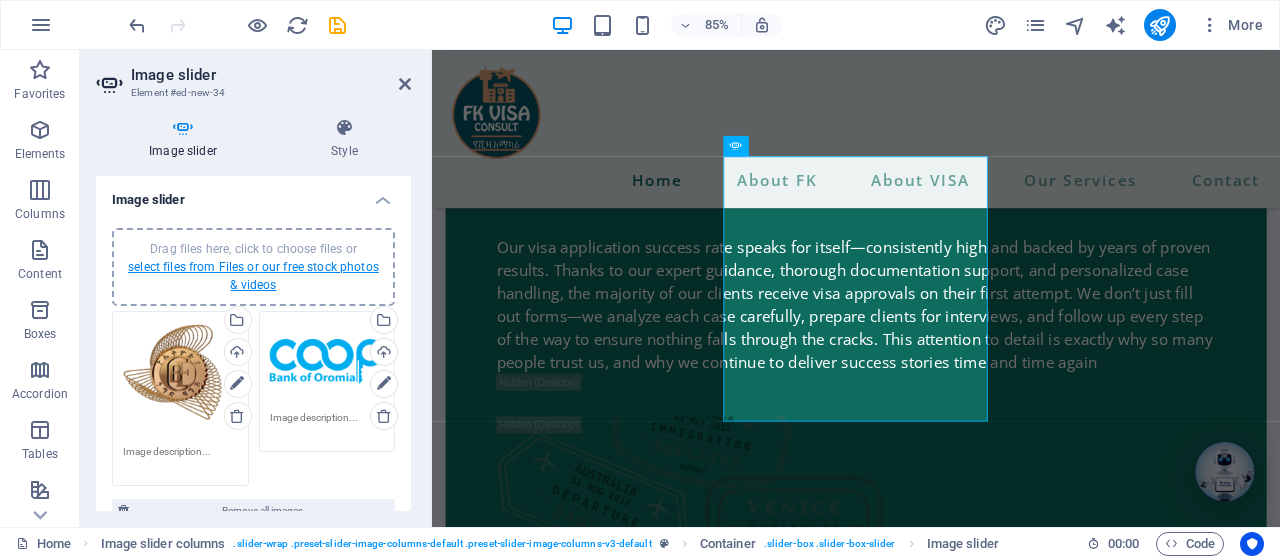 click on "select files from Files or our free stock photos & videos" at bounding box center (253, 276) 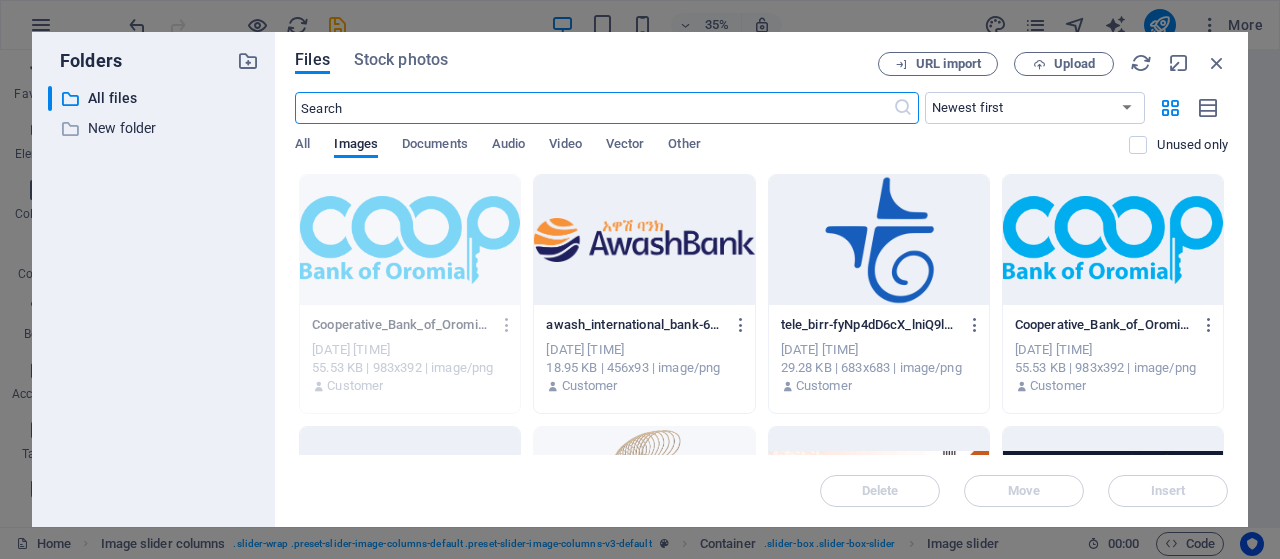 scroll, scrollTop: 6783, scrollLeft: 0, axis: vertical 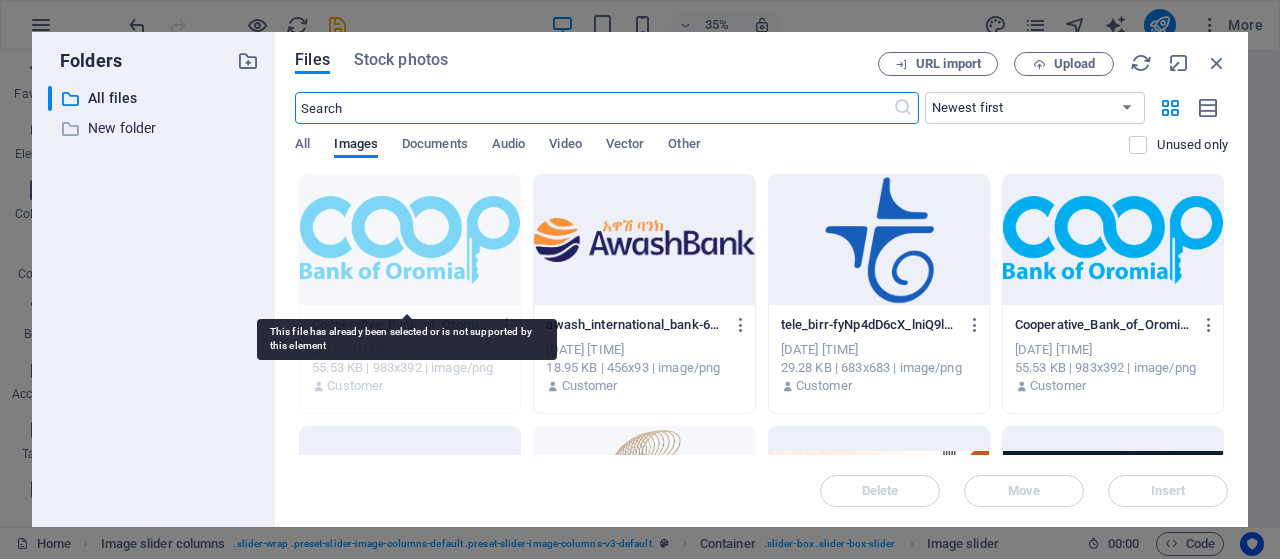 click at bounding box center (410, 240) 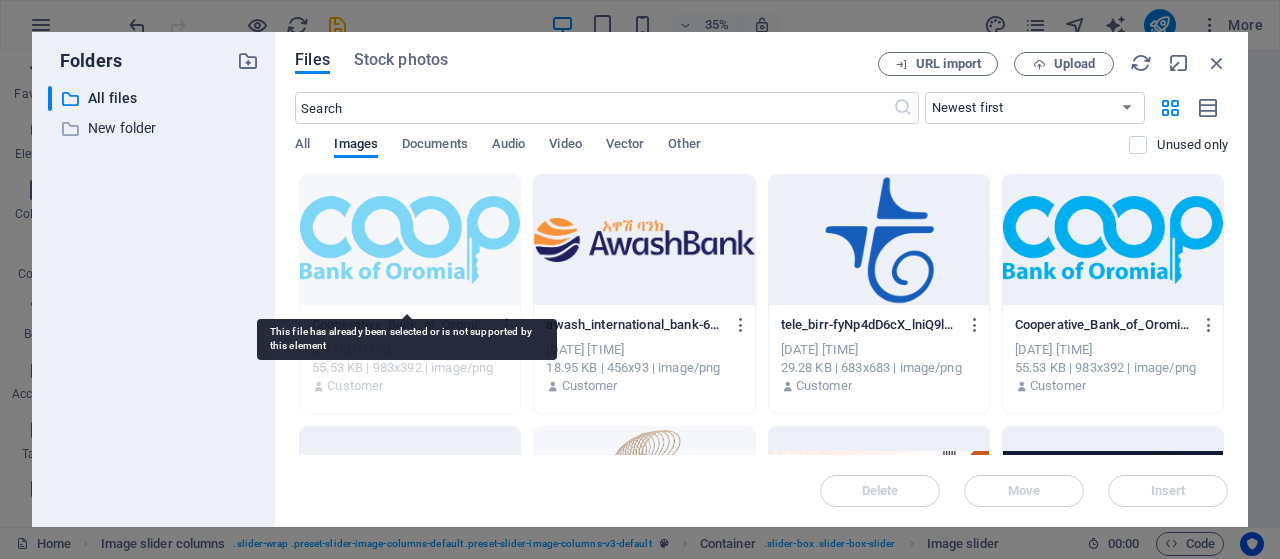 click at bounding box center [410, 240] 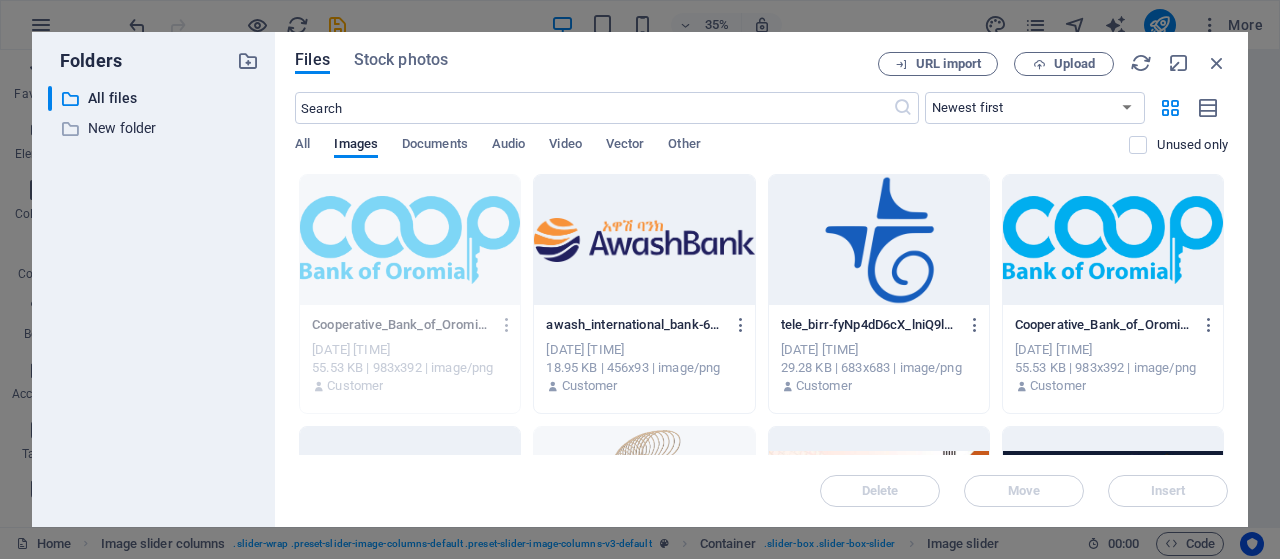 click at bounding box center [644, 240] 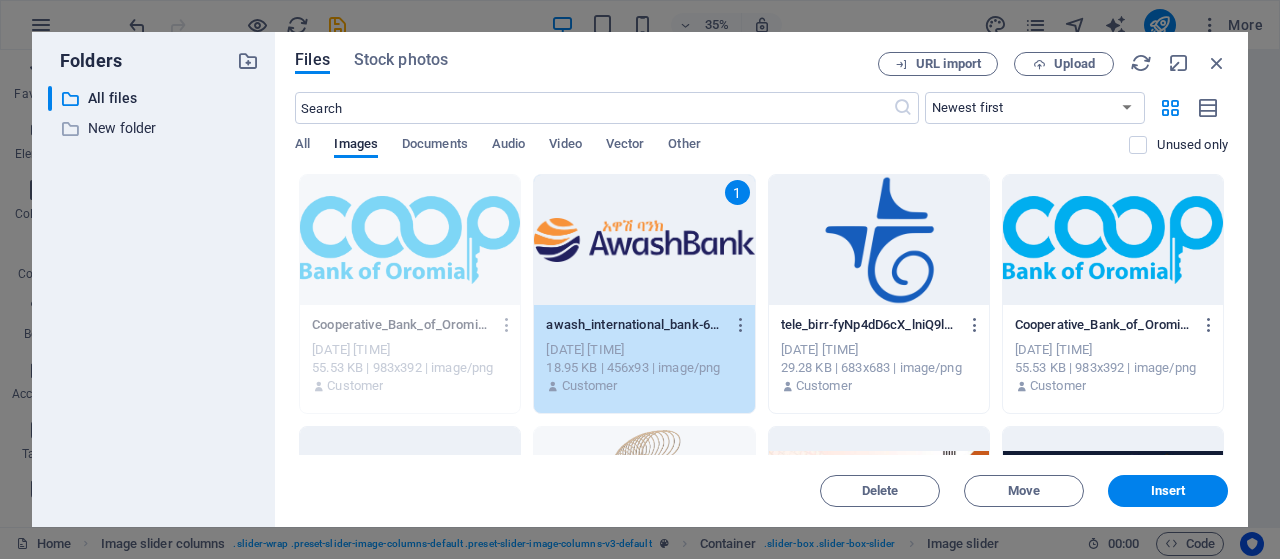 click at bounding box center [879, 240] 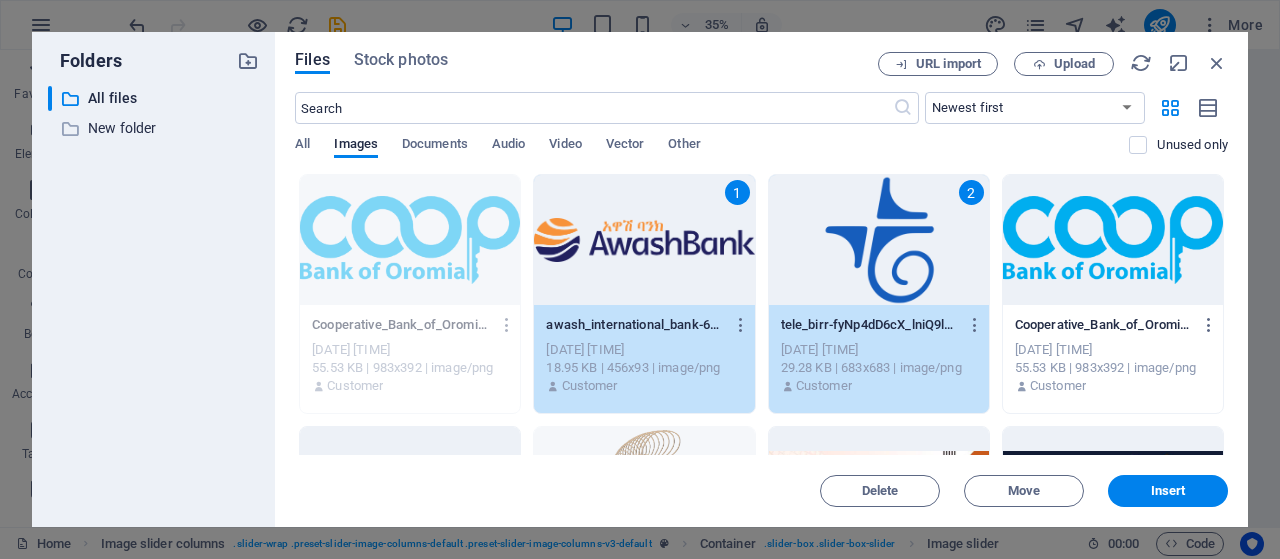 click at bounding box center (1113, 240) 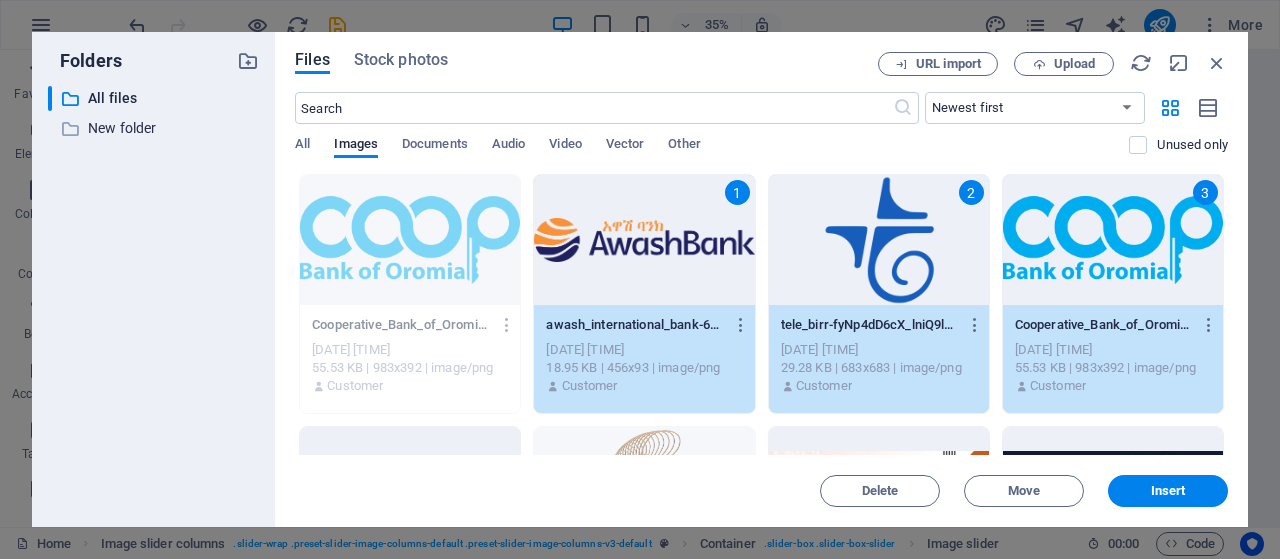 click on "3" at bounding box center (1113, 240) 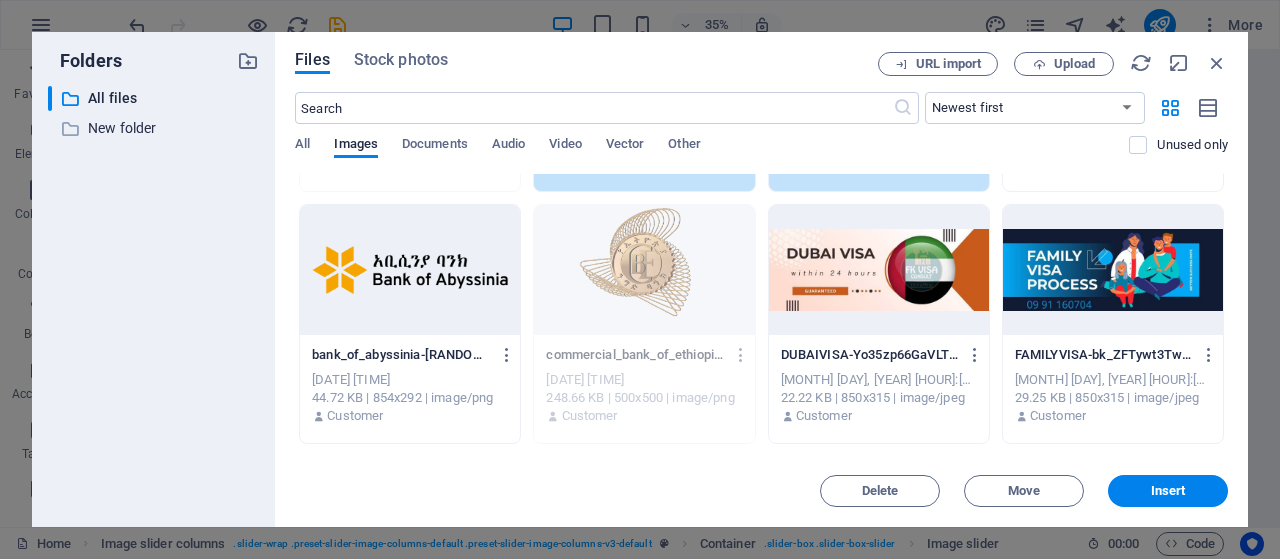 scroll, scrollTop: 228, scrollLeft: 0, axis: vertical 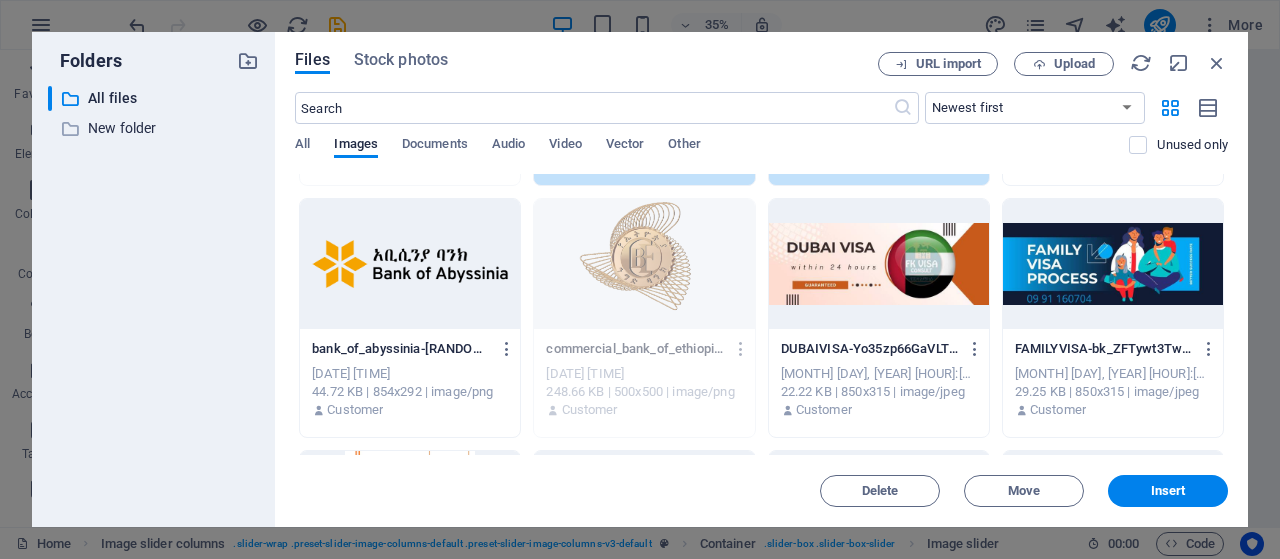 click at bounding box center (410, 264) 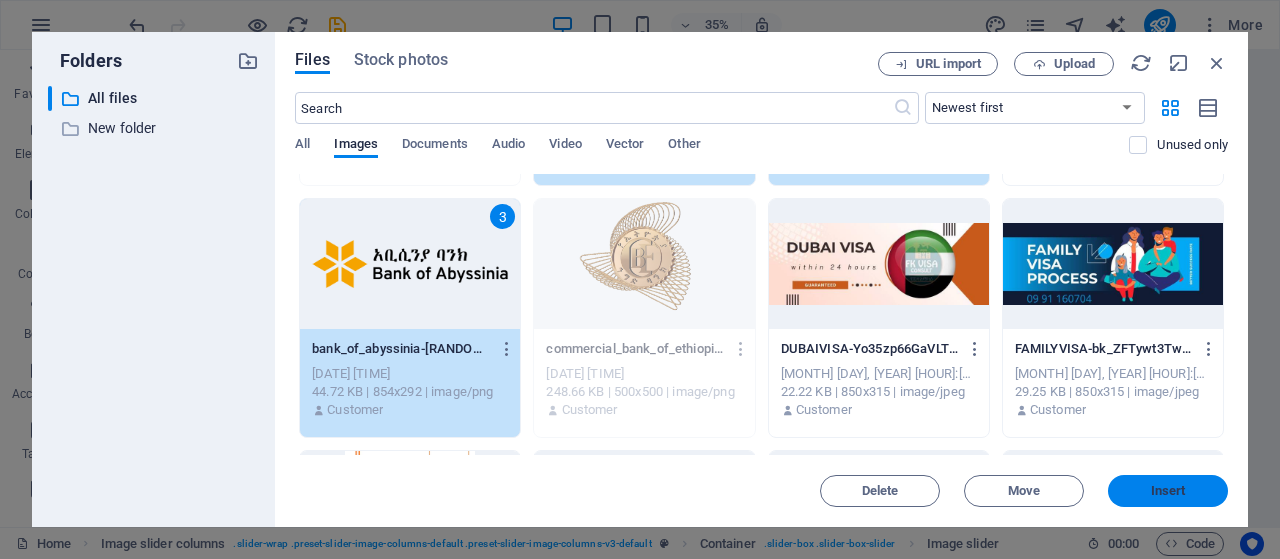 drag, startPoint x: 1176, startPoint y: 488, endPoint x: 872, endPoint y: 514, distance: 305.1098 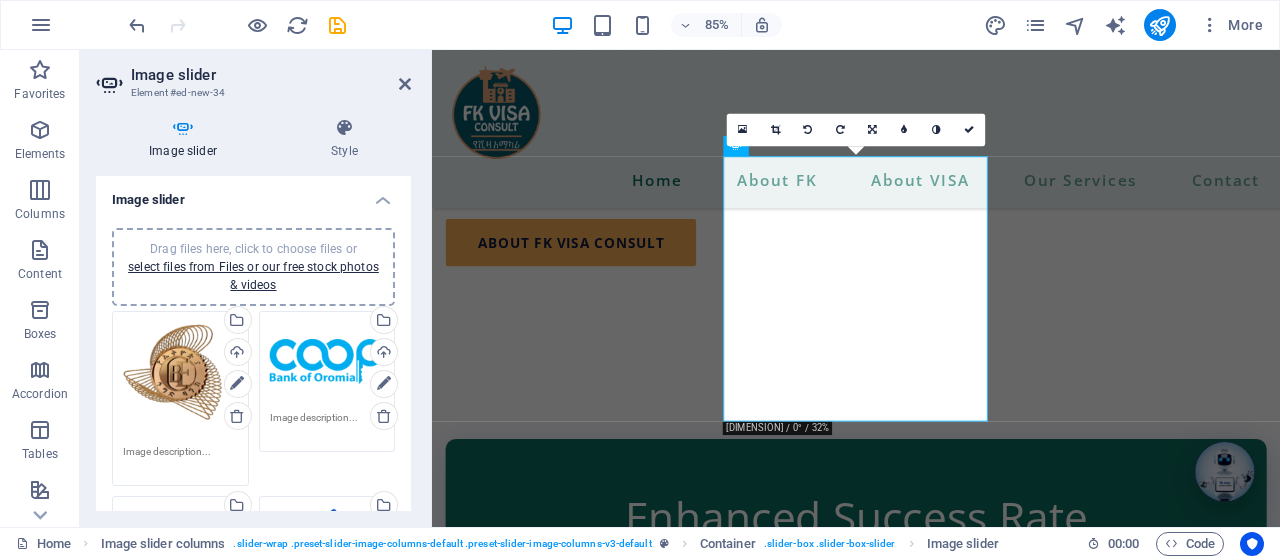 scroll, scrollTop: 7247, scrollLeft: 0, axis: vertical 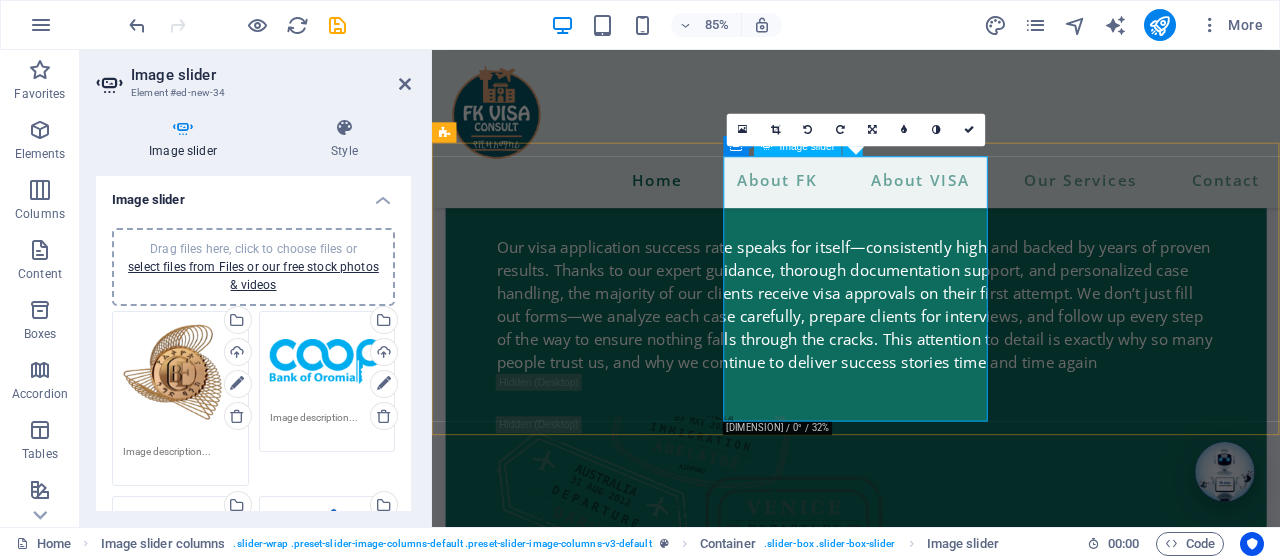 click at bounding box center (931, 18172) 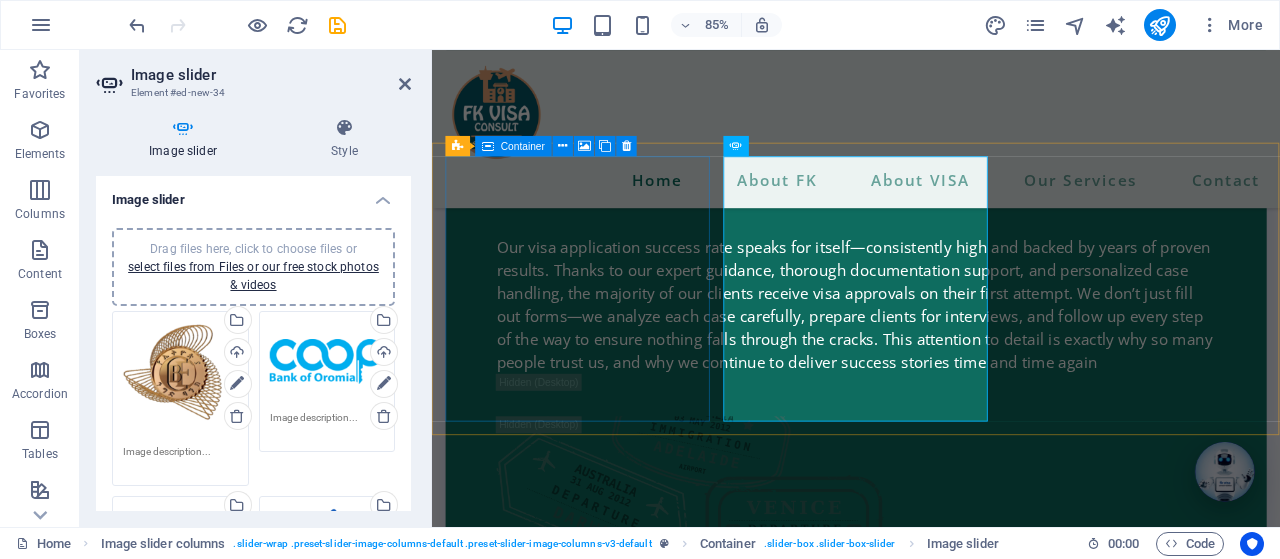 scroll, scrollTop: 7039, scrollLeft: 0, axis: vertical 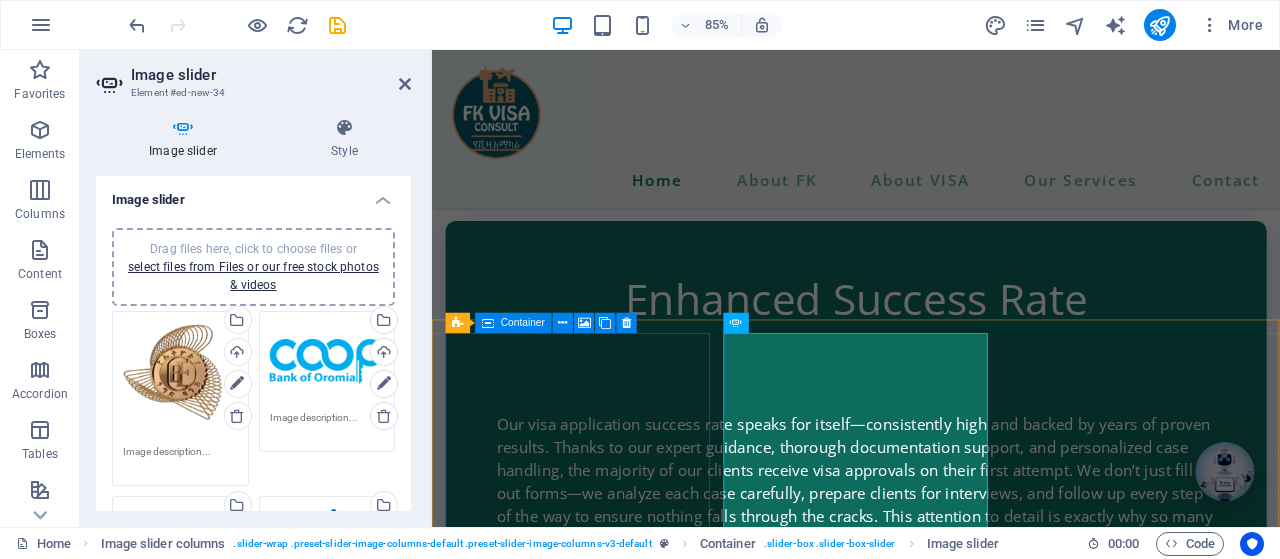 click on "Drop content here or  Add elements  Paste clipboard" at bounding box center [931, 14523] 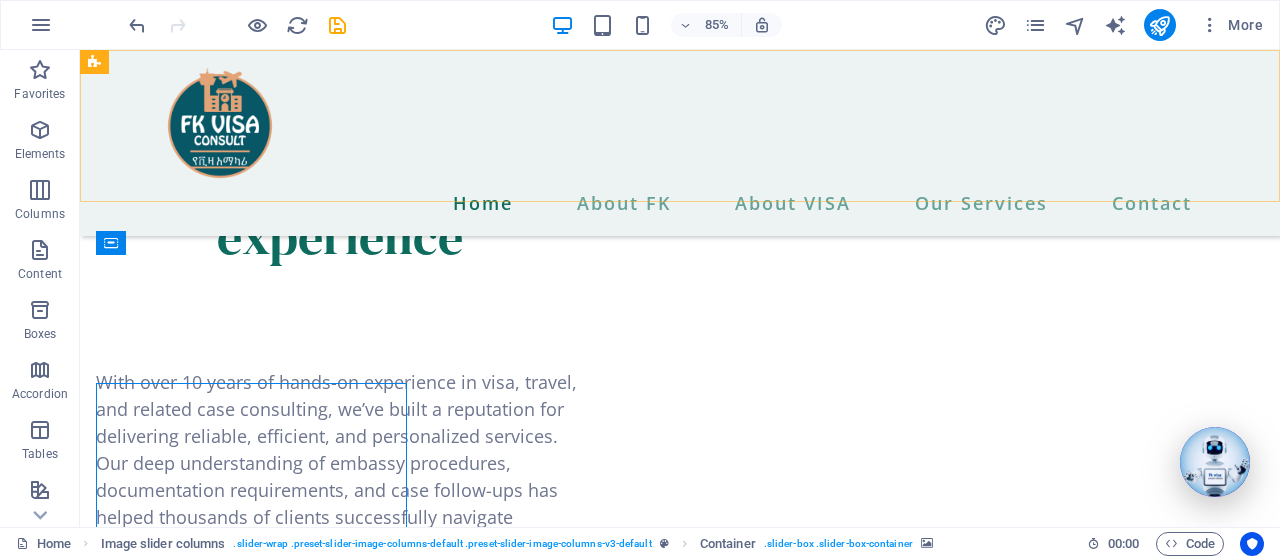 scroll, scrollTop: 7077, scrollLeft: 0, axis: vertical 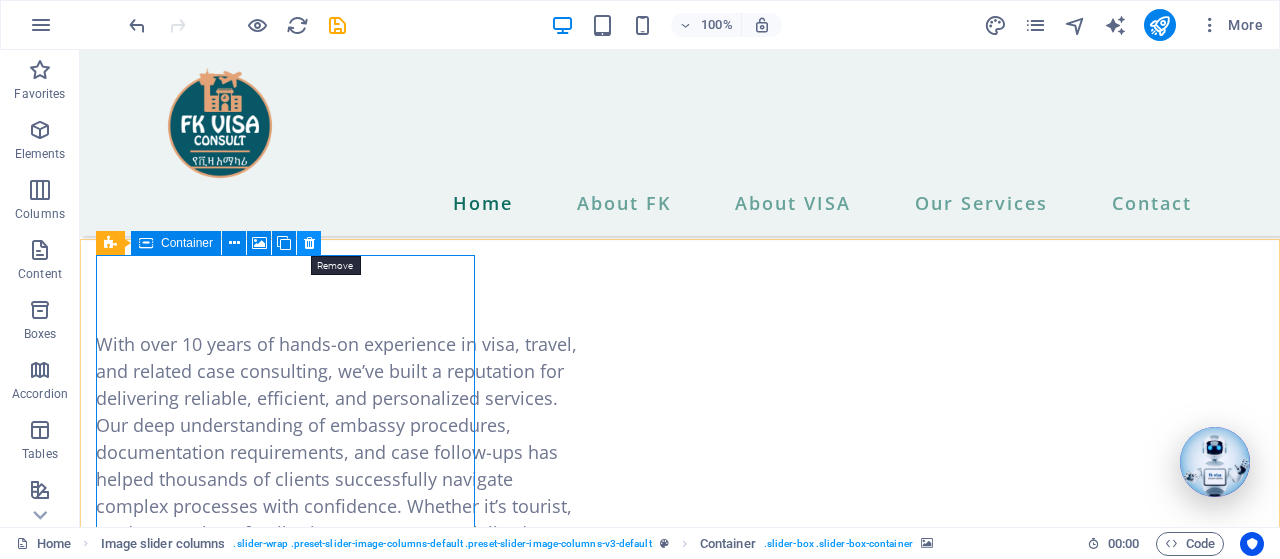 click at bounding box center [309, 243] 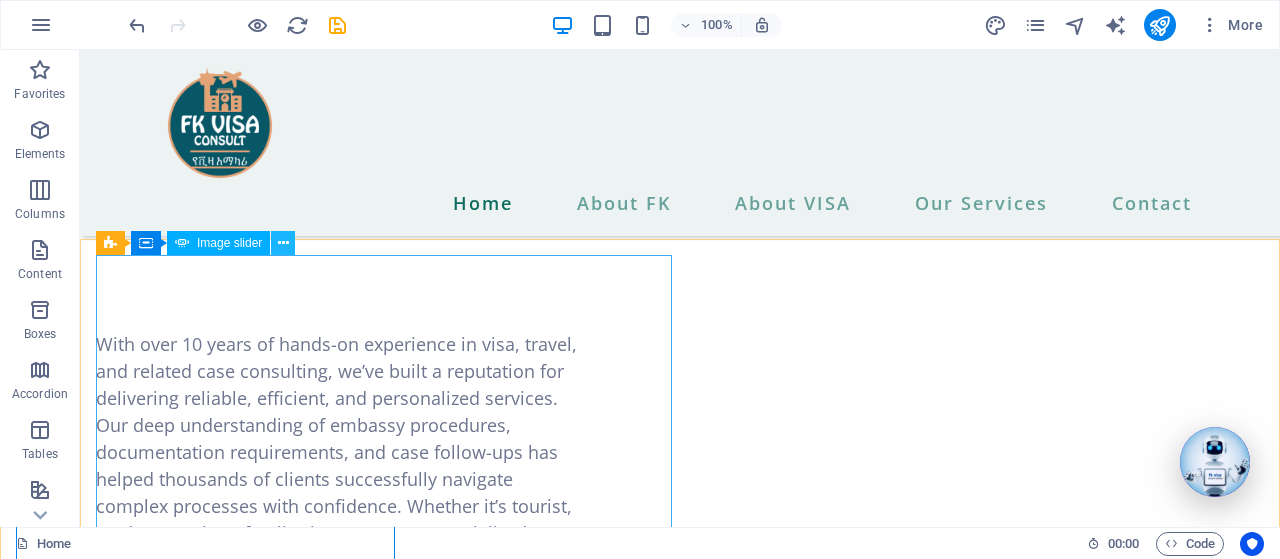 click at bounding box center (283, 243) 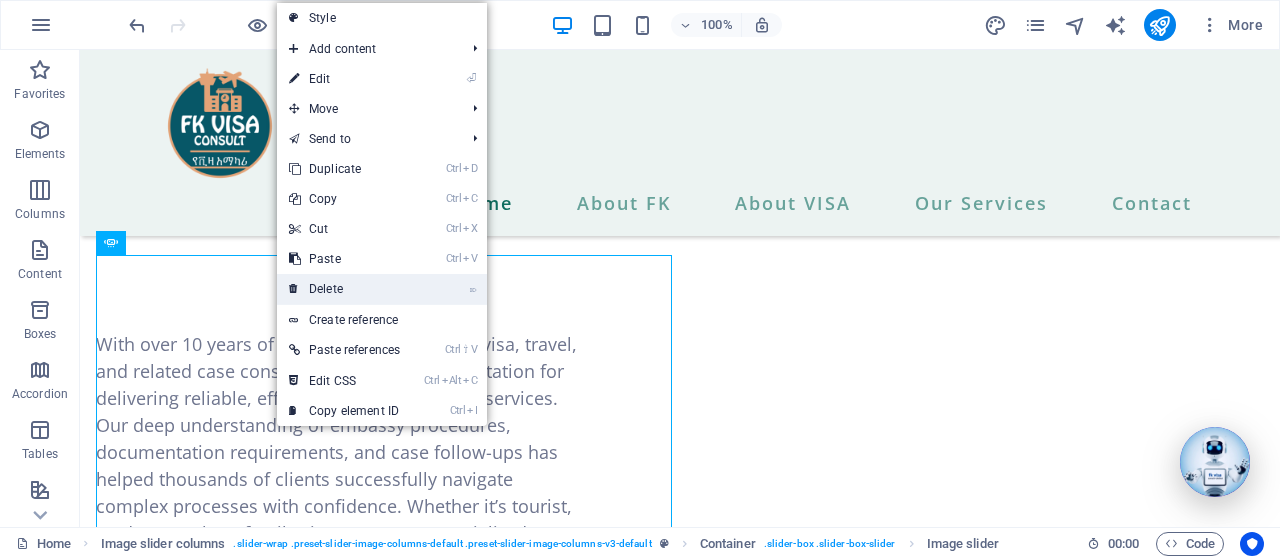 click on "⌦  Delete" at bounding box center (344, 289) 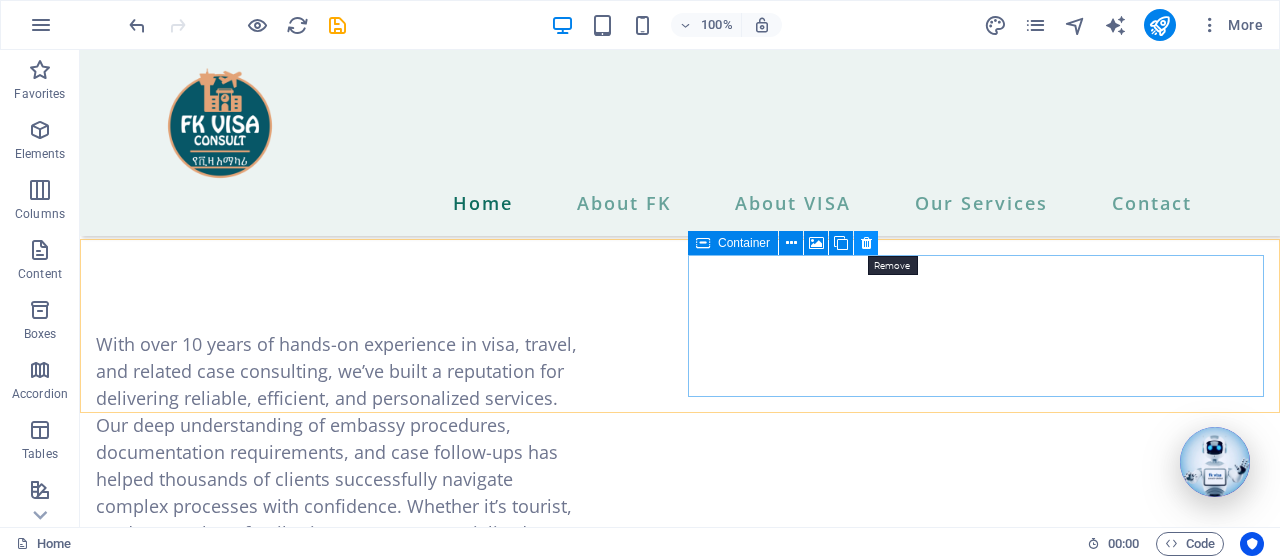 click at bounding box center [866, 243] 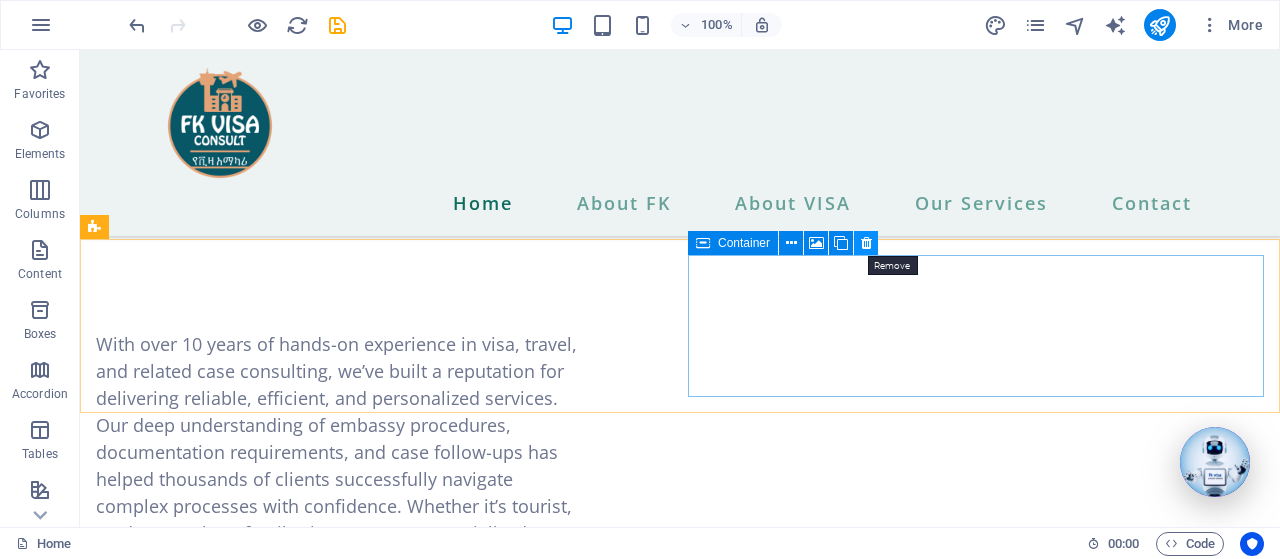 click at bounding box center (866, 243) 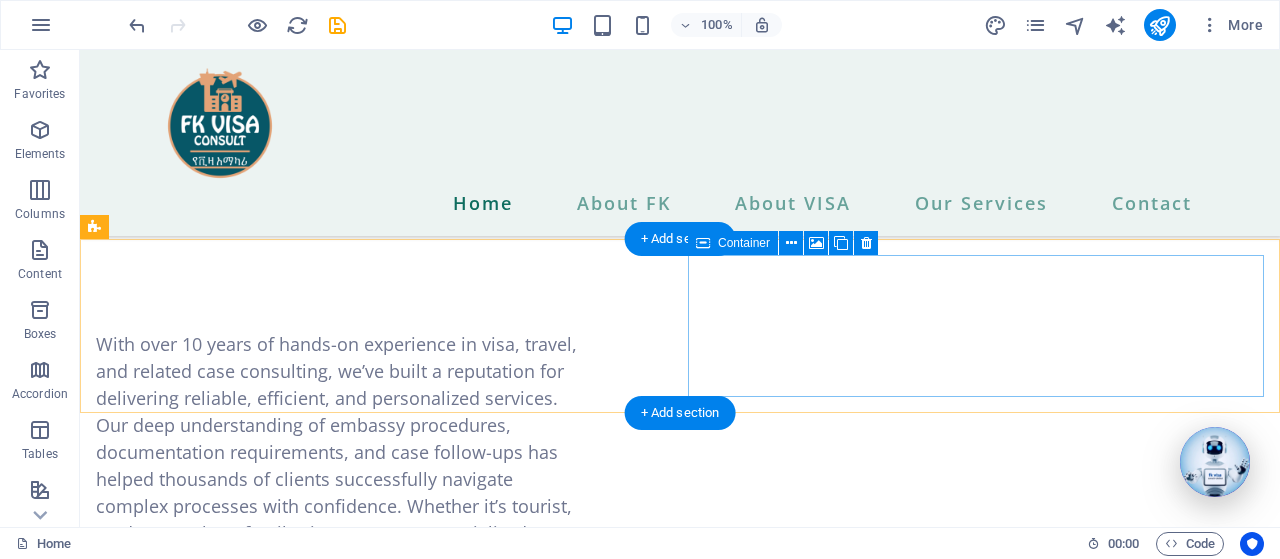 click on "Drop content here or  Add elements  Paste clipboard" at bounding box center [680, 15263] 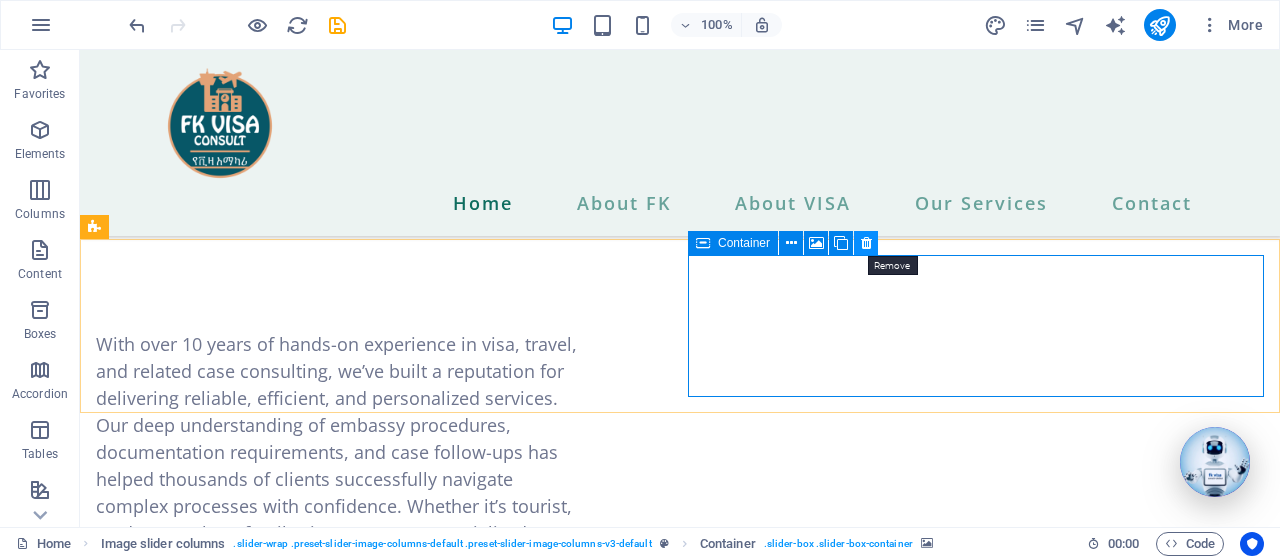 drag, startPoint x: 866, startPoint y: 239, endPoint x: 737, endPoint y: 230, distance: 129.31357 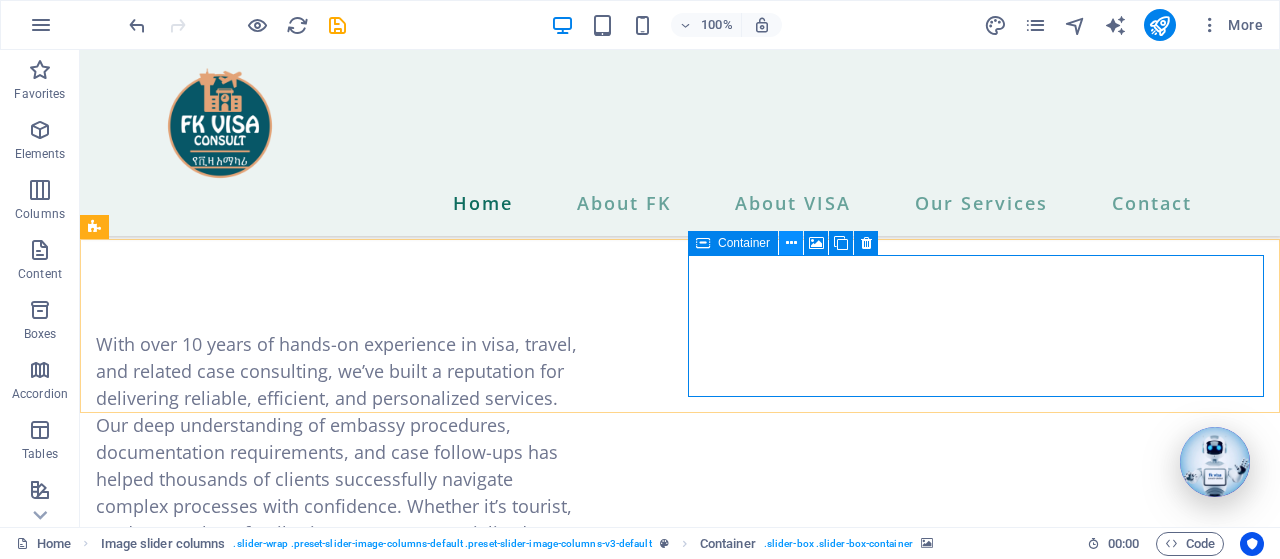 click at bounding box center (791, 243) 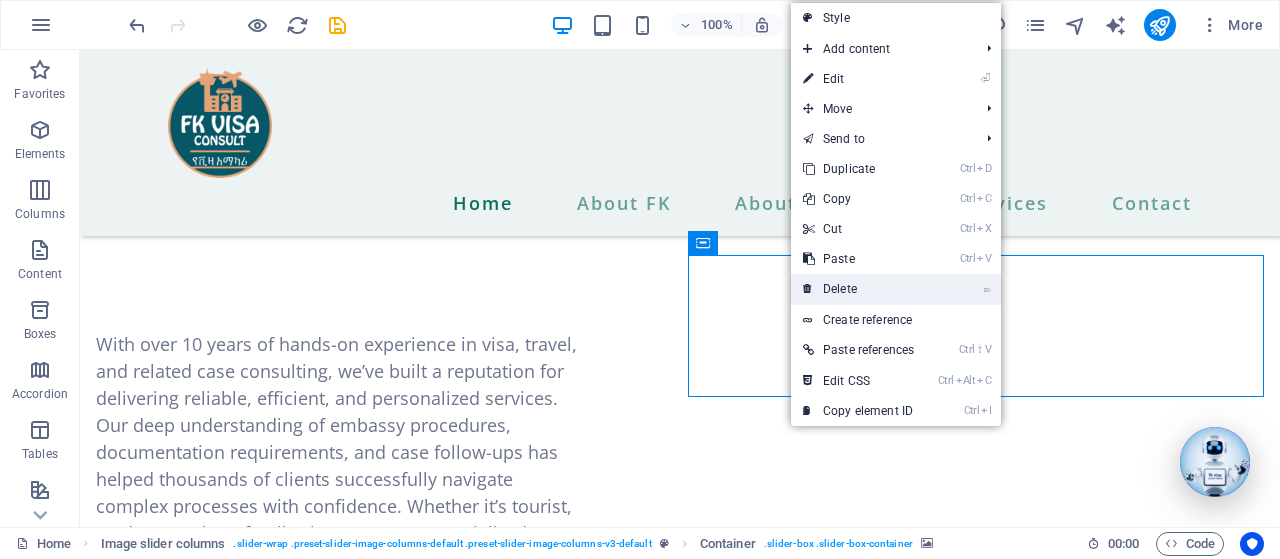 click on "⌦  Delete" at bounding box center [858, 289] 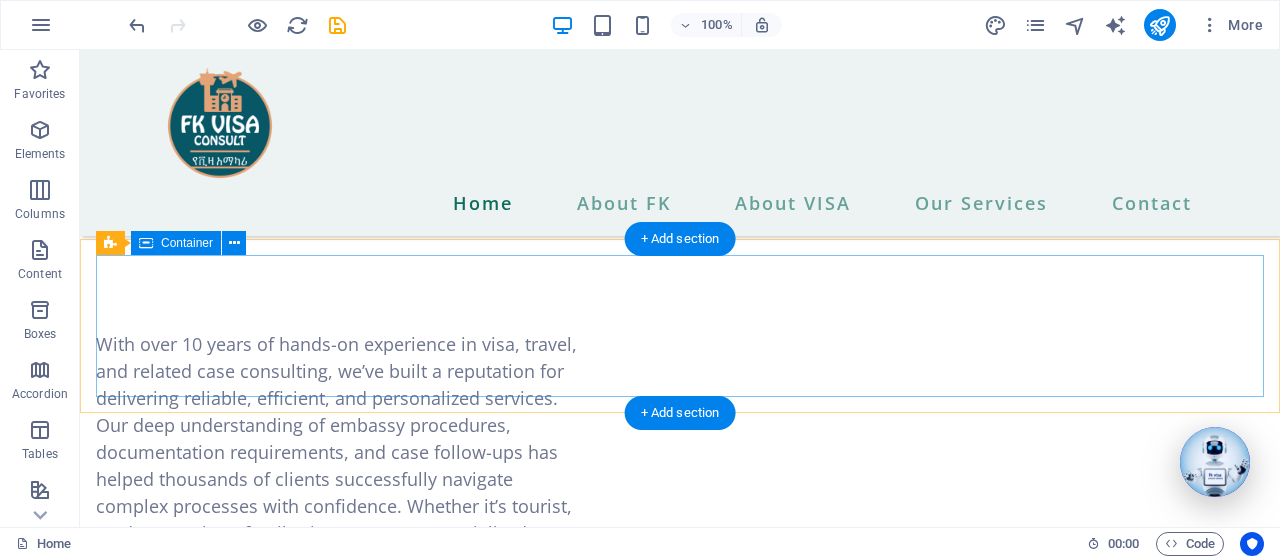click on "Add elements" at bounding box center (614, 15001) 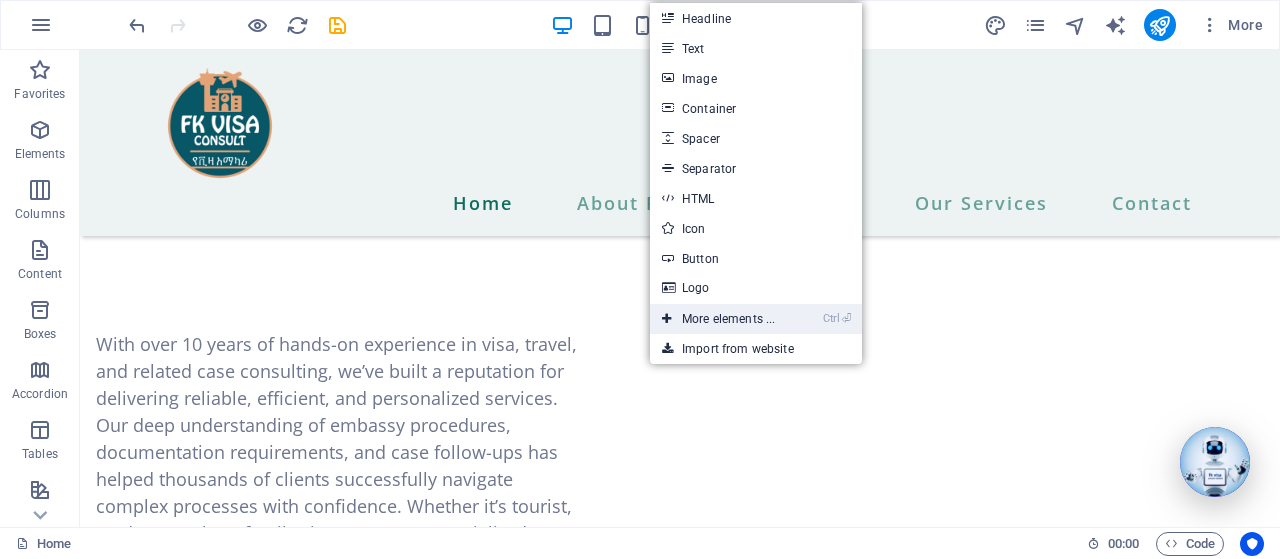click on "Ctrl ⏎  More elements ..." at bounding box center (718, 319) 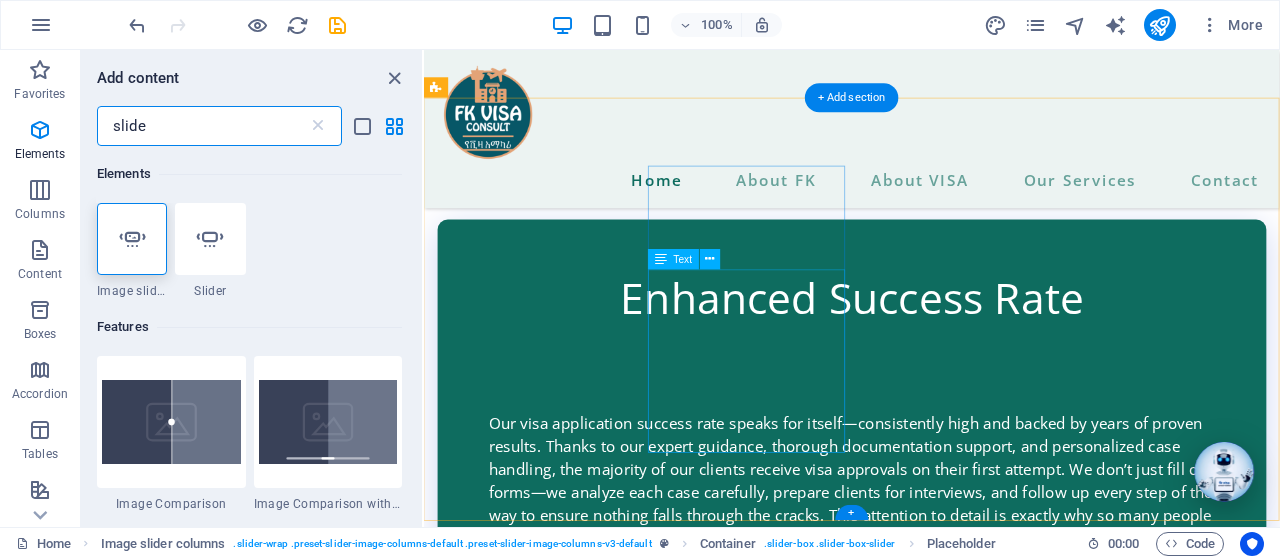 scroll, scrollTop: 7398, scrollLeft: 0, axis: vertical 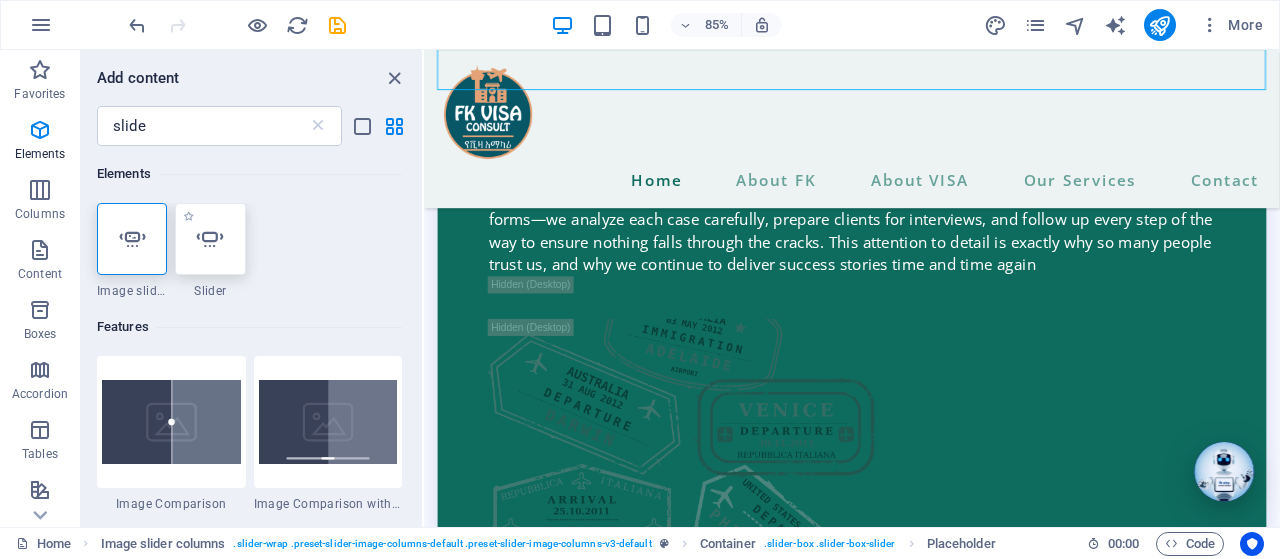 click at bounding box center (210, 239) 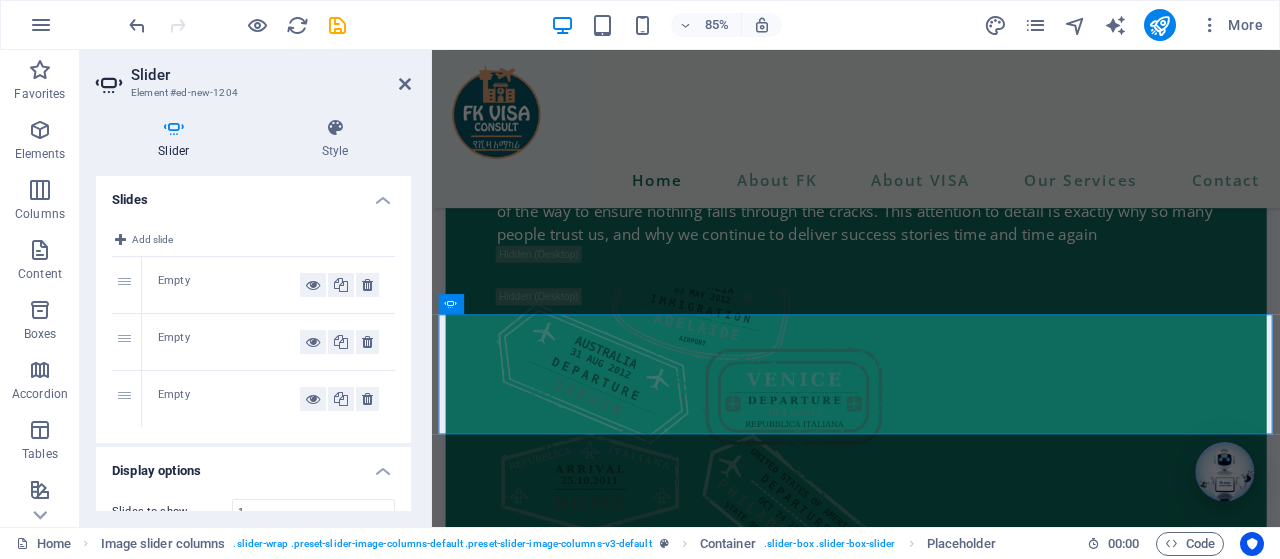 scroll, scrollTop: 7061, scrollLeft: 0, axis: vertical 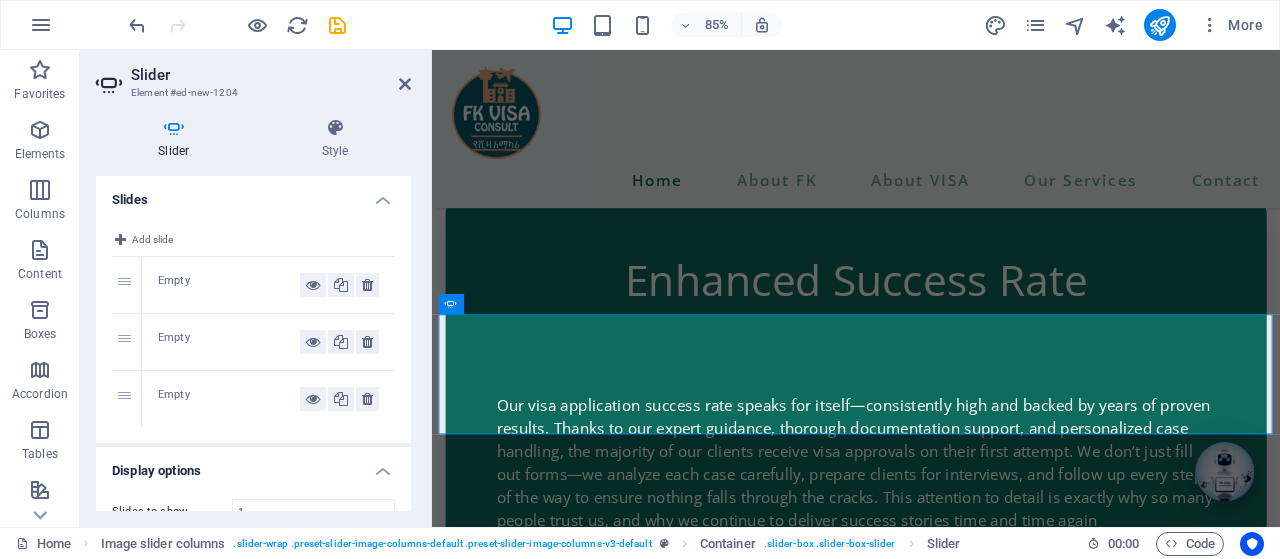 click on "1" at bounding box center (127, 285) 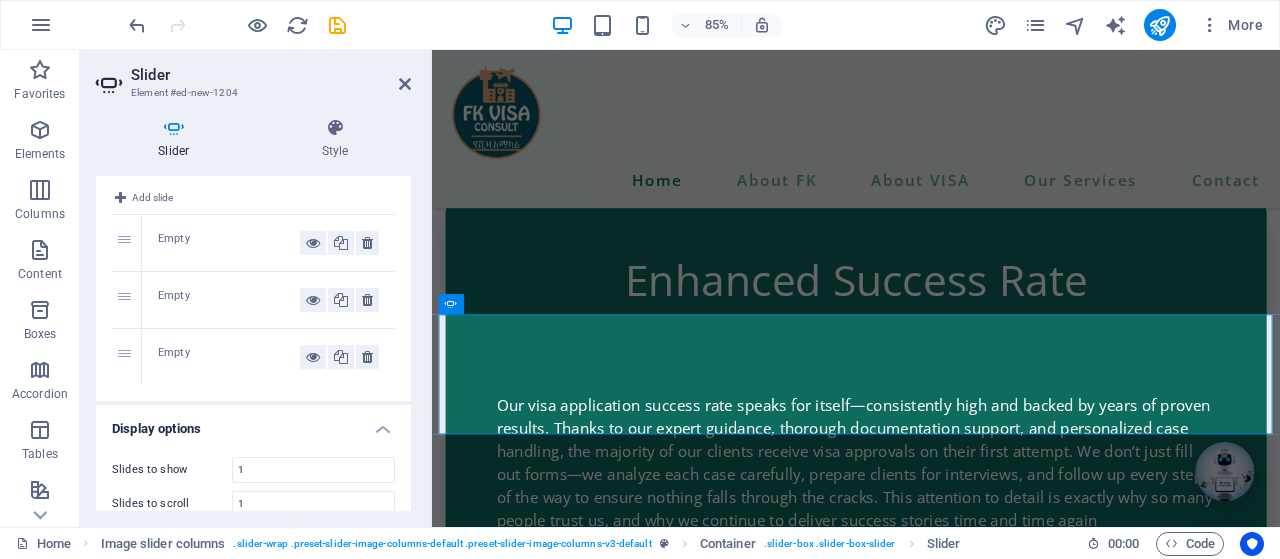 scroll, scrollTop: 0, scrollLeft: 0, axis: both 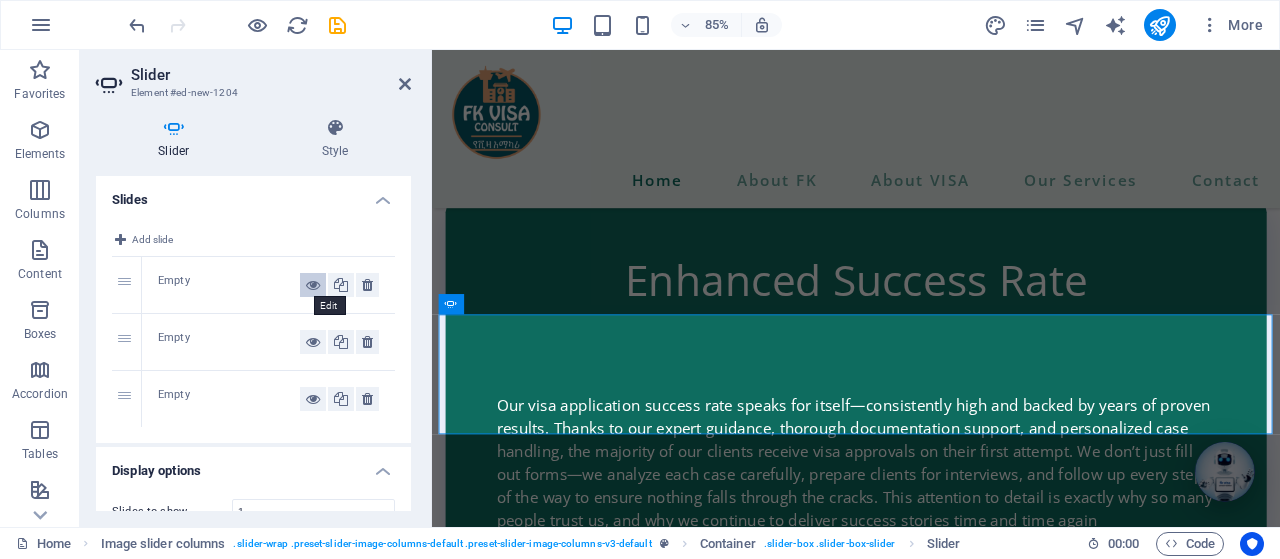 click at bounding box center [313, 285] 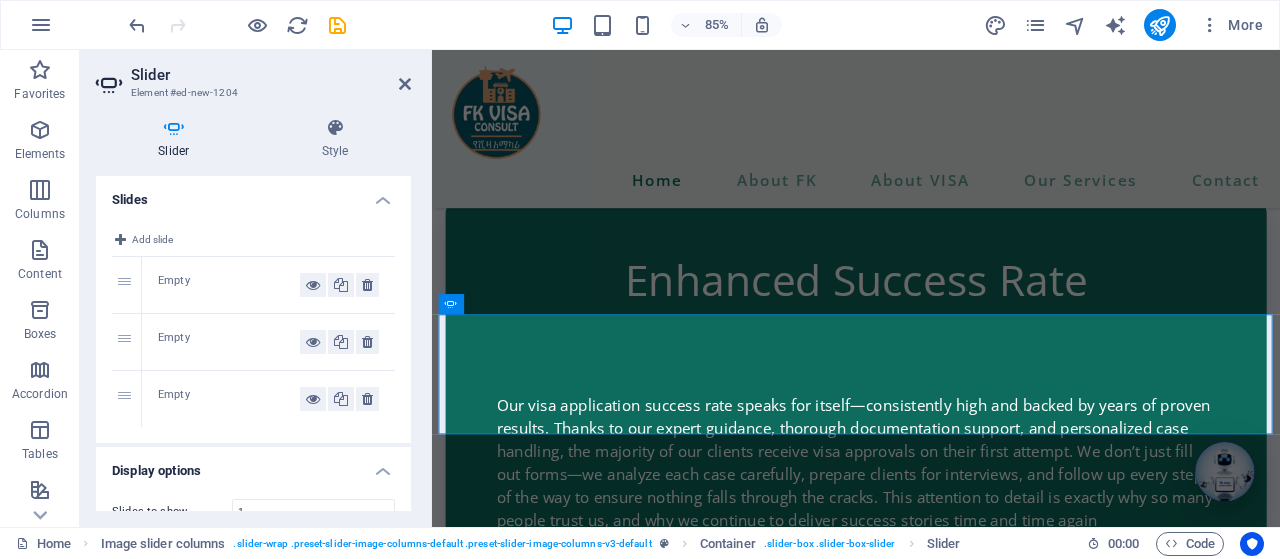 click on "1" at bounding box center [127, 285] 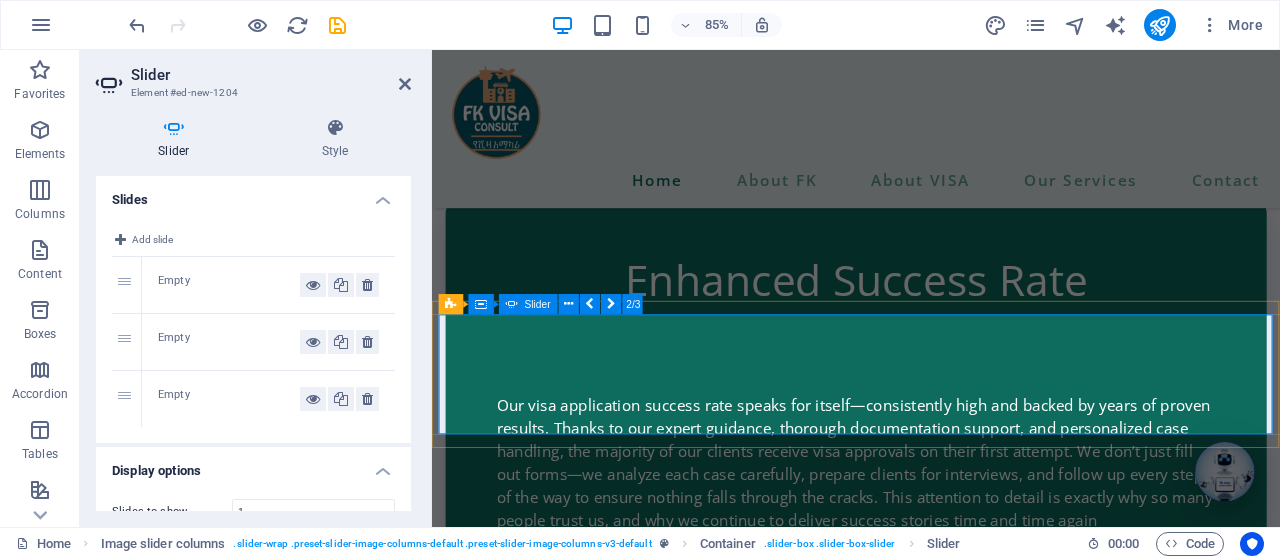 click on "Drop content here or  Add elements  Paste clipboard" at bounding box center [-1025, 14513] 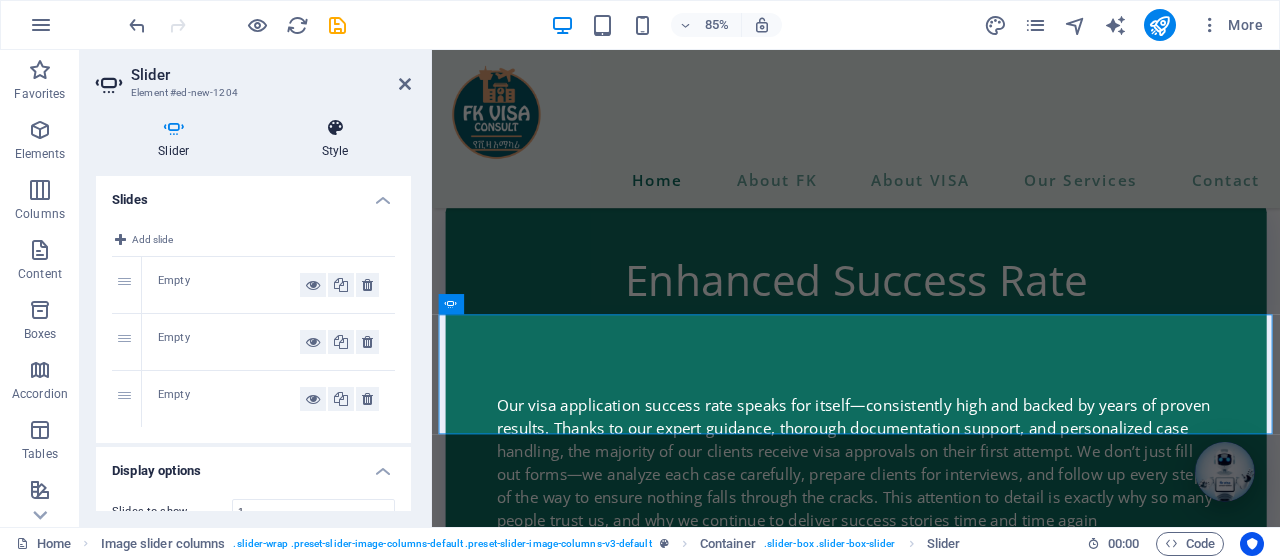 click on "Style" at bounding box center (335, 139) 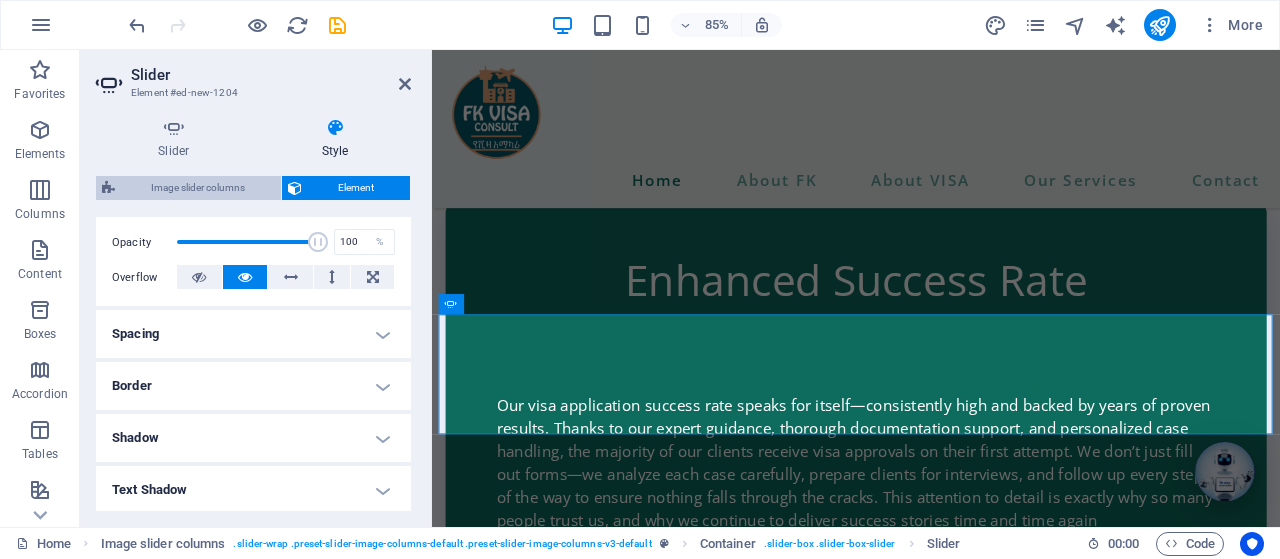 scroll, scrollTop: 0, scrollLeft: 0, axis: both 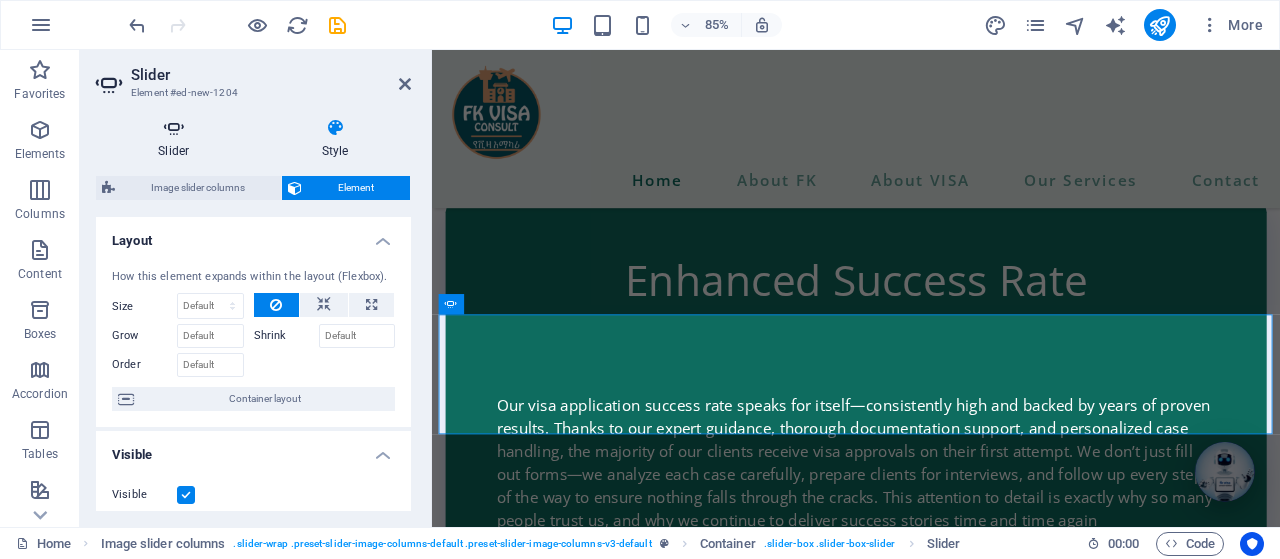 click on "Slider" at bounding box center (178, 139) 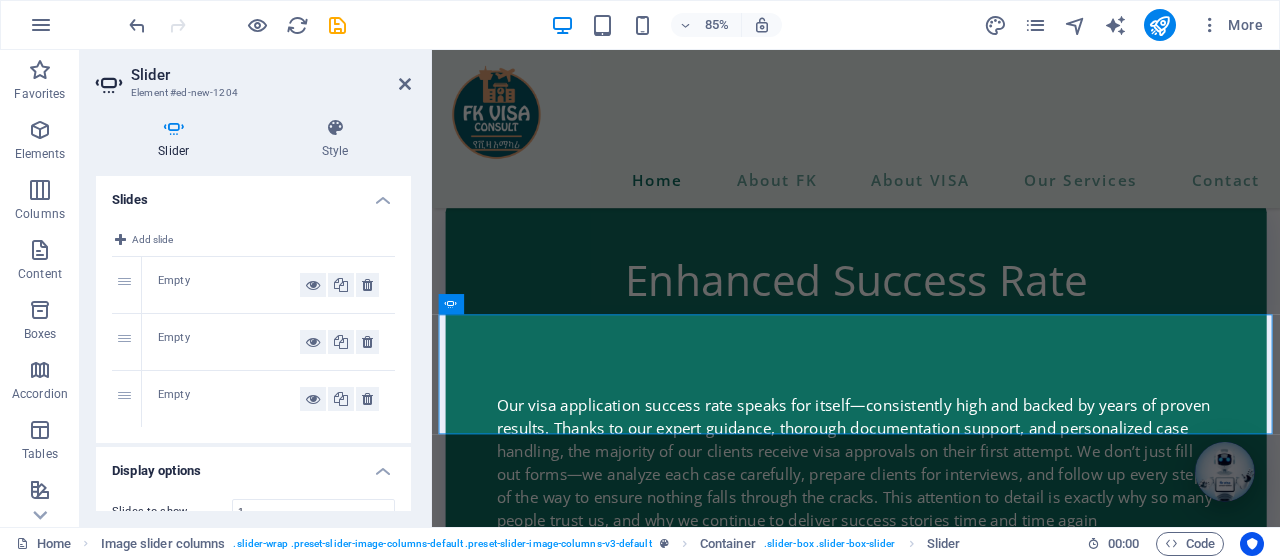 scroll, scrollTop: 384, scrollLeft: 0, axis: vertical 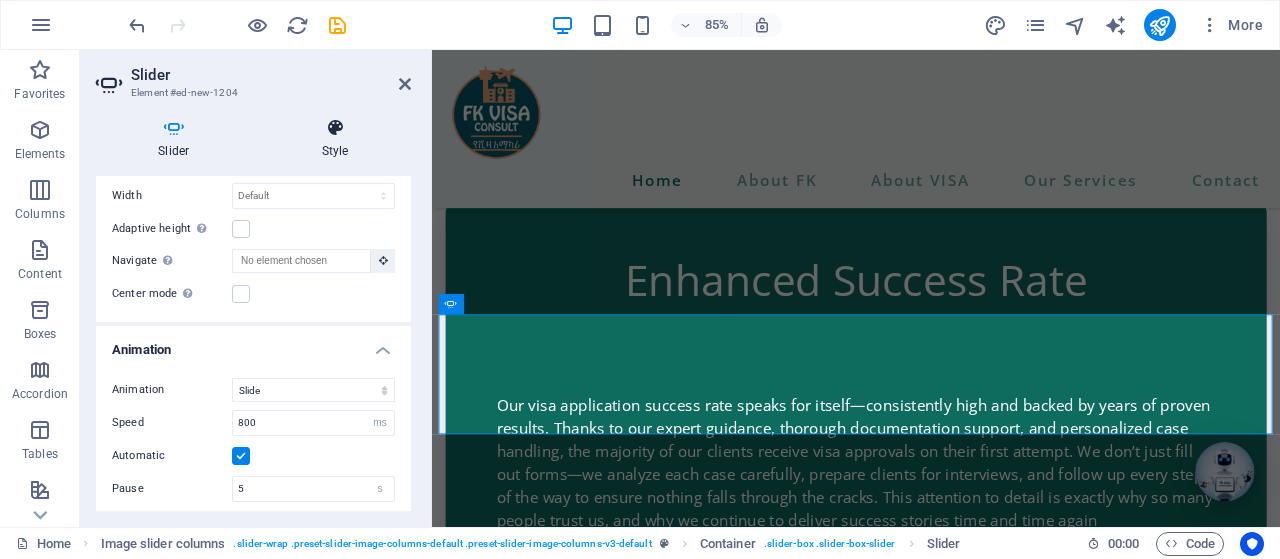 click at bounding box center (335, 128) 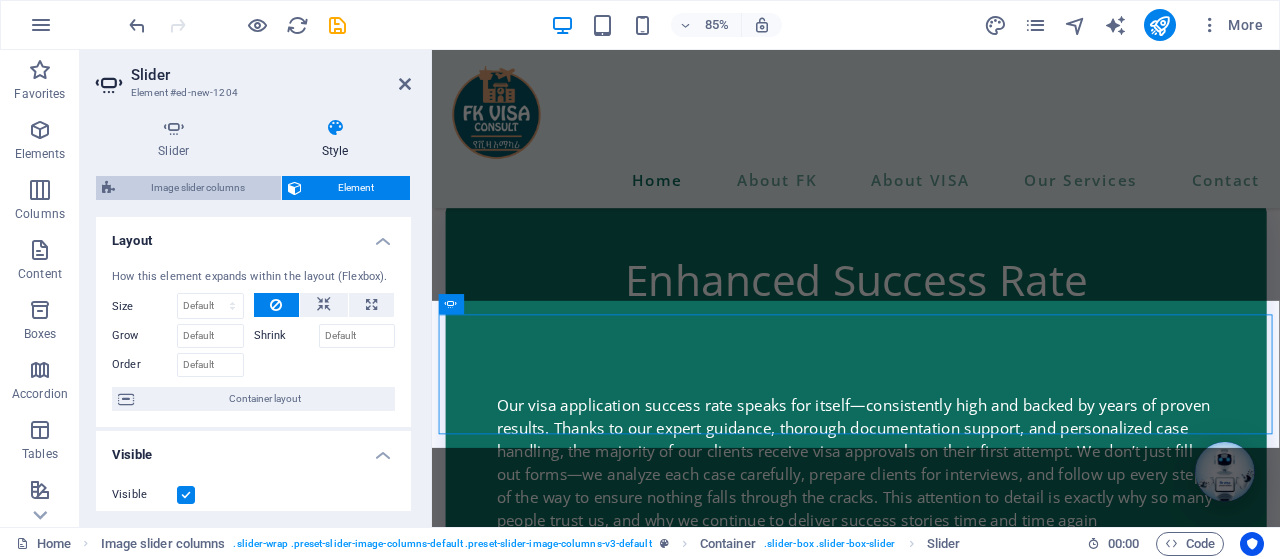 click on "Image slider columns" at bounding box center (198, 188) 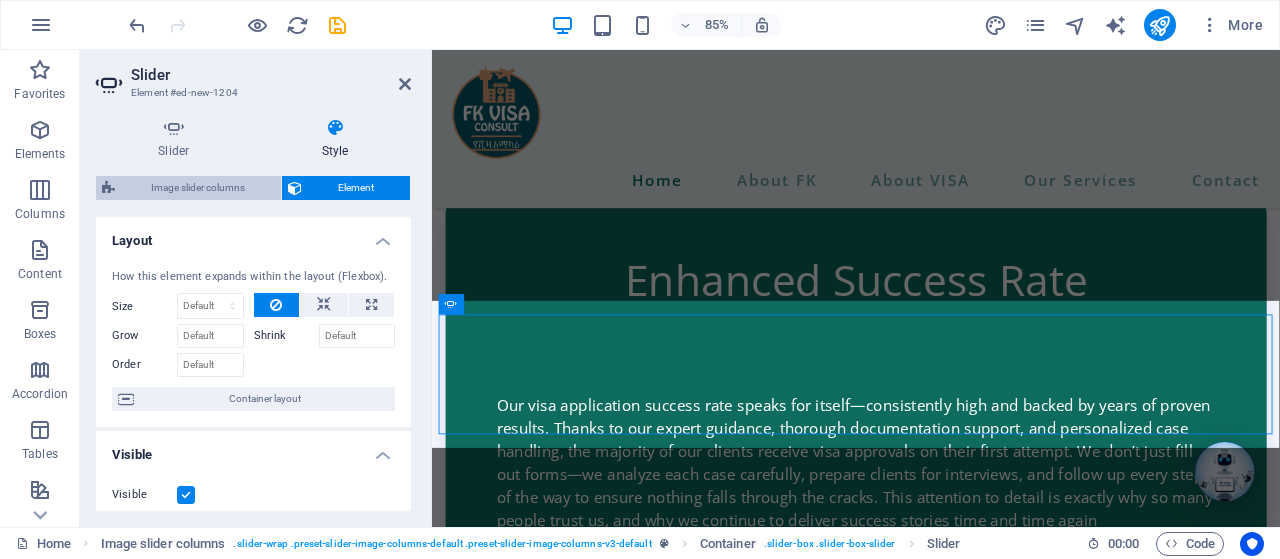 select on "rem" 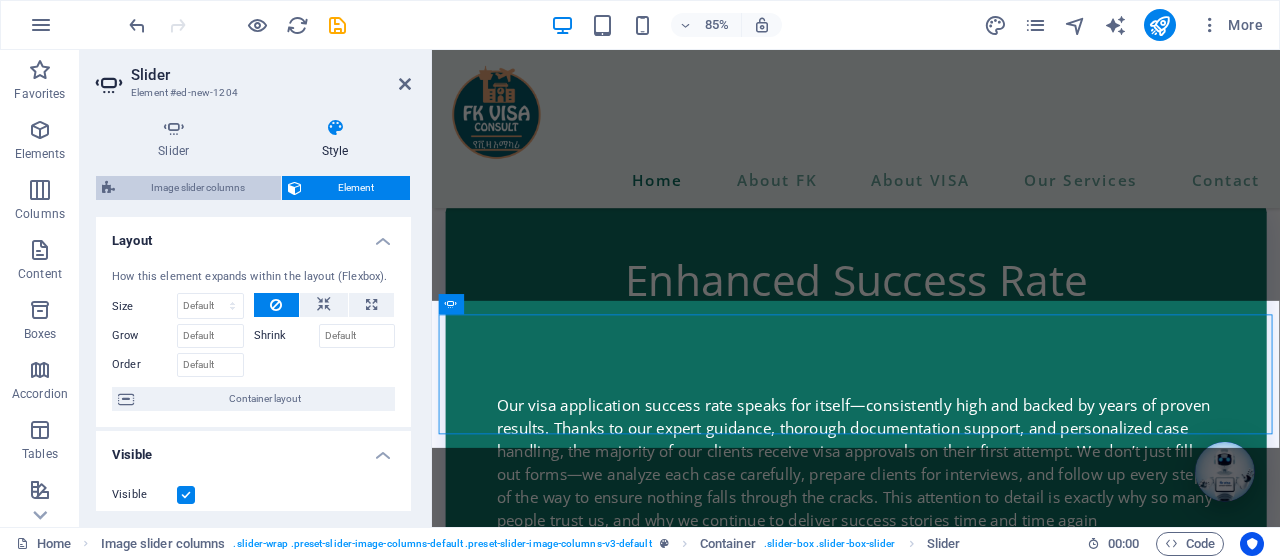select on "rem" 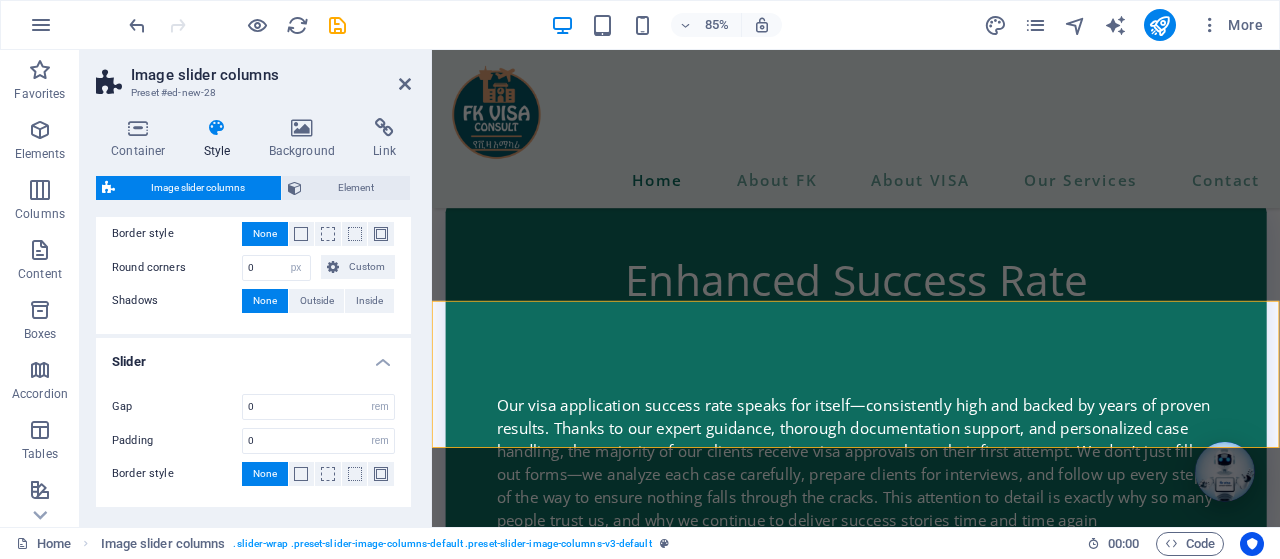 scroll, scrollTop: 0, scrollLeft: 0, axis: both 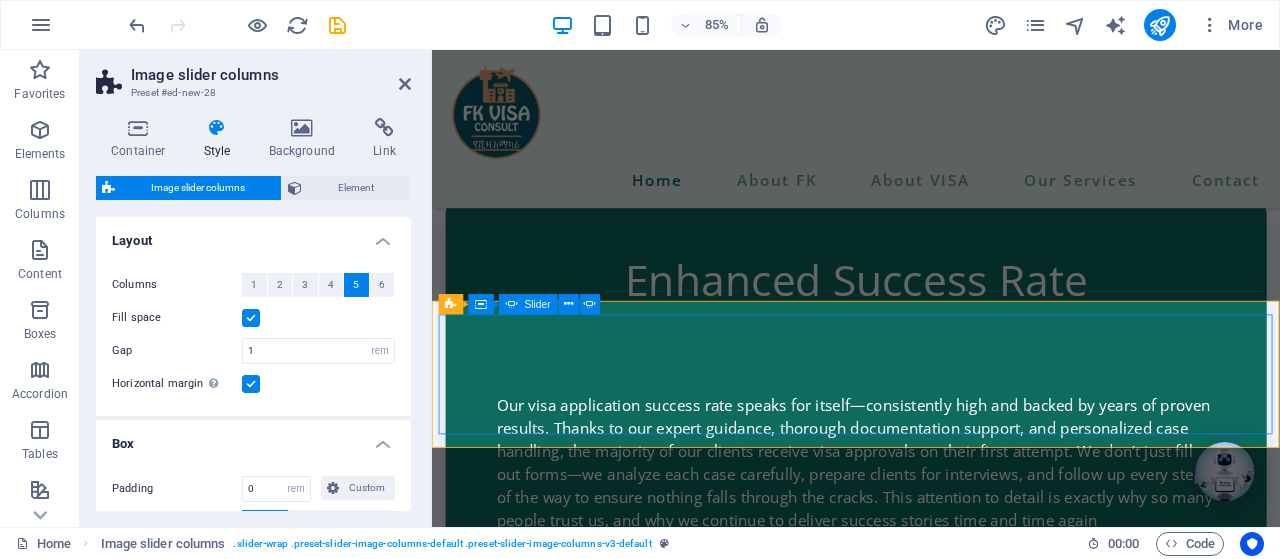 click on "Drop content here or  Add elements  Paste clipboard" at bounding box center (-1025, 14513) 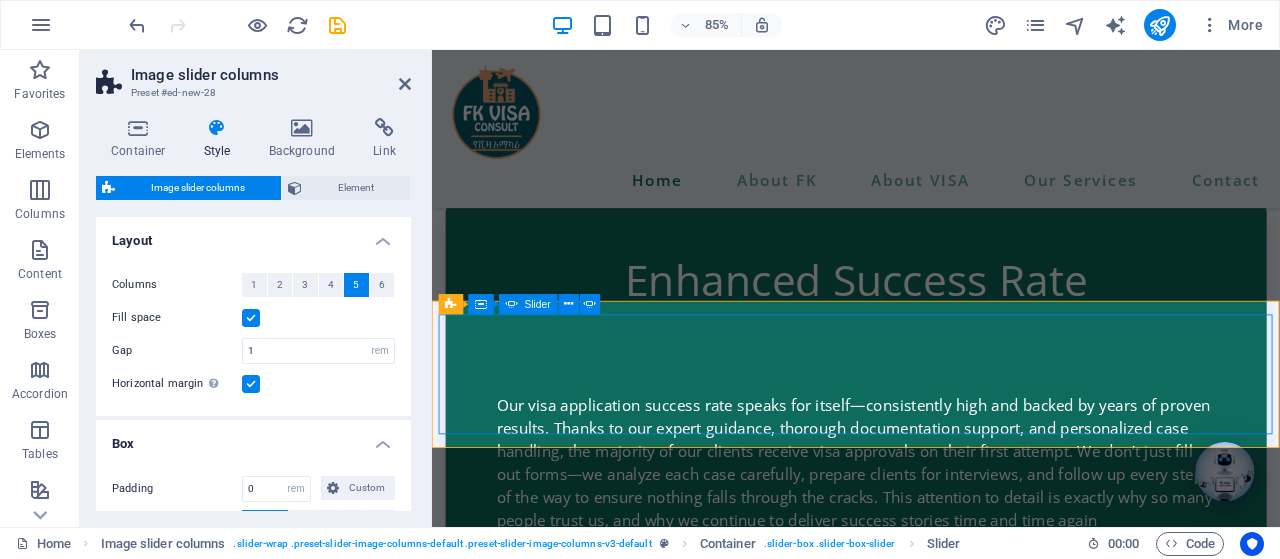 click on "Add elements" at bounding box center (-1091, 14543) 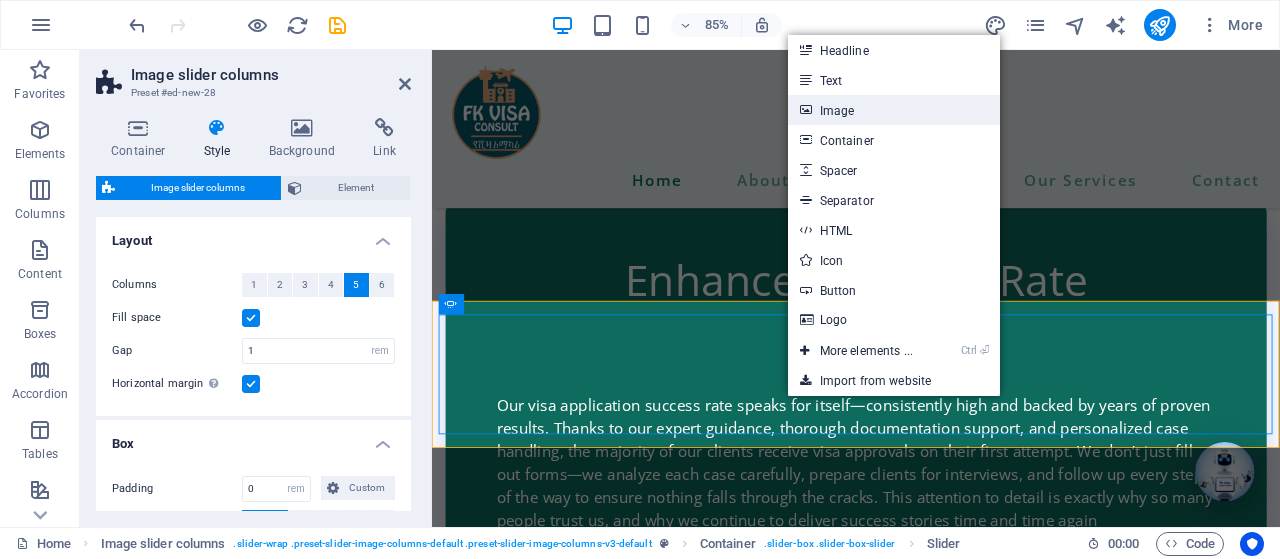 click on "Image" at bounding box center [894, 110] 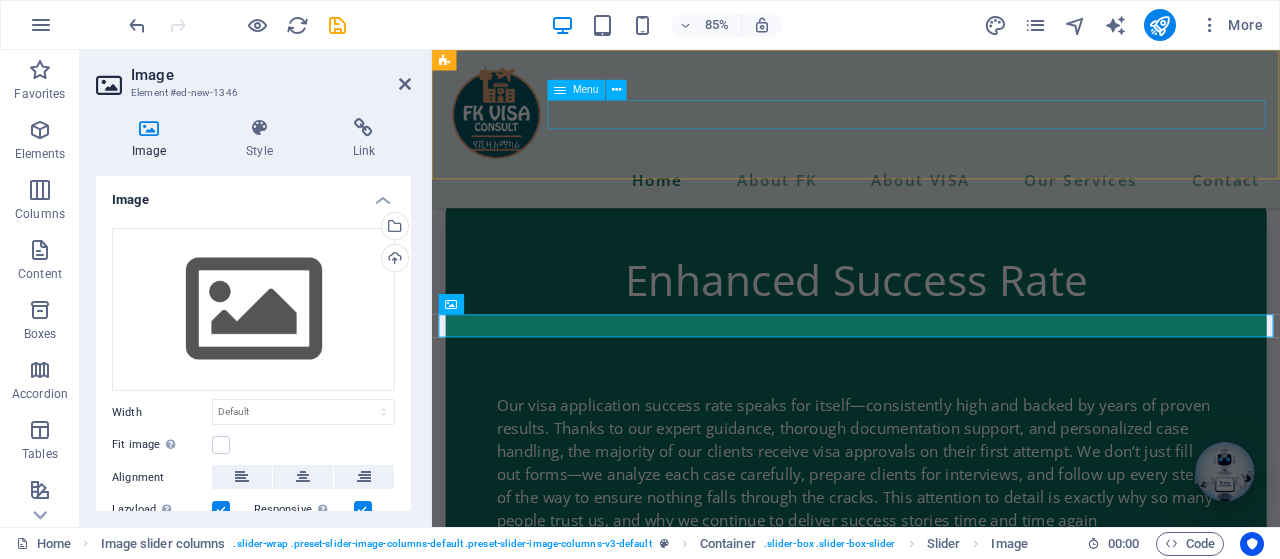 scroll, scrollTop: 110, scrollLeft: 0, axis: vertical 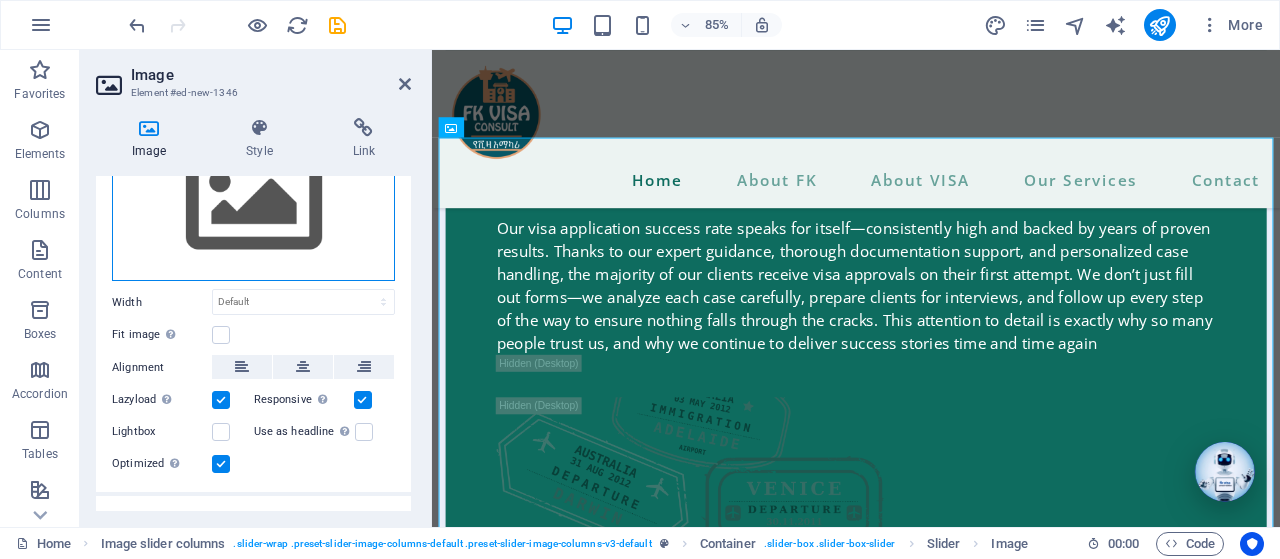 click on "Drag files here, click to choose files or select files from Files or our free stock photos & videos" at bounding box center [253, 200] 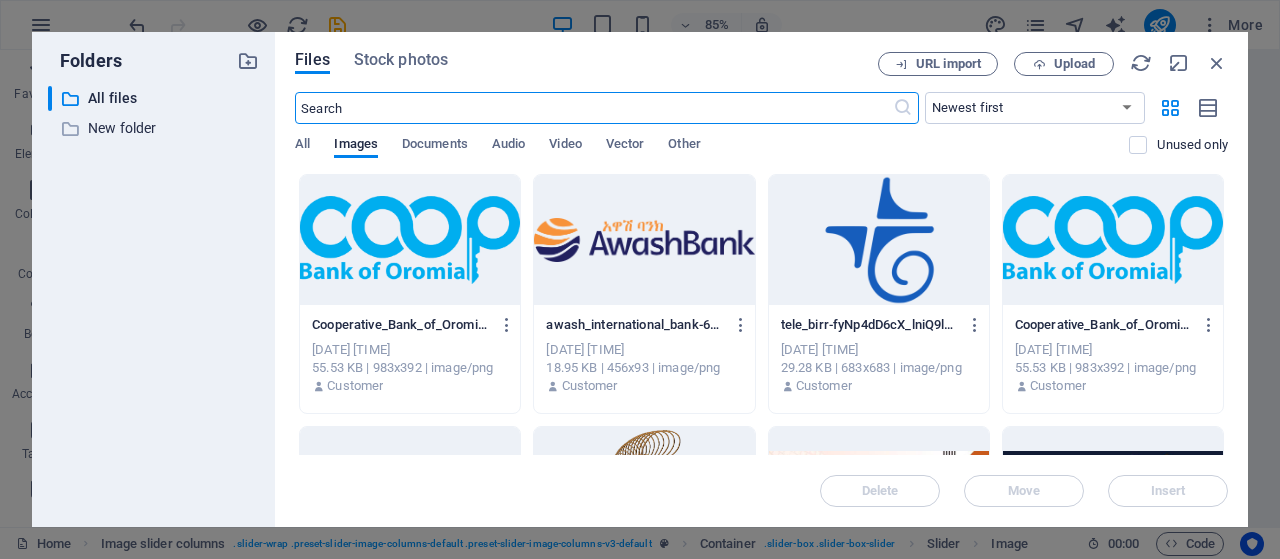 scroll, scrollTop: 7016, scrollLeft: 0, axis: vertical 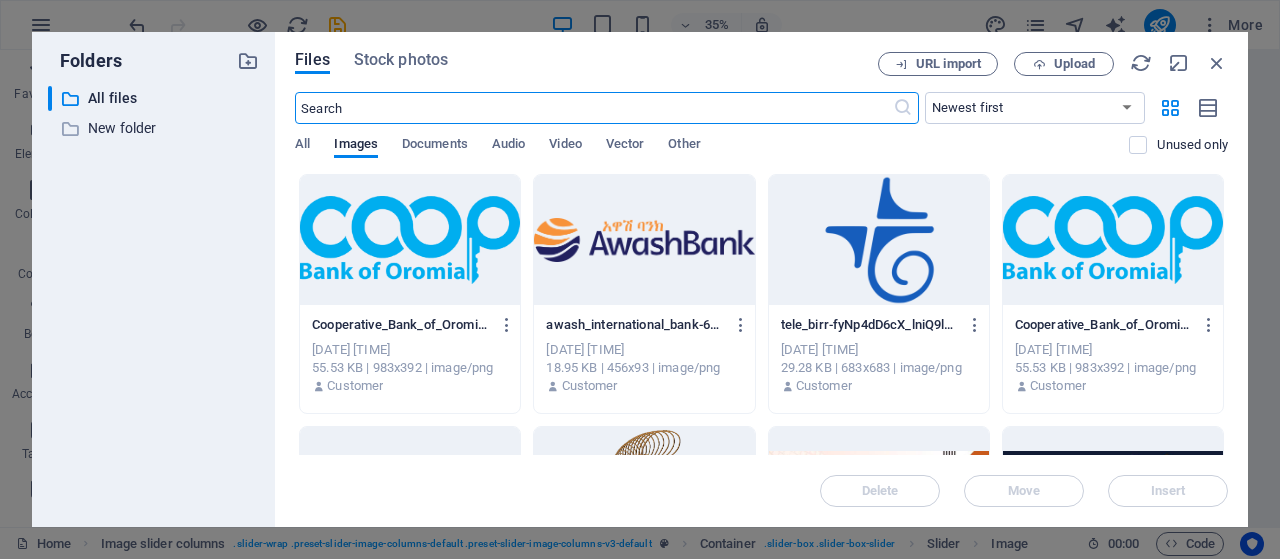 click at bounding box center [410, 240] 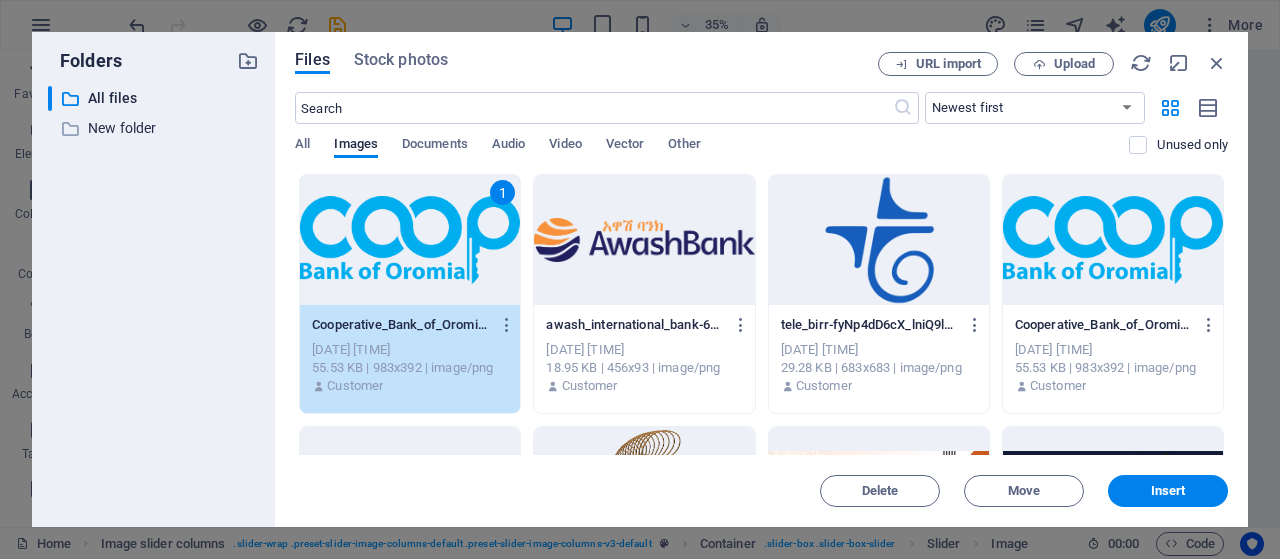 click at bounding box center (644, 240) 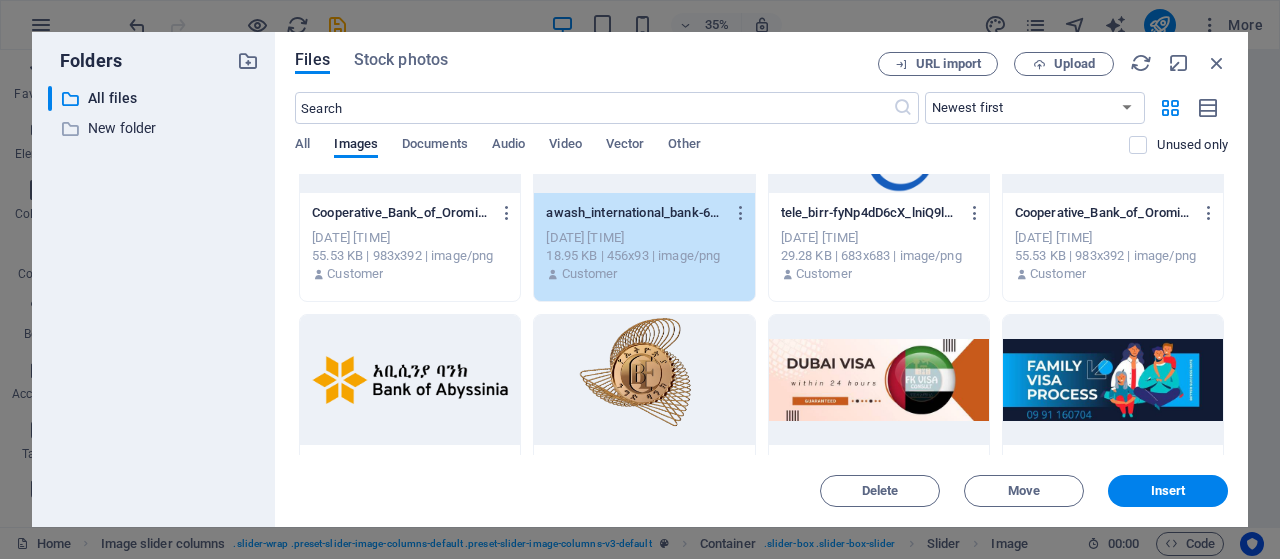 scroll, scrollTop: 192, scrollLeft: 0, axis: vertical 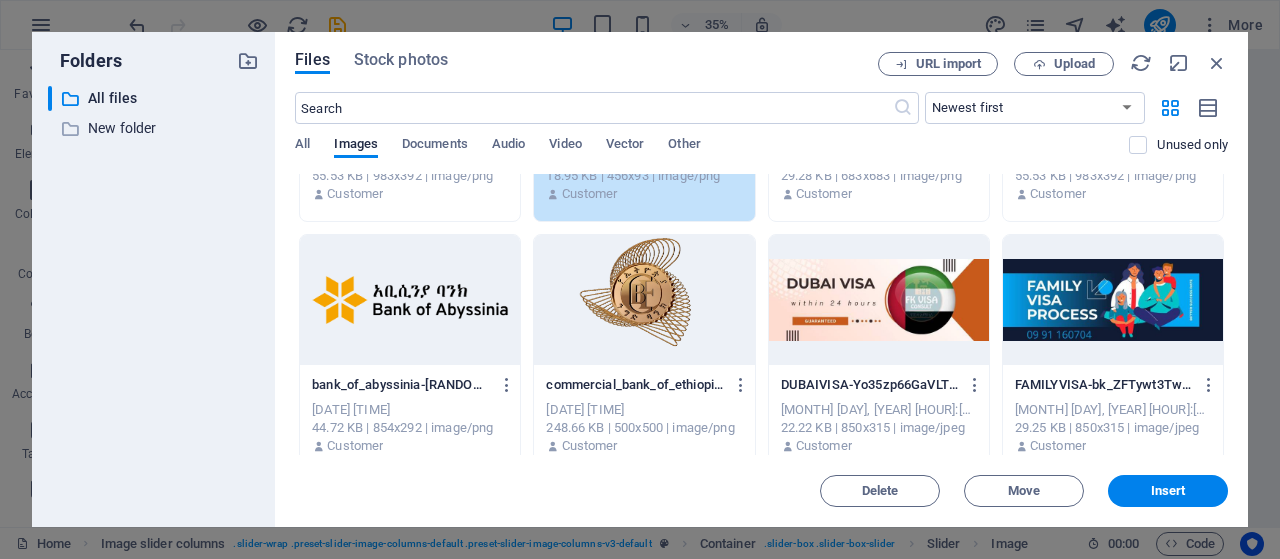 click at bounding box center (644, 300) 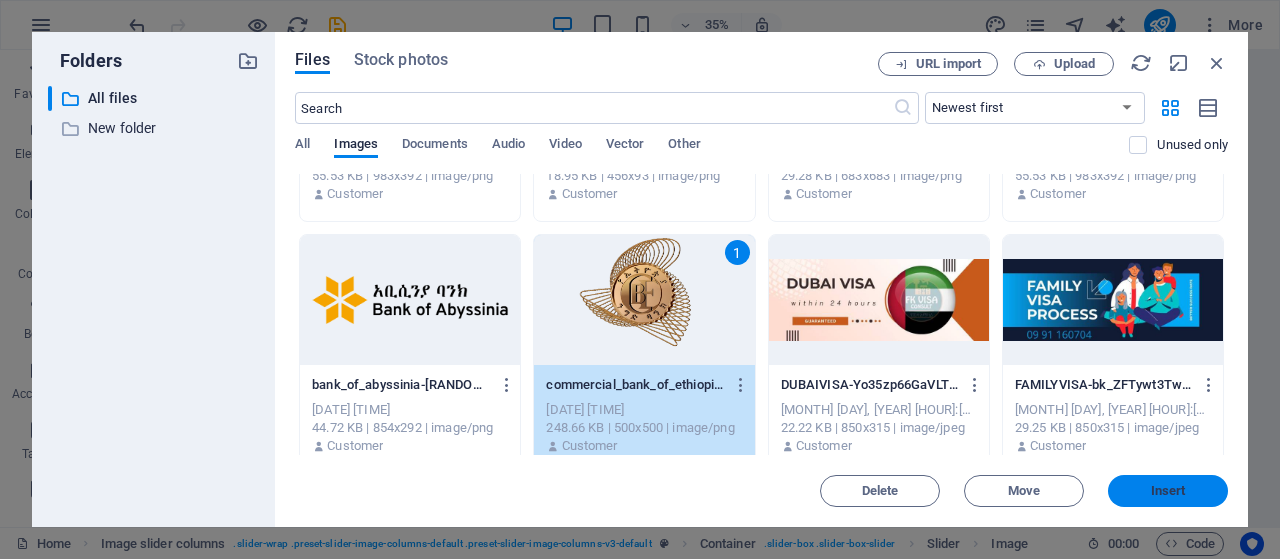 drag, startPoint x: 1162, startPoint y: 492, endPoint x: 110, endPoint y: 285, distance: 1072.1721 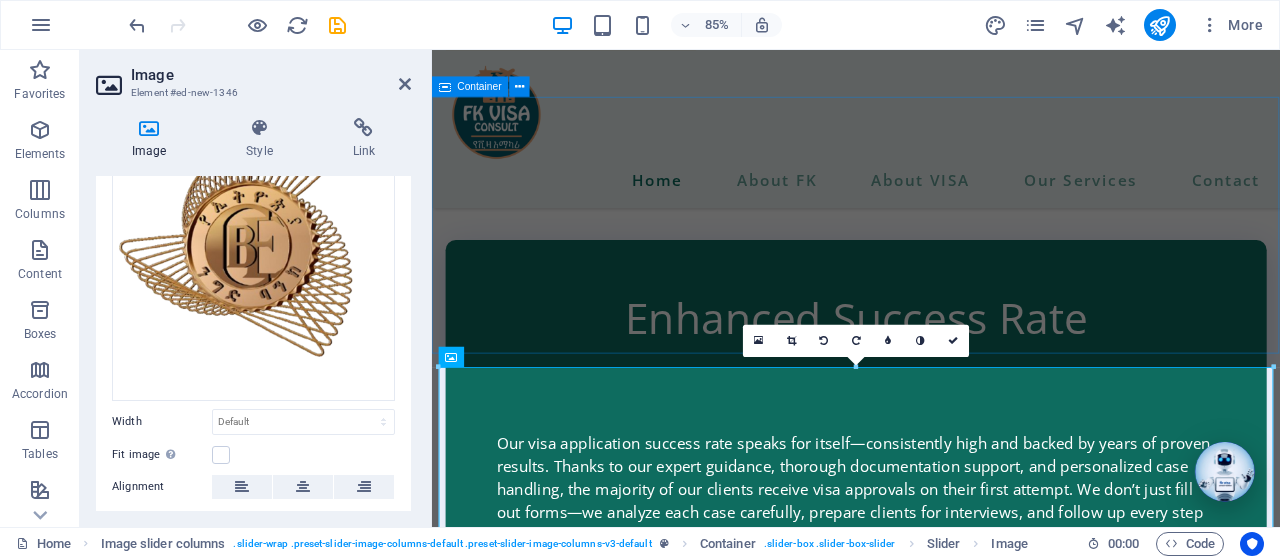 scroll, scrollTop: 6999, scrollLeft: 0, axis: vertical 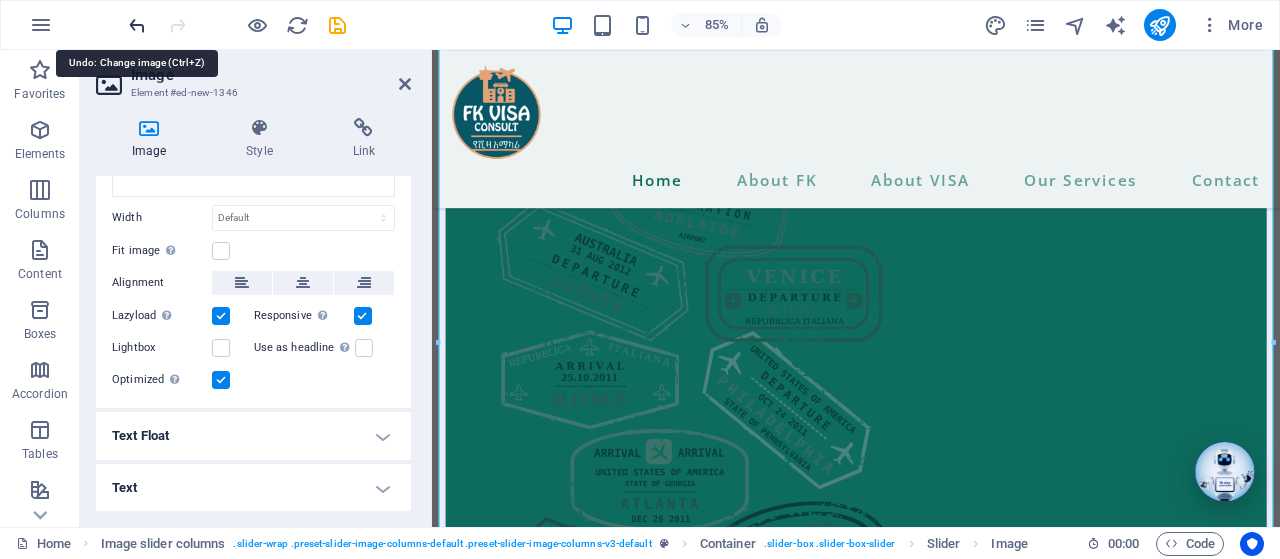 click at bounding box center (137, 25) 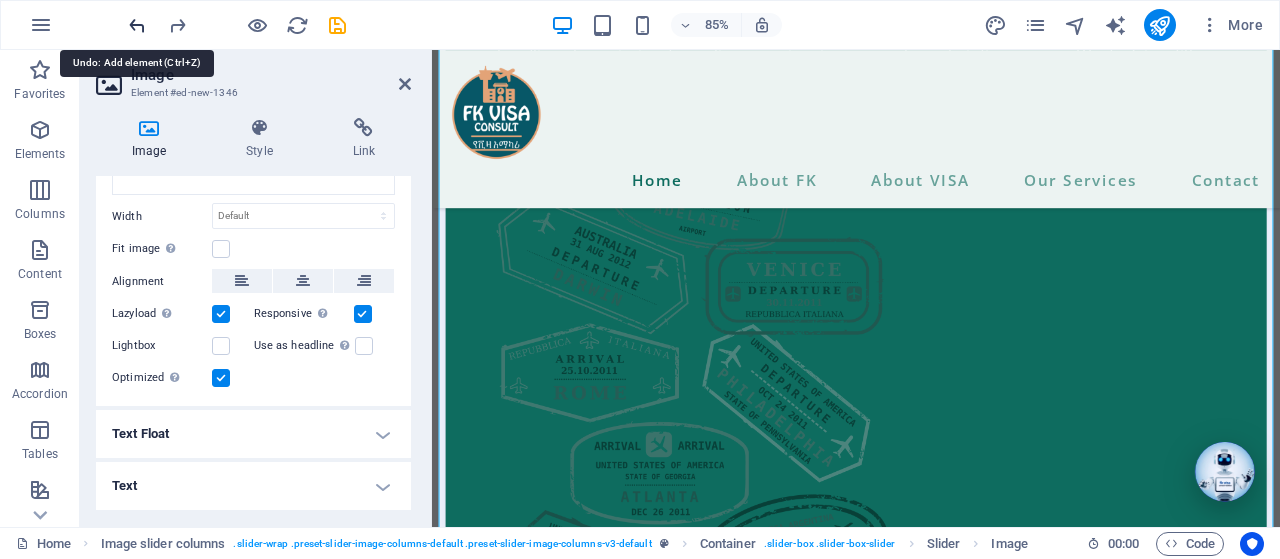 scroll, scrollTop: 194, scrollLeft: 0, axis: vertical 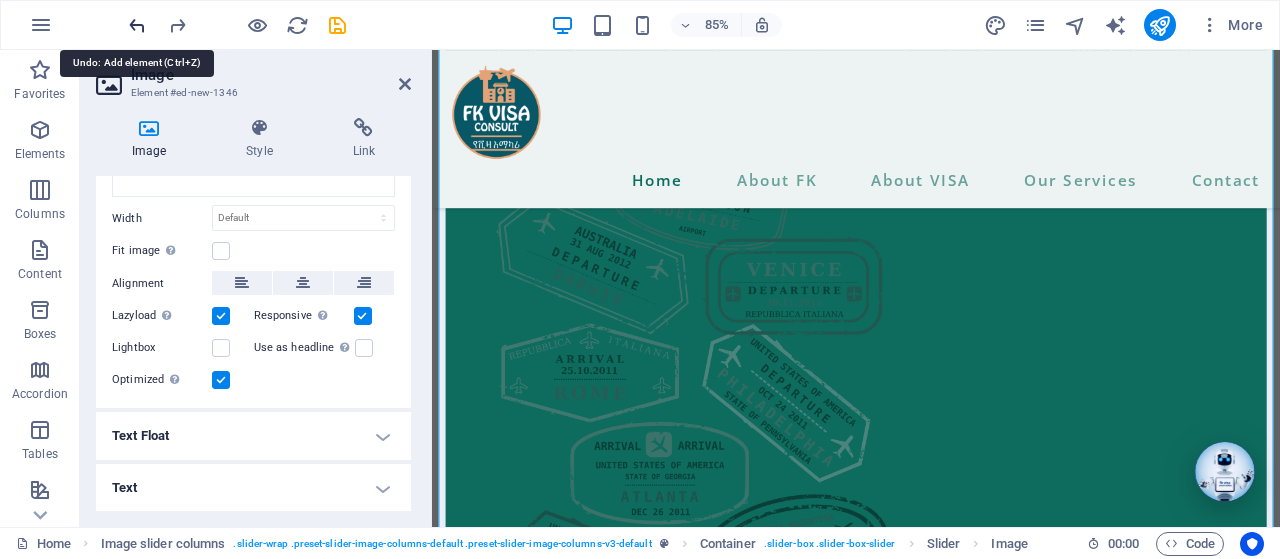 click at bounding box center [137, 25] 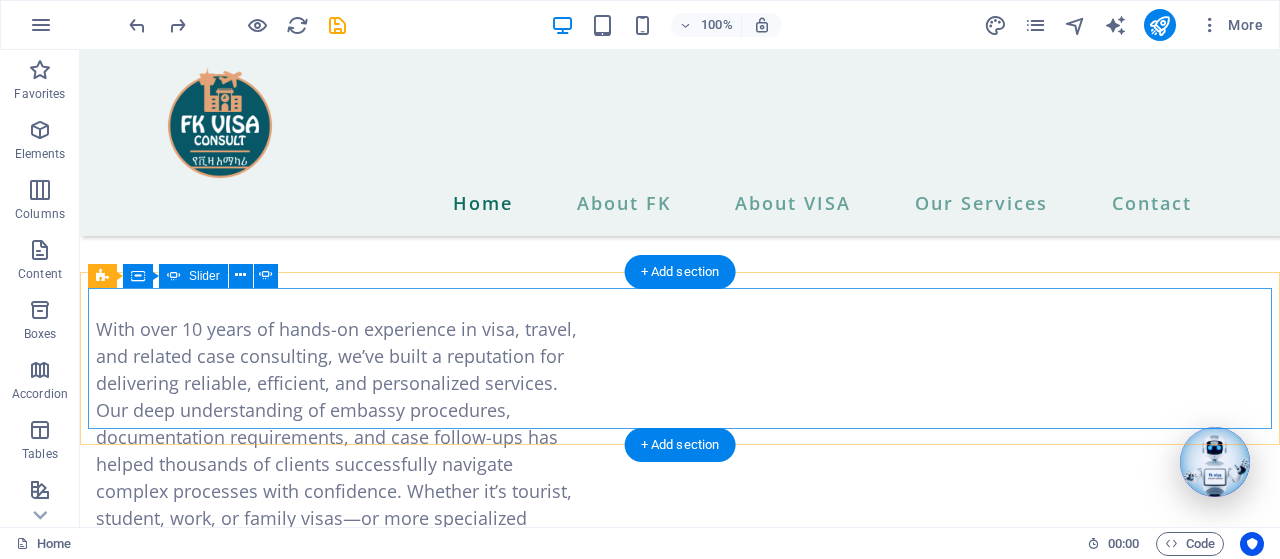scroll, scrollTop: 7044, scrollLeft: 0, axis: vertical 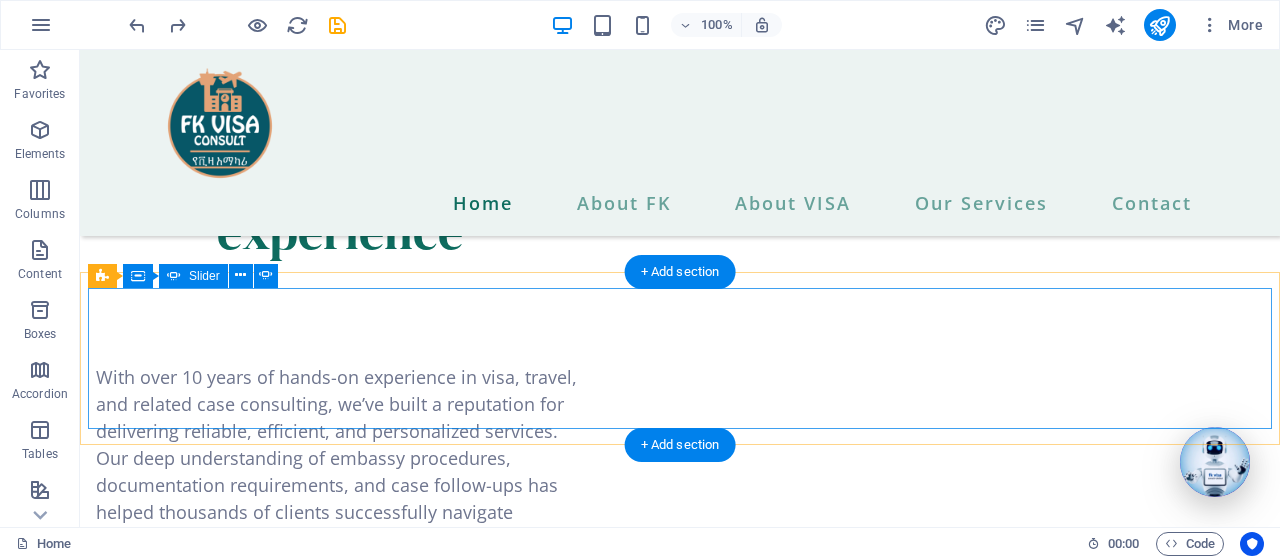 click on "Add elements" at bounding box center [-1746, 15358] 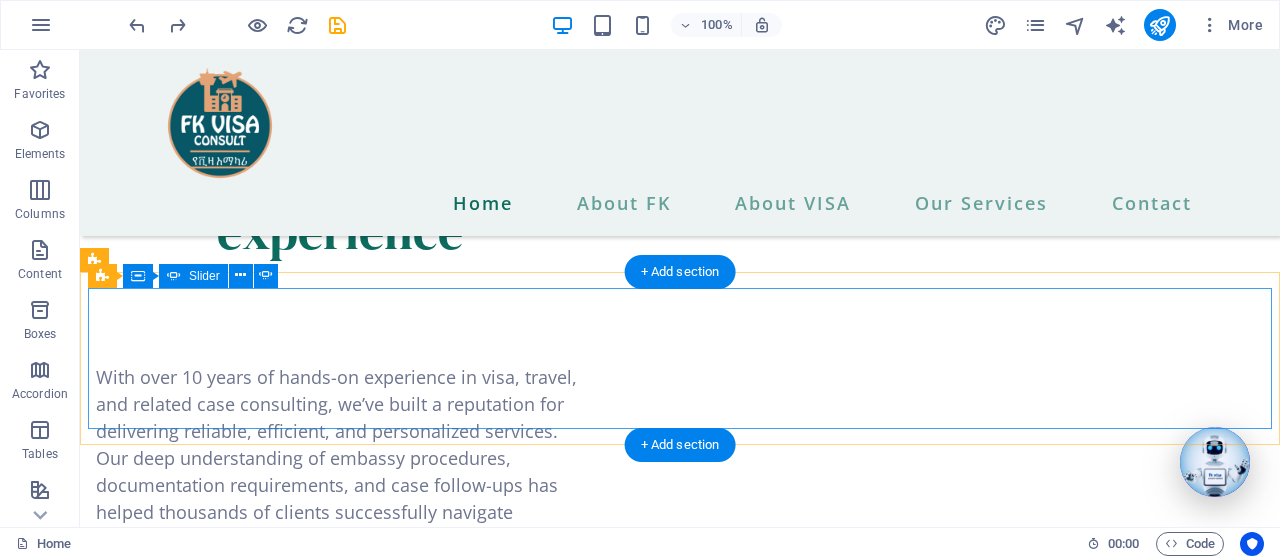 click on "Drop content here or  Add elements  Paste clipboard" at bounding box center (-1680, 15328) 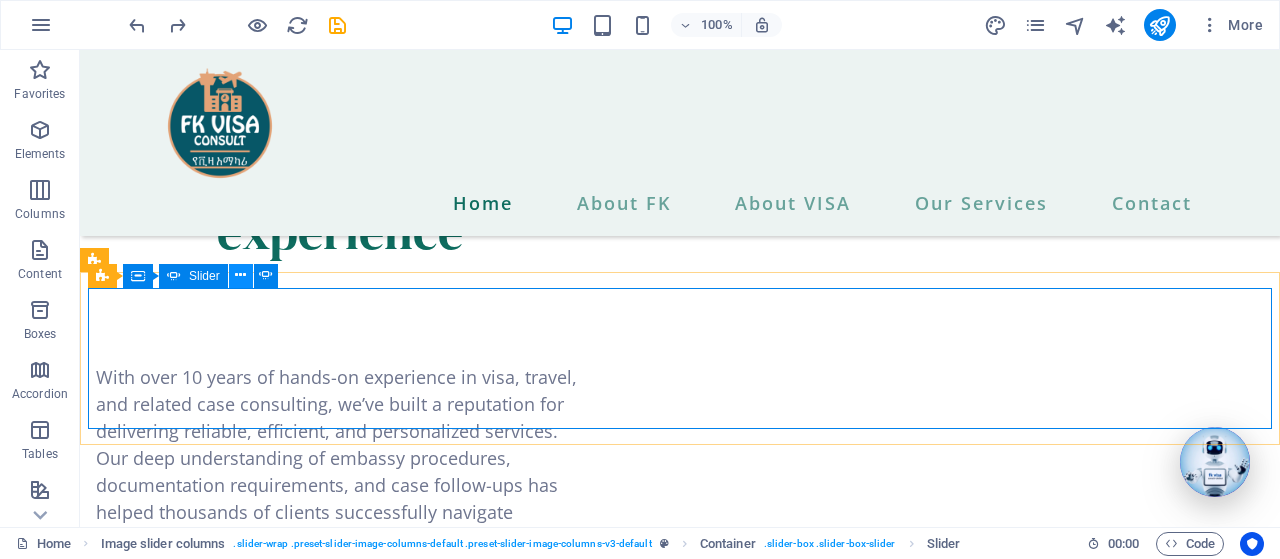 click at bounding box center [241, 276] 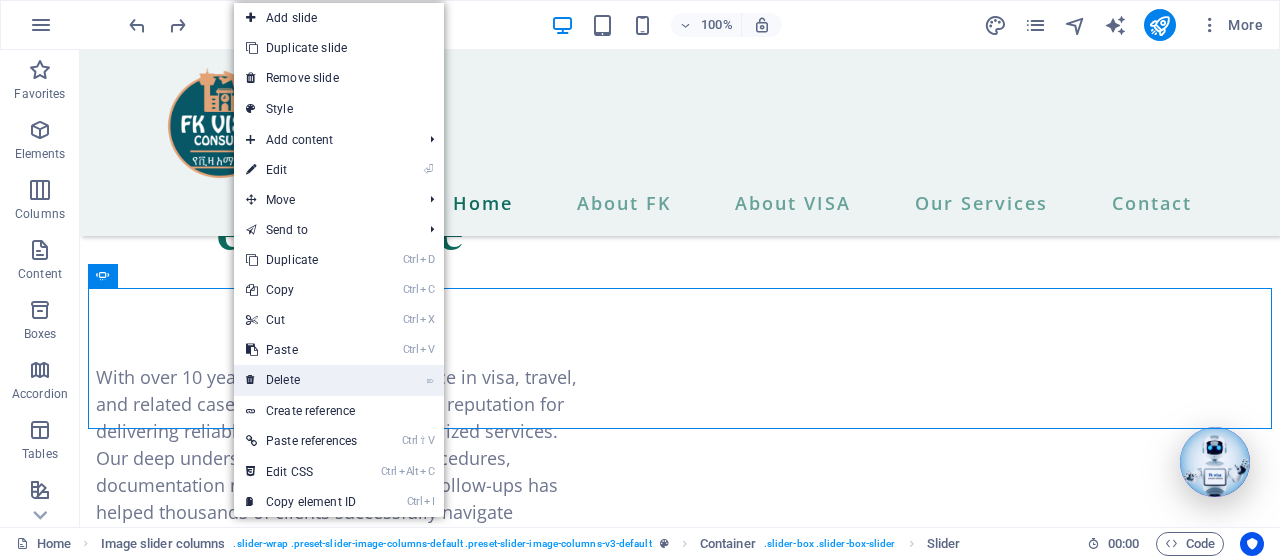 click on "⌦  Delete" at bounding box center [301, 380] 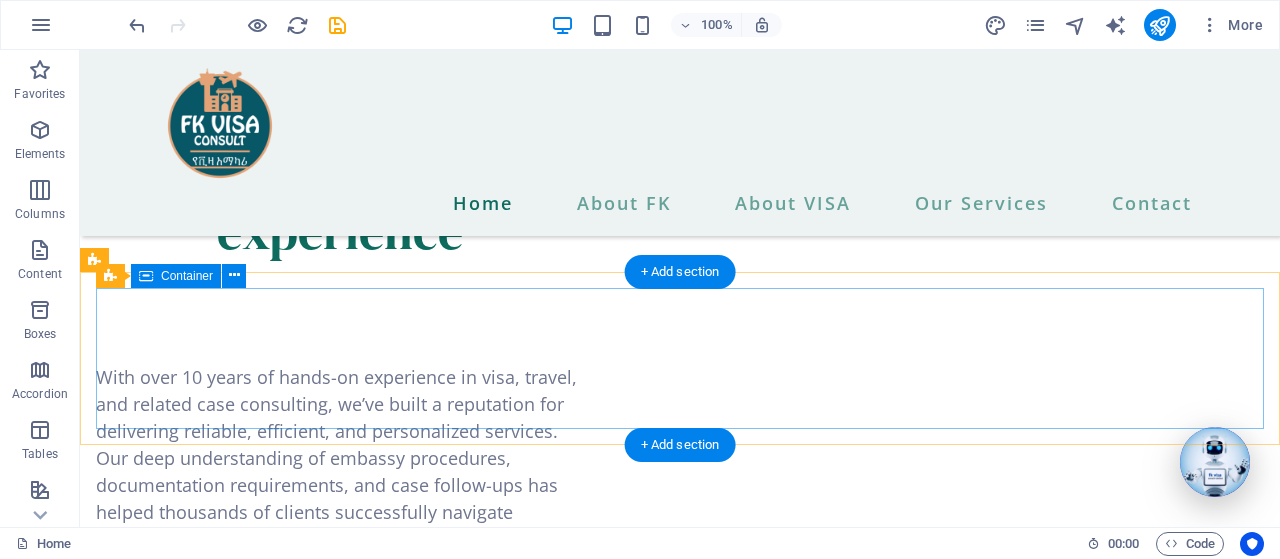 click on "Add elements" at bounding box center [614, 15034] 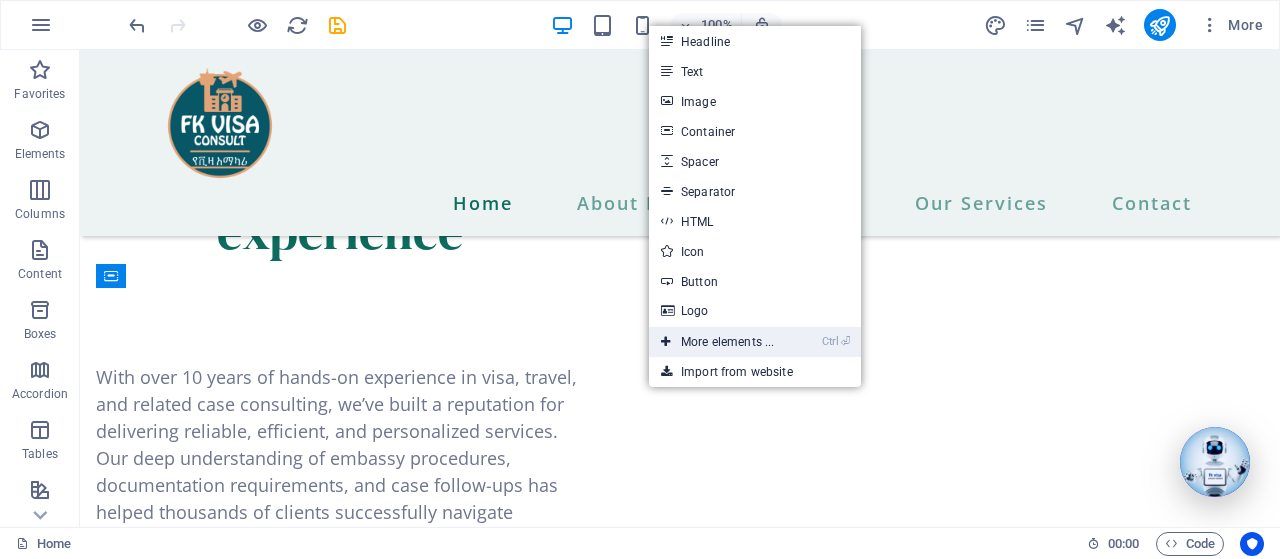 click on "Ctrl ⏎  More elements ..." at bounding box center [717, 342] 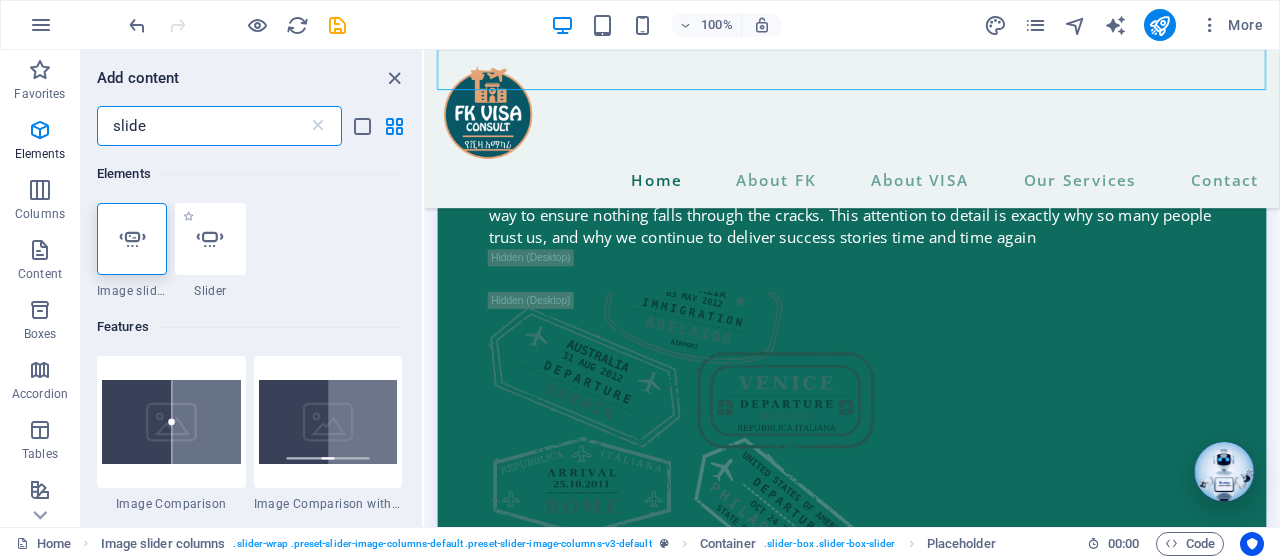 scroll, scrollTop: 7398, scrollLeft: 0, axis: vertical 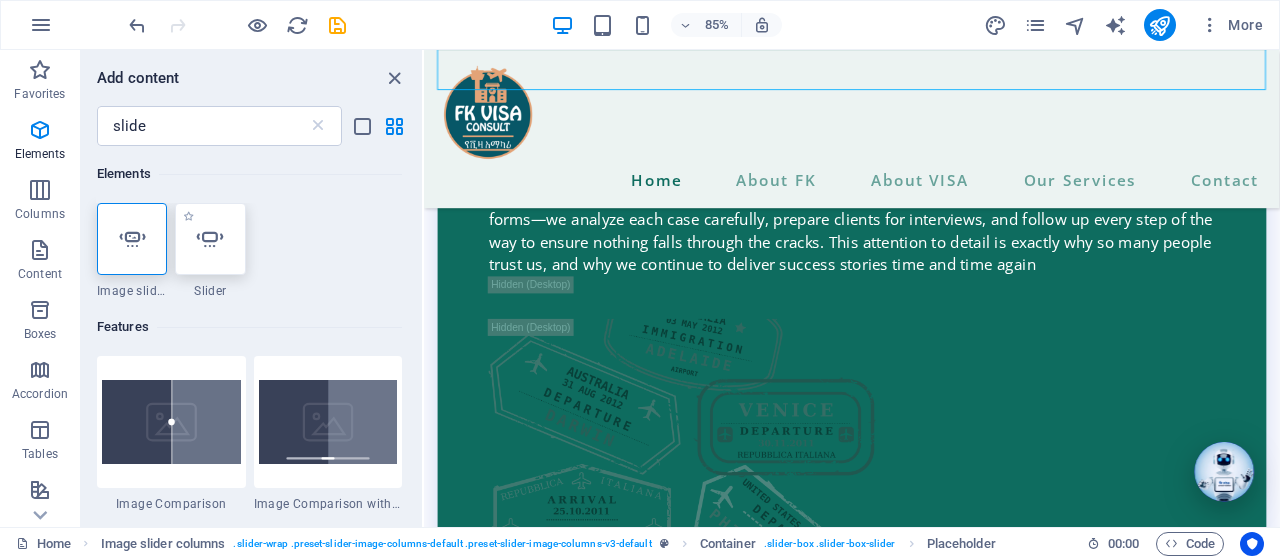 click at bounding box center [210, 239] 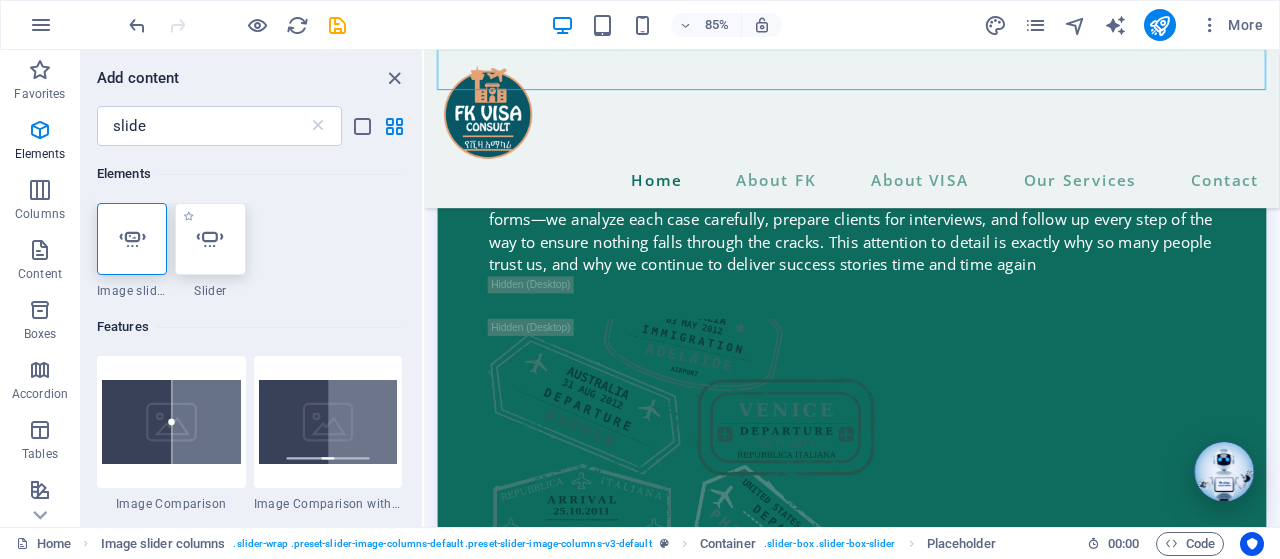 select on "ms" 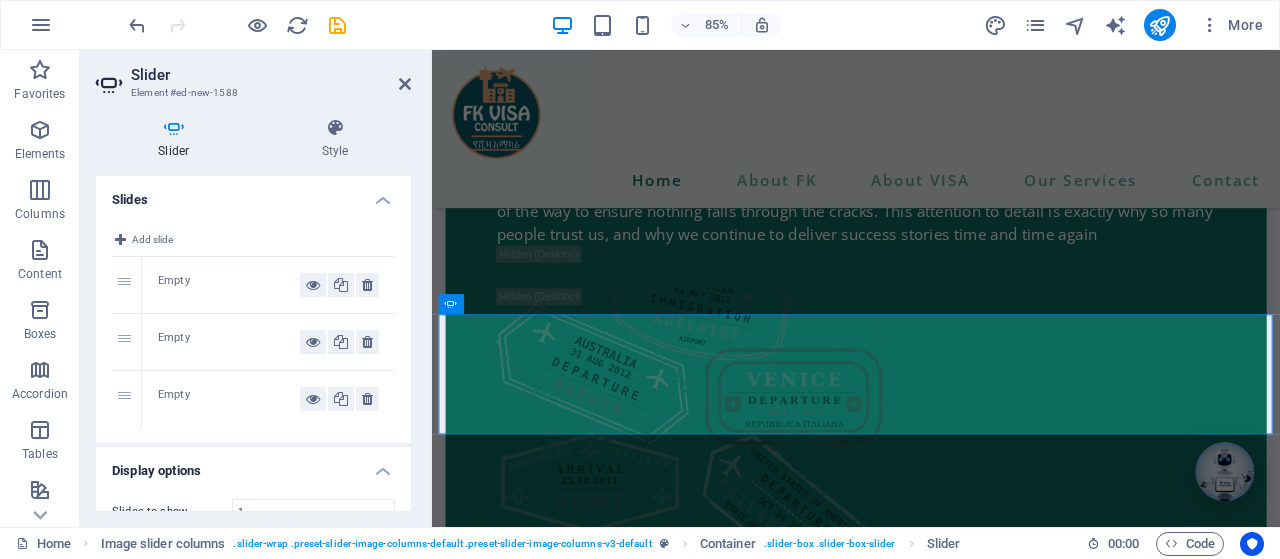 scroll, scrollTop: 7061, scrollLeft: 0, axis: vertical 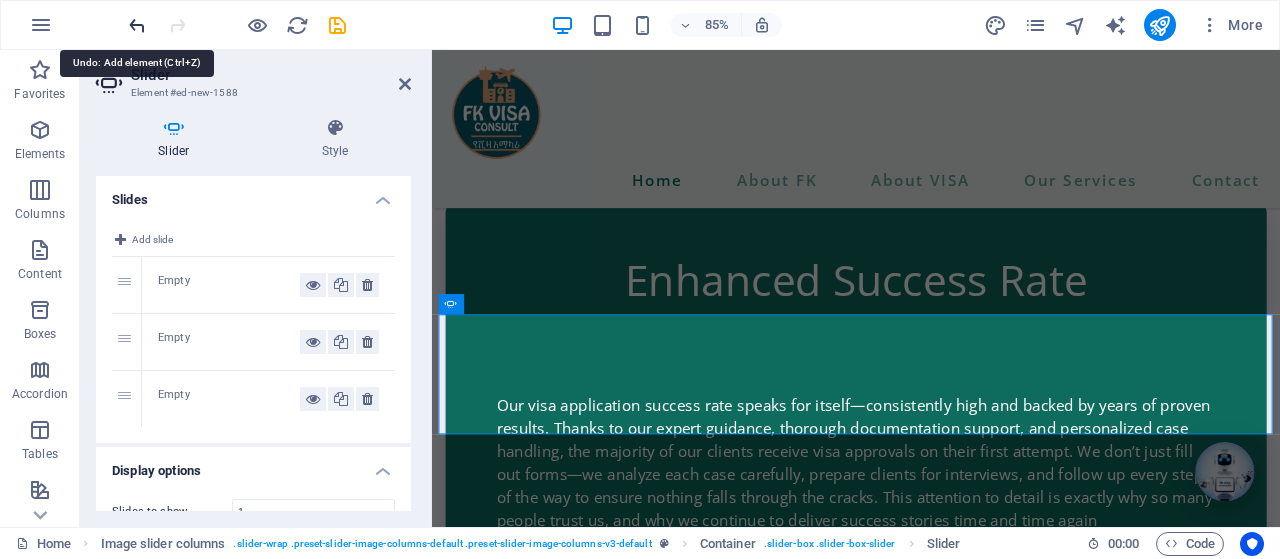 click at bounding box center [137, 25] 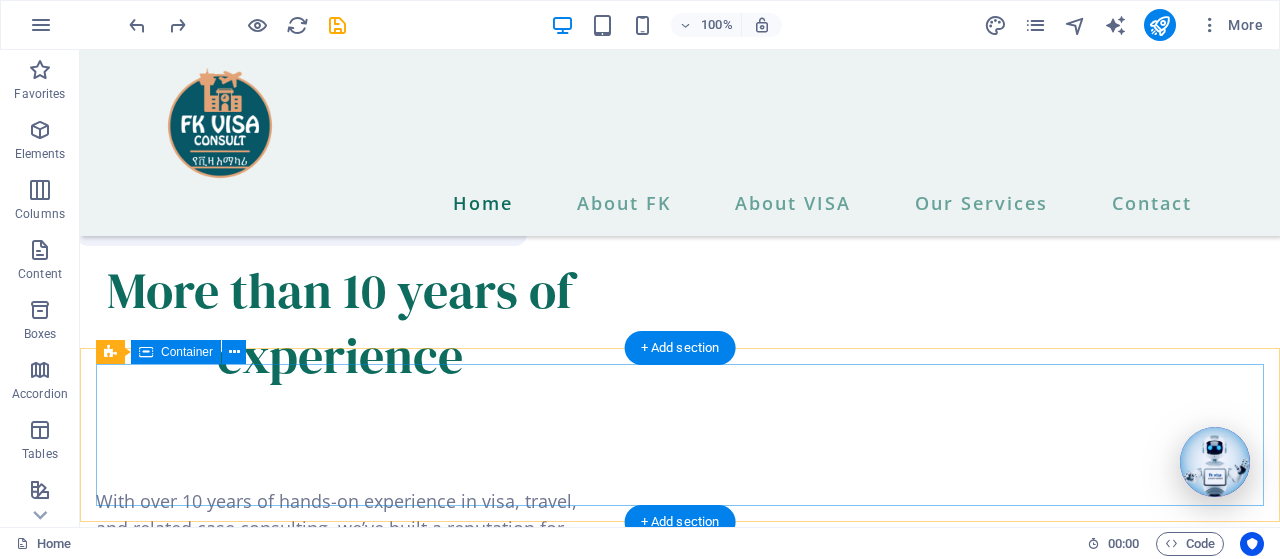 scroll, scrollTop: 6995, scrollLeft: 0, axis: vertical 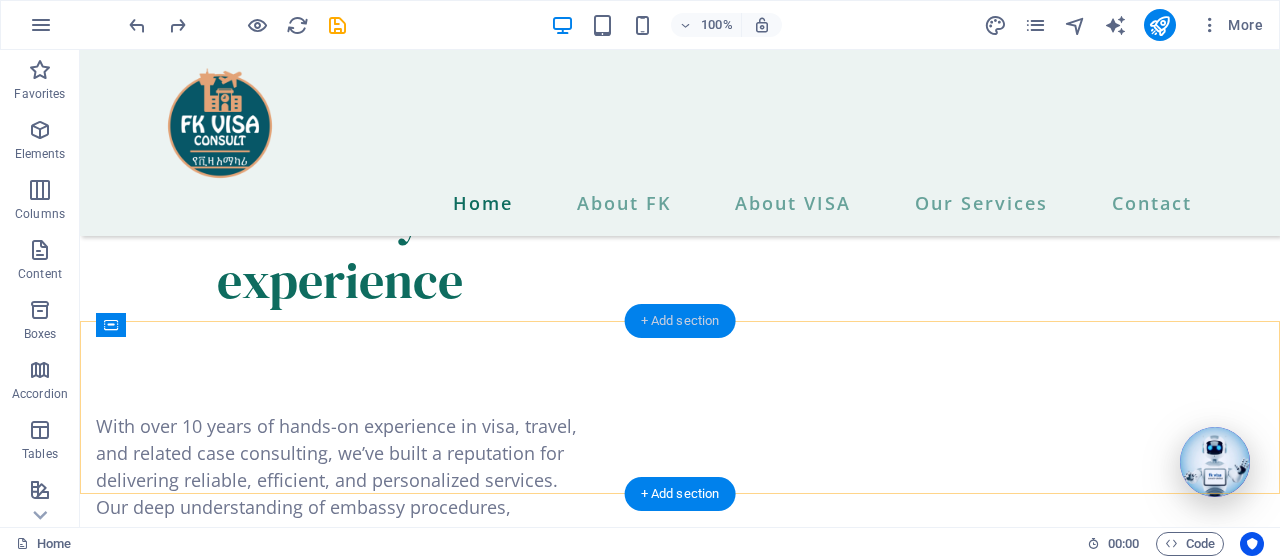 click on "+ Add section" at bounding box center [680, 321] 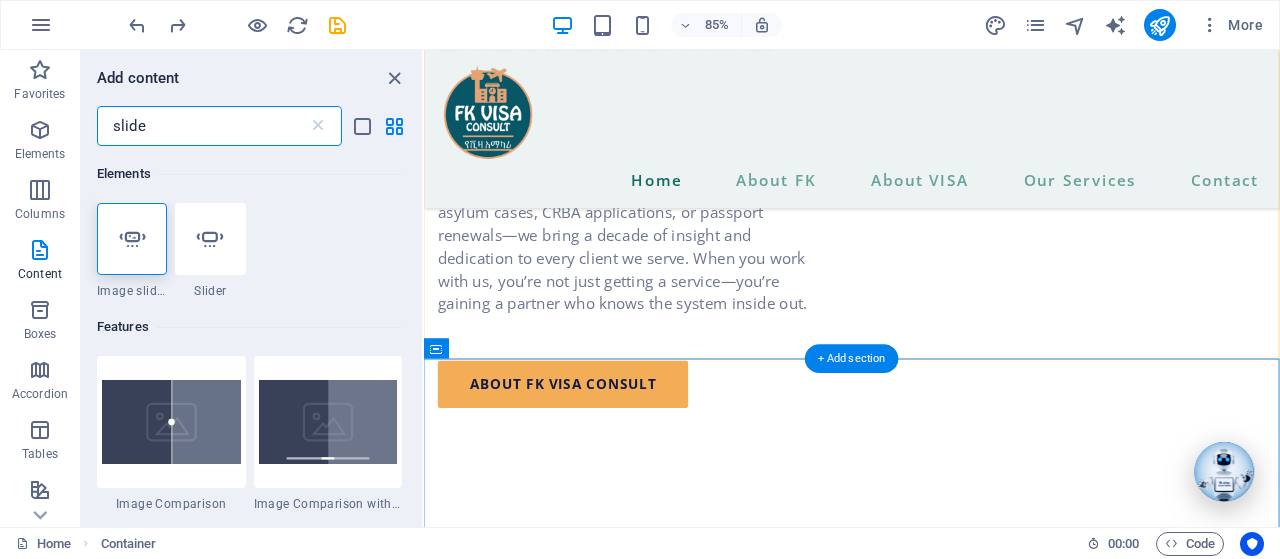 scroll, scrollTop: 6752, scrollLeft: 0, axis: vertical 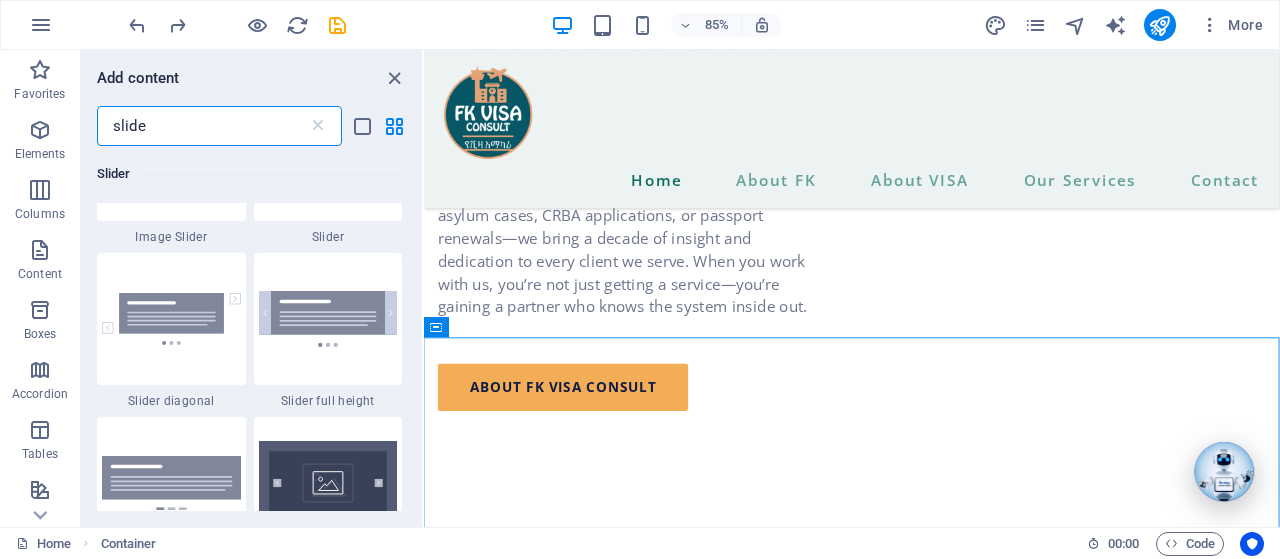 click at bounding box center (237, 25) 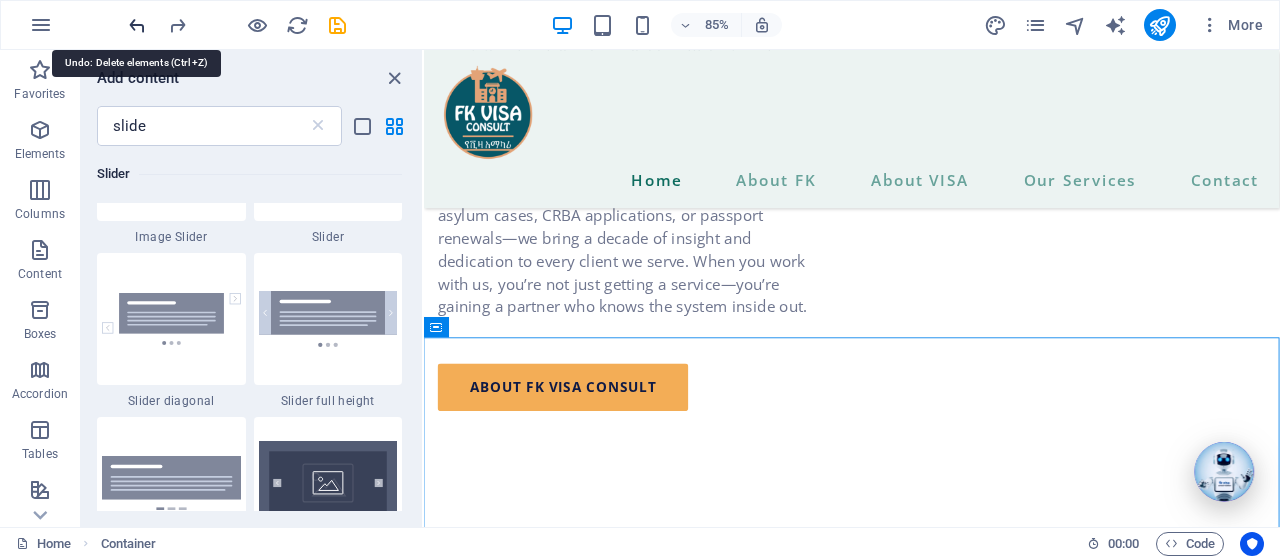 click at bounding box center (137, 25) 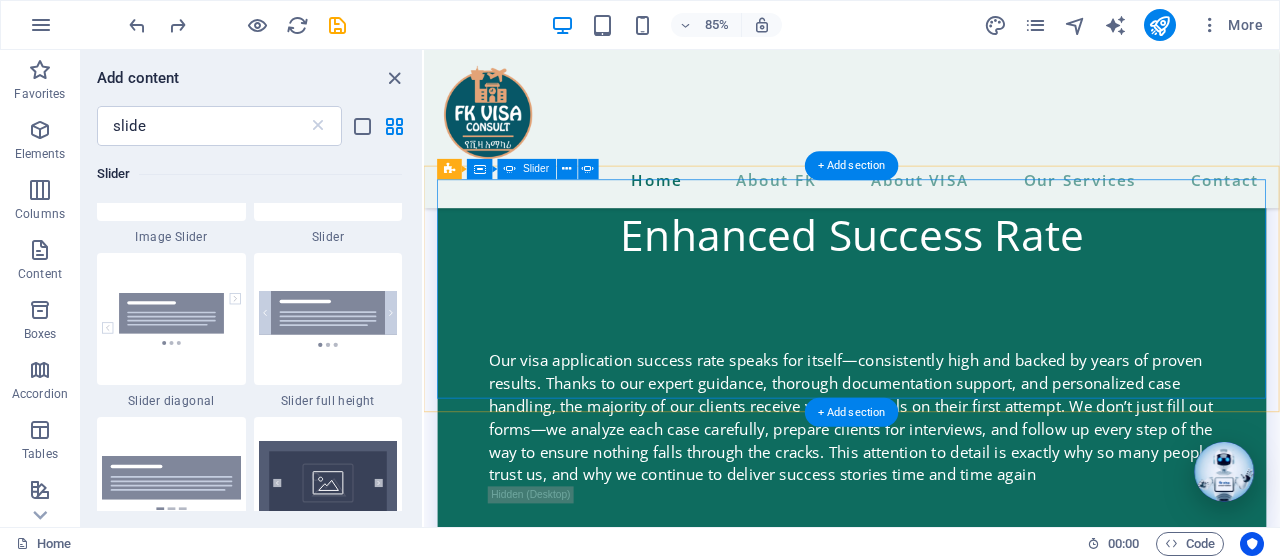scroll, scrollTop: 7047, scrollLeft: 0, axis: vertical 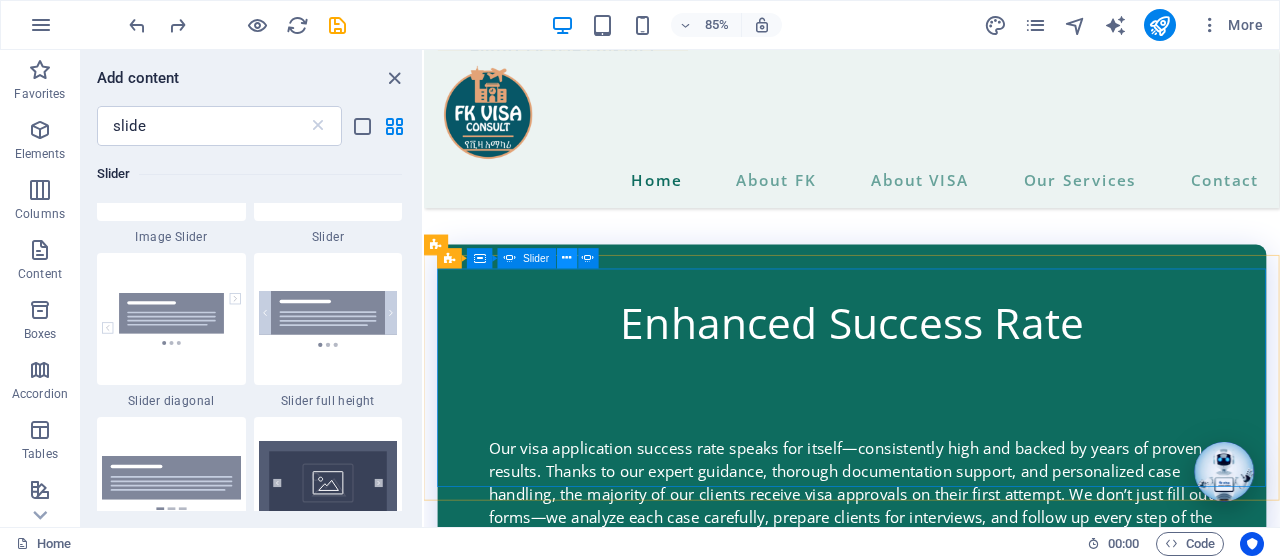 click at bounding box center (567, 258) 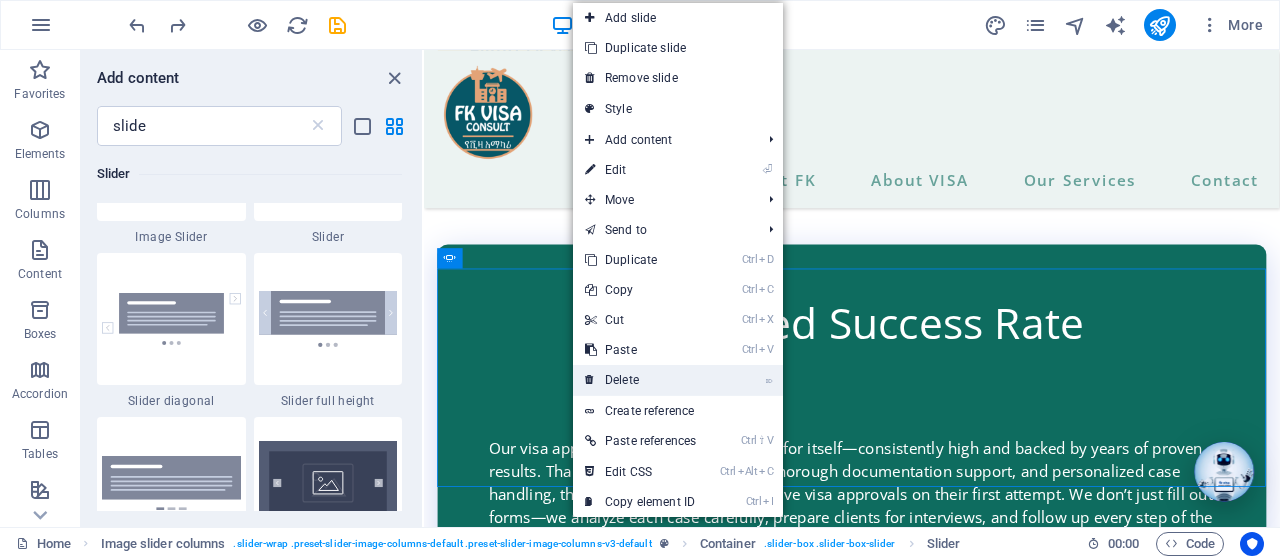 click on "⌦  Delete" at bounding box center (640, 380) 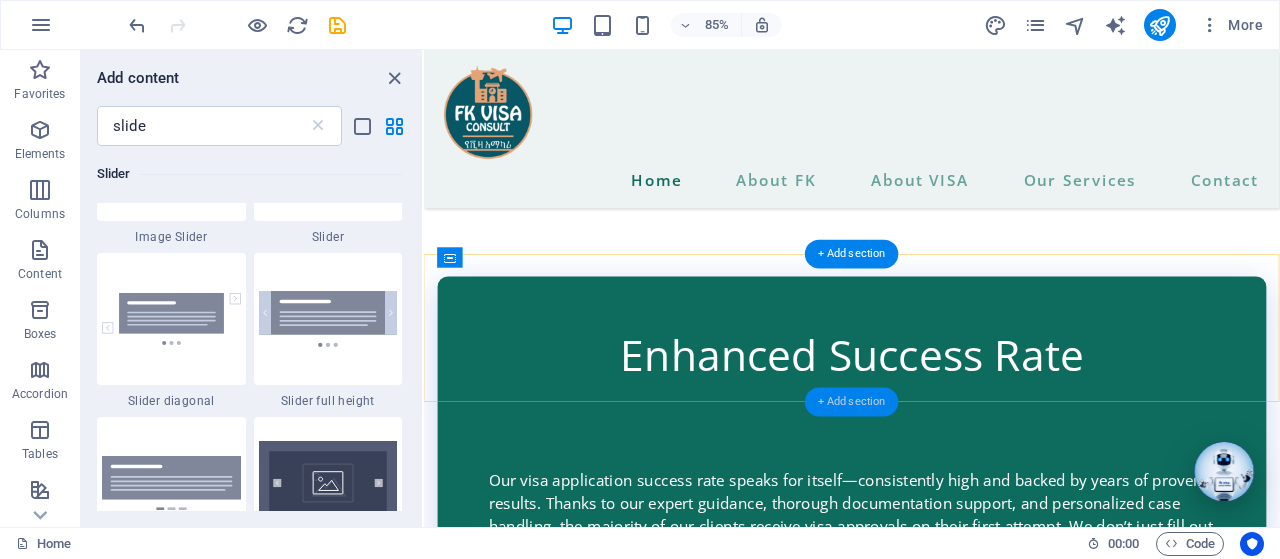 scroll, scrollTop: 7047, scrollLeft: 0, axis: vertical 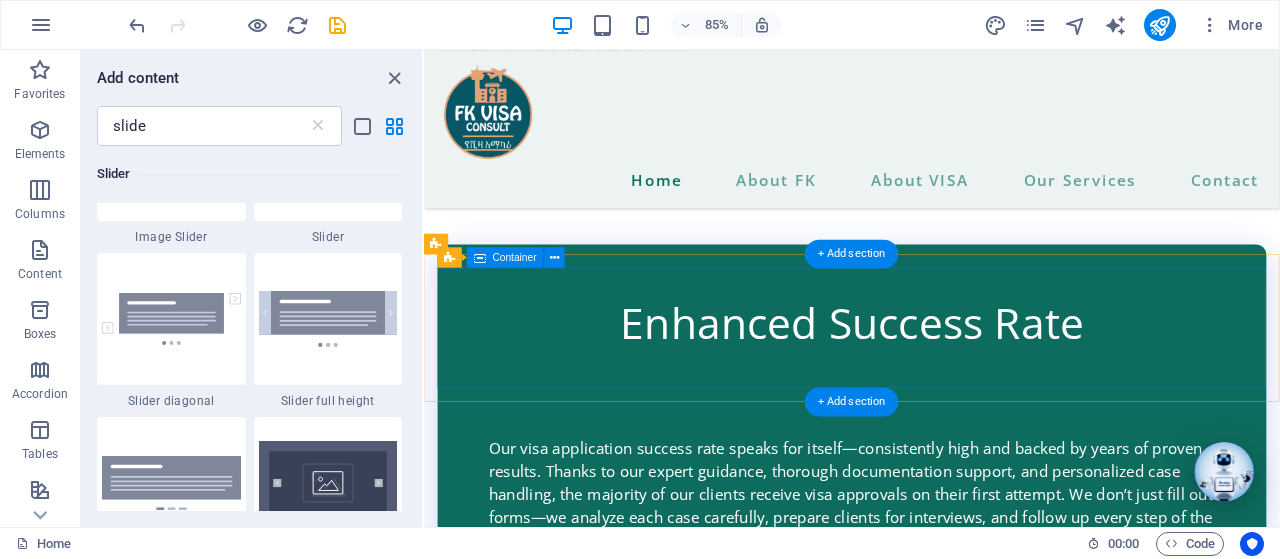 click on "Add elements" at bounding box center [862, 14074] 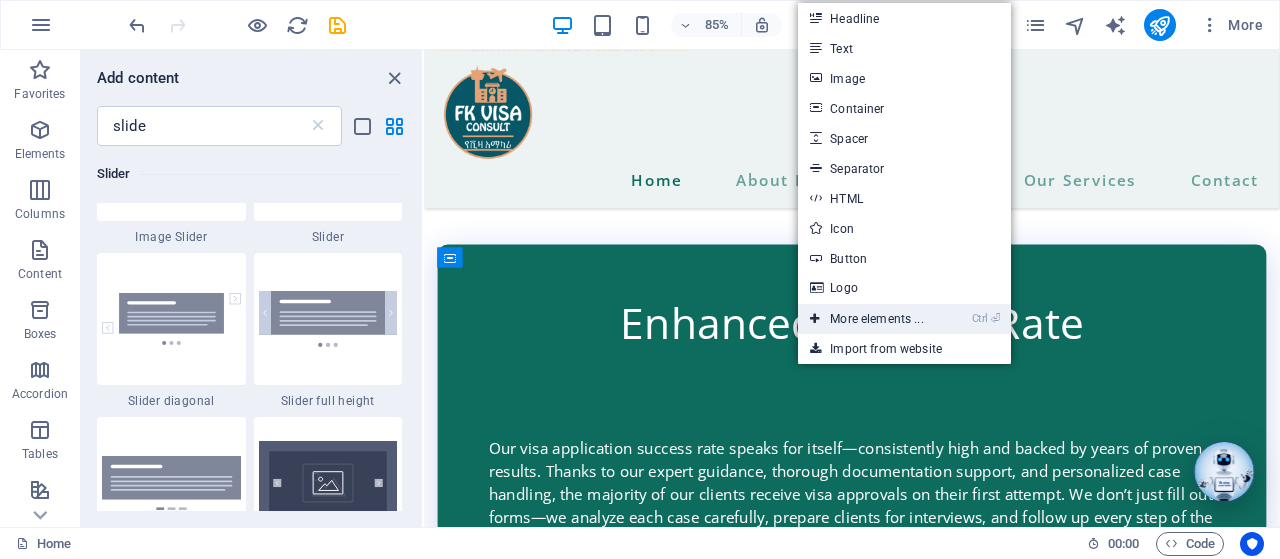 click on "Ctrl ⏎  More elements ..." at bounding box center [866, 319] 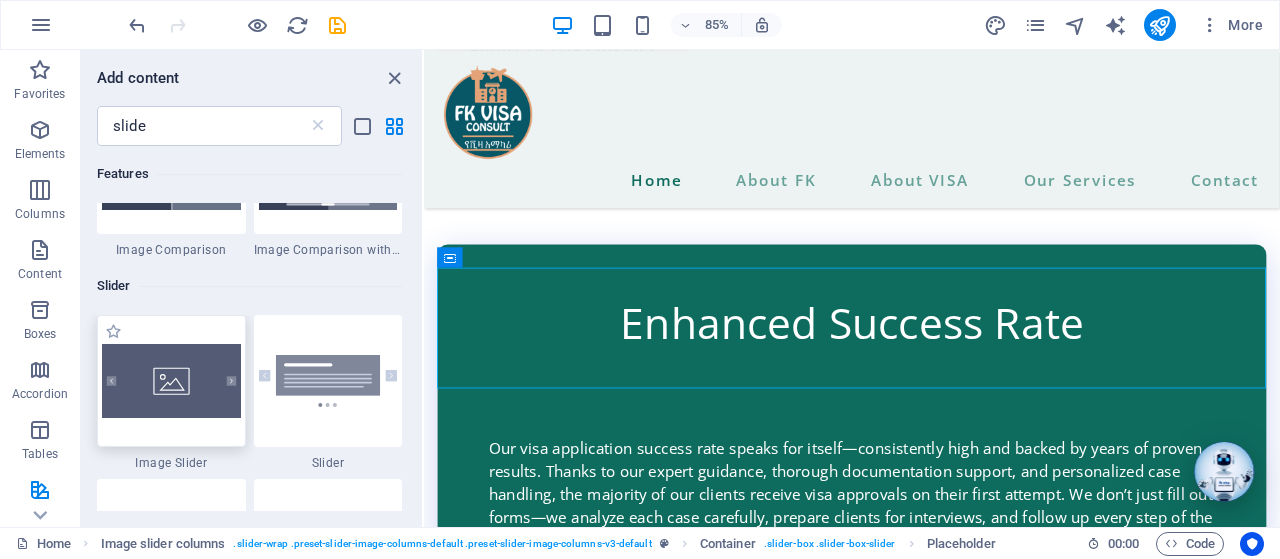 scroll, scrollTop: 288, scrollLeft: 0, axis: vertical 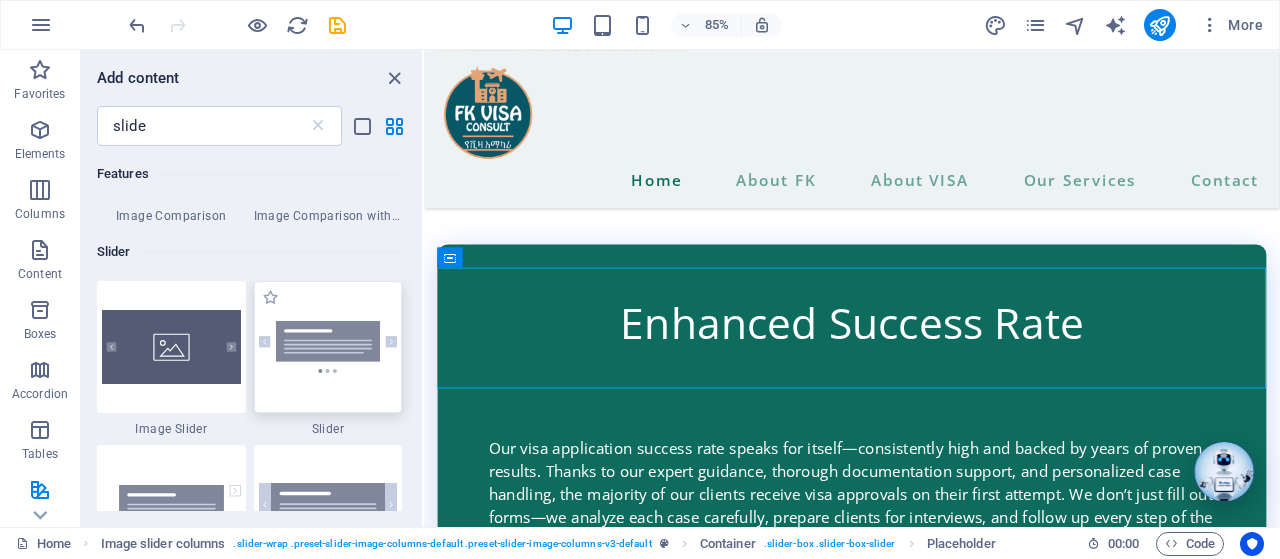 drag, startPoint x: 325, startPoint y: 349, endPoint x: 357, endPoint y: 573, distance: 226.27417 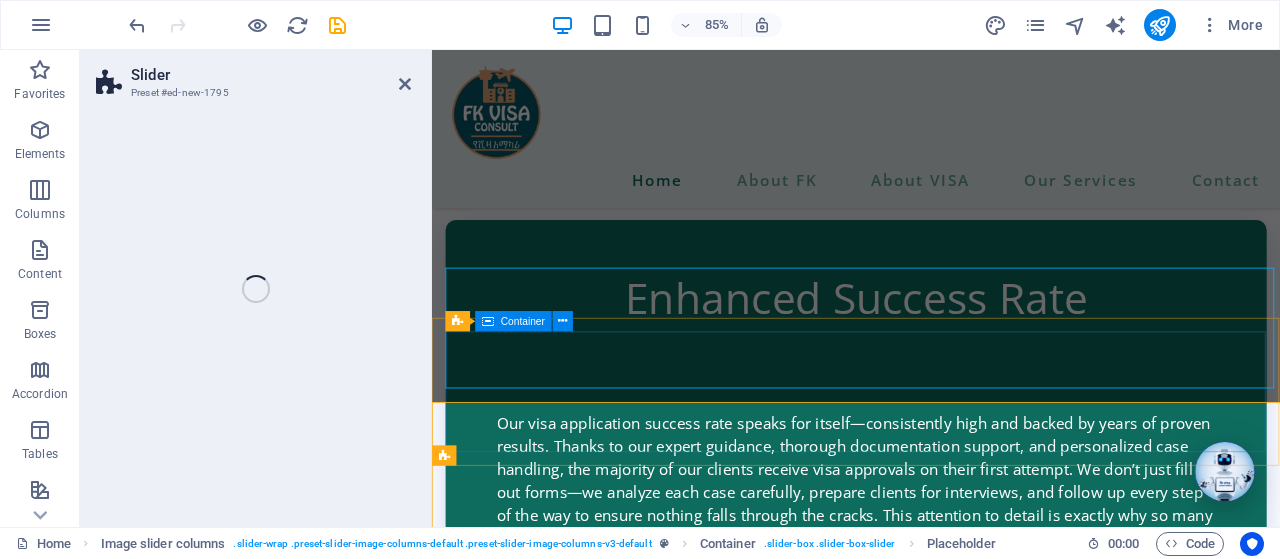 select on "rem" 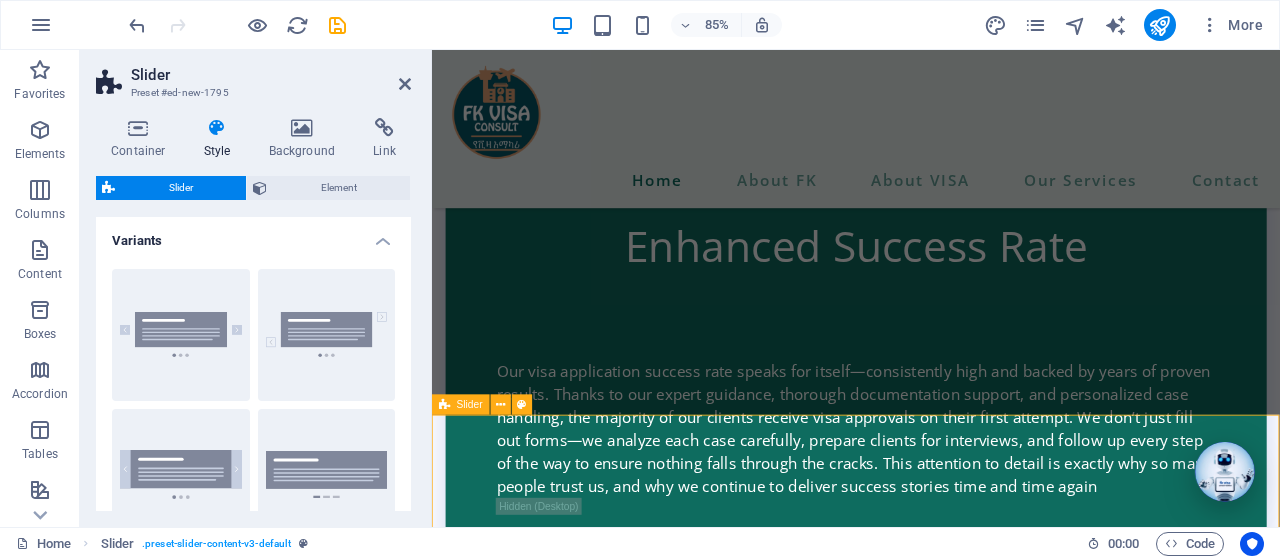 scroll, scrollTop: 7249, scrollLeft: 0, axis: vertical 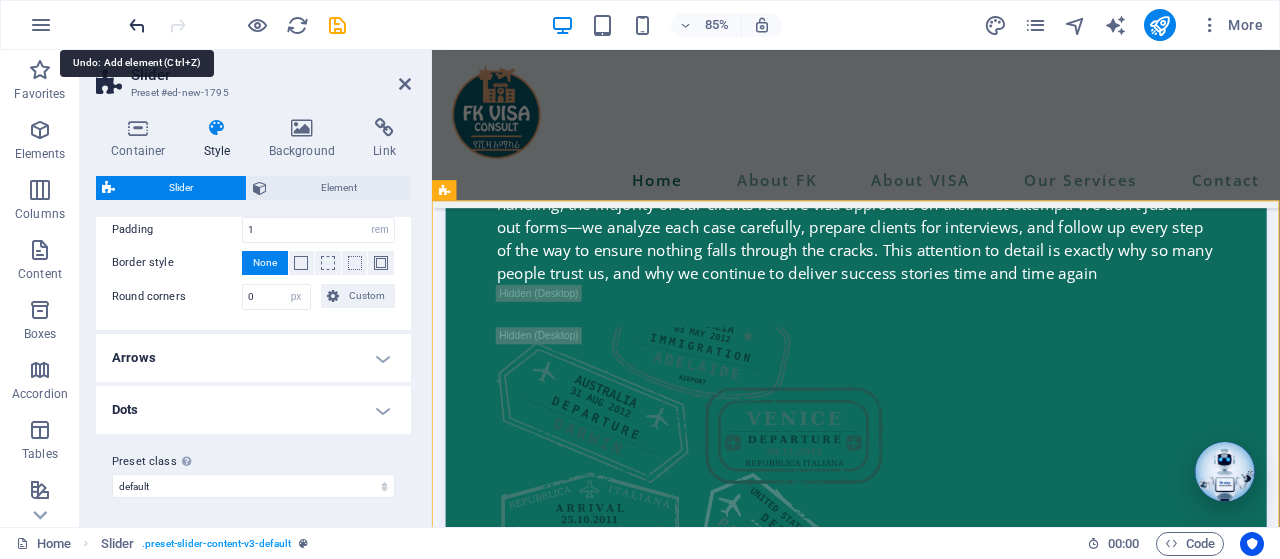 click at bounding box center [137, 25] 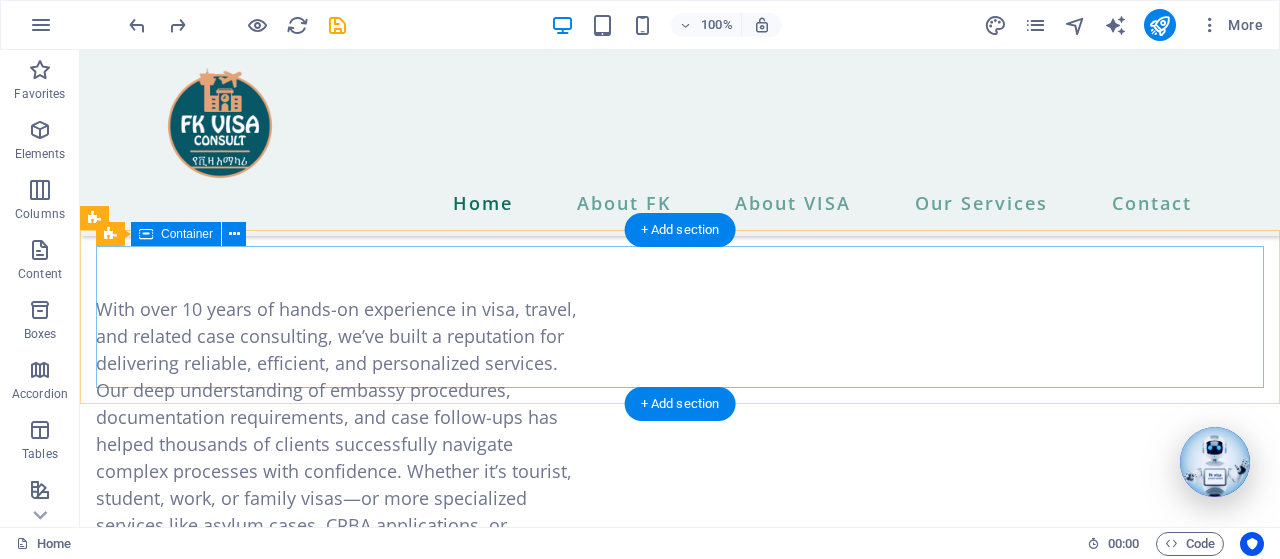 scroll, scrollTop: 7078, scrollLeft: 0, axis: vertical 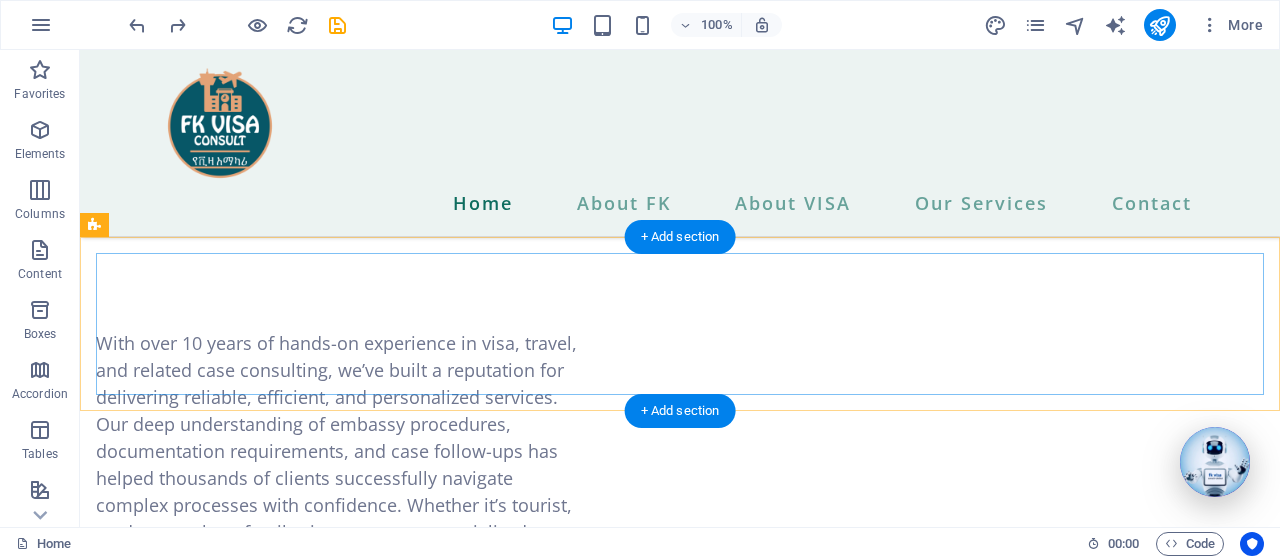 click on "Add elements" at bounding box center (614, 15000) 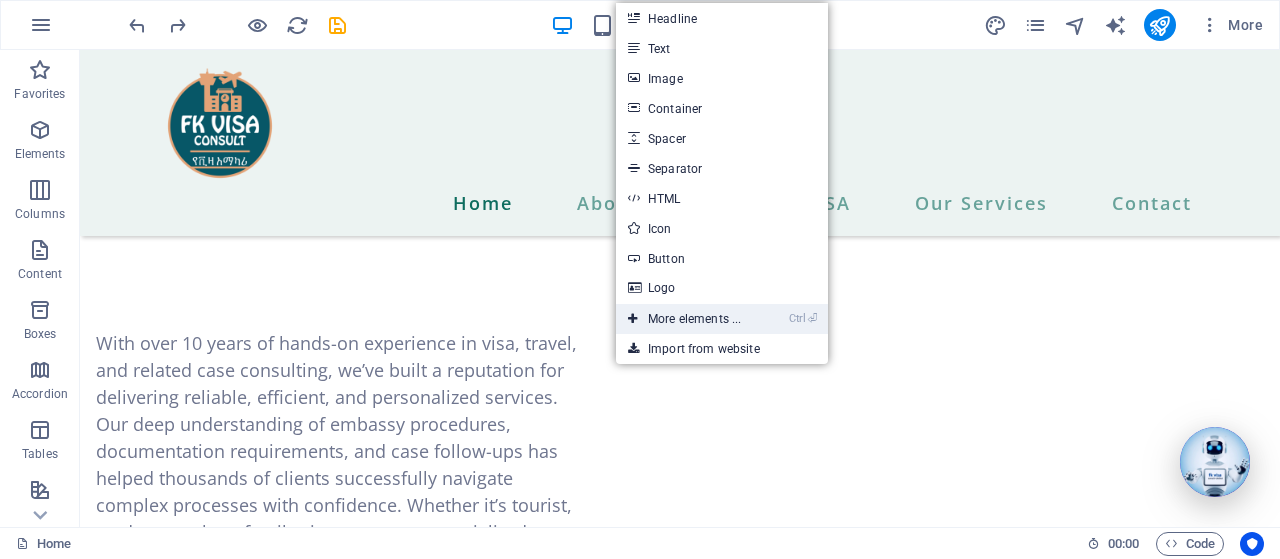 click on "Ctrl ⏎  More elements ..." at bounding box center (684, 319) 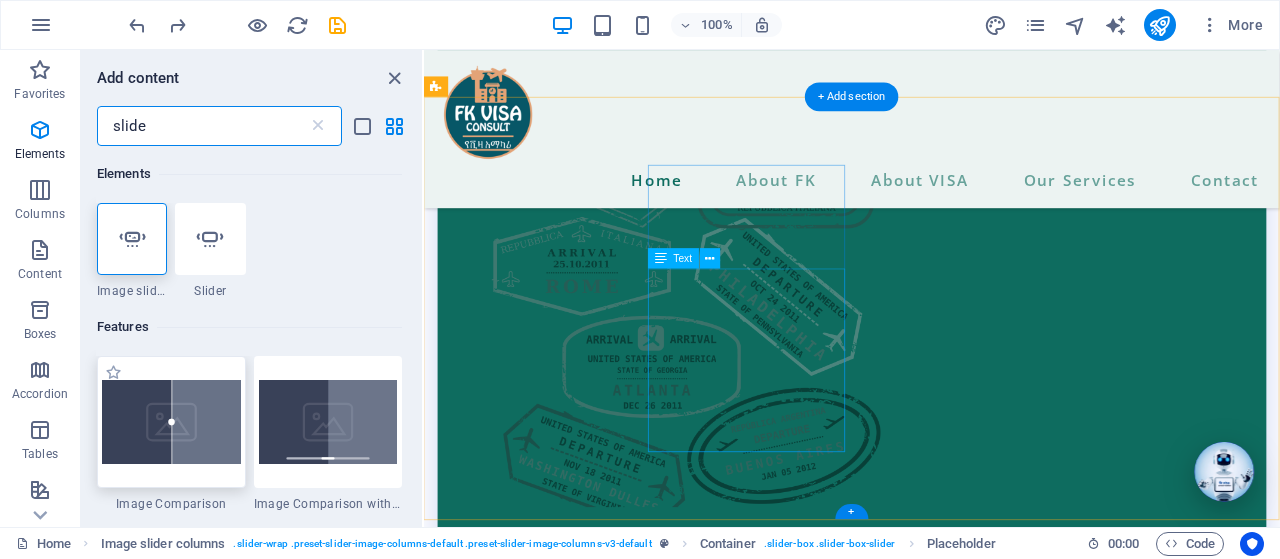 scroll, scrollTop: 7398, scrollLeft: 0, axis: vertical 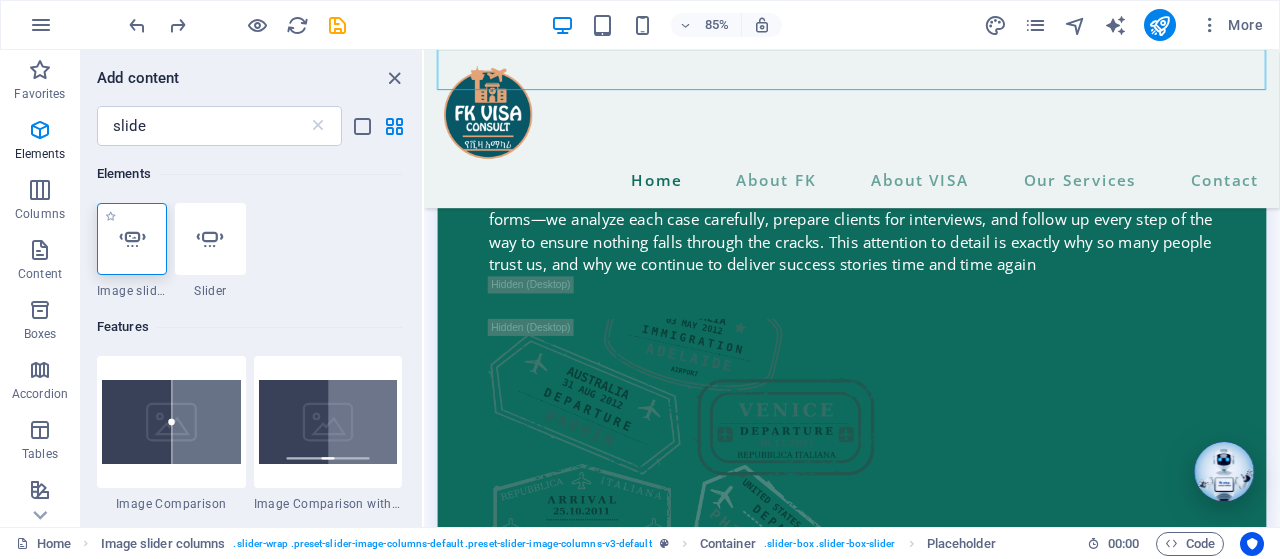click at bounding box center [132, 239] 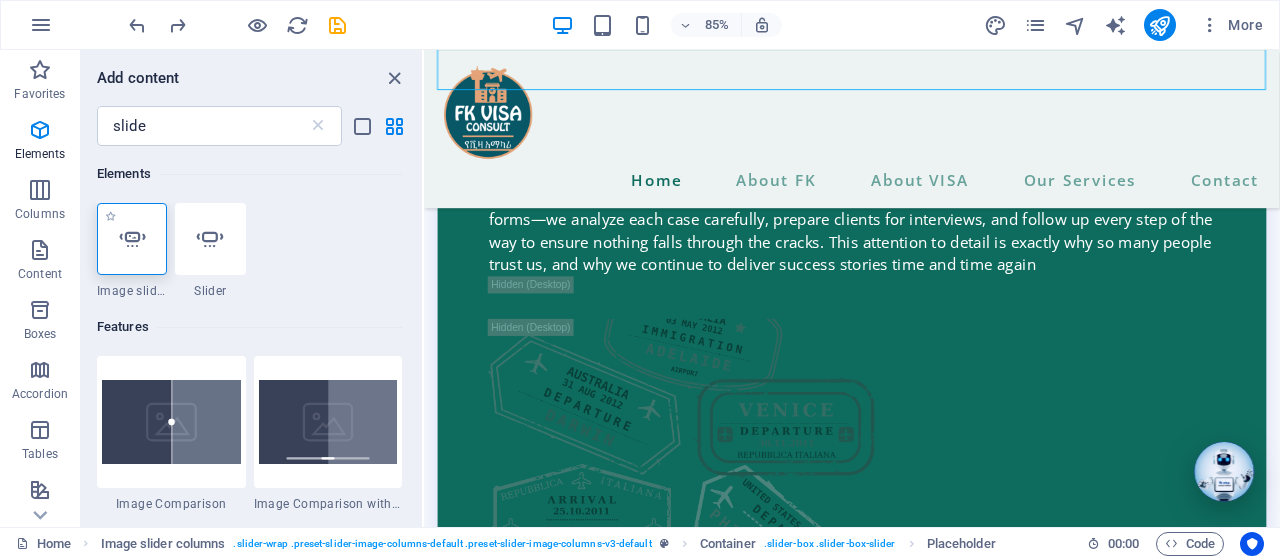 select on "ms" 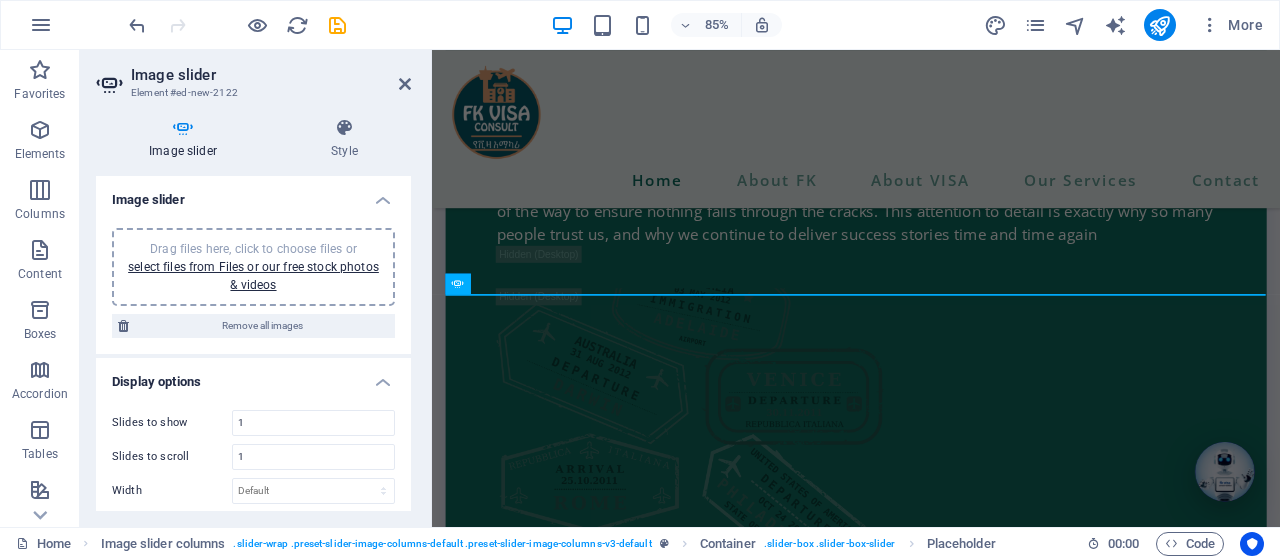 scroll, scrollTop: 7091, scrollLeft: 0, axis: vertical 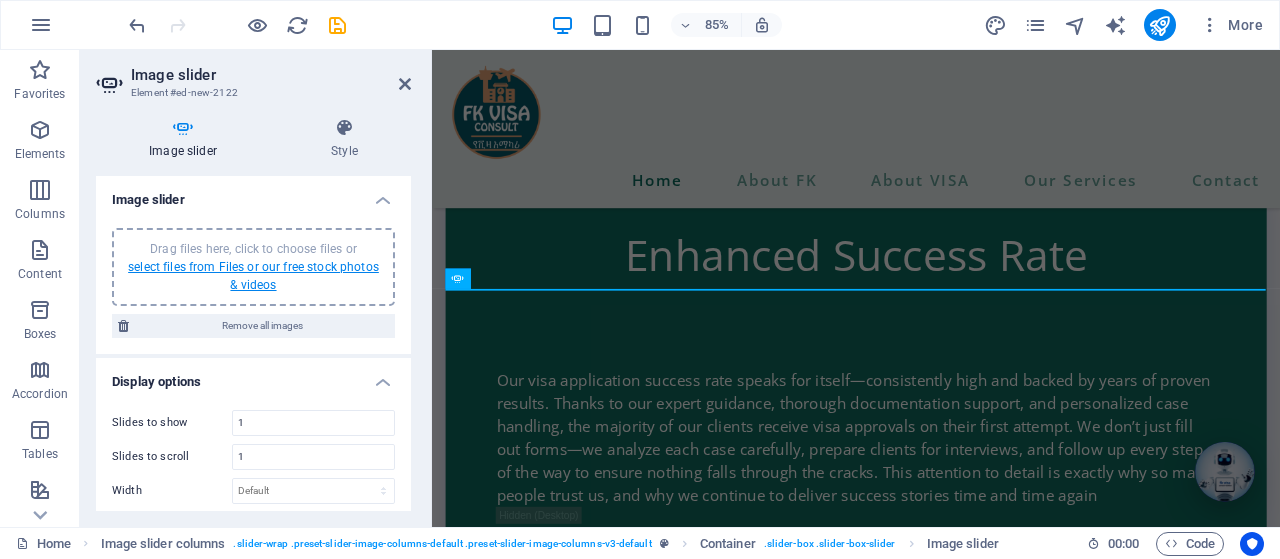 click on "select files from Files or our free stock photos & videos" at bounding box center (253, 276) 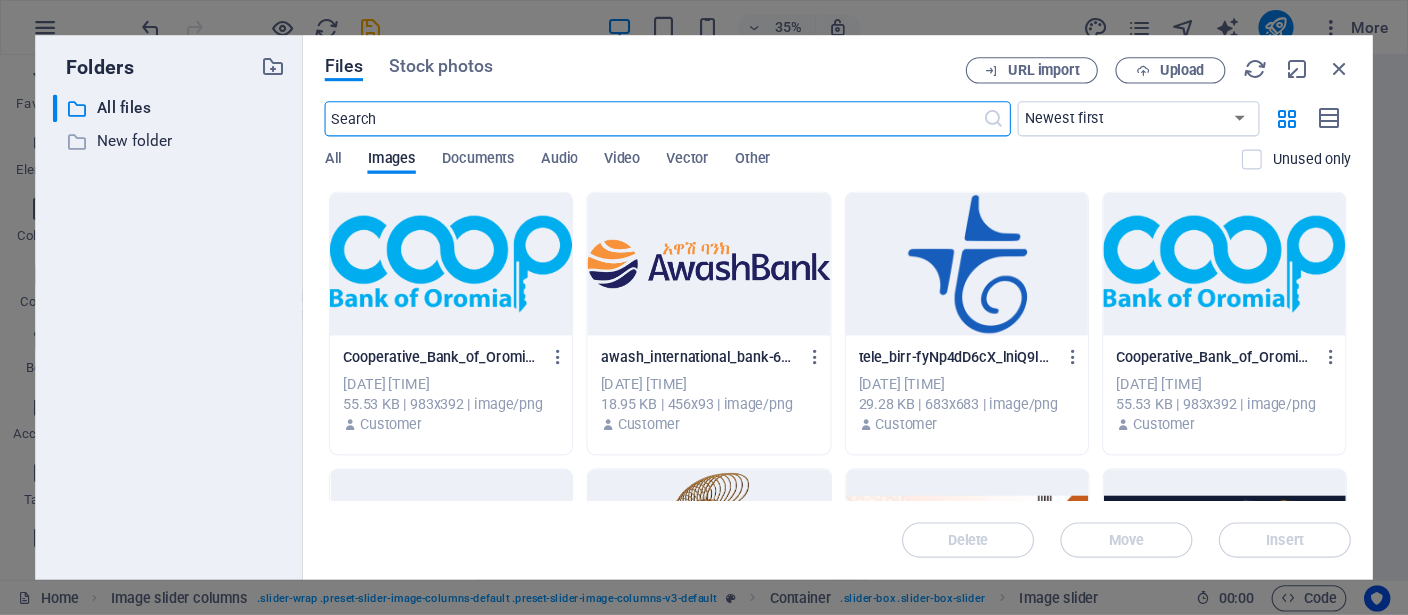 scroll, scrollTop: 6464, scrollLeft: 0, axis: vertical 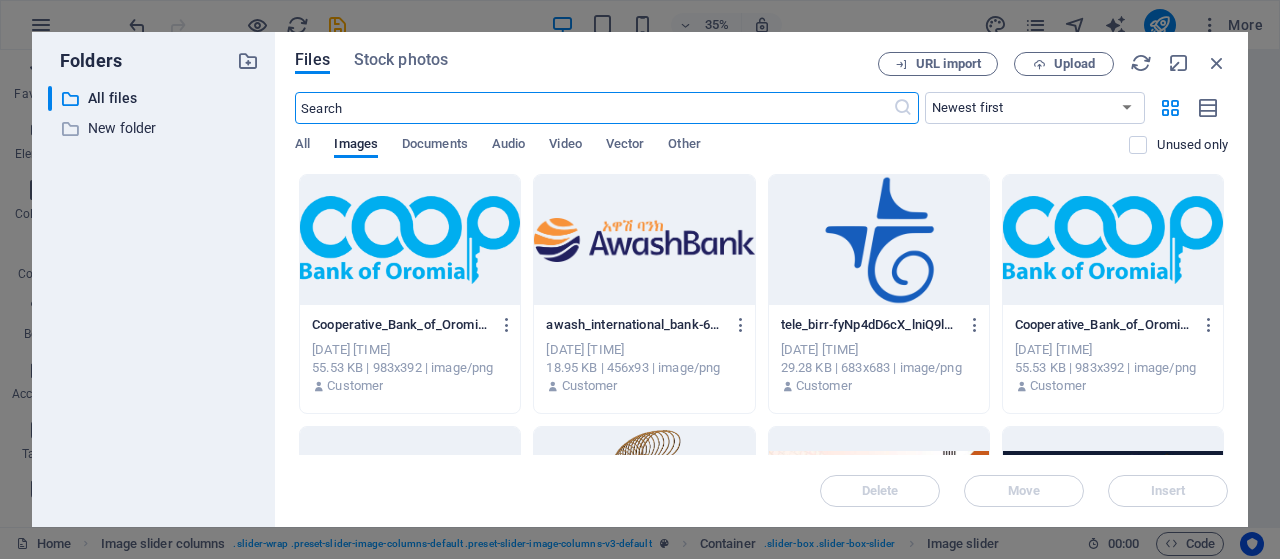 click at bounding box center (410, 240) 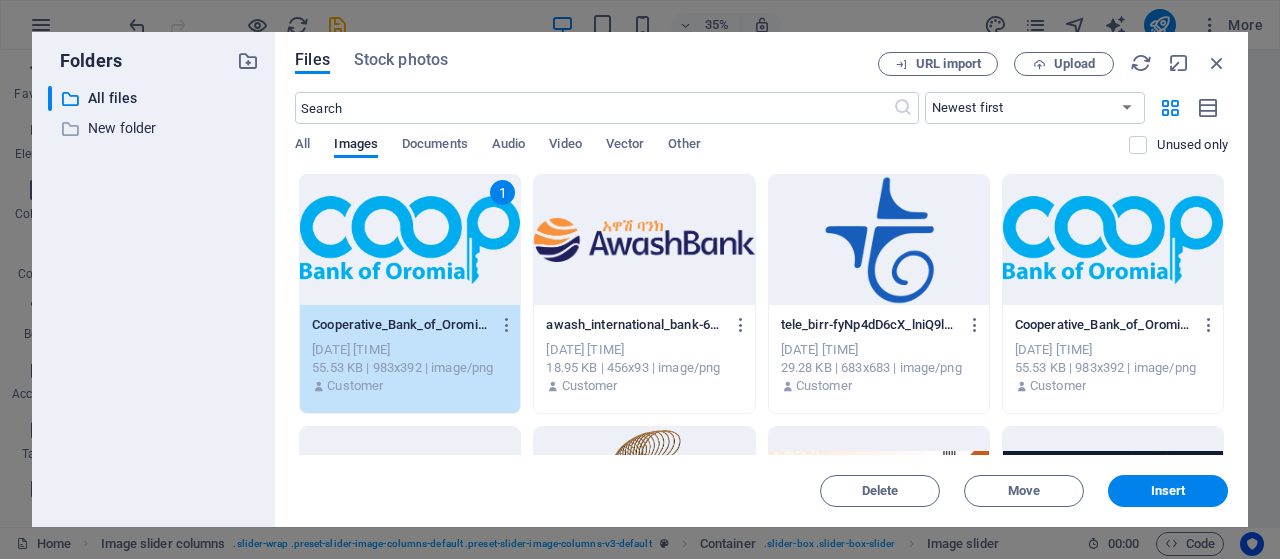 click at bounding box center (644, 240) 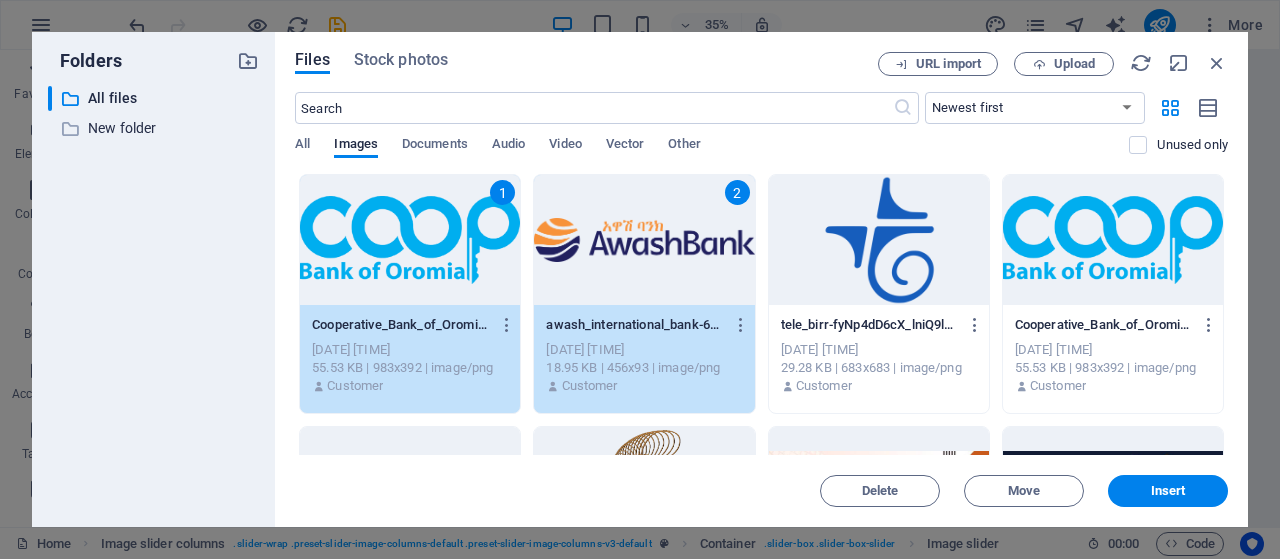 click at bounding box center (879, 240) 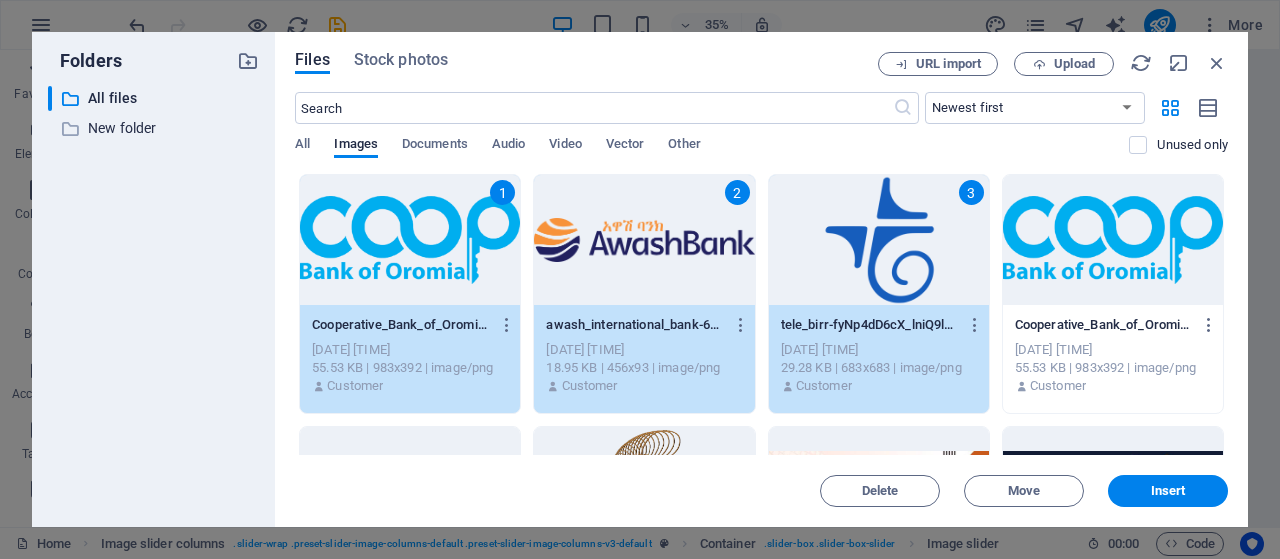 click at bounding box center (1113, 240) 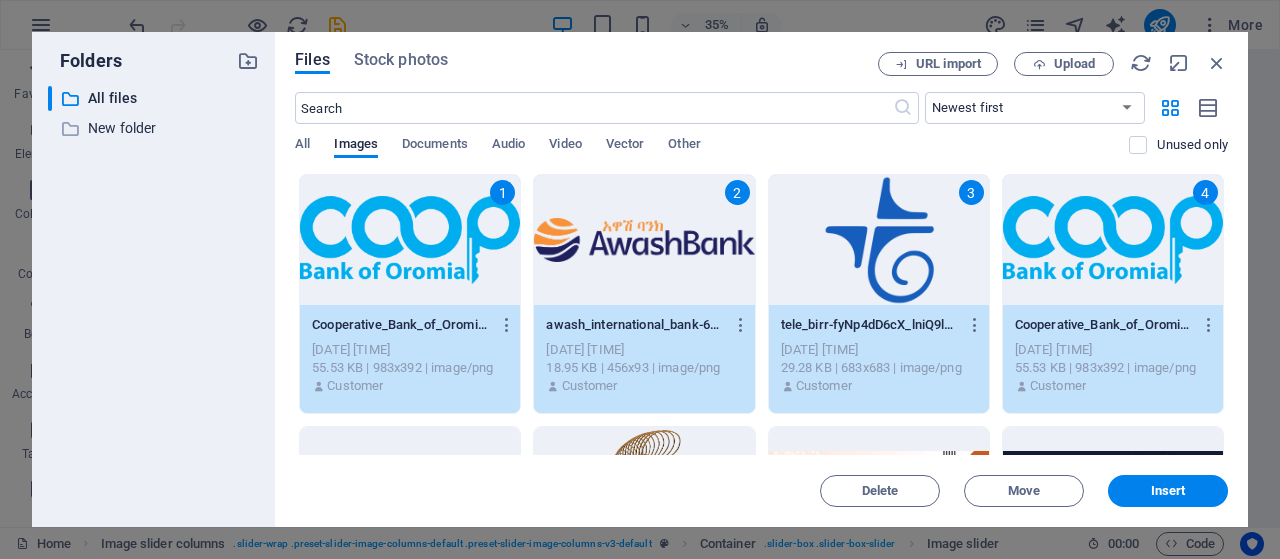click on "4" at bounding box center (1113, 240) 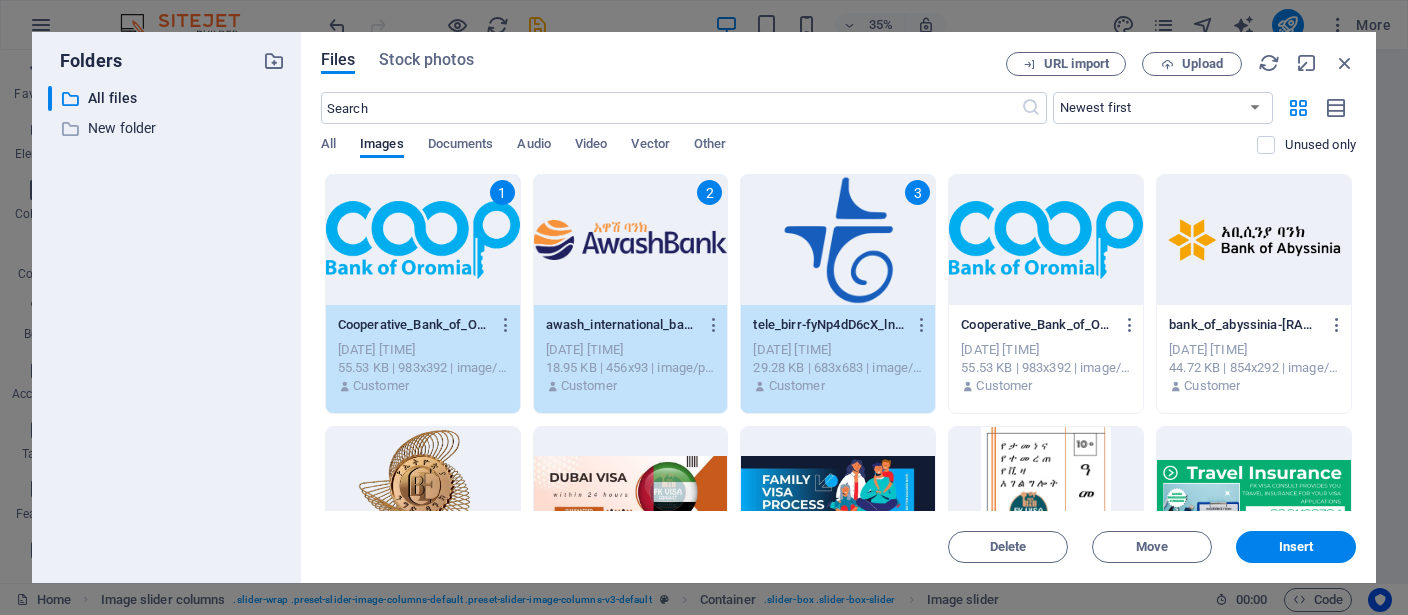 scroll, scrollTop: 6288, scrollLeft: 0, axis: vertical 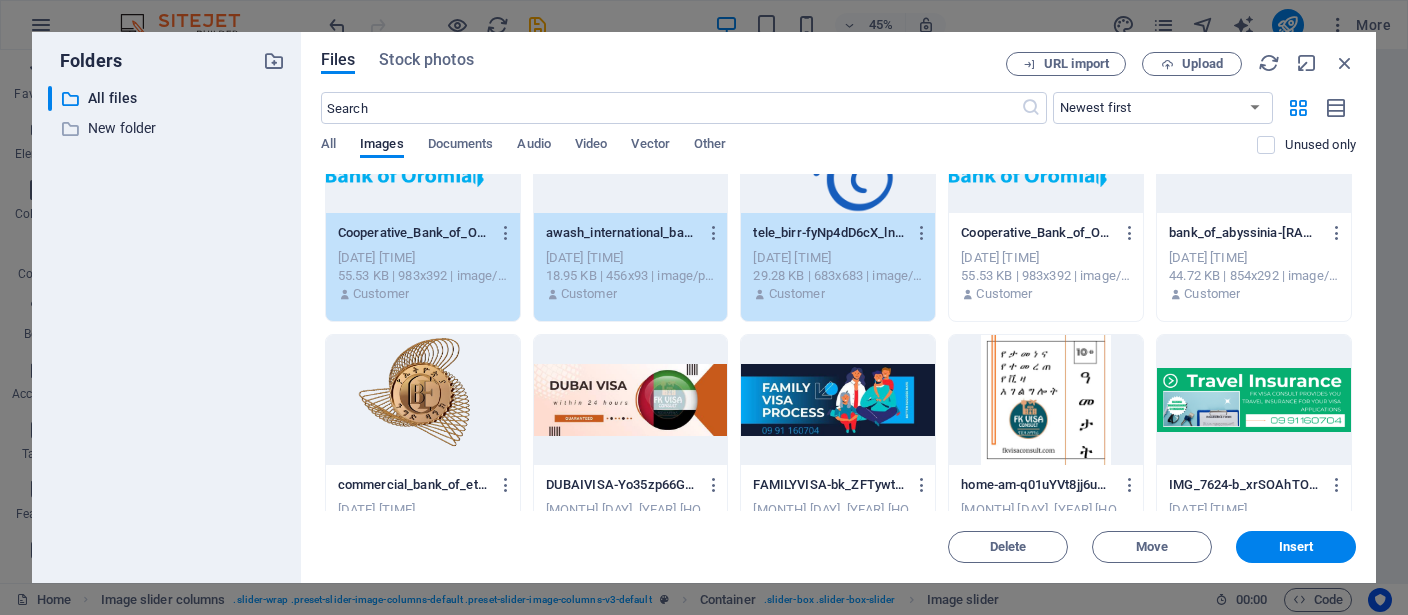click at bounding box center [423, 400] 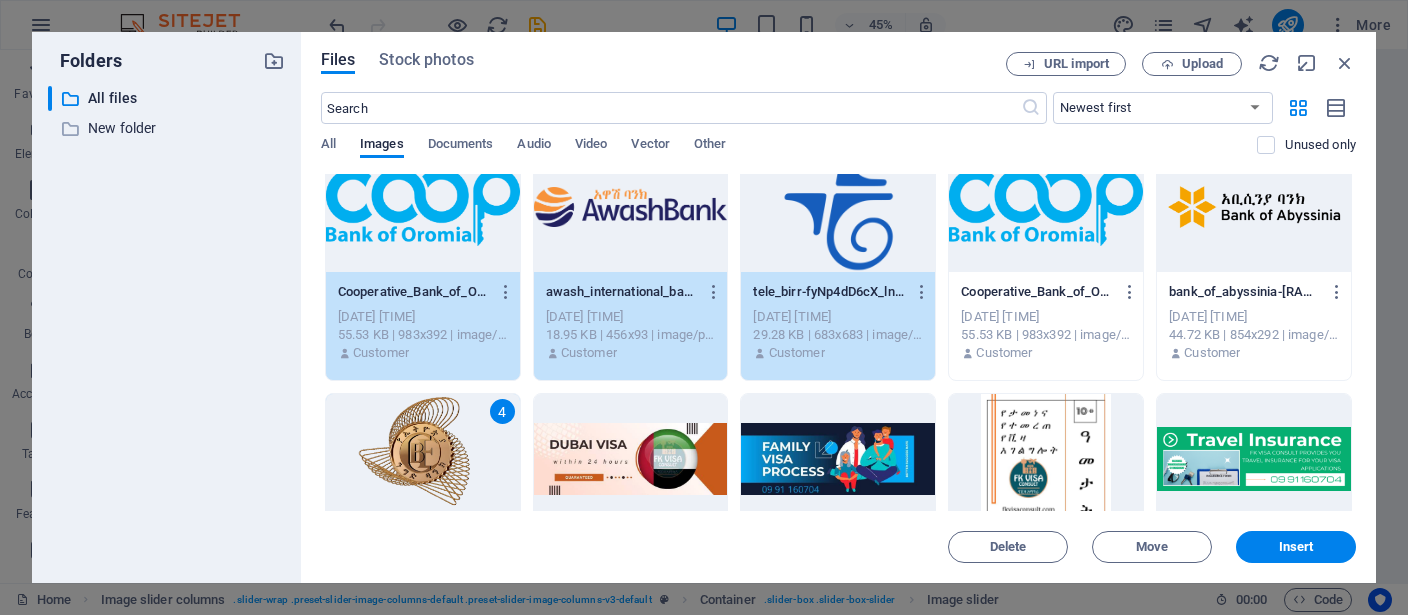 scroll, scrollTop: 0, scrollLeft: 0, axis: both 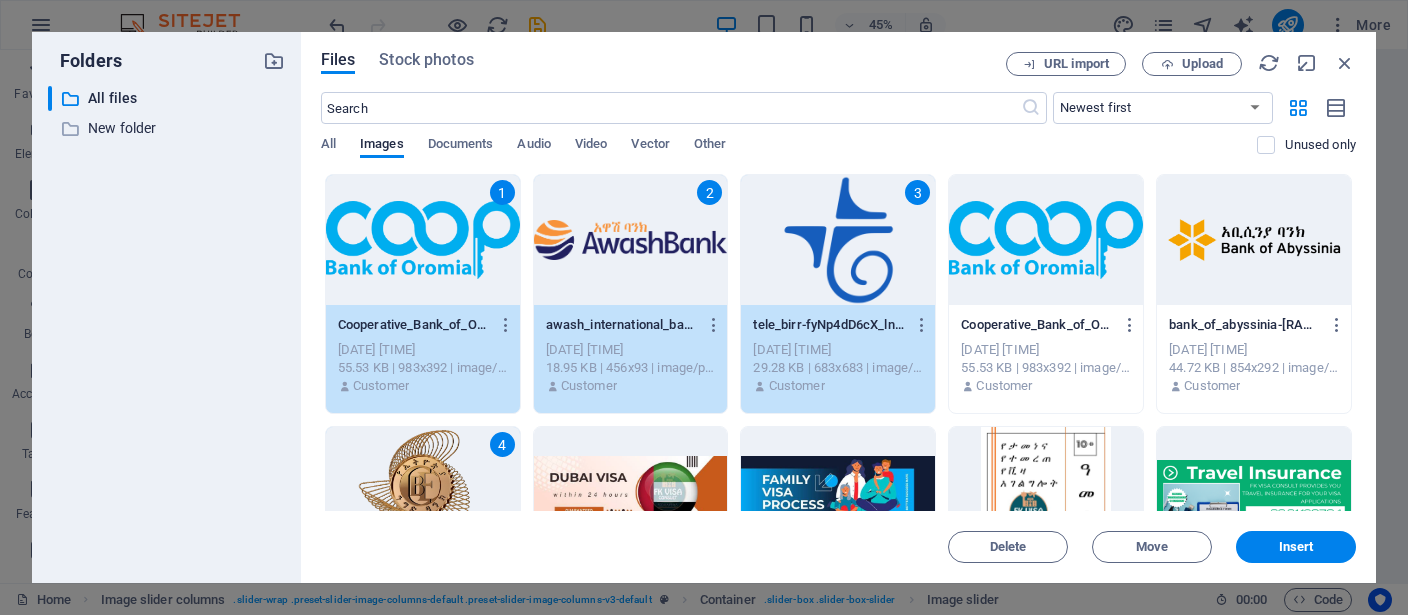 click at bounding box center (1254, 240) 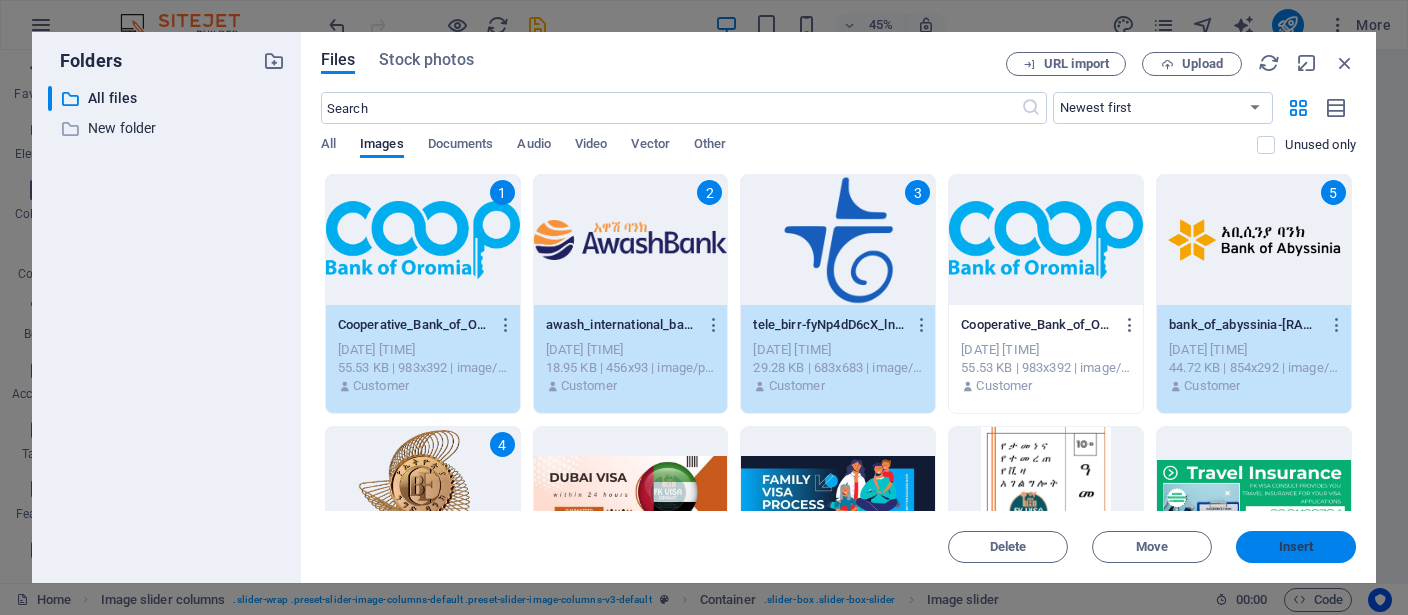 click on "Insert" at bounding box center (1296, 547) 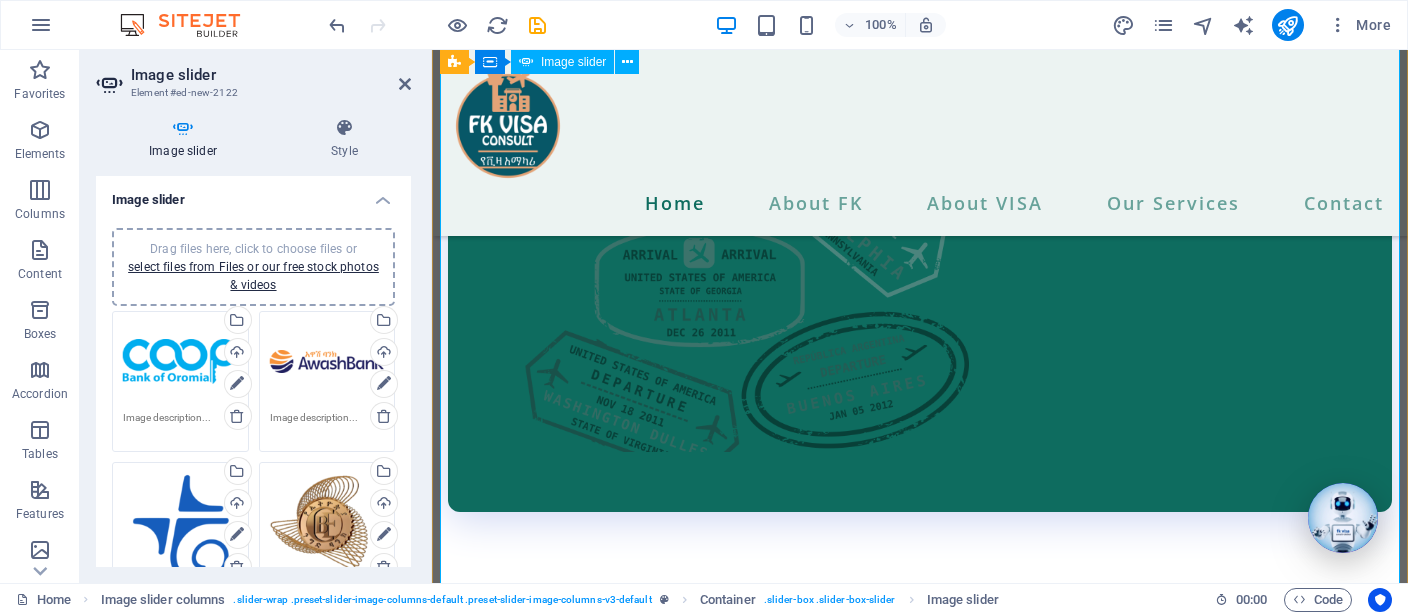 scroll, scrollTop: 7515, scrollLeft: 0, axis: vertical 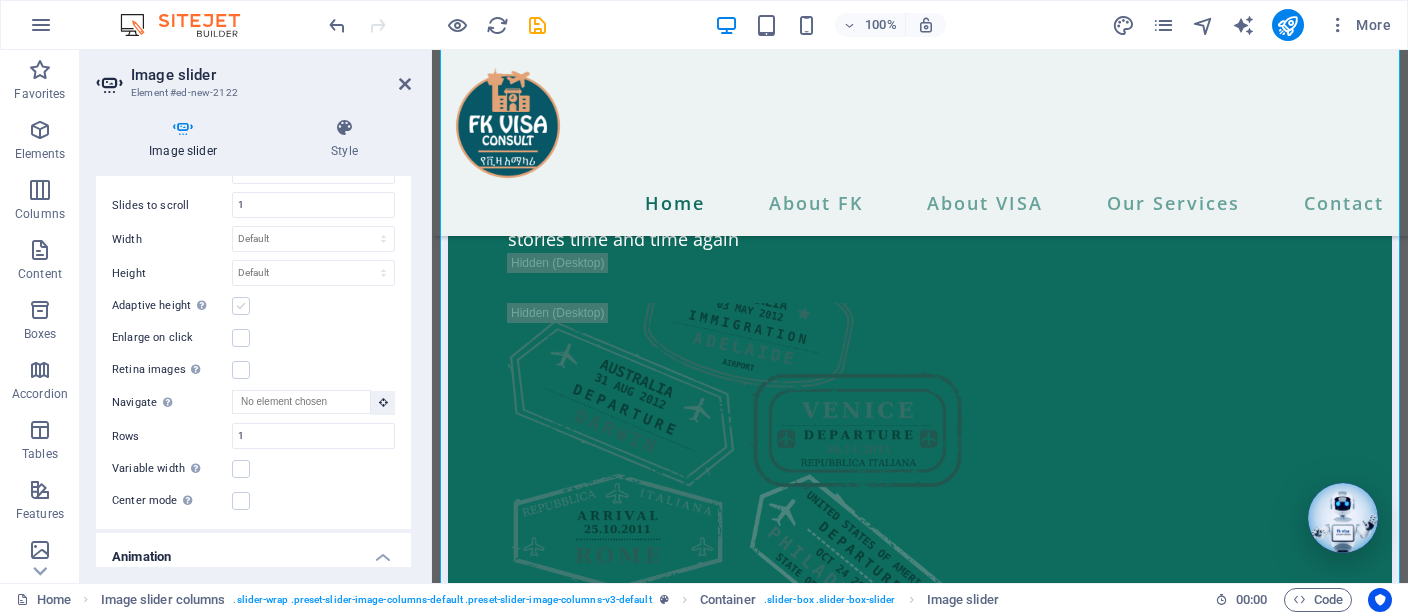 click at bounding box center [241, 306] 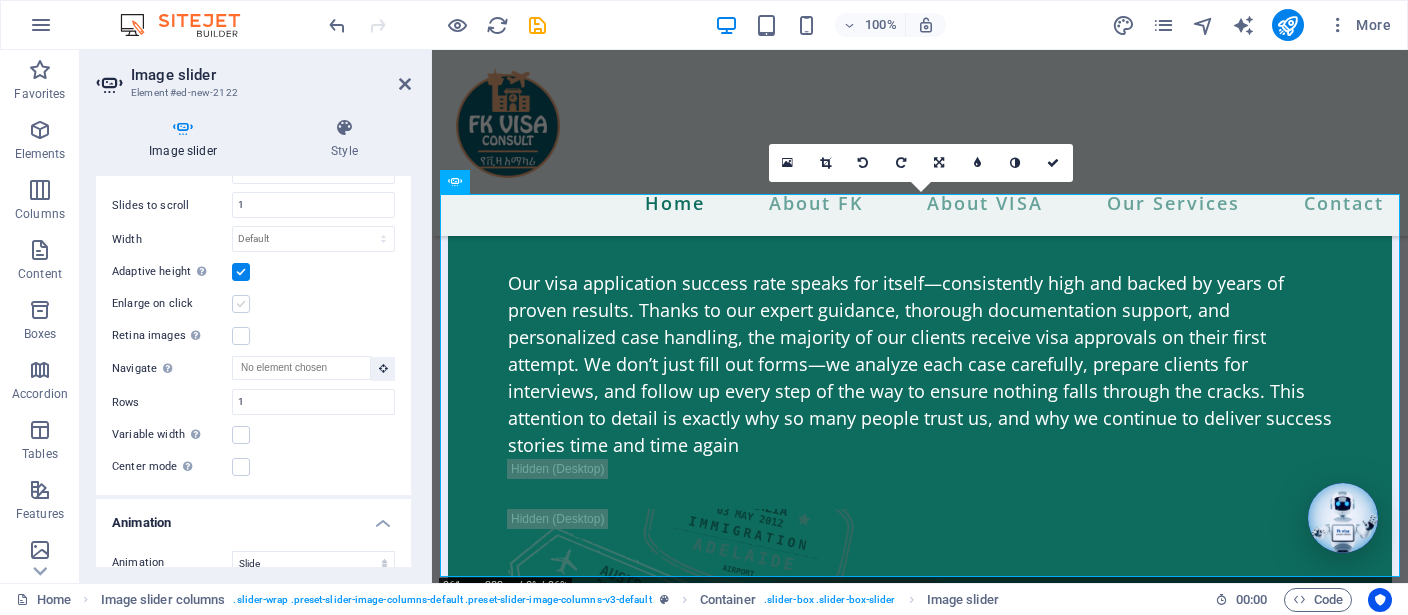 scroll, scrollTop: 7084, scrollLeft: 0, axis: vertical 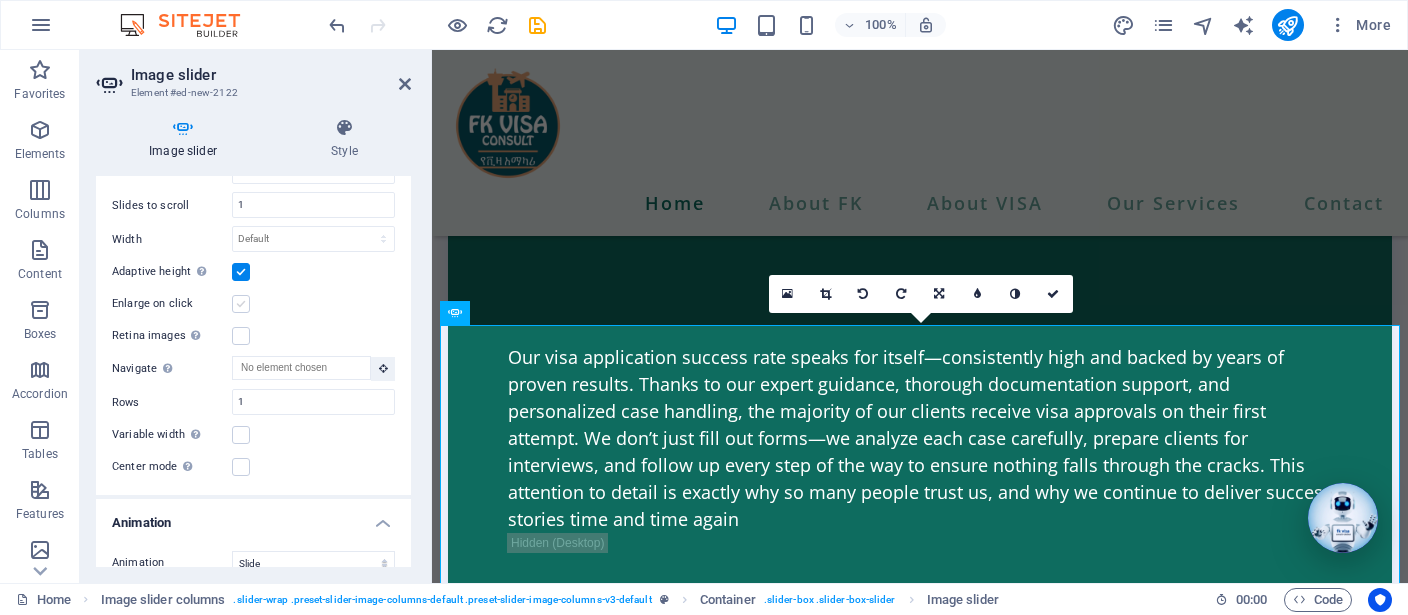 click at bounding box center (241, 304) 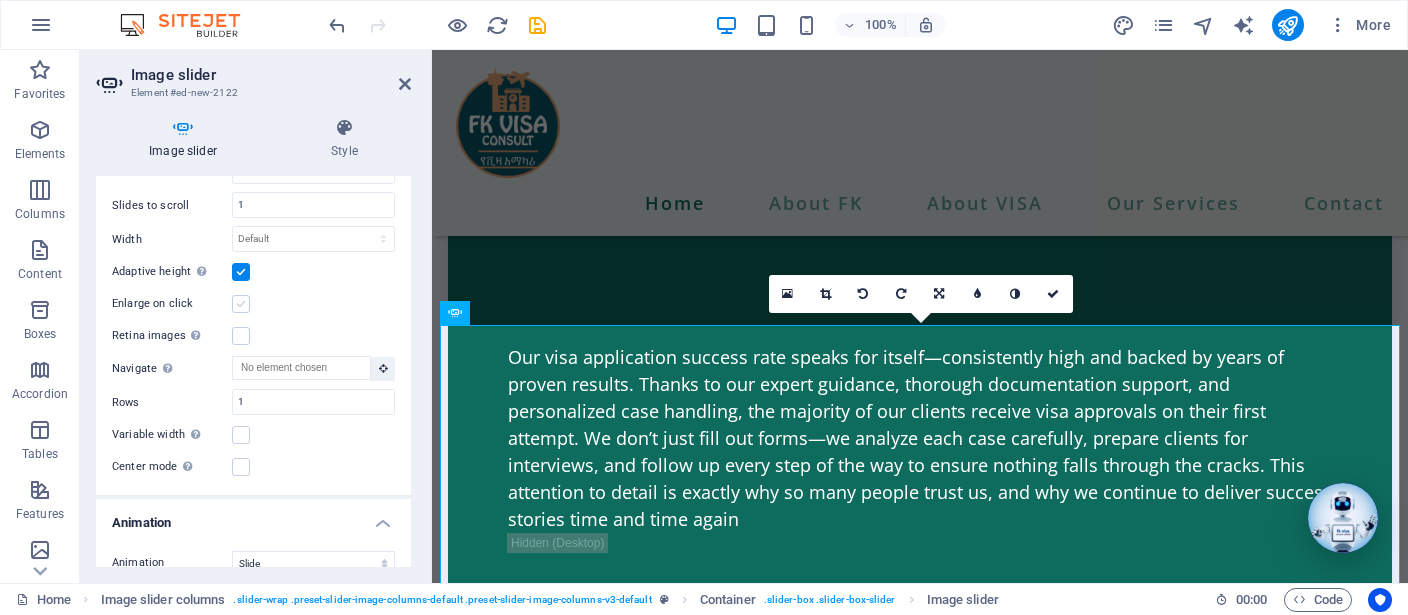 click on "Enlarge on click" at bounding box center [0, 0] 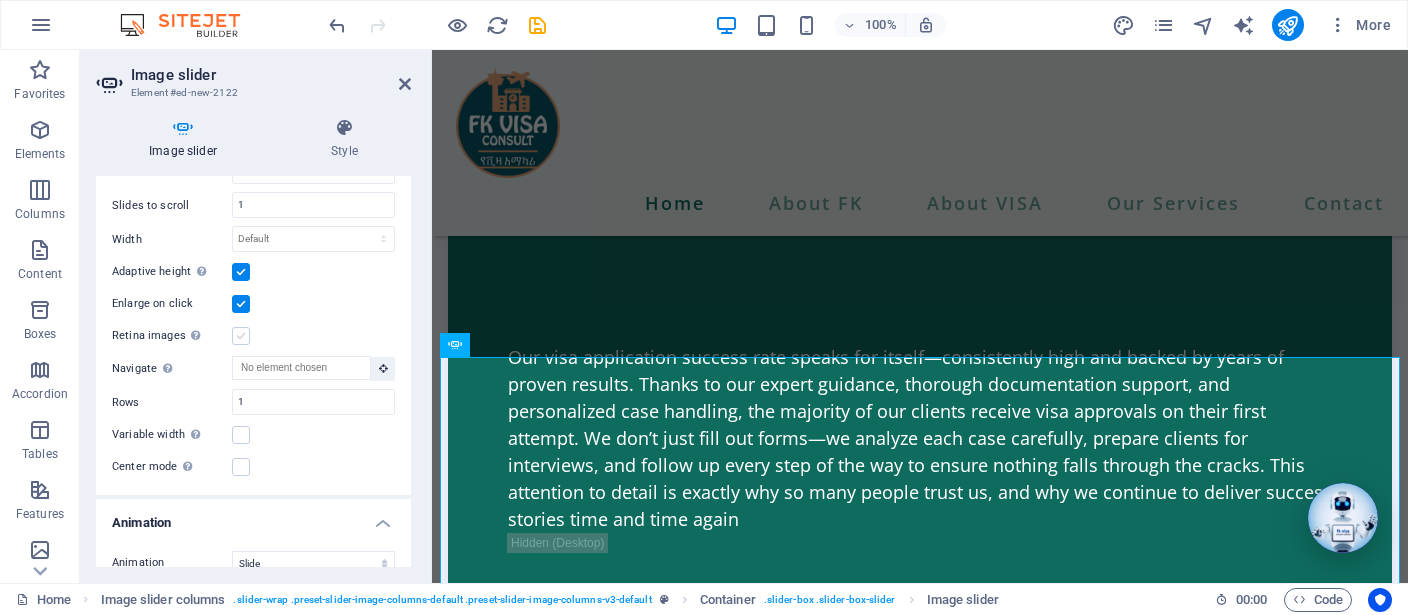 scroll, scrollTop: 6932, scrollLeft: 0, axis: vertical 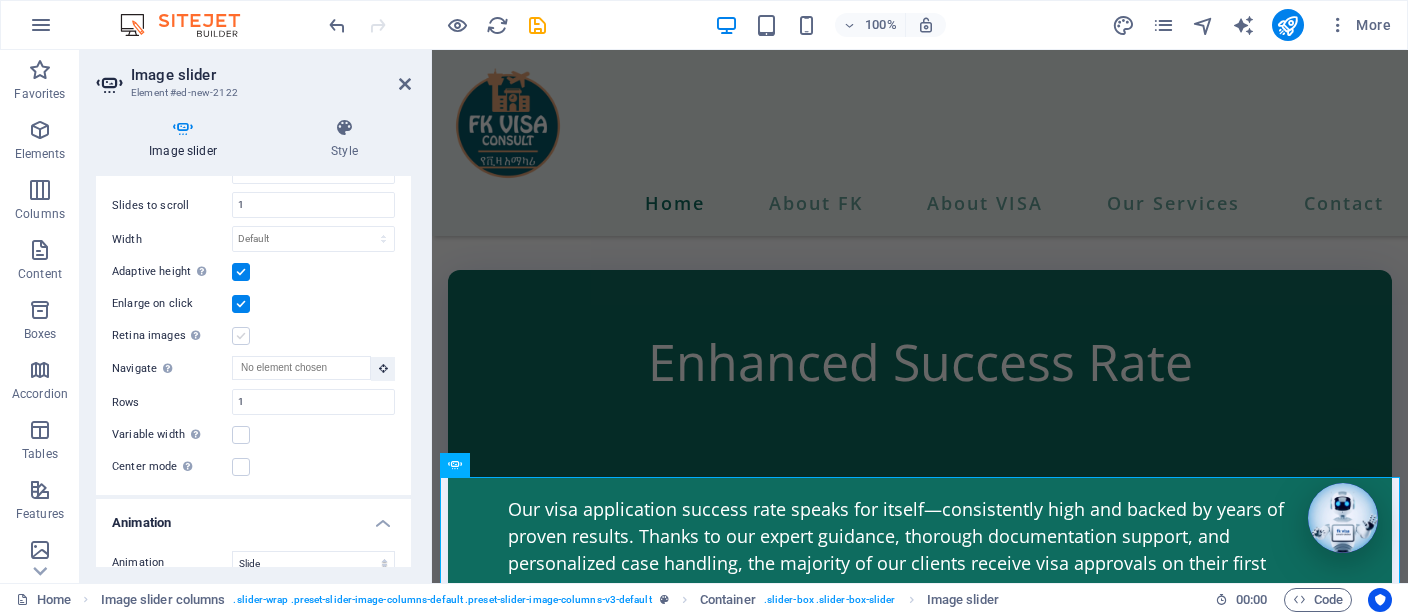 click at bounding box center (241, 336) 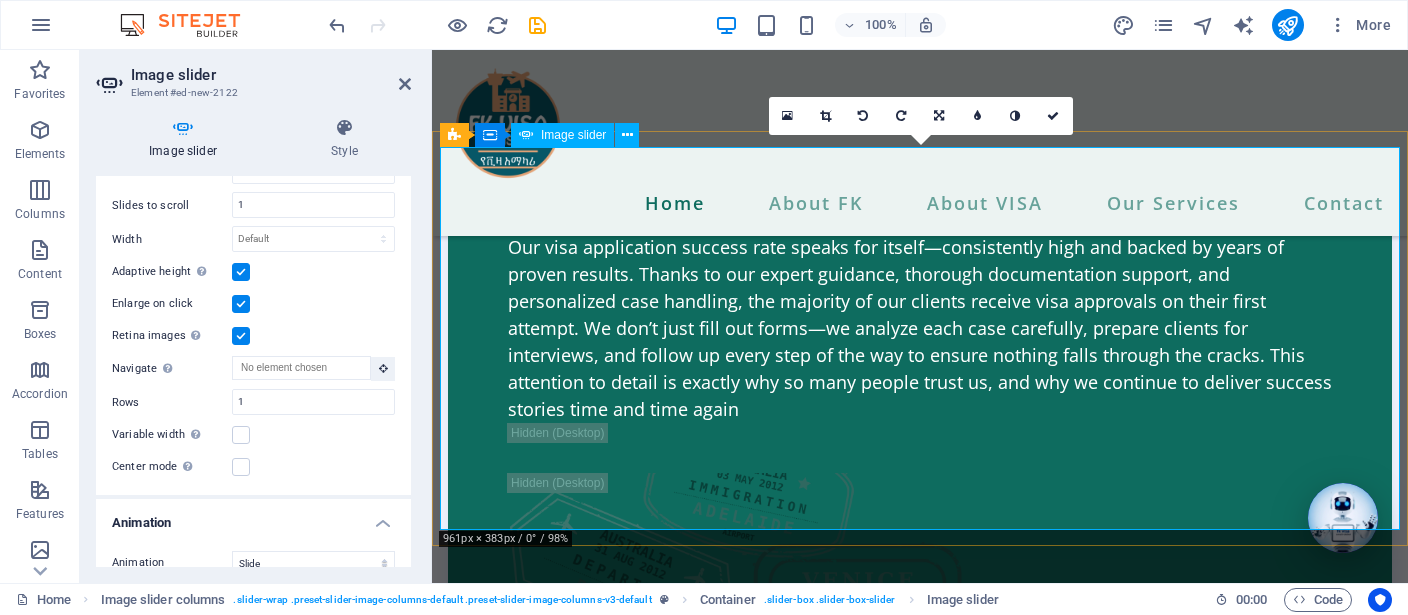 scroll, scrollTop: 7157, scrollLeft: 0, axis: vertical 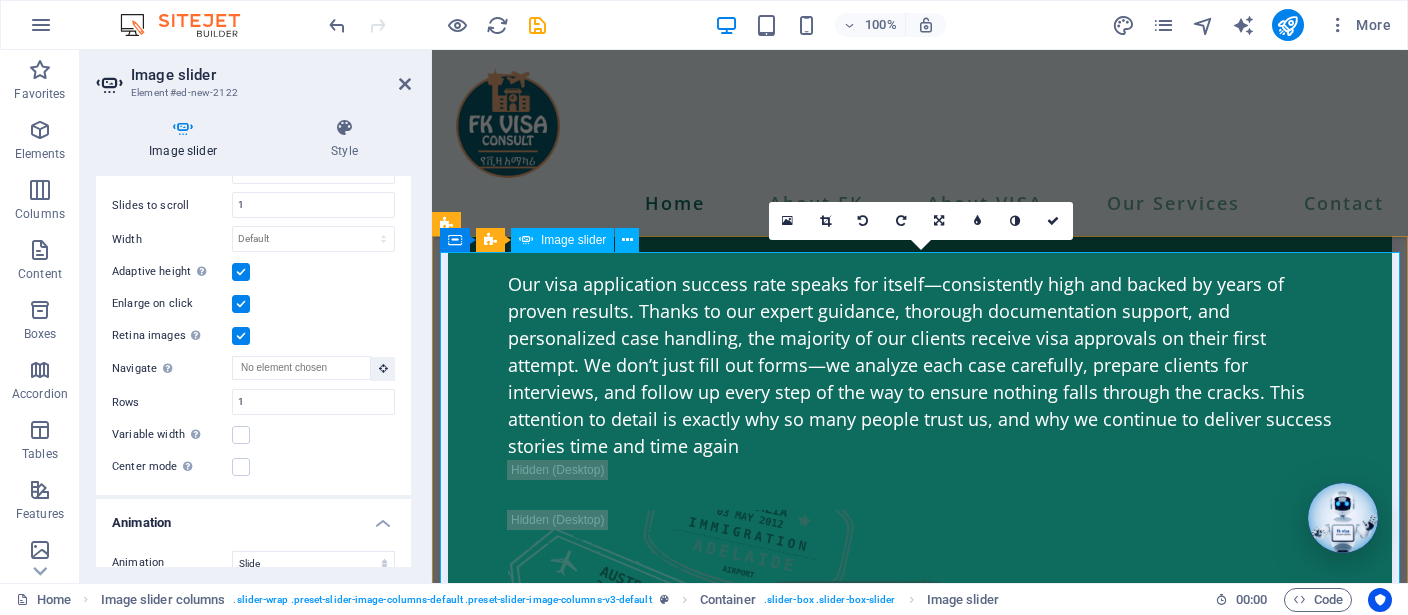 click at bounding box center (-33, 14202) 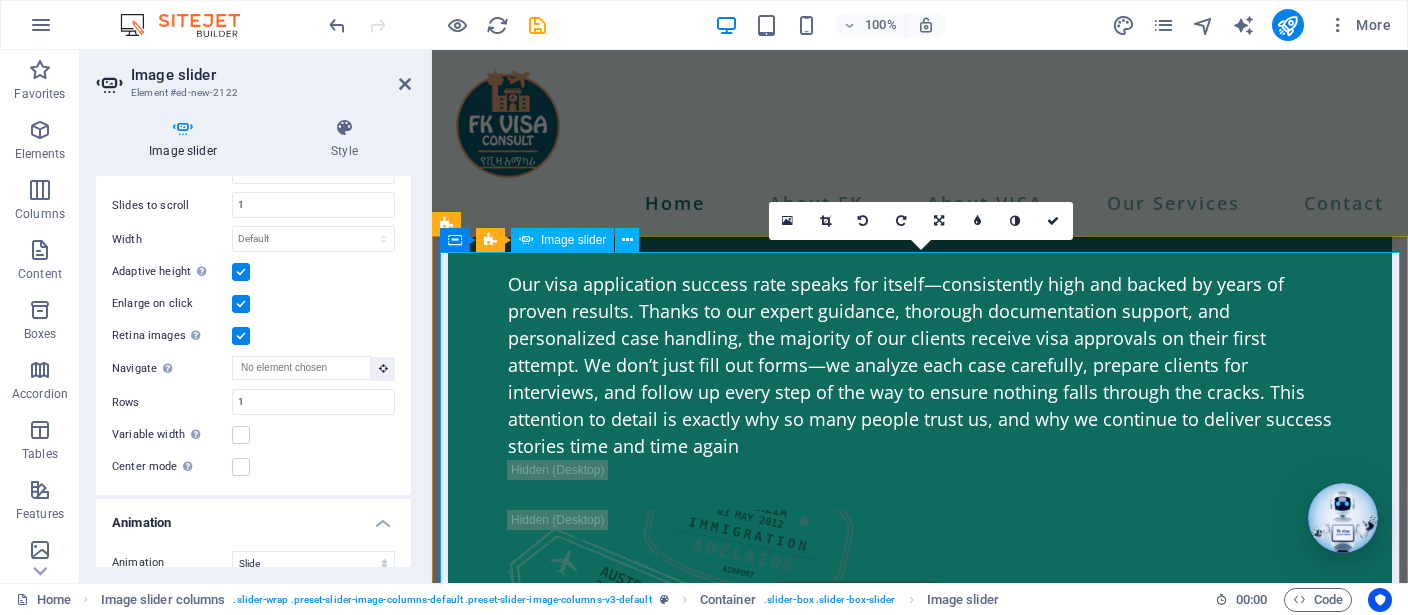 click at bounding box center (-33, 14202) 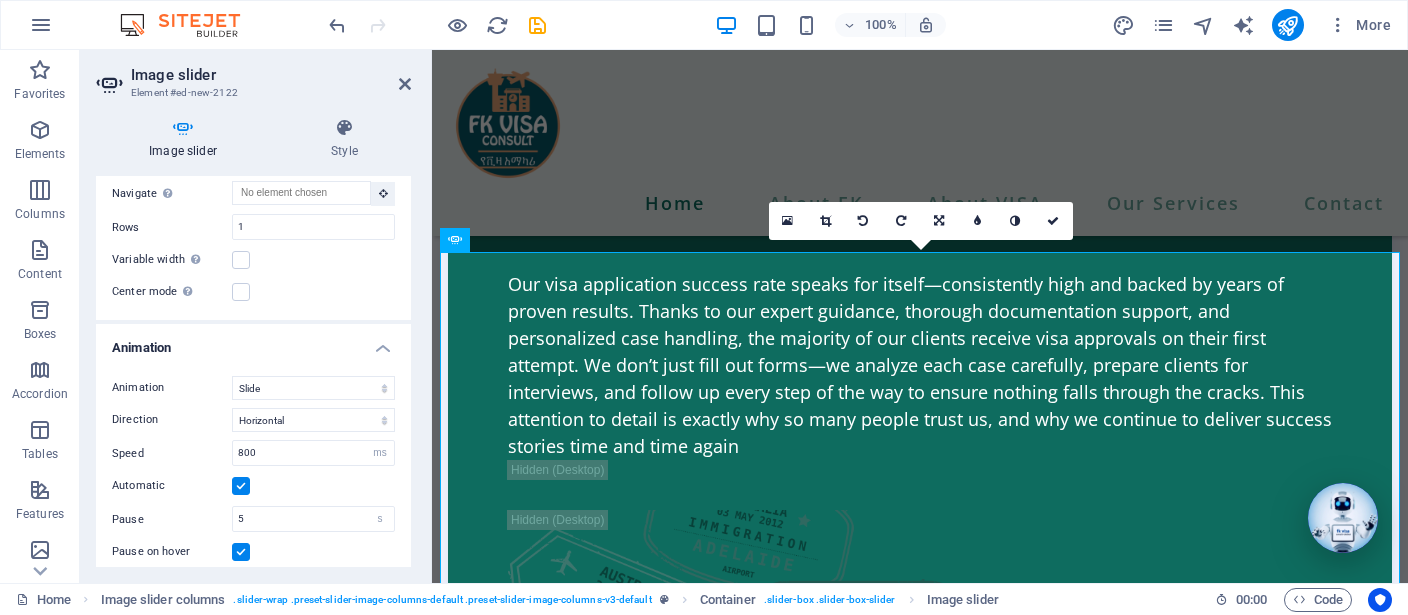 scroll, scrollTop: 1016, scrollLeft: 0, axis: vertical 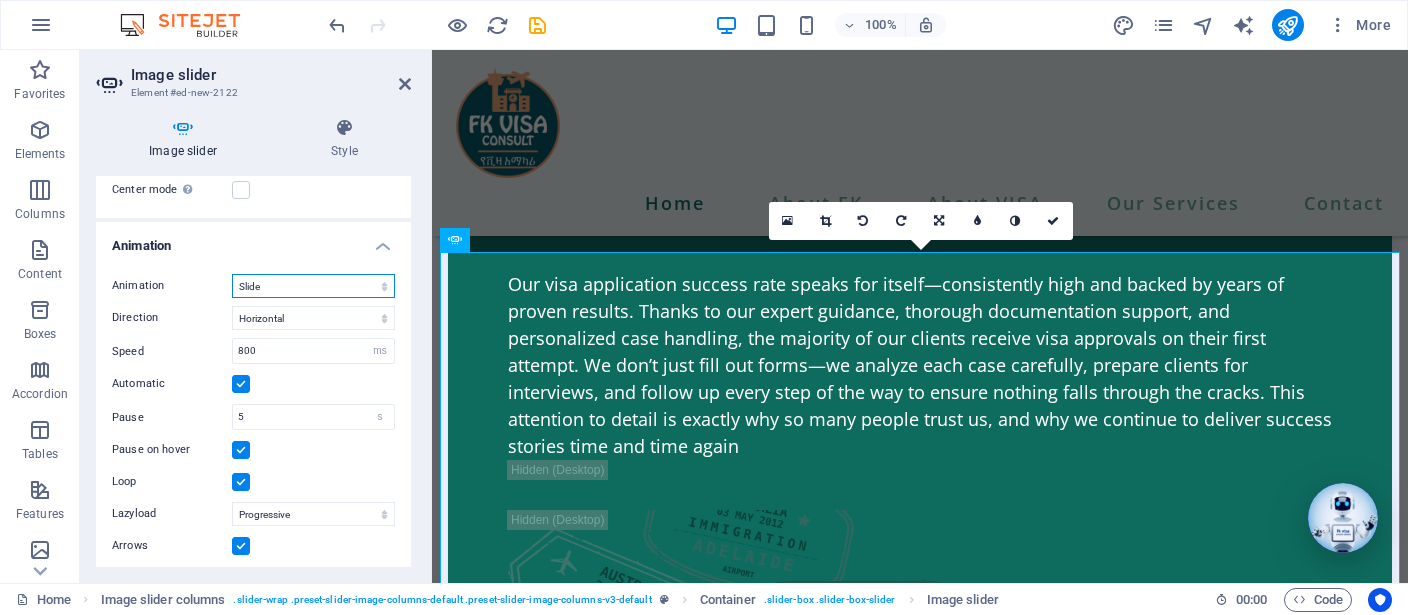 click on "Slide Fade" at bounding box center [313, 286] 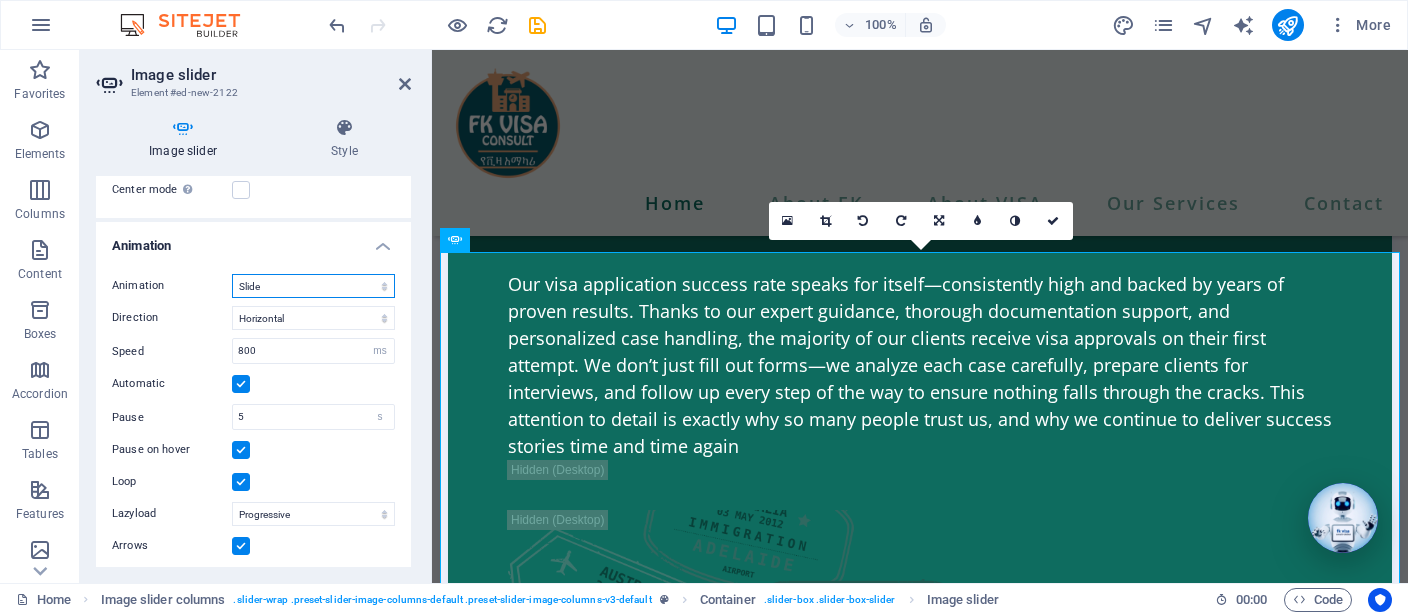 click on "Slide Fade" at bounding box center (313, 286) 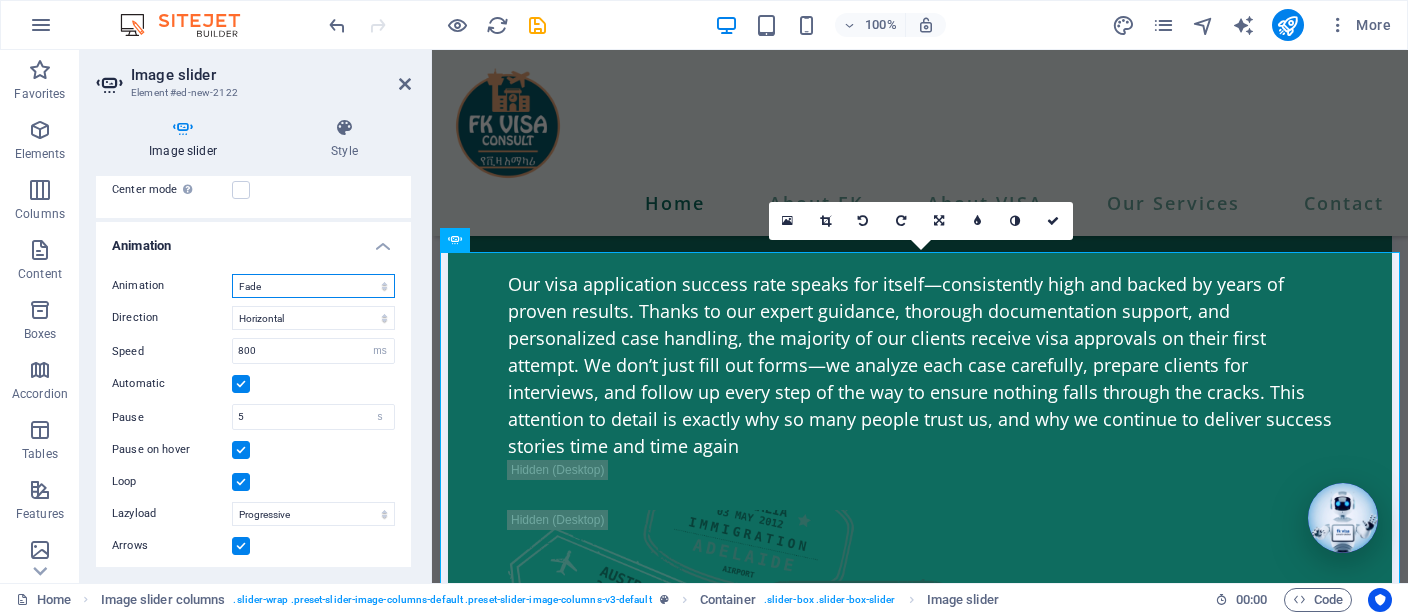 click on "Fade" at bounding box center (0, 0) 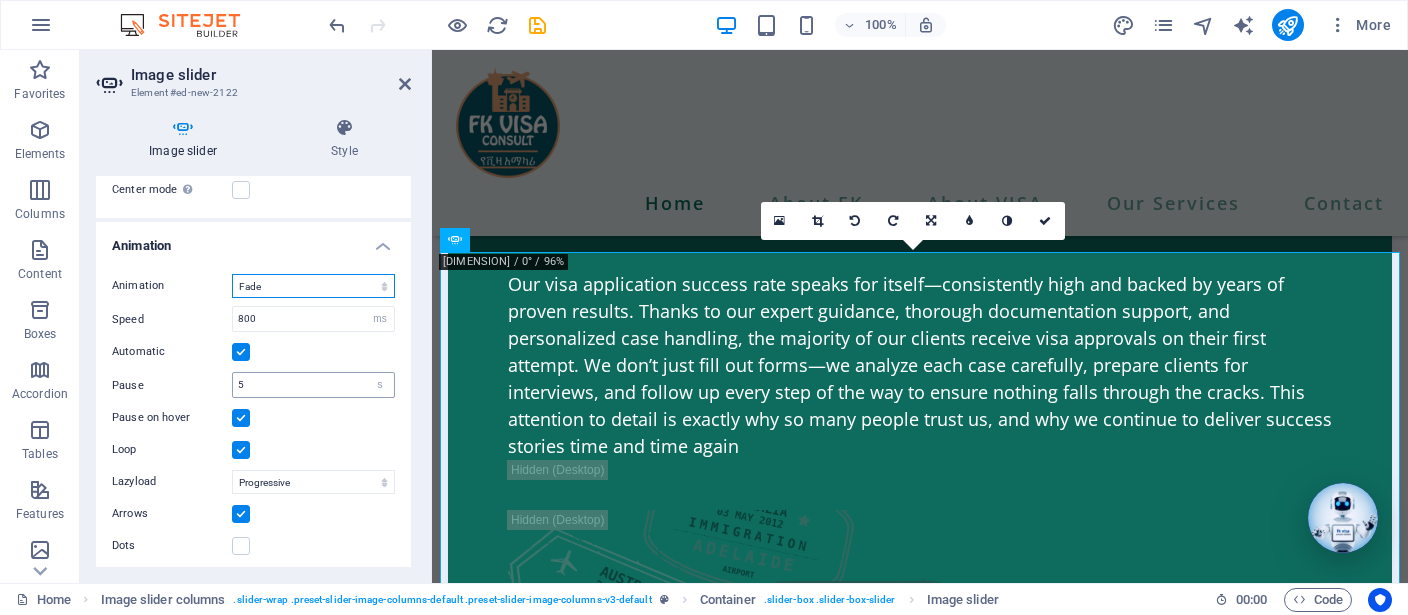 scroll, scrollTop: 1018, scrollLeft: 0, axis: vertical 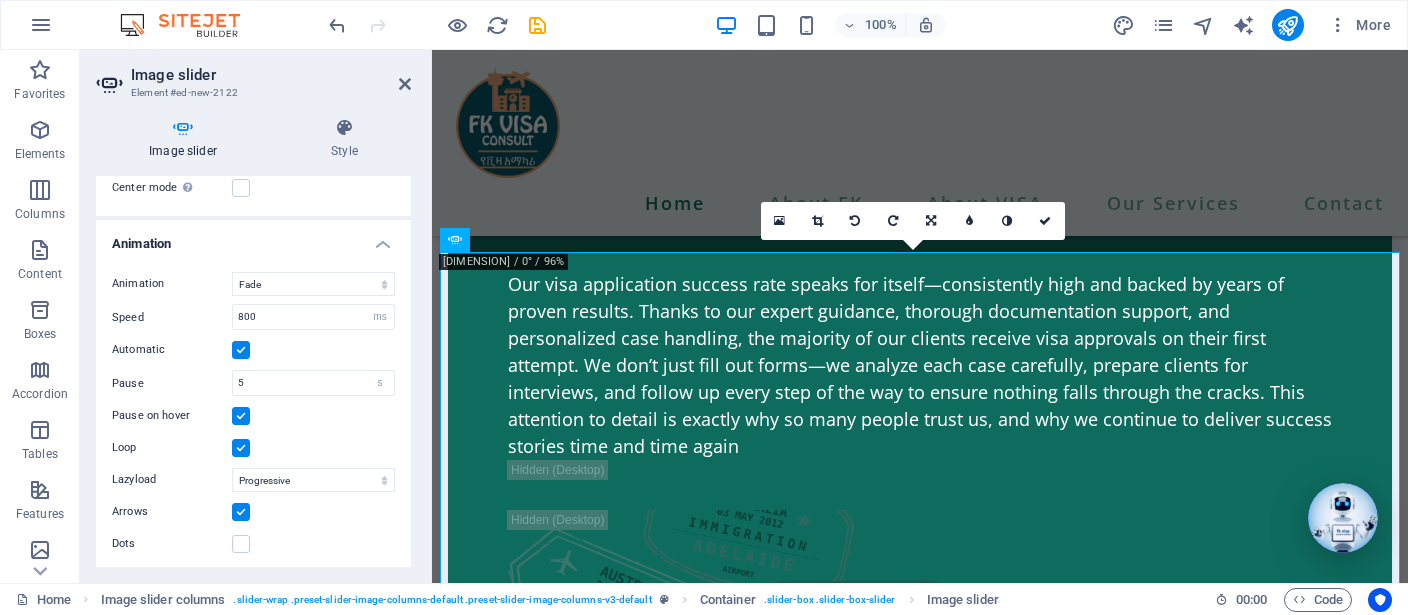 click at bounding box center (241, 416) 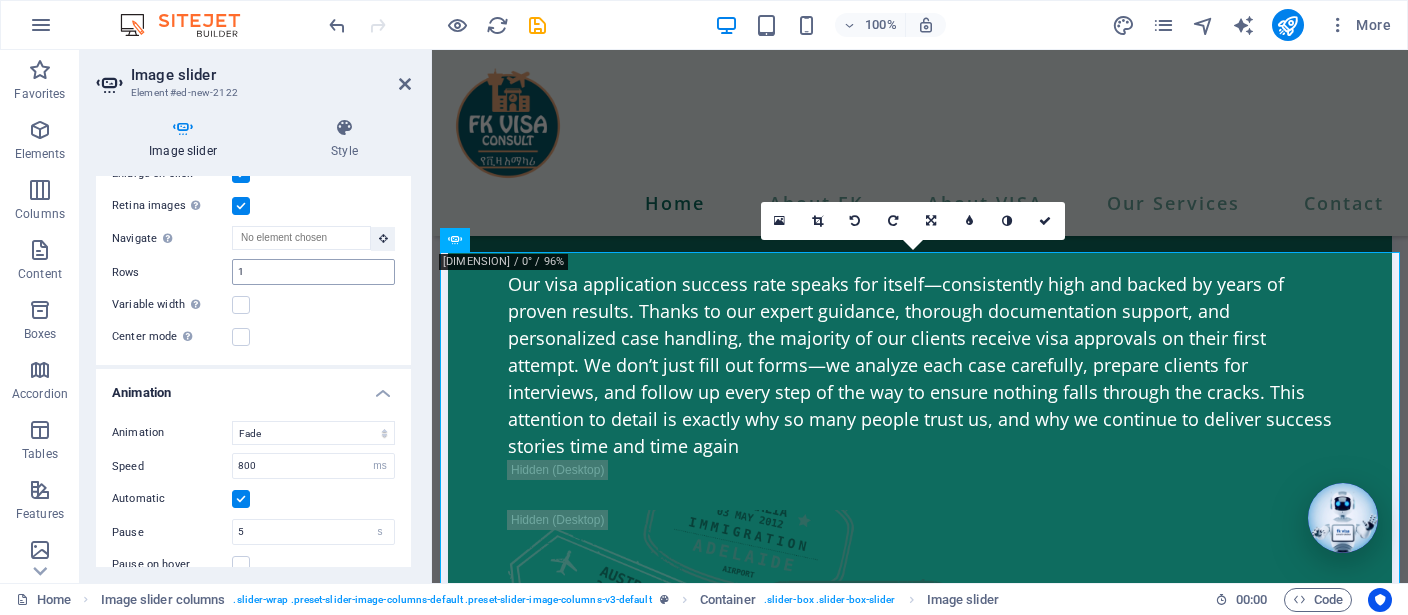 scroll, scrollTop: 833, scrollLeft: 0, axis: vertical 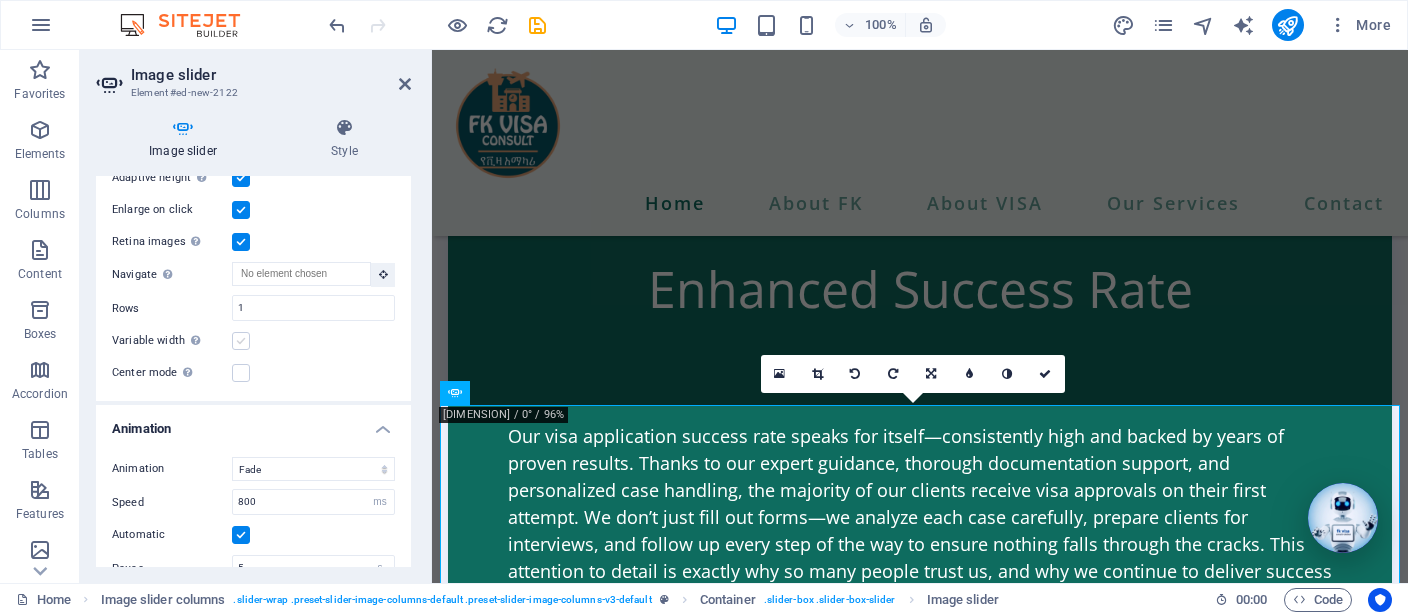 click at bounding box center [241, 341] 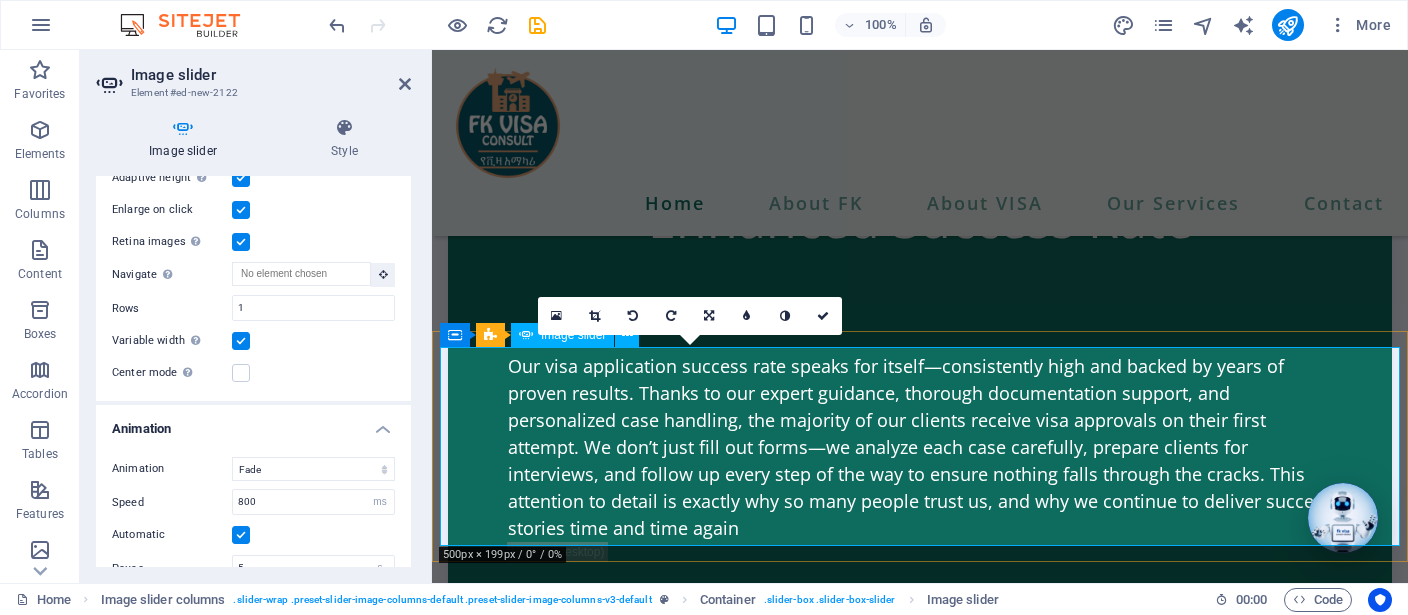 scroll, scrollTop: 7111, scrollLeft: 0, axis: vertical 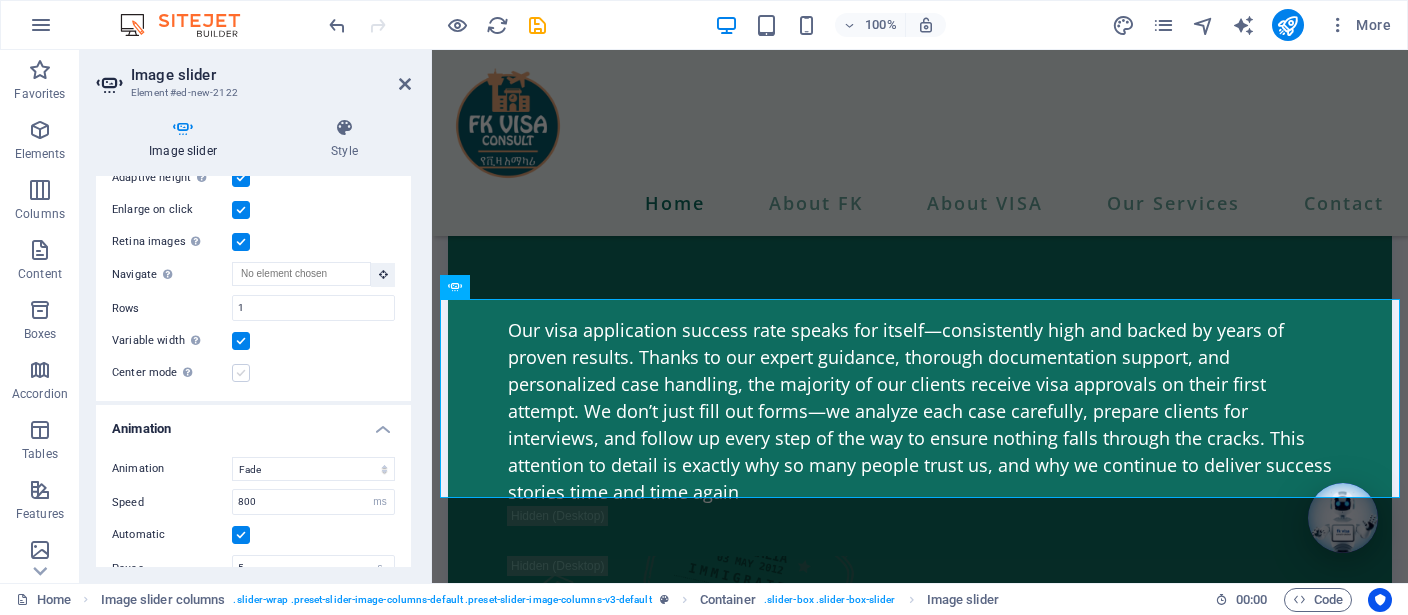 click at bounding box center (241, 373) 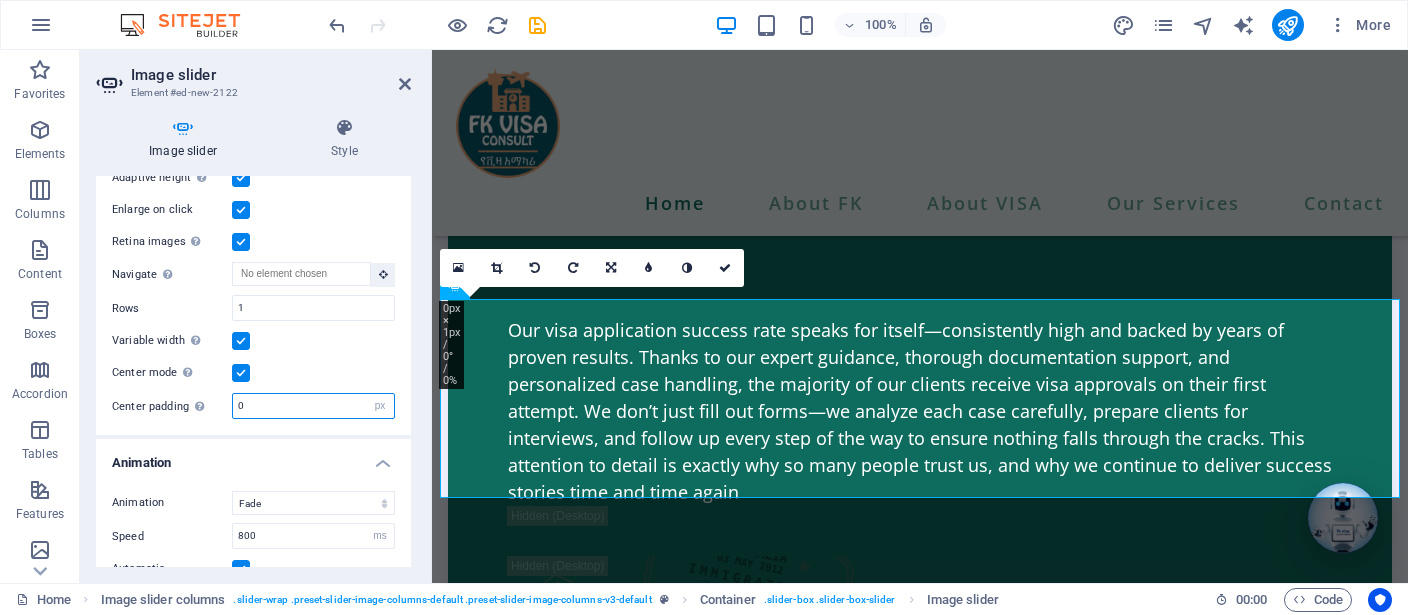 click on "0" at bounding box center (313, 406) 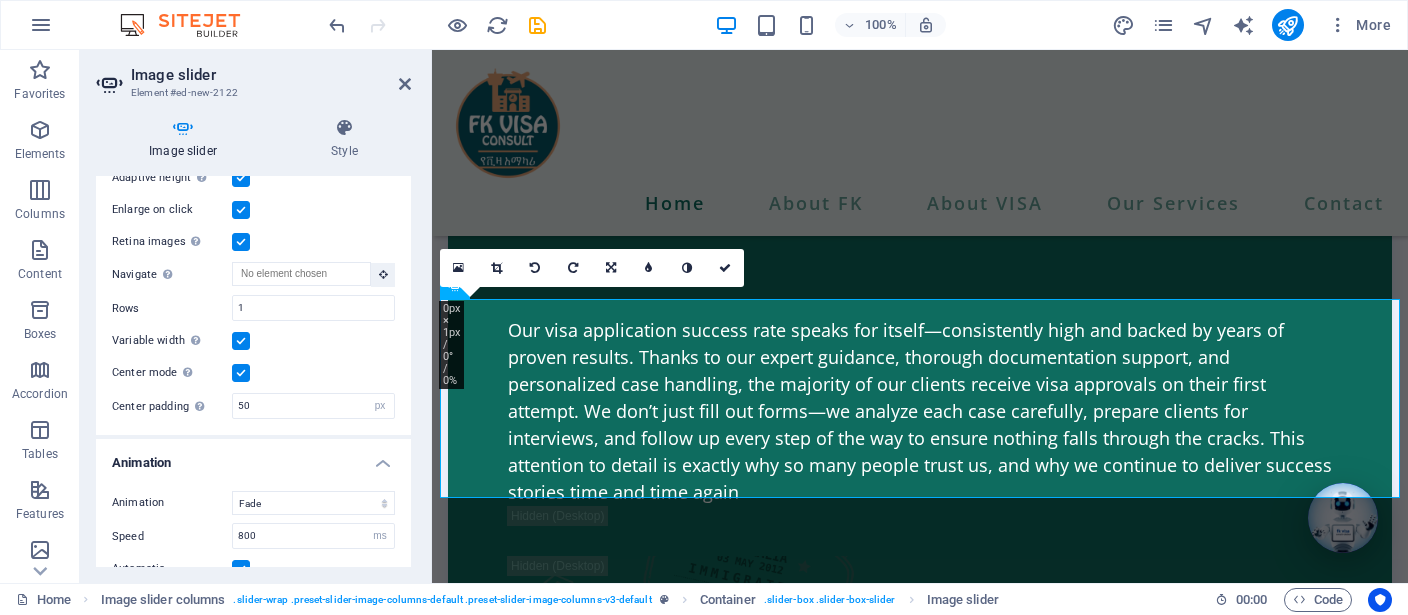 click on "Slides to show 1 Slides to scroll 1 Width Default px % rem em vw vh Height Default px rem em vw vh Adaptive height Automatically adjust the height for single slide horizontal sliders Enlarge on click Retina images Automatically load retina image and smartphone optimized sizes. Navigate Select another slider to be navigated by this one
Rows 1 Slides per row 1 Variable width Automatically adjust the width of the visible slide. Center mode Enables centered view with partial previous/next slide. Use with odd numbered "Slides to show" counts. Center padding Not visible while "Variable width" is activated 50 px %" at bounding box center [253, 241] 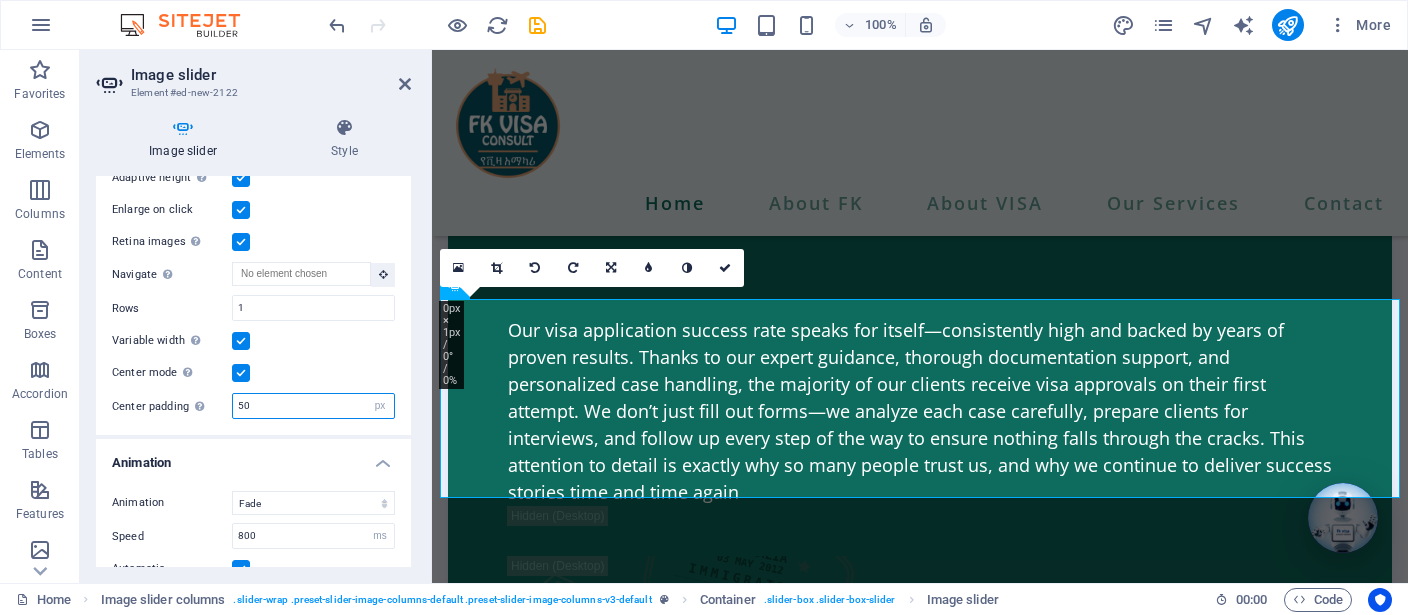 click on "50" at bounding box center [313, 406] 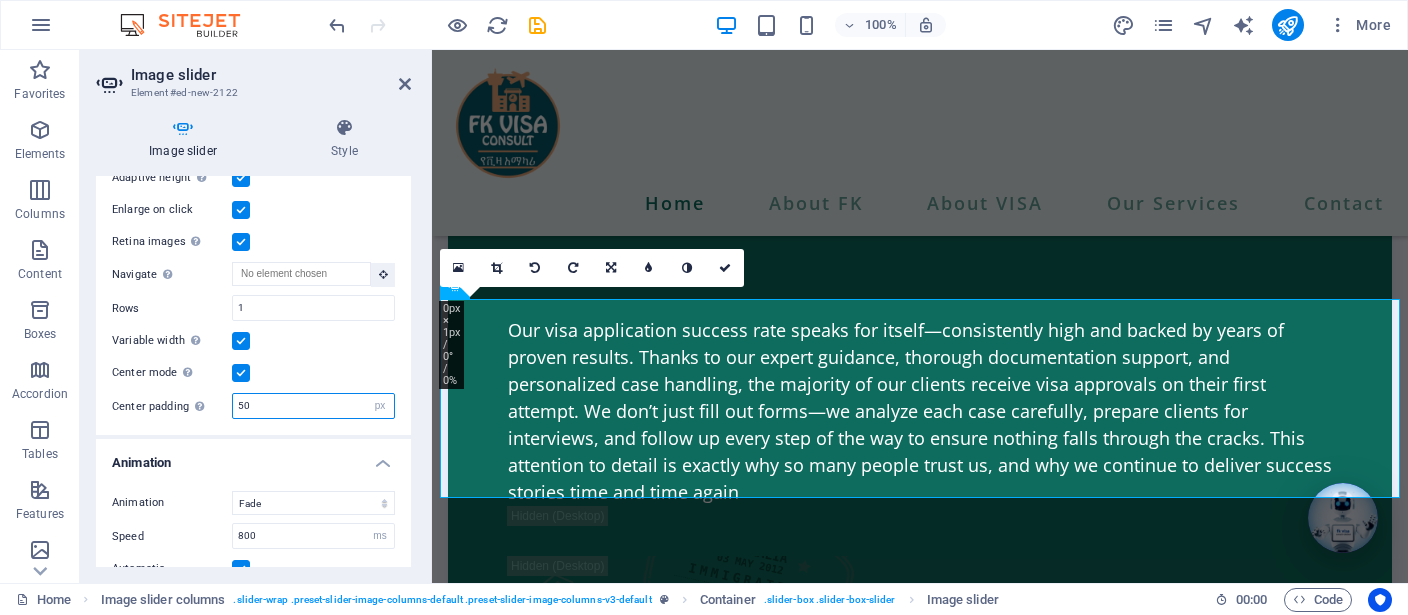 click on "50" at bounding box center (313, 406) 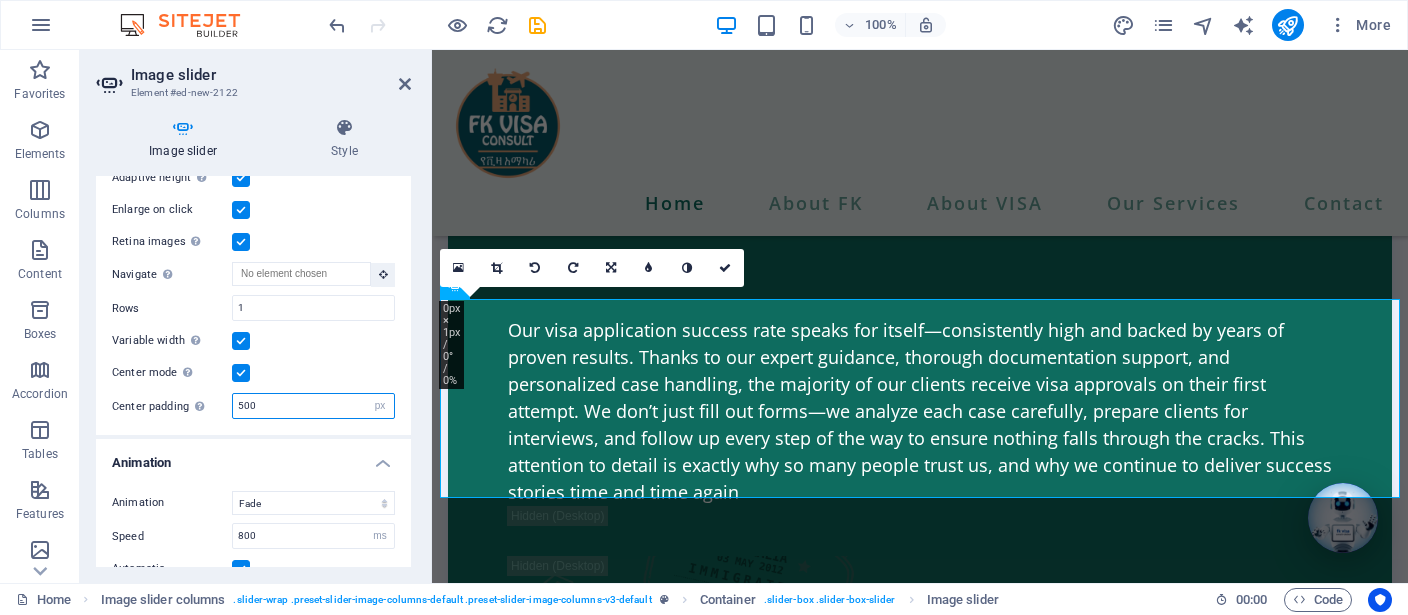 type on "500" 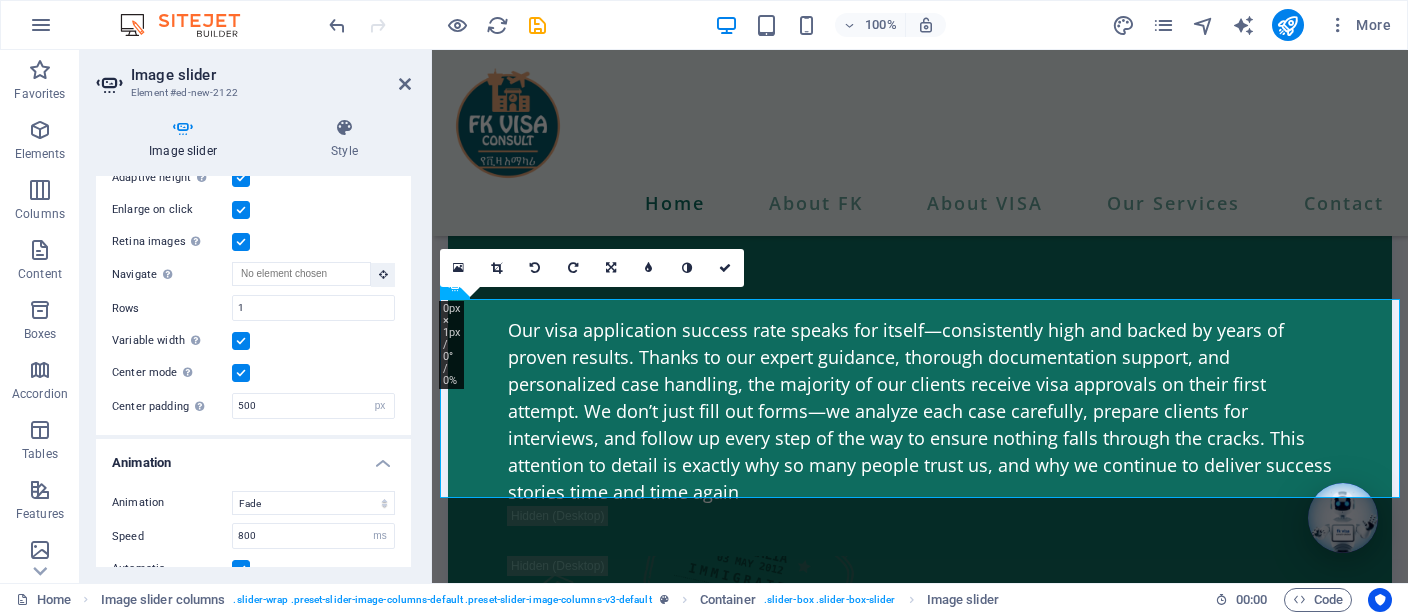 click on "Slides to show 1 Slides to scroll 1 Width Default px % rem em vw vh Height Default px rem em vw vh Adaptive height Automatically adjust the height for single slide horizontal sliders Enlarge on click Retina images Automatically load retina image and smartphone optimized sizes. Navigate Select another slider to be navigated by this one
Rows 1 Slides per row 1 Variable width Automatically adjust the width of the visible slide. Center mode Enables centered view with partial previous/next slide. Use with odd numbered "Slides to show" counts. Center padding Not visible while "Variable width" is activated 500 px %" at bounding box center (253, 241) 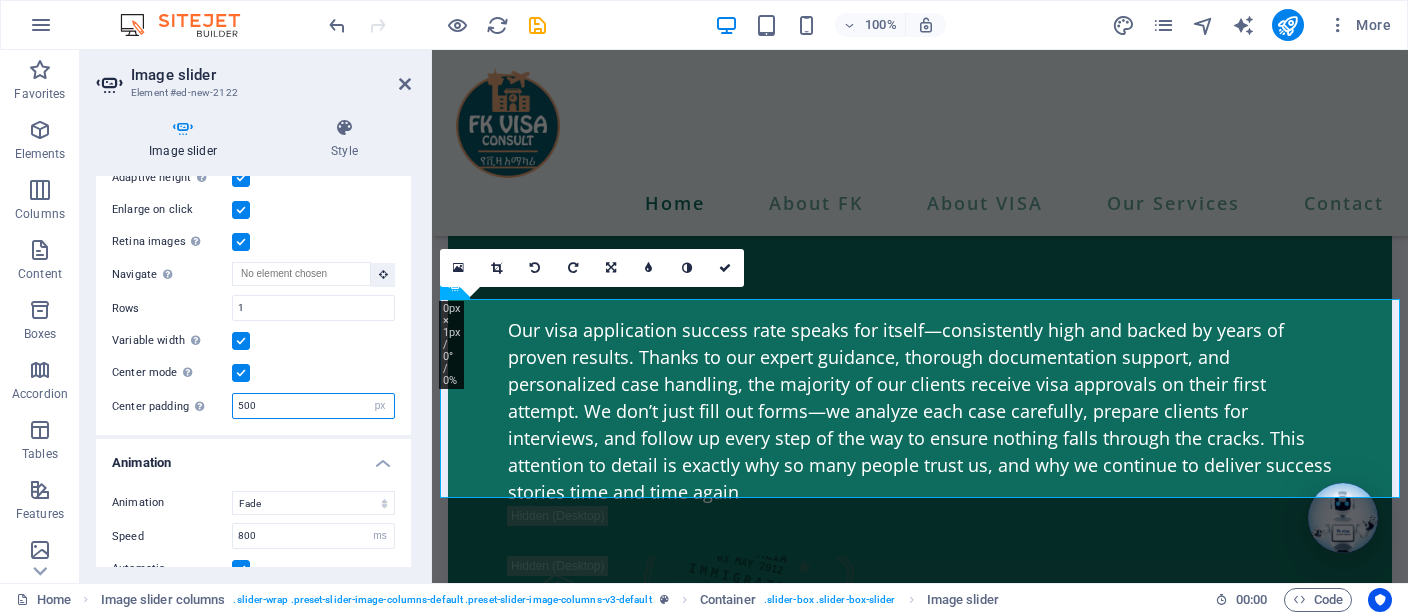 click on "500" at bounding box center (313, 406) 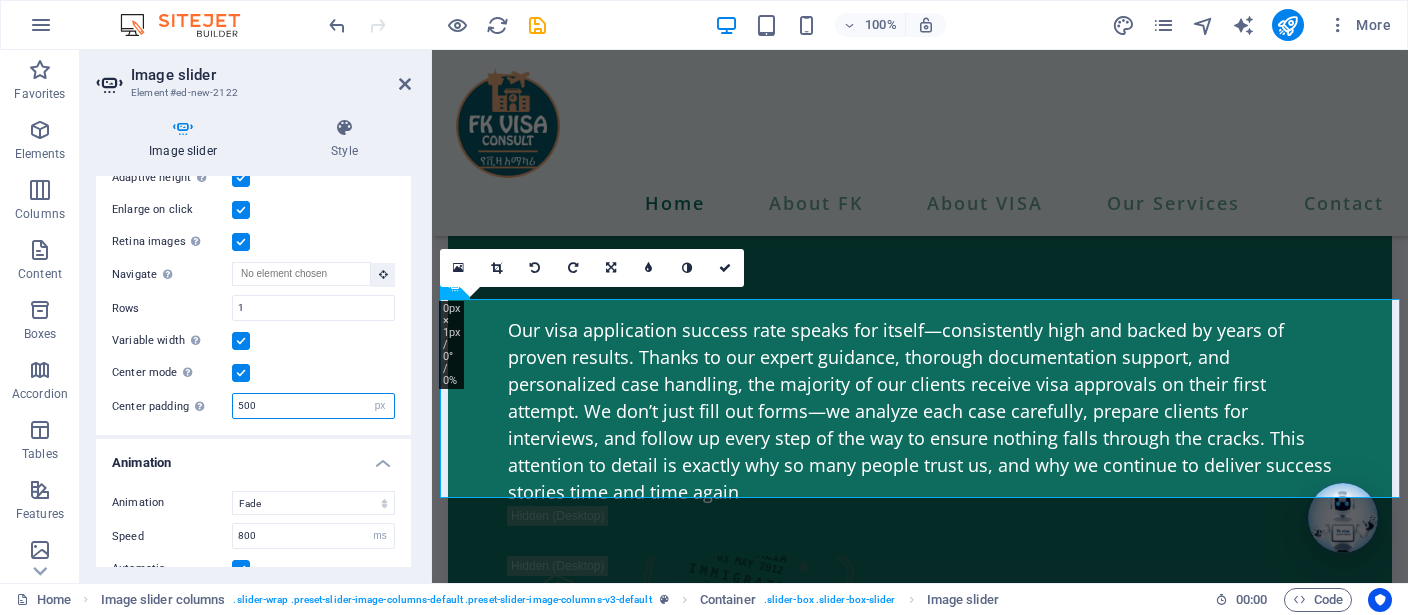 click on "500" at bounding box center (313, 406) 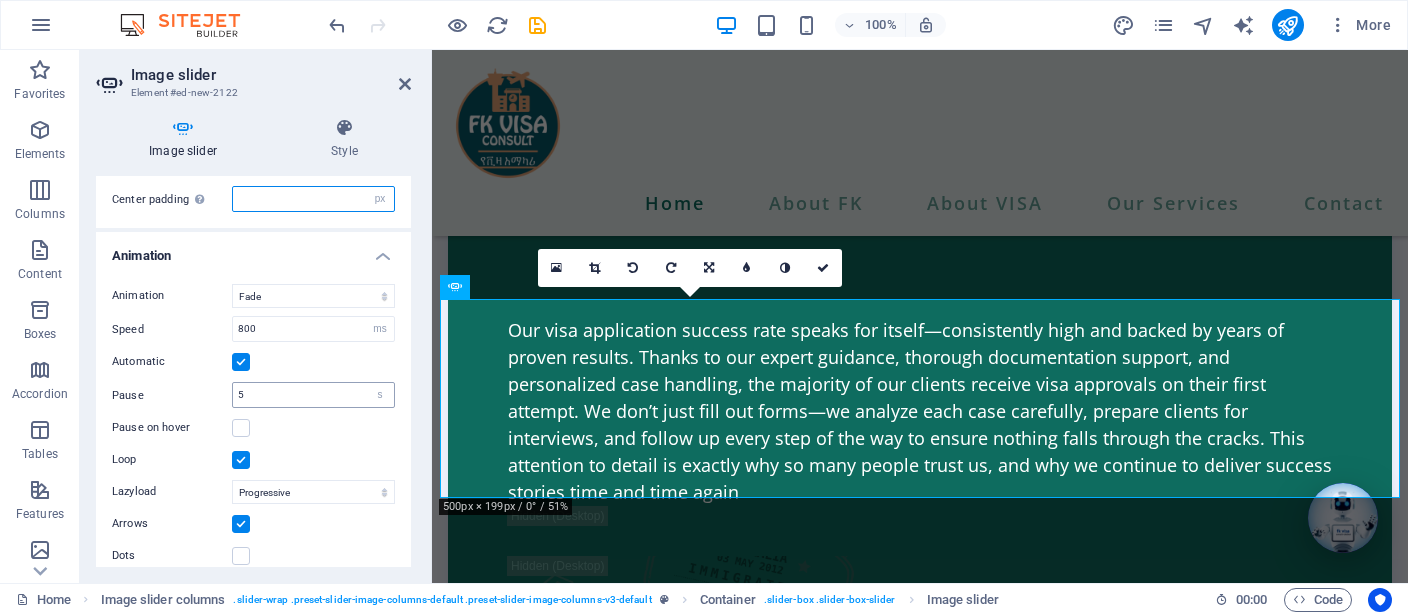 scroll, scrollTop: 1051, scrollLeft: 0, axis: vertical 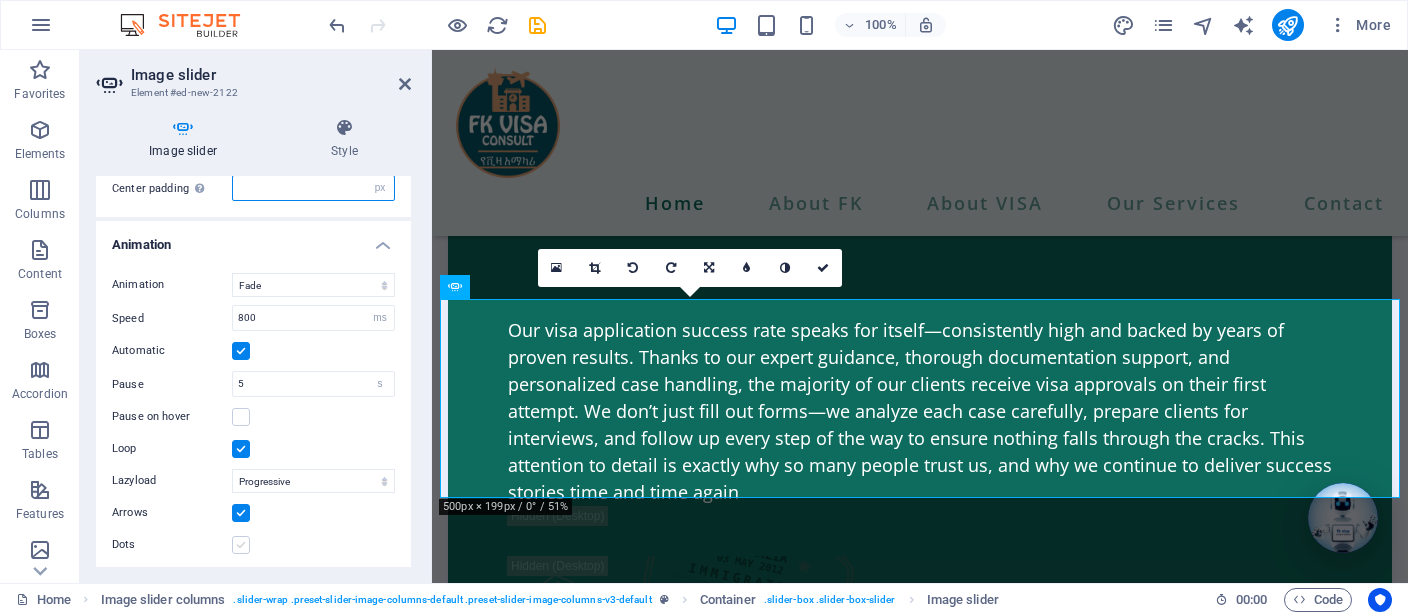 type 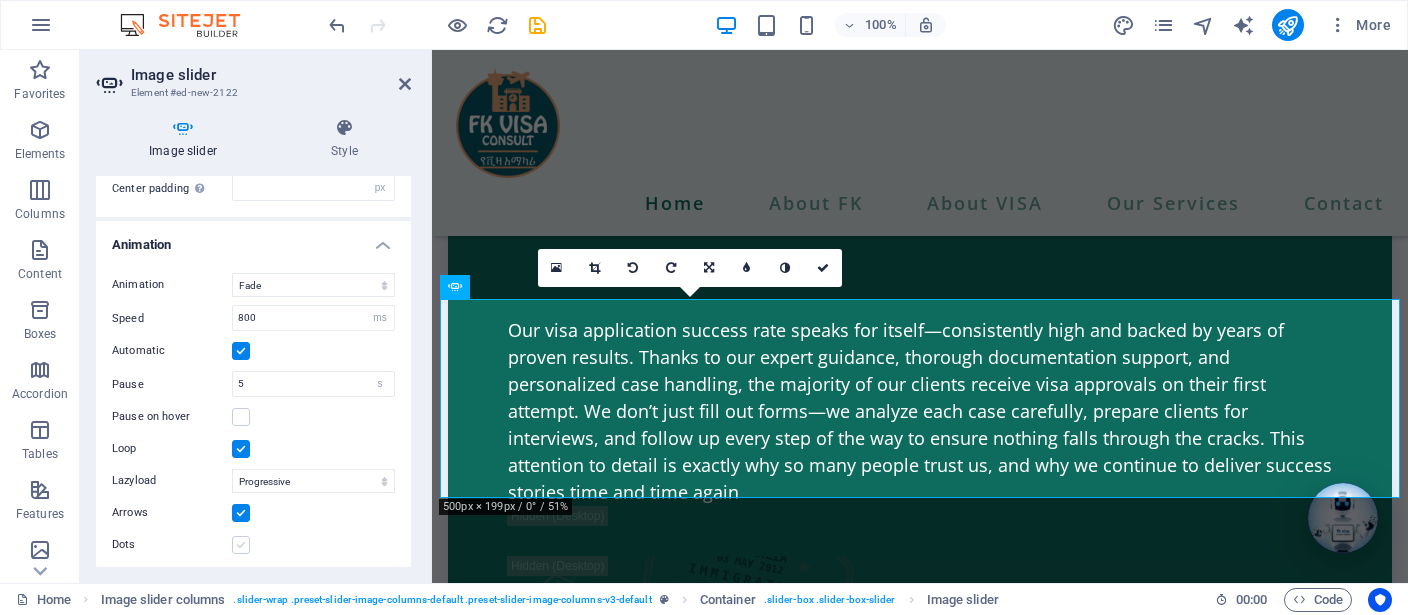 click at bounding box center [241, 545] 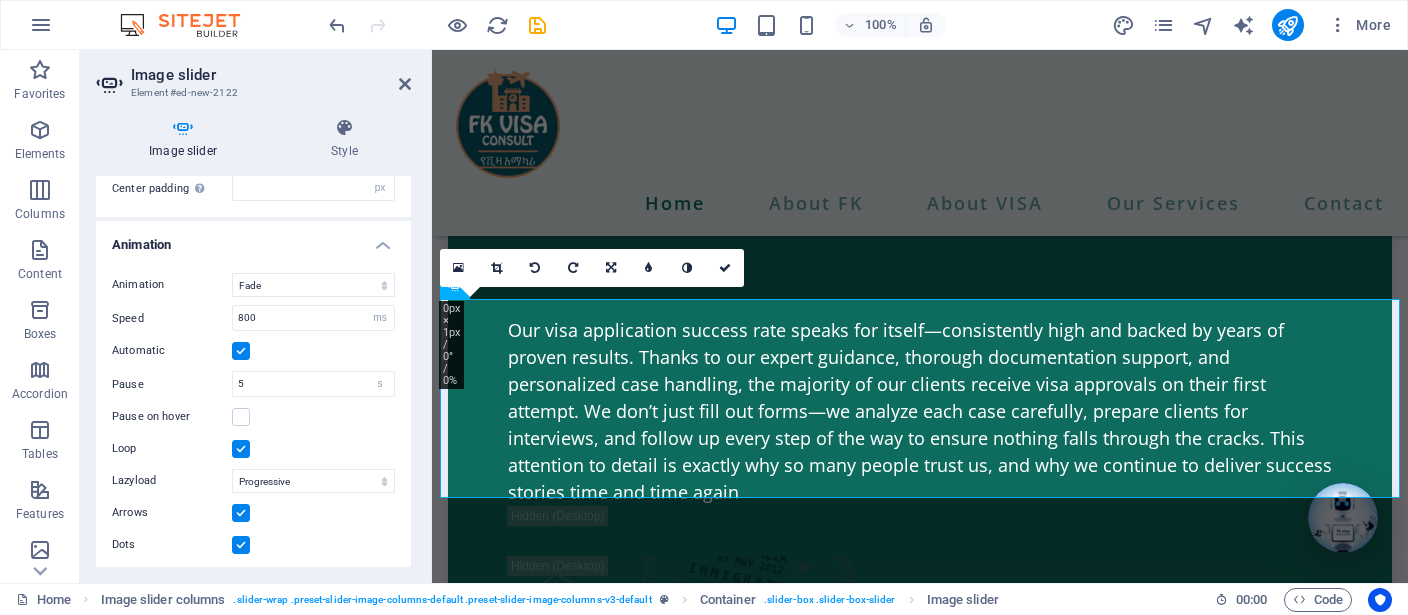 click at bounding box center [241, 545] 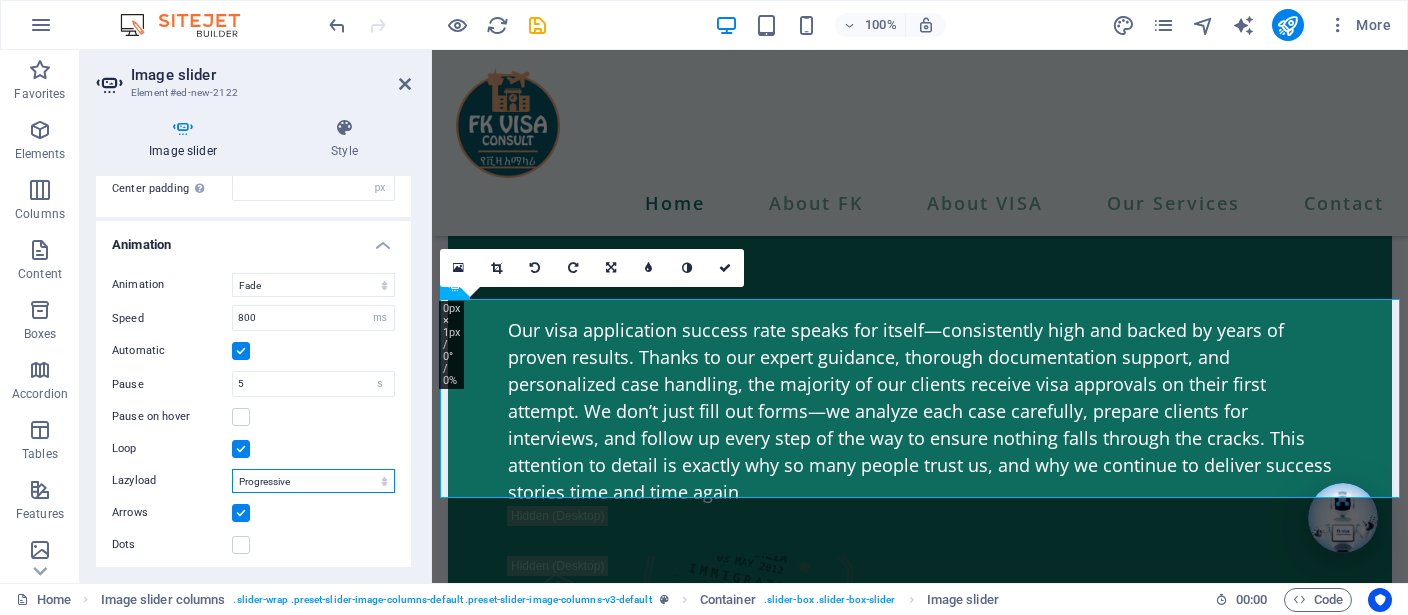 click on "Off On demand Progressive" at bounding box center [313, 481] 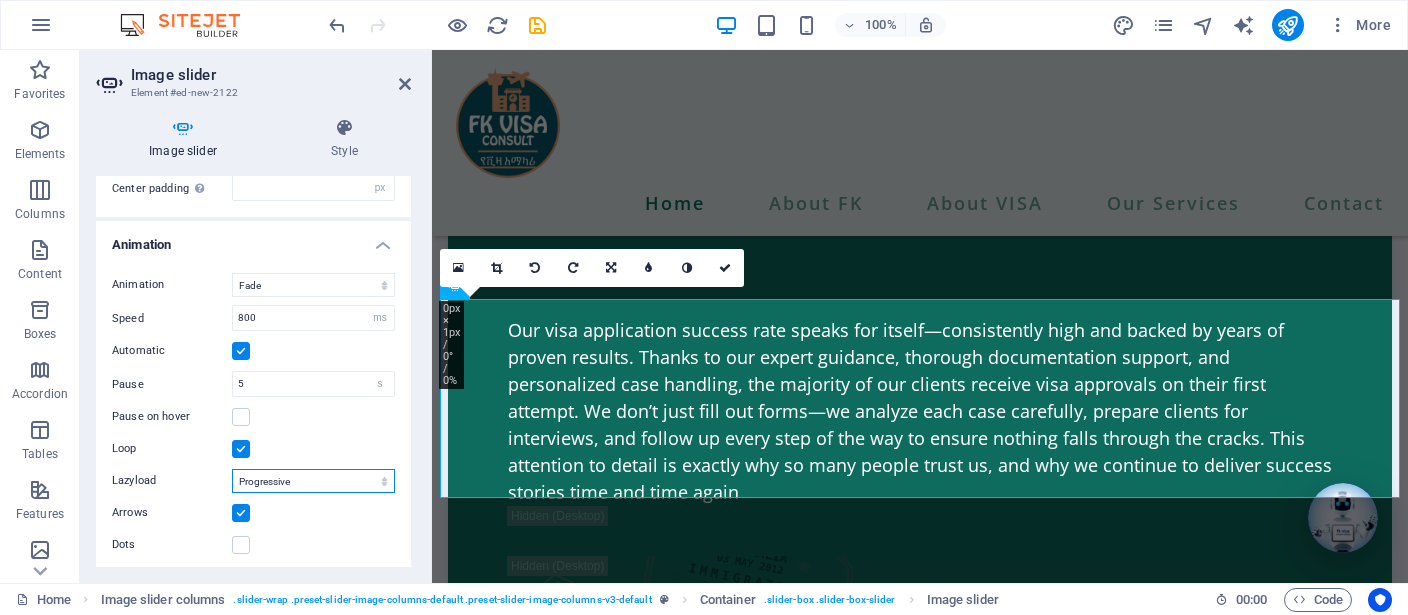 click on "Off On demand Progressive" at bounding box center [313, 481] 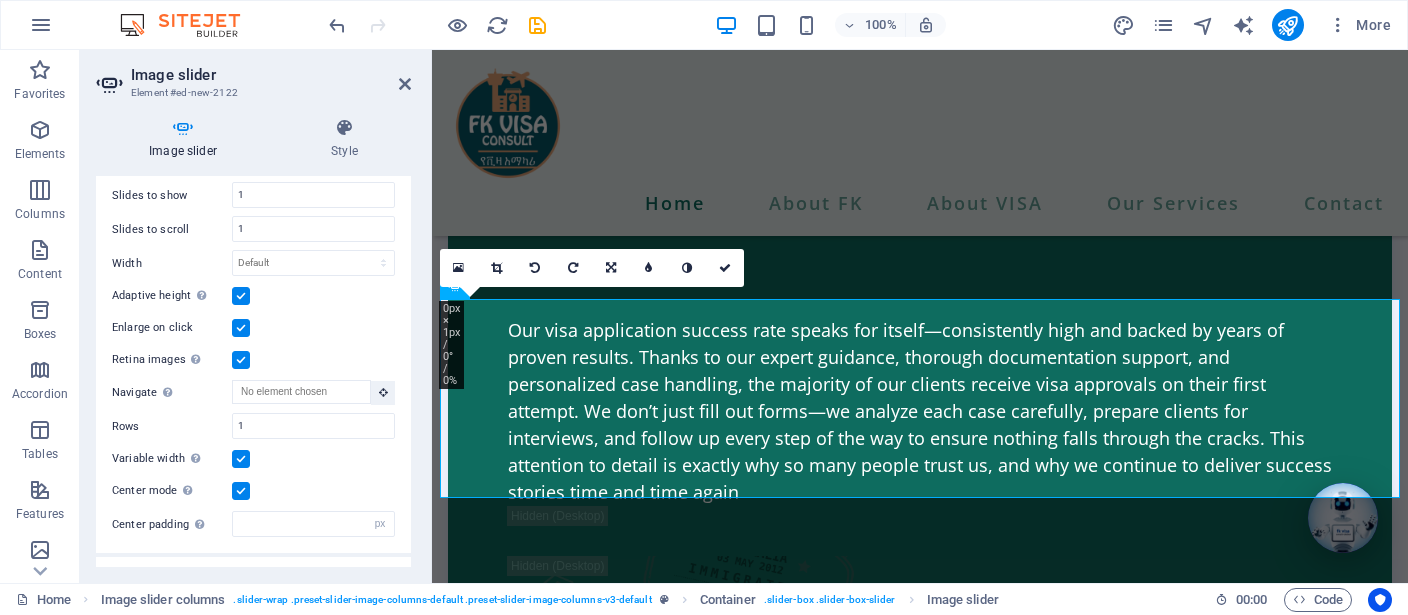 scroll, scrollTop: 682, scrollLeft: 0, axis: vertical 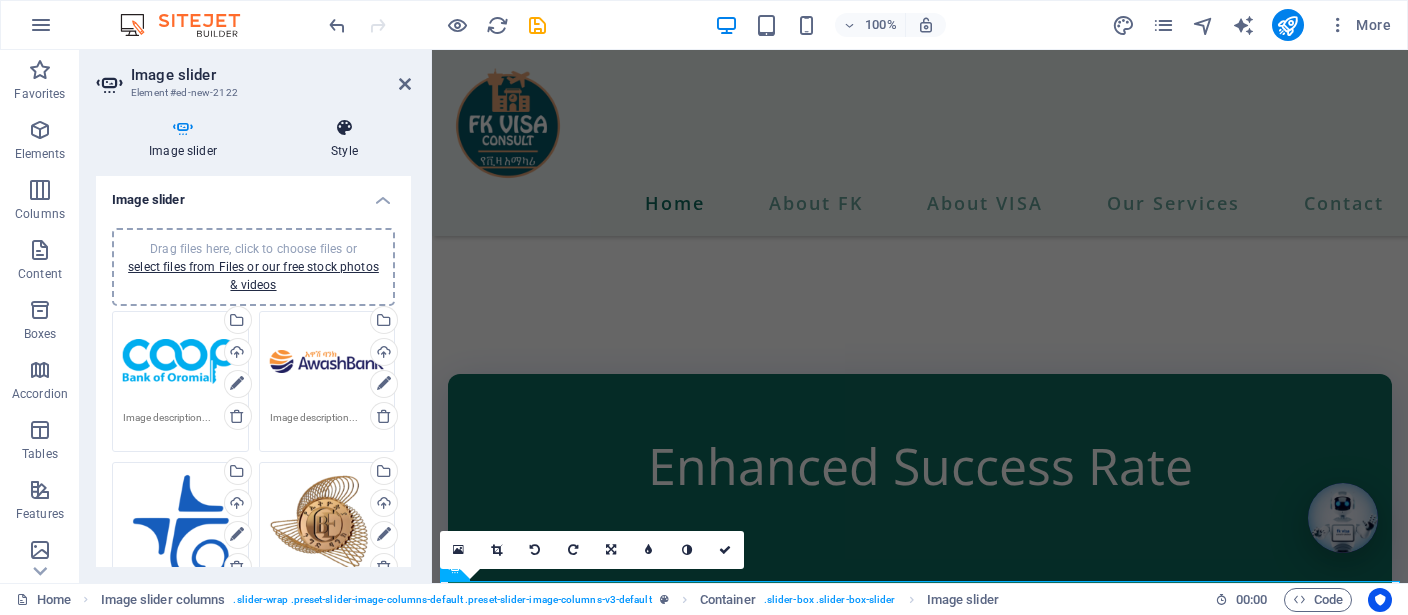 click at bounding box center [344, 128] 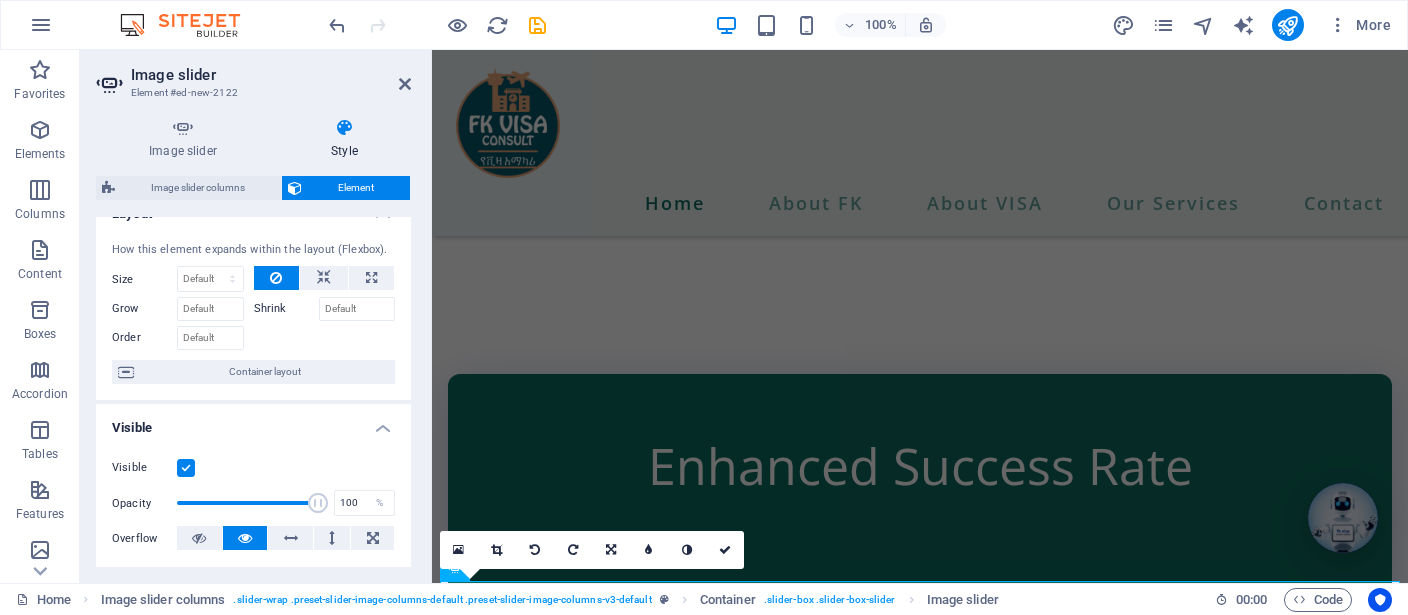 scroll, scrollTop: 0, scrollLeft: 0, axis: both 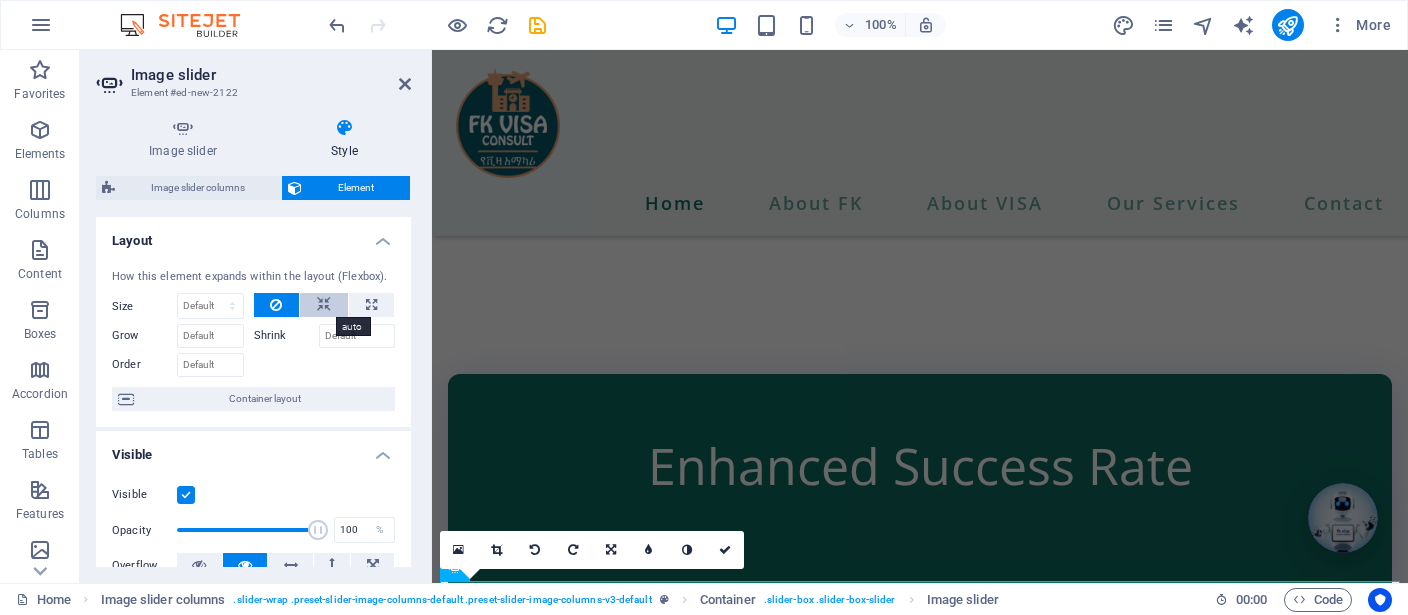 click at bounding box center [324, 305] 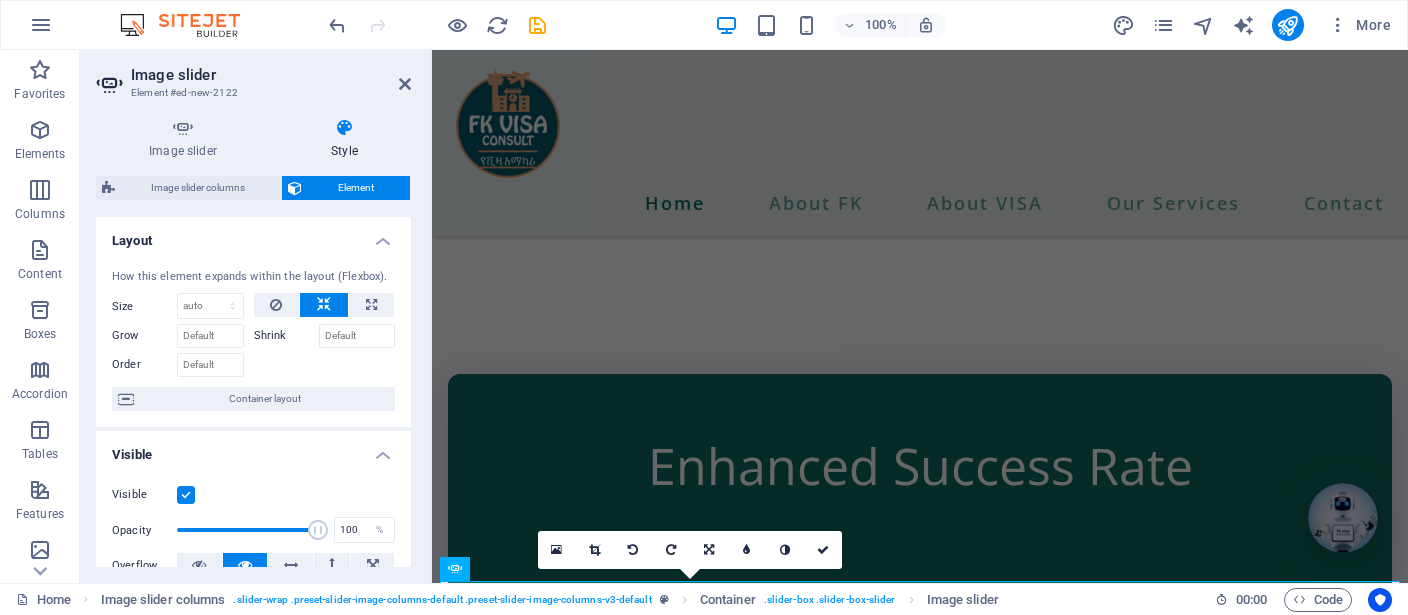 scroll, scrollTop: 92, scrollLeft: 0, axis: vertical 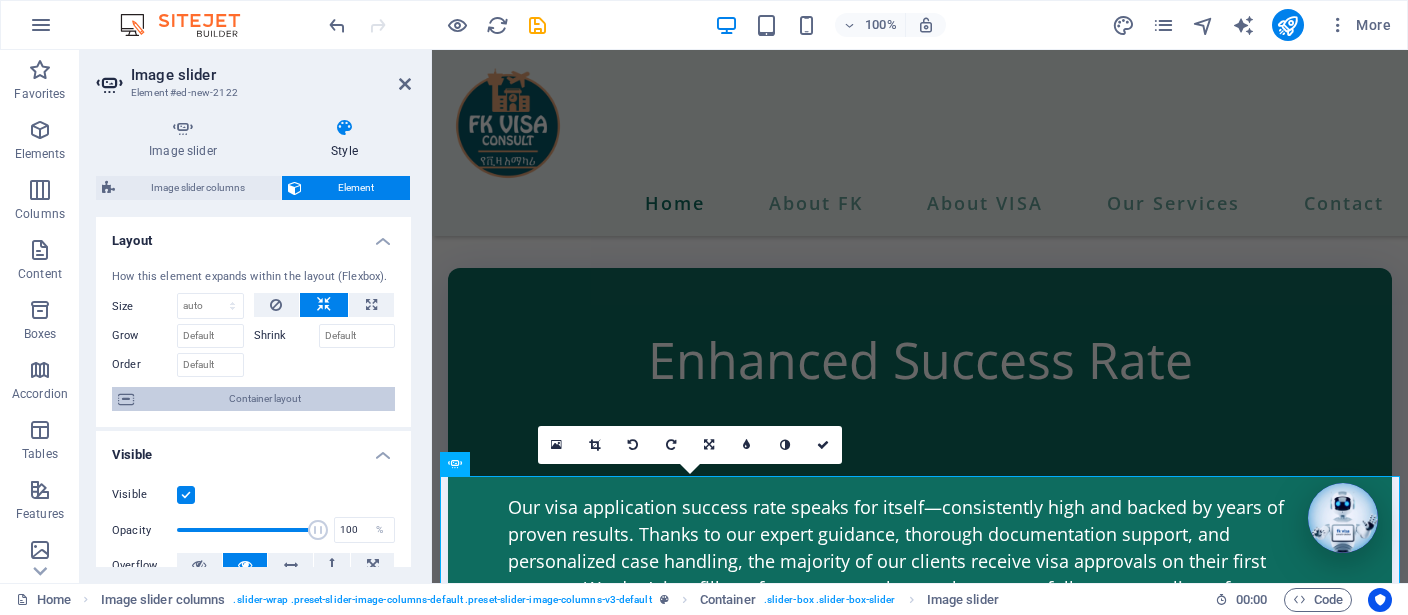 click on "Container layout" at bounding box center (264, 399) 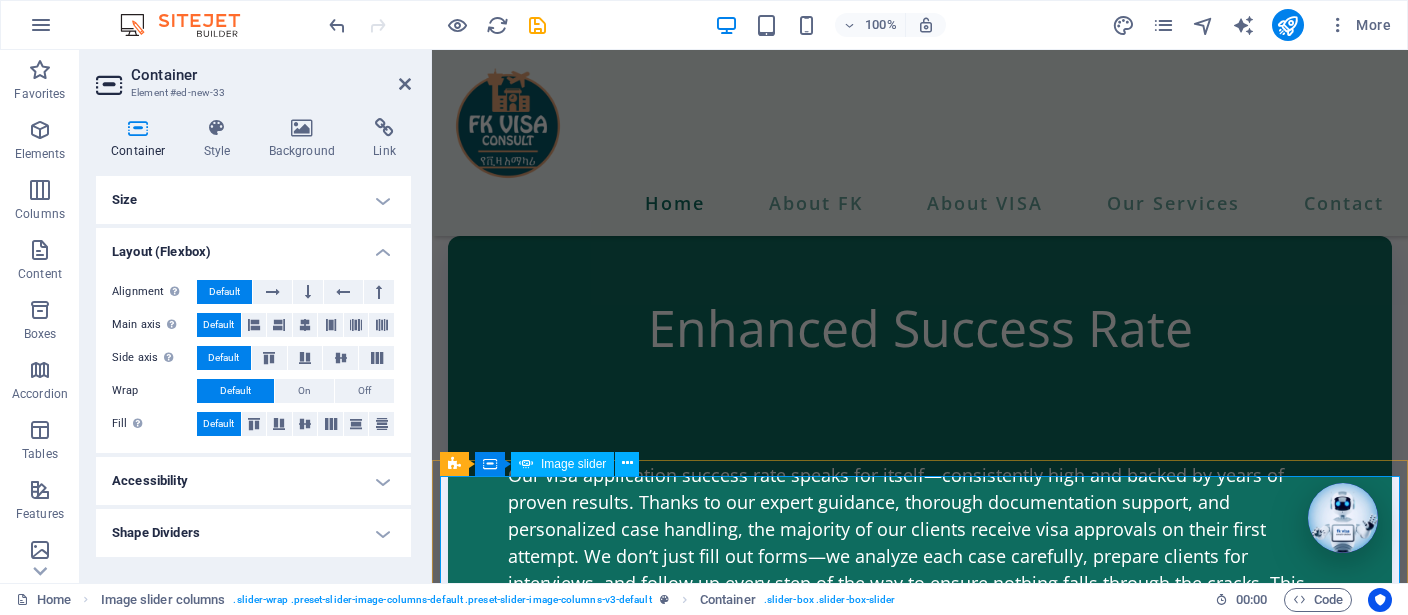 scroll, scrollTop: 7145, scrollLeft: 0, axis: vertical 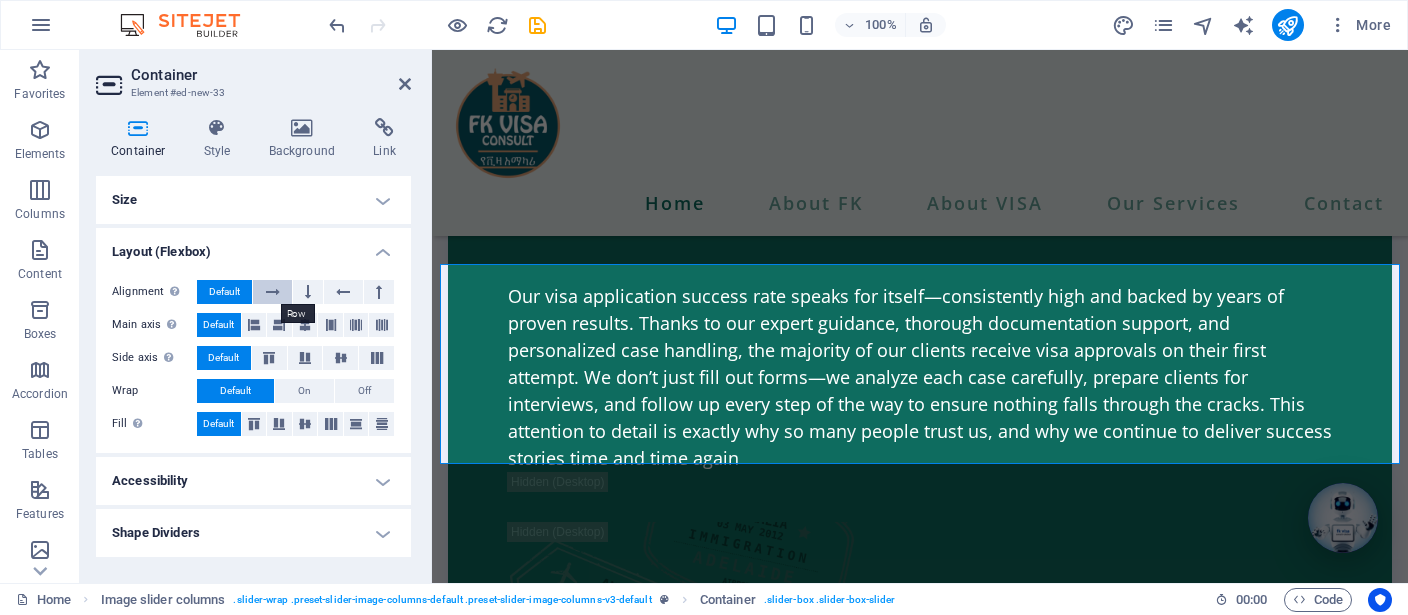 click at bounding box center (273, 292) 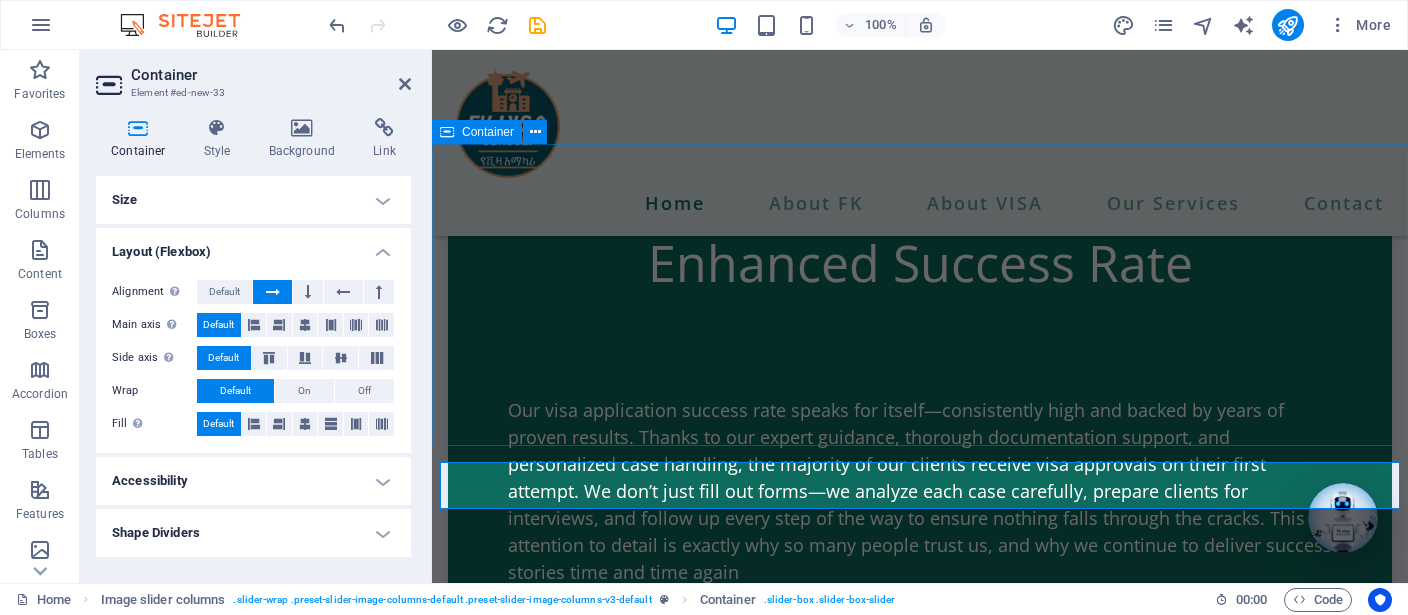 scroll, scrollTop: 6934, scrollLeft: 0, axis: vertical 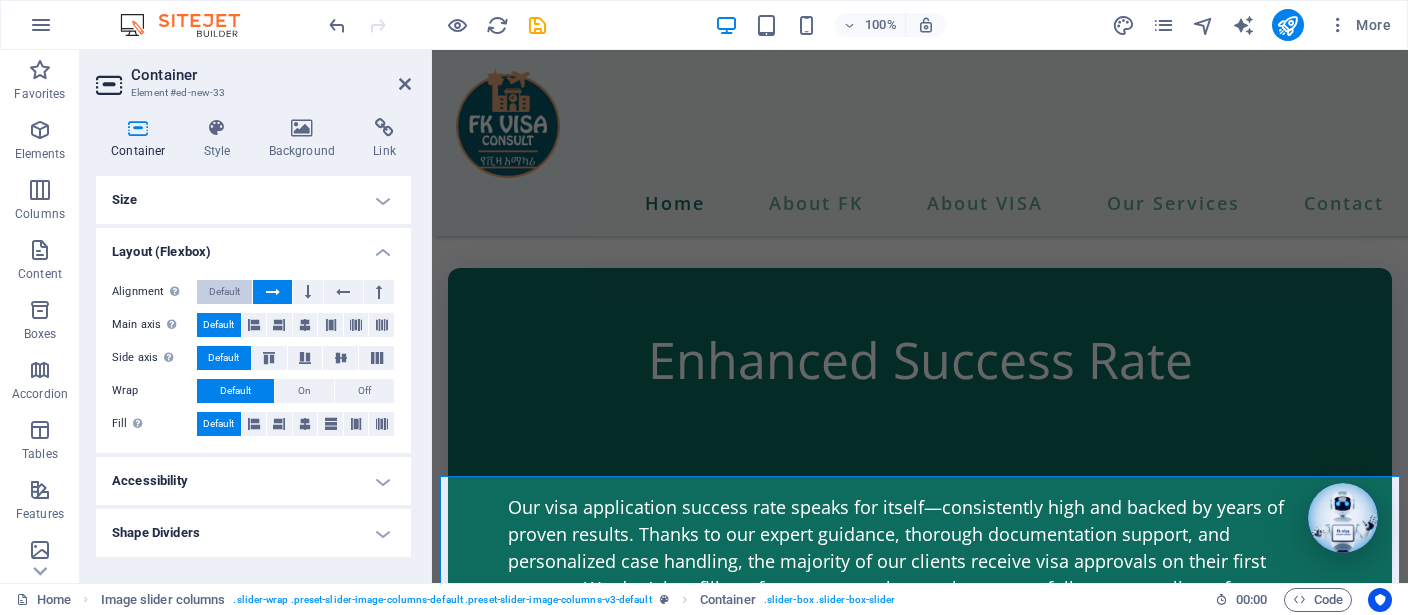 click on "Default" at bounding box center (224, 292) 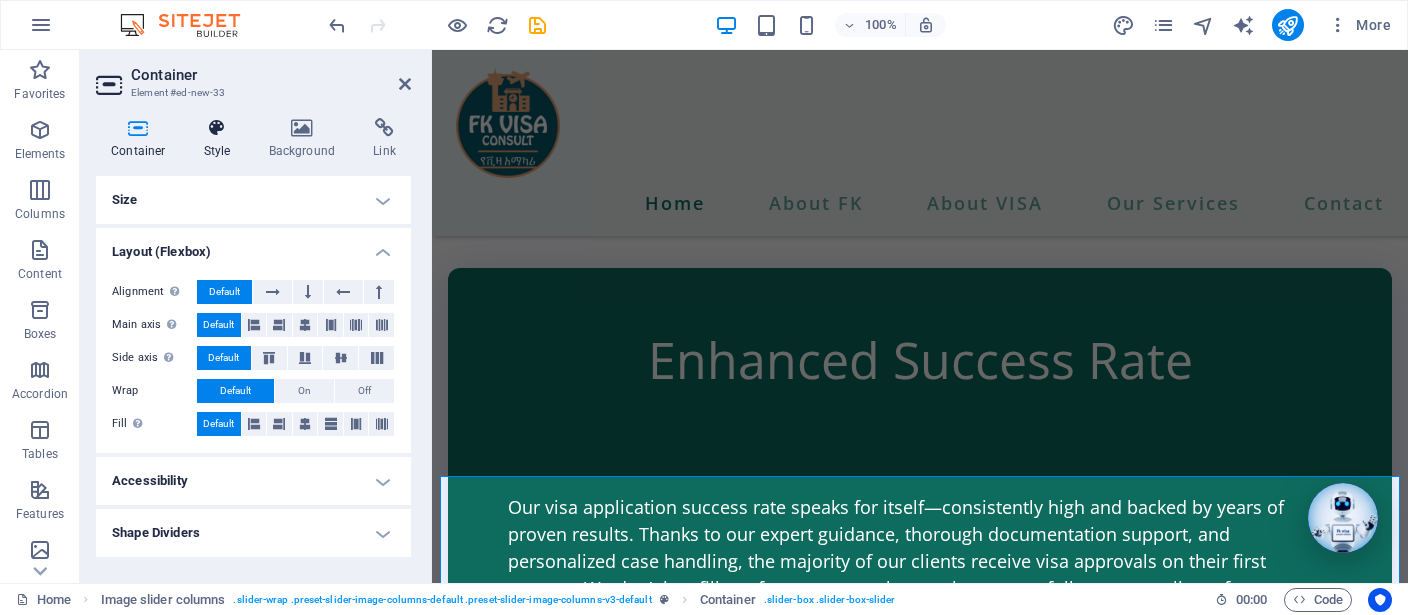 click on "Style" at bounding box center [221, 139] 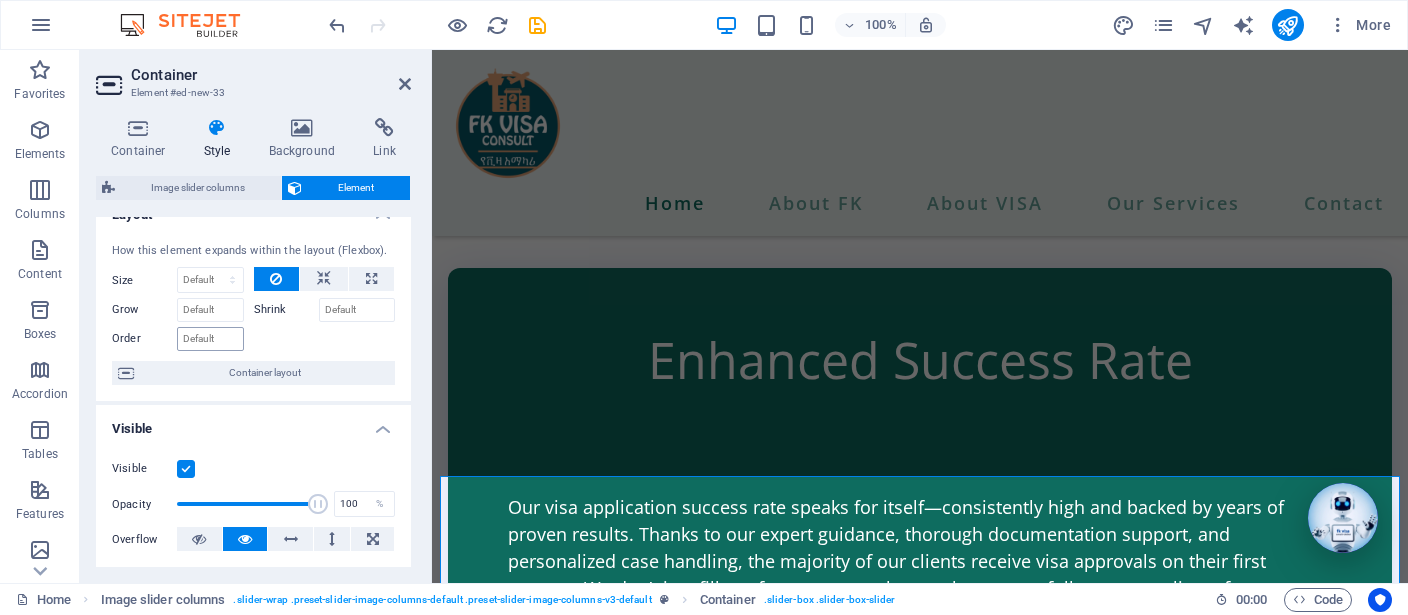 scroll, scrollTop: 0, scrollLeft: 0, axis: both 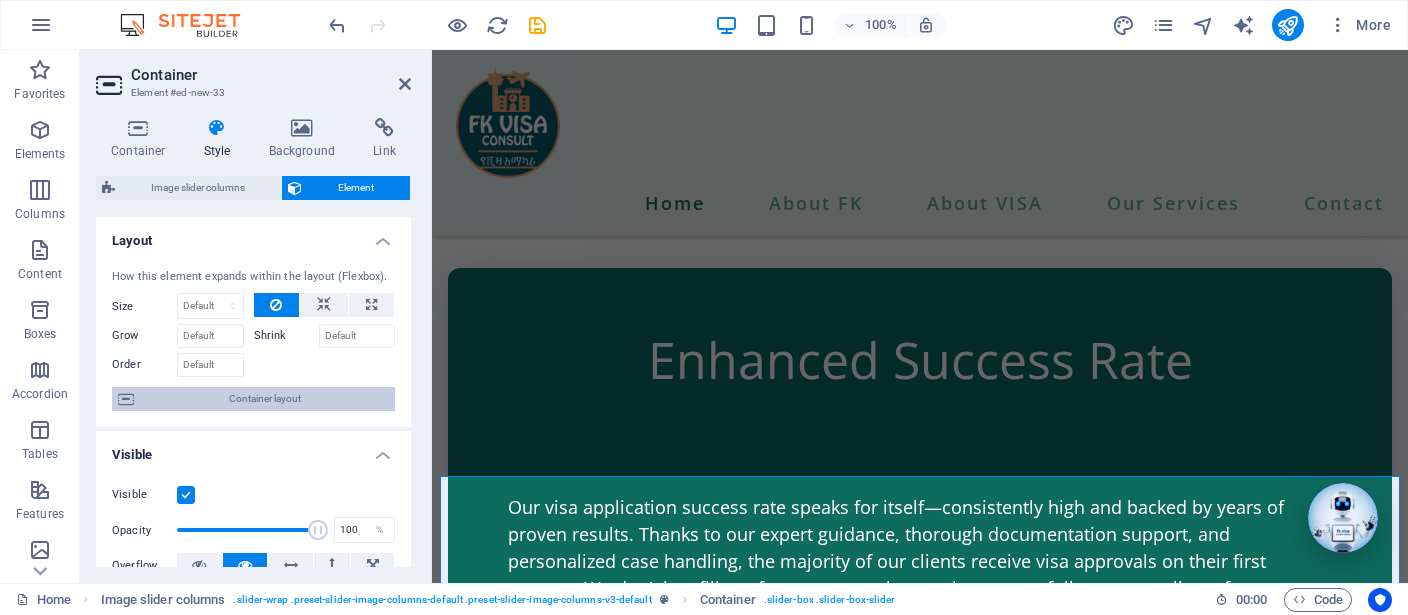 click on "Container layout" at bounding box center [264, 399] 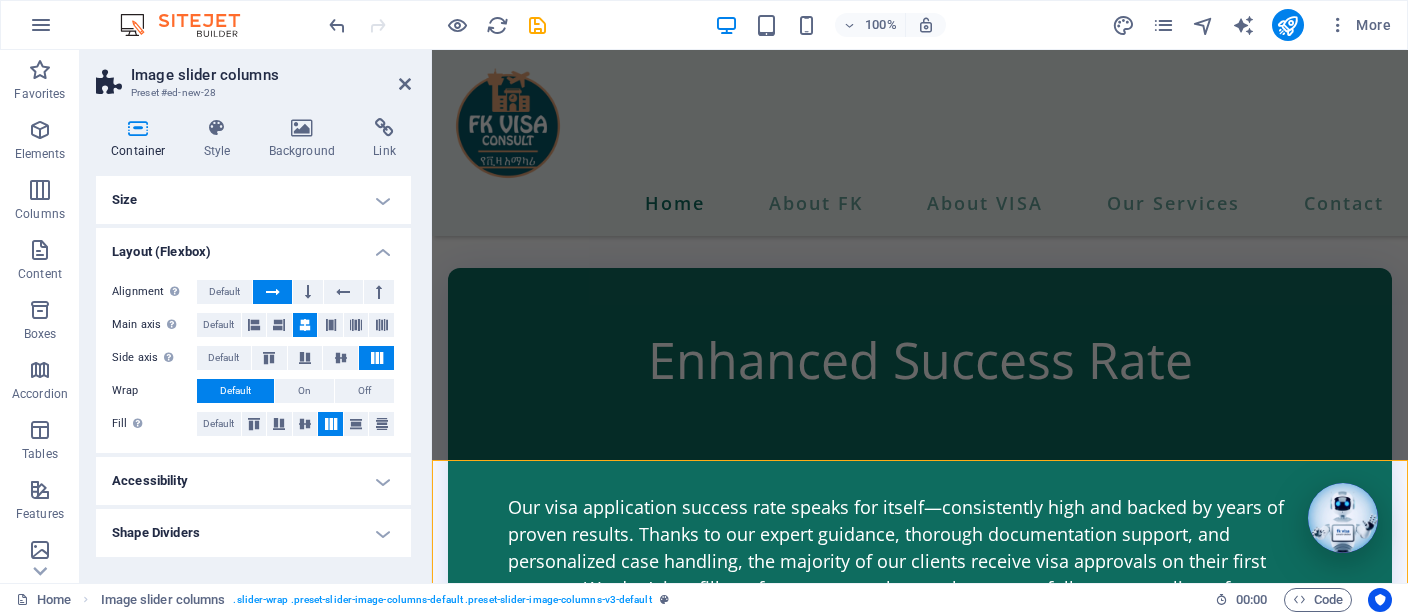 click on "Shape Dividers" at bounding box center [253, 533] 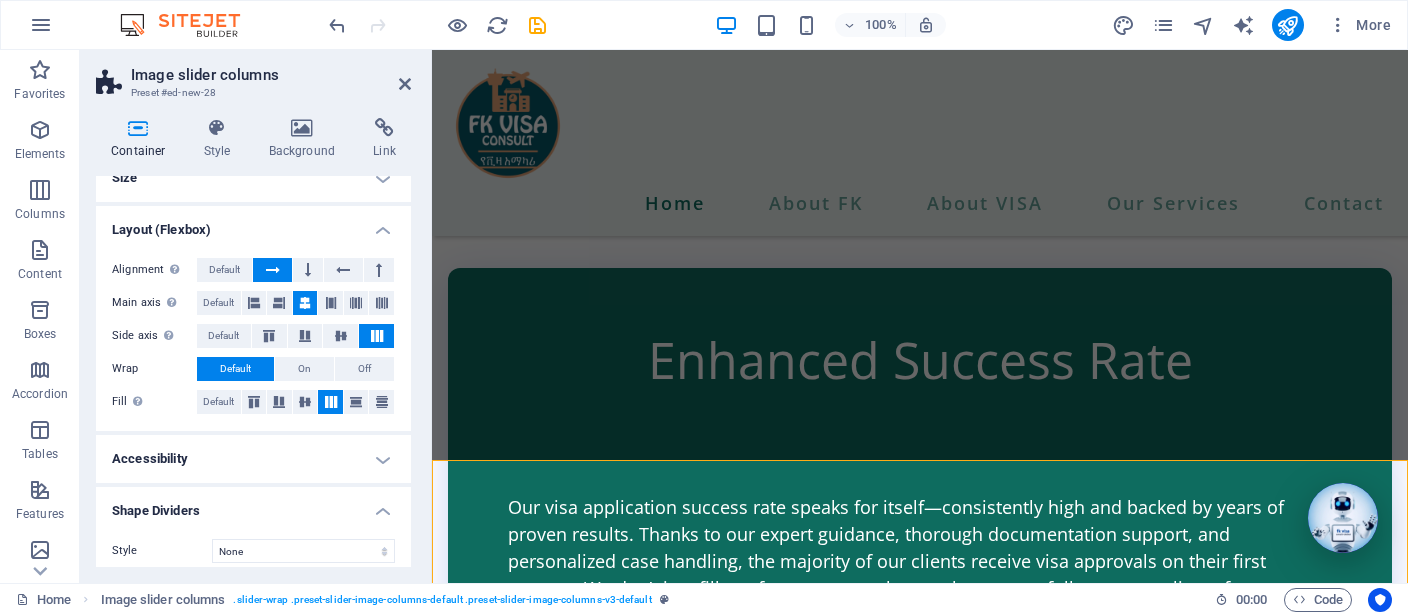 scroll, scrollTop: 33, scrollLeft: 0, axis: vertical 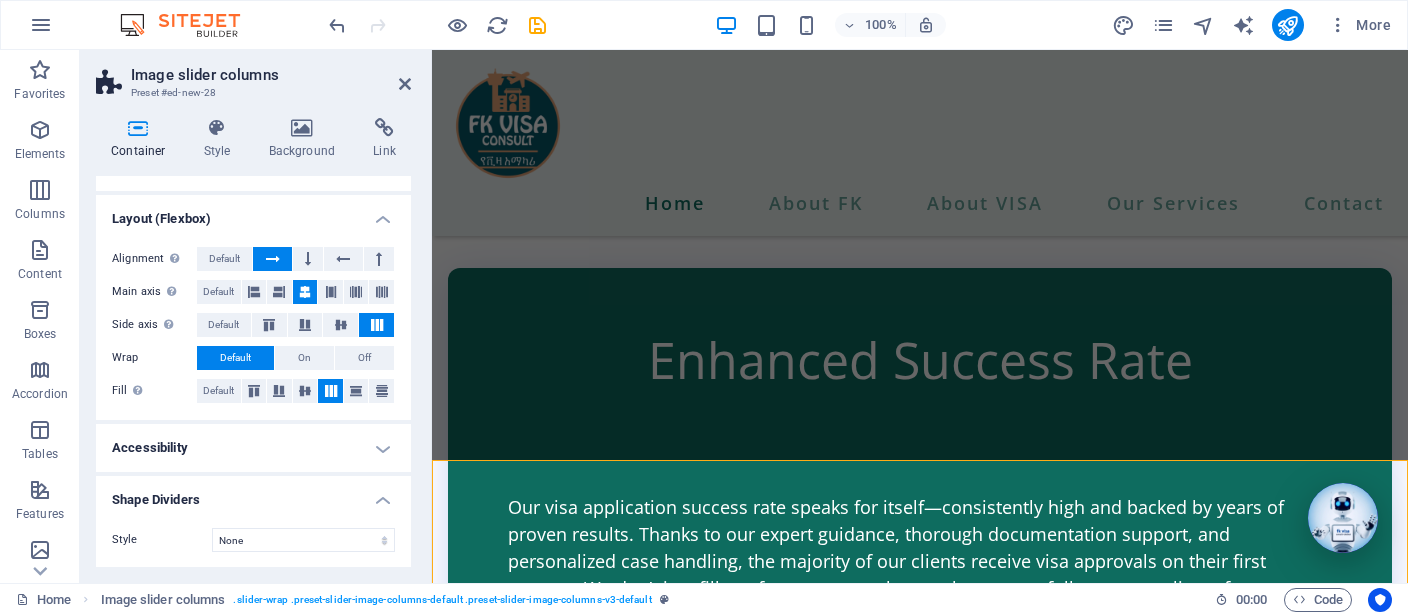 click on "Shape Dividers" at bounding box center (253, 494) 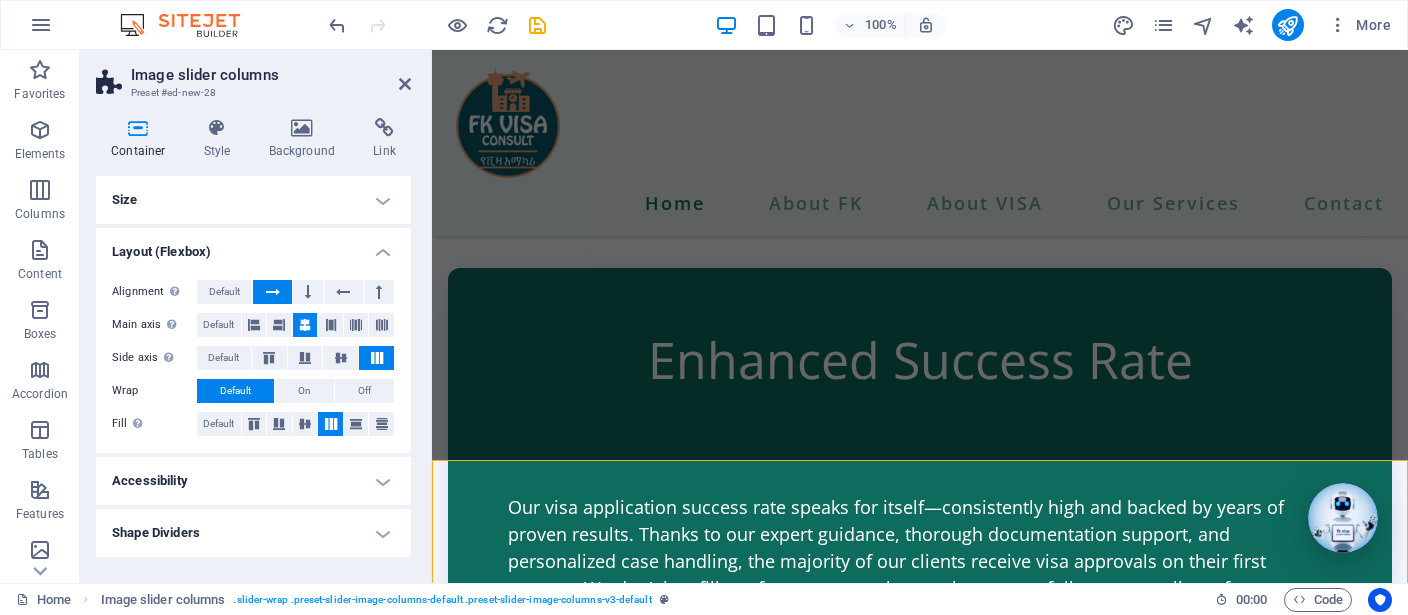 click on "Accessibility" at bounding box center [253, 481] 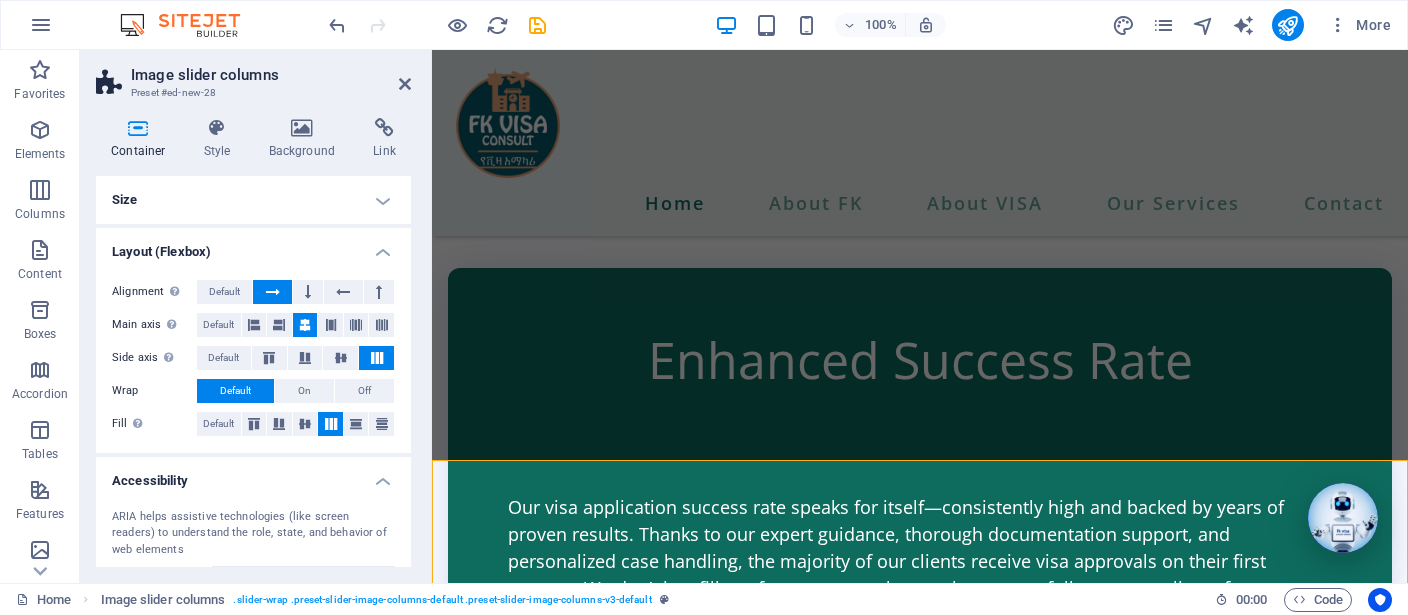 click on "Accessibility" at bounding box center (253, 475) 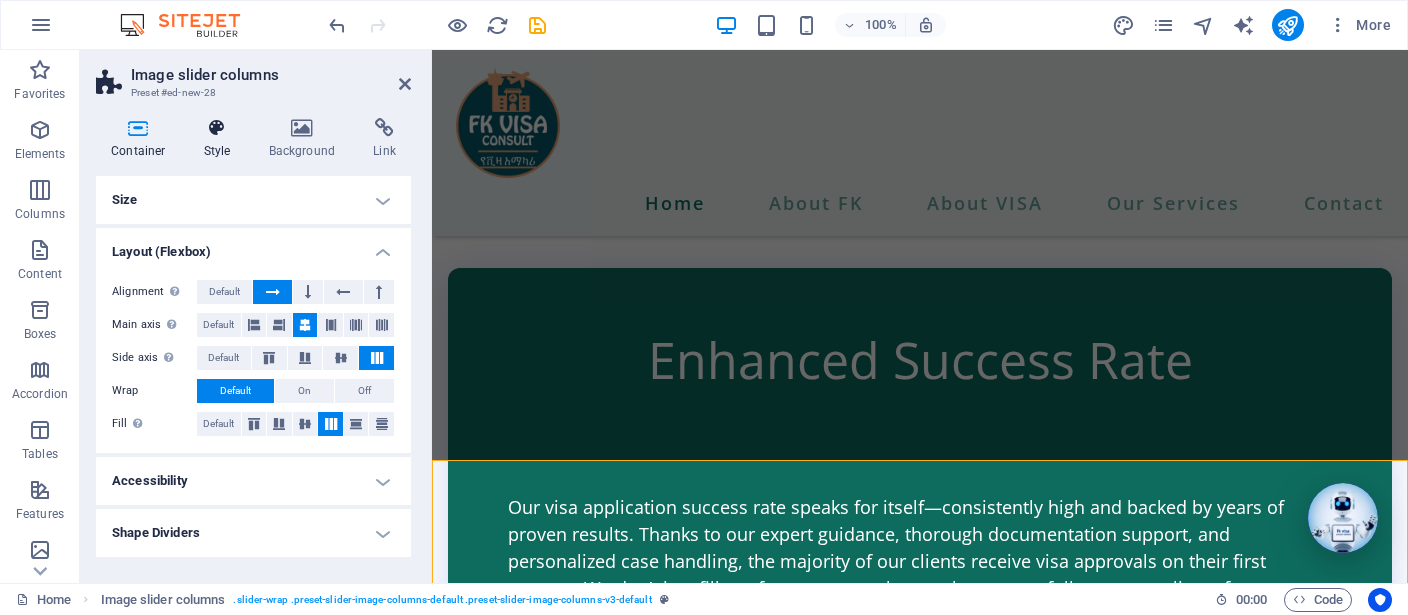 click at bounding box center [217, 128] 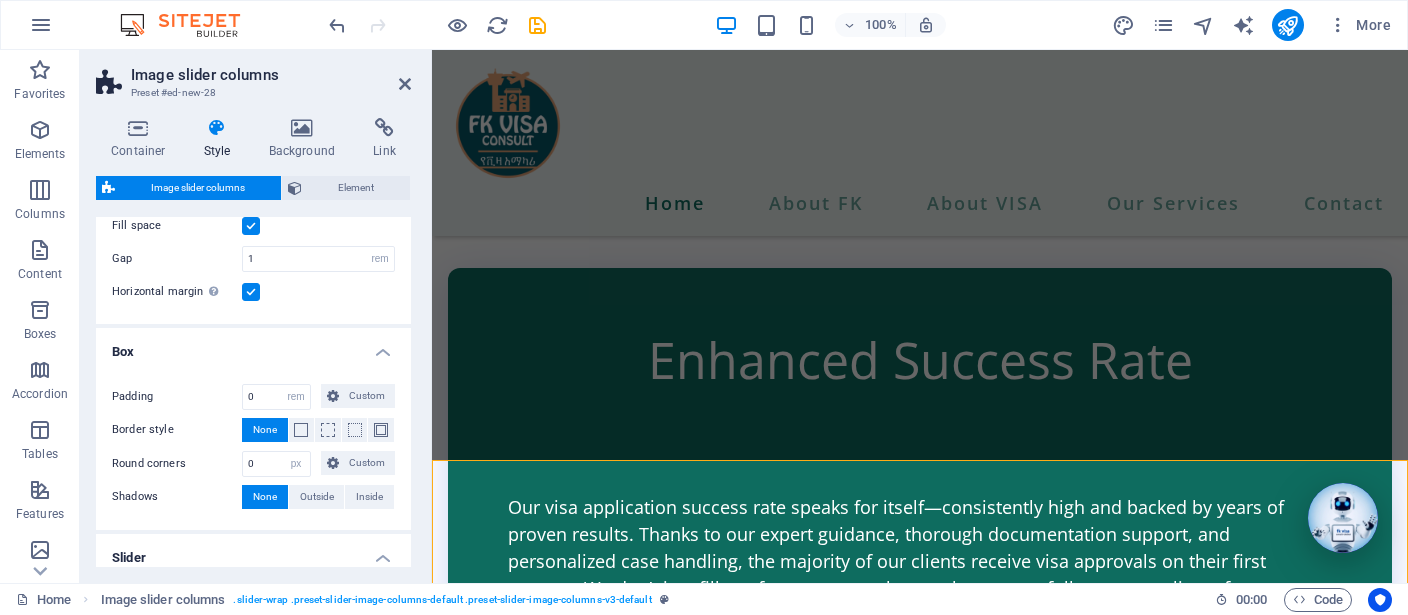 scroll, scrollTop: 0, scrollLeft: 0, axis: both 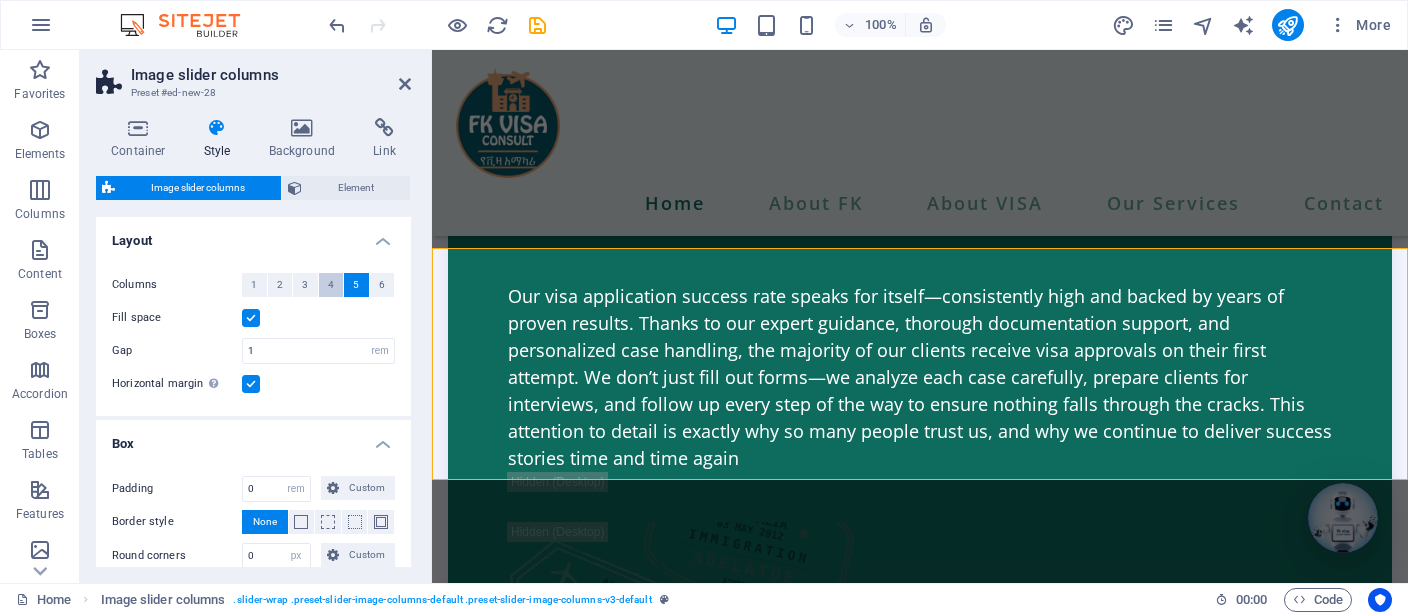 click on "4" at bounding box center (331, 285) 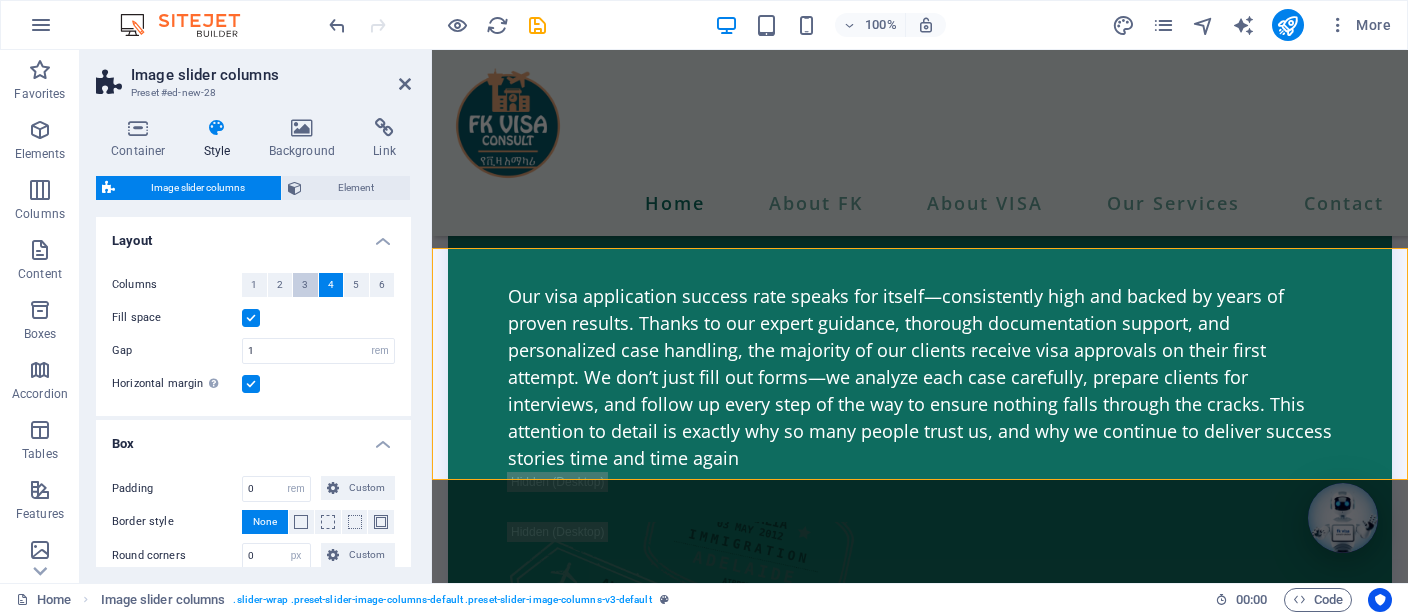 click on "3" at bounding box center (305, 285) 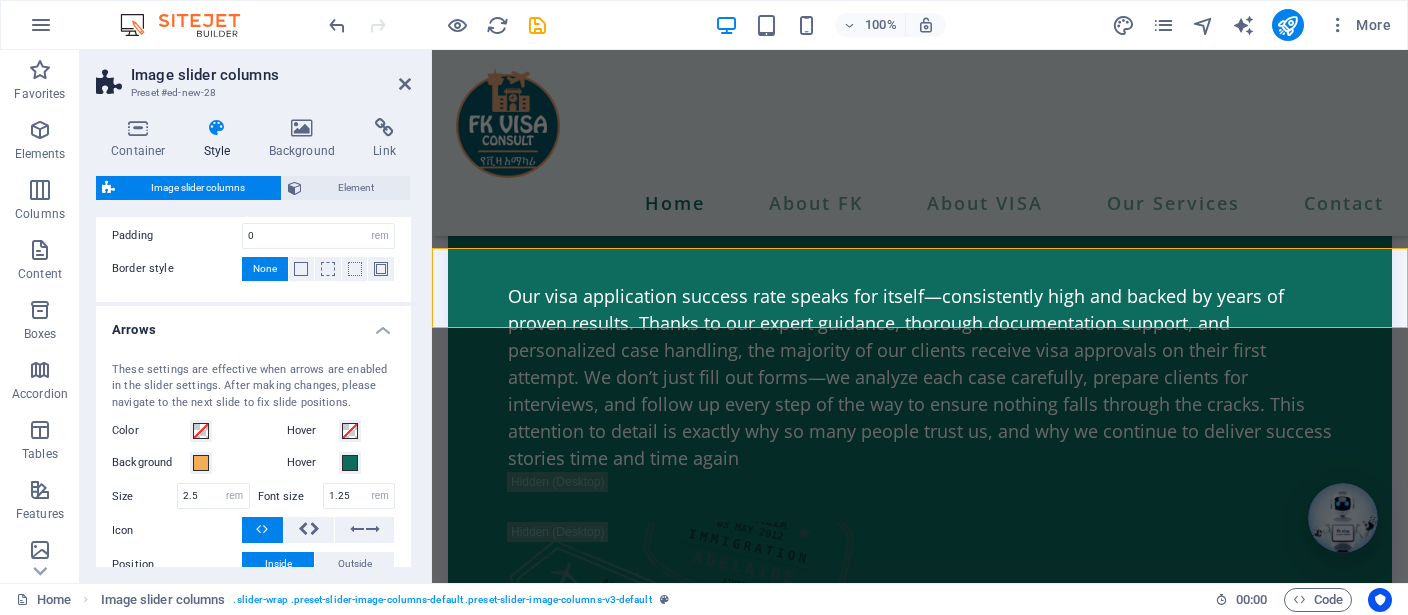scroll, scrollTop: 554, scrollLeft: 0, axis: vertical 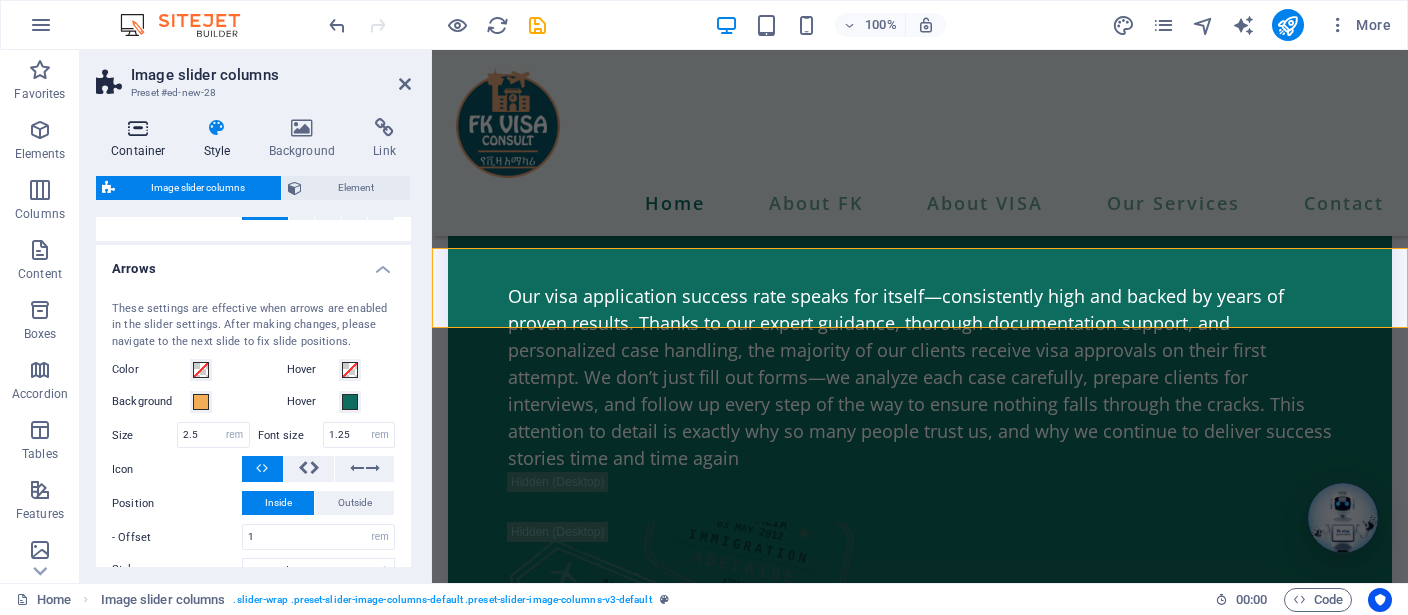 click on "Container" at bounding box center [142, 139] 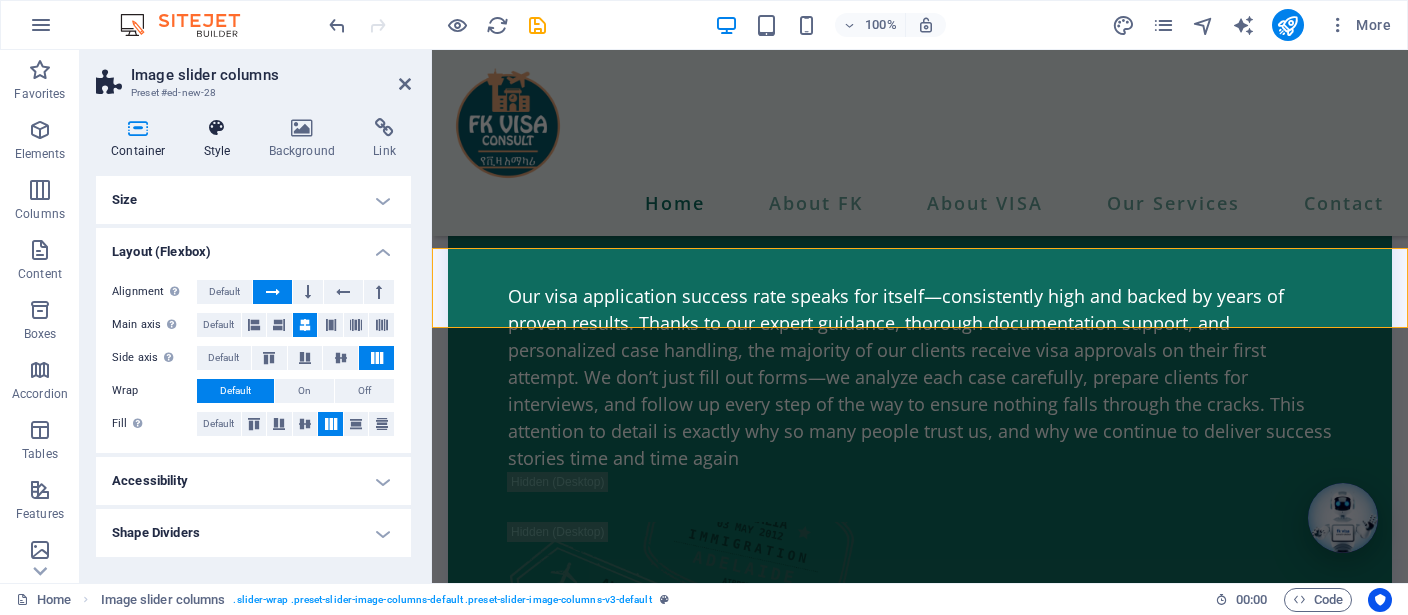 click on "Style" at bounding box center [221, 139] 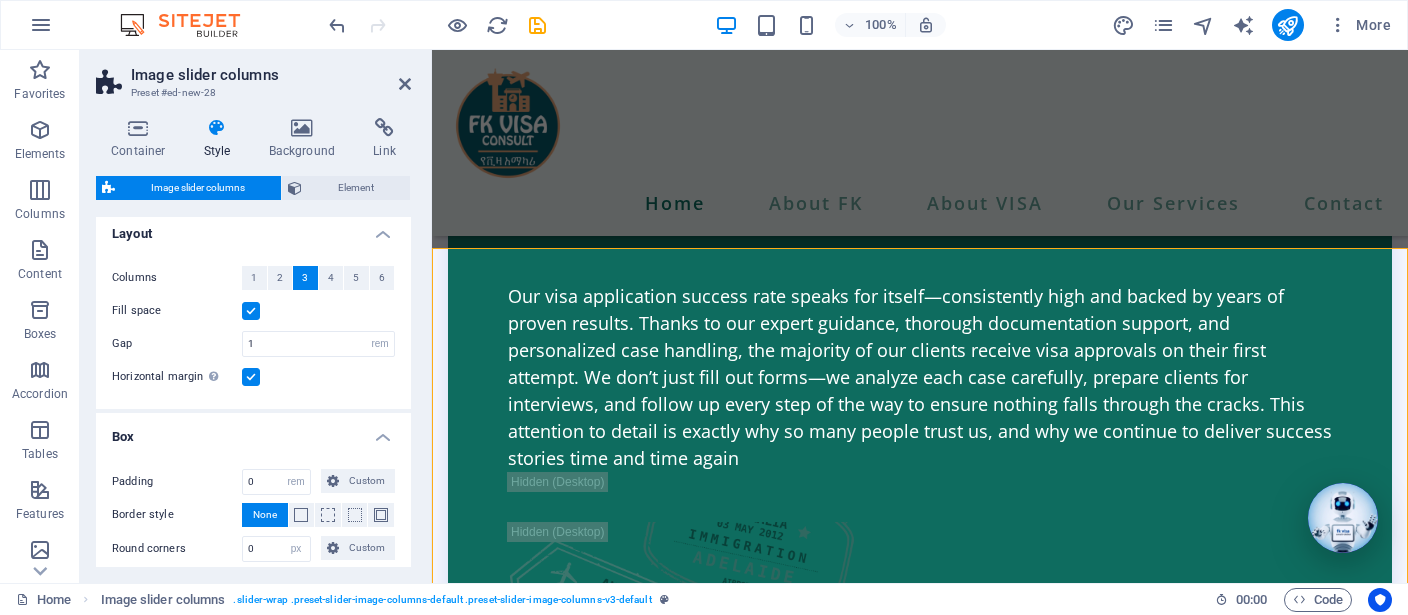 scroll, scrollTop: 0, scrollLeft: 0, axis: both 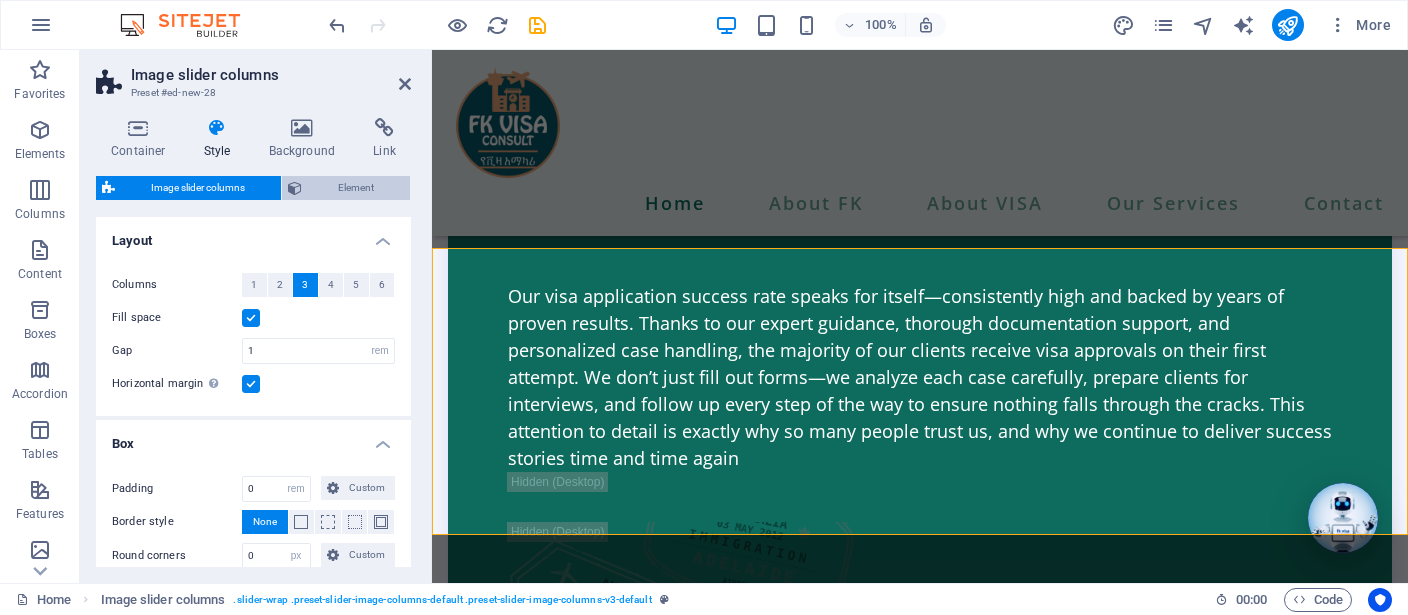 click on "Element" at bounding box center [356, 188] 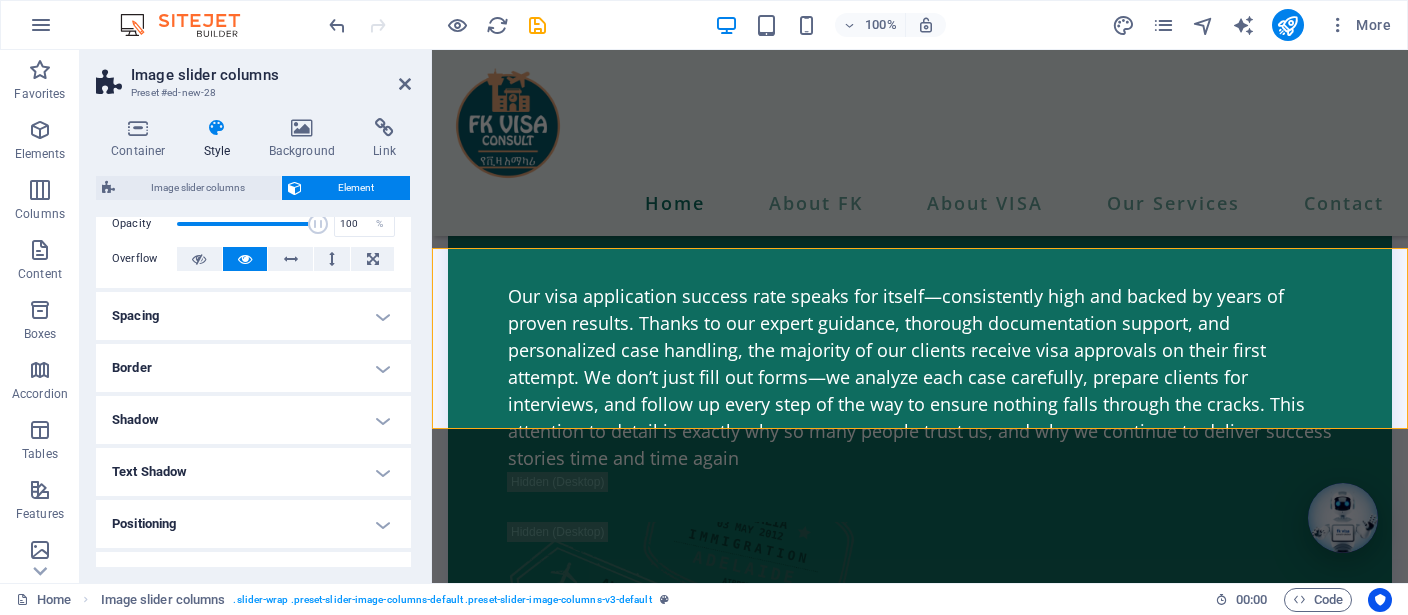 scroll, scrollTop: 0, scrollLeft: 0, axis: both 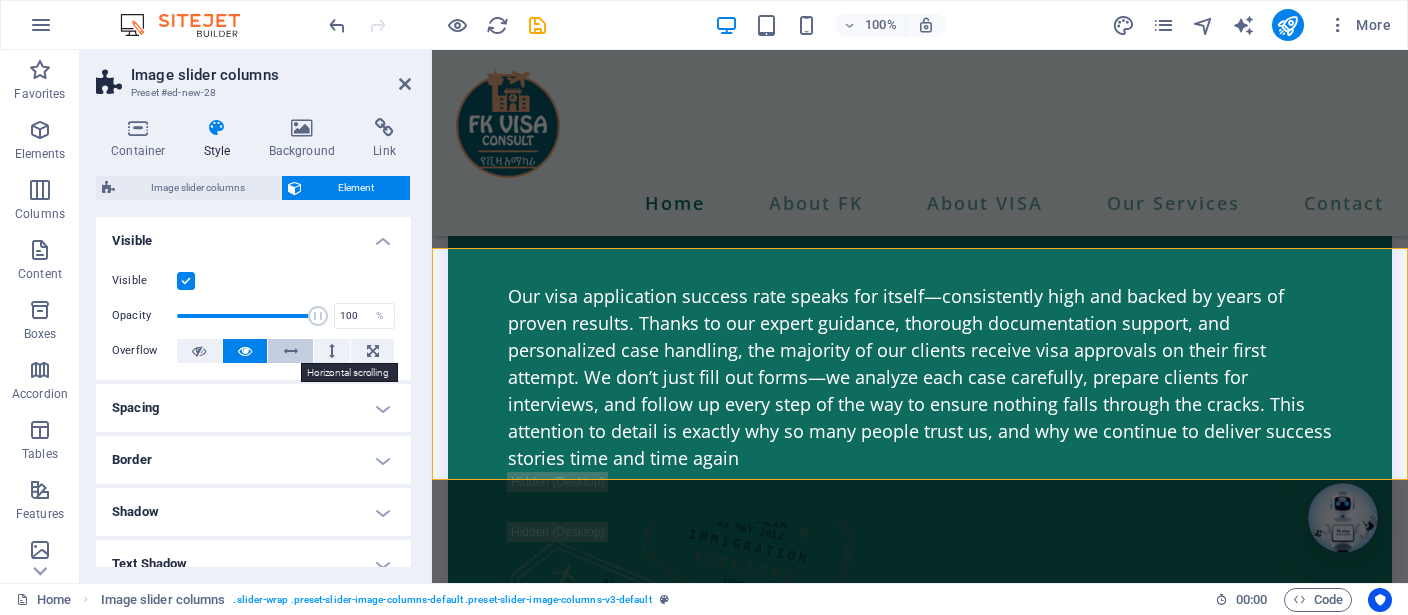 click at bounding box center [291, 351] 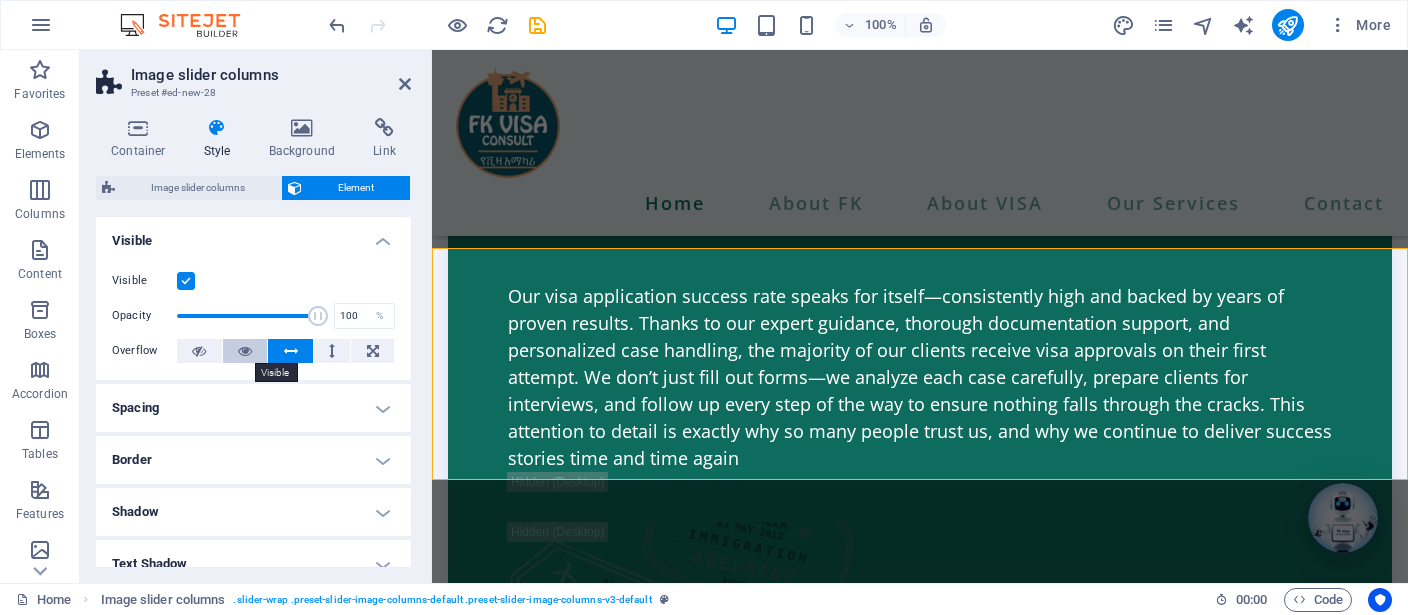 click at bounding box center [245, 351] 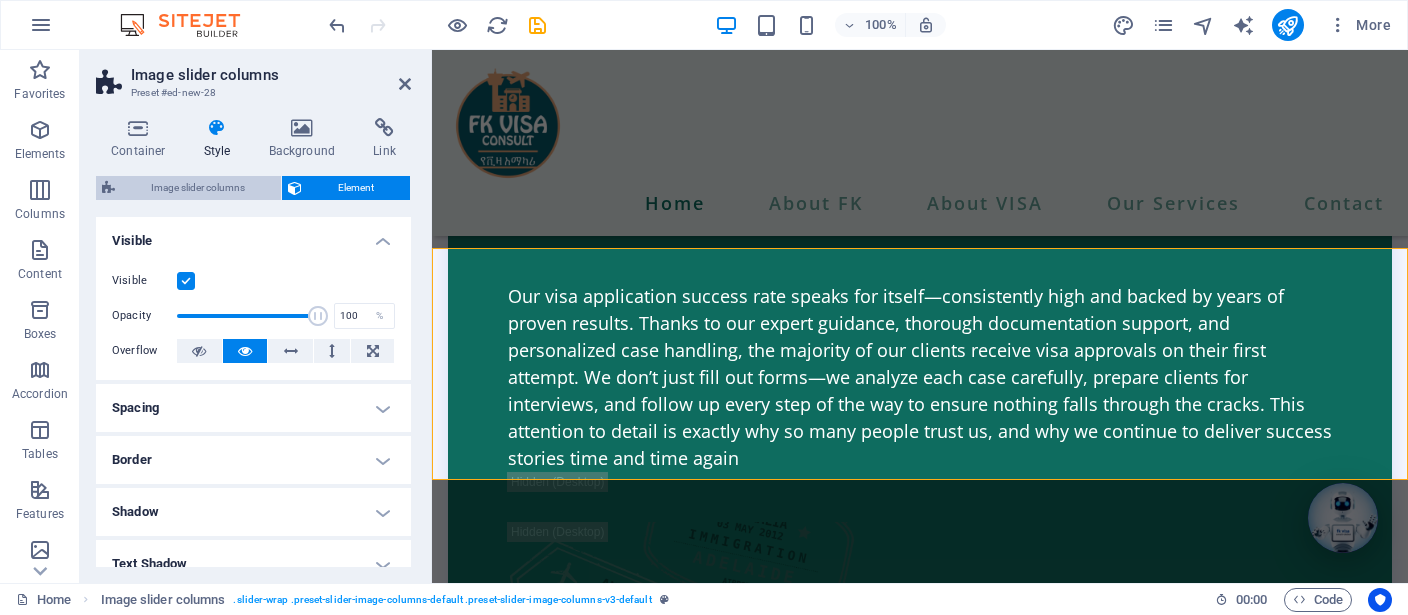 click on "Image slider columns" at bounding box center (198, 188) 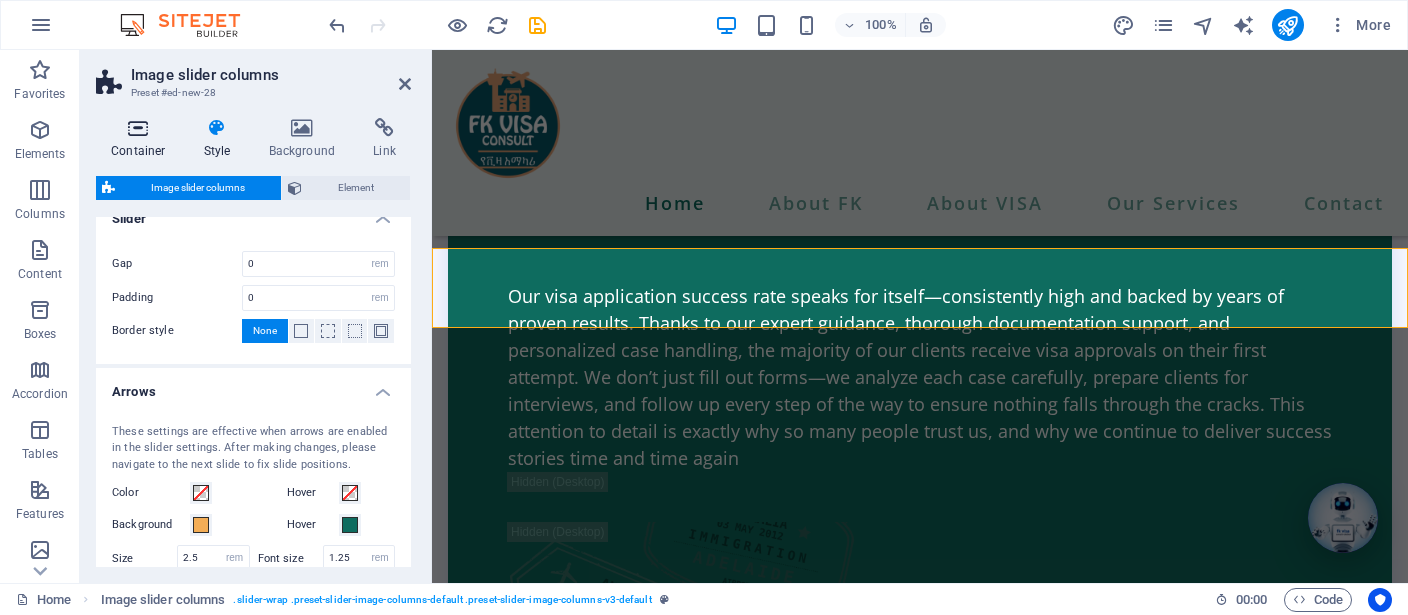 scroll, scrollTop: 376, scrollLeft: 0, axis: vertical 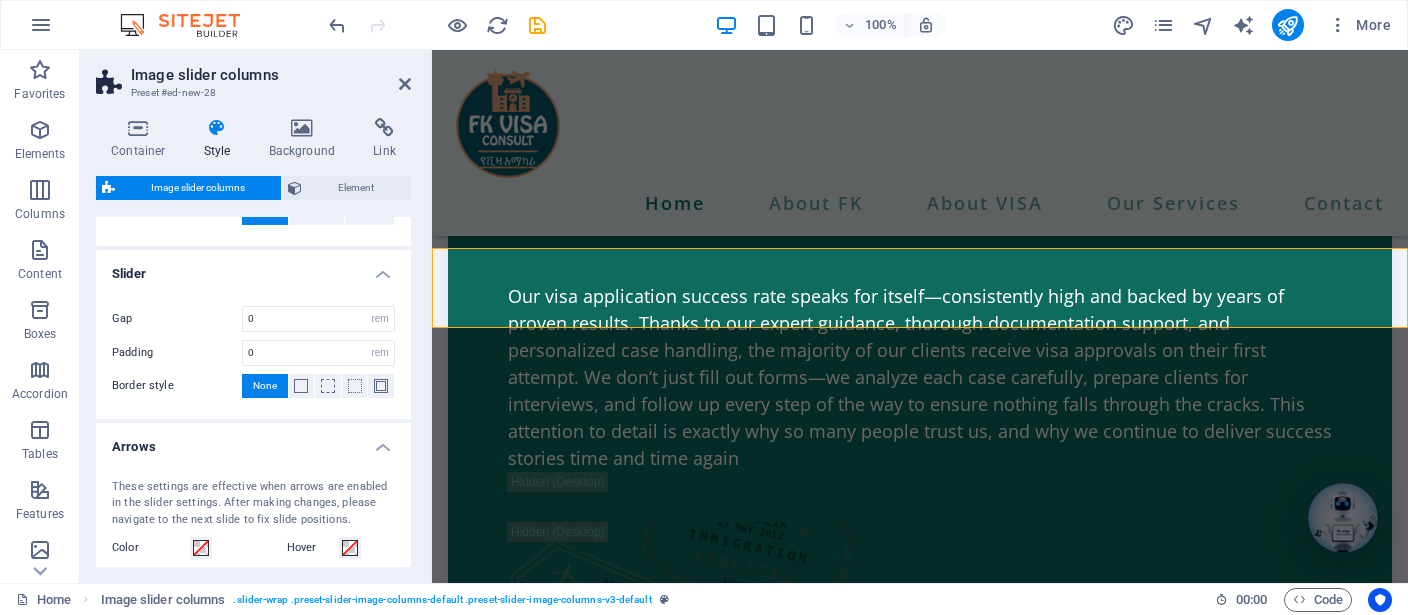 click on "Container Style Background Link Size Height Default px rem % vh vw Min. height None px rem % vh vw Width Default px rem % em vh vw Min. width None px rem % vh vw Content width Default Custom width Width Default px rem % em vh vw Min. width None px rem % vh vw Default padding Custom spacing Default content width and padding can be changed under Design. Edit design Layout (Flexbox) Alignment Determines the flex direction. Default Main axis Determine how elements should behave along the main axis inside this container (justify content). Default Side axis Control the vertical direction of the element inside of the container (align items). Default Wrap Default On Off Fill Controls the distances and direction of elements on the y-axis across several lines (align content). Default Accessibility ARIA helps assistive technologies (like screen readers) to understand the role, state, and behavior of web elements Role The ARIA role defines the purpose of an element.  None Alert Article Banner Comment Fan" at bounding box center [253, 342] 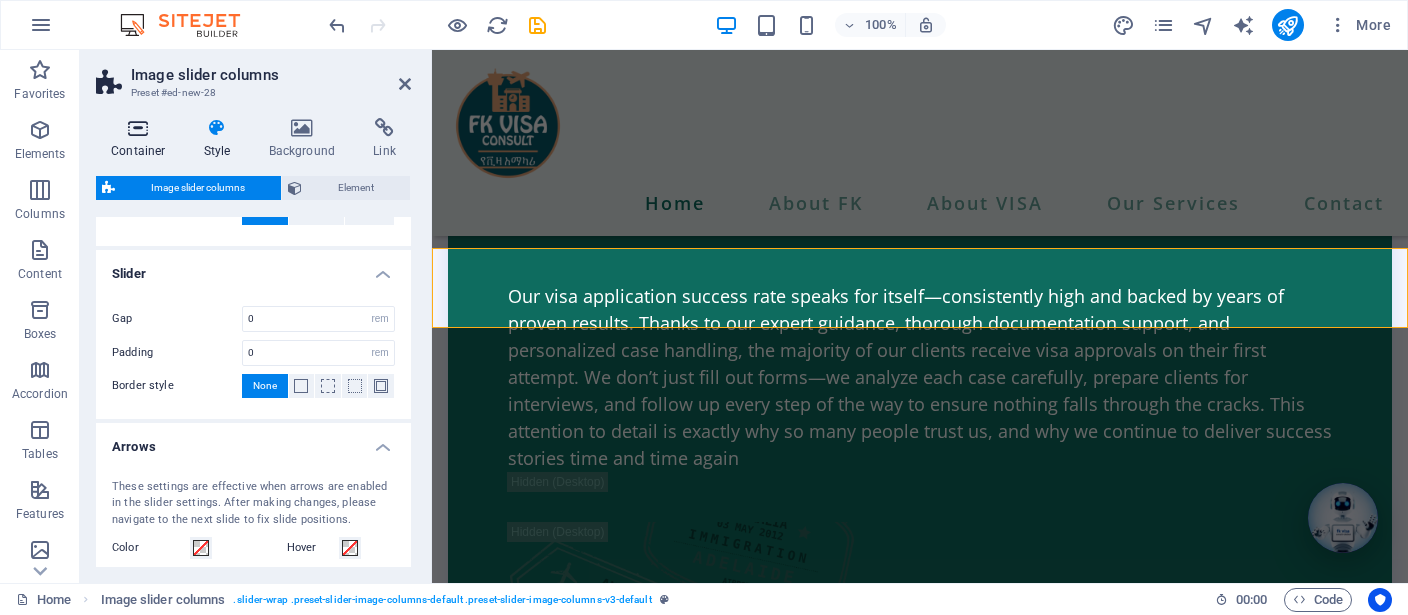click on "Container" at bounding box center (142, 139) 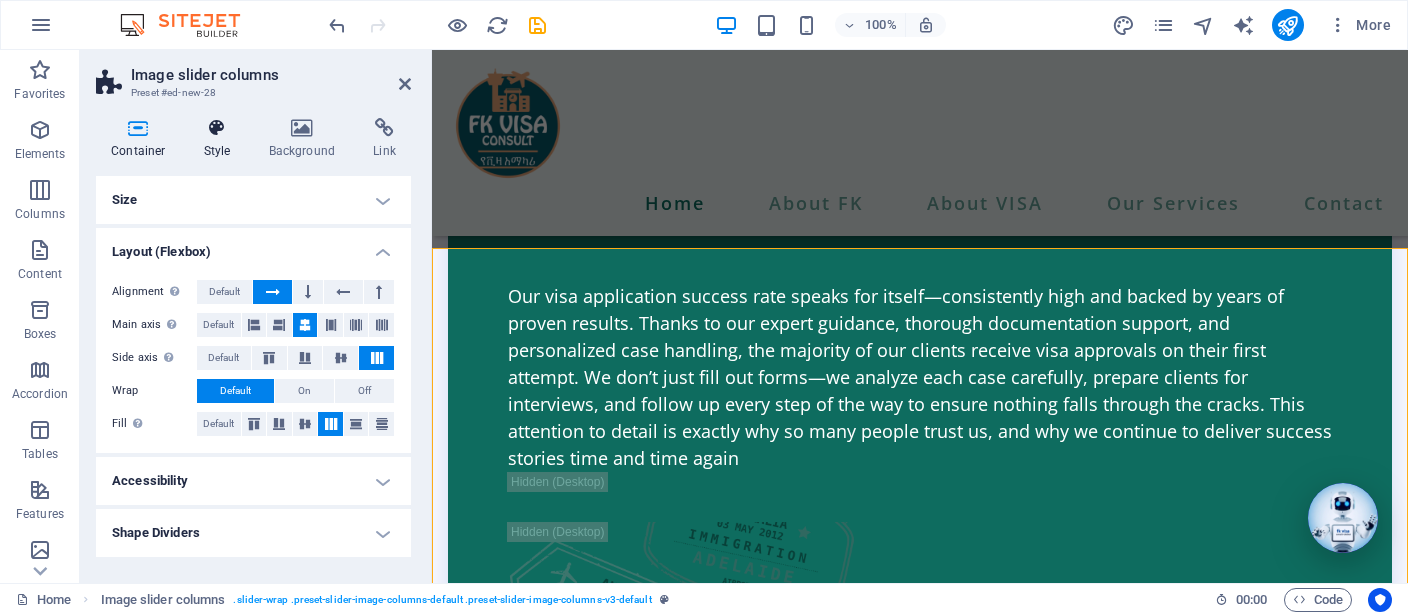 click on "Style" at bounding box center [221, 139] 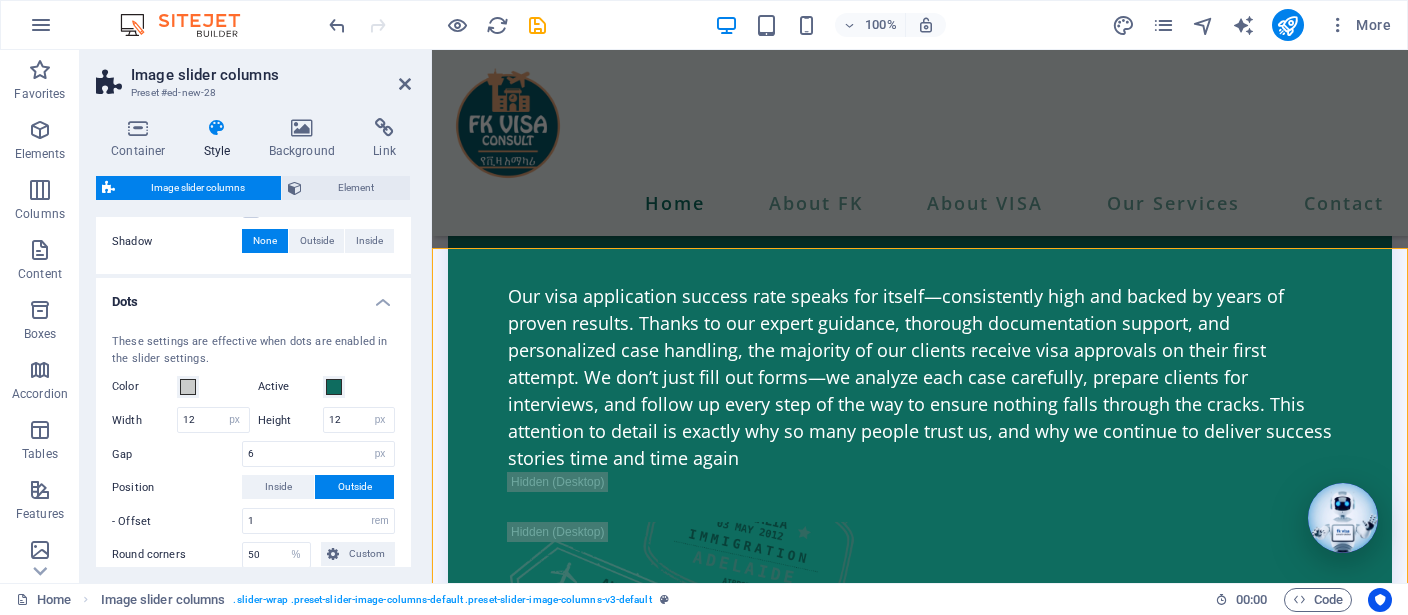 scroll, scrollTop: 1116, scrollLeft: 0, axis: vertical 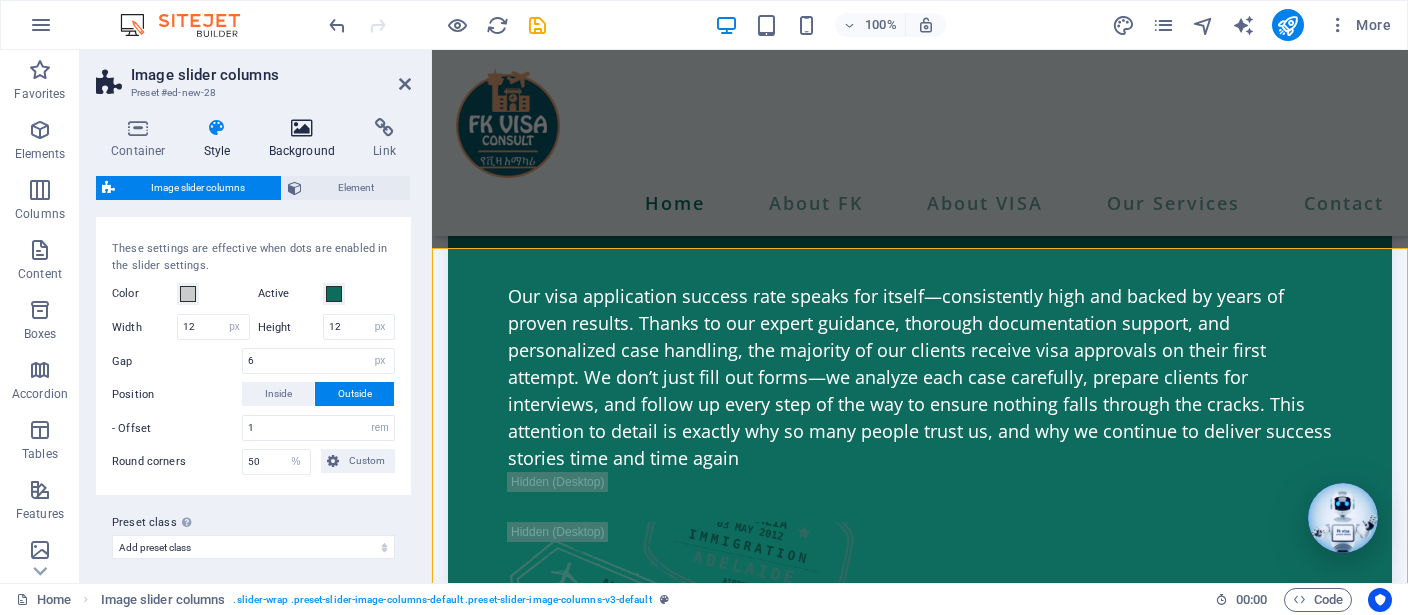 click at bounding box center [302, 128] 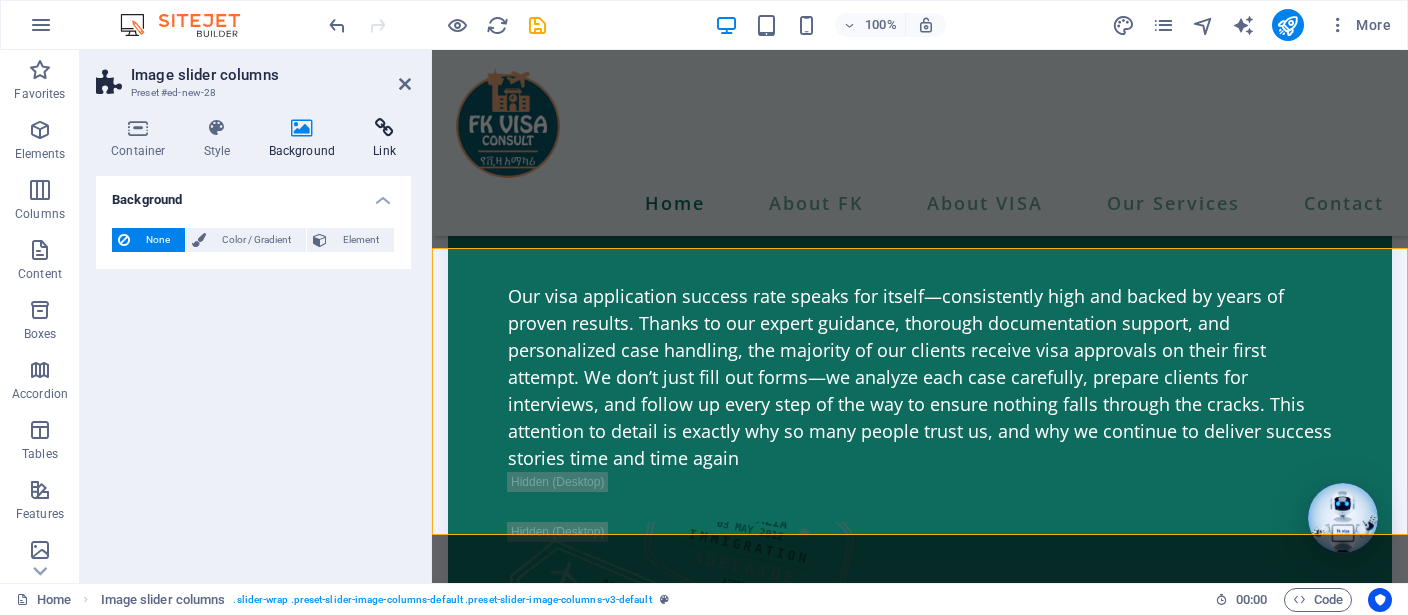 click at bounding box center [384, 128] 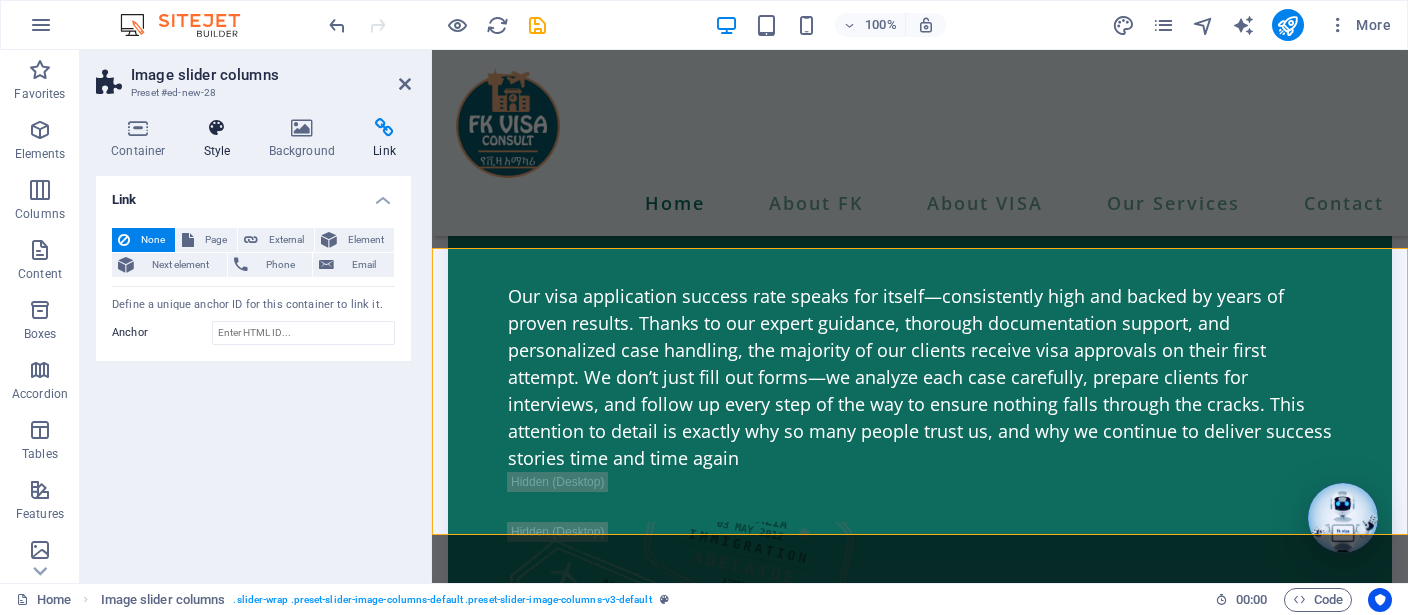 click at bounding box center (217, 128) 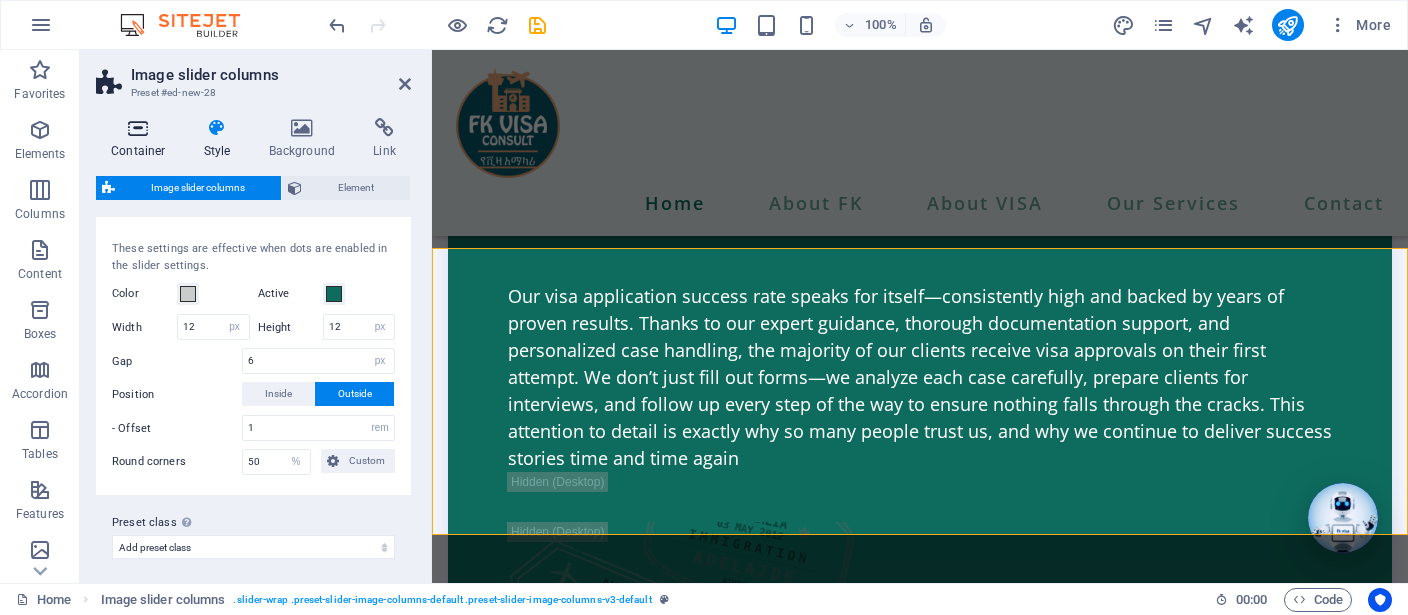 scroll, scrollTop: 1116, scrollLeft: 0, axis: vertical 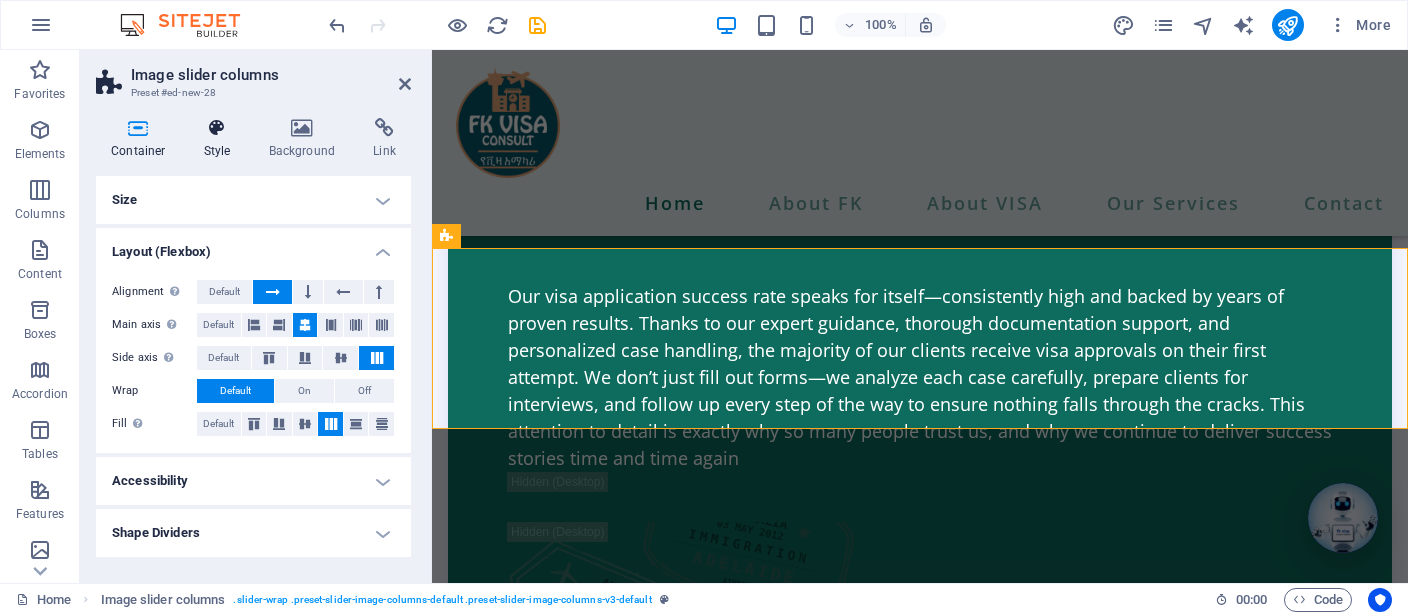 click on "Style" at bounding box center (221, 139) 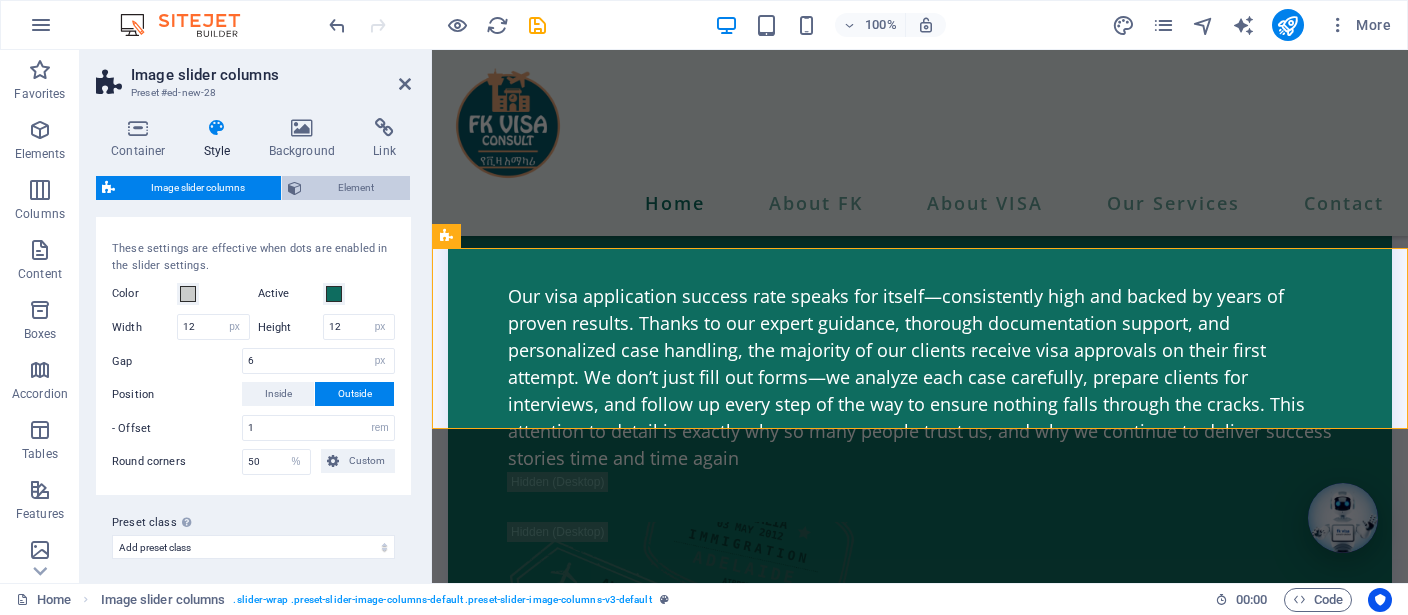 click on "Element" at bounding box center [356, 188] 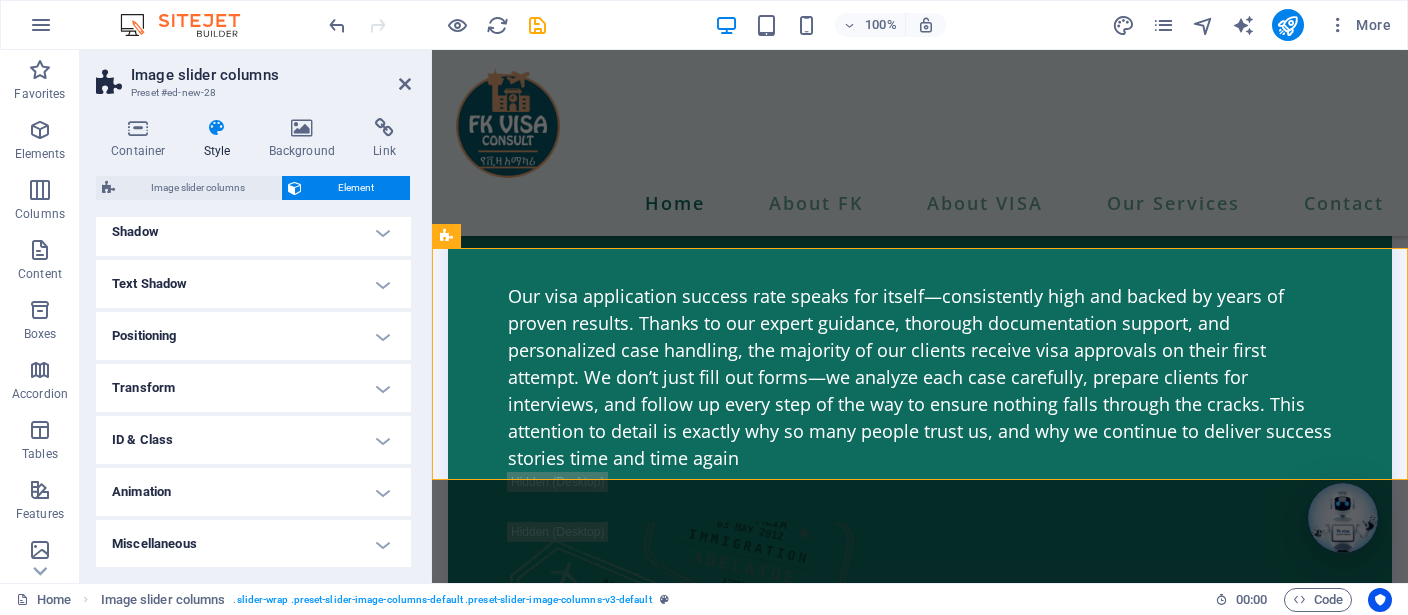scroll, scrollTop: 0, scrollLeft: 0, axis: both 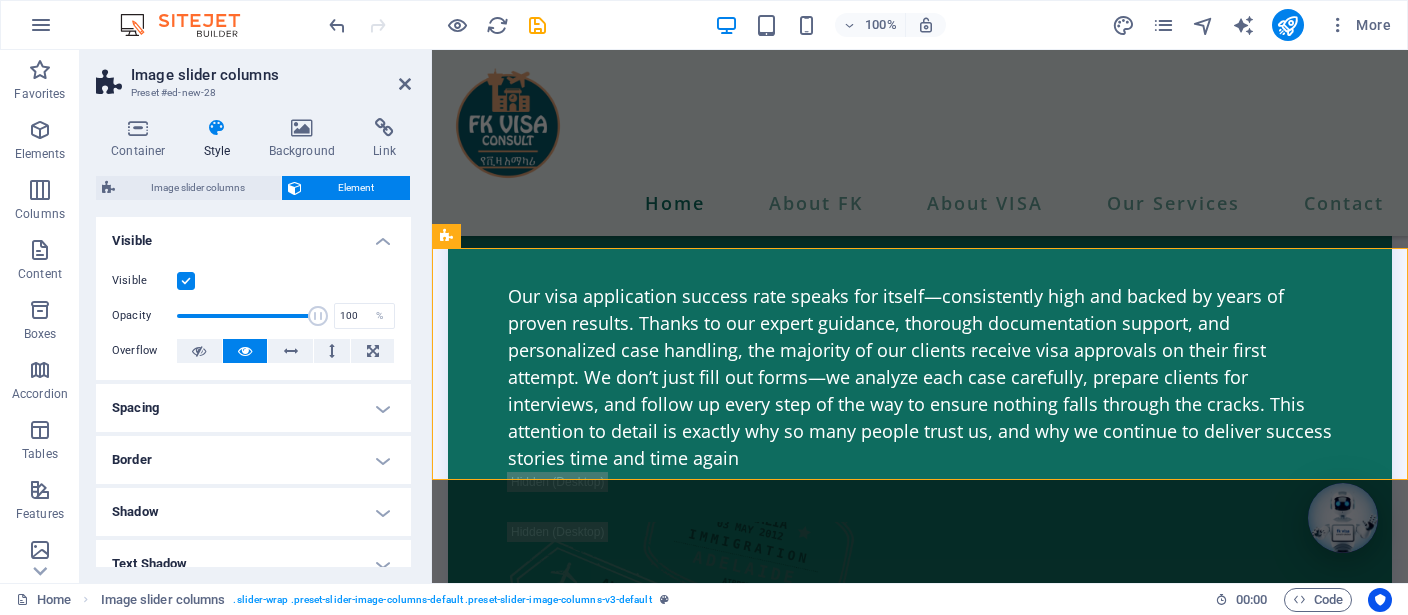 click on "Spacing" at bounding box center (253, 408) 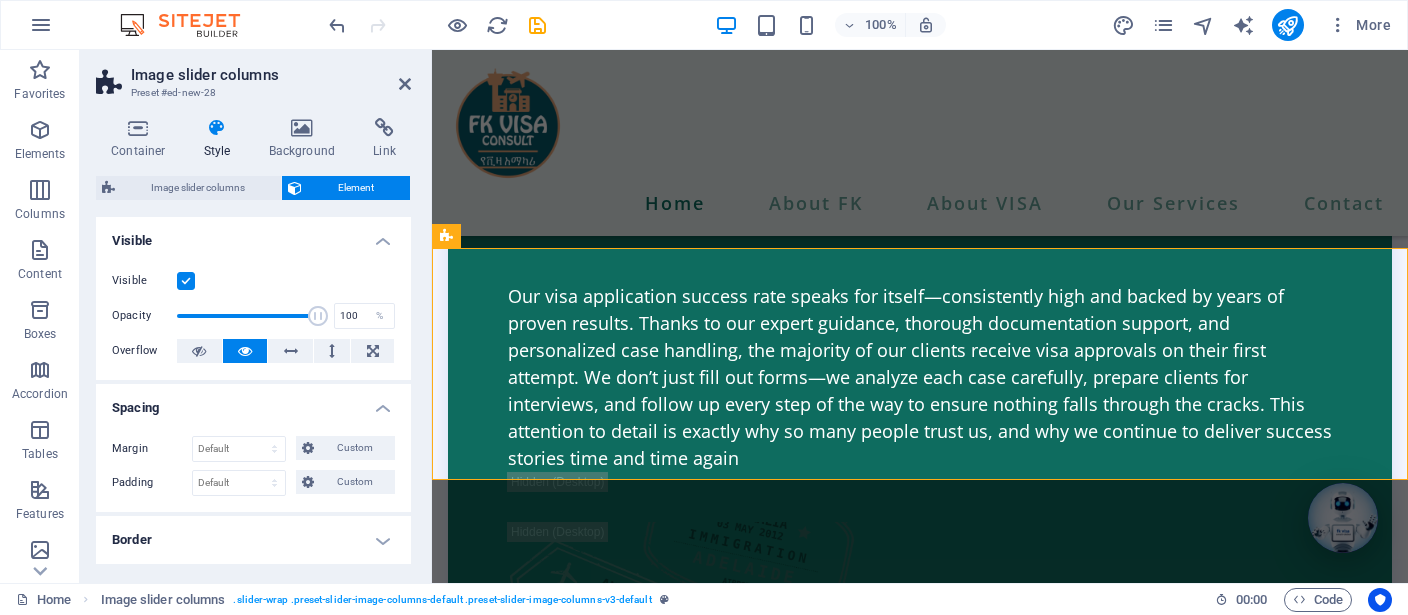click on "Spacing" at bounding box center (253, 402) 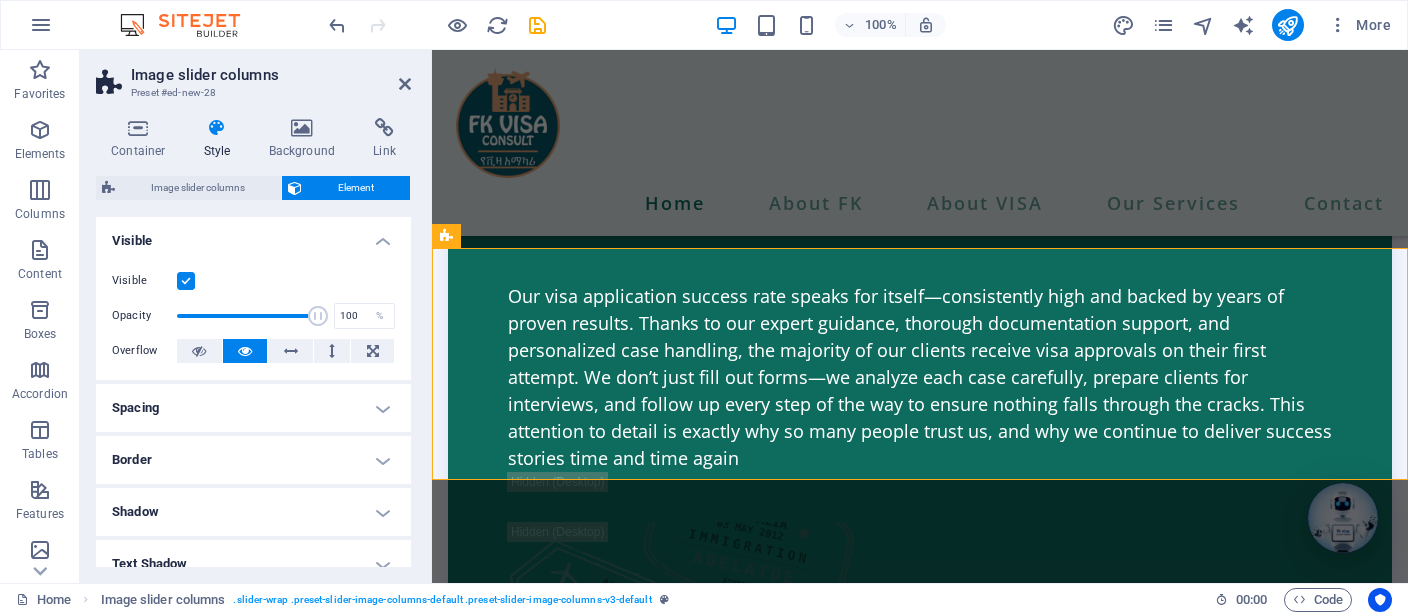 click on "Style" at bounding box center (221, 139) 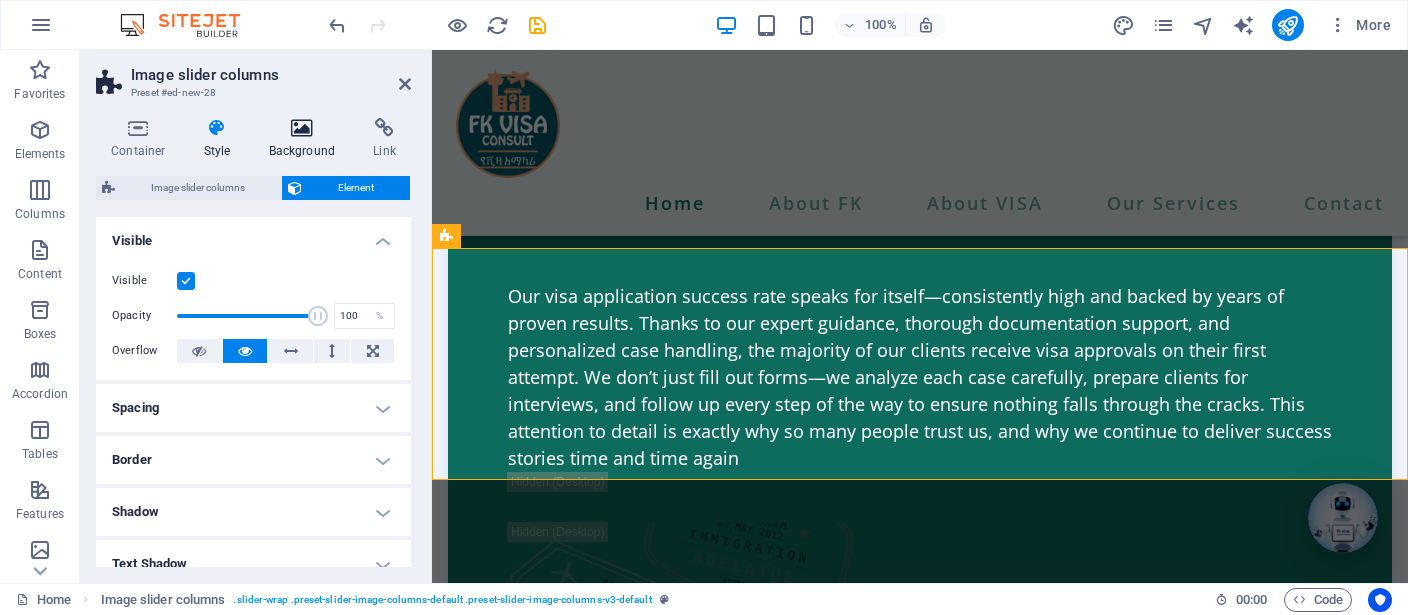 click at bounding box center (302, 128) 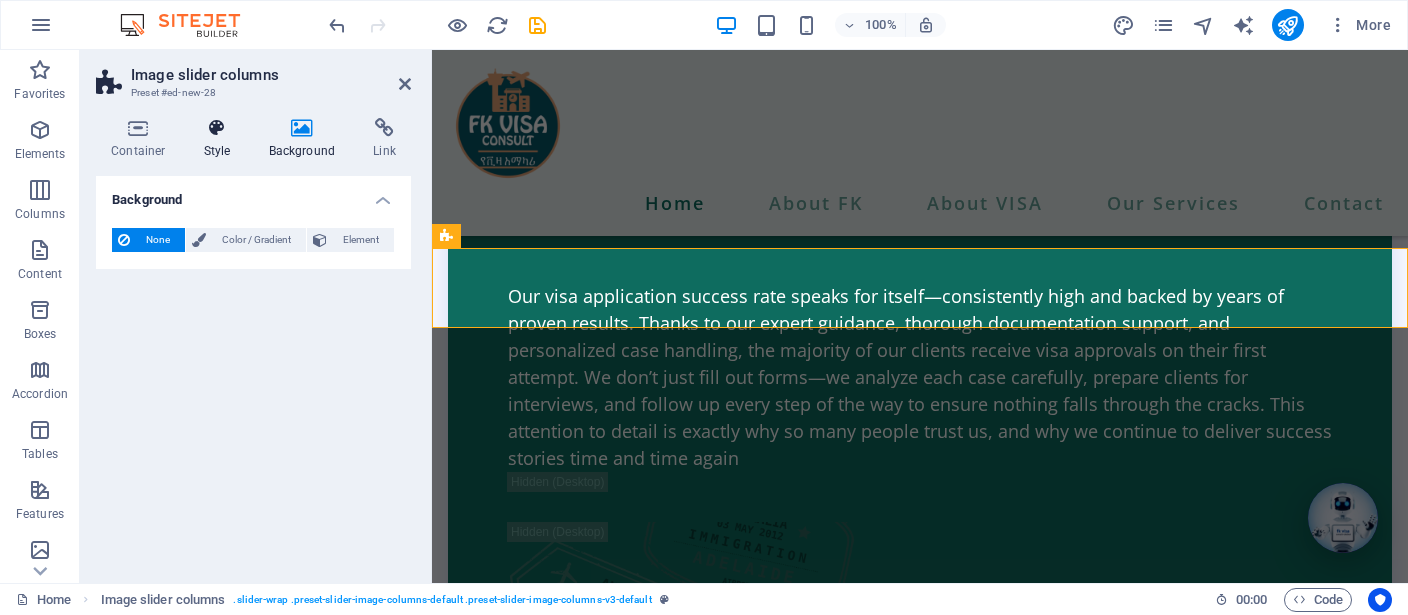 click at bounding box center [217, 128] 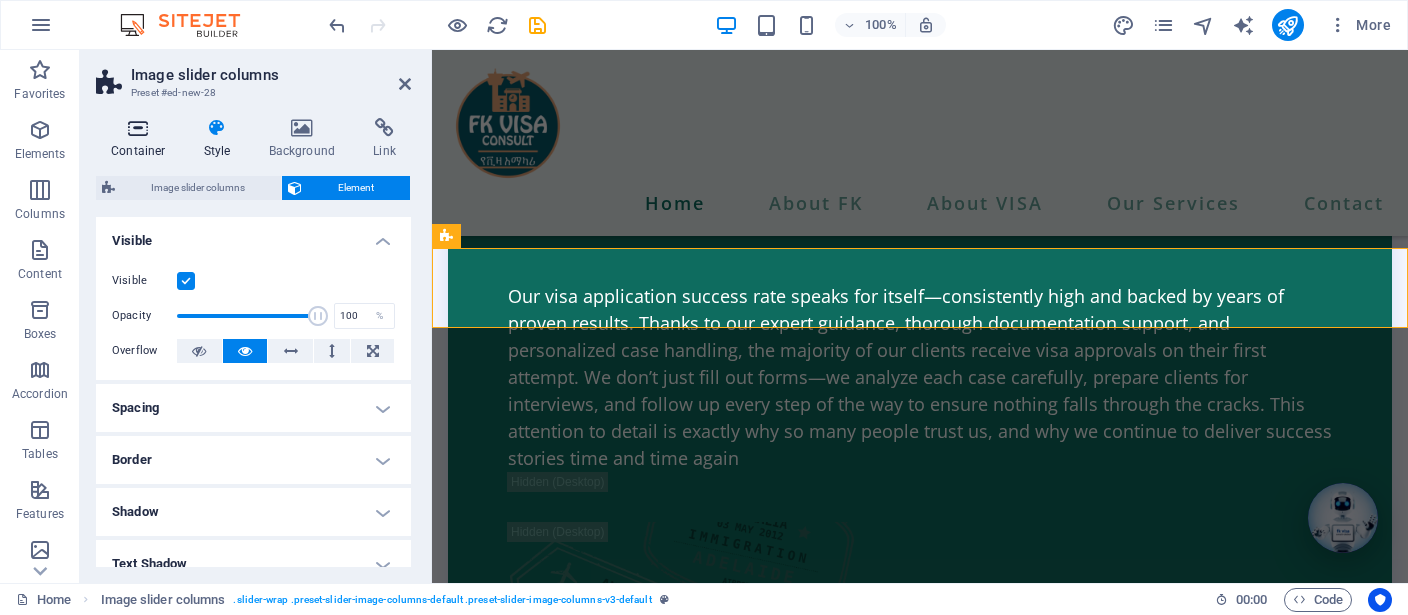 click at bounding box center [138, 128] 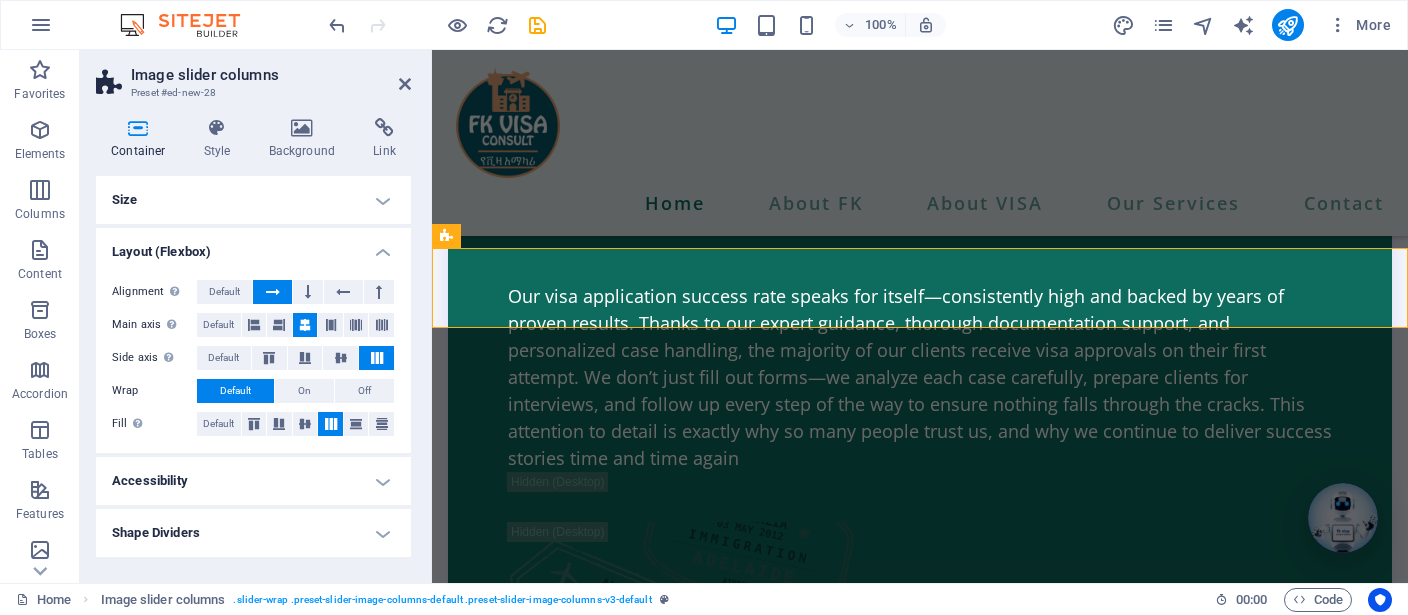 click on "Size" at bounding box center (253, 200) 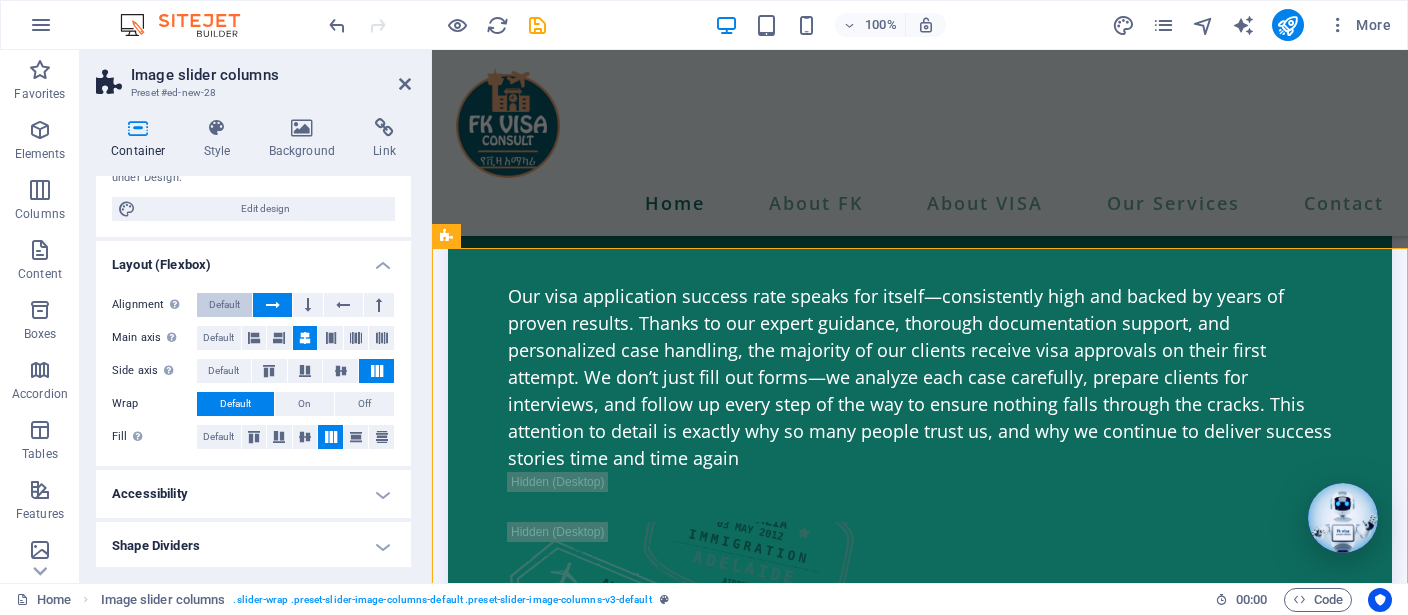 scroll, scrollTop: 0, scrollLeft: 0, axis: both 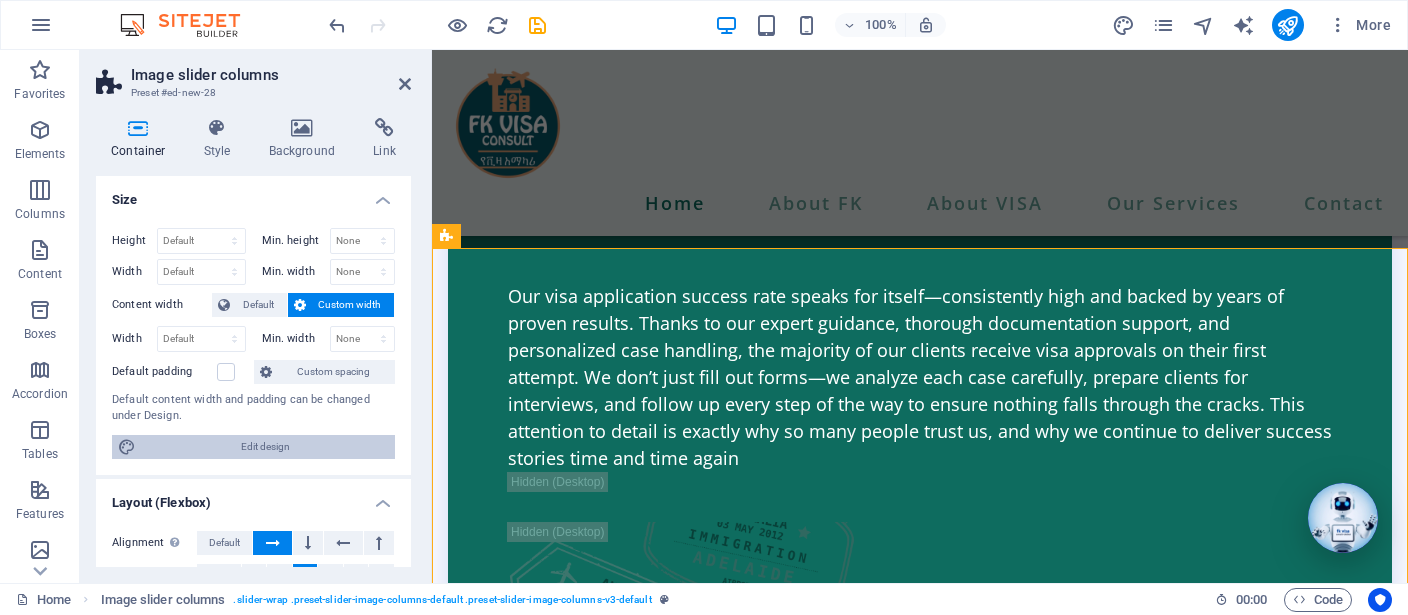 click on "Edit design" at bounding box center (265, 447) 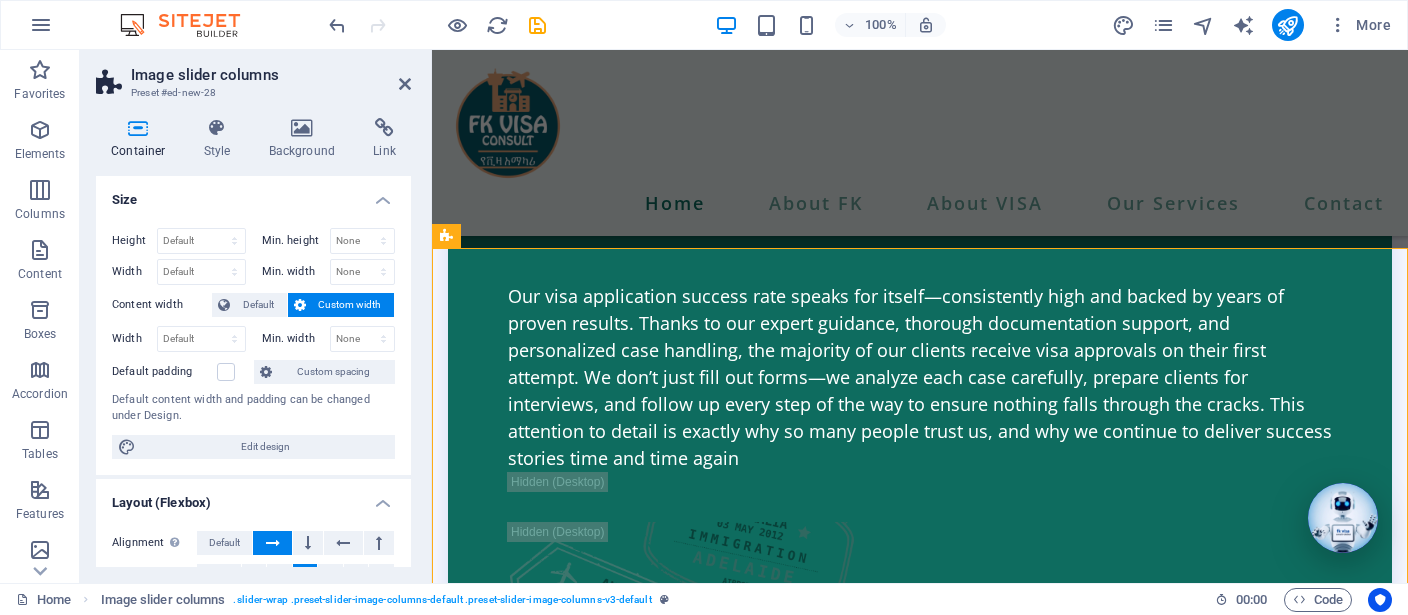 select on "700" 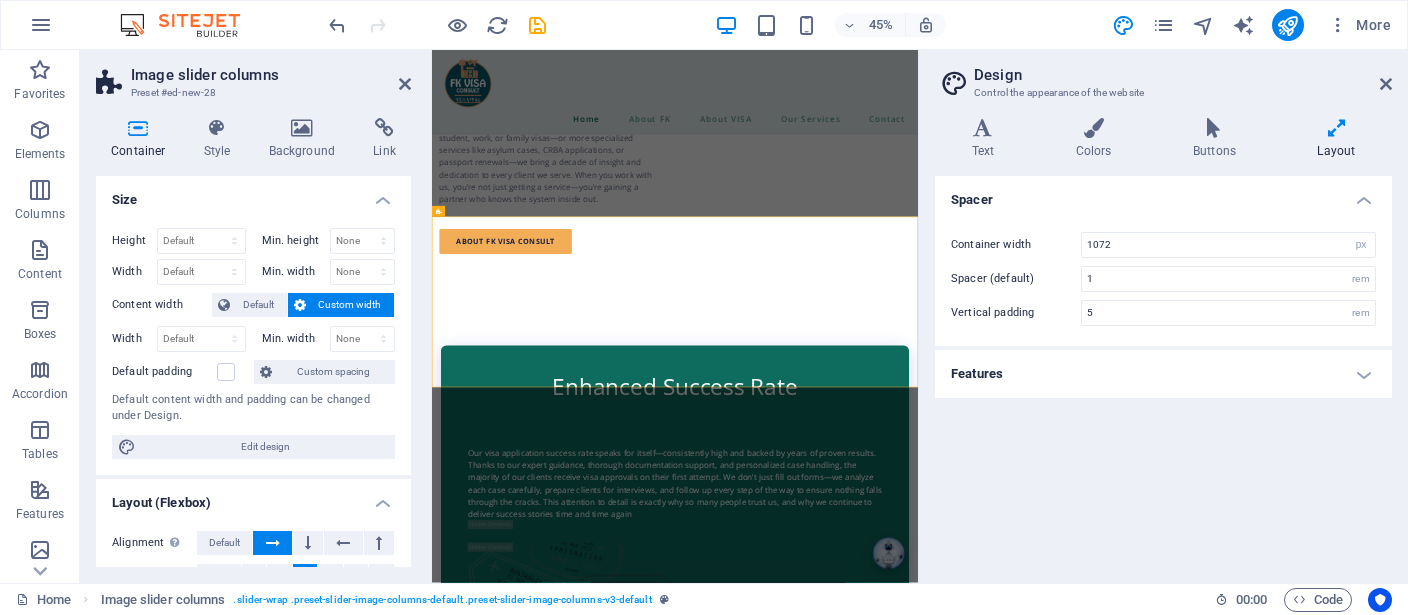 scroll, scrollTop: 6881, scrollLeft: 0, axis: vertical 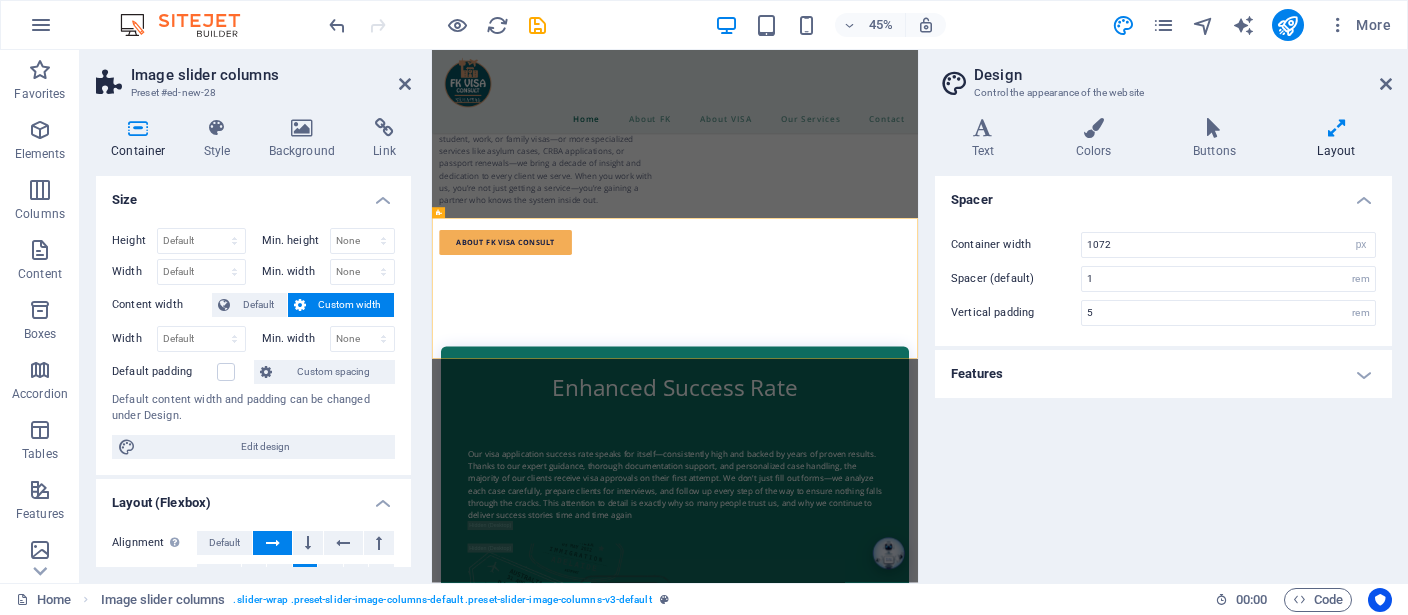 click at bounding box center (1336, 128) 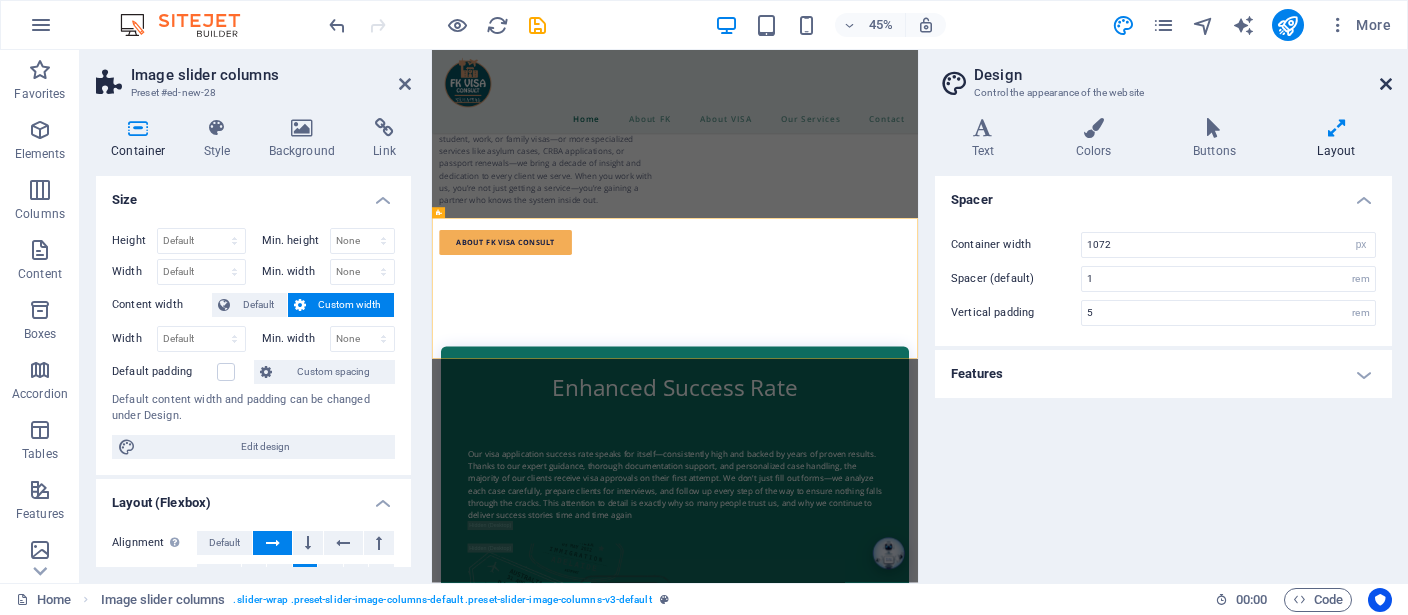 drag, startPoint x: 1391, startPoint y: 88, endPoint x: 920, endPoint y: 38, distance: 473.64648 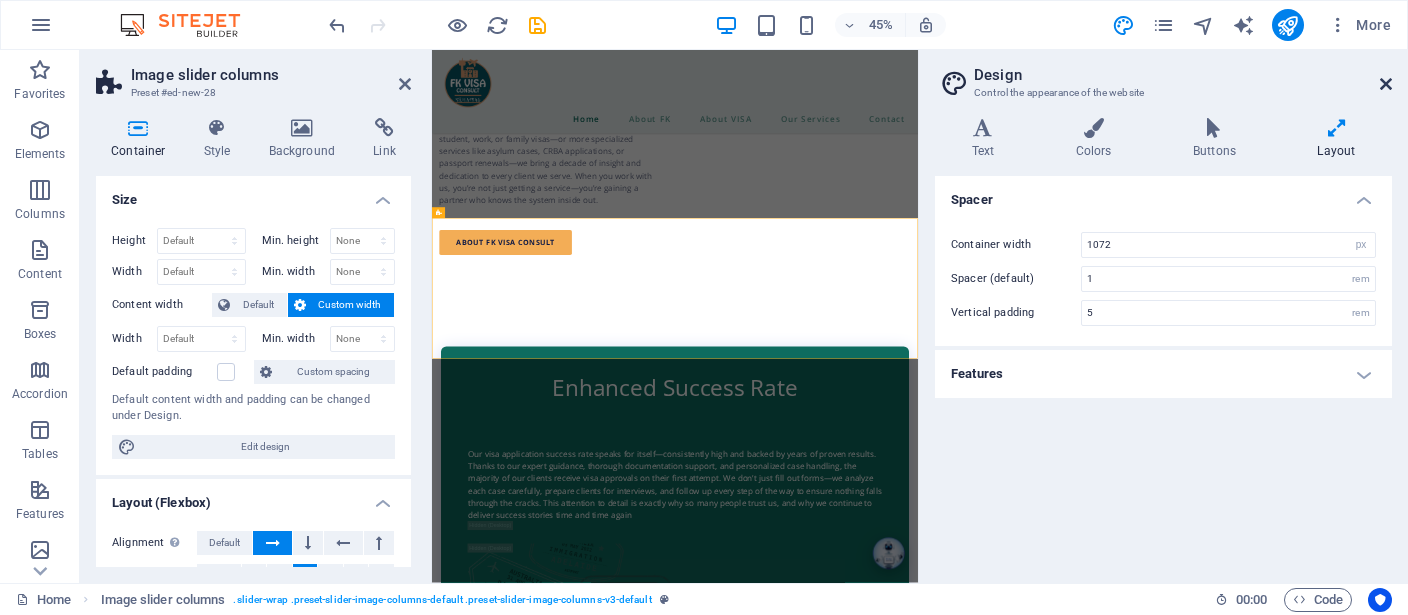 click at bounding box center (1386, 84) 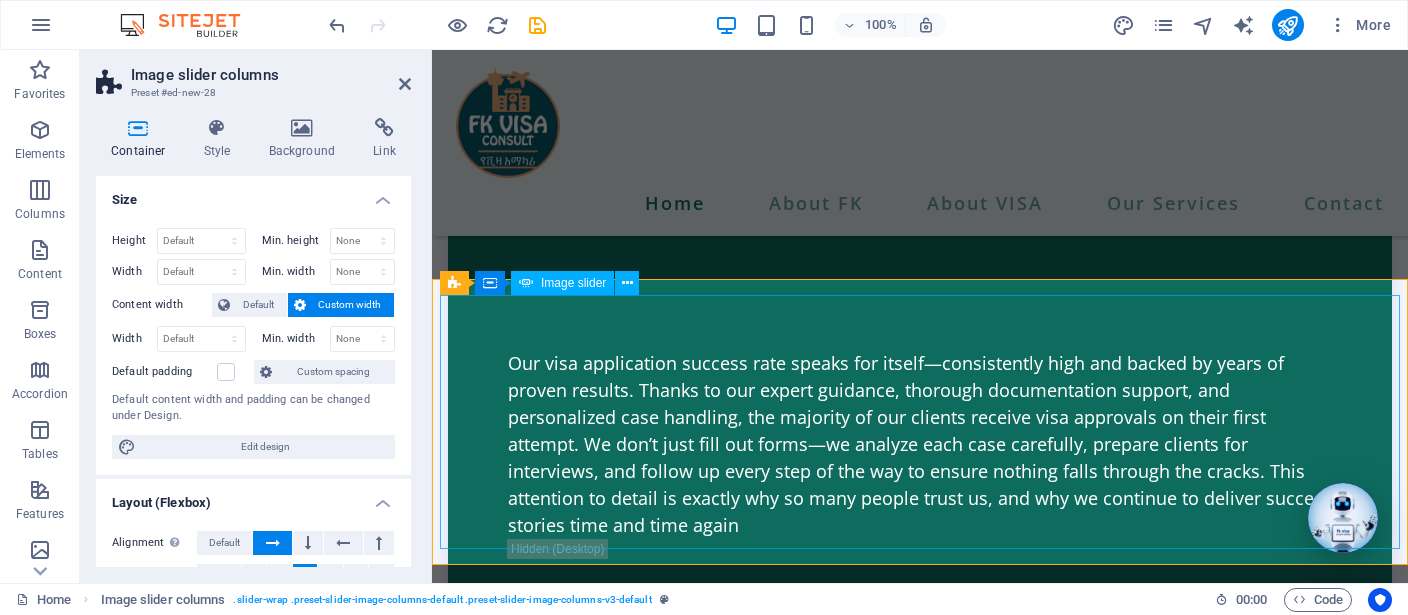 scroll, scrollTop: 7115, scrollLeft: 0, axis: vertical 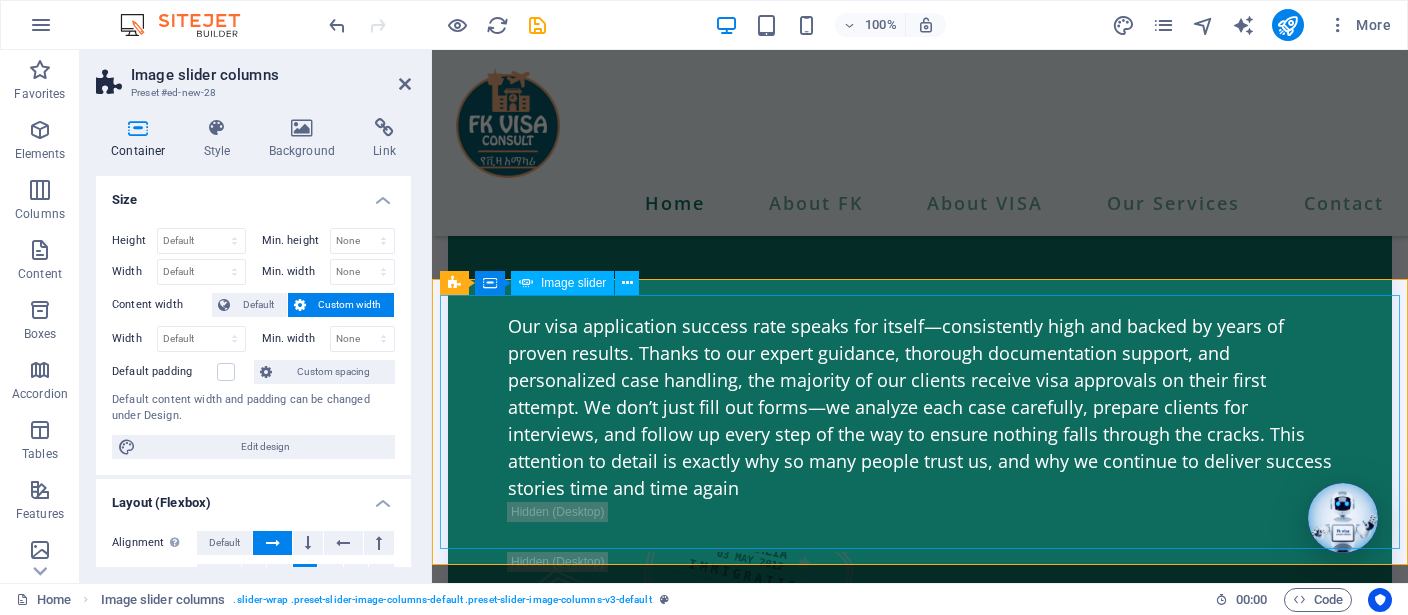 click at bounding box center (920, 13977) 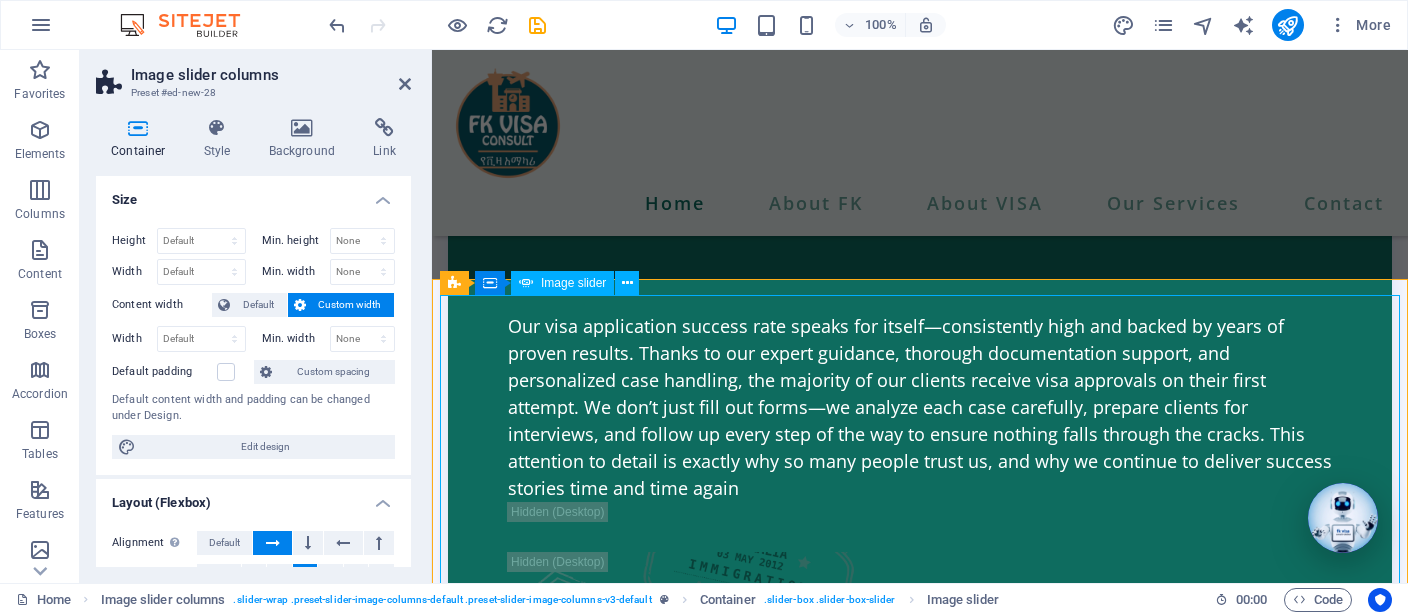 scroll, scrollTop: 7326, scrollLeft: 0, axis: vertical 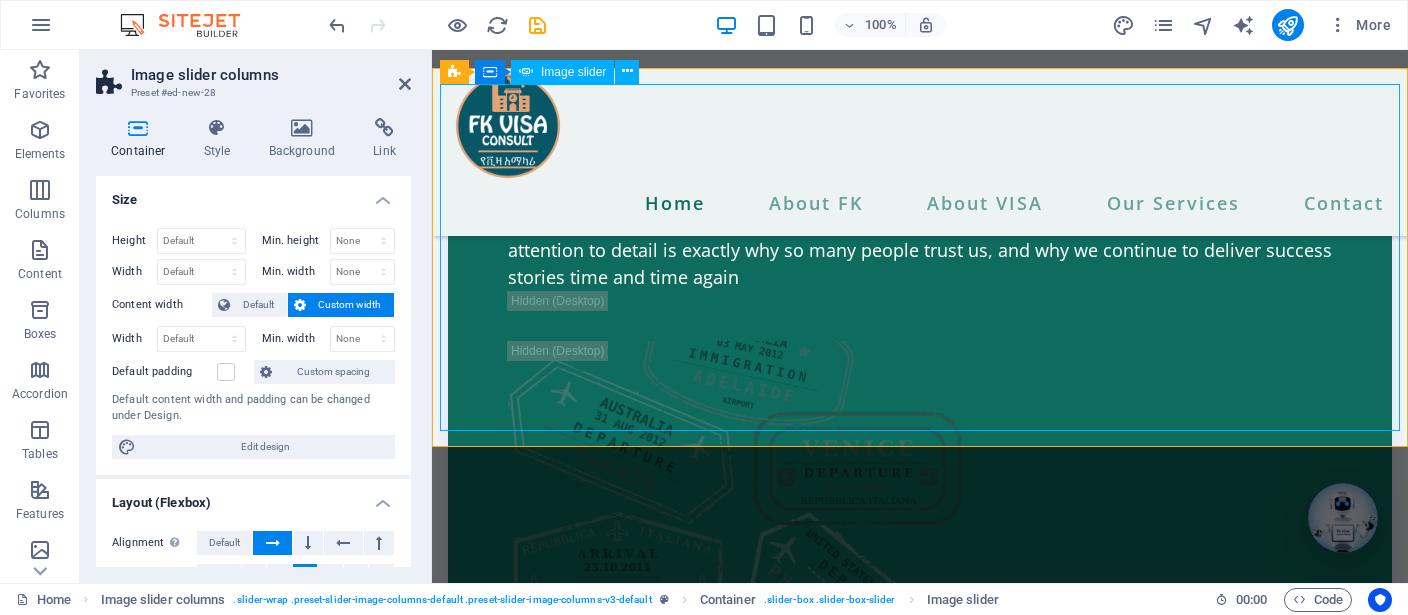 click at bounding box center (920, 13766) 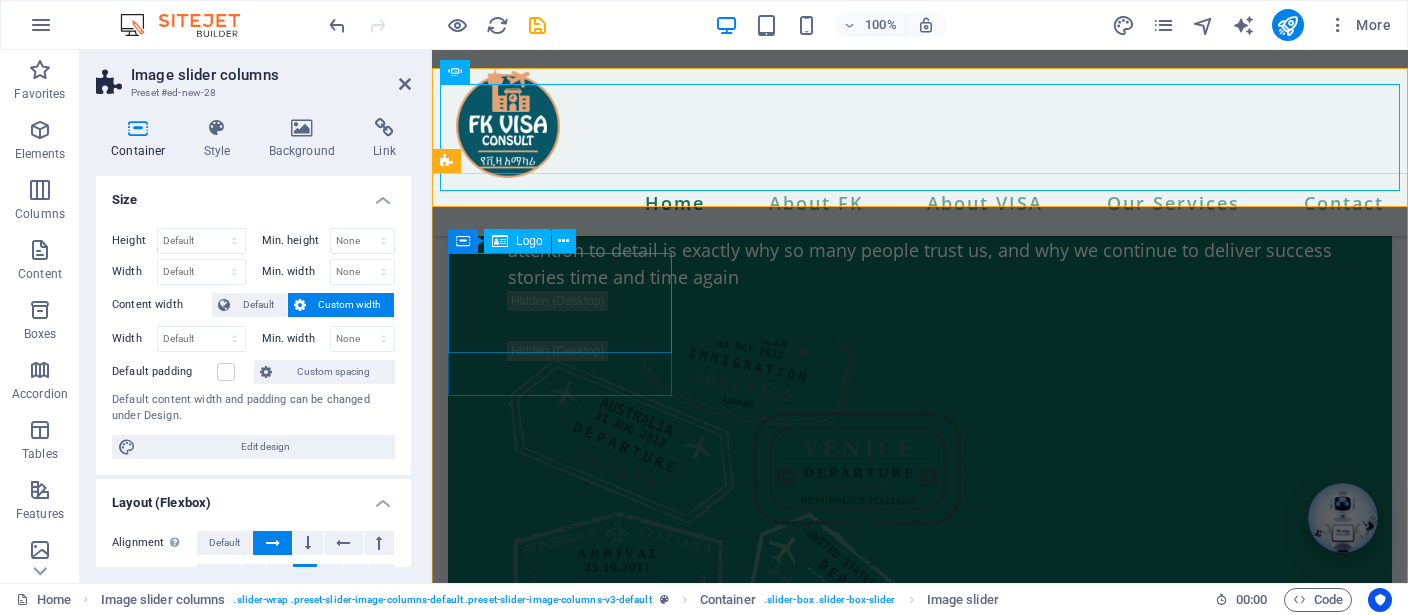 scroll, scrollTop: 7009, scrollLeft: 0, axis: vertical 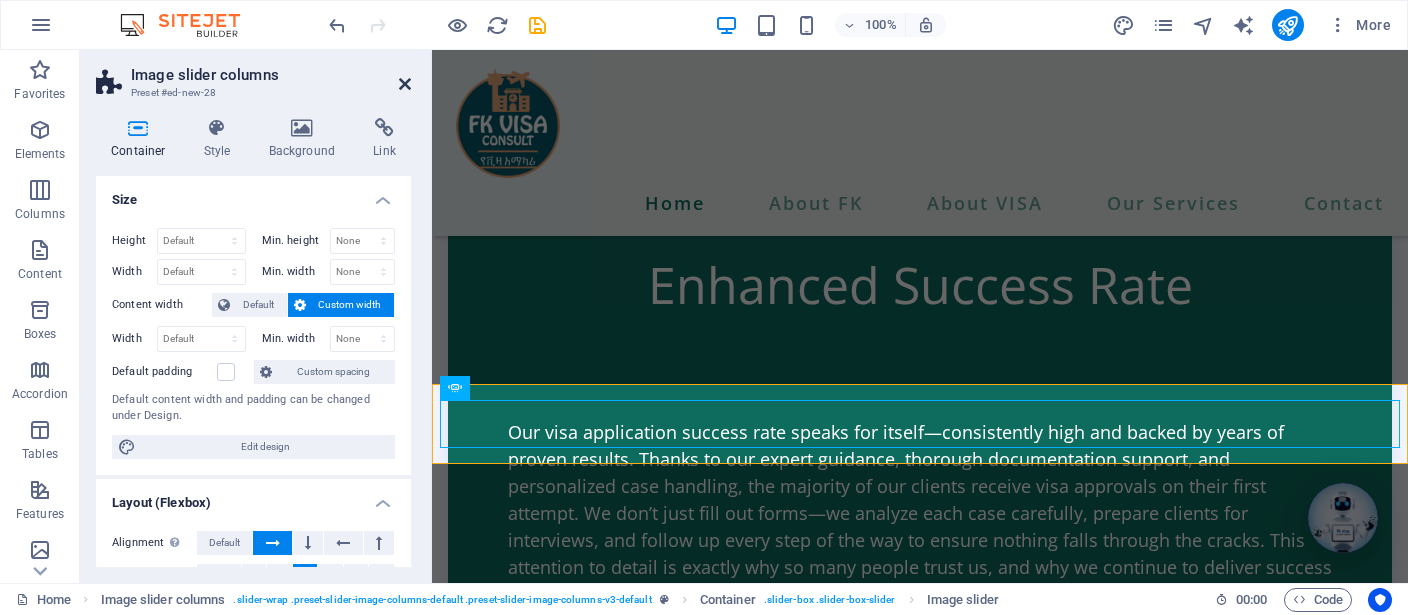 click at bounding box center (405, 84) 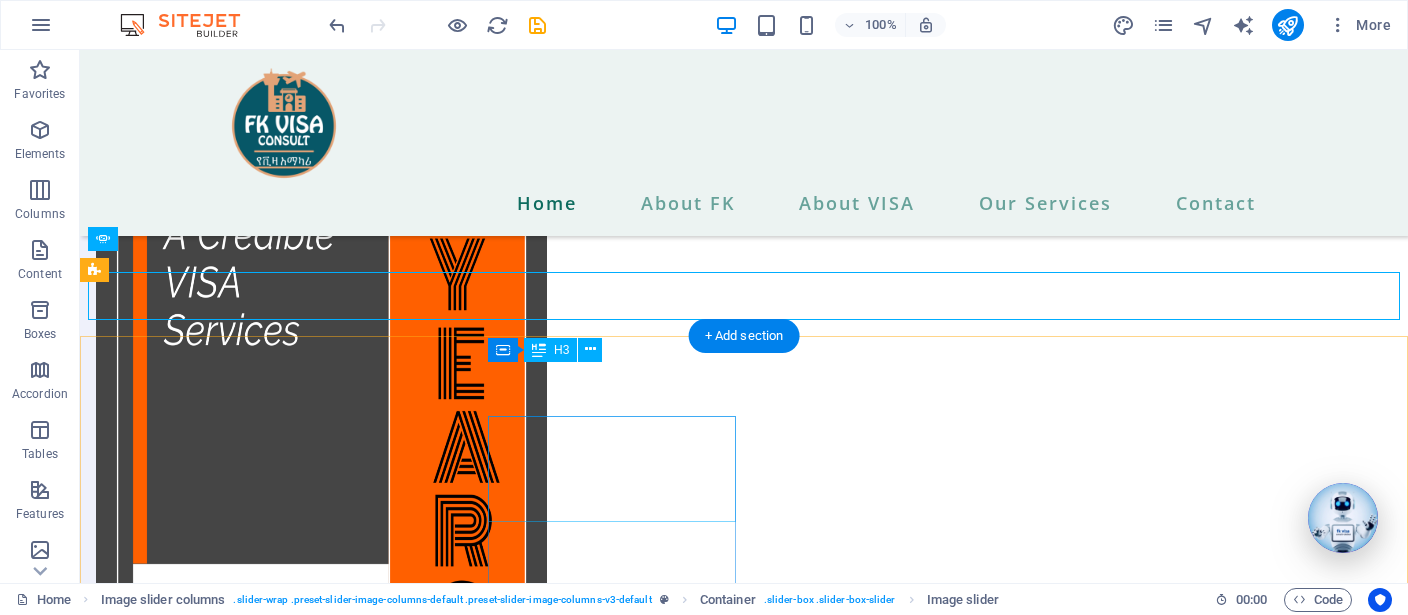 scroll, scrollTop: 7104, scrollLeft: 0, axis: vertical 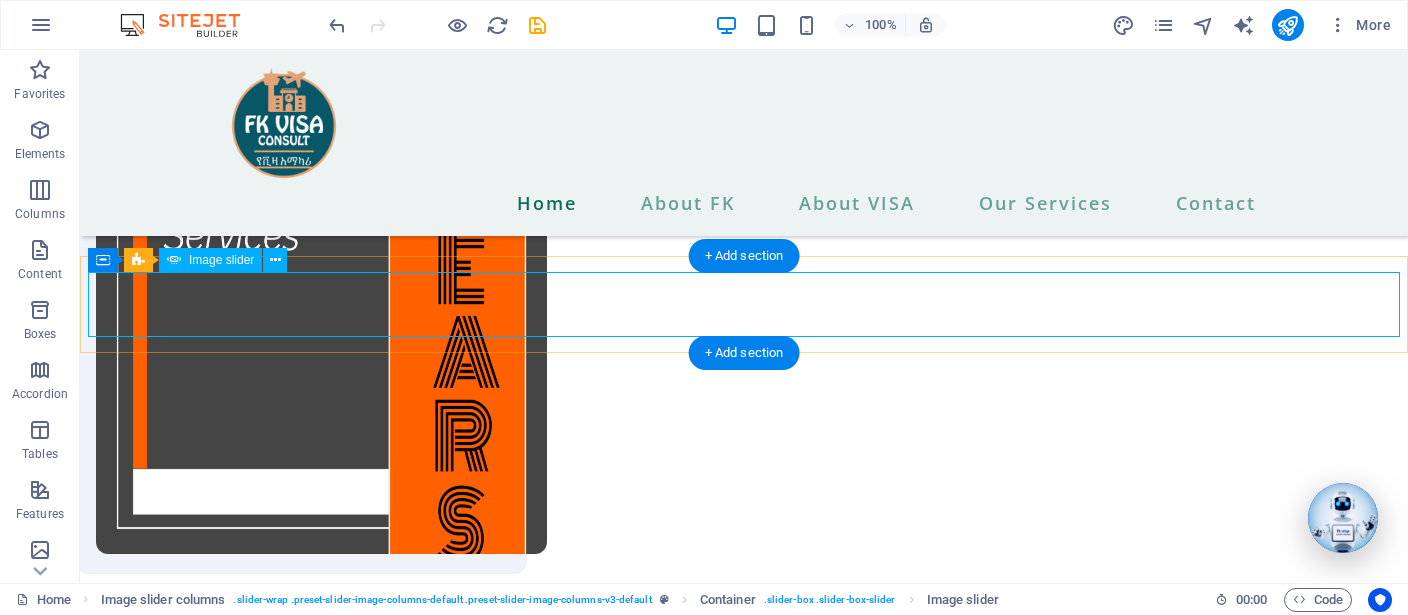 click at bounding box center (744, 15982) 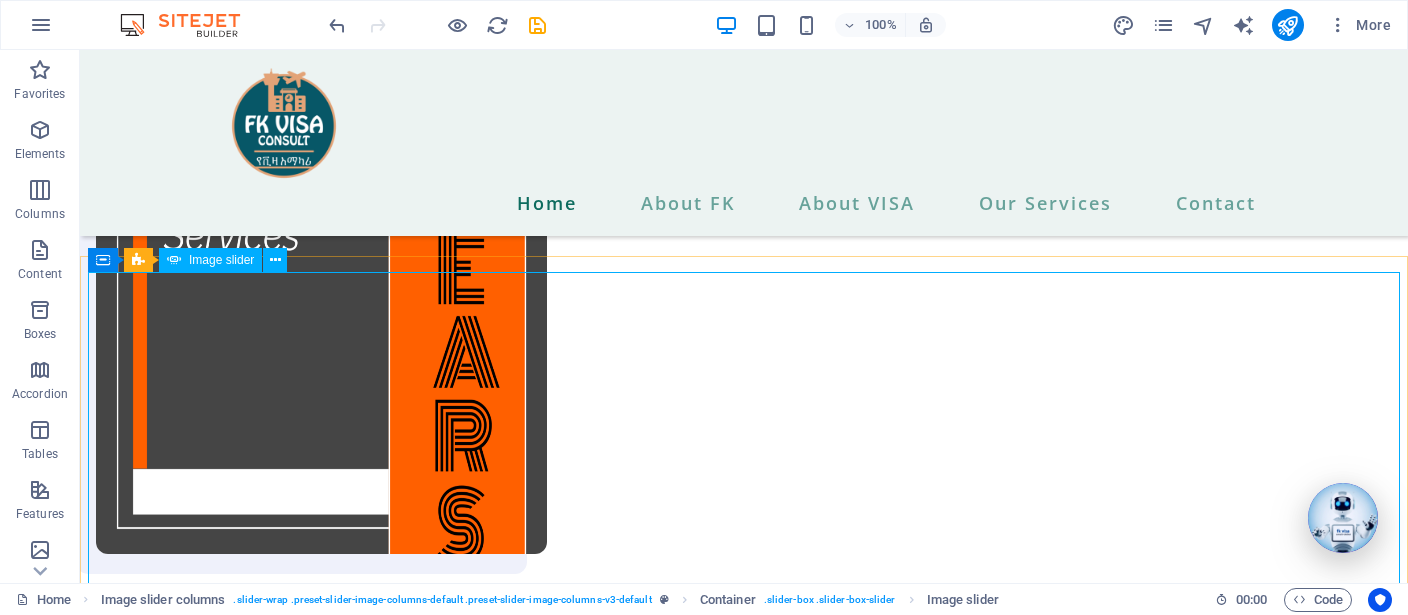 click on "Image slider" at bounding box center (221, 260) 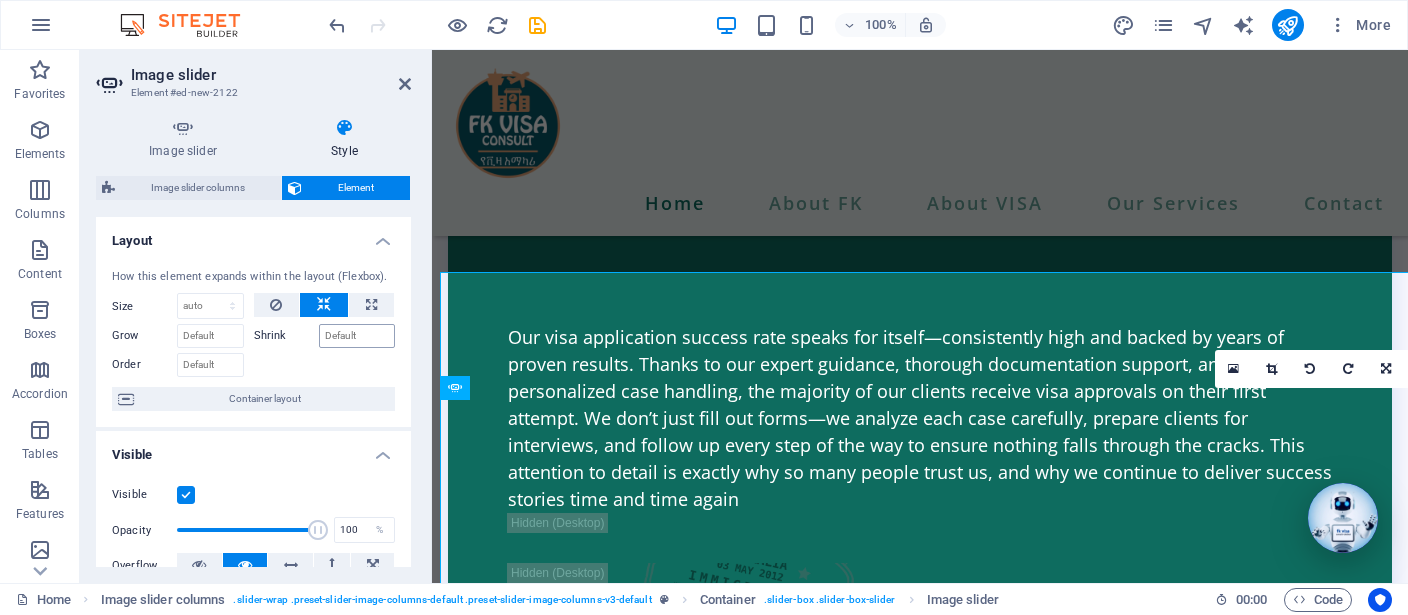 scroll, scrollTop: 6955, scrollLeft: 0, axis: vertical 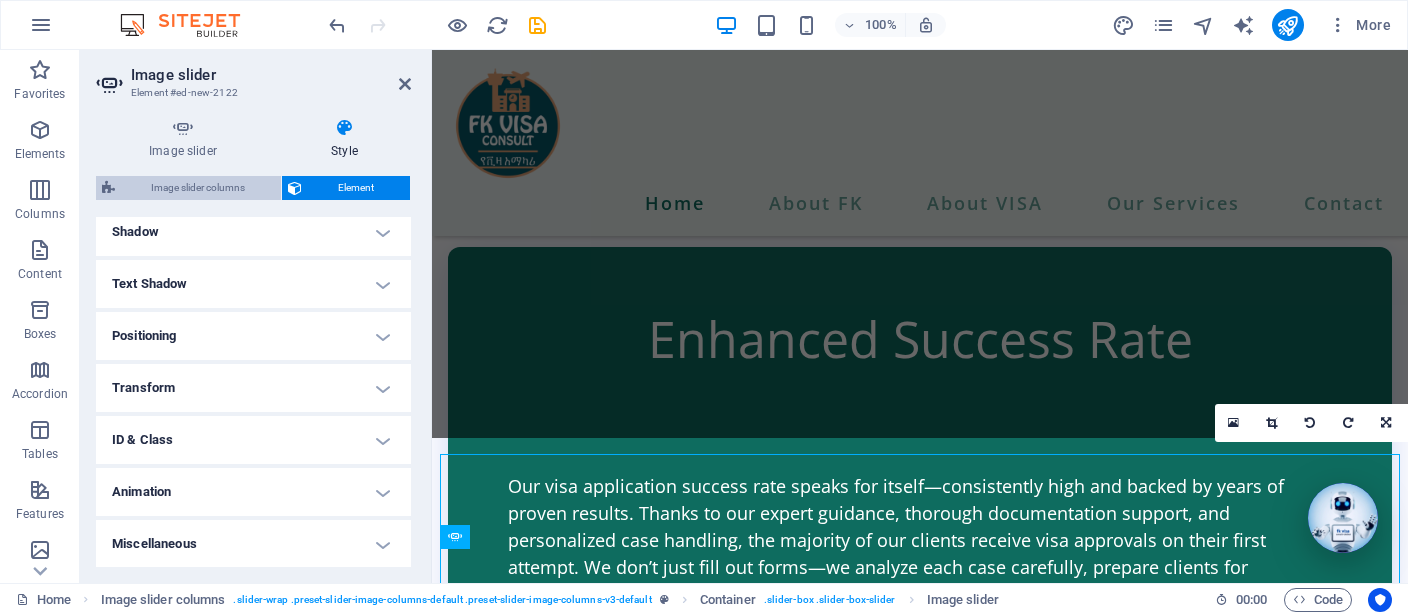 click on "Image slider columns" at bounding box center [198, 188] 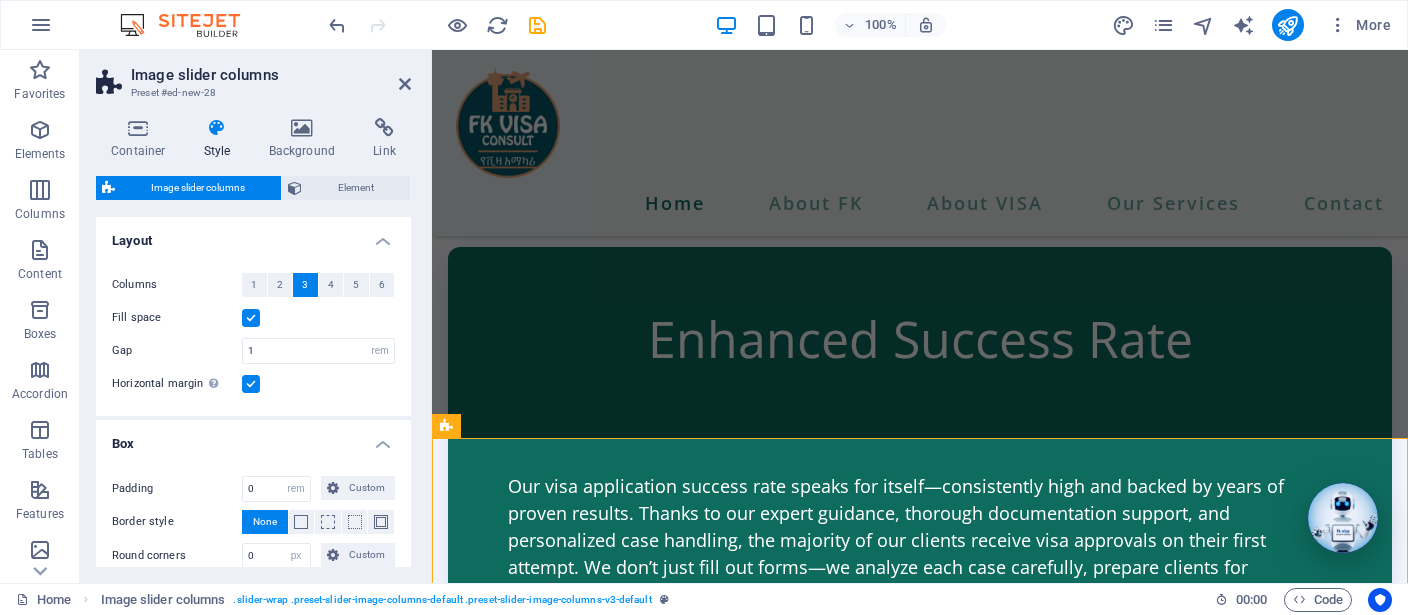 scroll, scrollTop: 1116, scrollLeft: 0, axis: vertical 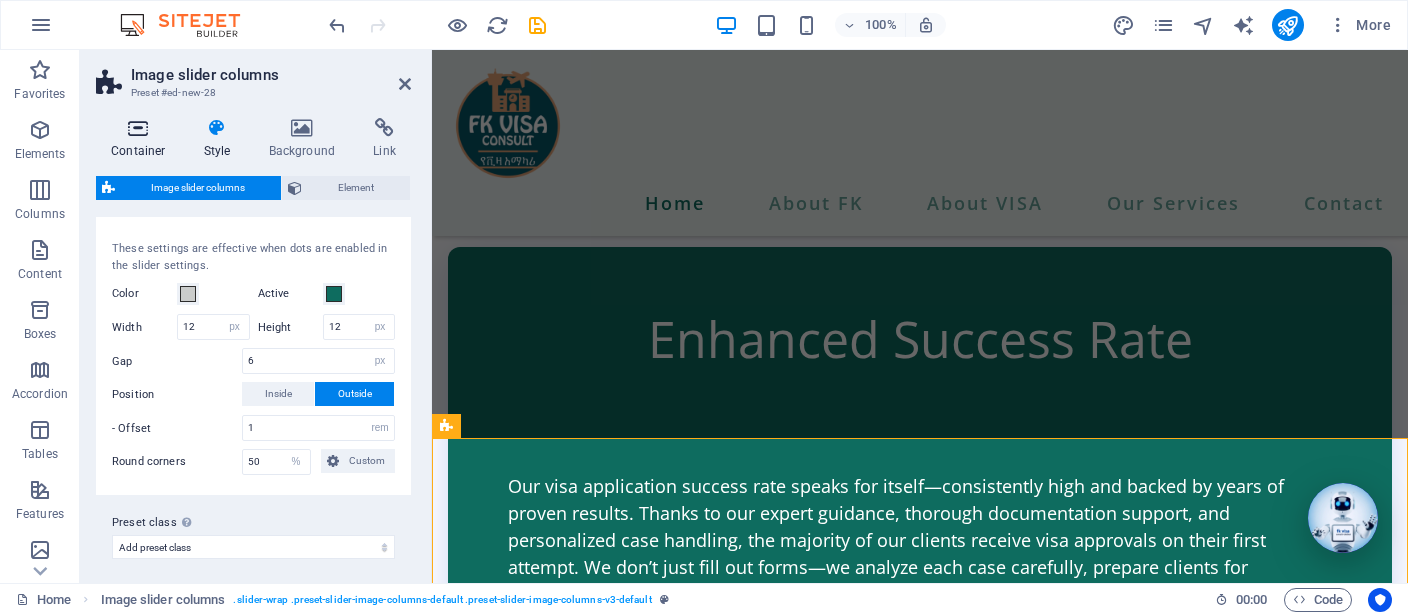 click on "Container" at bounding box center (142, 139) 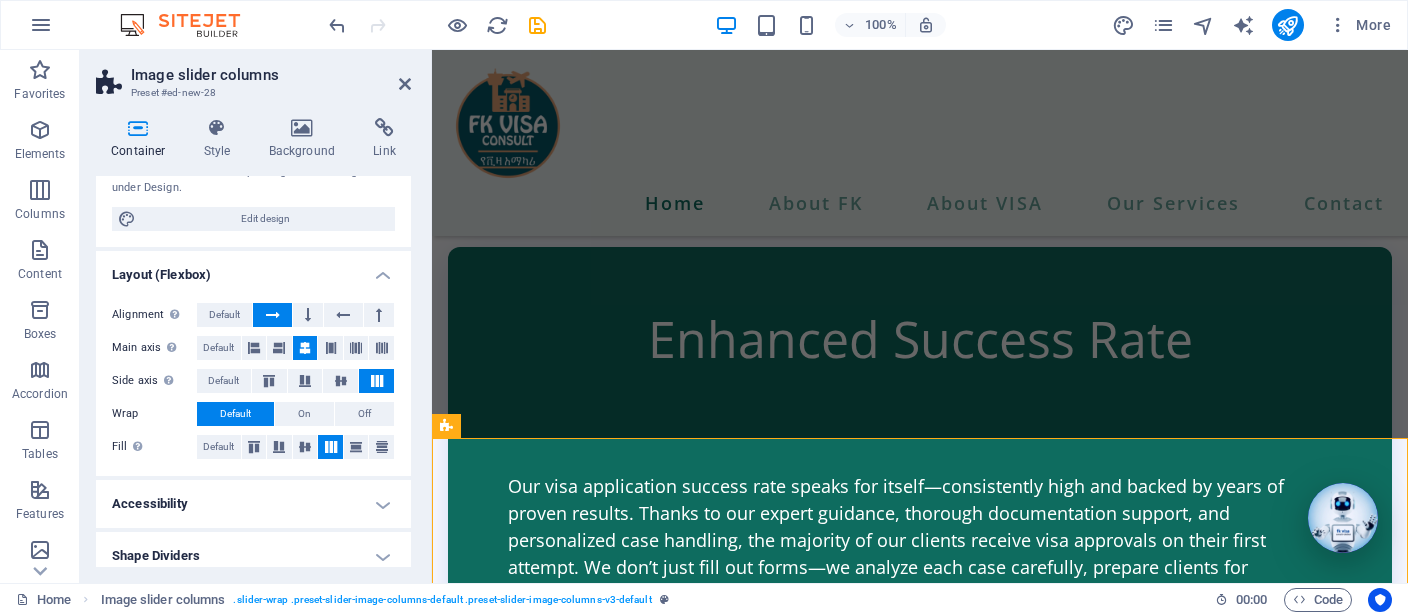 scroll, scrollTop: 238, scrollLeft: 0, axis: vertical 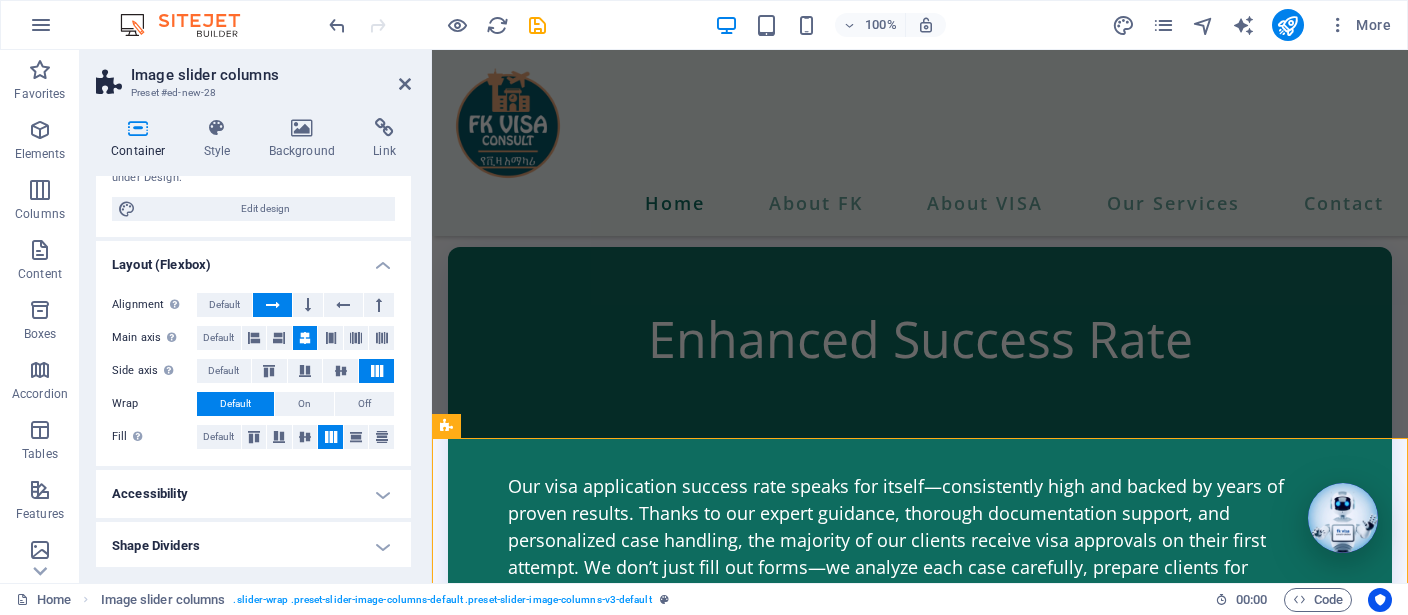 click on "Accessibility" at bounding box center [253, 494] 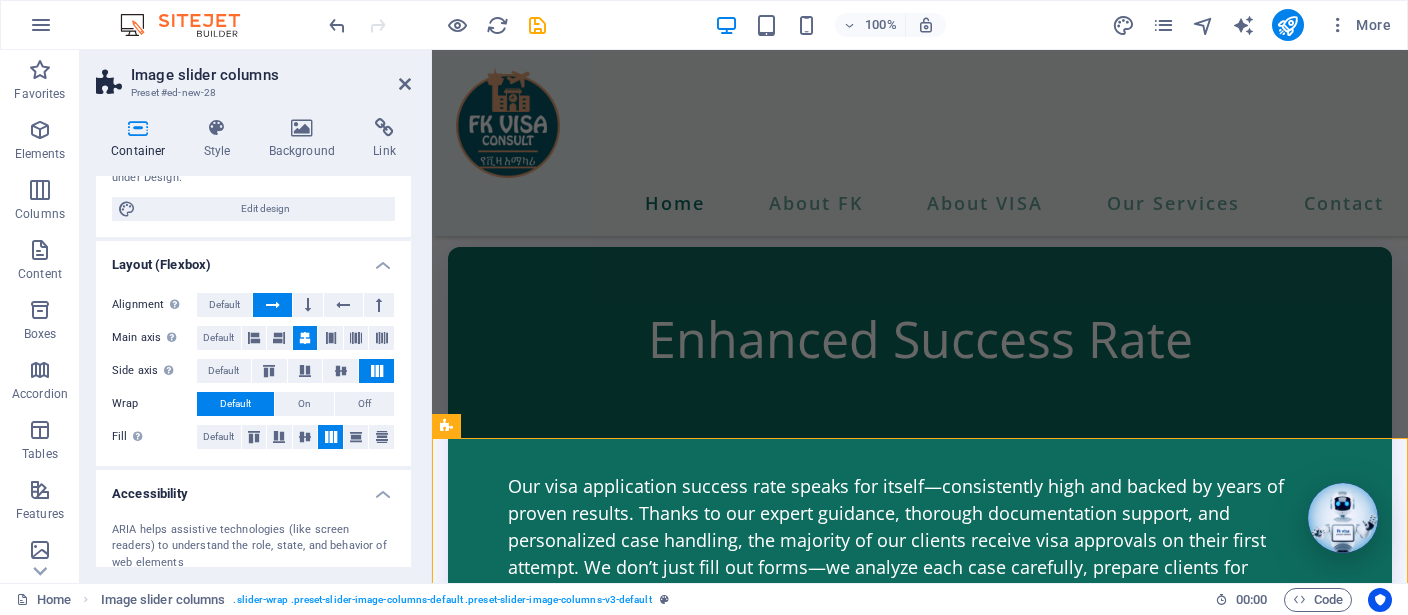 scroll, scrollTop: 371, scrollLeft: 0, axis: vertical 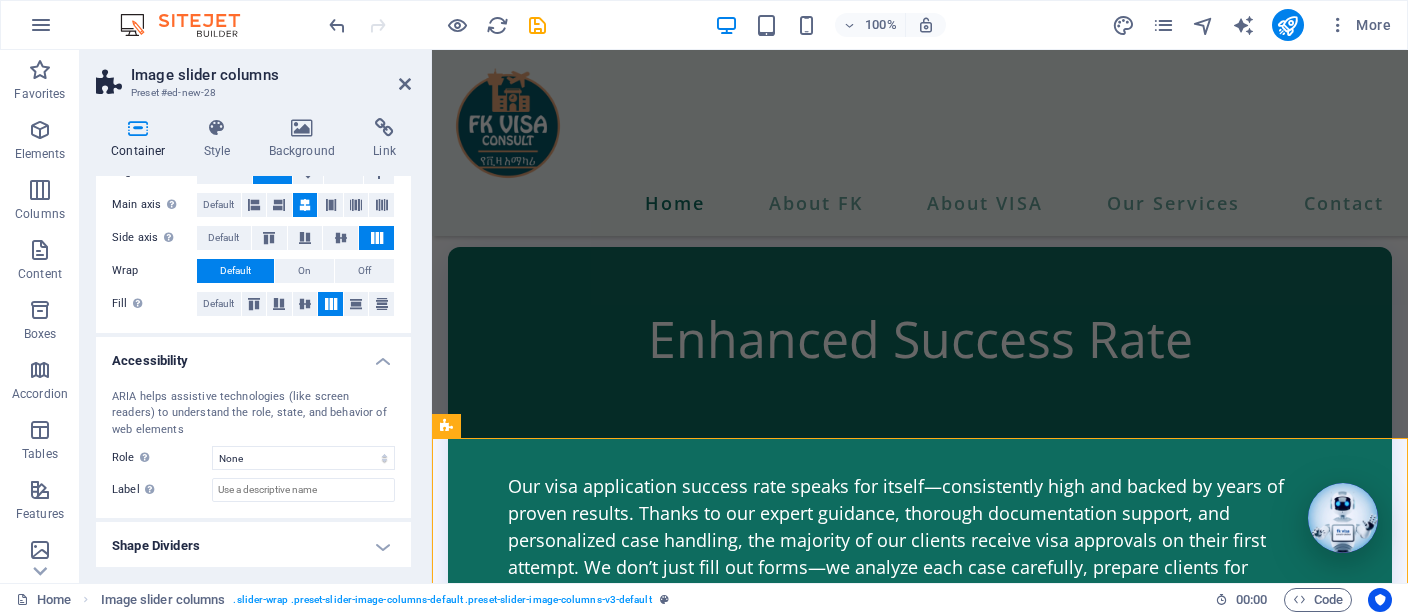 drag, startPoint x: 186, startPoint y: 545, endPoint x: 210, endPoint y: 441, distance: 106.733315 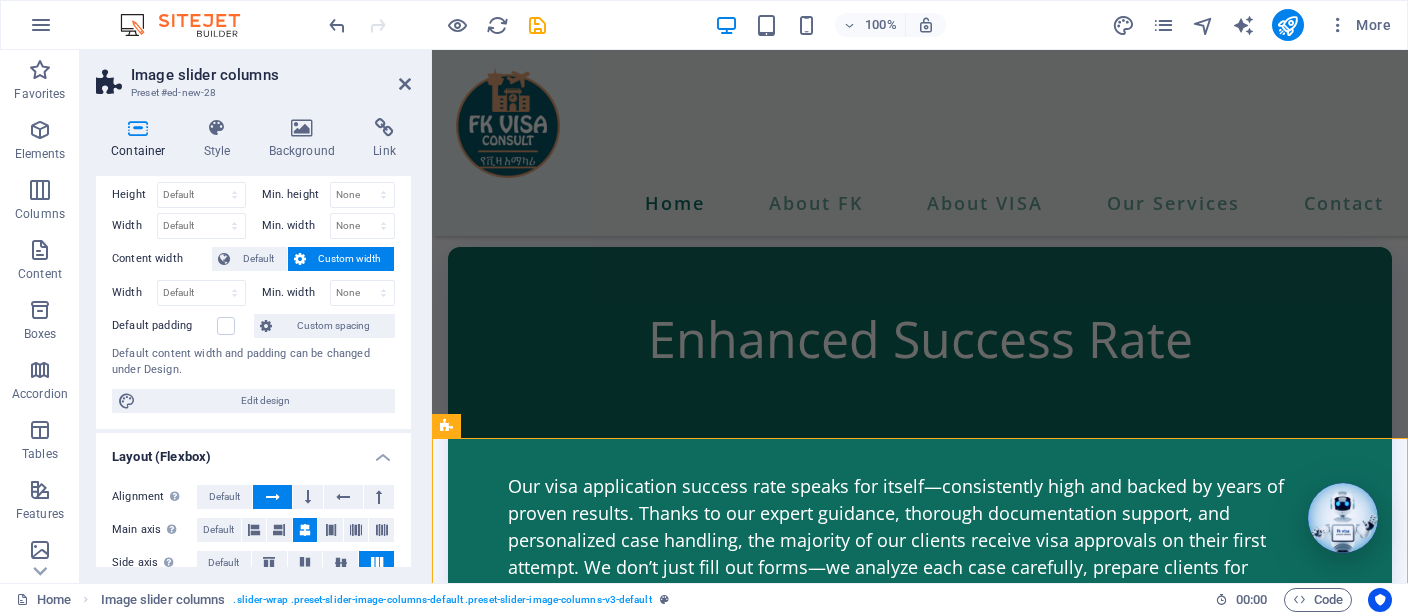 scroll, scrollTop: 0, scrollLeft: 0, axis: both 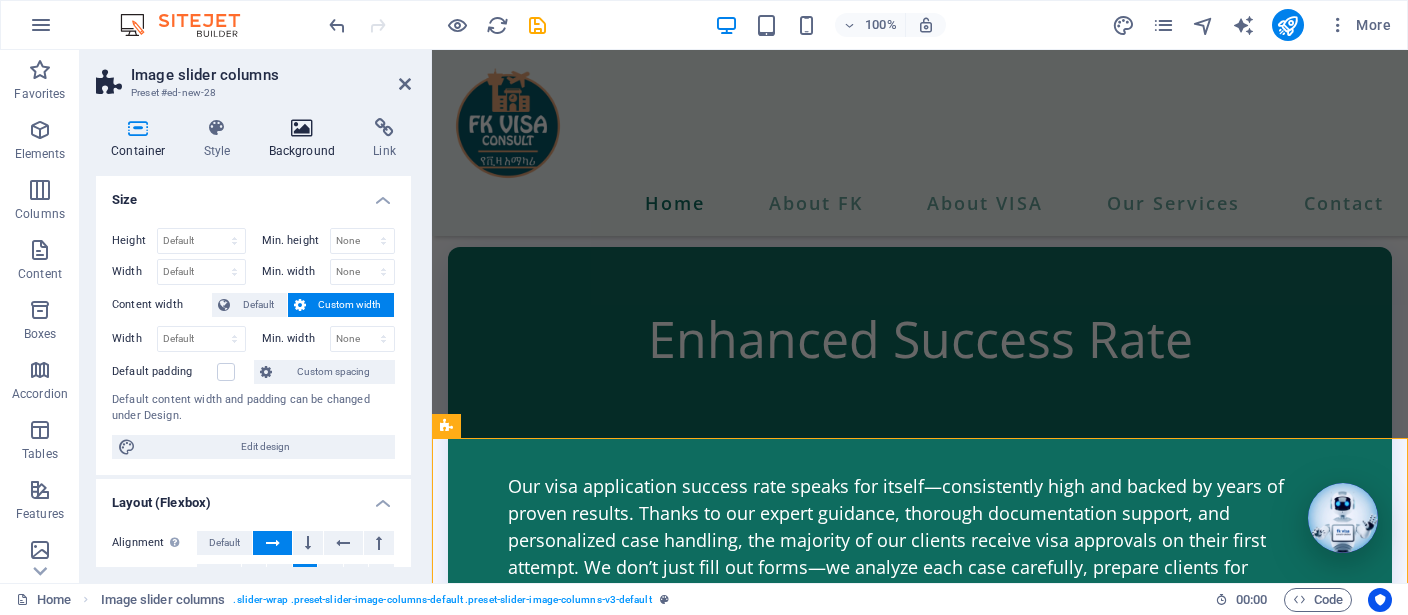 click at bounding box center [302, 128] 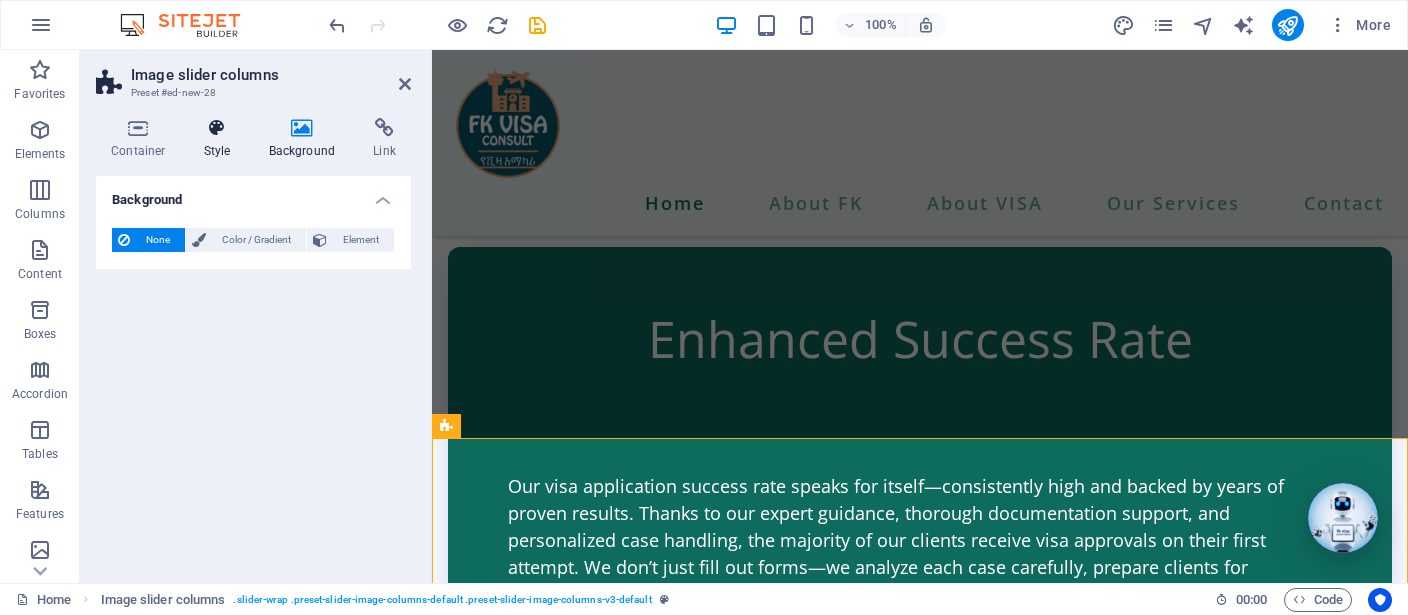 click at bounding box center [217, 128] 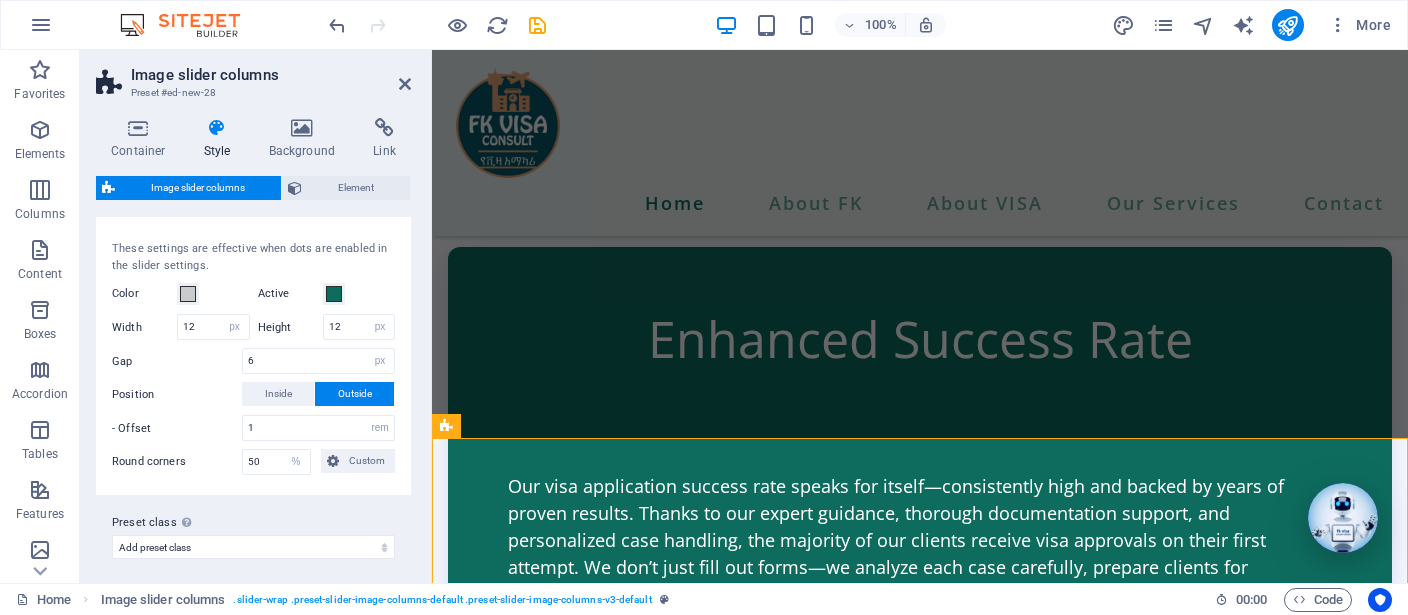 scroll, scrollTop: 1116, scrollLeft: 0, axis: vertical 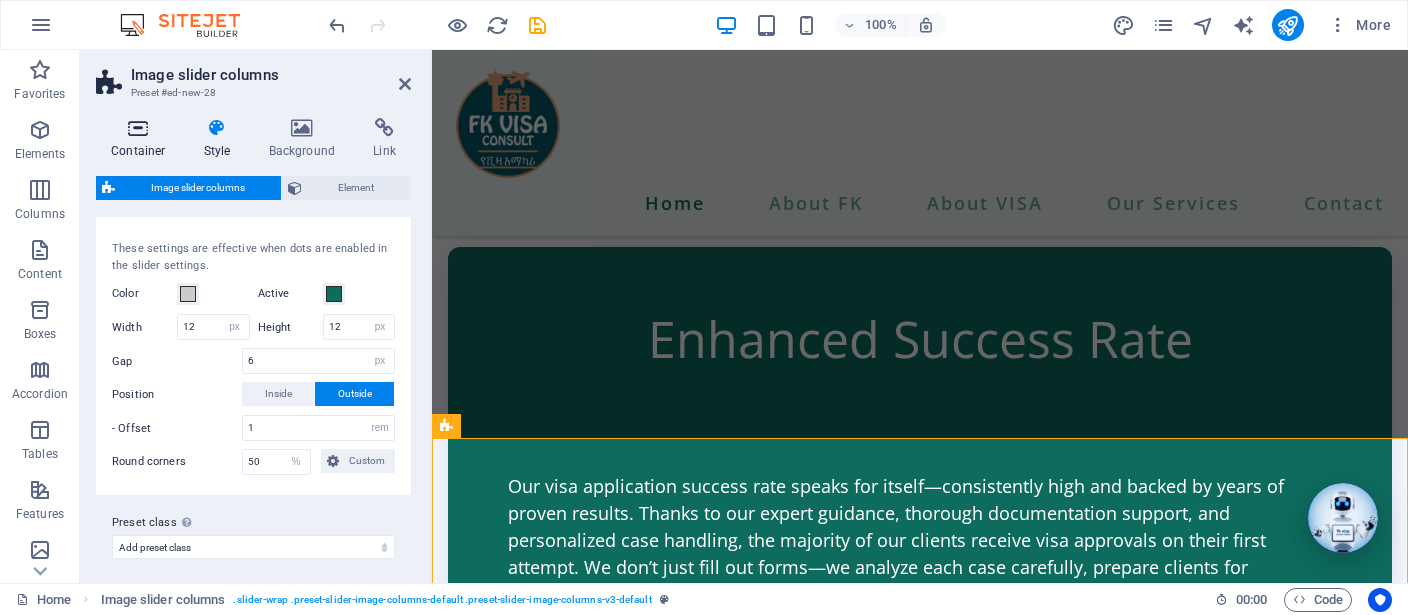 click at bounding box center [138, 128] 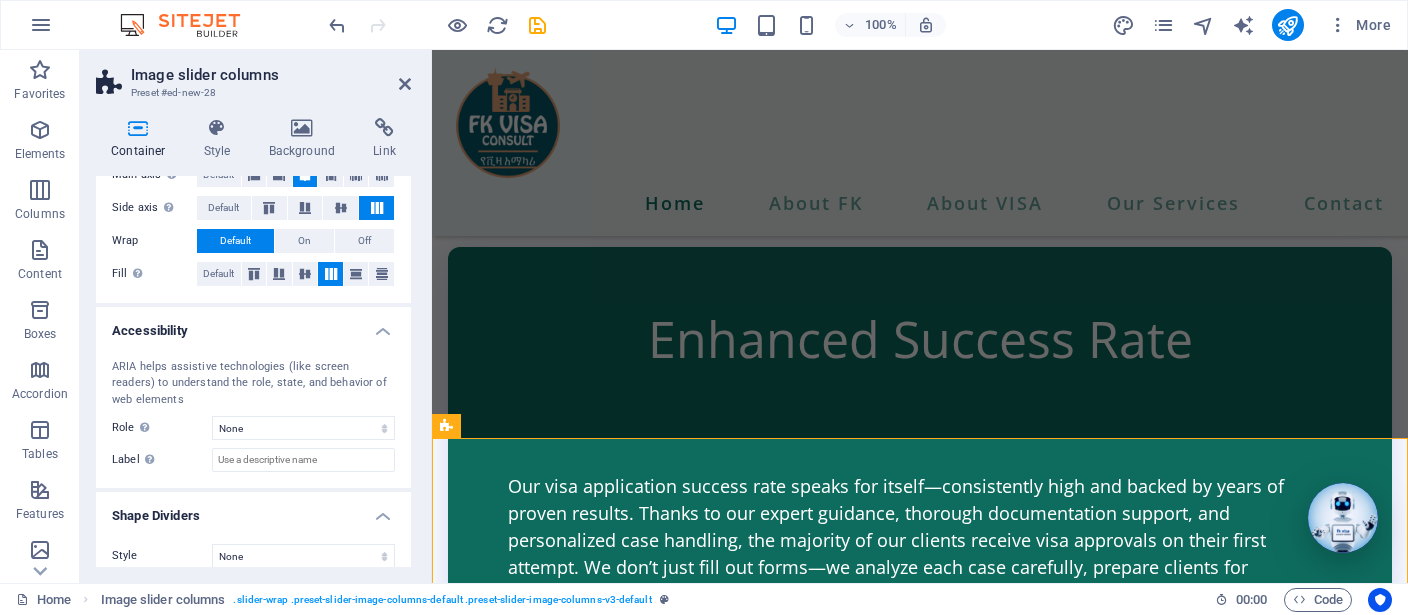 scroll, scrollTop: 415, scrollLeft: 0, axis: vertical 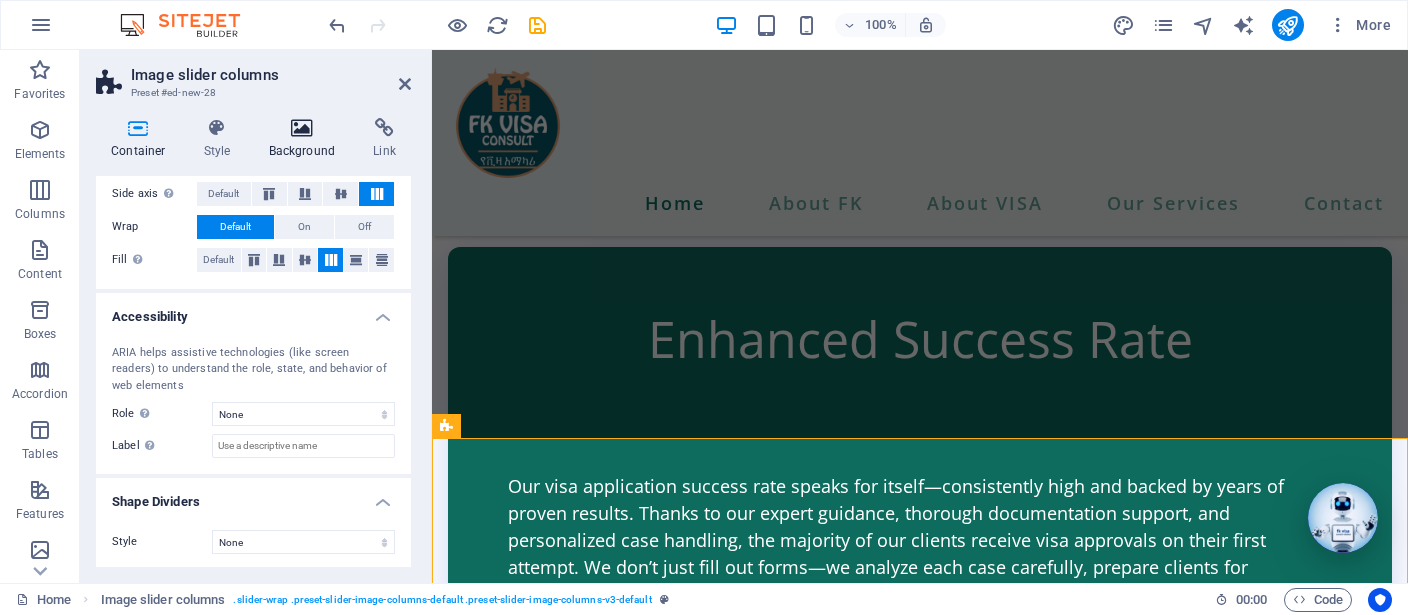 click at bounding box center (302, 128) 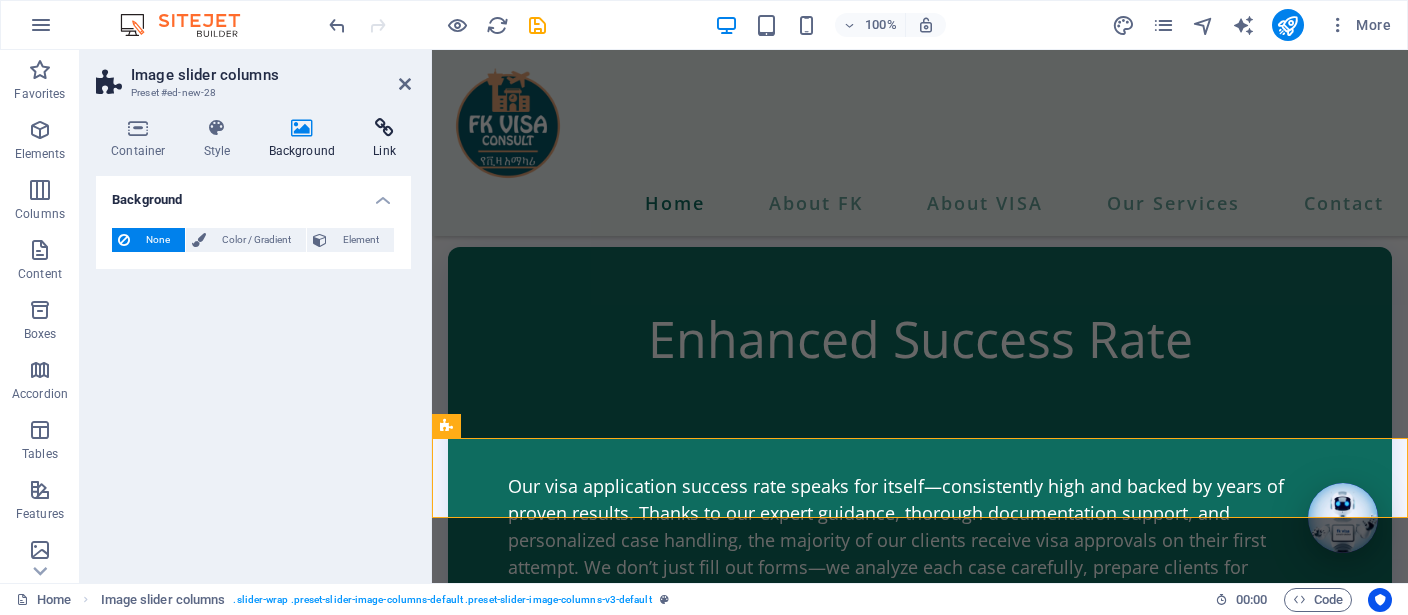 click on "Link" at bounding box center (384, 139) 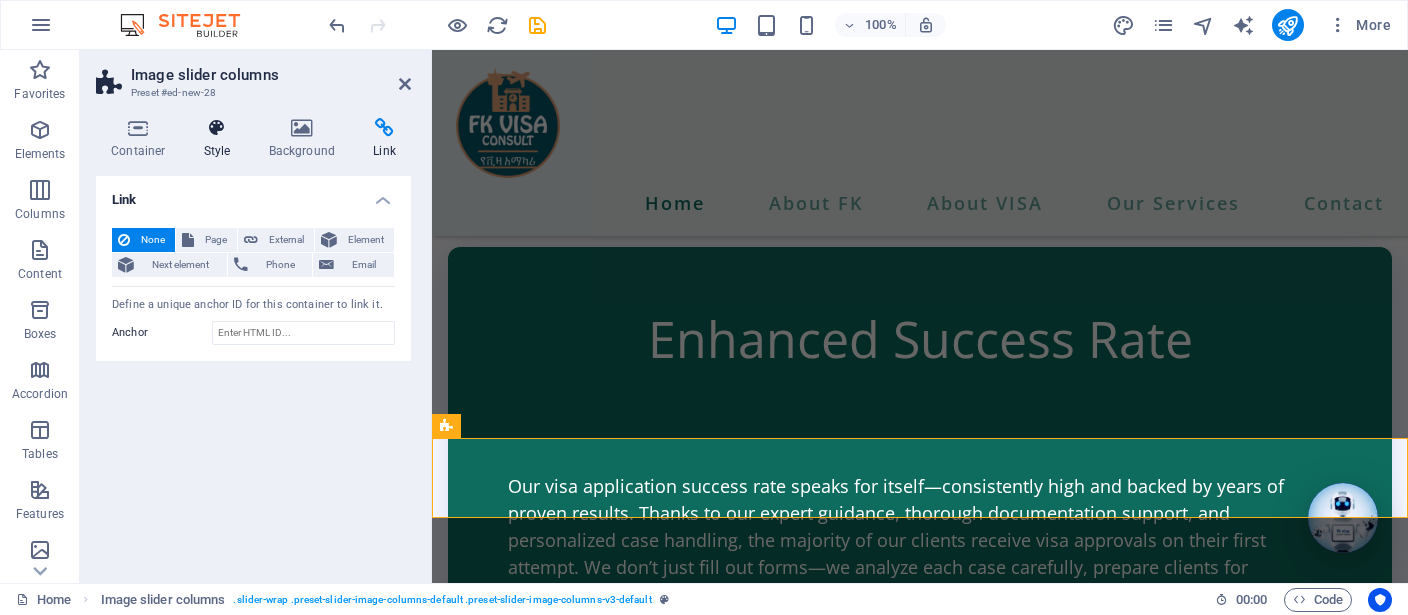 click on "Style" at bounding box center (221, 139) 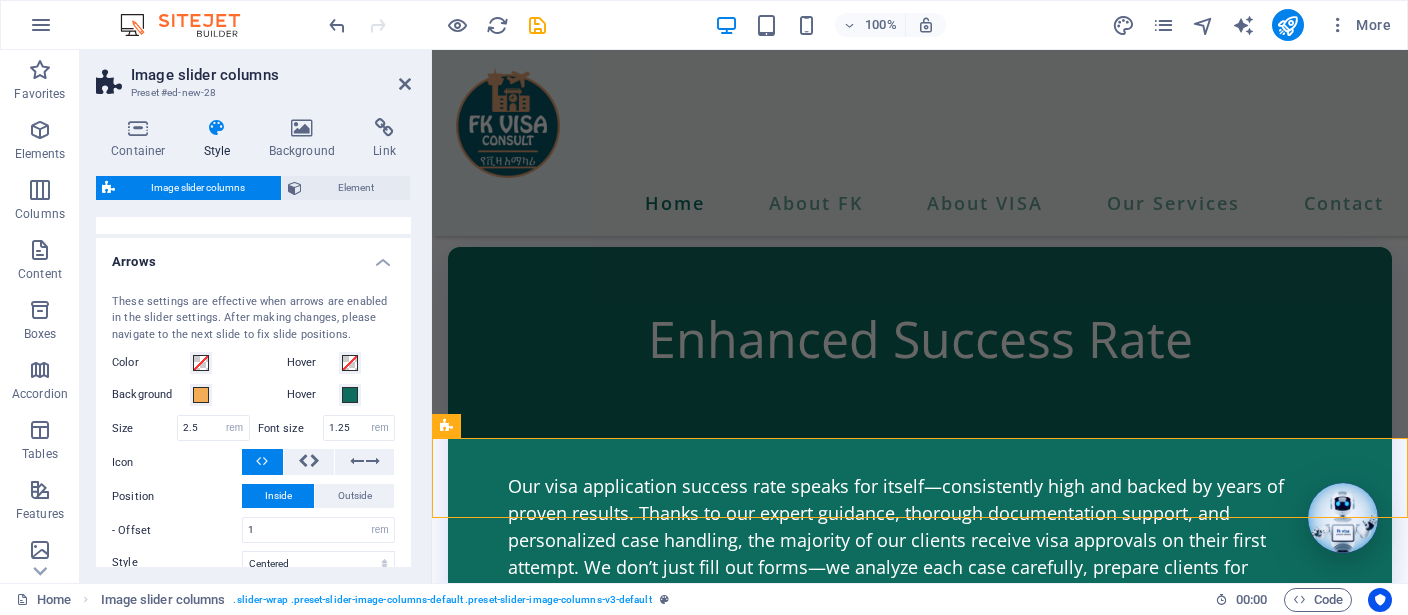 scroll, scrollTop: 284, scrollLeft: 0, axis: vertical 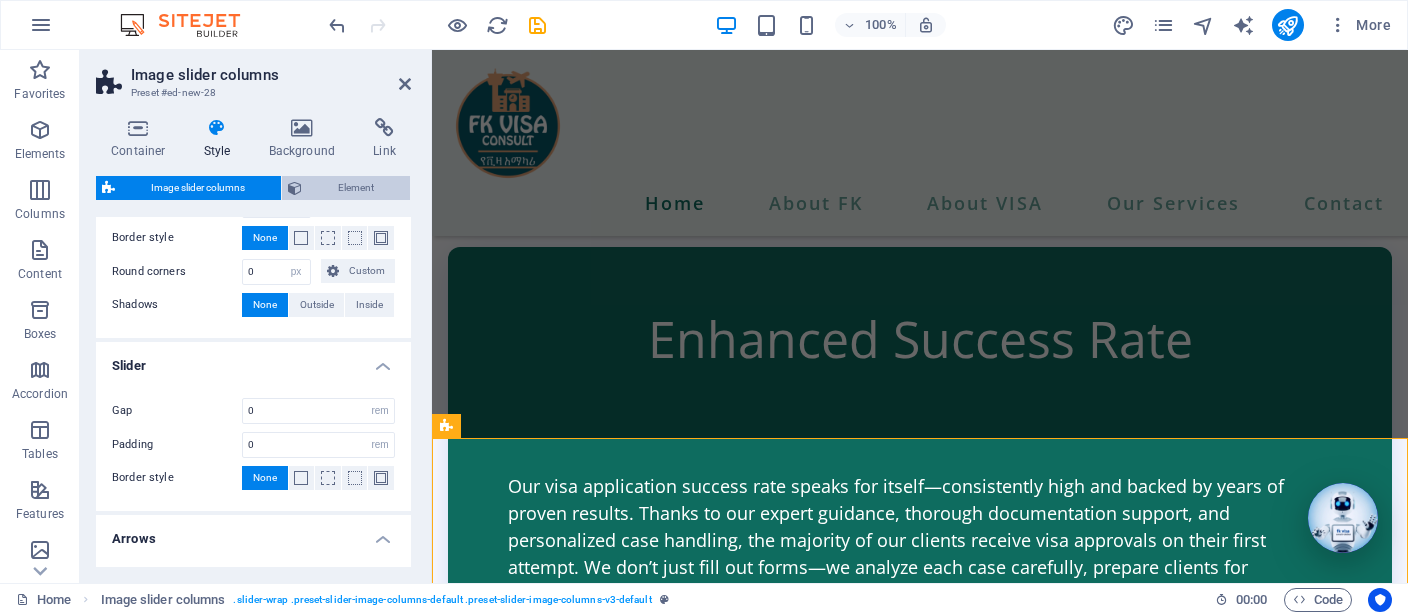 click on "Element" at bounding box center [356, 188] 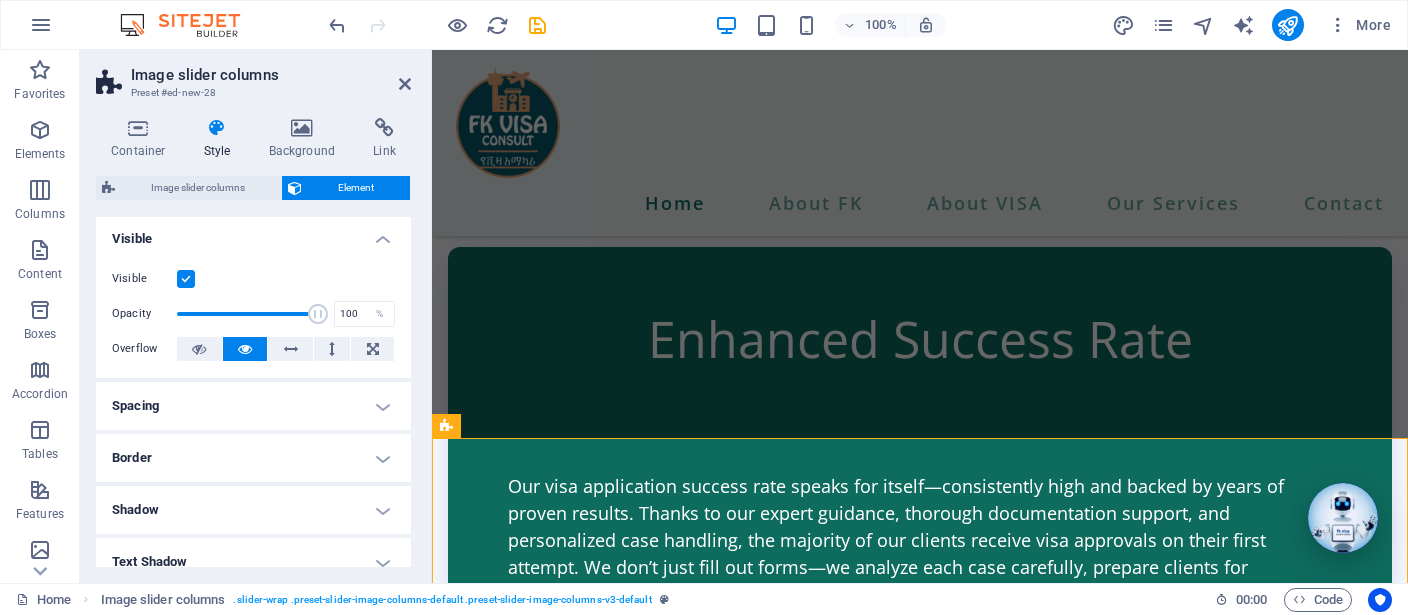 scroll, scrollTop: 0, scrollLeft: 0, axis: both 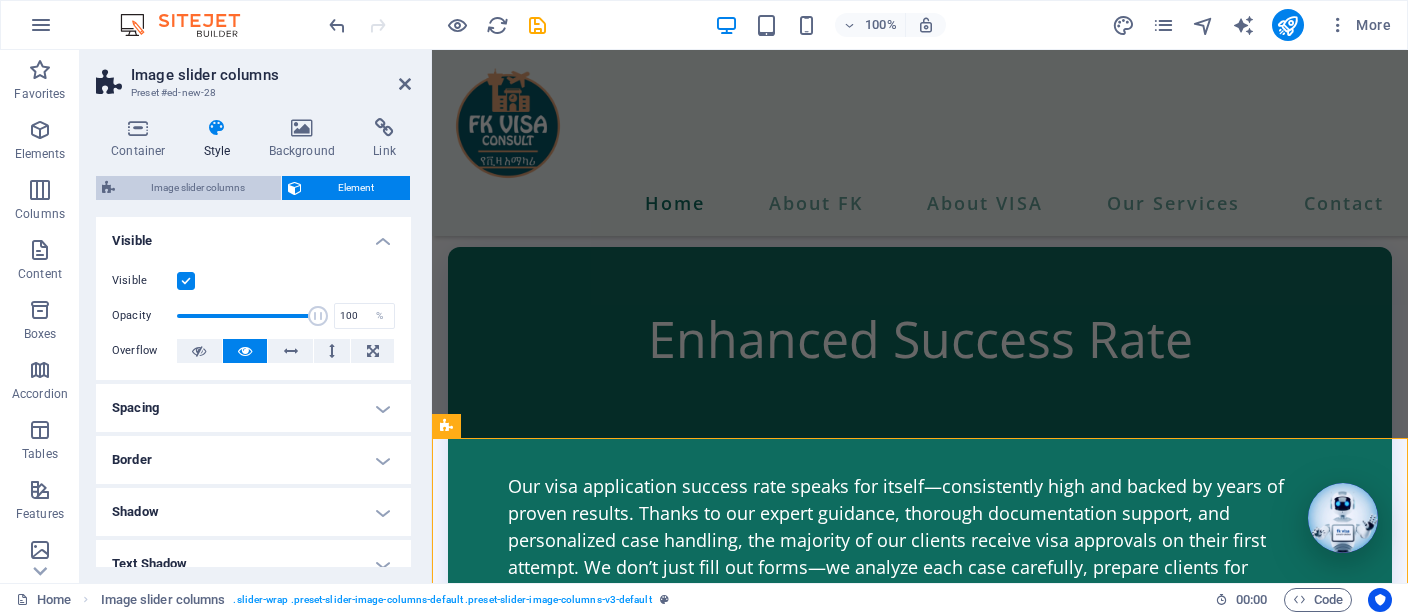 click on "Image slider columns" at bounding box center [198, 188] 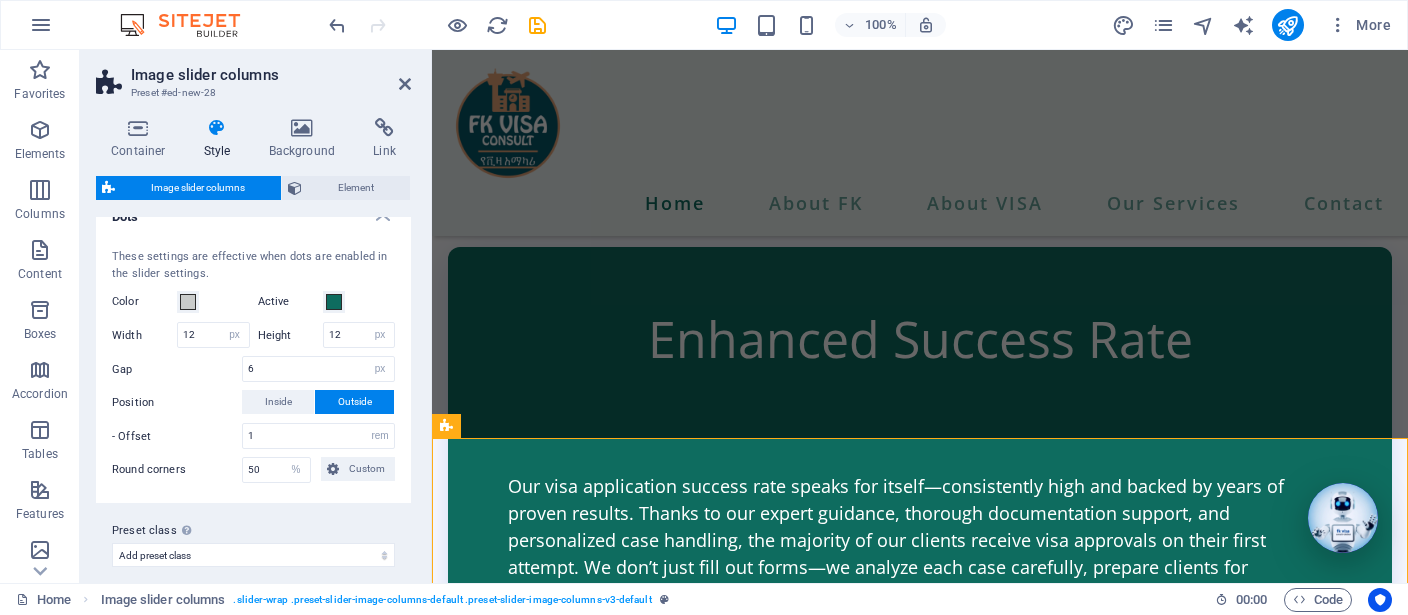scroll, scrollTop: 1116, scrollLeft: 0, axis: vertical 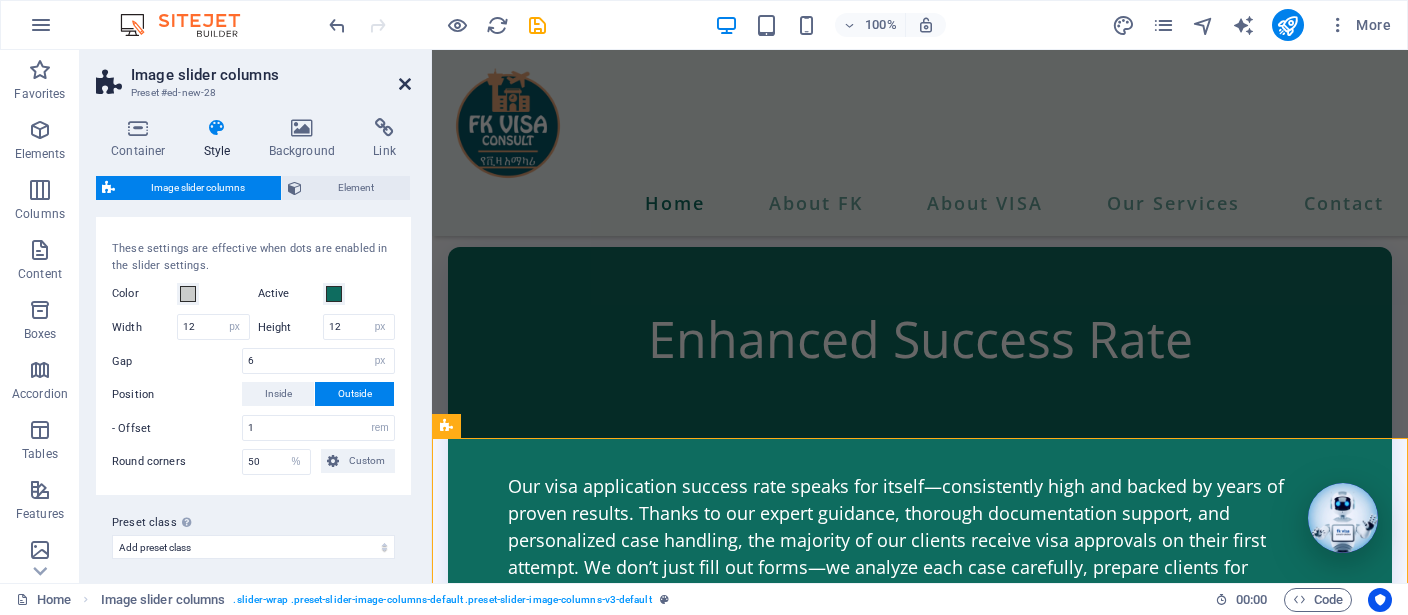 click at bounding box center [405, 84] 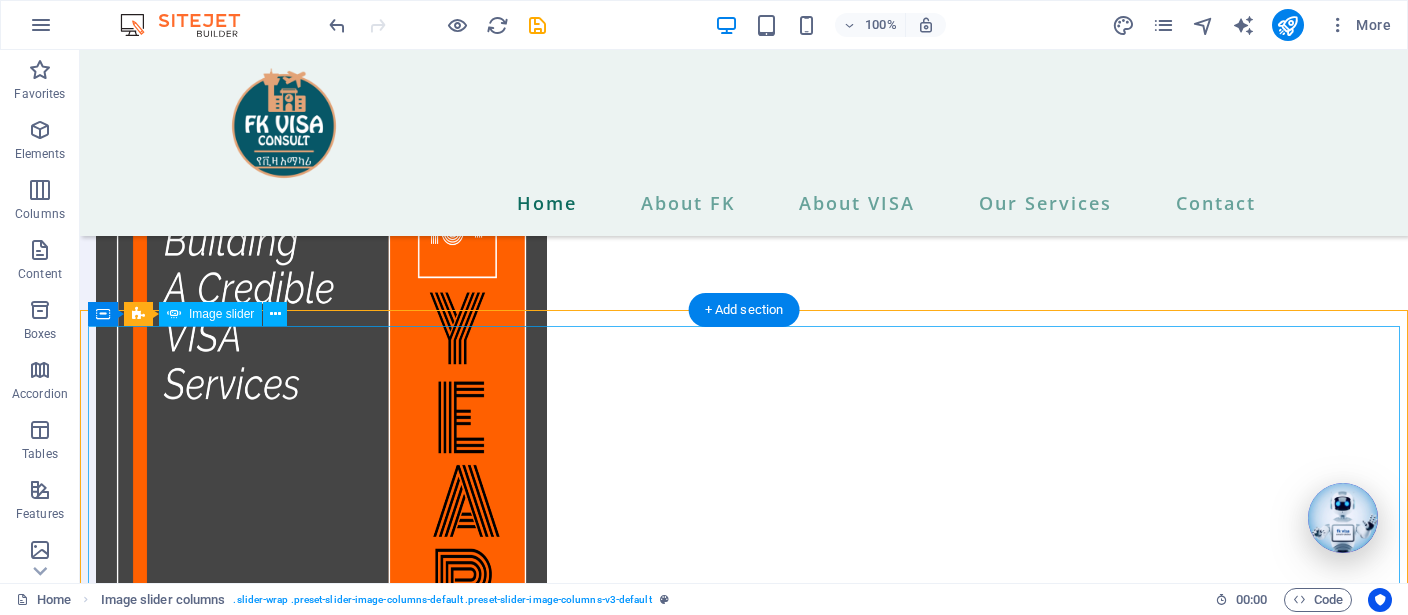 scroll, scrollTop: 7050, scrollLeft: 0, axis: vertical 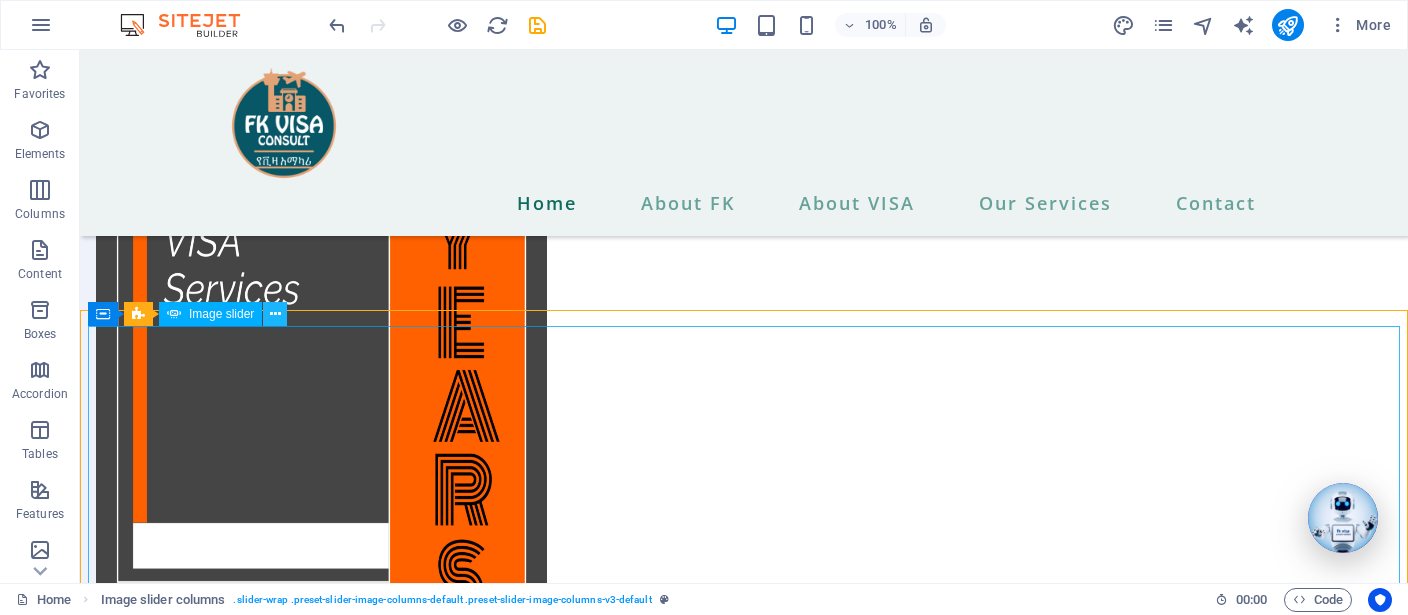 click at bounding box center (275, 314) 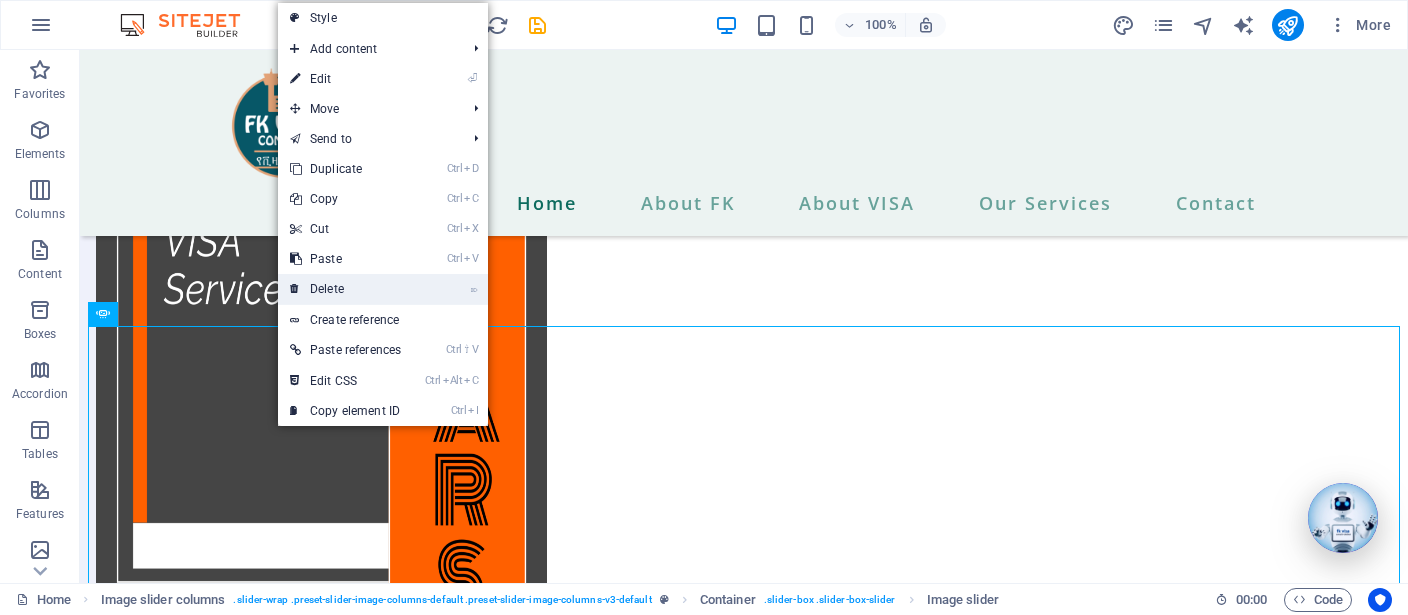 click on "⌦  Delete" at bounding box center (345, 289) 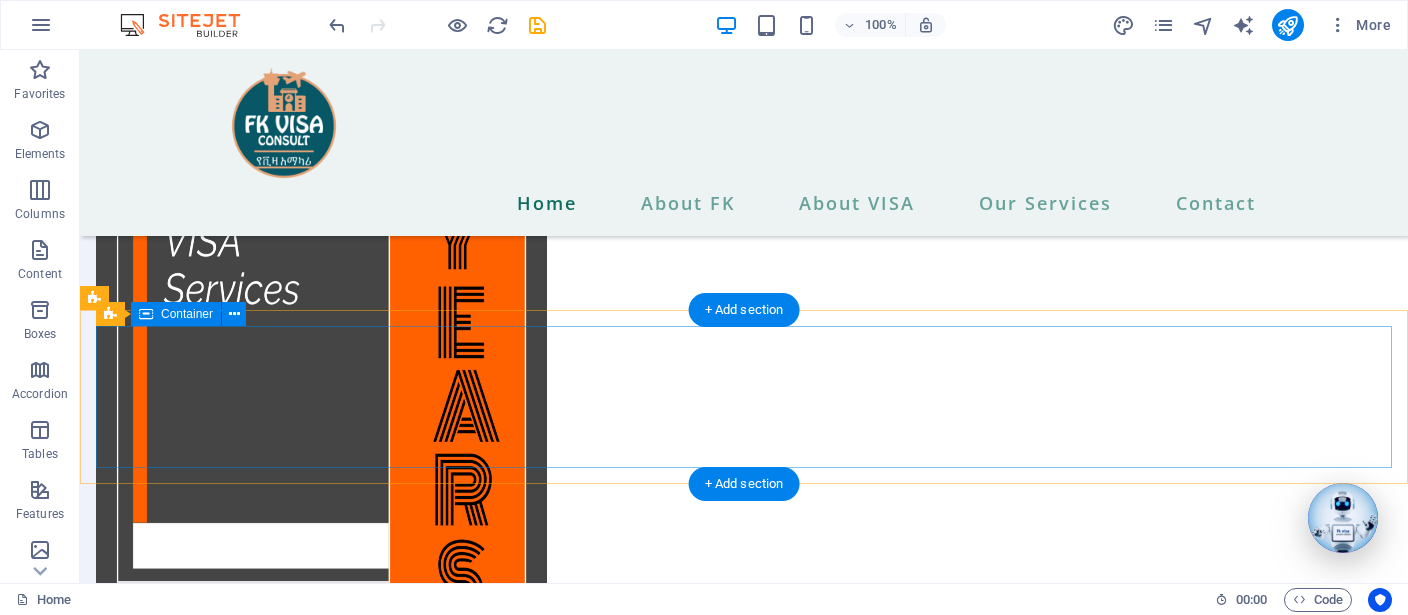 click on "Add elements" at bounding box center (678, 16062) 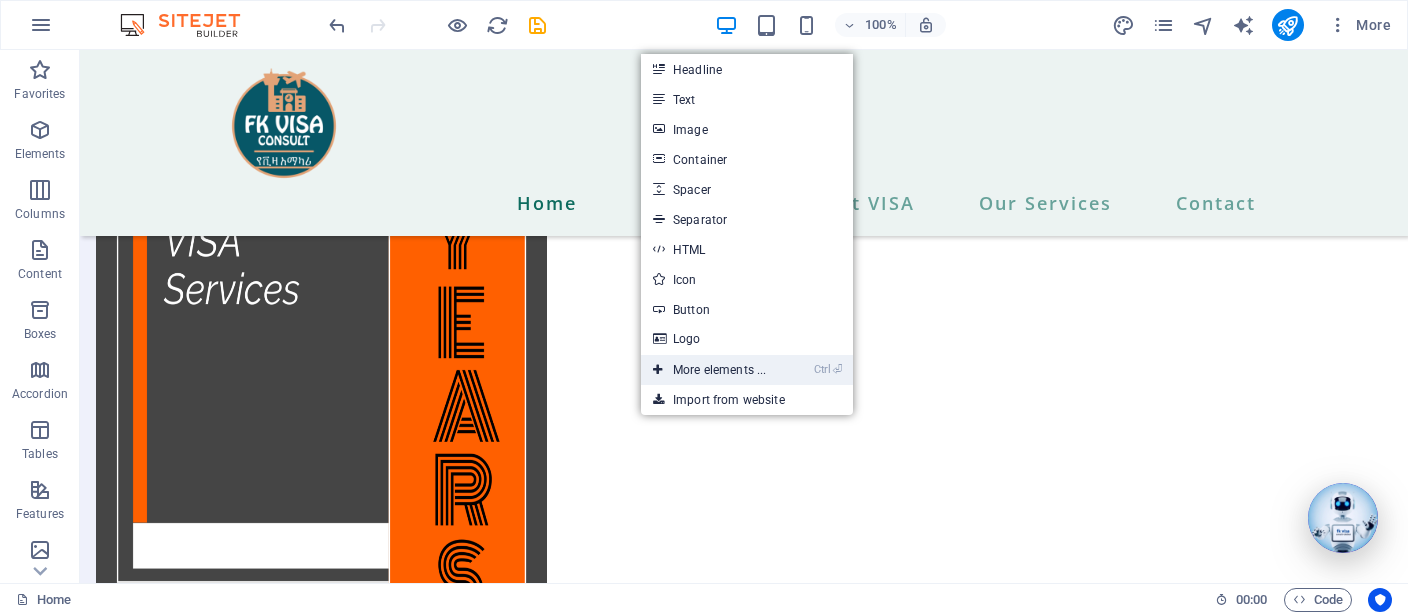 click on "Ctrl ⏎  More elements ..." at bounding box center [709, 370] 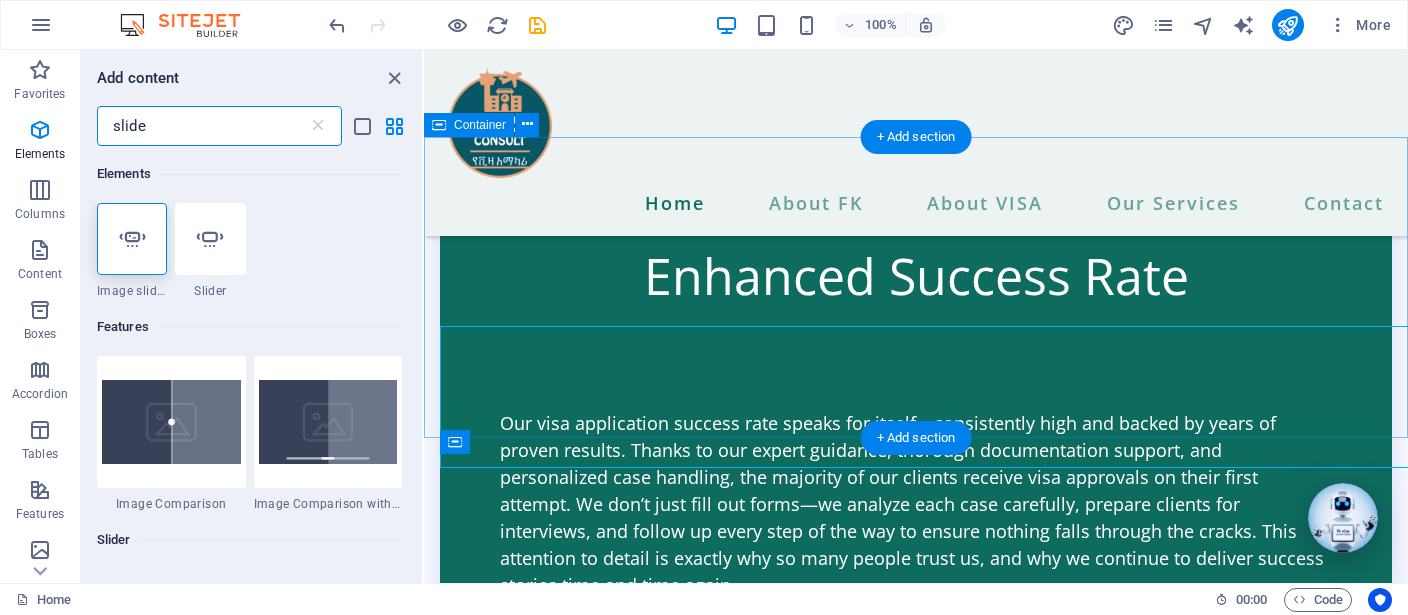 scroll, scrollTop: 6960, scrollLeft: 0, axis: vertical 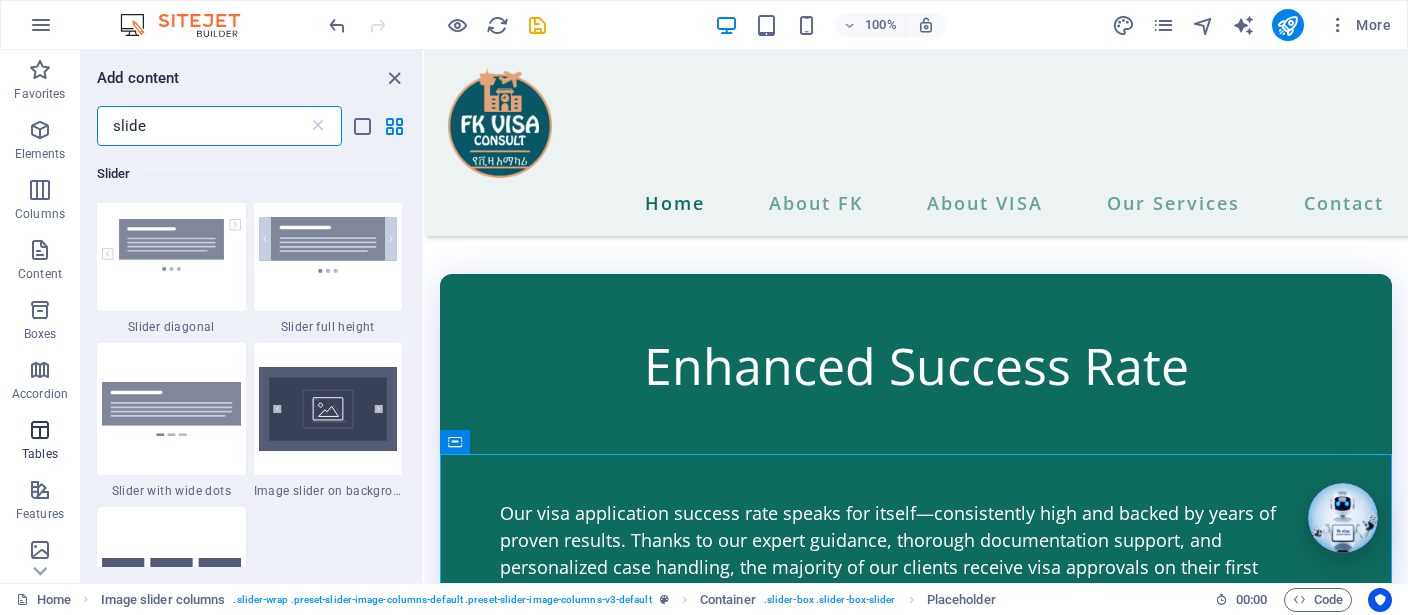 click at bounding box center [40, 430] 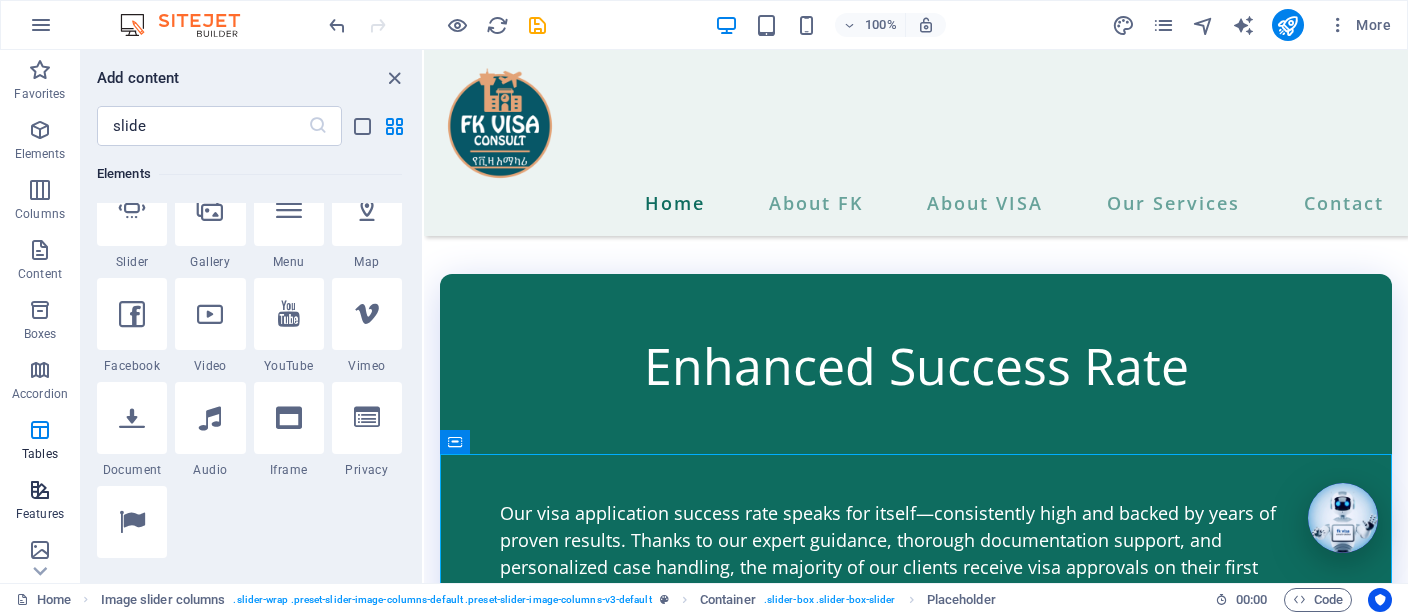 type 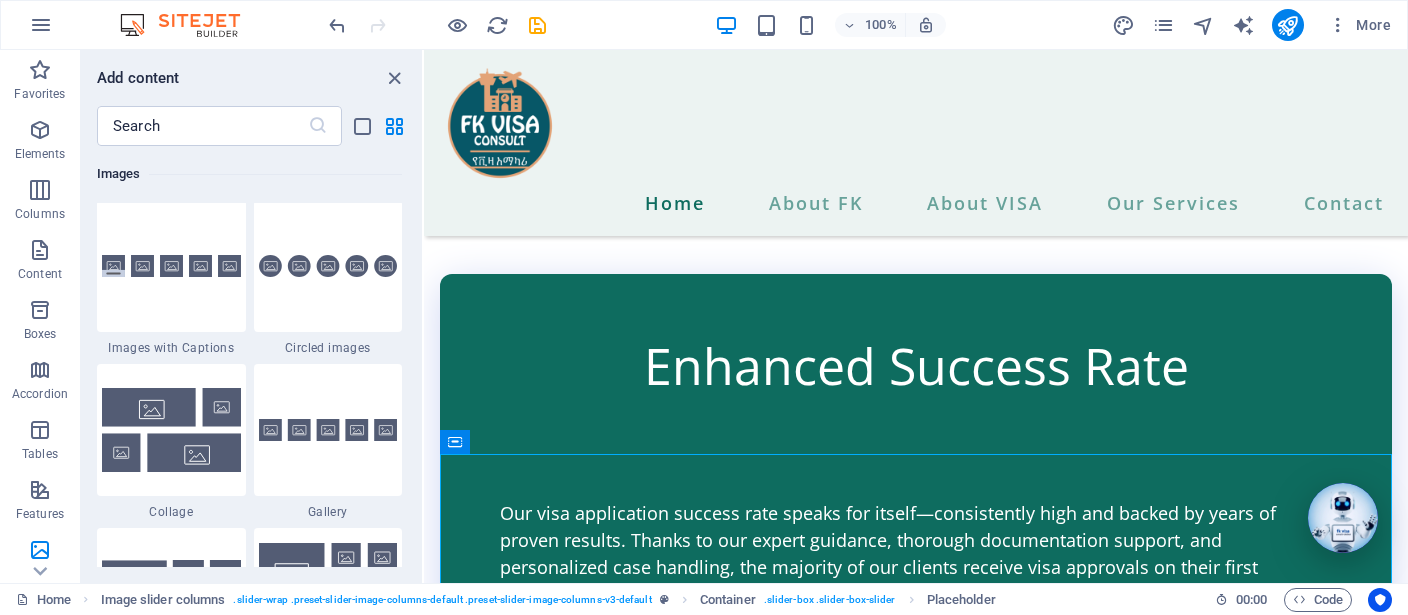 scroll, scrollTop: 10160, scrollLeft: 0, axis: vertical 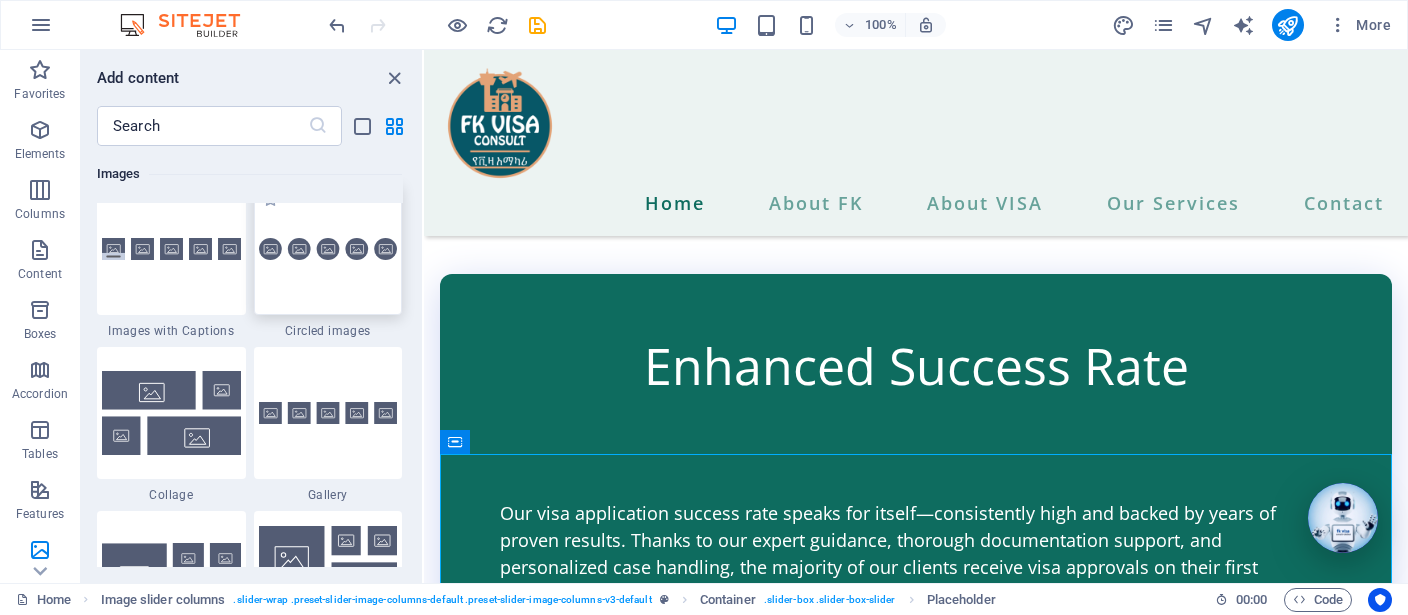 click at bounding box center [328, 249] 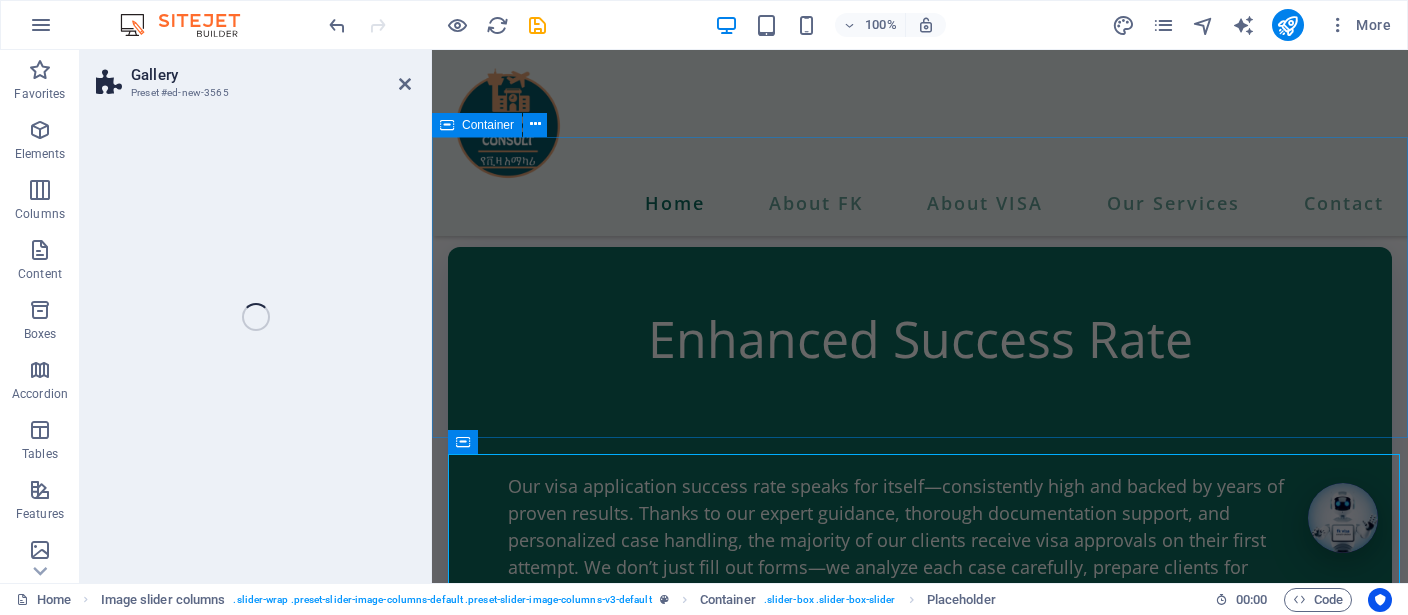 select on "rem" 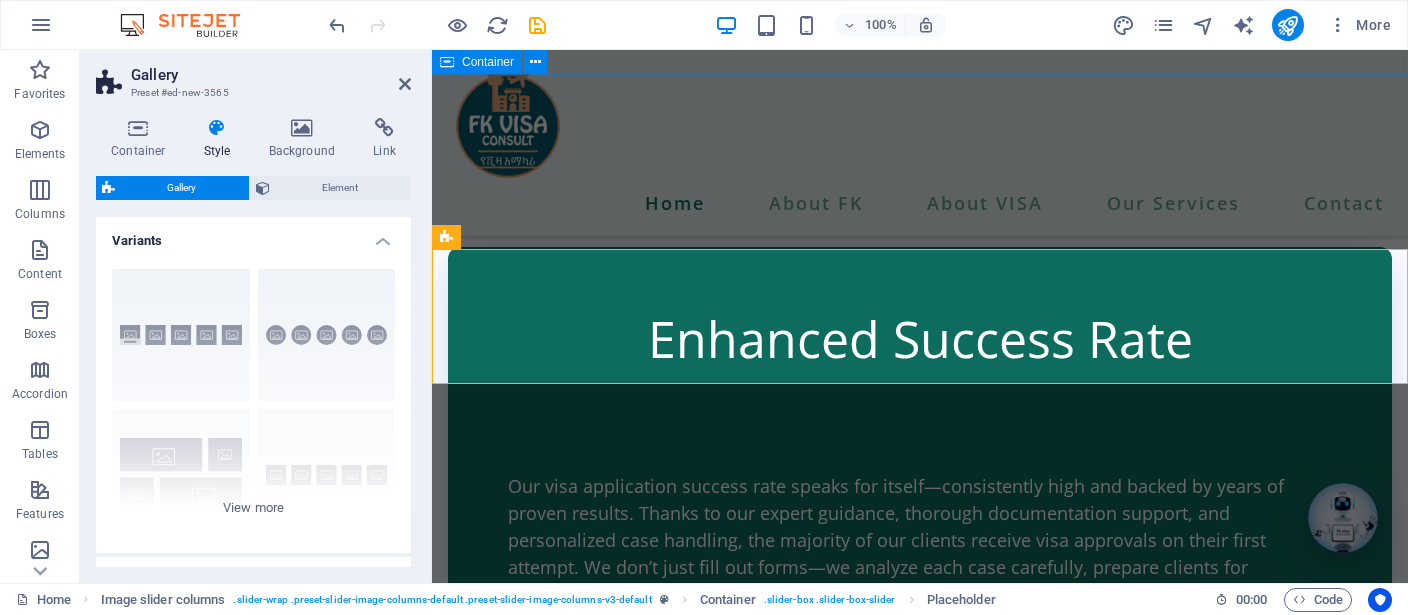 scroll, scrollTop: 7318, scrollLeft: 0, axis: vertical 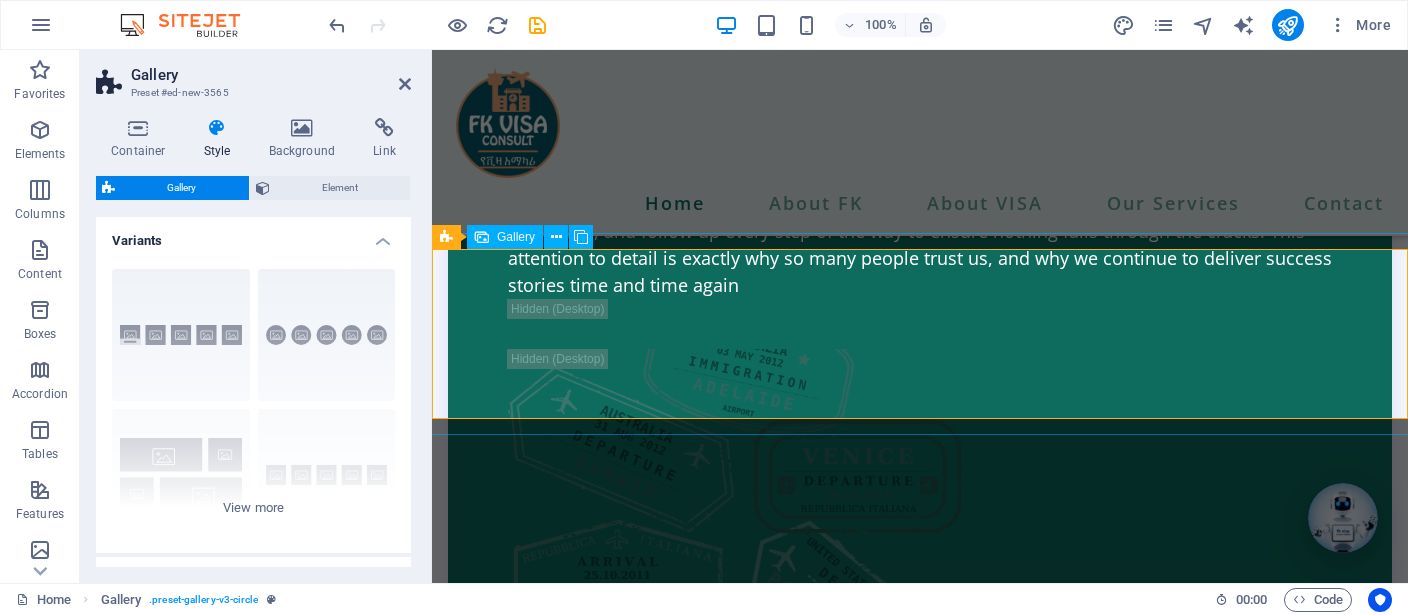 click at bounding box center (517, 13997) 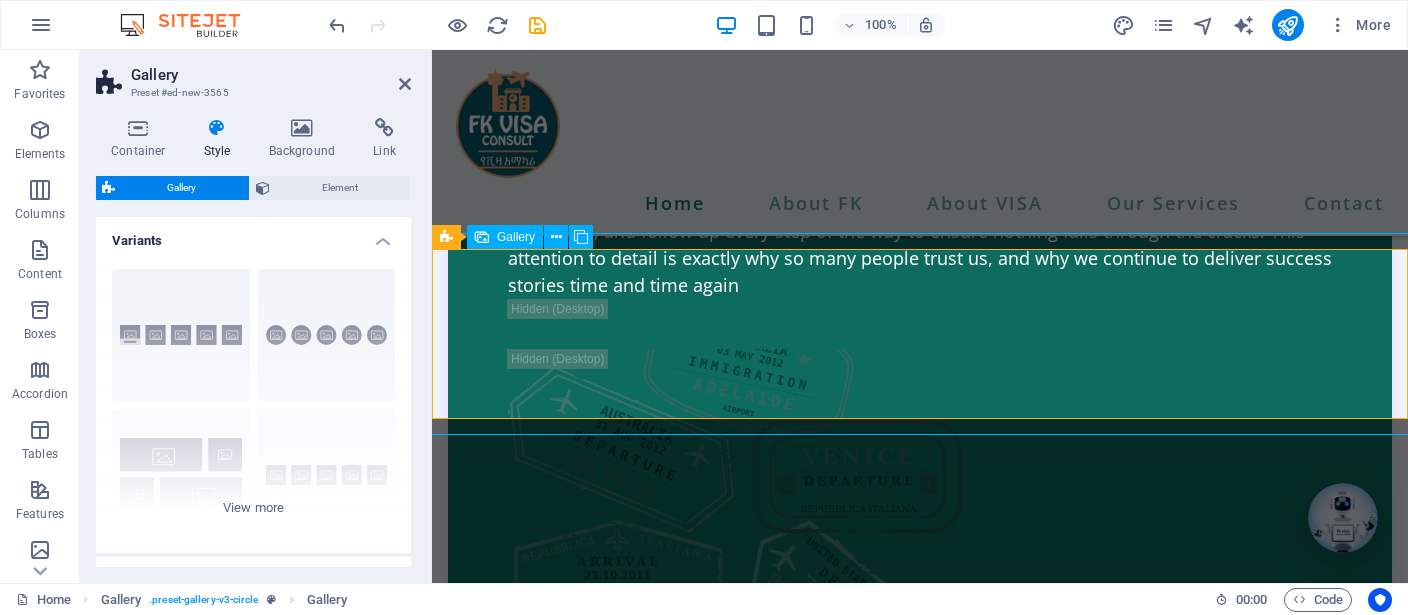 click at bounding box center (517, 13997) 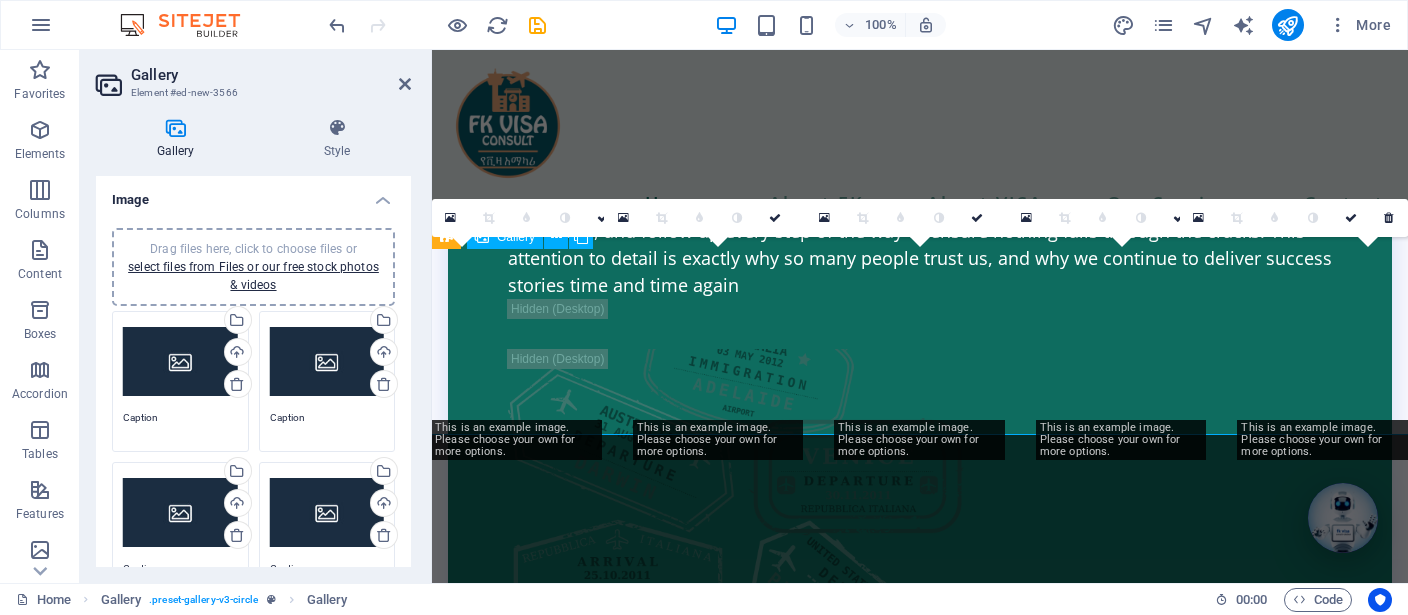scroll, scrollTop: 415, scrollLeft: 0, axis: vertical 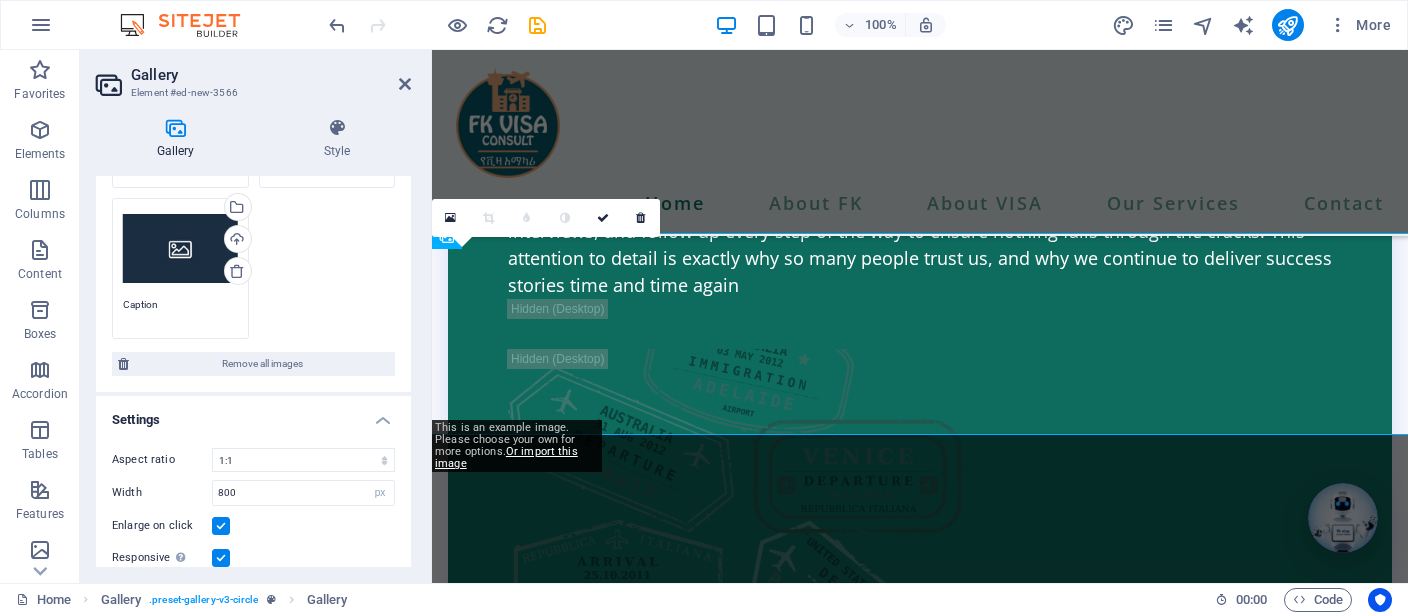 click on "Drag files here, click to choose files or select files from Files or our free stock photos & videos" at bounding box center (180, 249) 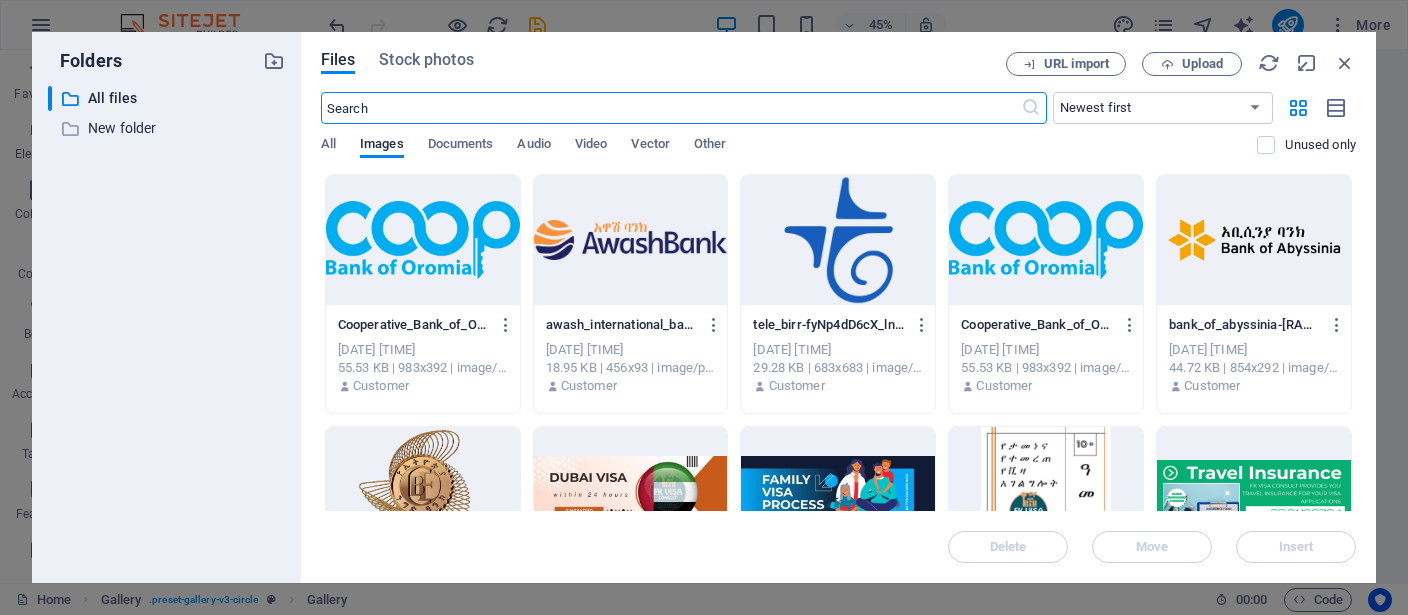 scroll, scrollTop: 6932, scrollLeft: 0, axis: vertical 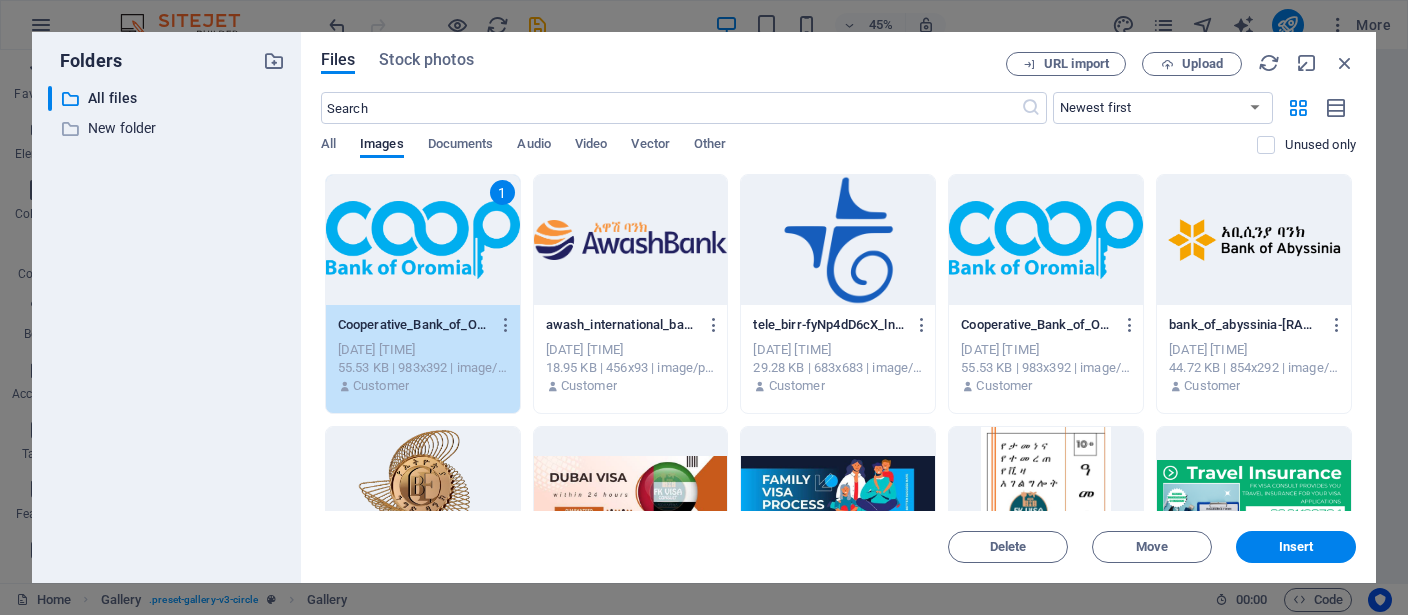 click on "1" at bounding box center (423, 240) 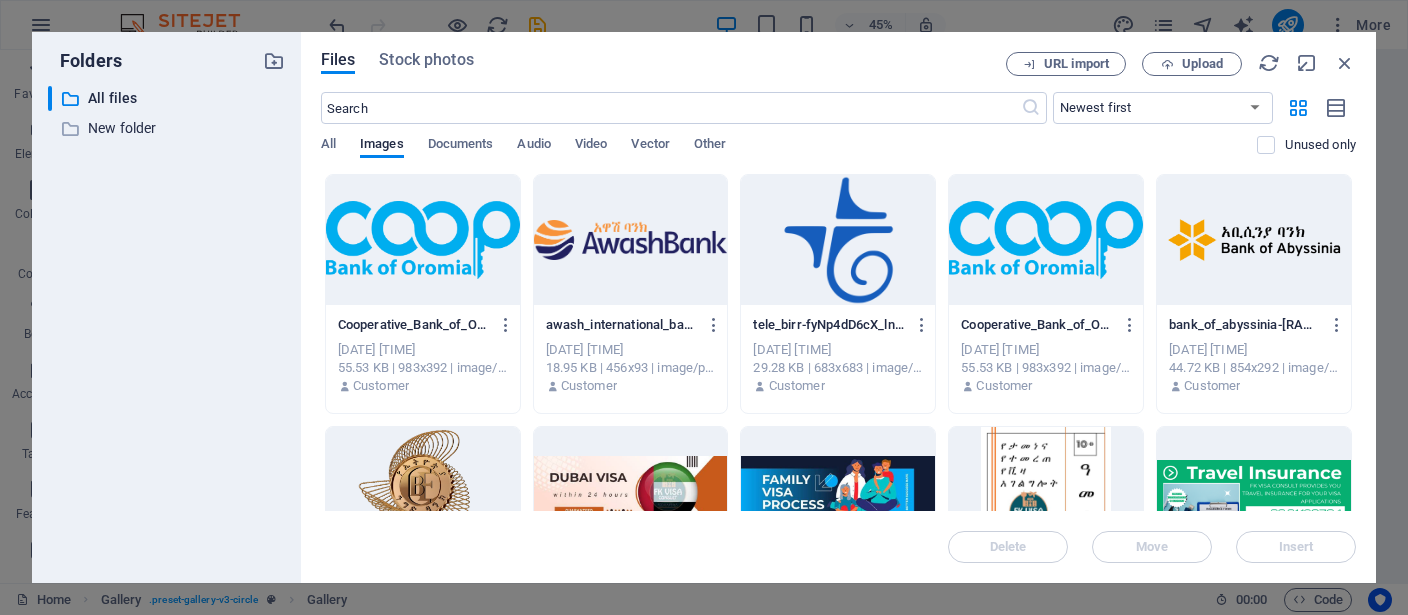click at bounding box center [423, 492] 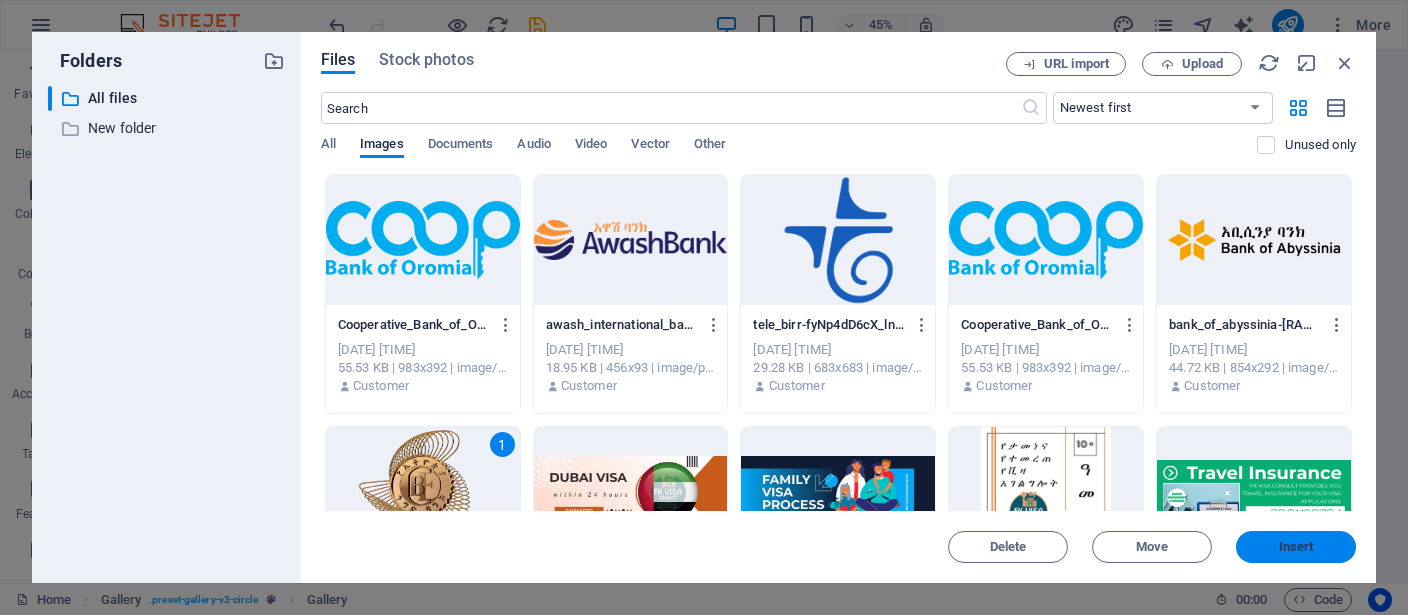click on "Insert" at bounding box center [1296, 547] 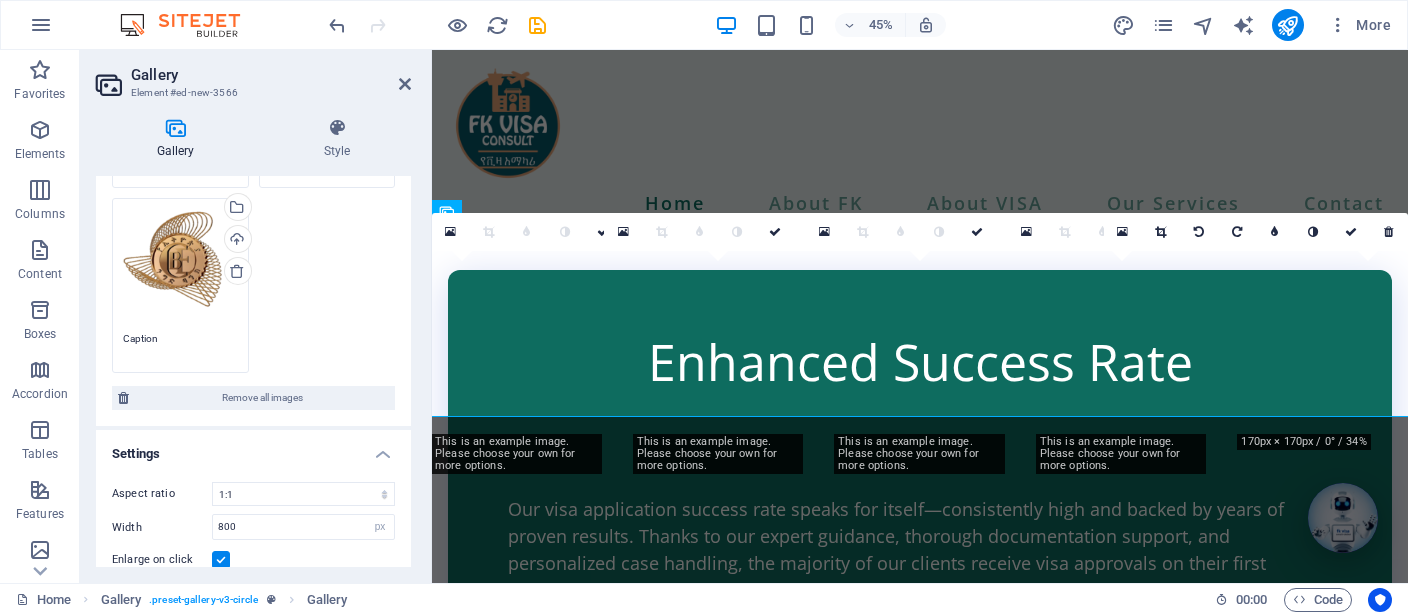 scroll, scrollTop: 450, scrollLeft: 0, axis: vertical 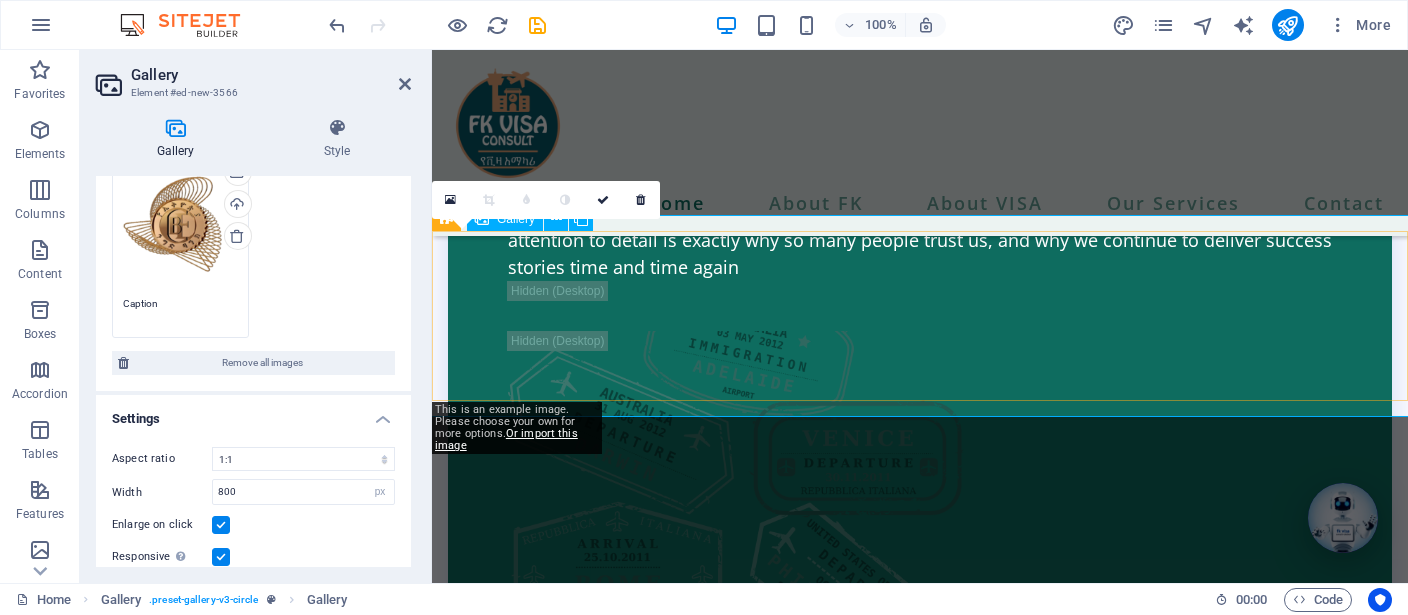 click at bounding box center (517, 13979) 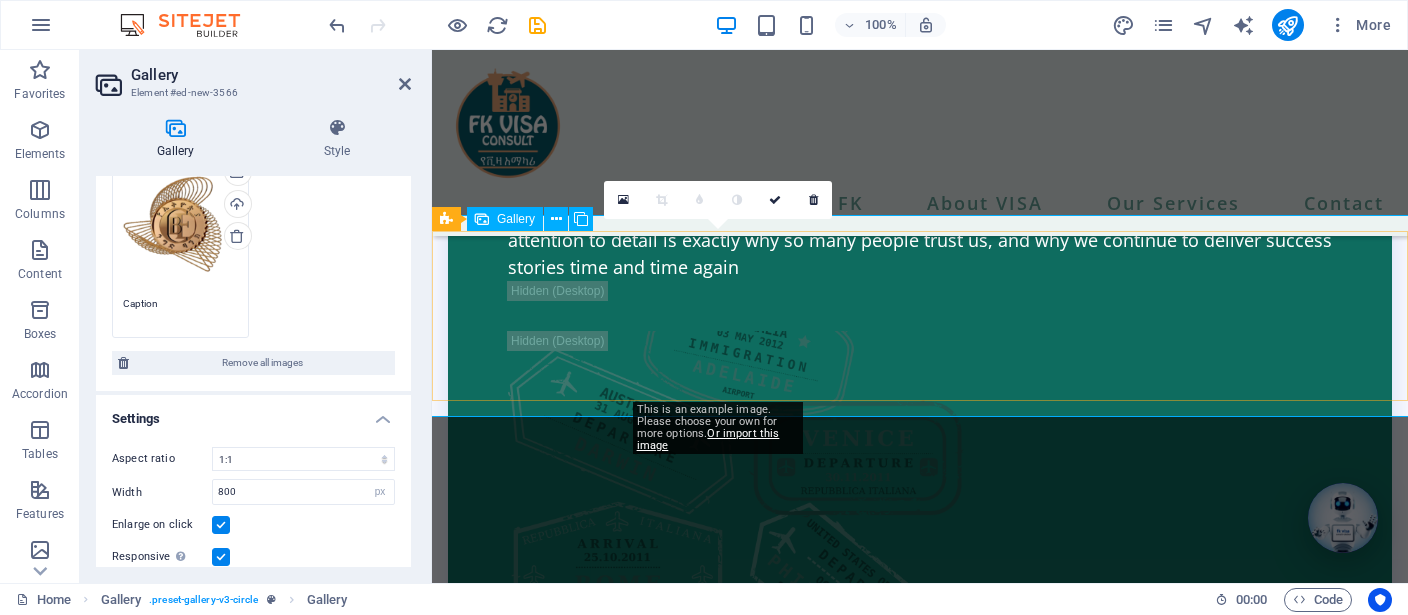 click at bounding box center [719, 13979] 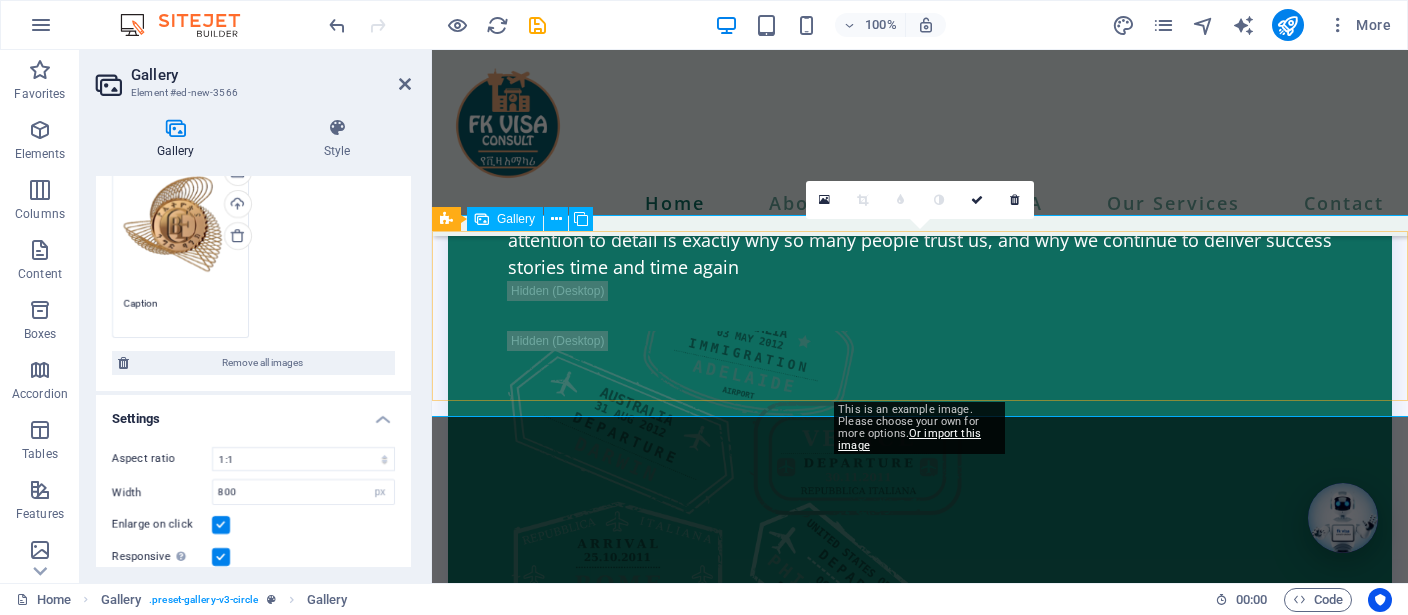 click at bounding box center (920, 13979) 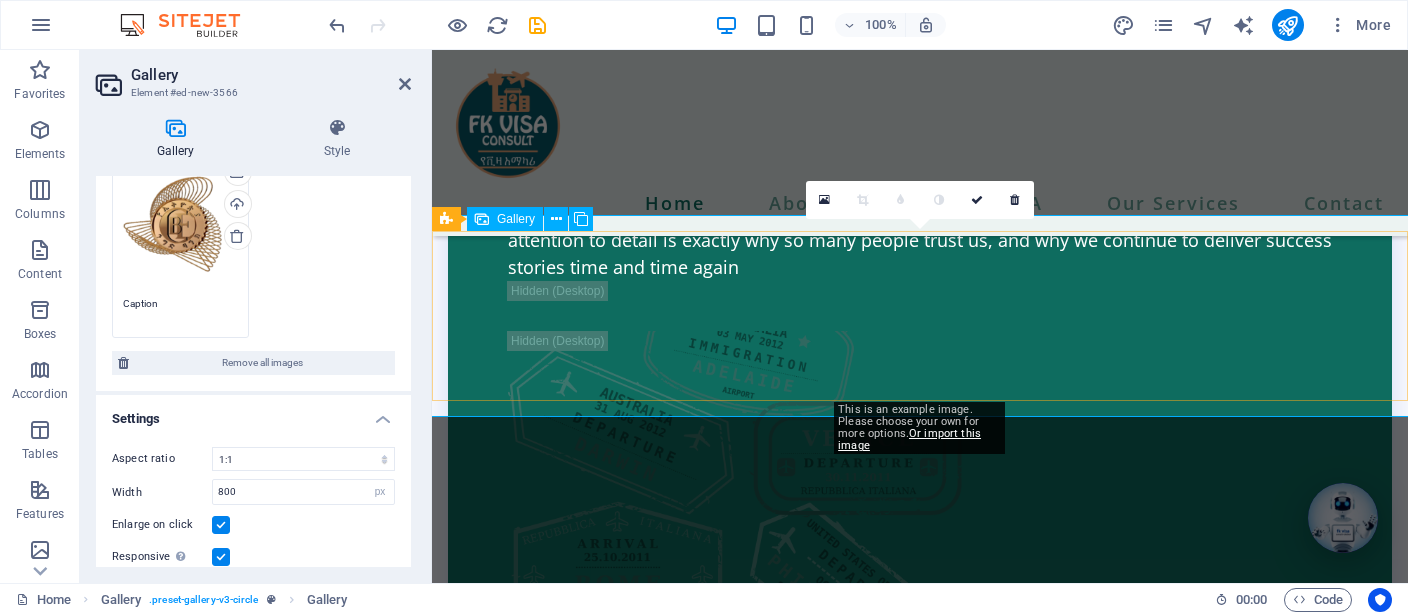 click at bounding box center [920, 13979] 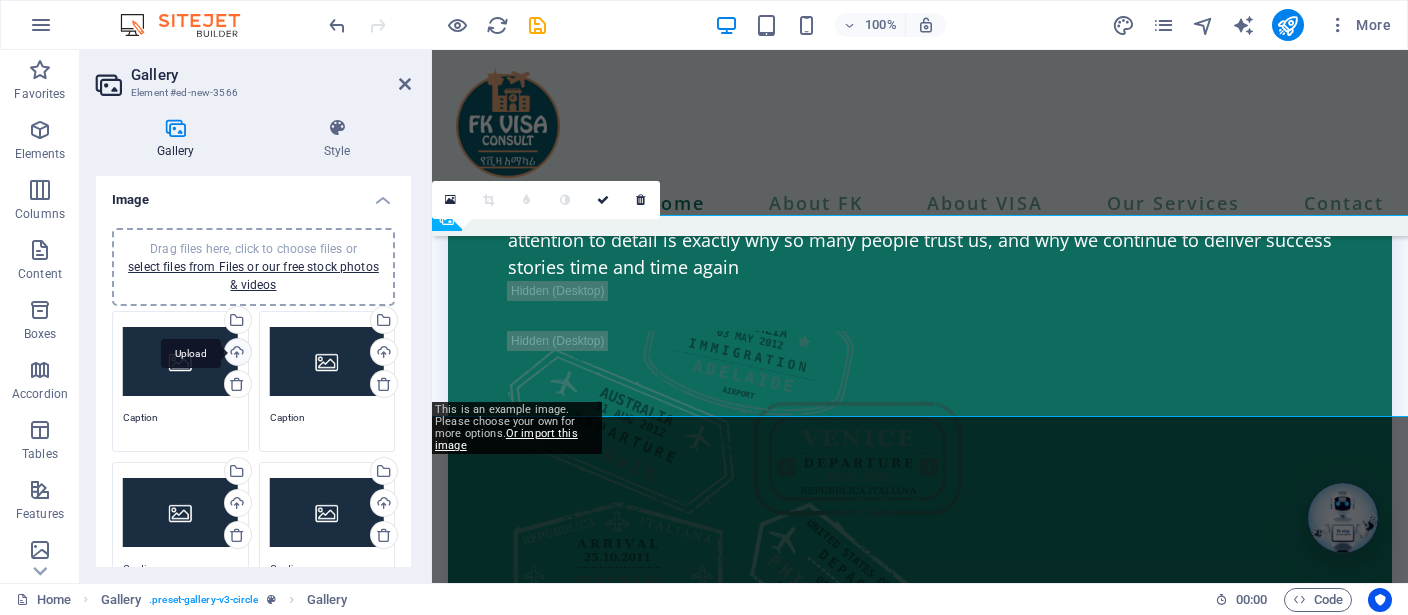 scroll, scrollTop: 0, scrollLeft: 0, axis: both 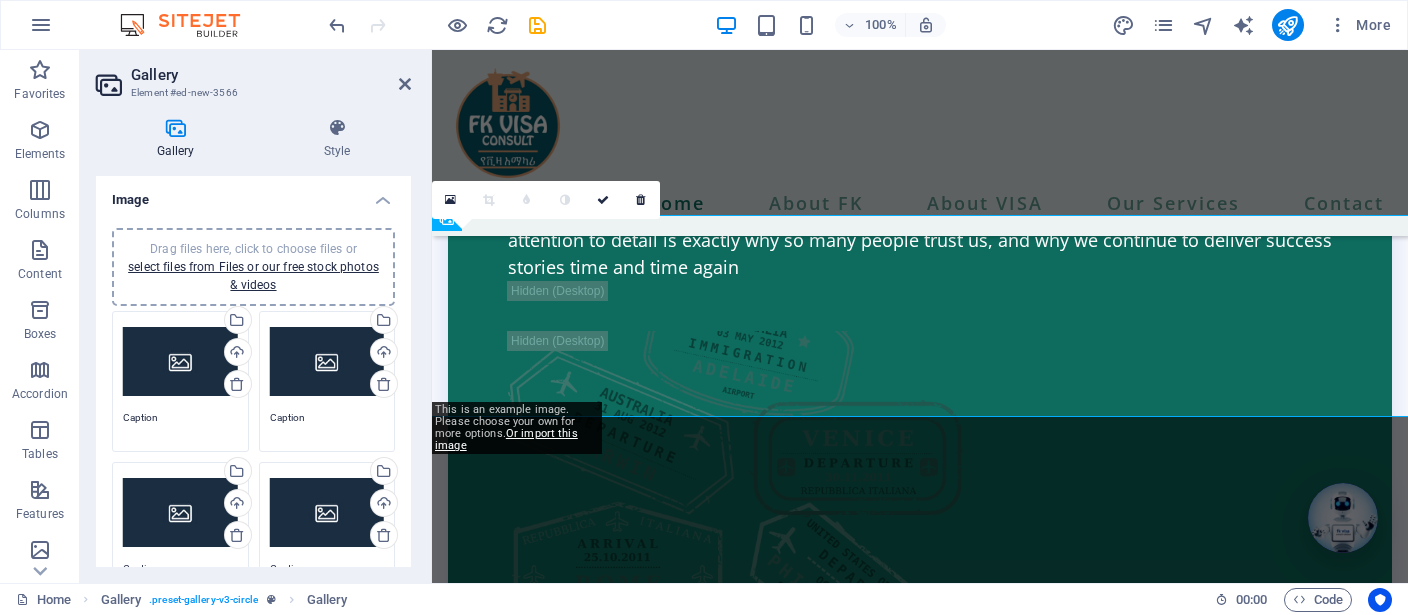 click on "Drag files here, click to choose files or select files from Files or our free stock photos & videos" at bounding box center [180, 362] 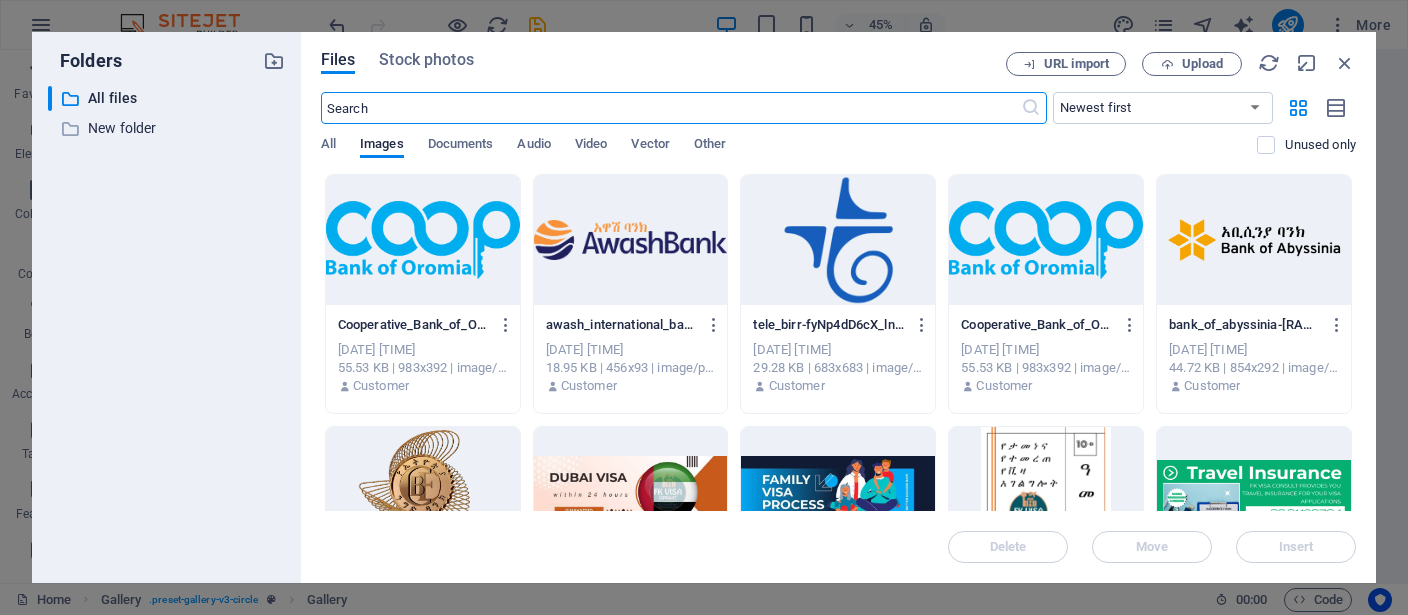 scroll, scrollTop: 6932, scrollLeft: 0, axis: vertical 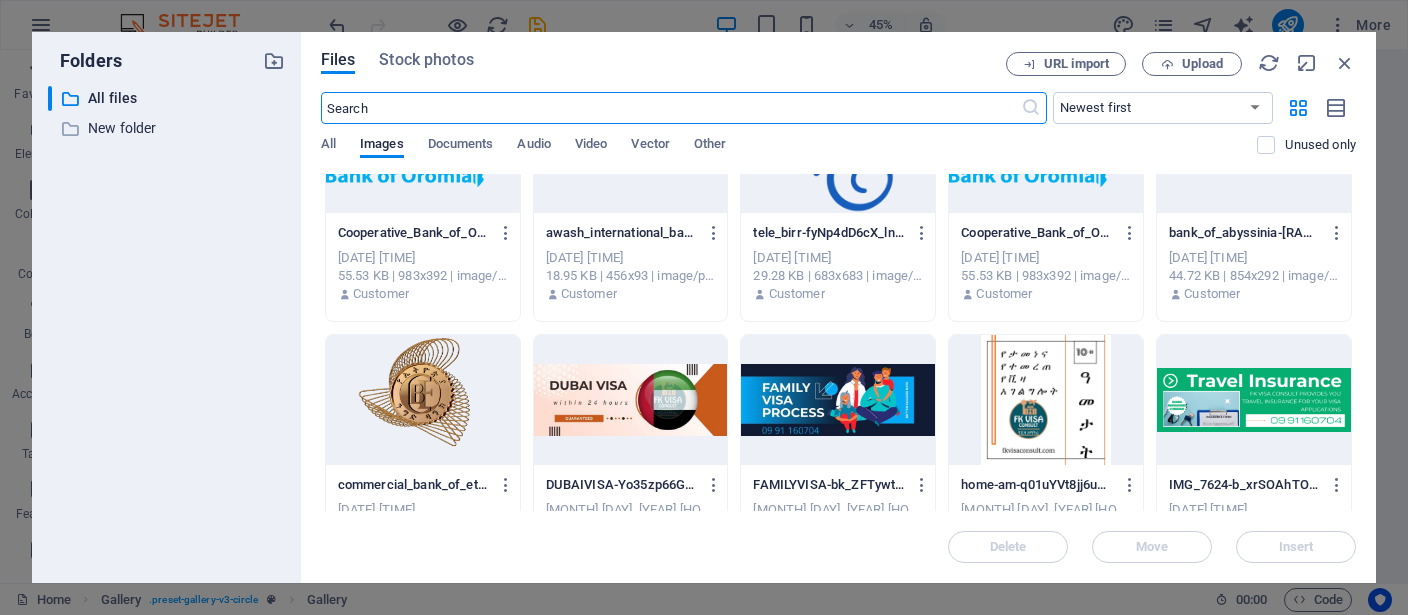 drag, startPoint x: 430, startPoint y: 423, endPoint x: 440, endPoint y: 420, distance: 10.440307 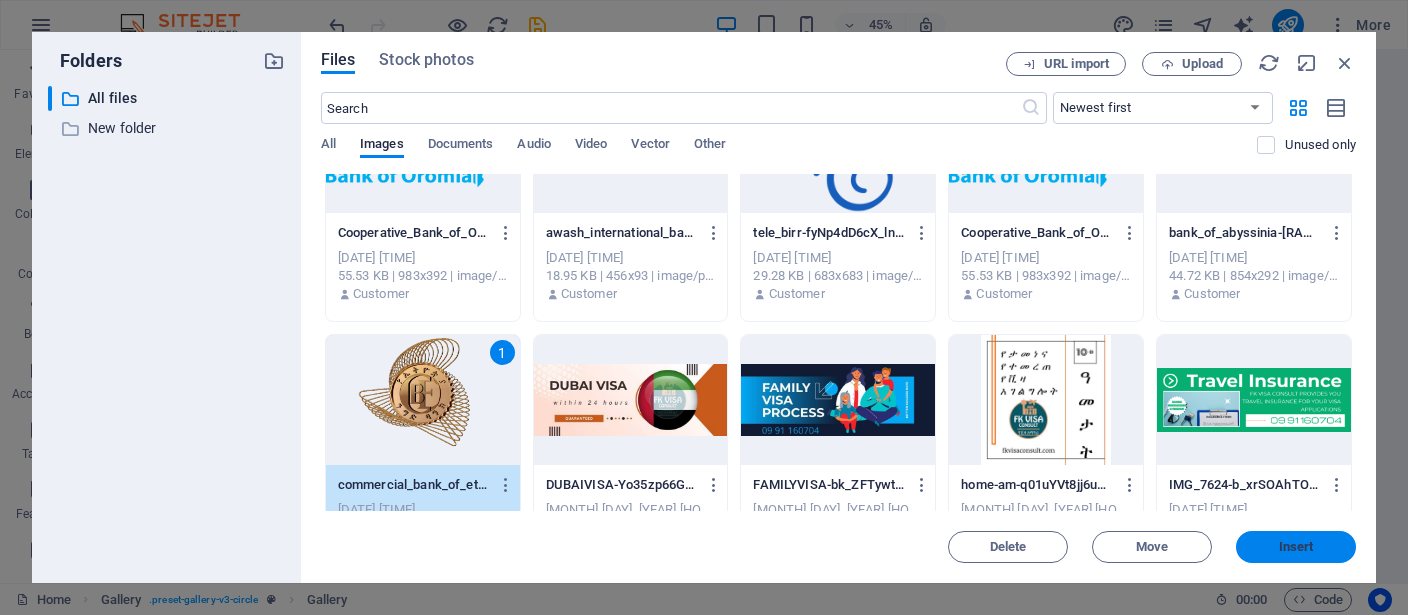 drag, startPoint x: 1272, startPoint y: 543, endPoint x: 389, endPoint y: 430, distance: 890.2011 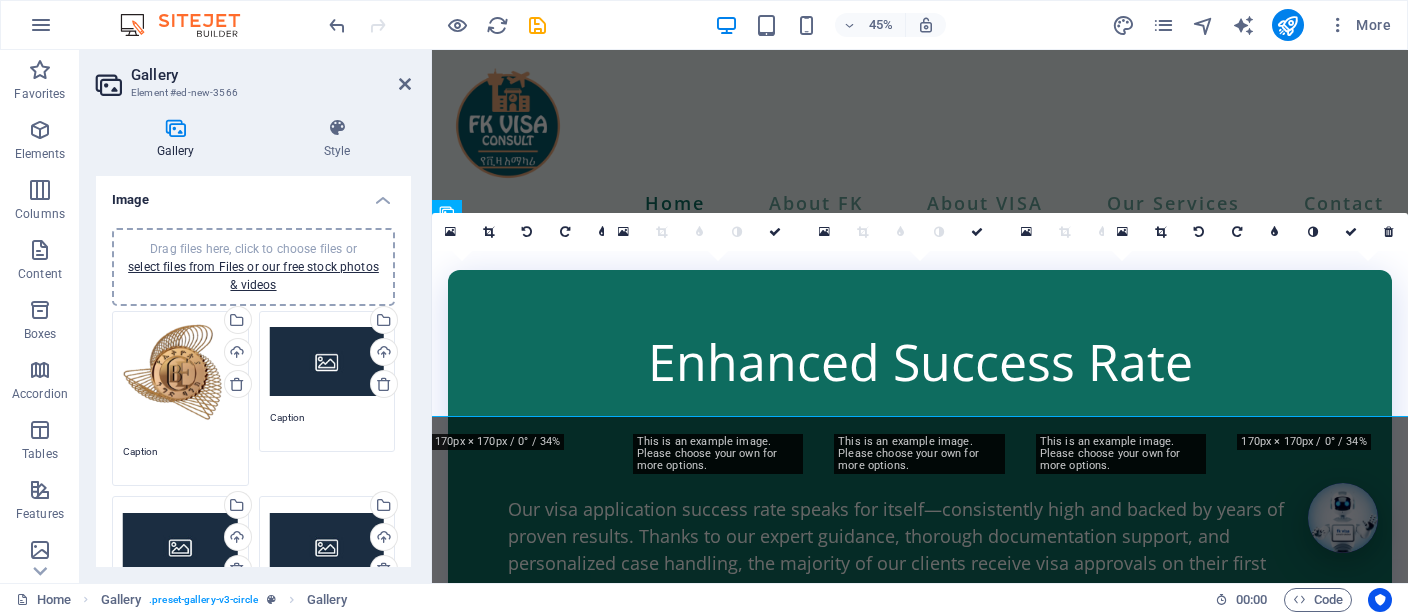 scroll, scrollTop: 7336, scrollLeft: 0, axis: vertical 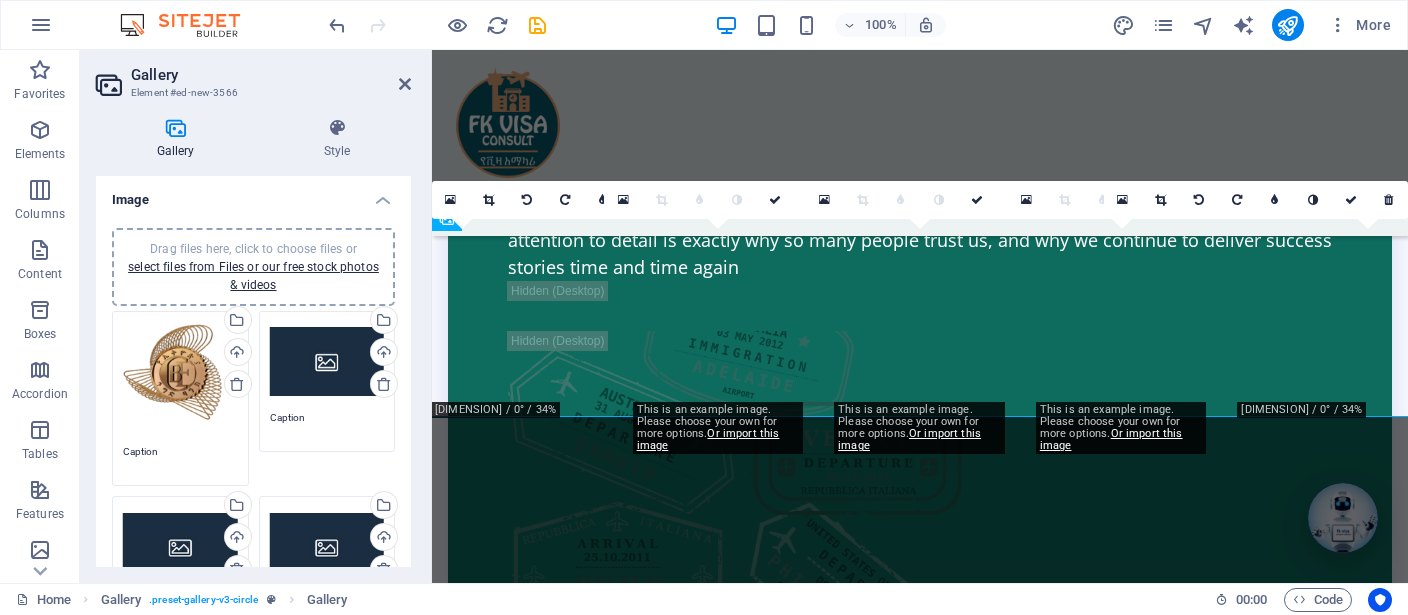 click on "Drag files here, click to choose files or select files from Files or our free stock photos & videos" at bounding box center (327, 362) 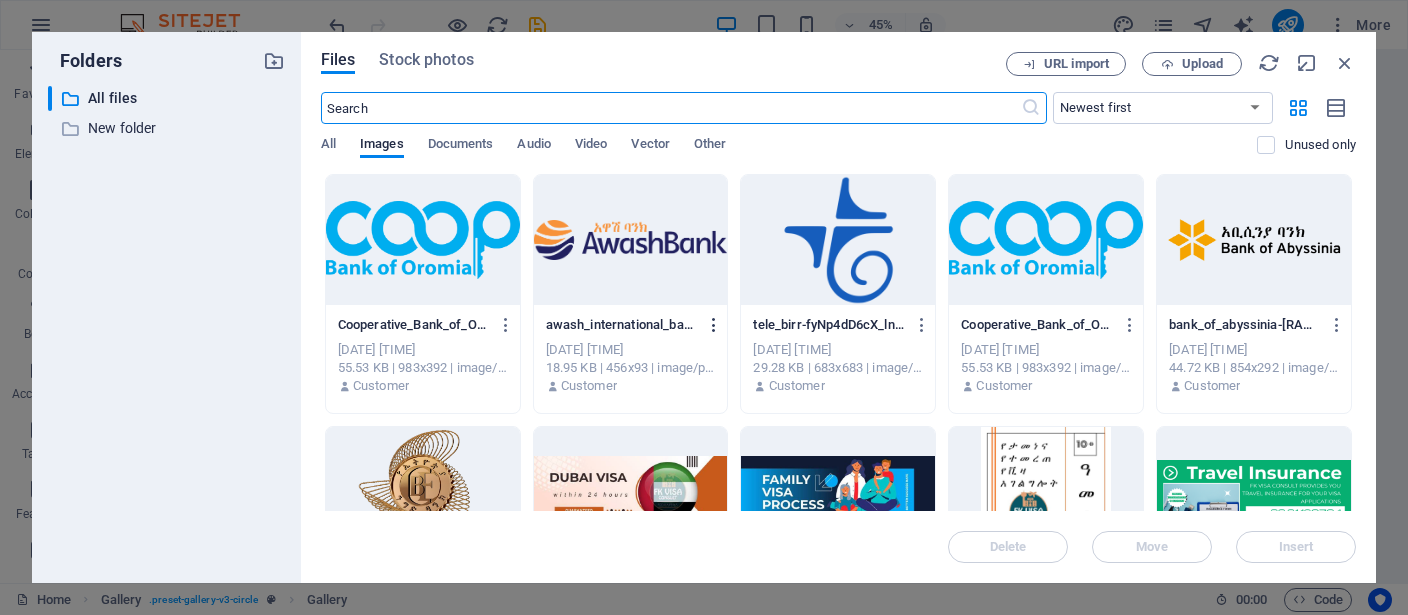 scroll, scrollTop: 6932, scrollLeft: 0, axis: vertical 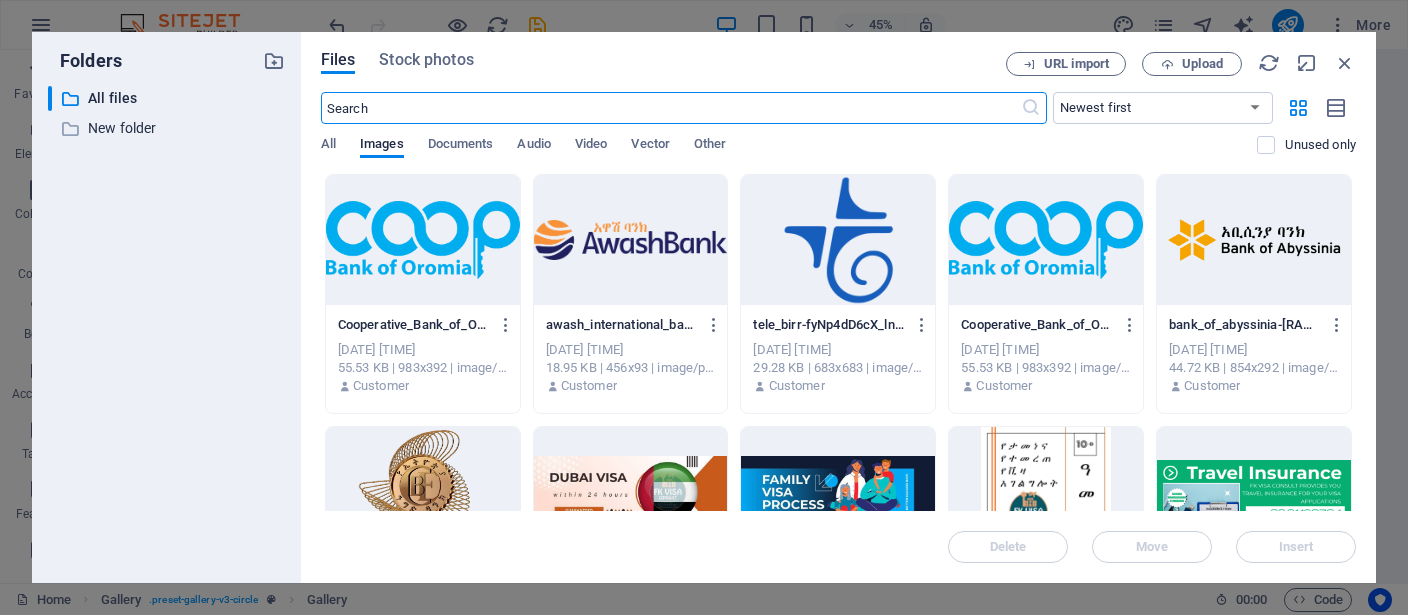 click at bounding box center [423, 240] 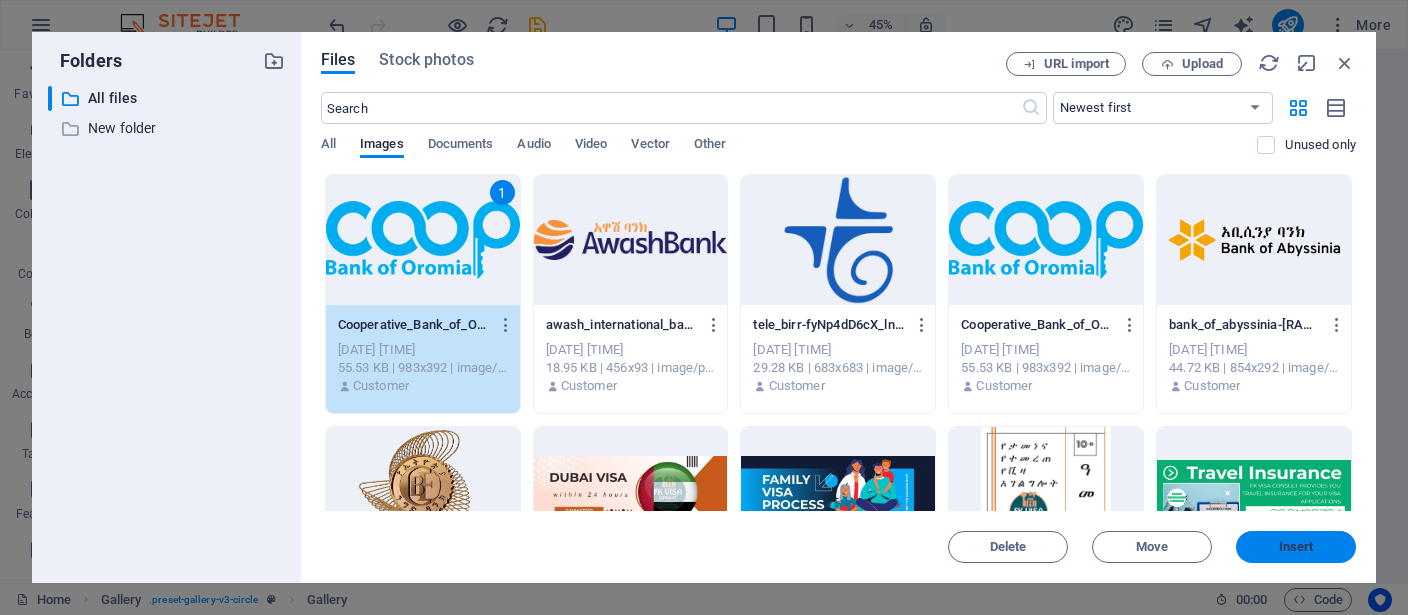 drag, startPoint x: 1264, startPoint y: 537, endPoint x: 774, endPoint y: 449, distance: 497.83932 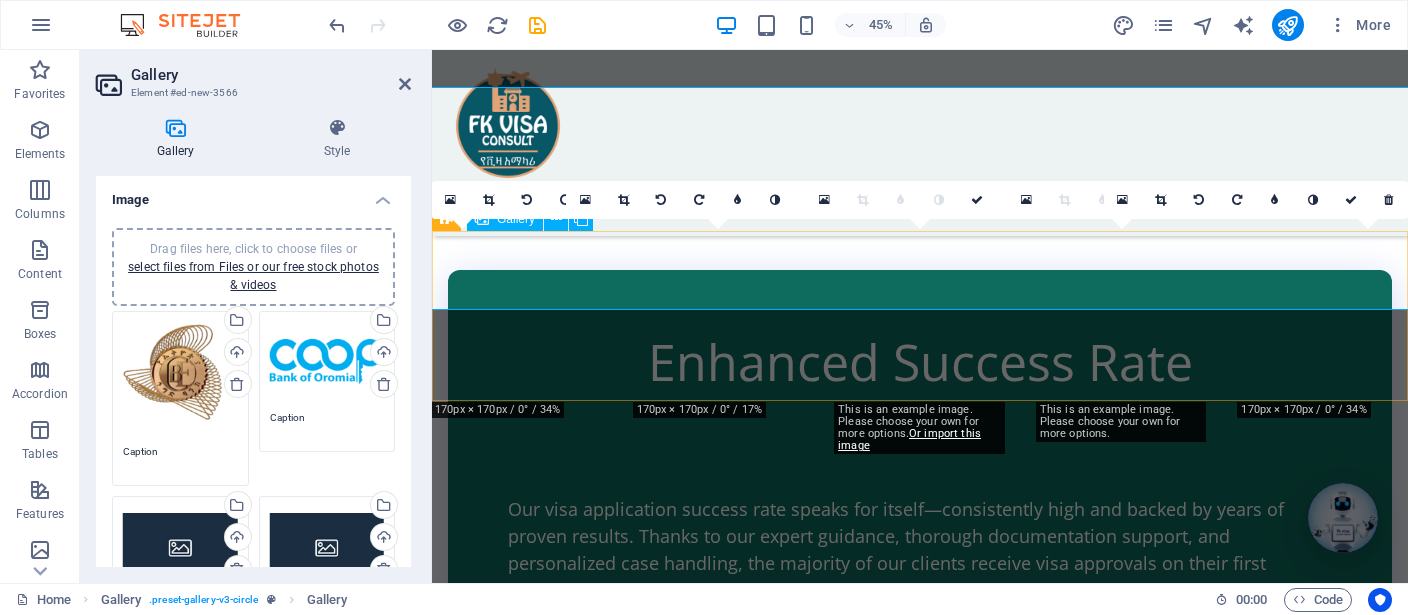 scroll, scrollTop: 7336, scrollLeft: 0, axis: vertical 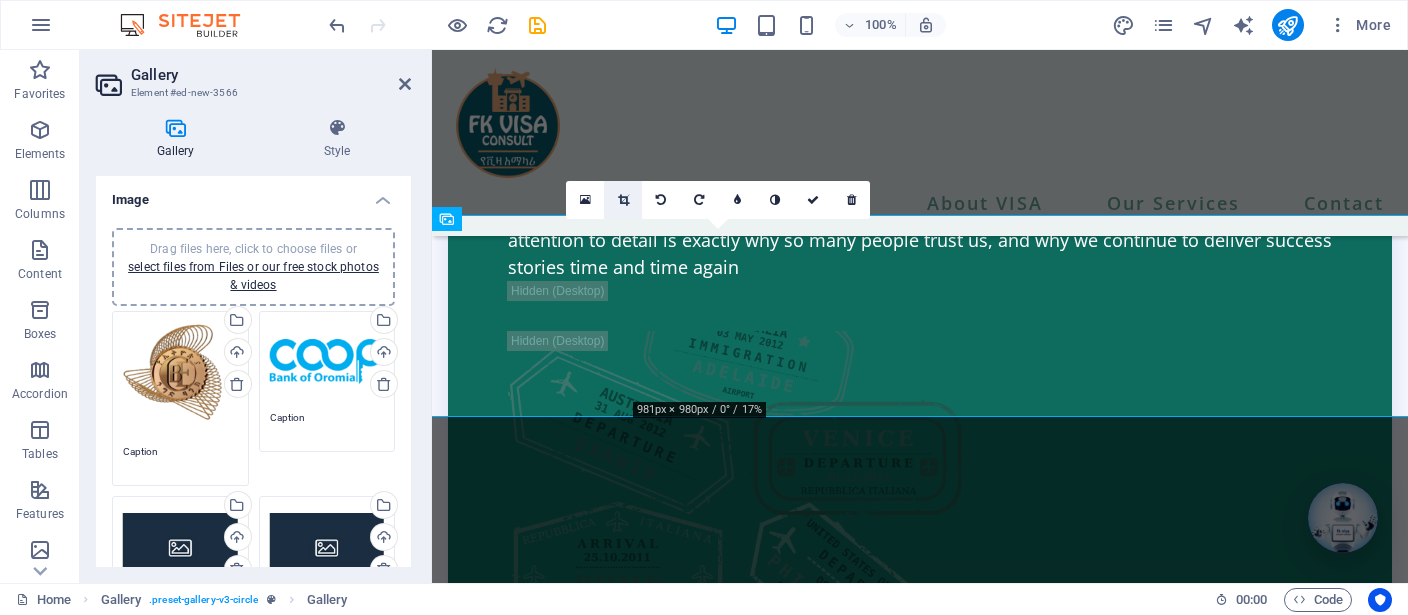 click at bounding box center (623, 200) 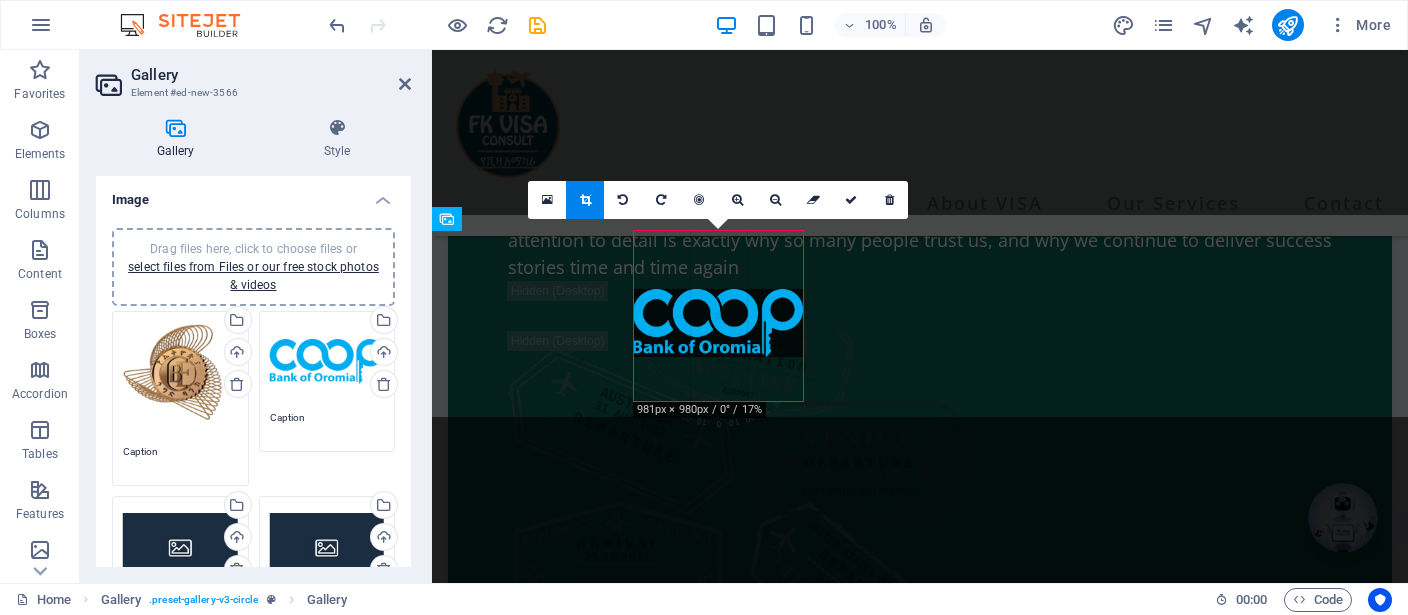 drag, startPoint x: 722, startPoint y: 275, endPoint x: 318, endPoint y: 251, distance: 404.71225 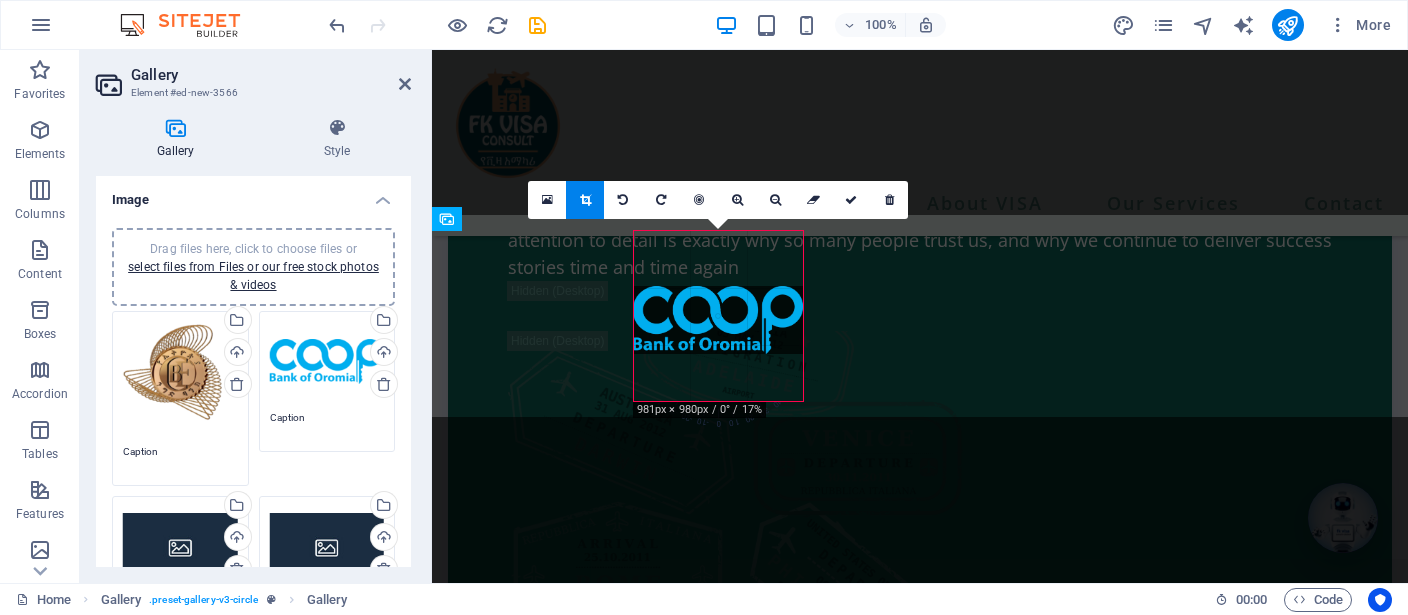 drag, startPoint x: 722, startPoint y: 372, endPoint x: 723, endPoint y: 317, distance: 55.00909 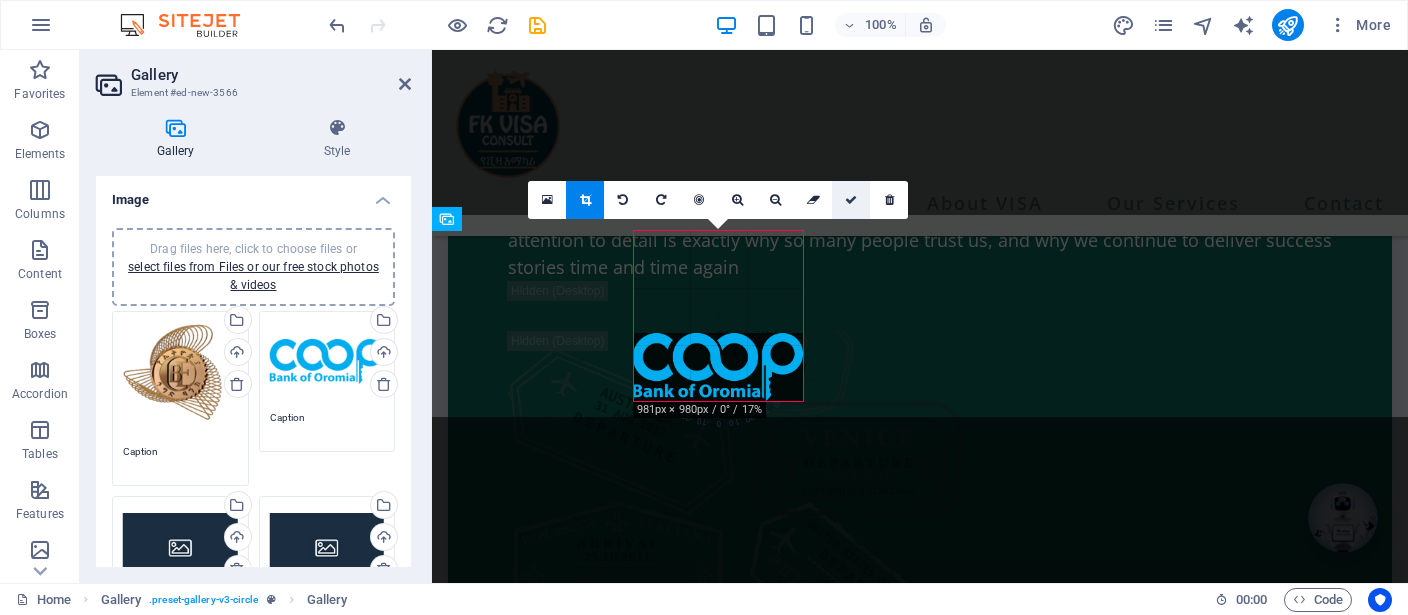 click at bounding box center [851, 200] 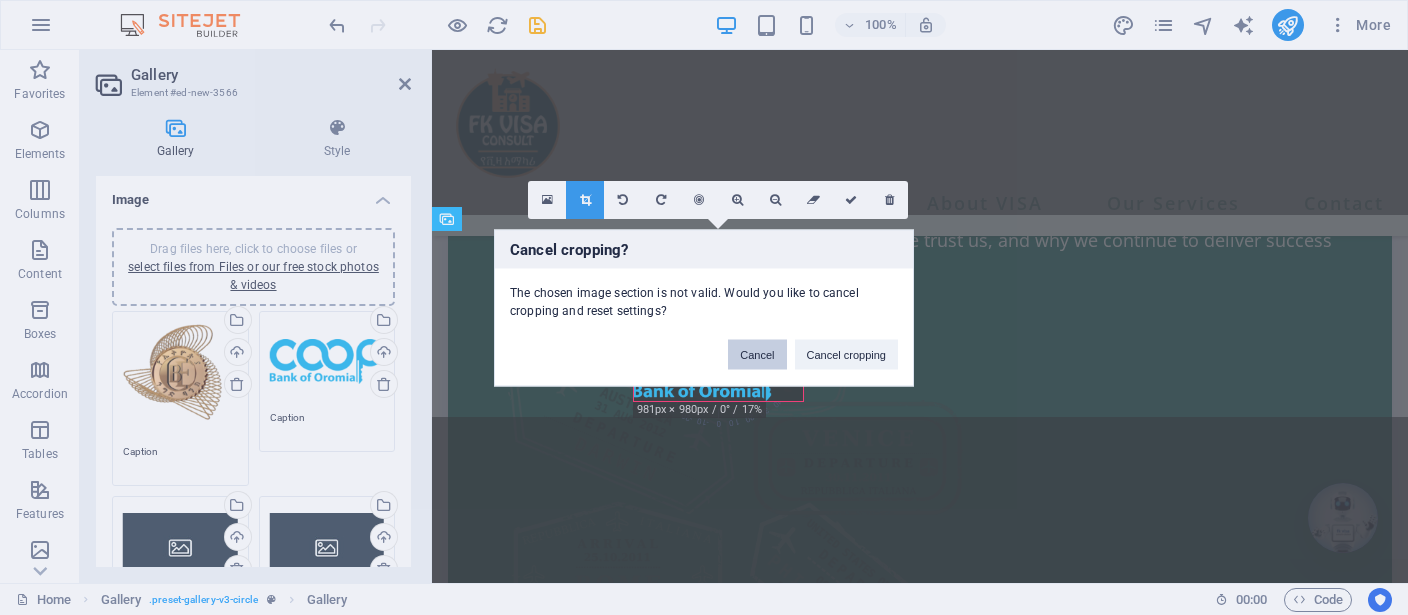 click on "Cancel" at bounding box center [757, 354] 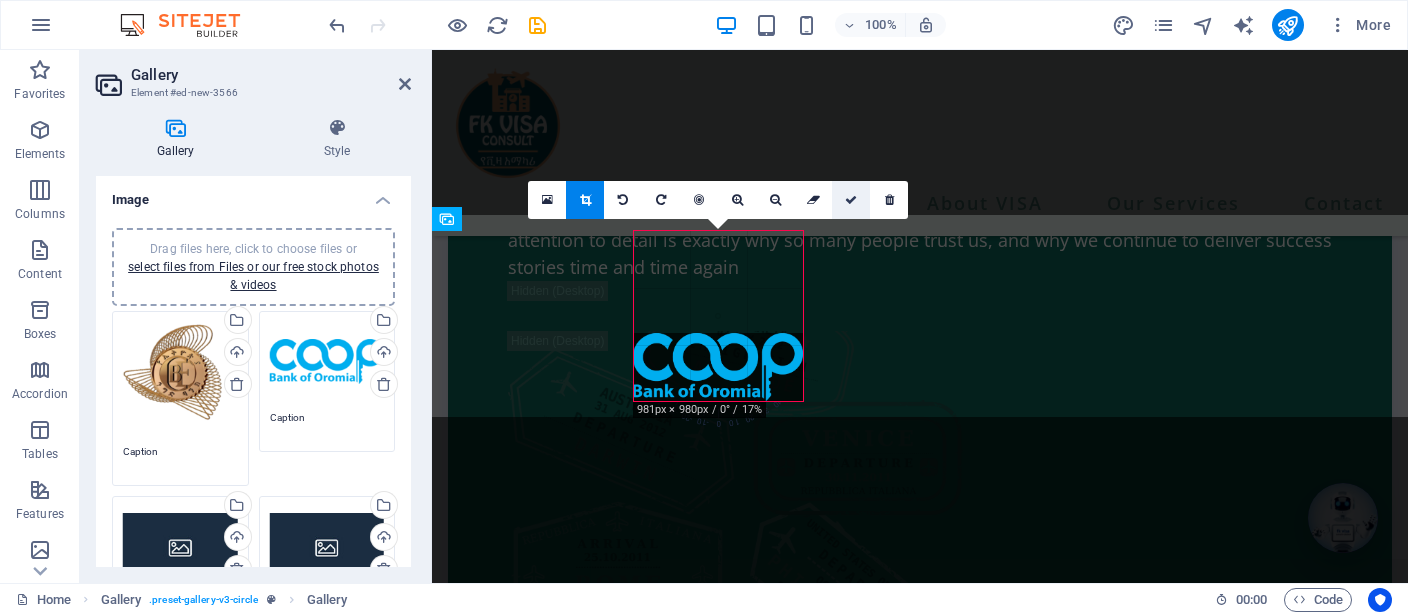 click at bounding box center [851, 200] 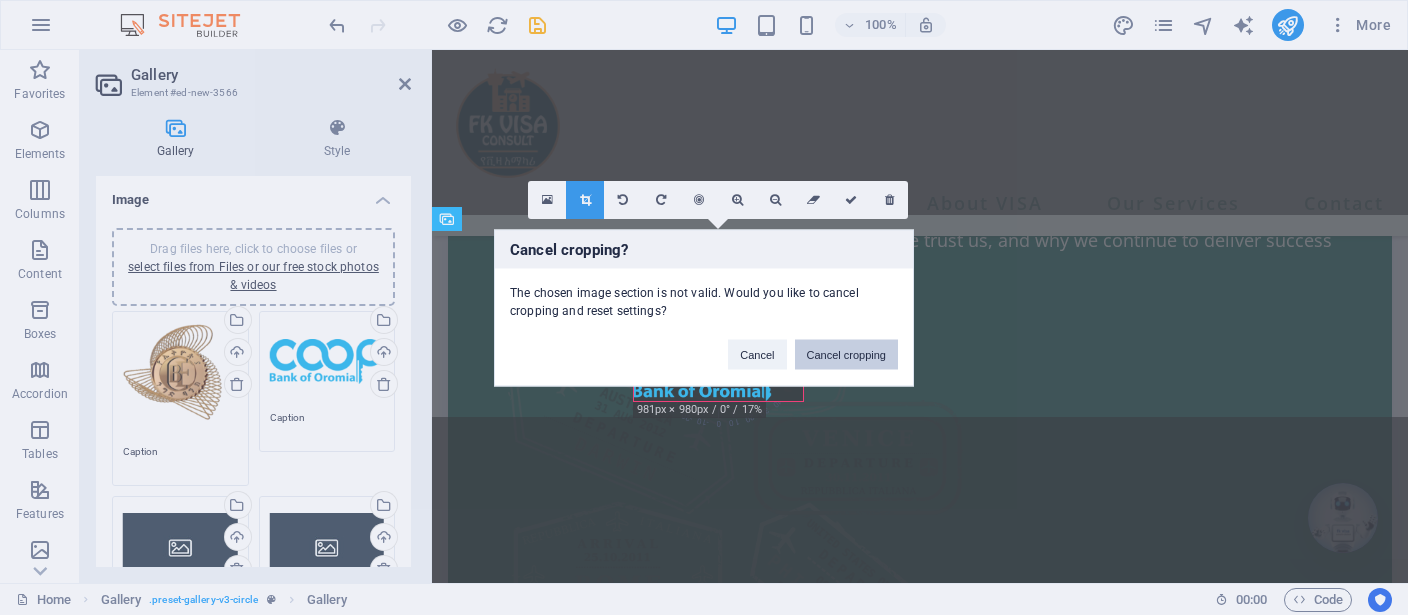 click on "Cancel cropping" at bounding box center [847, 354] 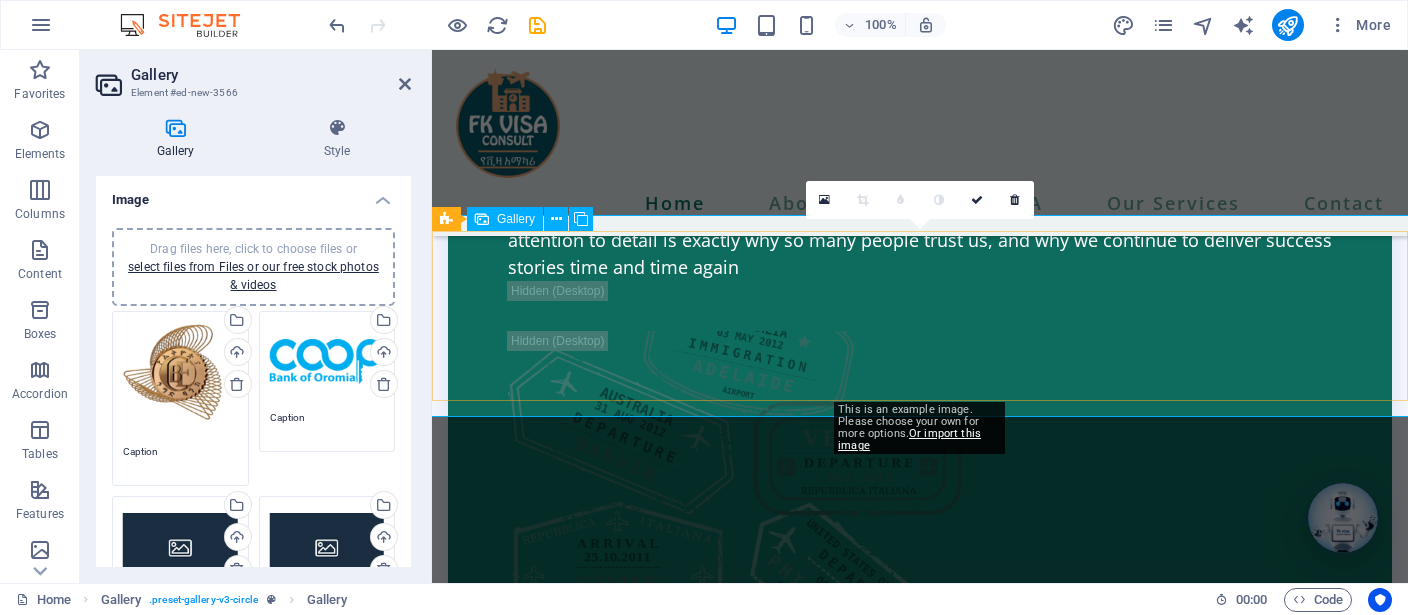 click at bounding box center (920, 13979) 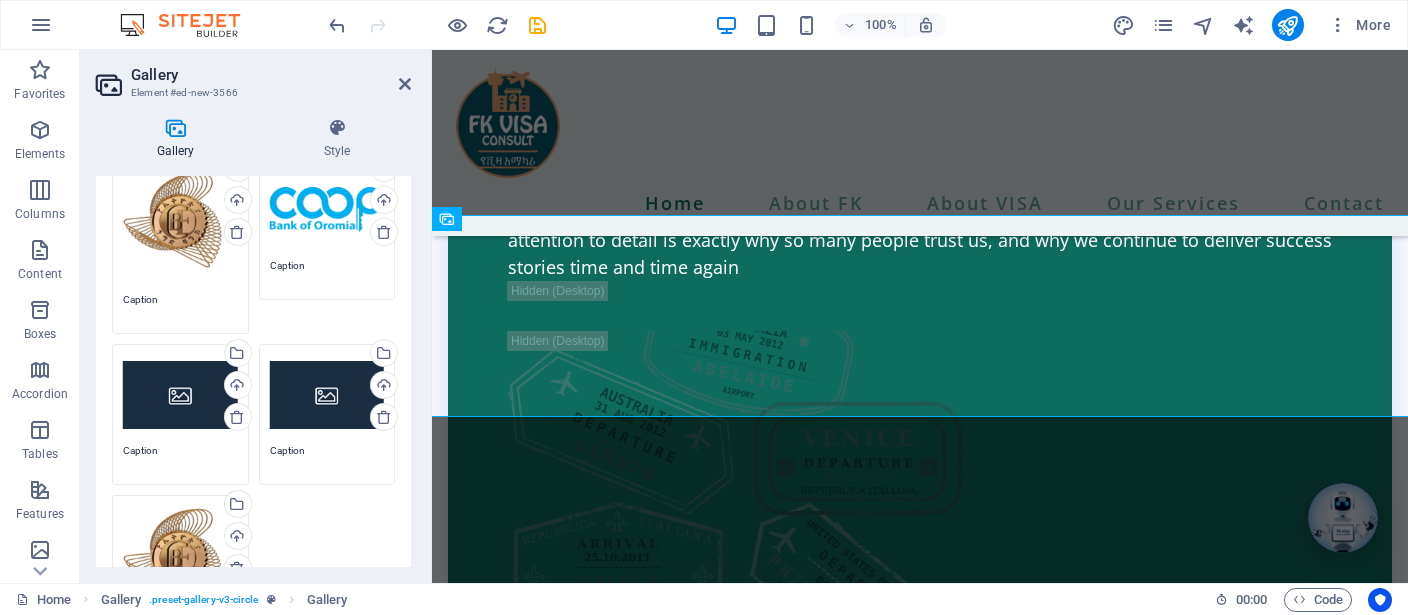 scroll, scrollTop: 184, scrollLeft: 0, axis: vertical 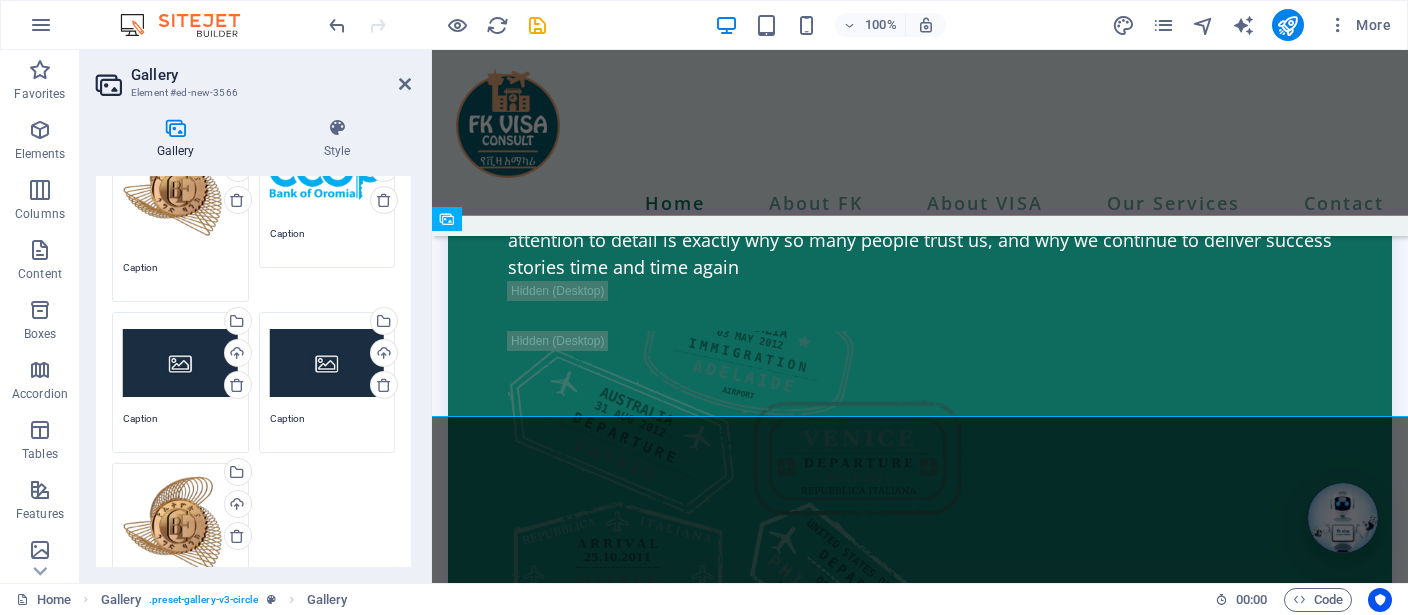 click on "Drag files here, click to choose files or select files from Files or our free stock photos & videos" at bounding box center (180, 363) 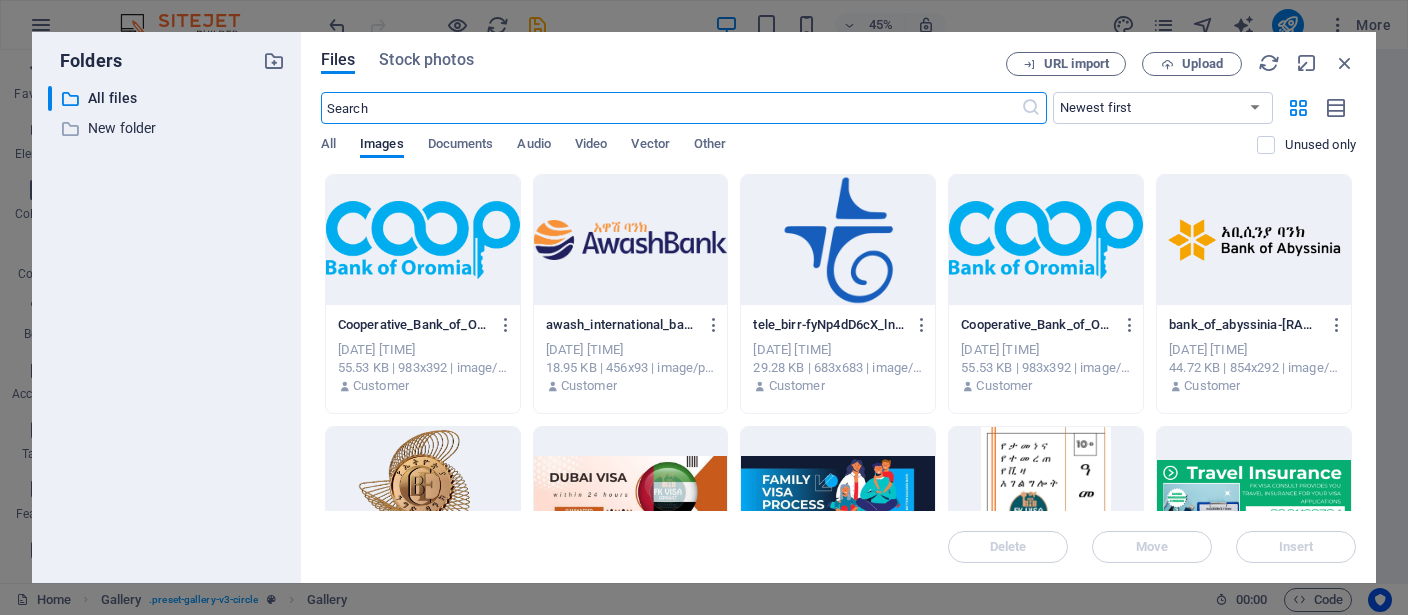 scroll, scrollTop: 6932, scrollLeft: 0, axis: vertical 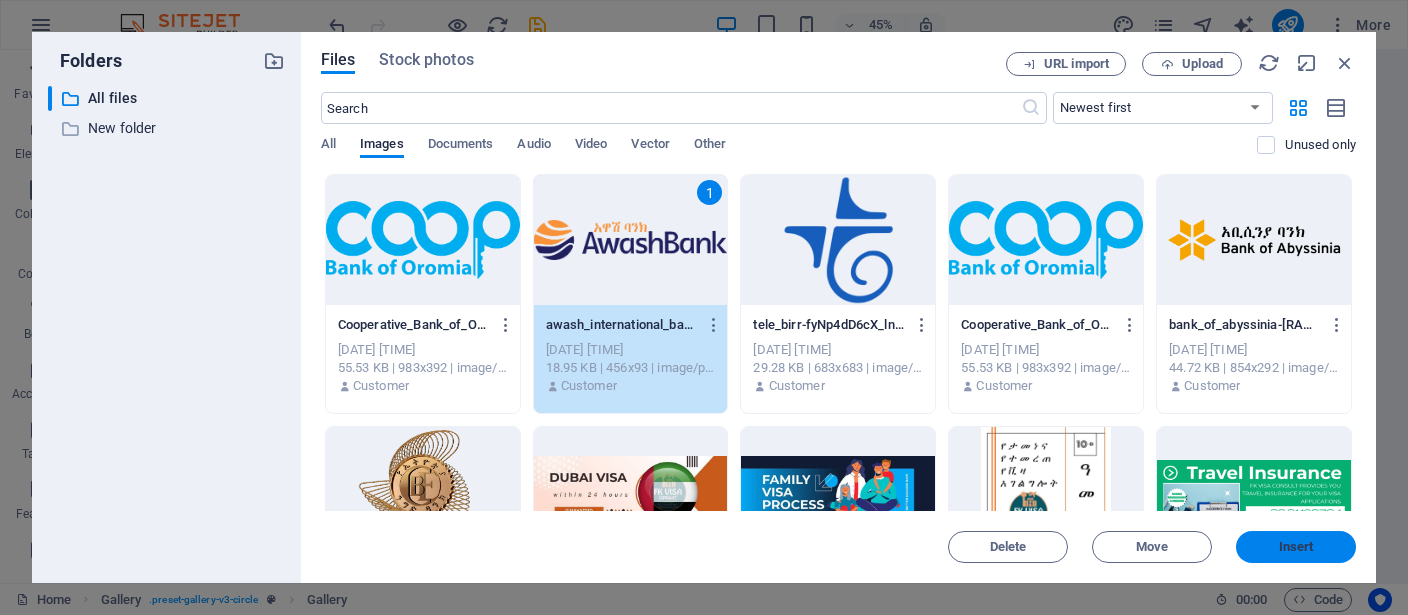 drag, startPoint x: 1292, startPoint y: 554, endPoint x: 394, endPoint y: 268, distance: 942.4436 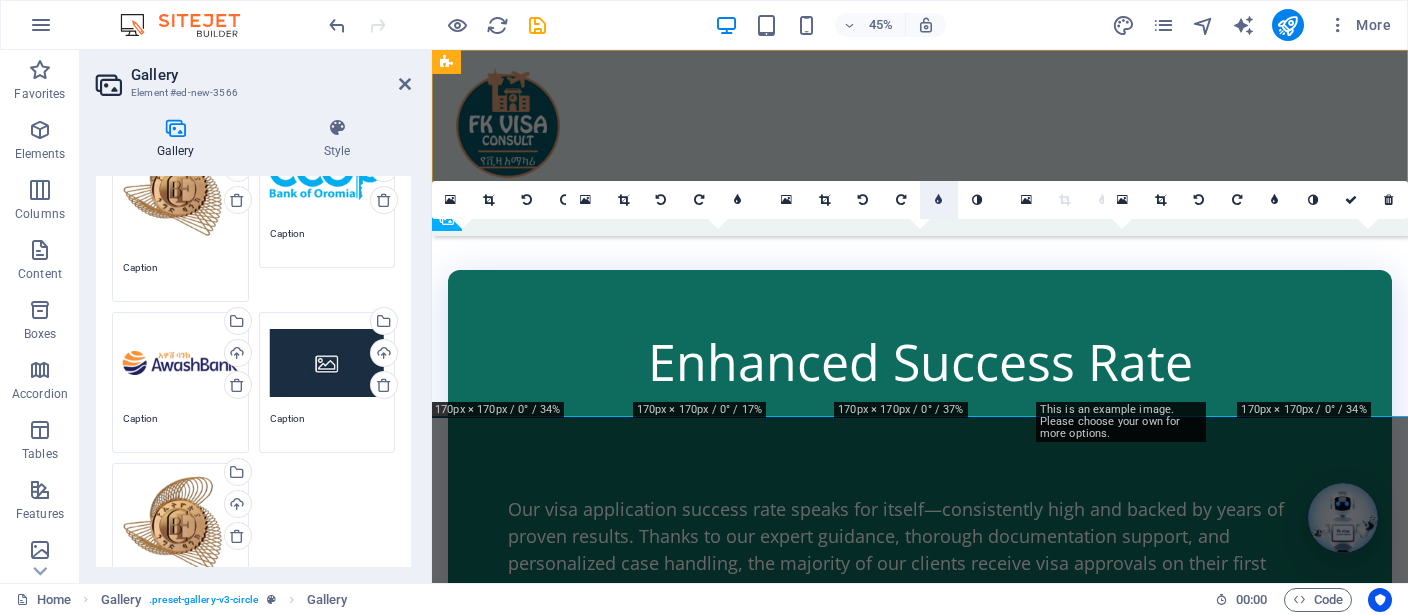 scroll, scrollTop: 7336, scrollLeft: 0, axis: vertical 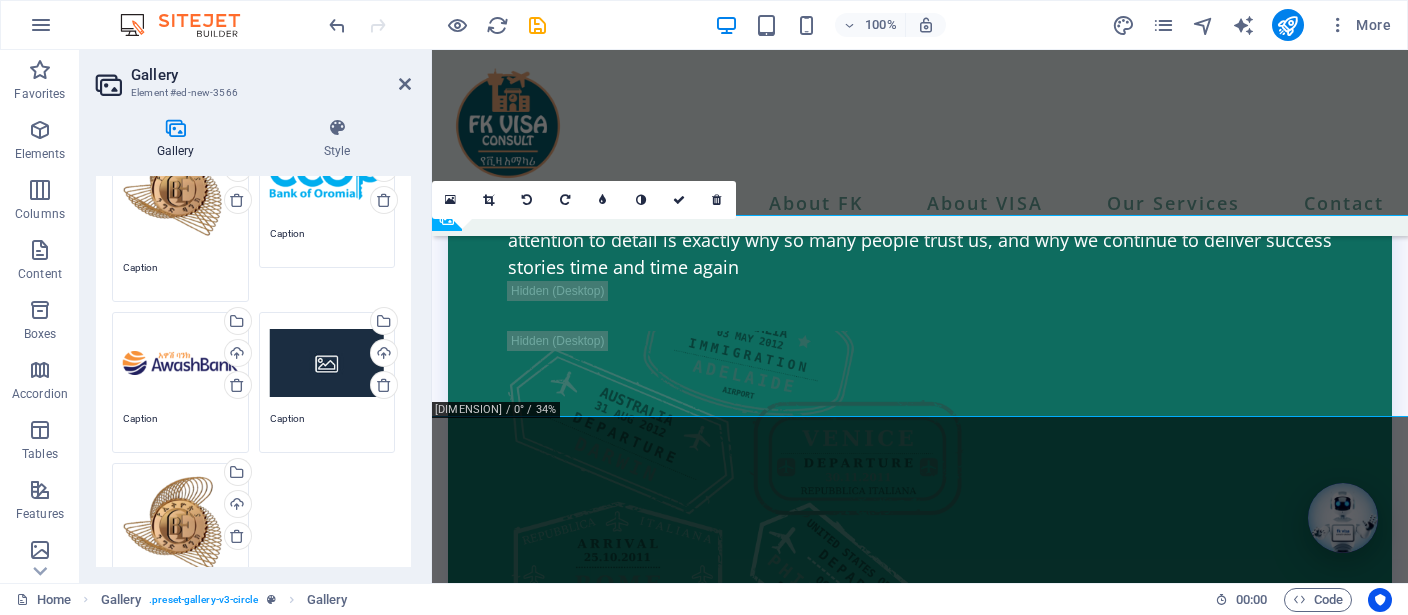 click on "Drag files here, click to choose files or select files from Files or our free stock photos & videos" at bounding box center [327, 363] 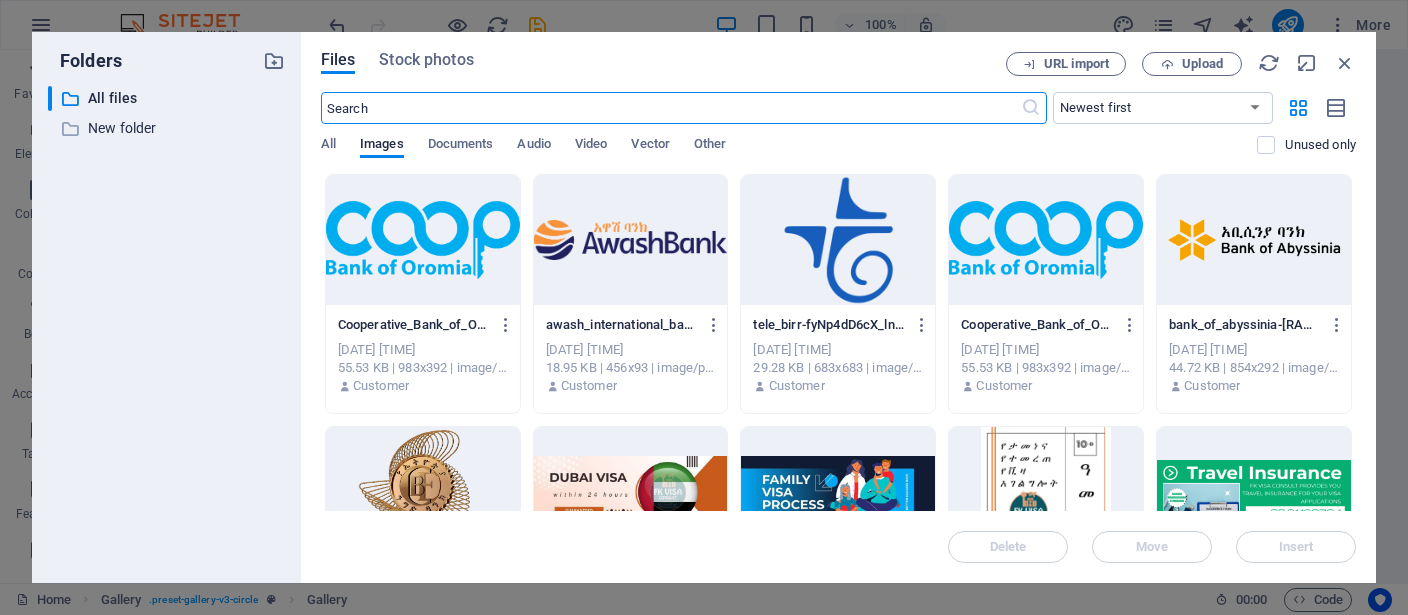 scroll, scrollTop: 6932, scrollLeft: 0, axis: vertical 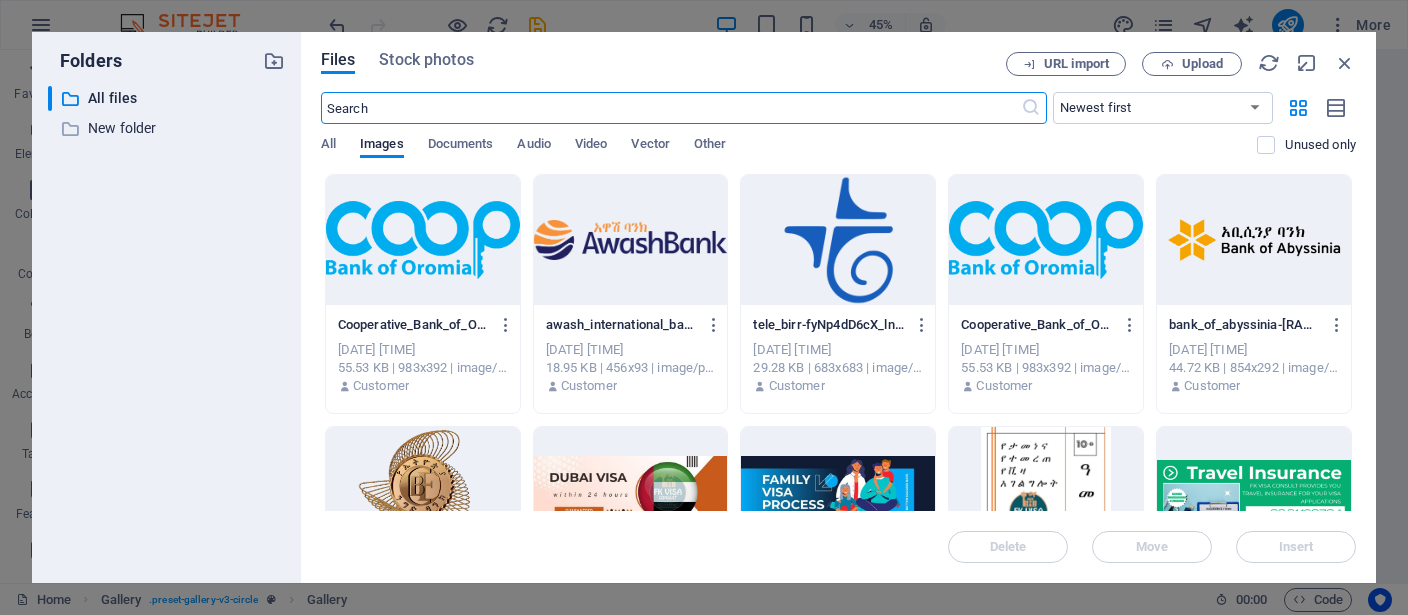 click at bounding box center [838, 240] 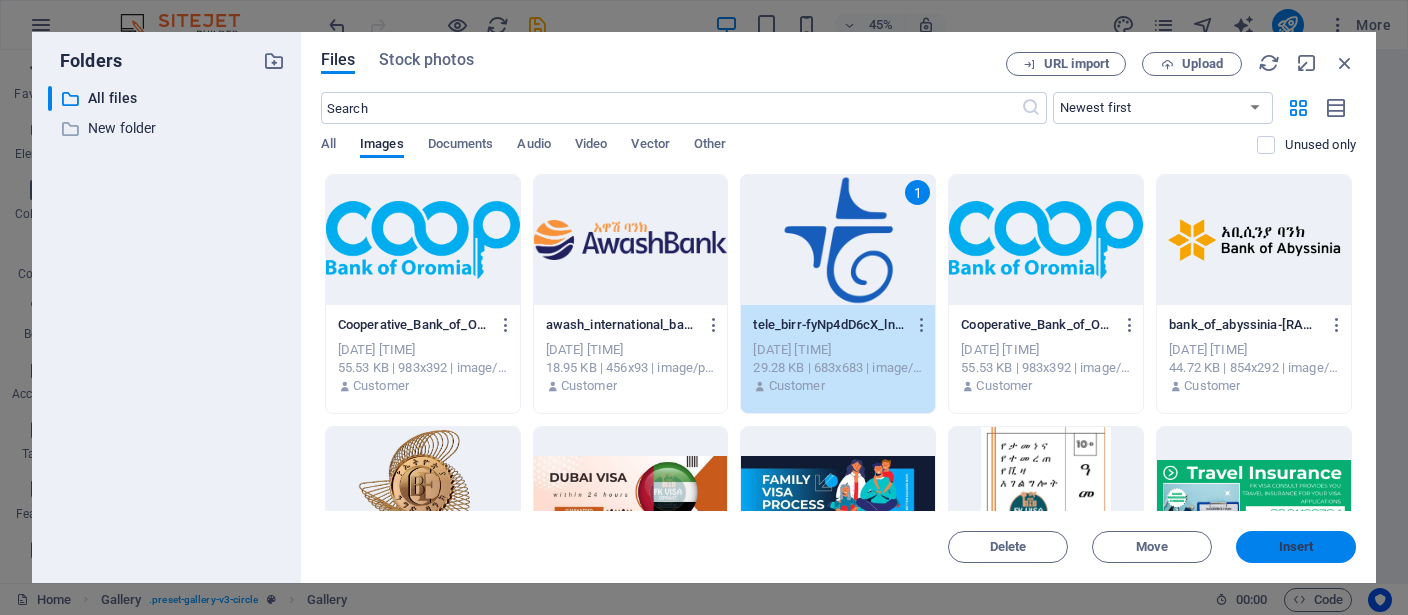 click on "Insert" at bounding box center [1296, 547] 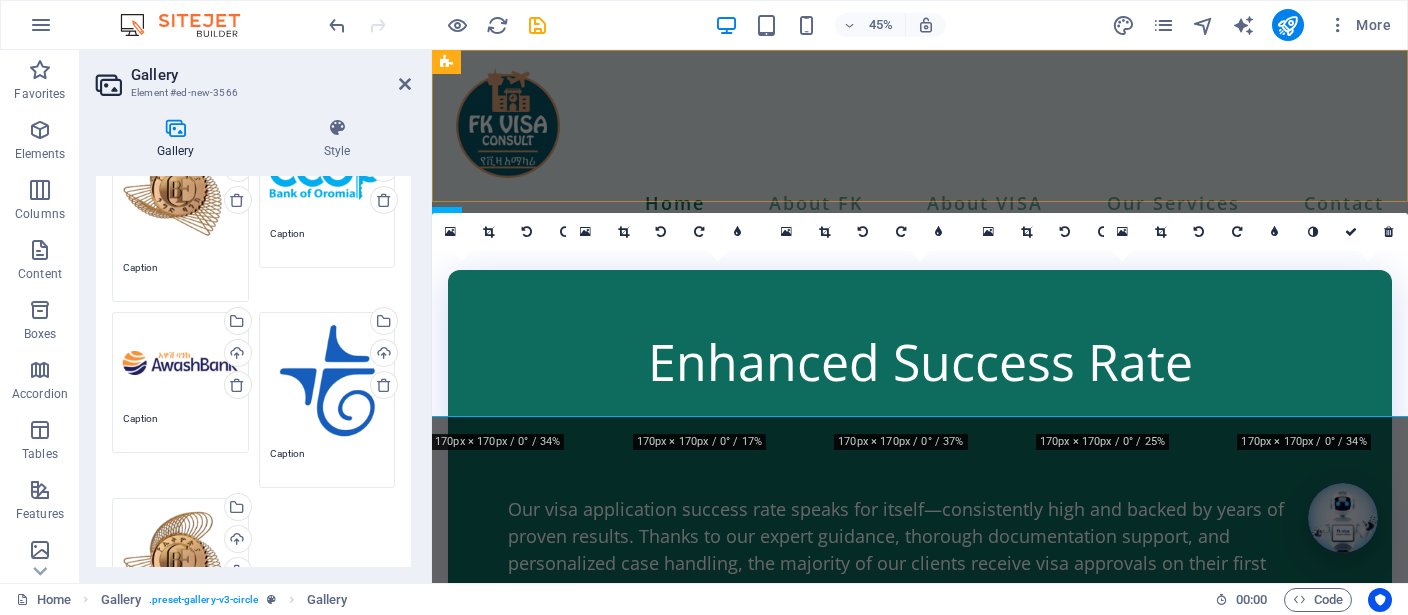 scroll, scrollTop: 7336, scrollLeft: 0, axis: vertical 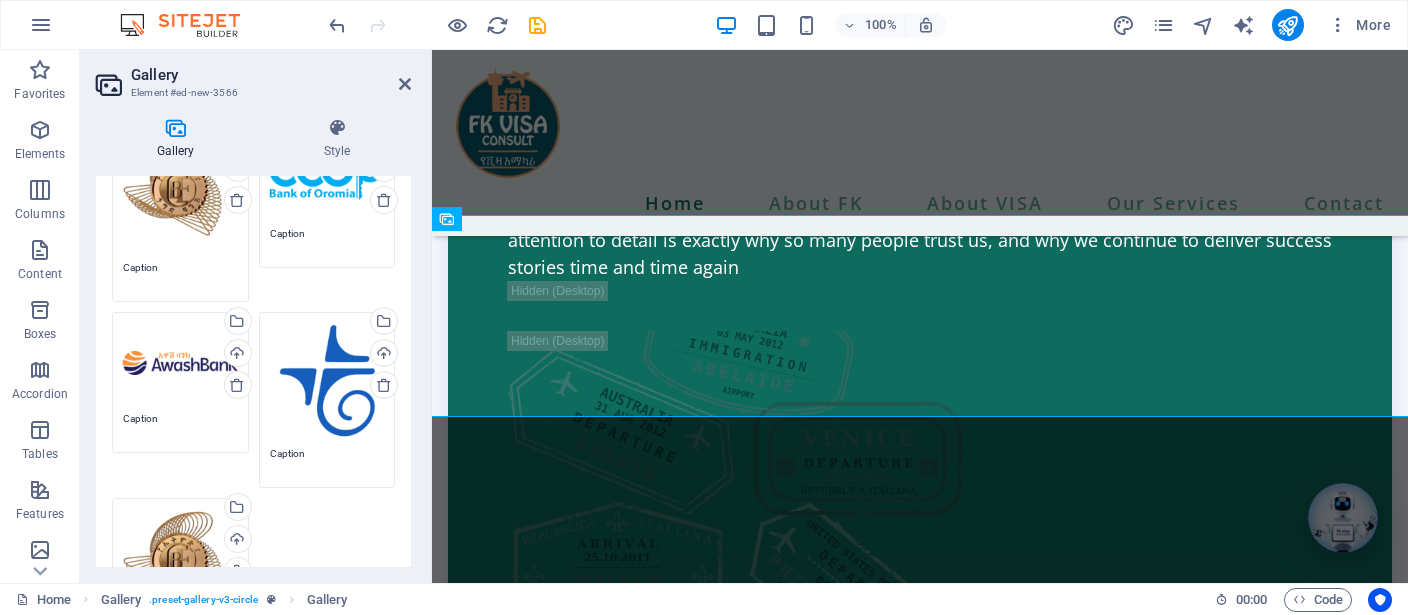 click on "Drag files here, click to choose files or select files from Files or our free stock photos & videos" at bounding box center (180, 566) 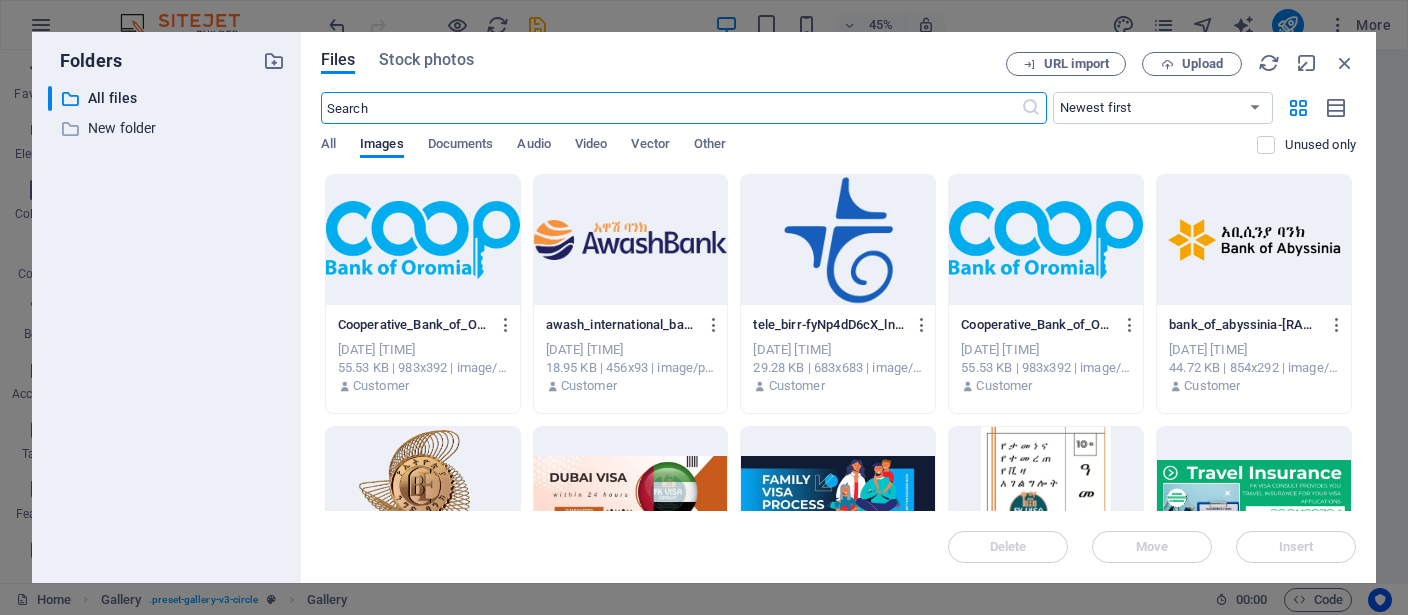 scroll, scrollTop: 6932, scrollLeft: 0, axis: vertical 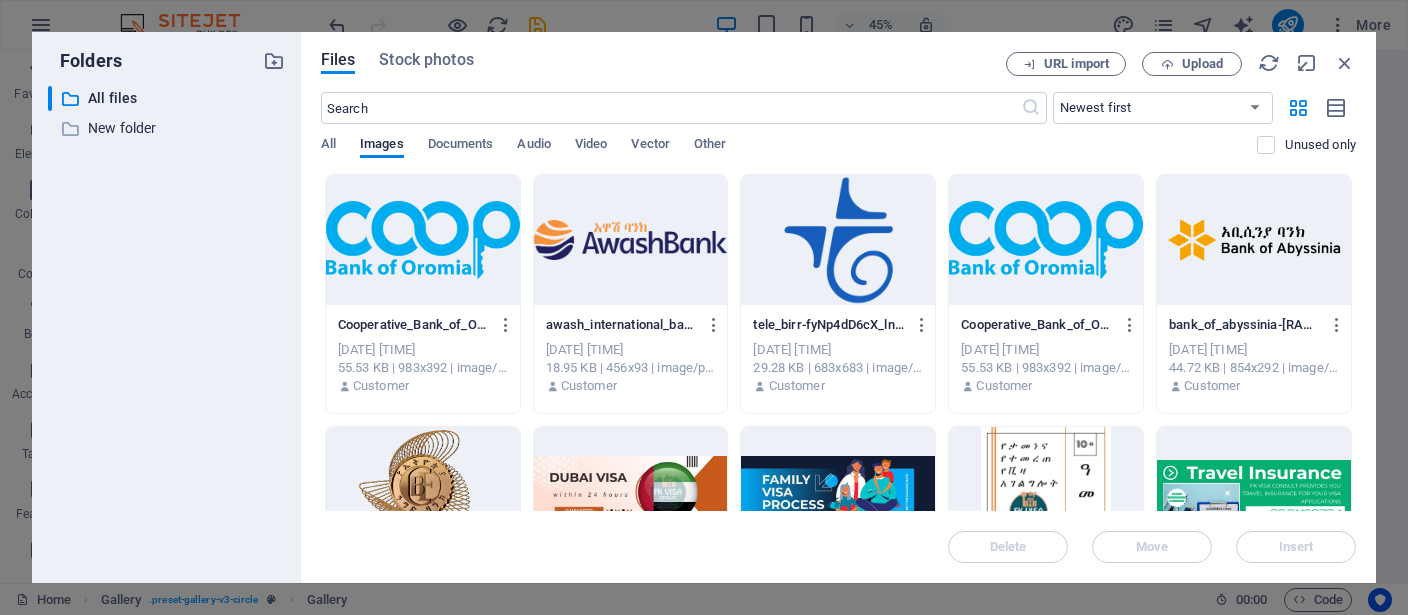 click at bounding box center [423, 492] 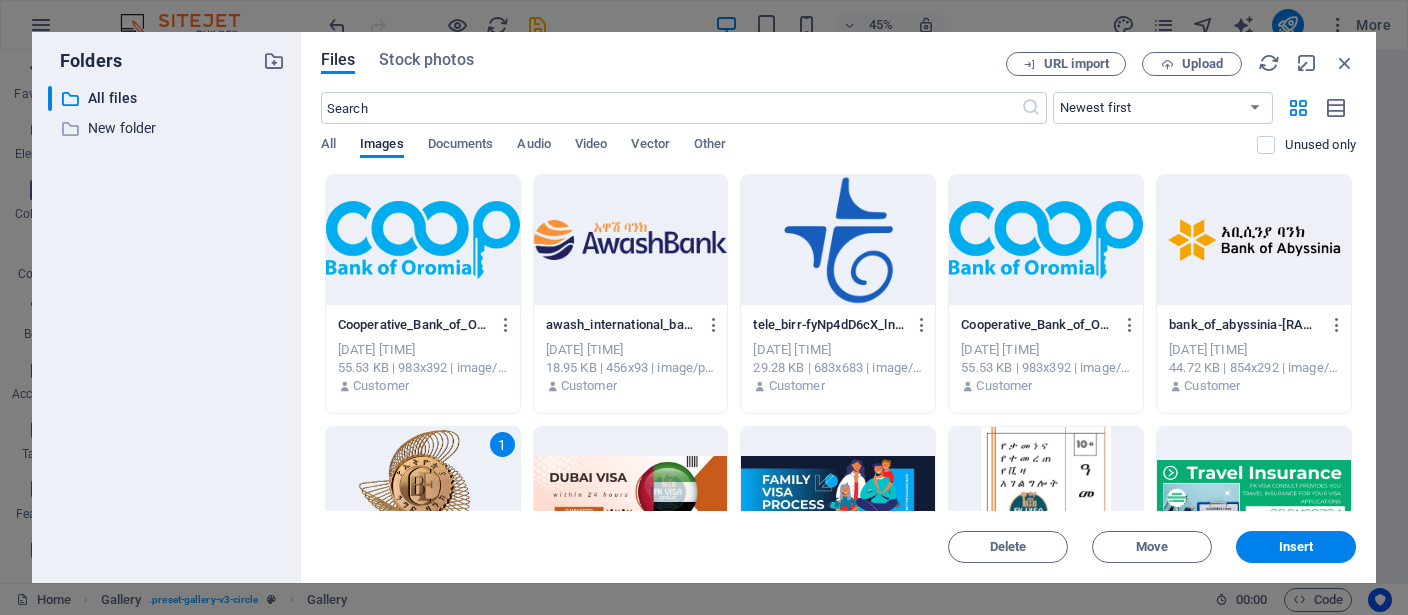 click on "1" at bounding box center (423, 492) 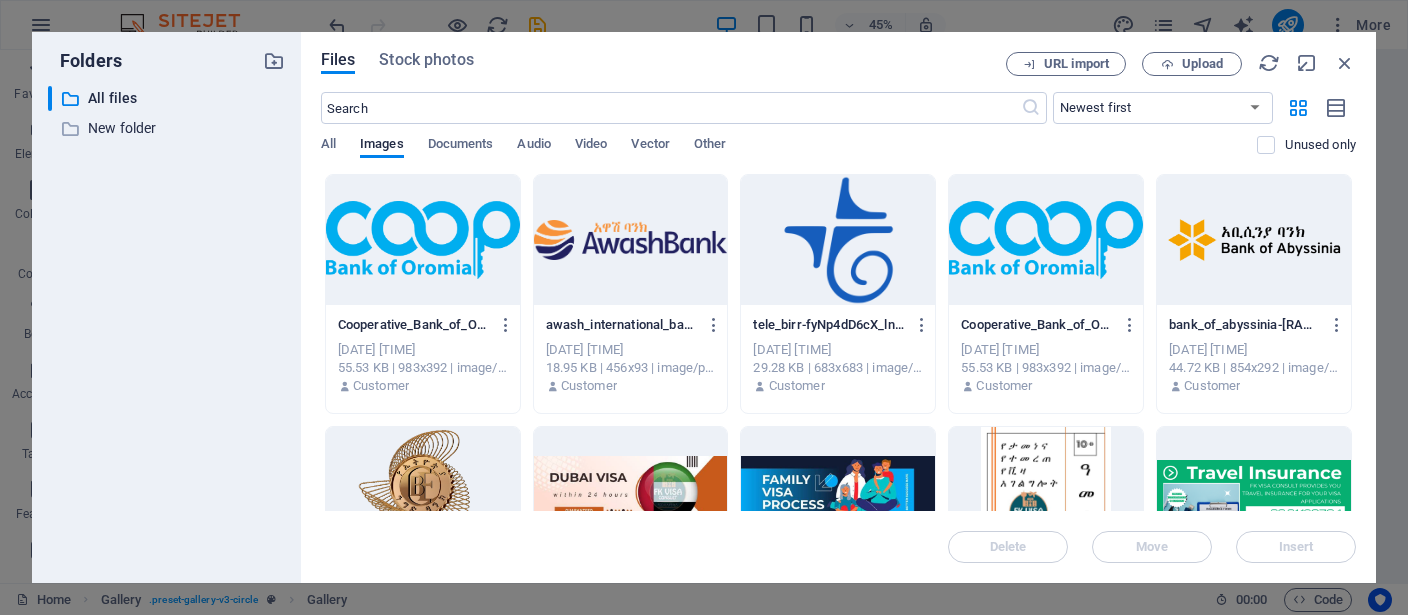 click at bounding box center [1254, 240] 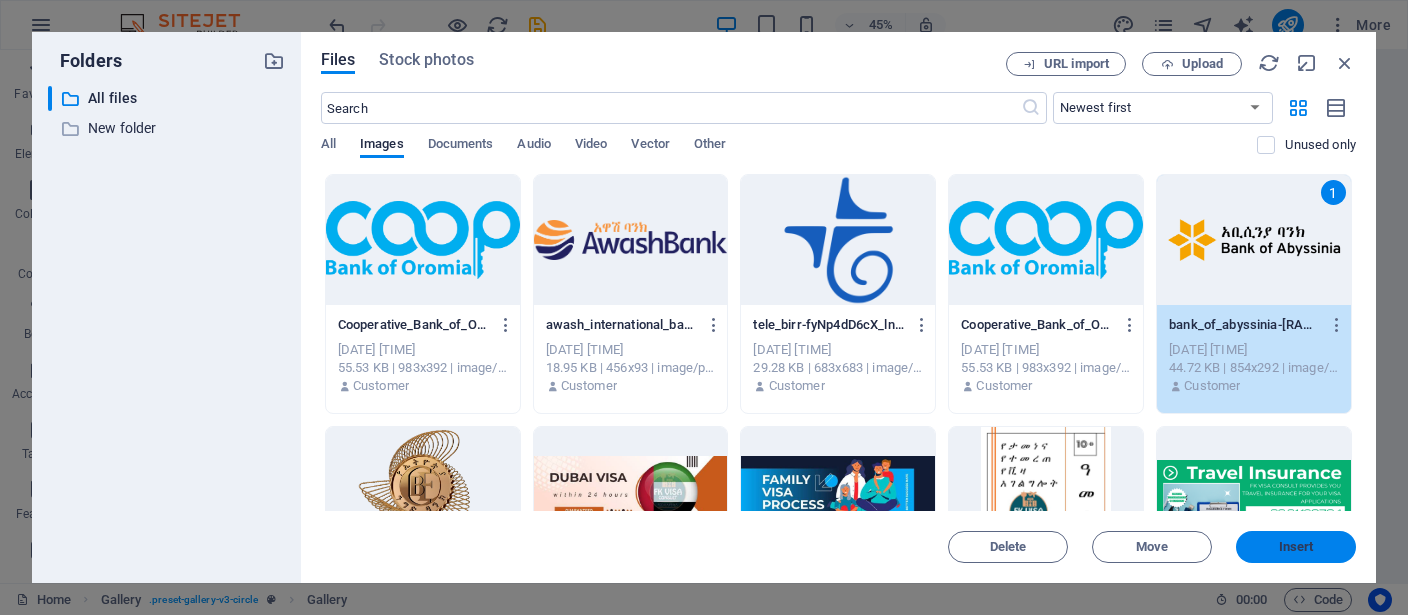 click on "Insert" at bounding box center [1296, 547] 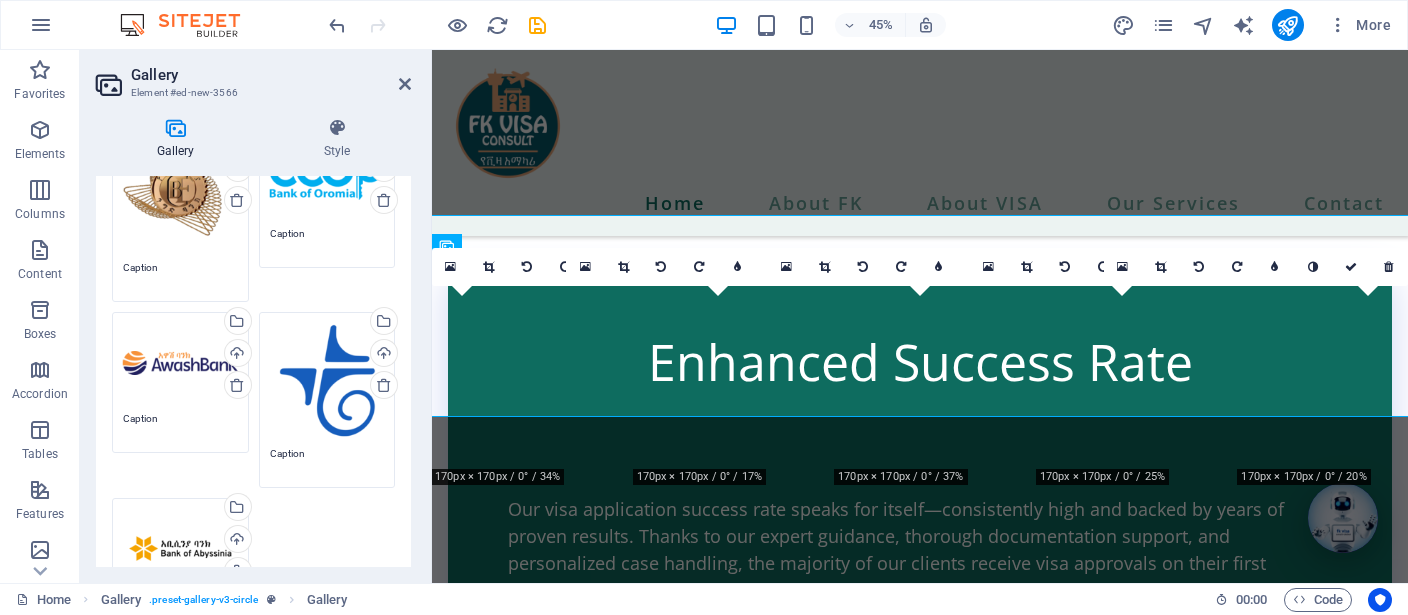 scroll, scrollTop: 7336, scrollLeft: 0, axis: vertical 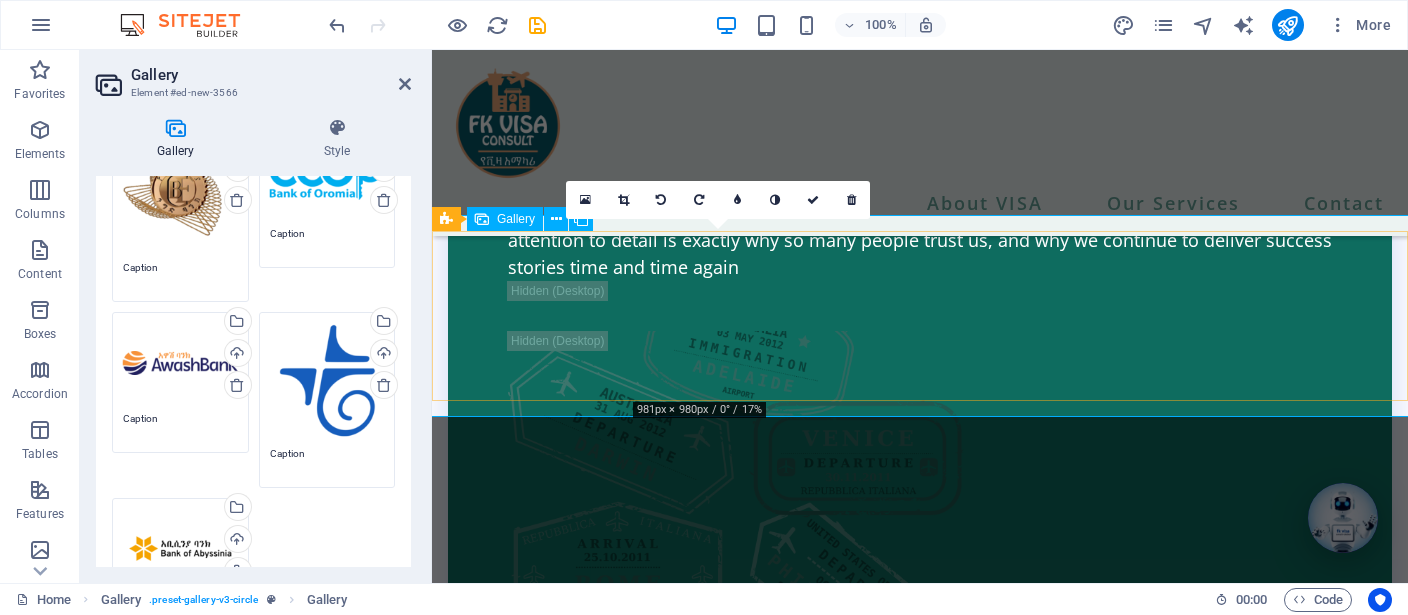 click at bounding box center (719, 13979) 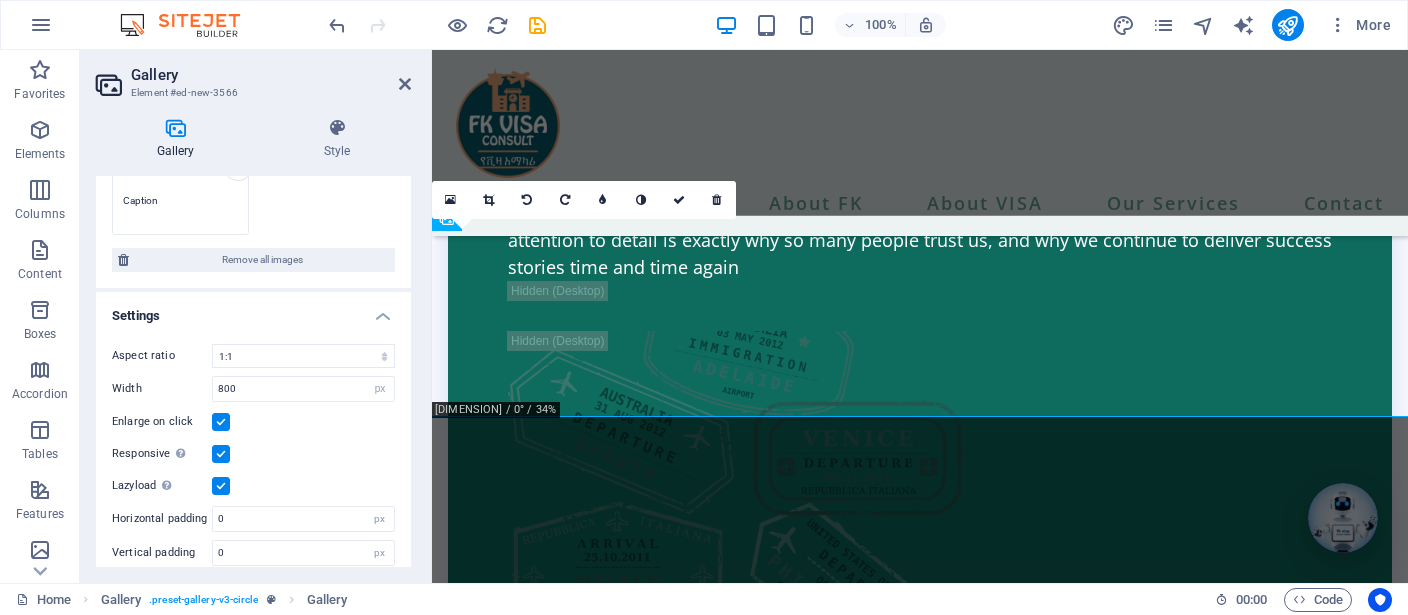 scroll, scrollTop: 599, scrollLeft: 0, axis: vertical 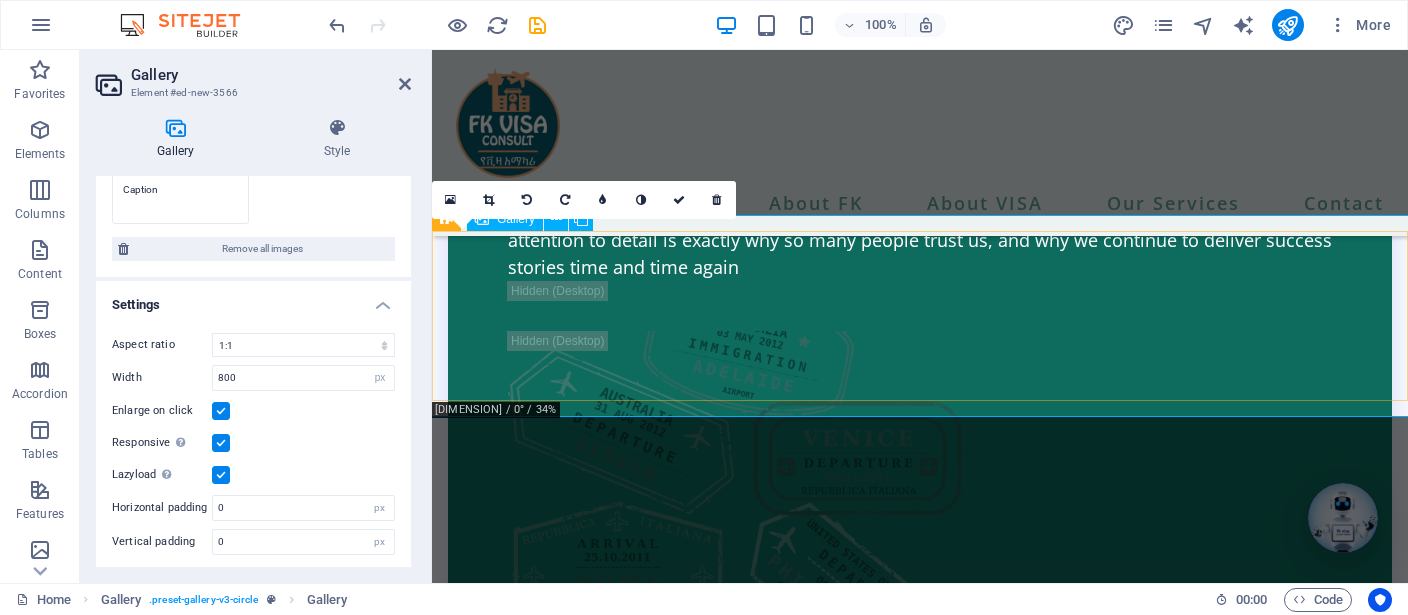 click at bounding box center [517, 13979] 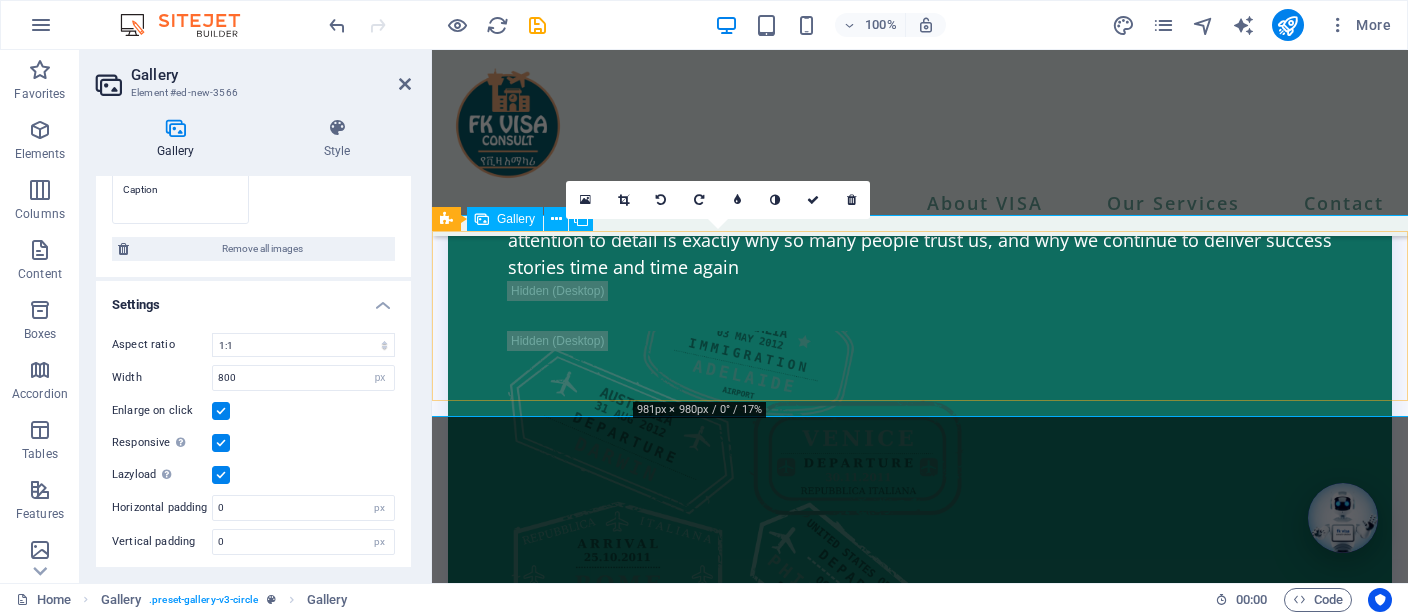 click at bounding box center [719, 13979] 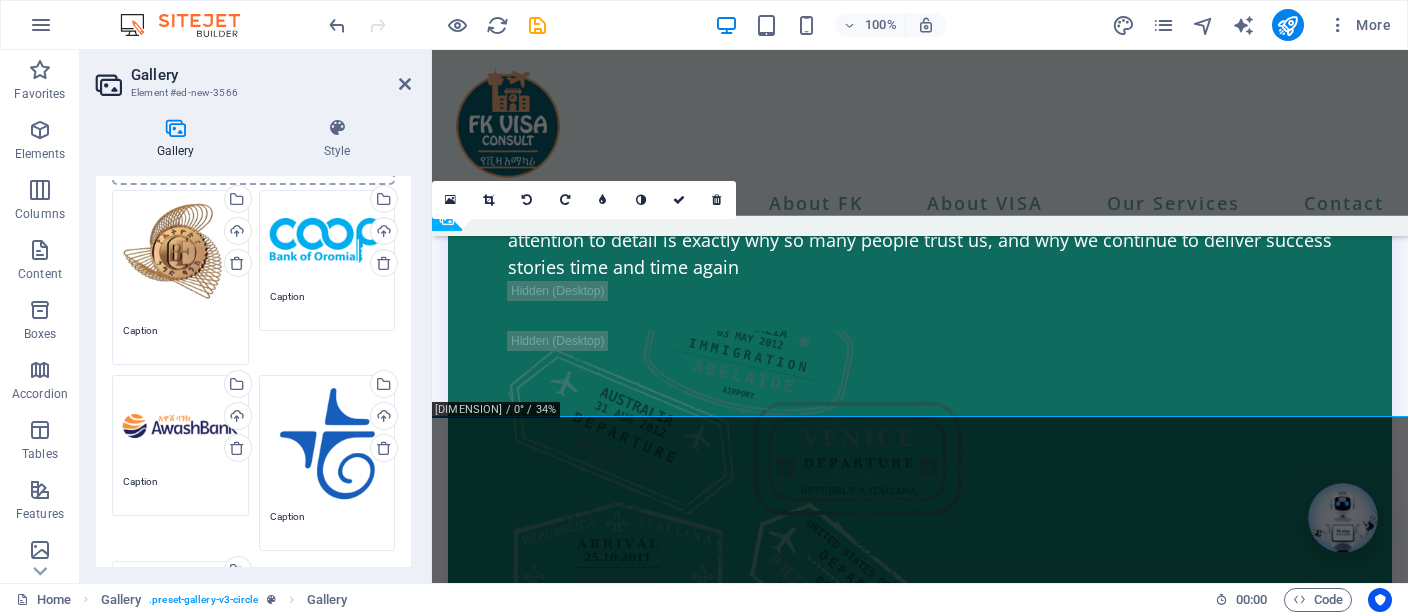 scroll, scrollTop: 0, scrollLeft: 0, axis: both 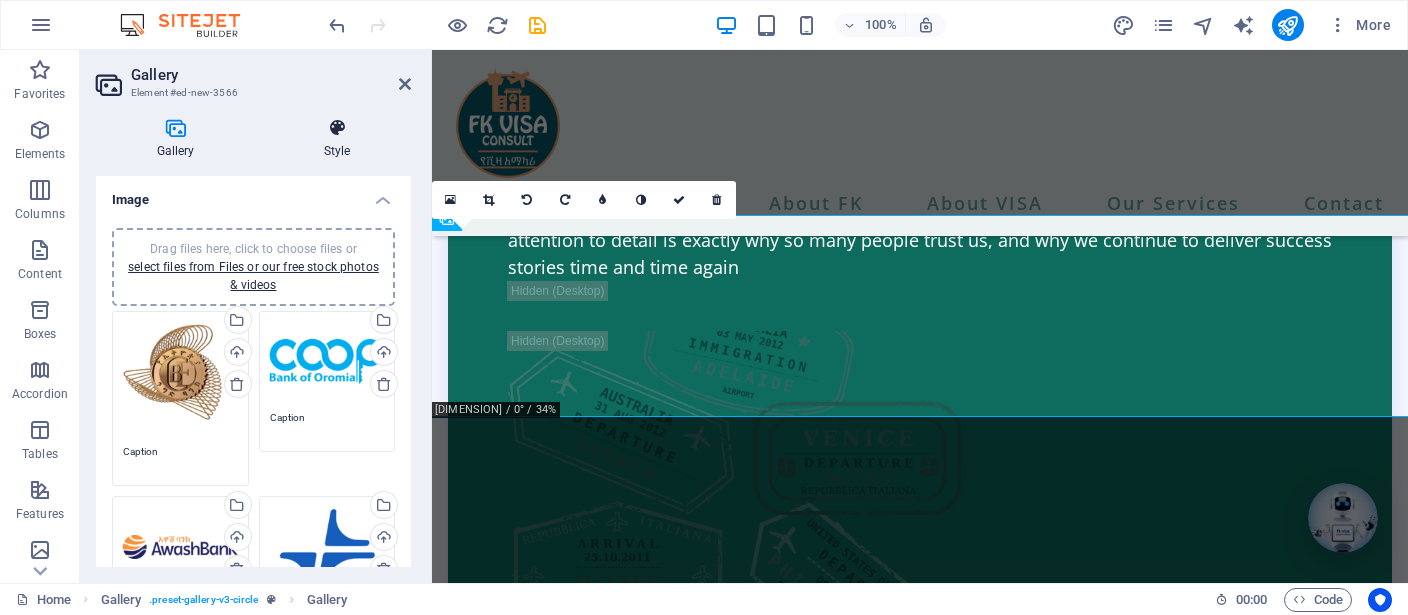 click on "Style" at bounding box center (337, 139) 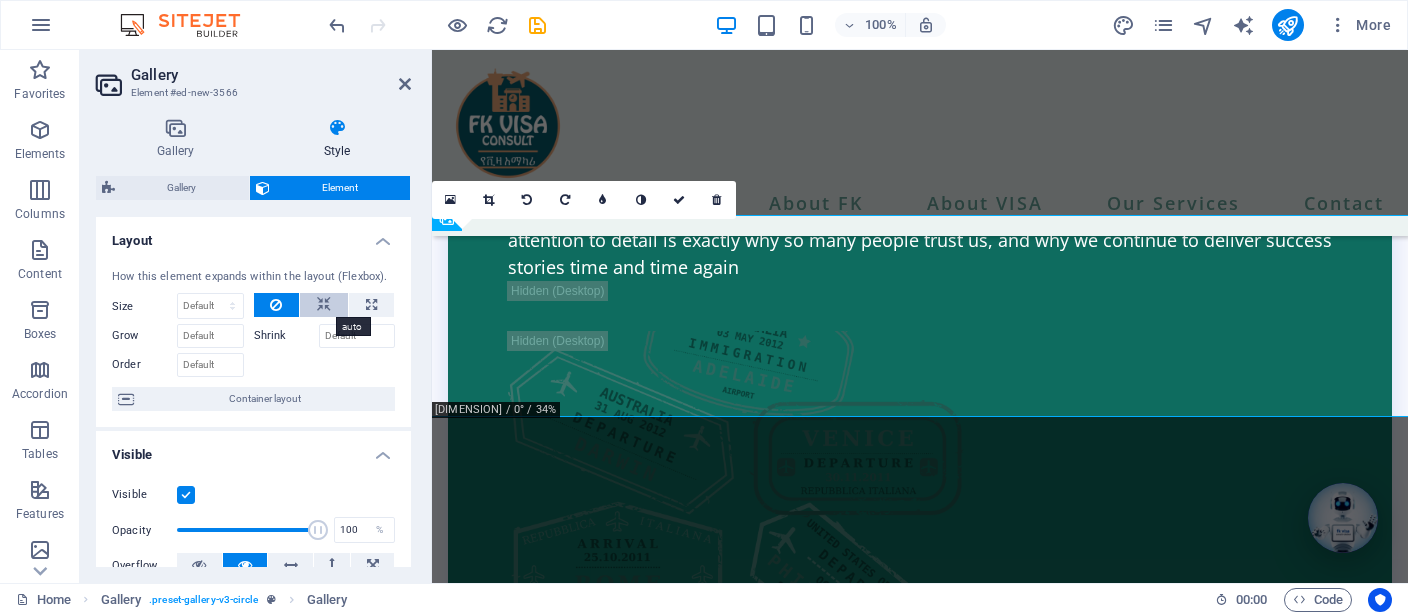 click at bounding box center [324, 305] 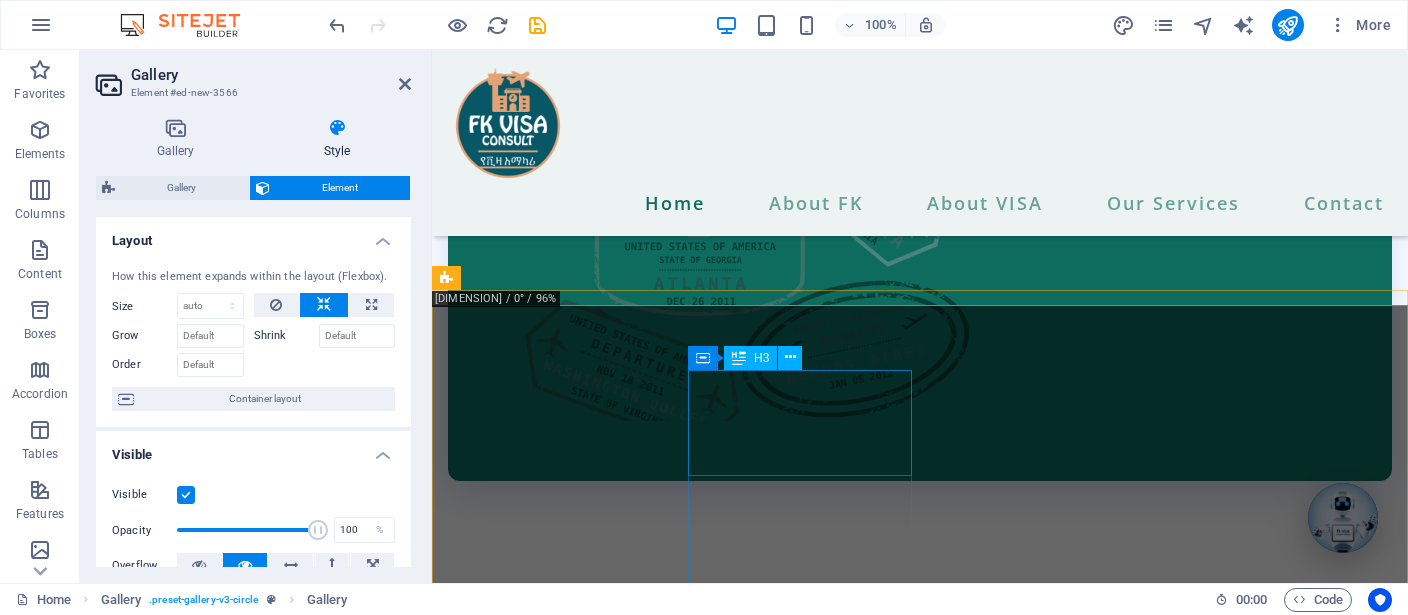 scroll, scrollTop: 7336, scrollLeft: 0, axis: vertical 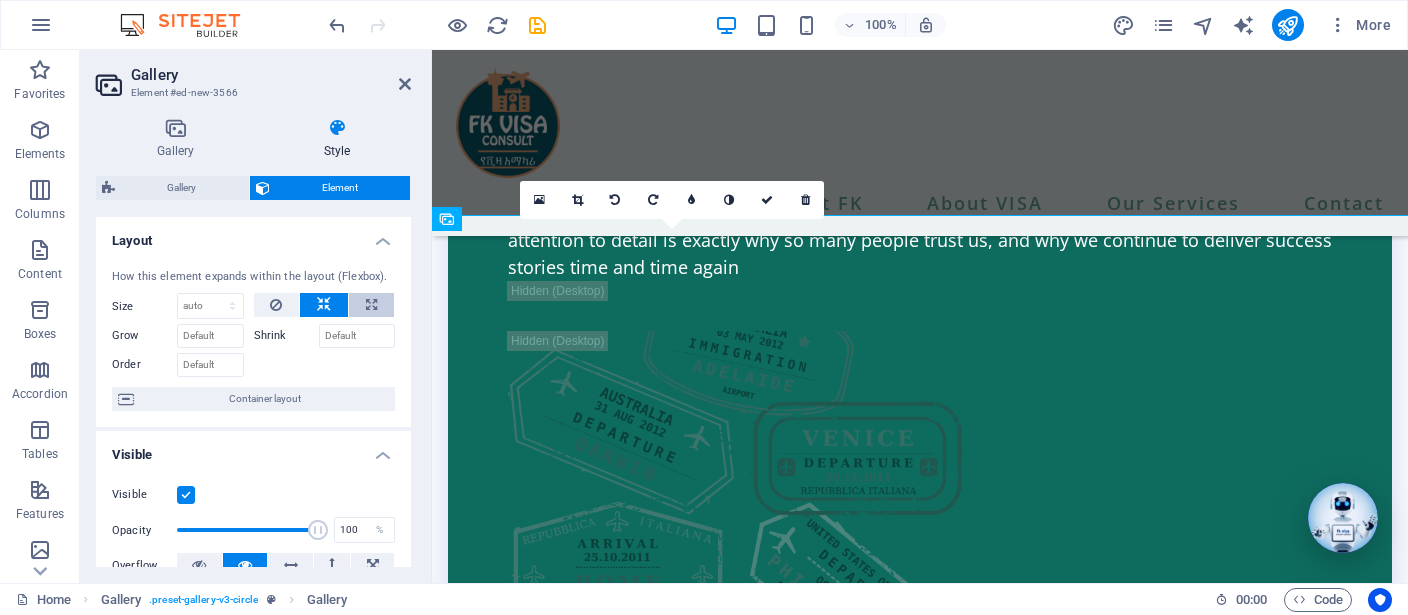 click at bounding box center (371, 305) 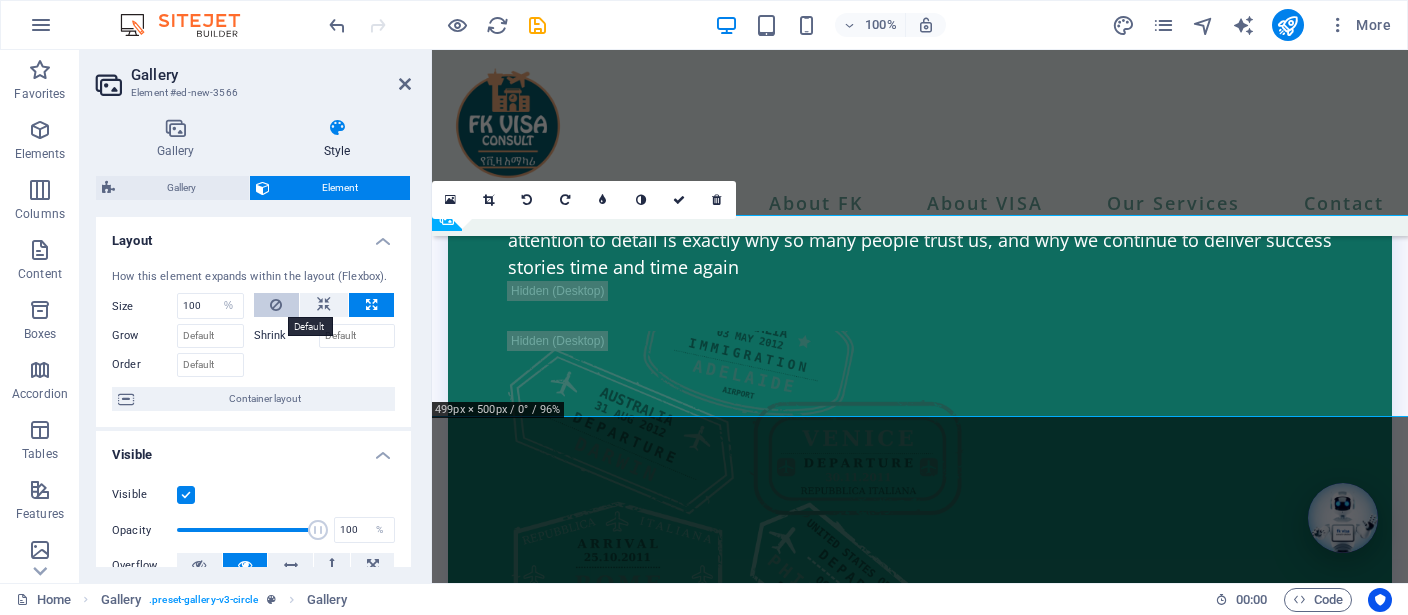click at bounding box center (276, 305) 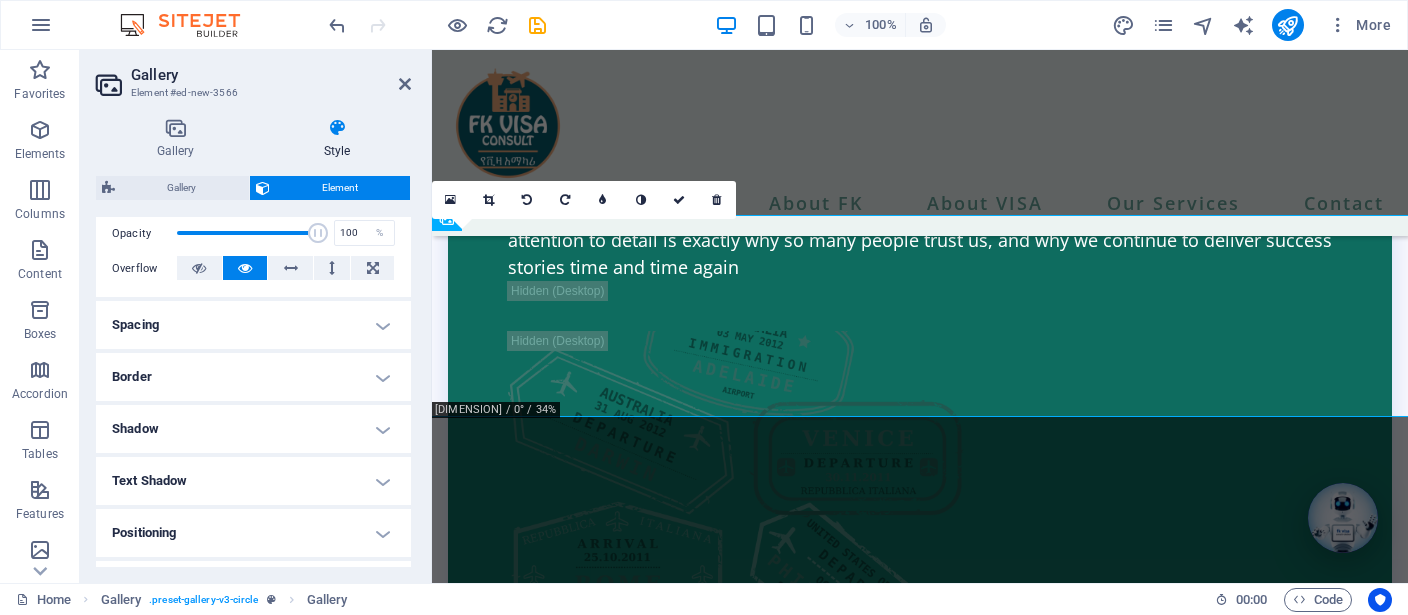 scroll, scrollTop: 369, scrollLeft: 0, axis: vertical 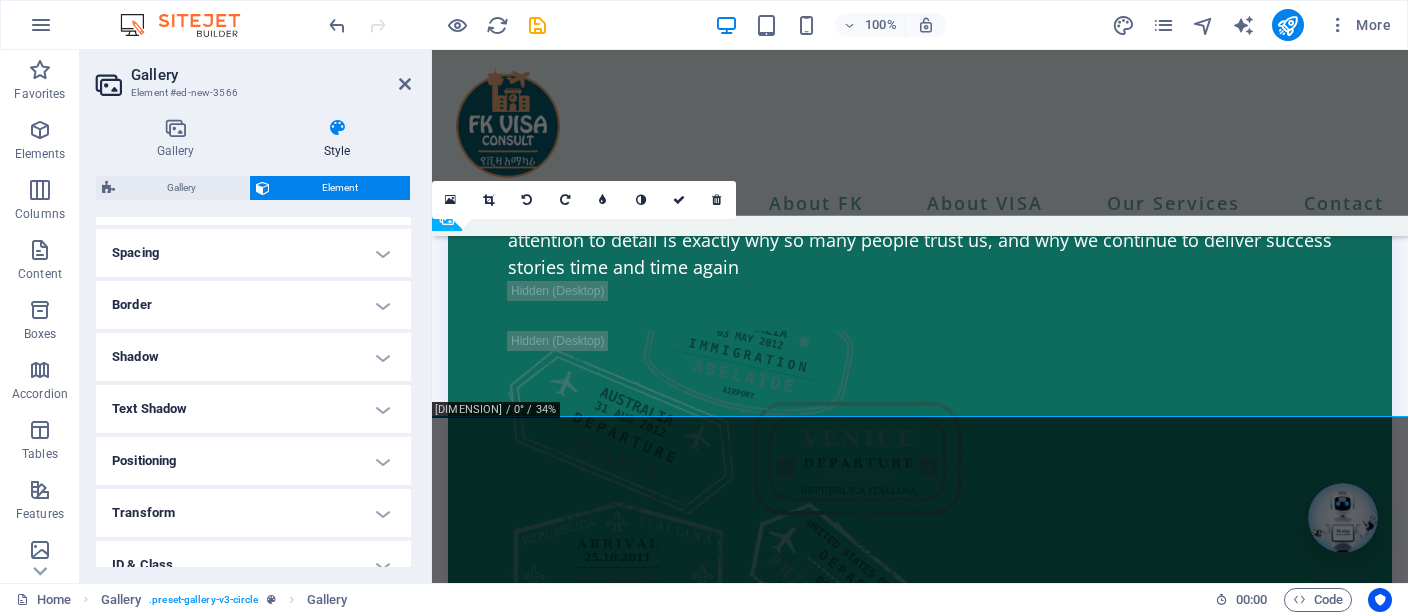 click on "Spacing" at bounding box center (253, 253) 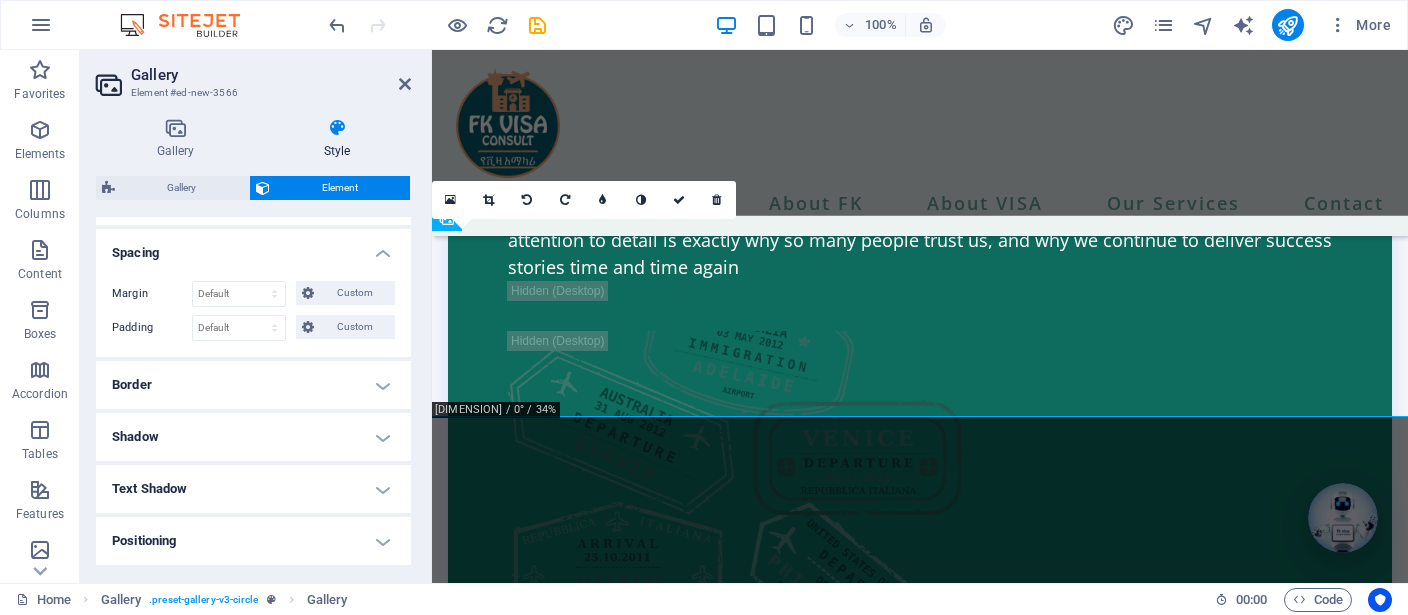 click on "Border" at bounding box center [253, 385] 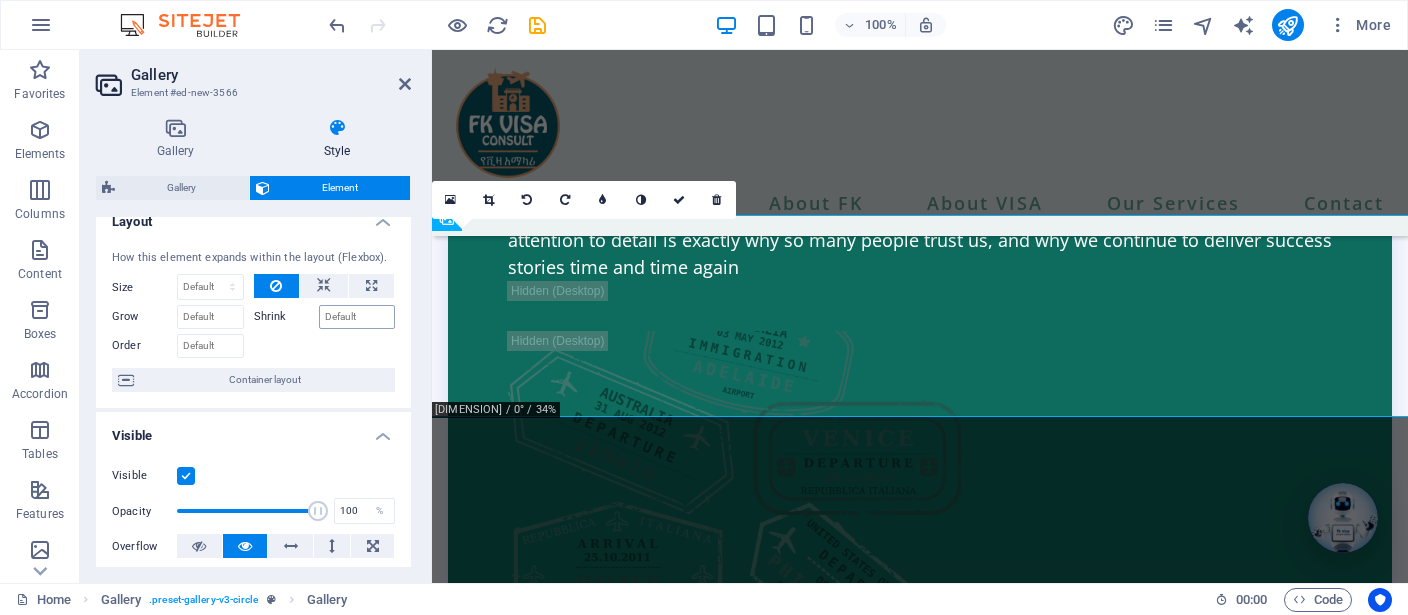 scroll, scrollTop: 0, scrollLeft: 0, axis: both 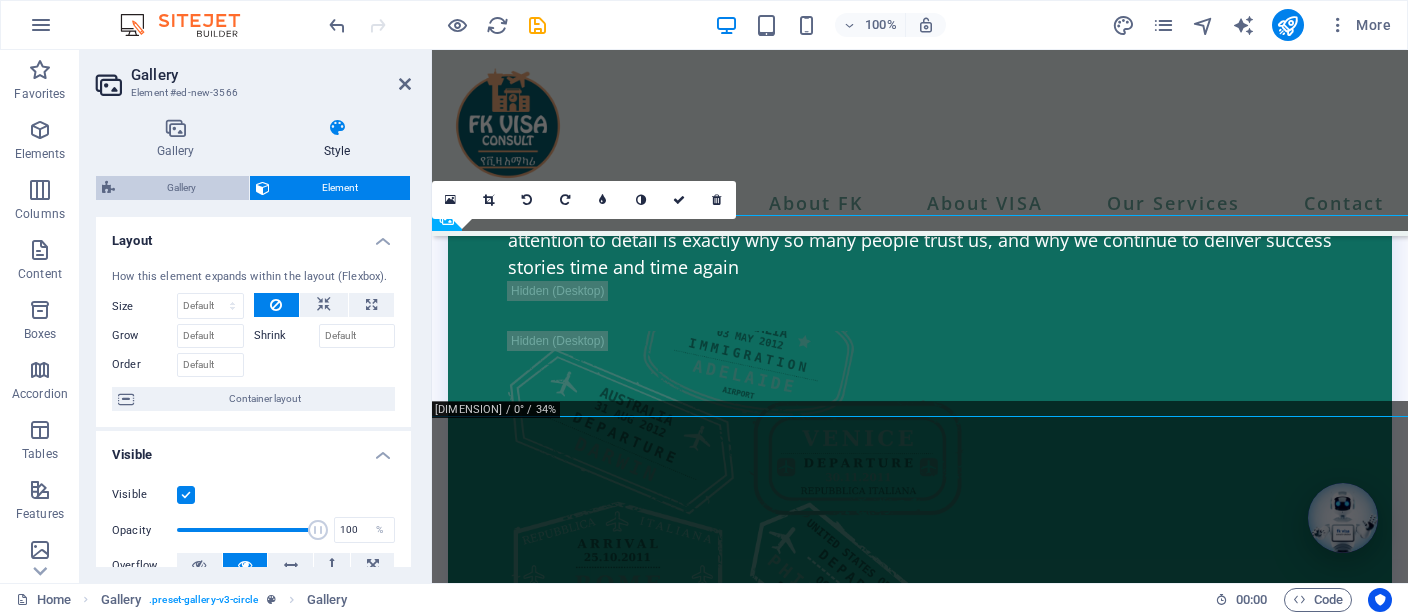 click on "Gallery" at bounding box center (182, 188) 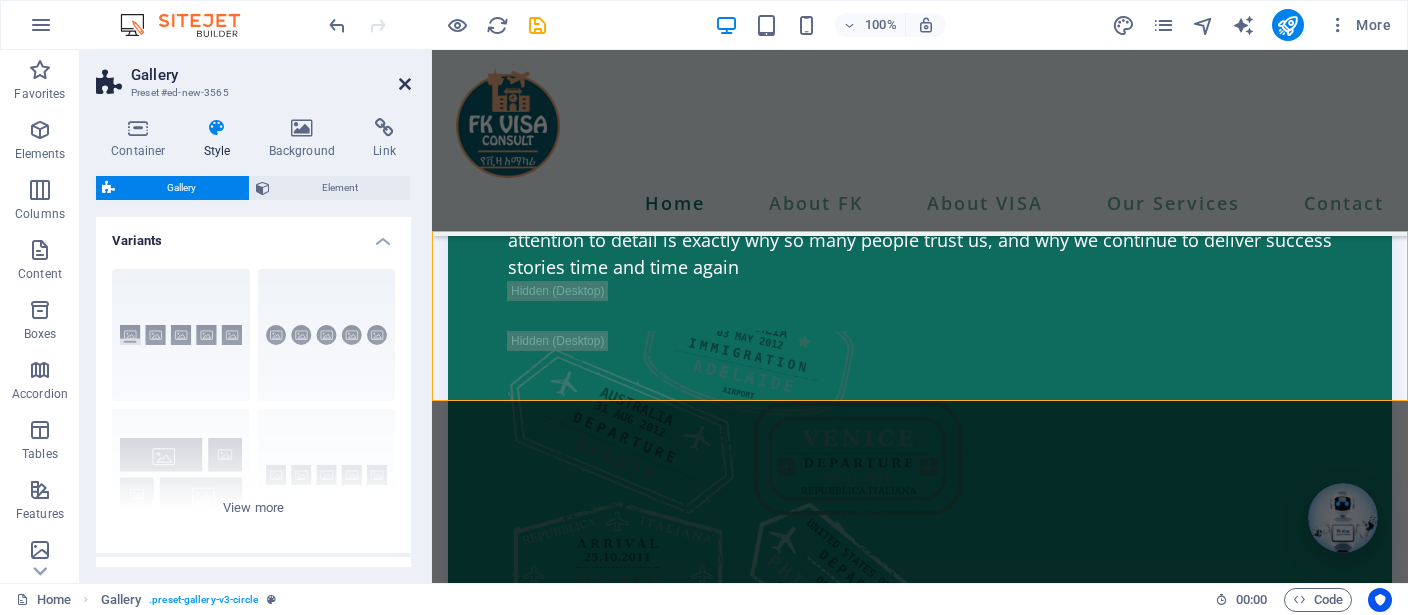 click at bounding box center [405, 84] 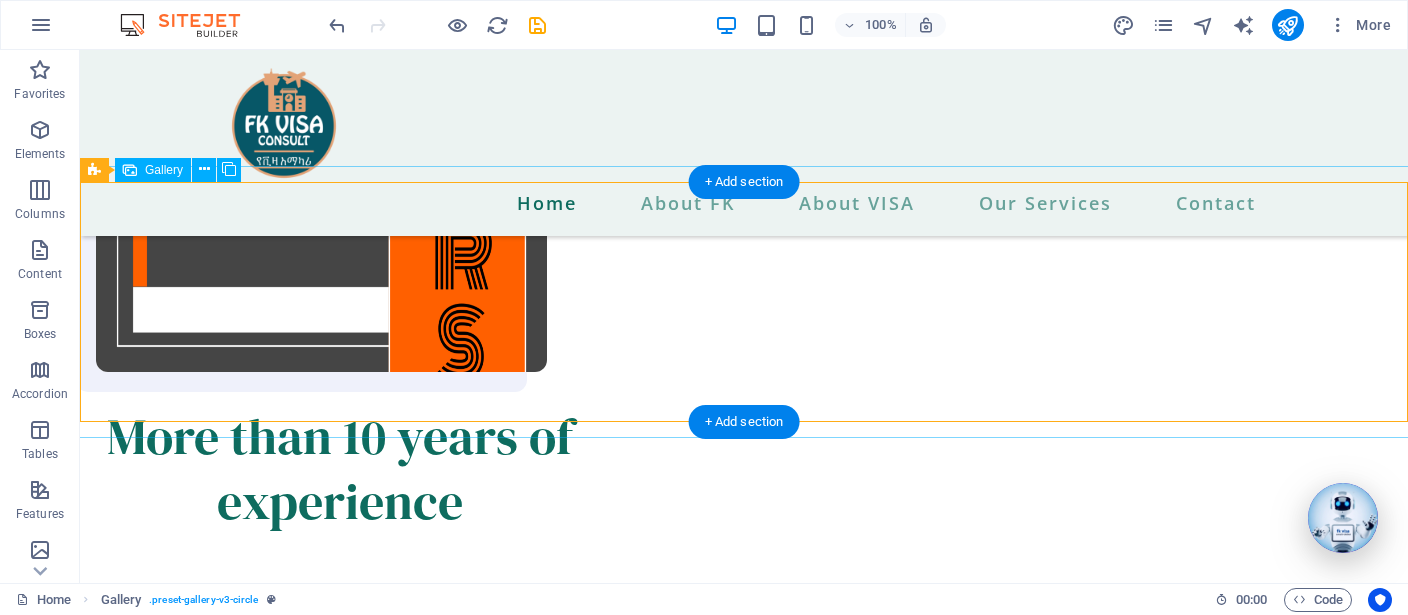 scroll, scrollTop: 7114, scrollLeft: 0, axis: vertical 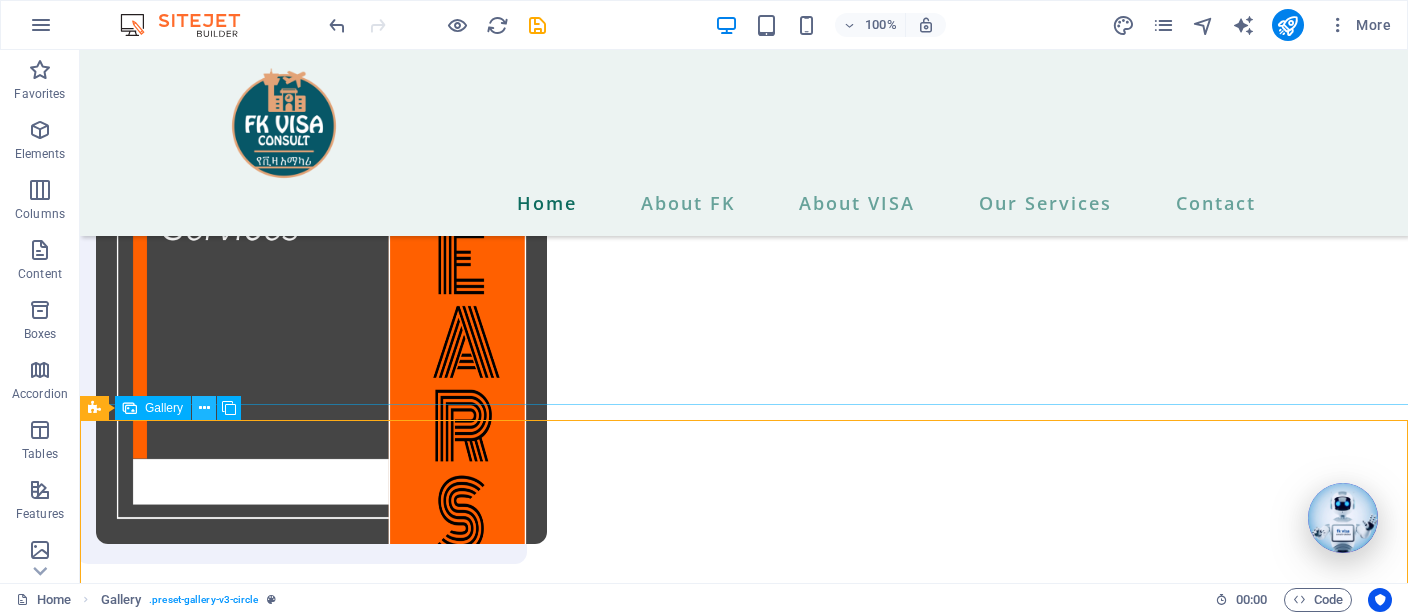 click at bounding box center (204, 408) 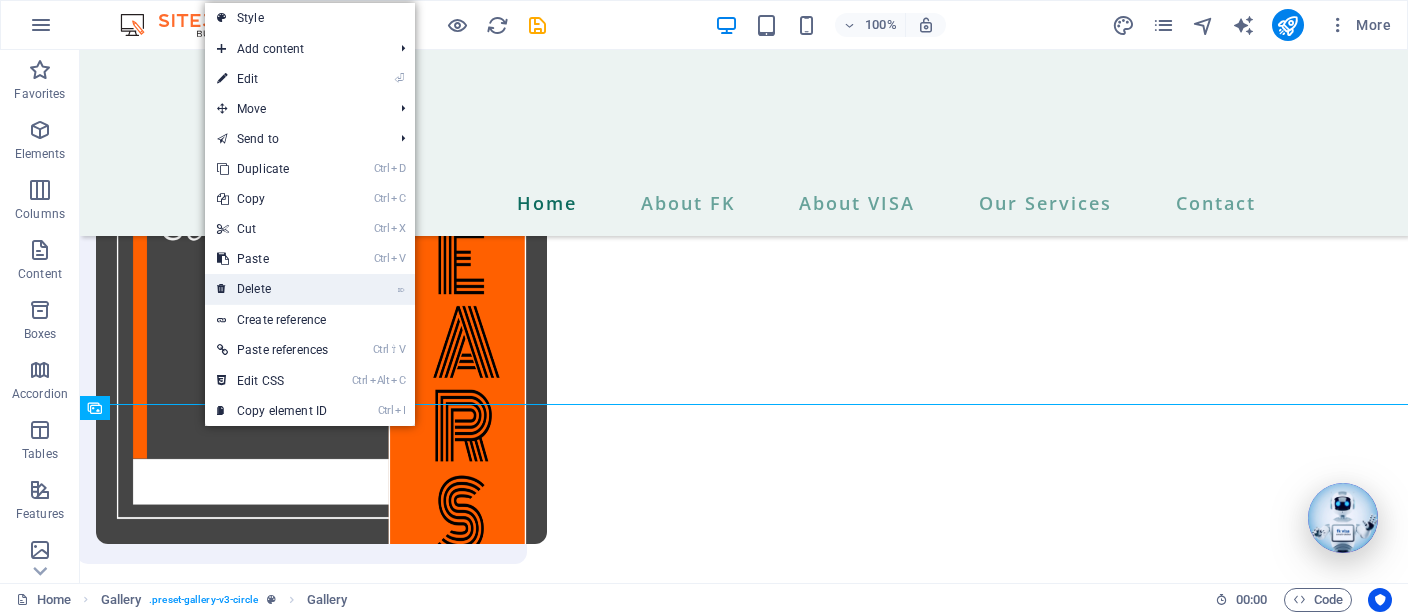click on "⌦  Delete" at bounding box center [272, 289] 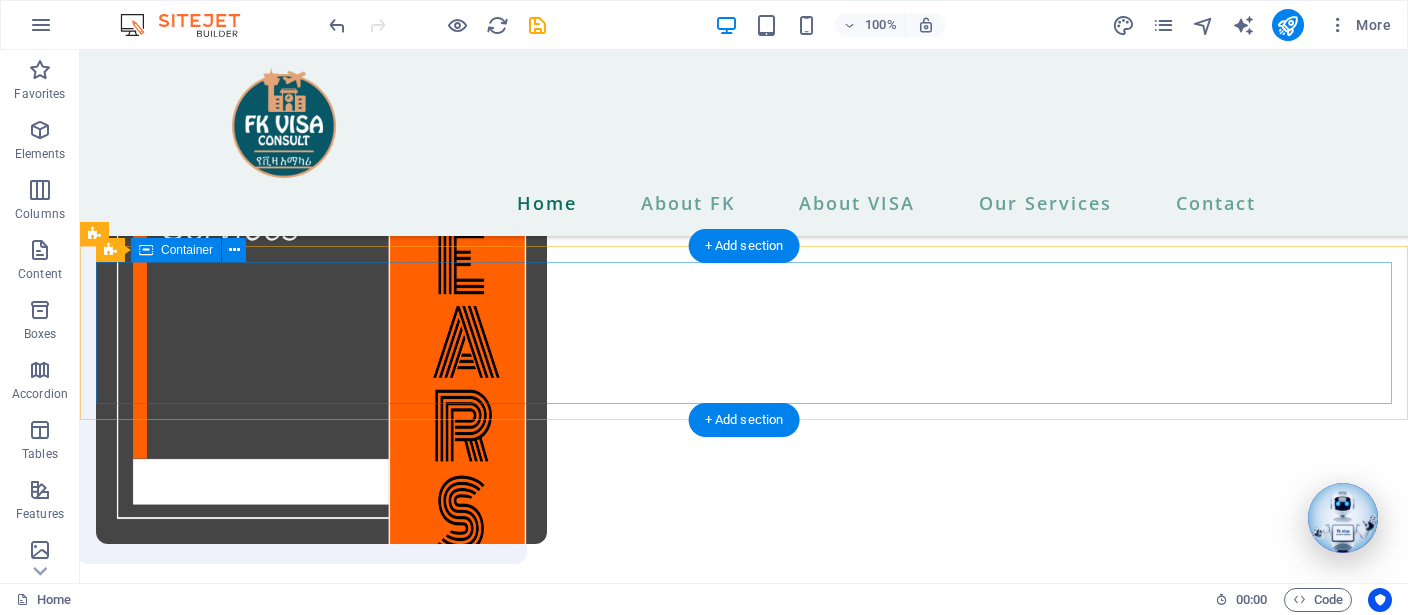 click on "Add elements" at bounding box center [678, 15998] 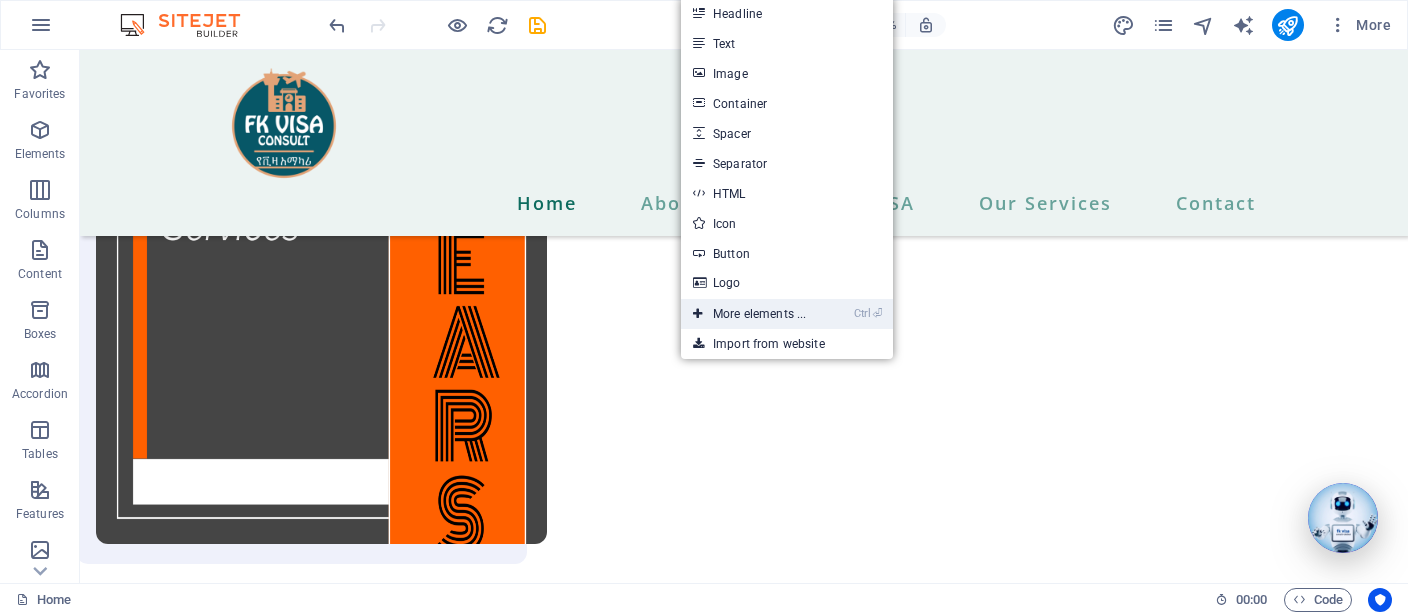 click on "Ctrl ⏎  More elements ..." at bounding box center (749, 314) 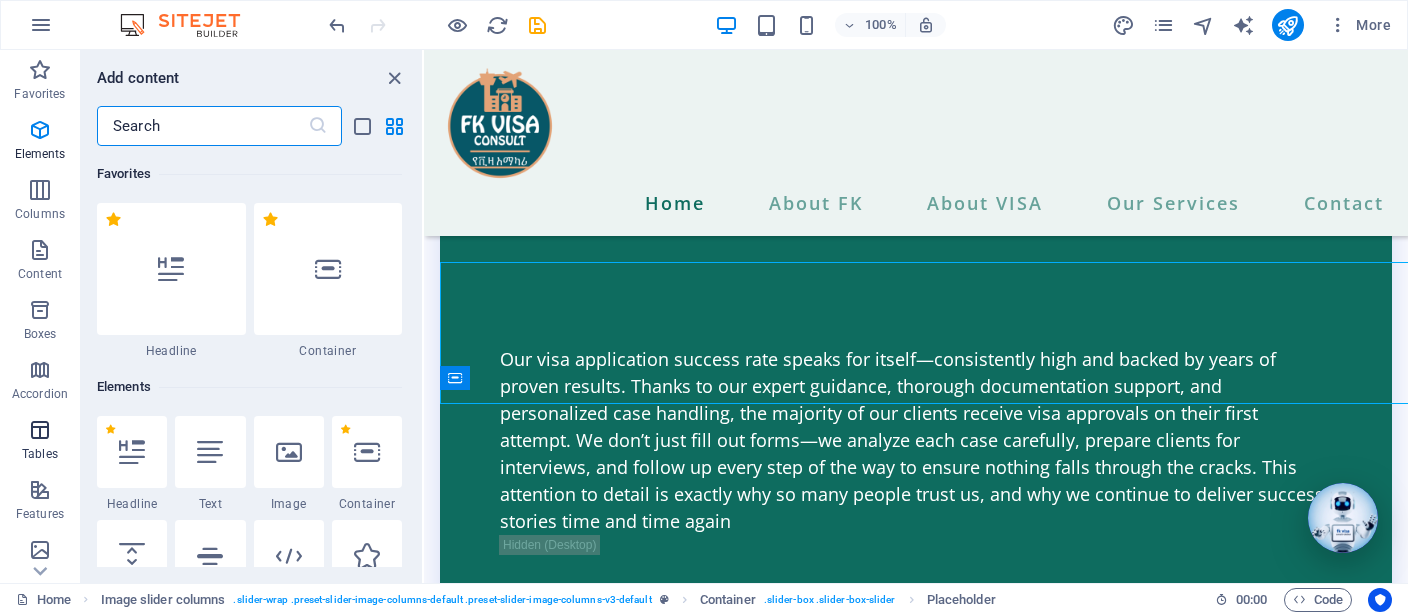 scroll, scrollTop: 6971, scrollLeft: 0, axis: vertical 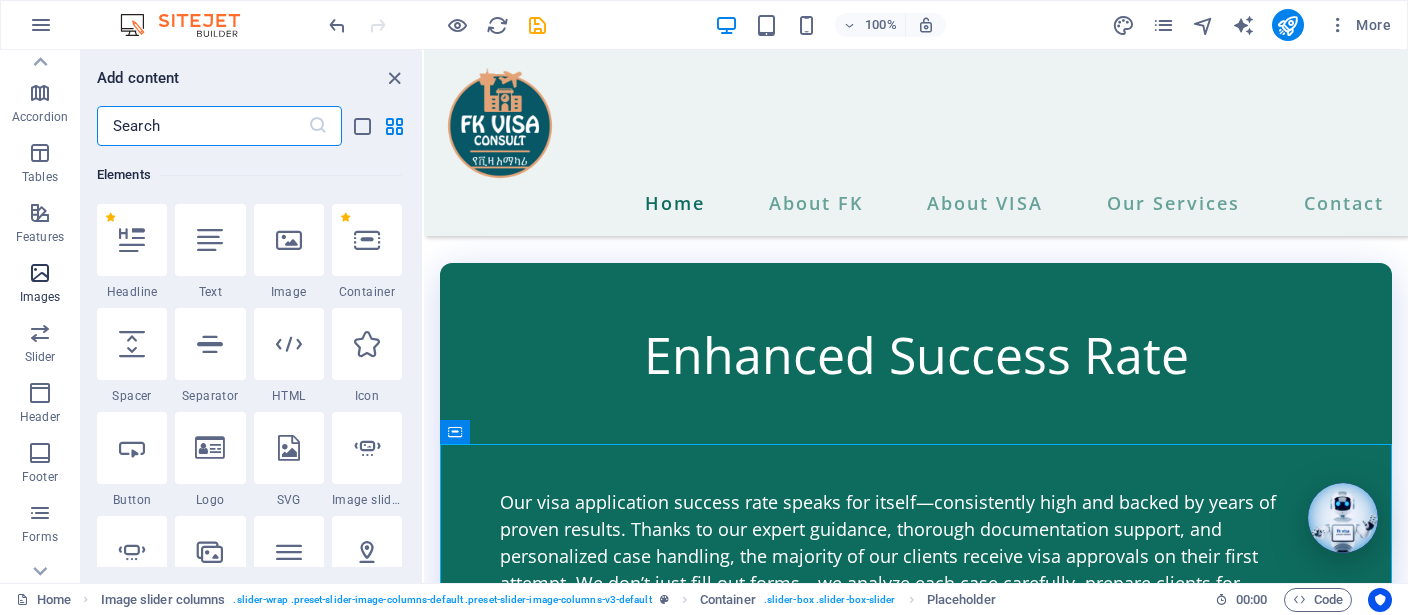 click at bounding box center (40, 273) 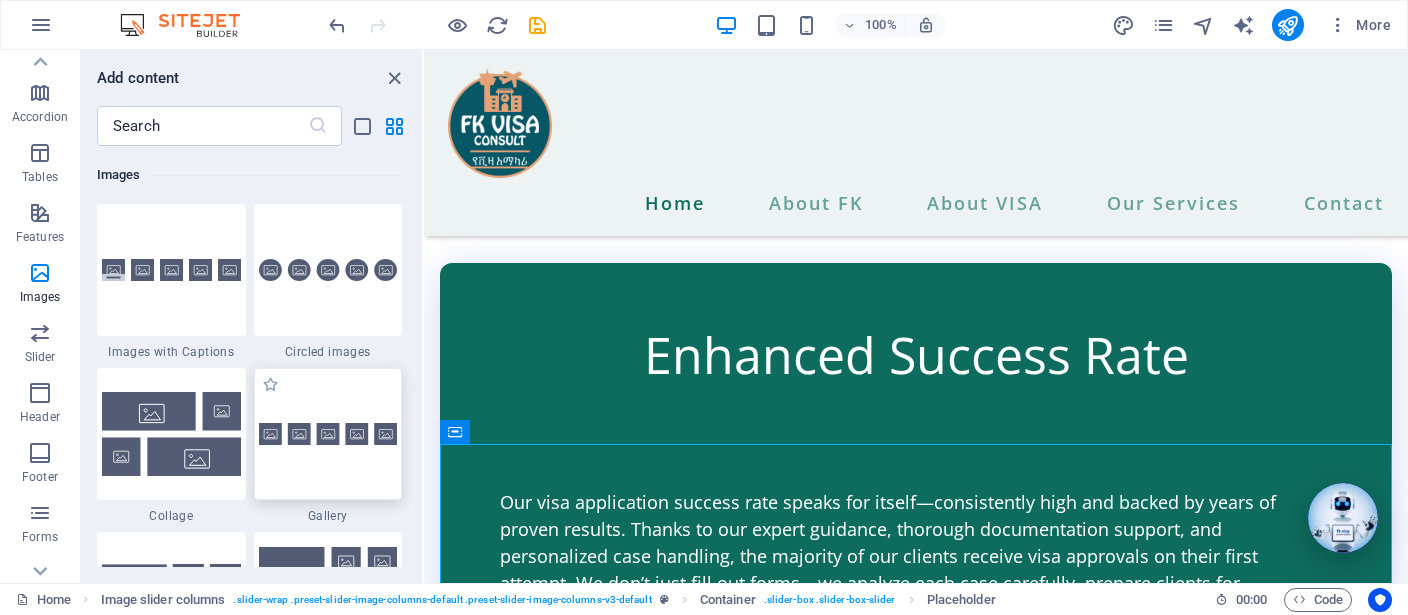 scroll, scrollTop: 10324, scrollLeft: 0, axis: vertical 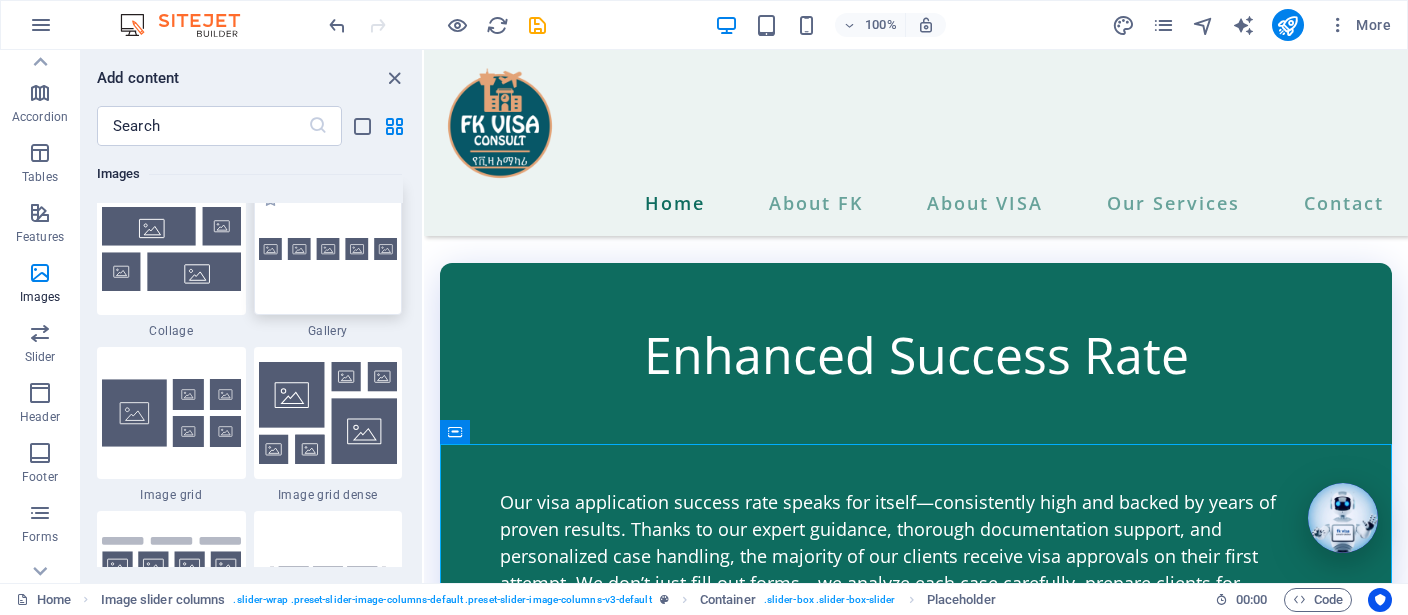 click at bounding box center [328, 249] 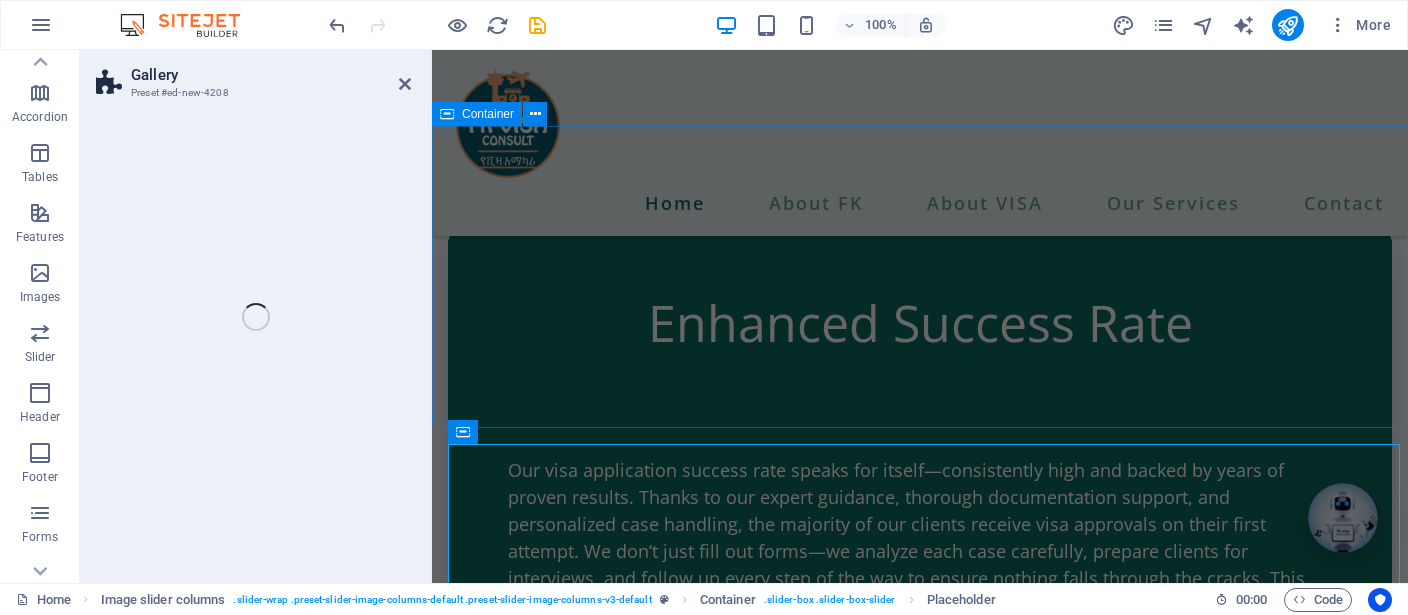 scroll, scrollTop: 6965, scrollLeft: 0, axis: vertical 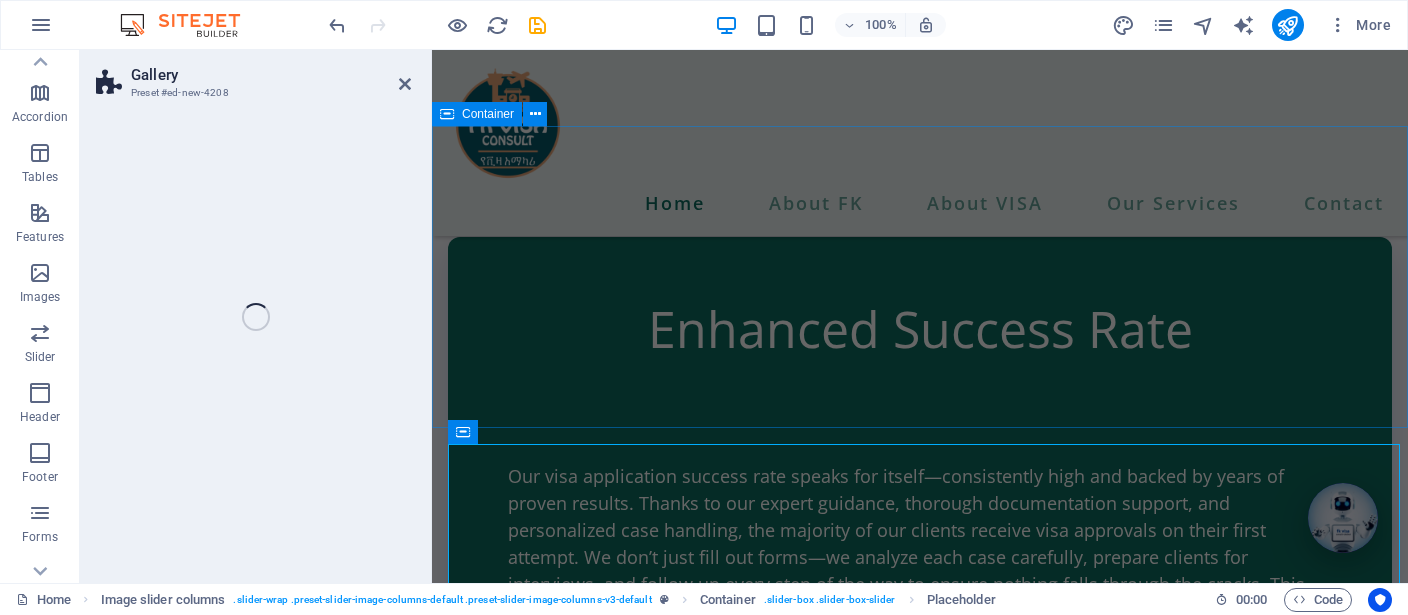 select on "rem" 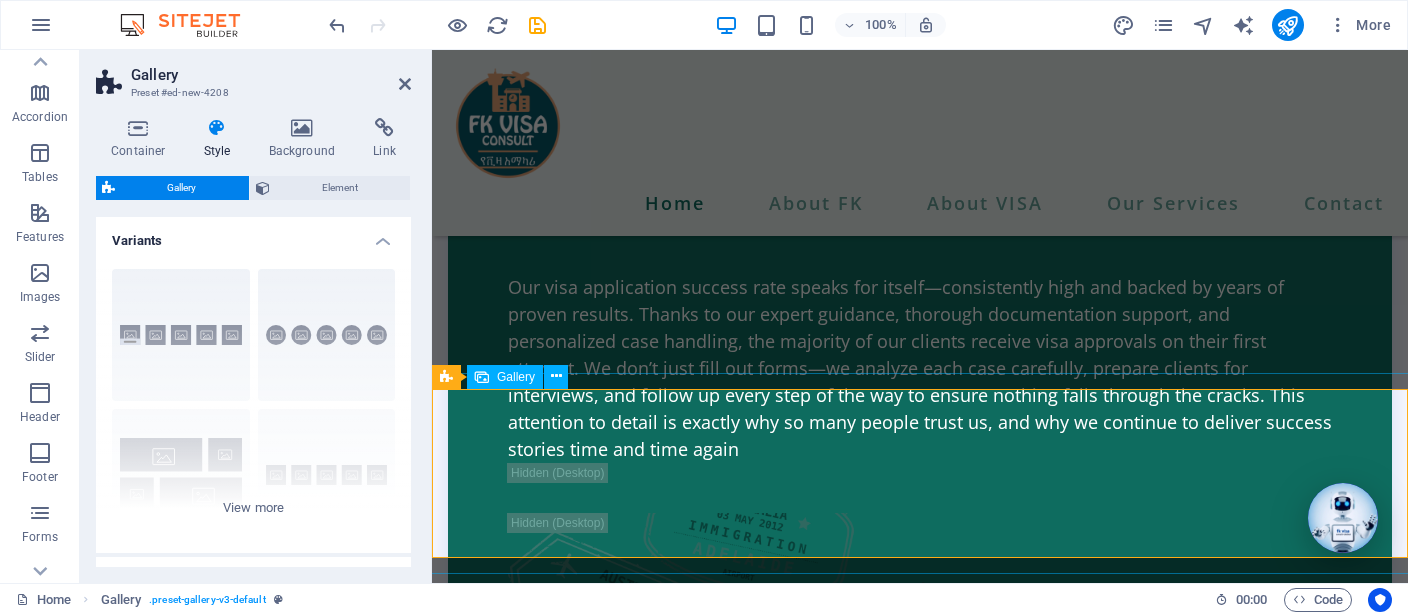 scroll, scrollTop: 7234, scrollLeft: 0, axis: vertical 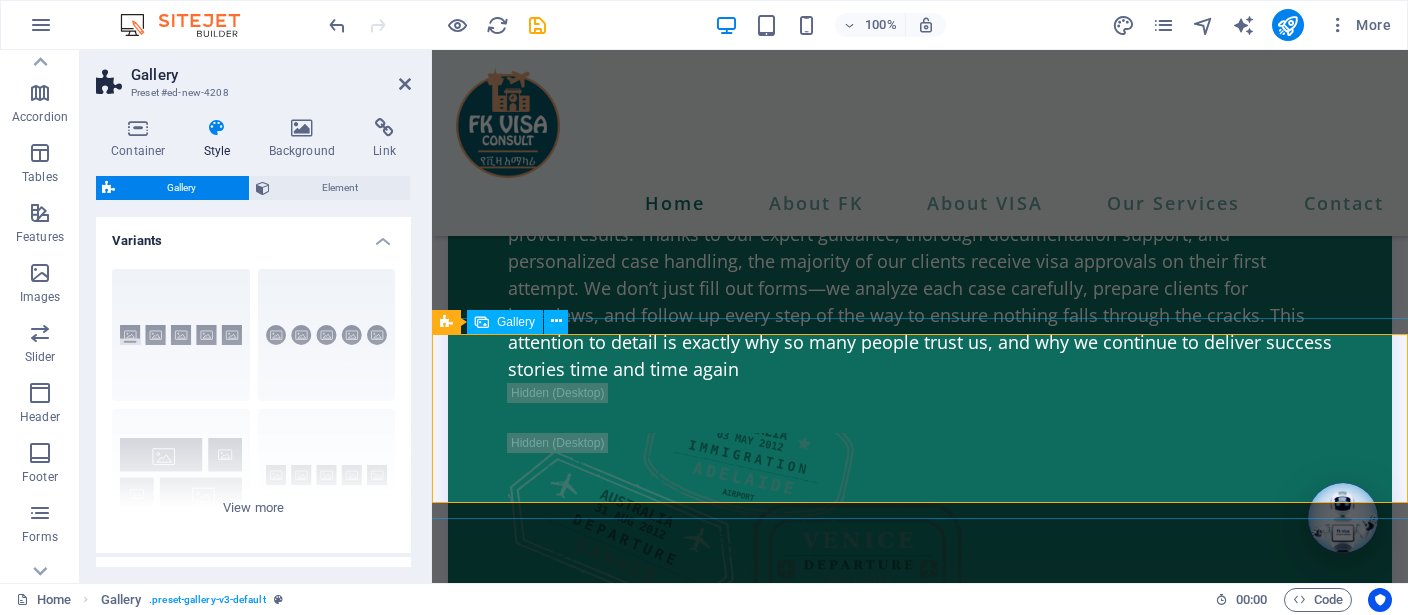 click at bounding box center [517, 14081] 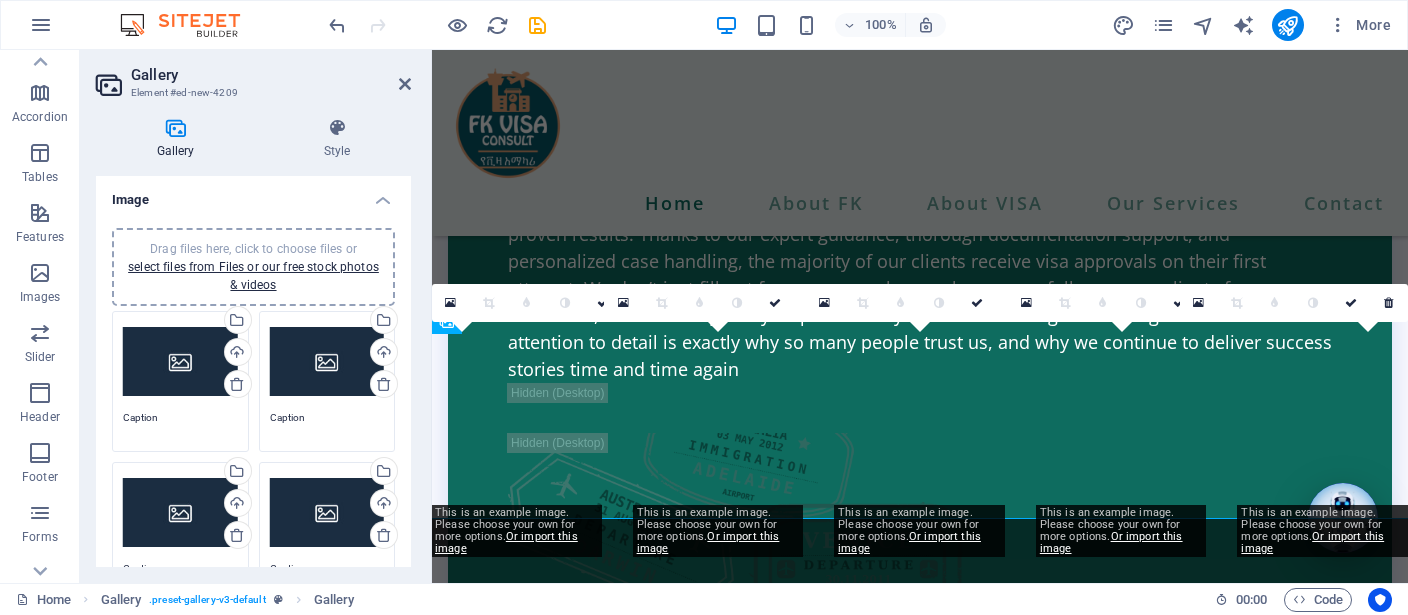 click on "Drag files here, click to choose files or select files from Files or our free stock photos & videos" at bounding box center (180, 362) 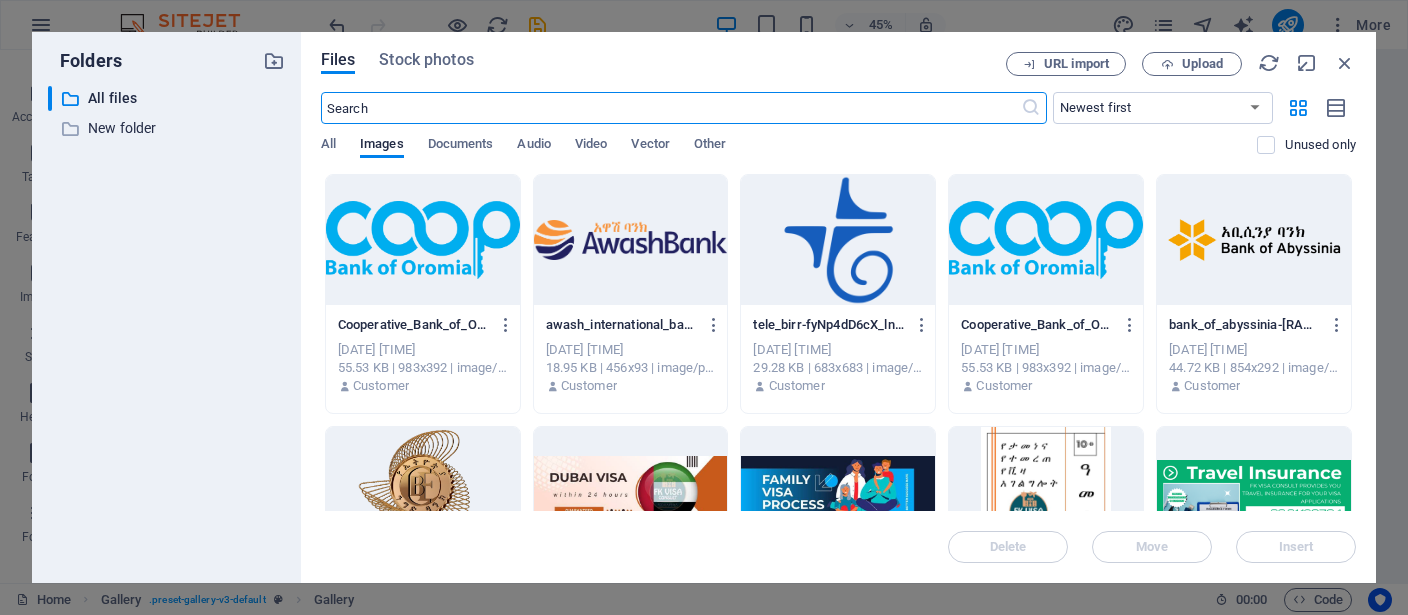 scroll, scrollTop: 7042, scrollLeft: 0, axis: vertical 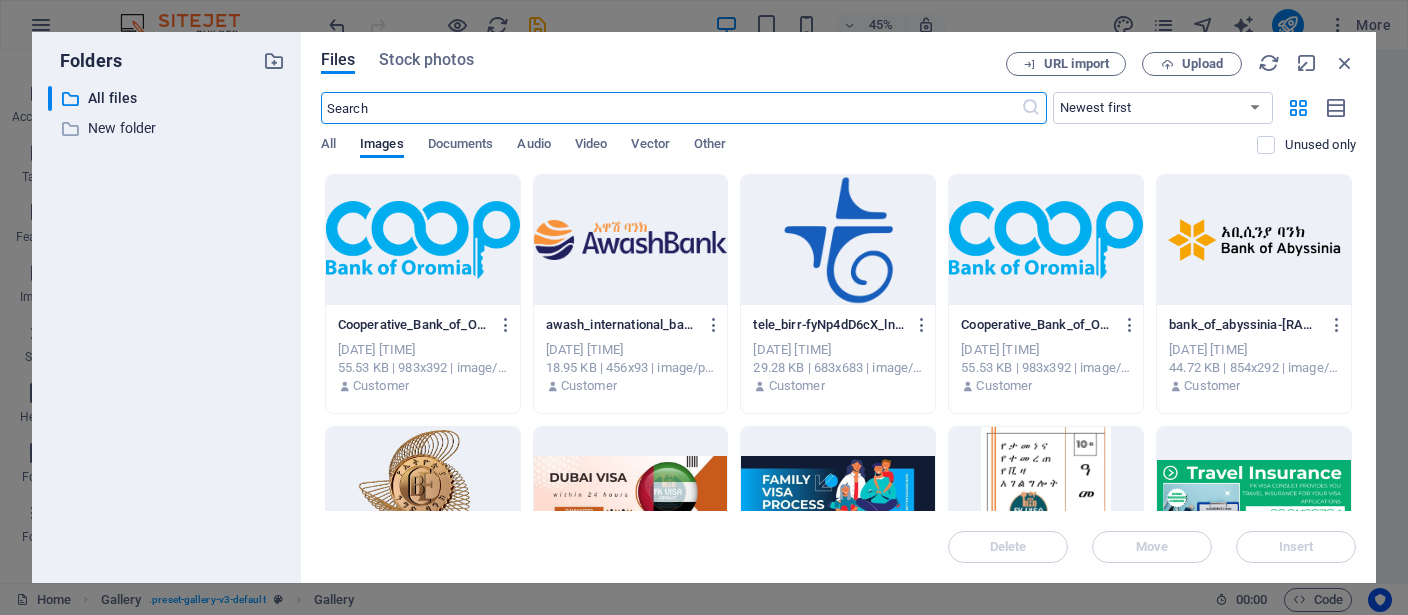 click at bounding box center [423, 492] 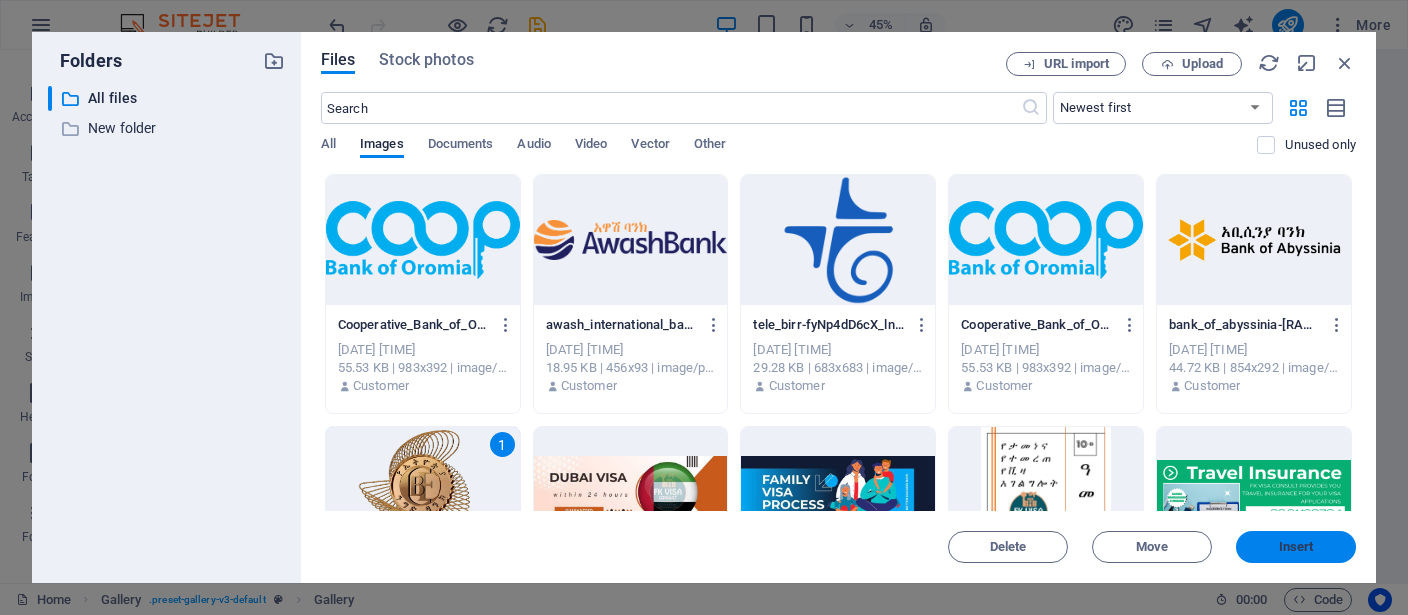 click on "Insert" at bounding box center [1296, 547] 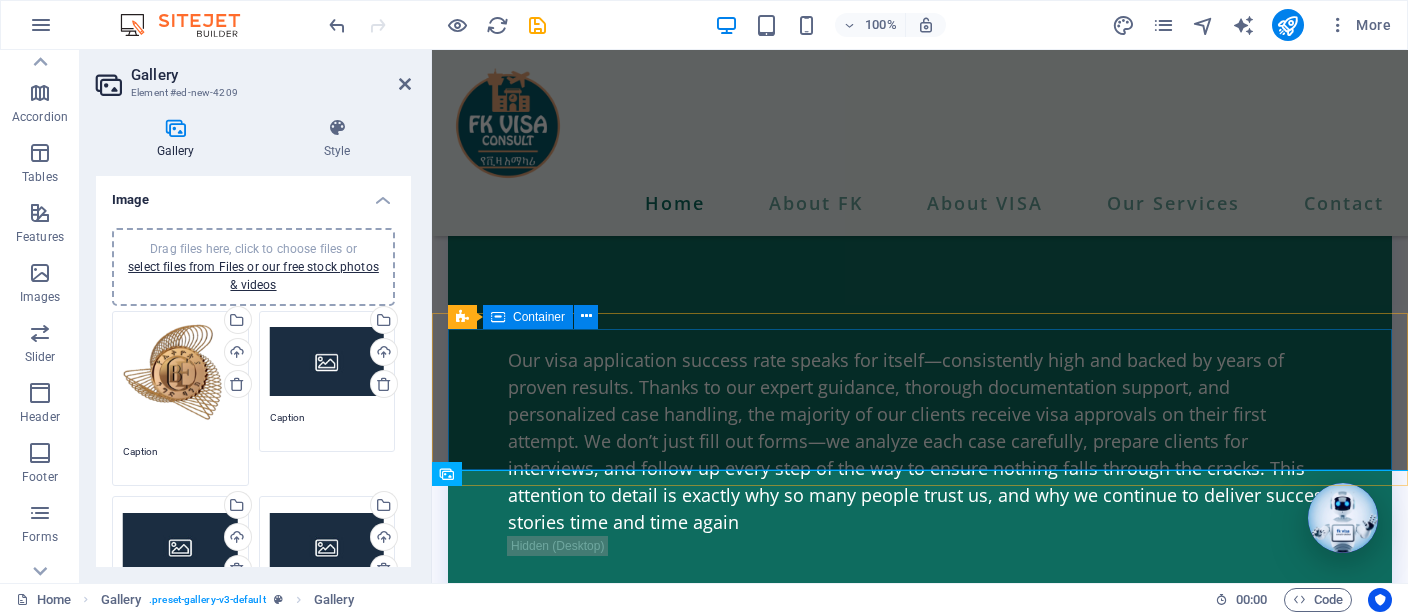 scroll, scrollTop: 7292, scrollLeft: 0, axis: vertical 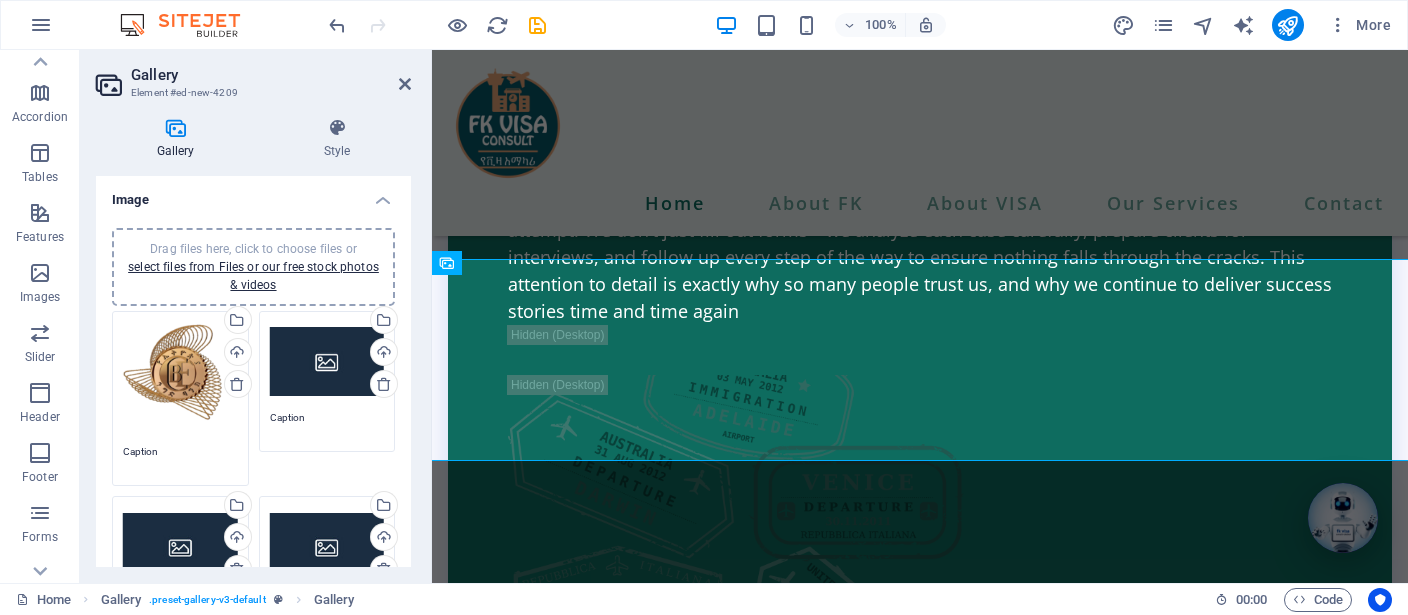 click on "Drag files here, click to choose files or select files from Files or our free stock photos & videos" at bounding box center [327, 362] 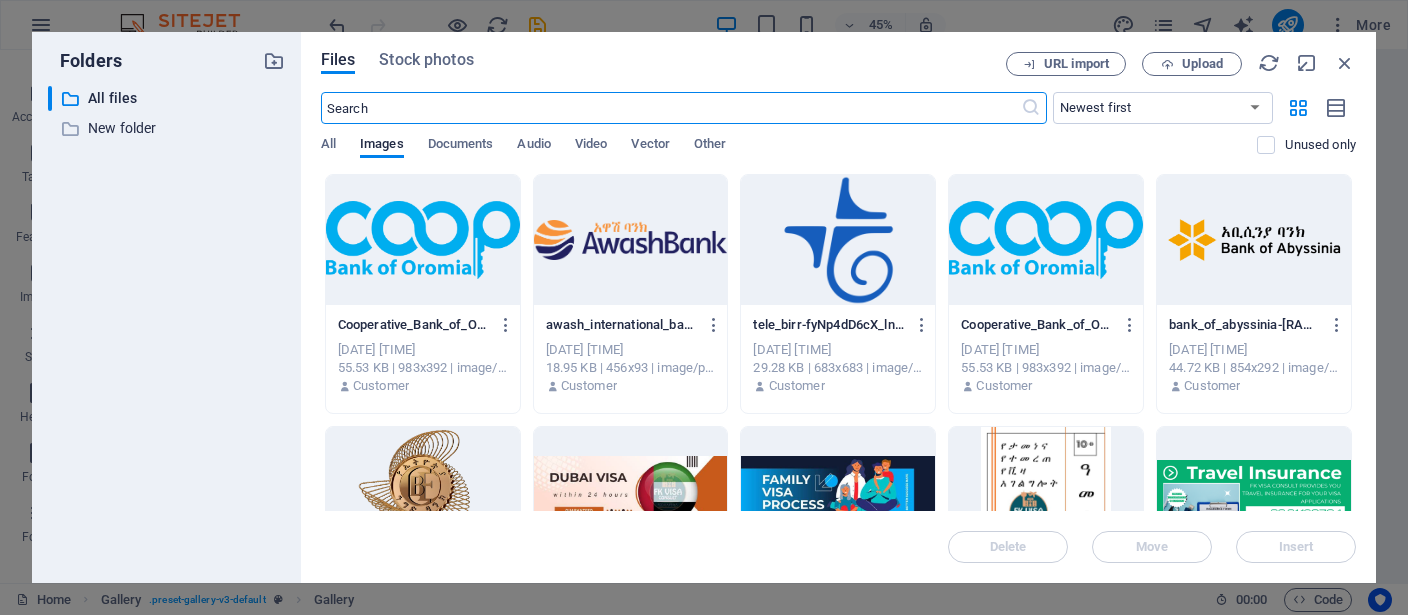 scroll, scrollTop: 7042, scrollLeft: 0, axis: vertical 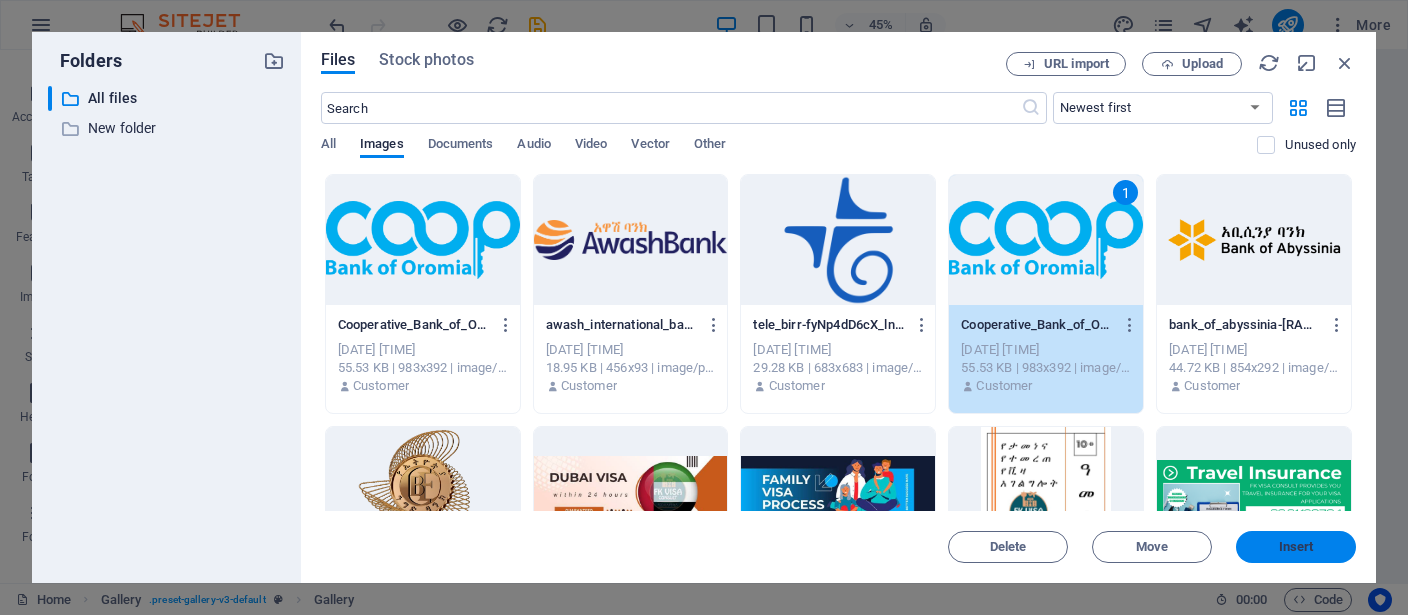 click on "Insert" at bounding box center (1296, 547) 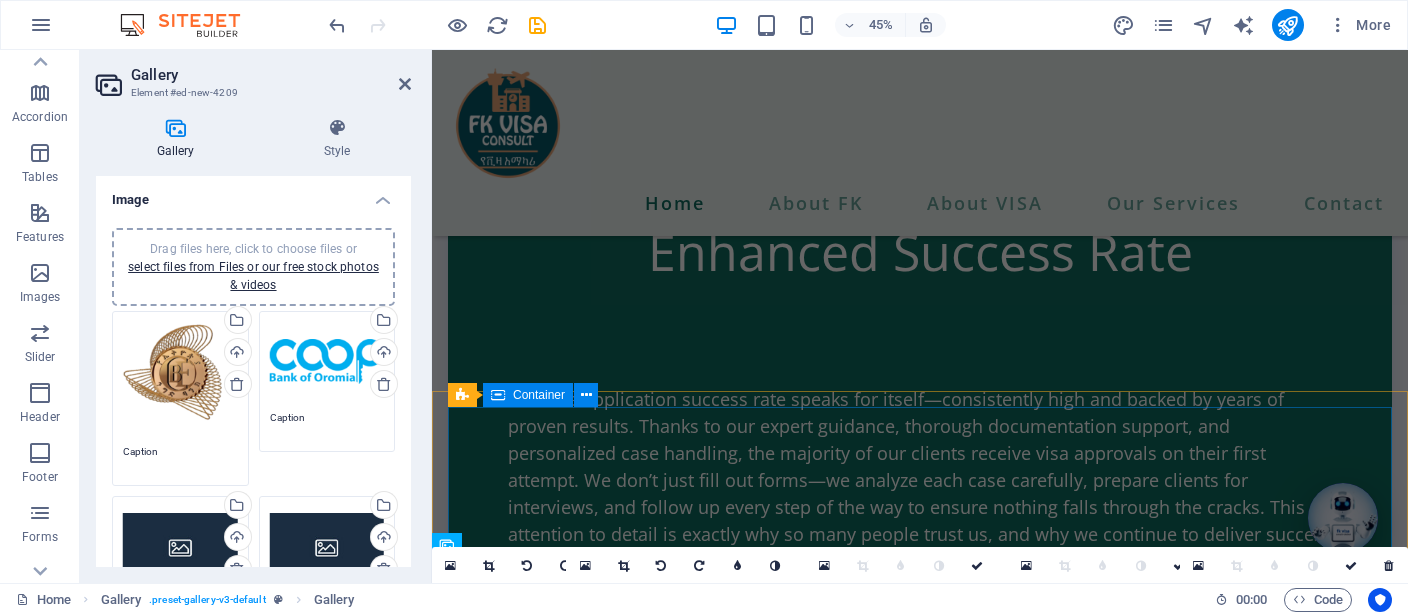 scroll, scrollTop: 6975, scrollLeft: 0, axis: vertical 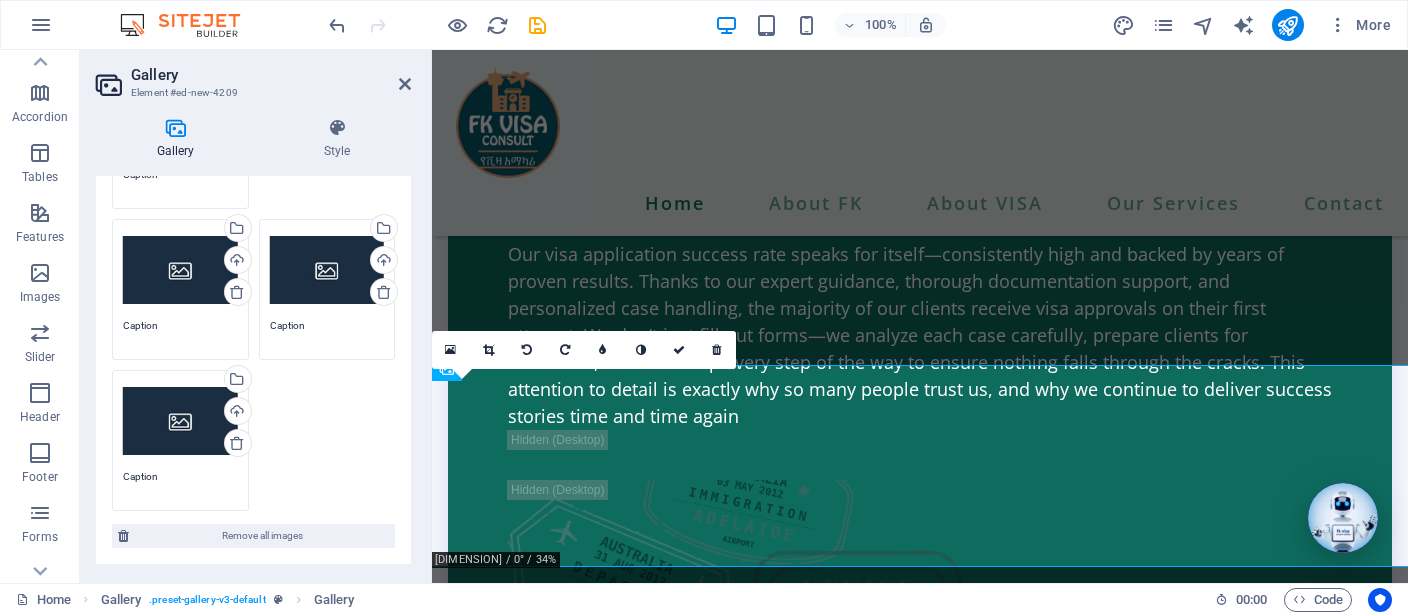 click on "Drag files here, click to choose files or select files from Files or our free stock photos & videos" at bounding box center (180, 270) 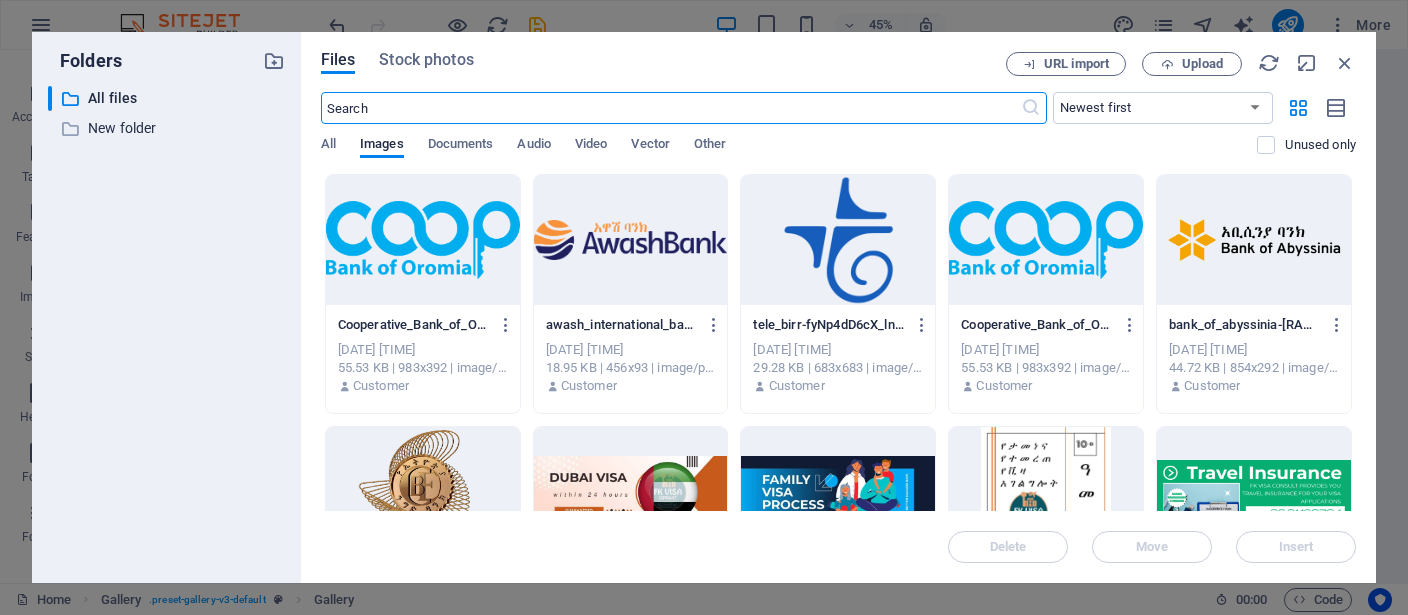 scroll, scrollTop: 7042, scrollLeft: 0, axis: vertical 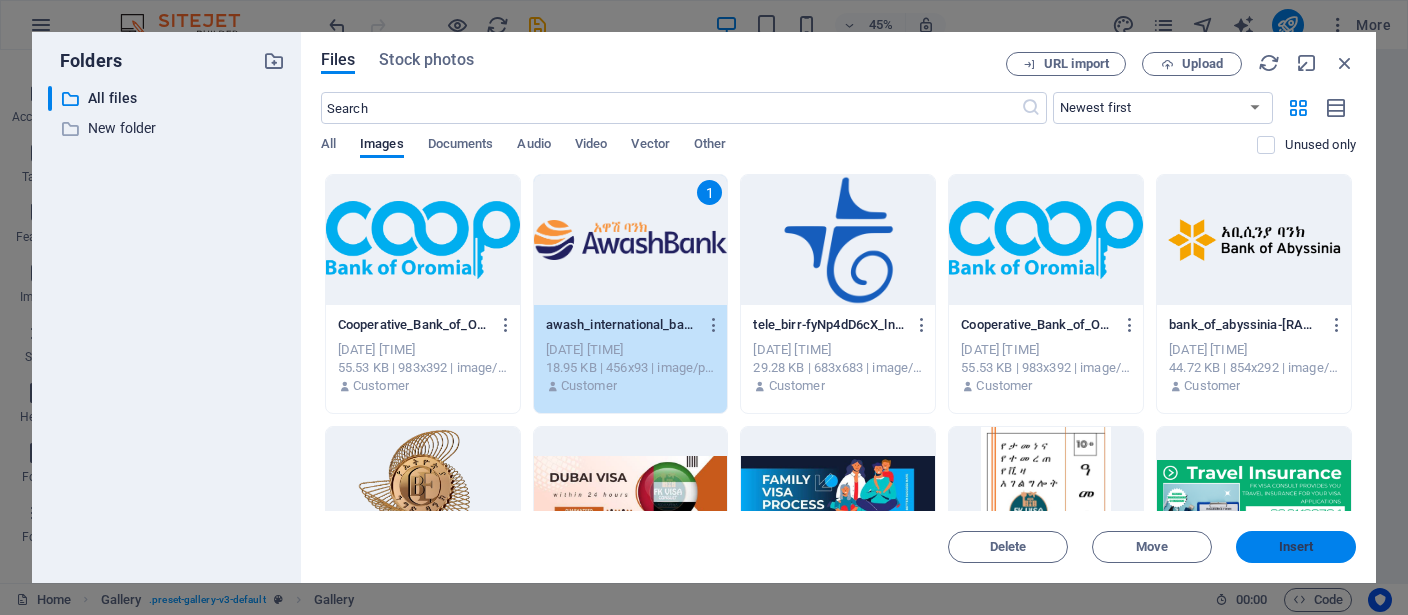 click on "Insert" at bounding box center (1296, 547) 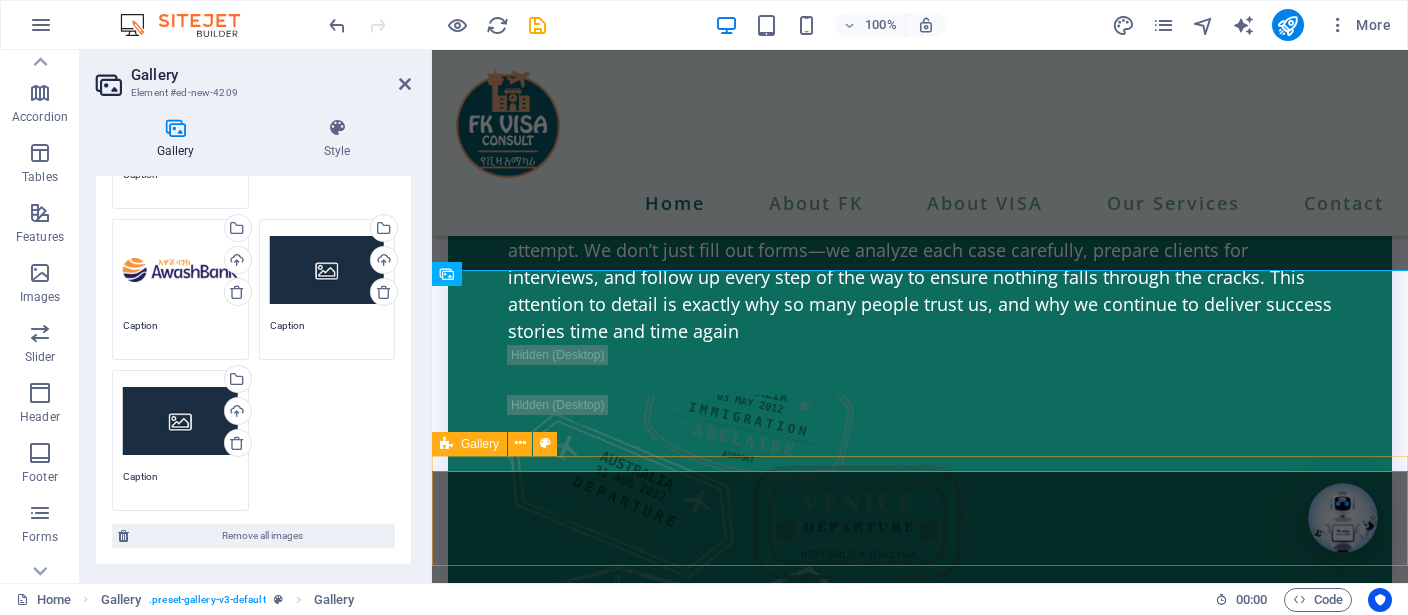 scroll, scrollTop: 7292, scrollLeft: 0, axis: vertical 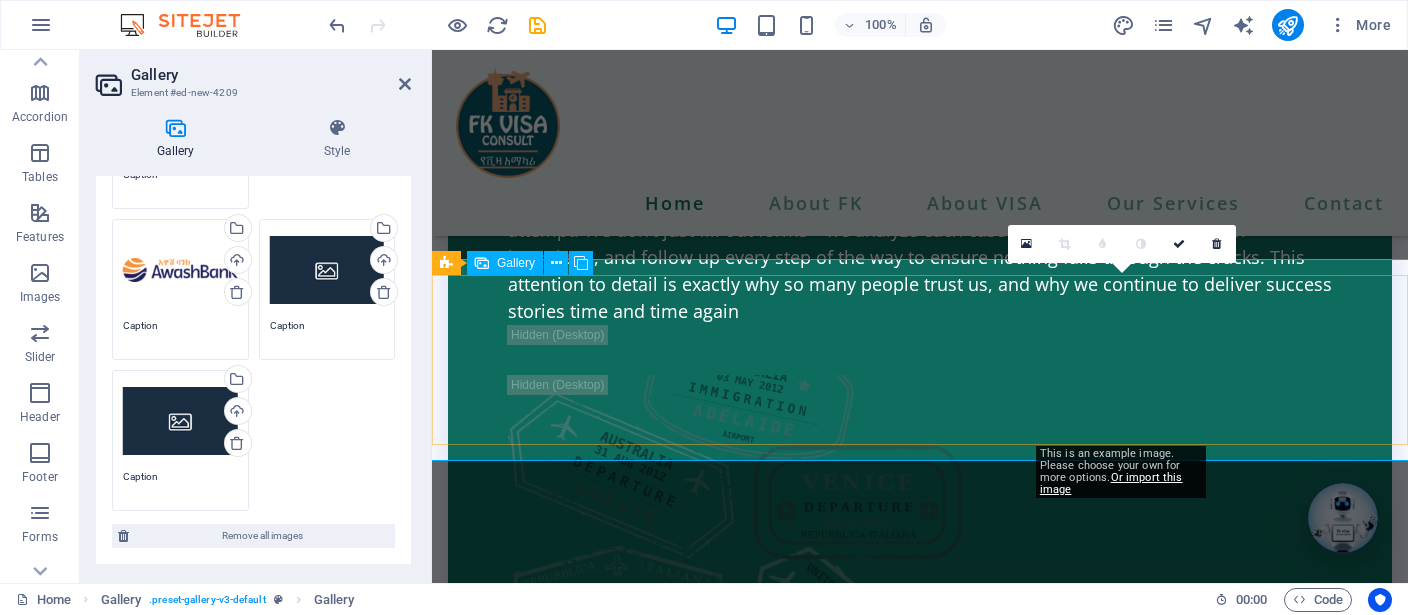 click at bounding box center (1122, 14023) 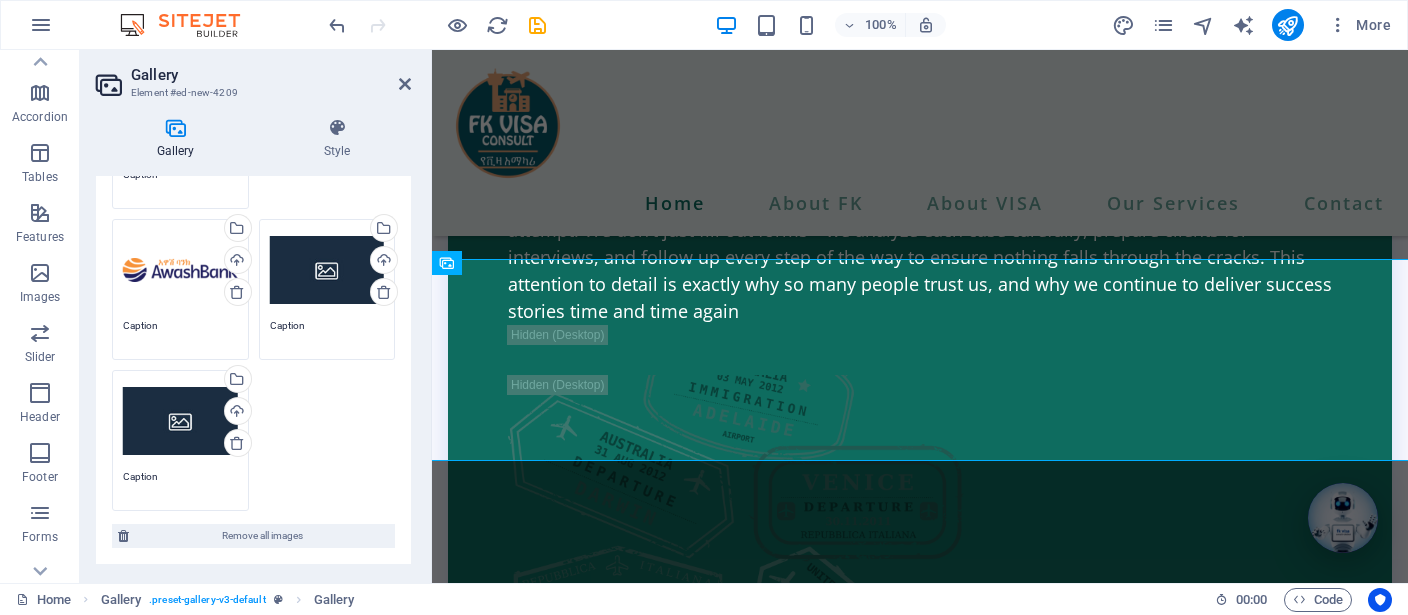 click on "Drag files here, click to choose files or select files from Files or our free stock photos & videos" at bounding box center [327, 270] 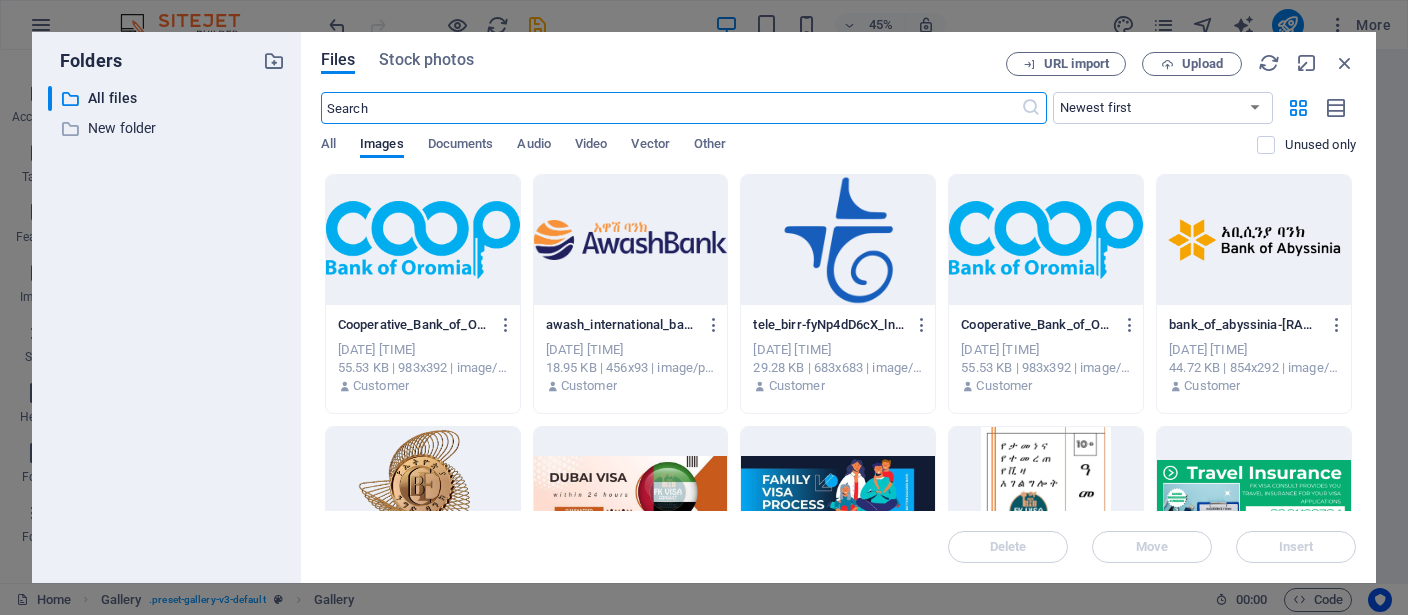 scroll, scrollTop: 7042, scrollLeft: 0, axis: vertical 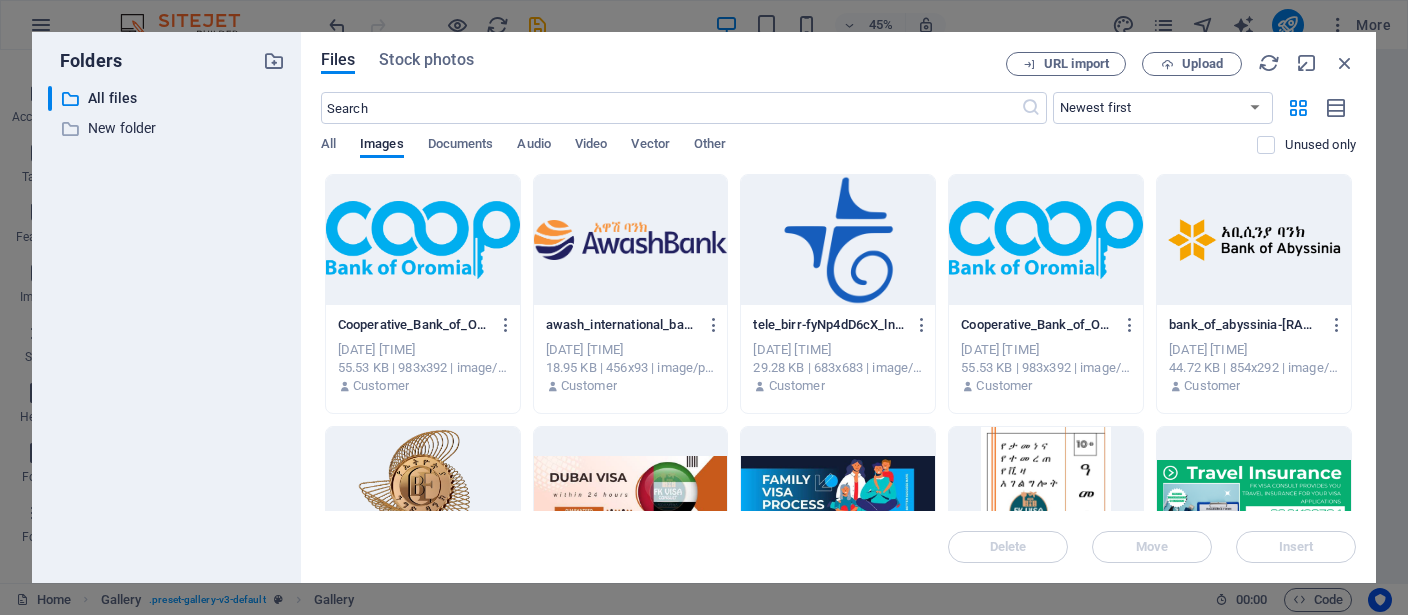 click at bounding box center [838, 240] 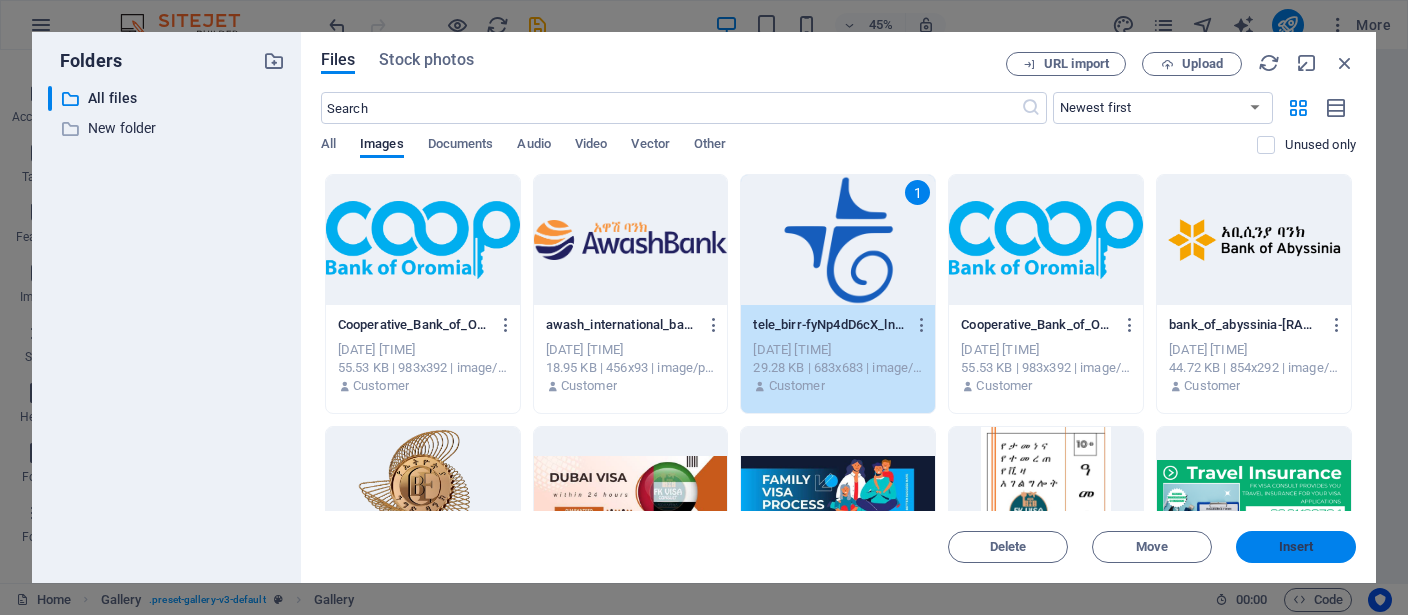 click on "Insert" at bounding box center [1296, 547] 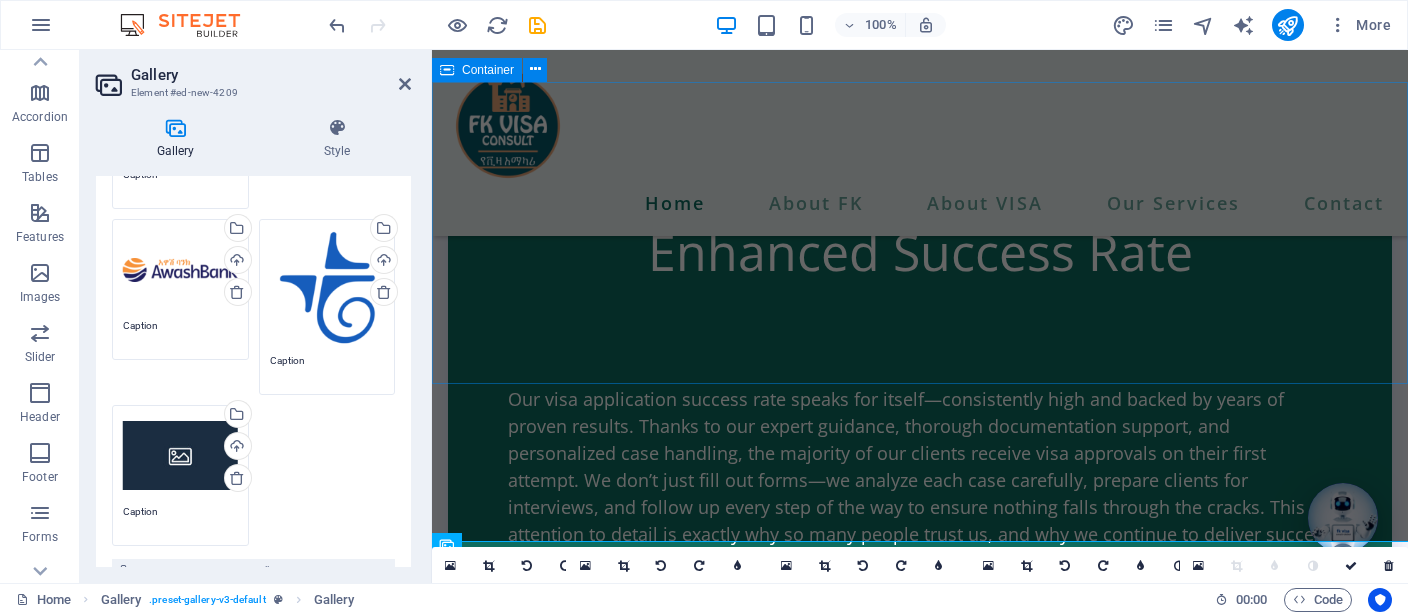 scroll, scrollTop: 311, scrollLeft: 0, axis: vertical 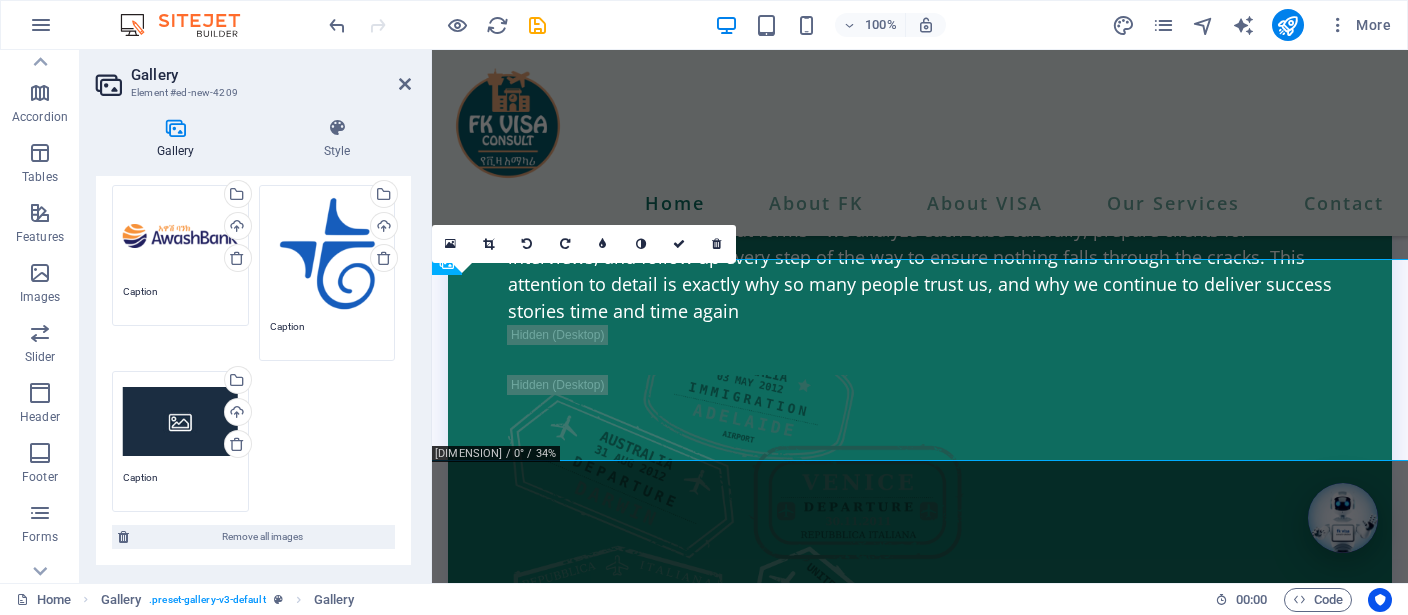 click on "Drag files here, click to choose files or select files from Files or our free stock photos & videos" at bounding box center (180, 422) 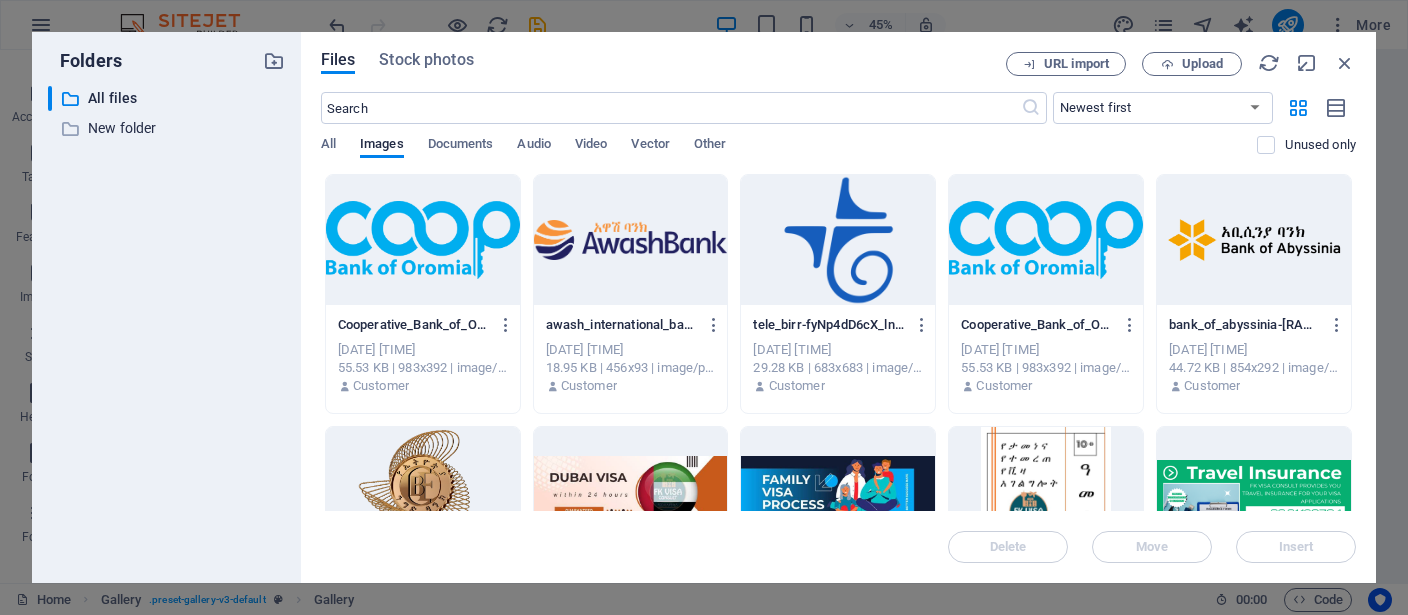 scroll, scrollTop: 7042, scrollLeft: 0, axis: vertical 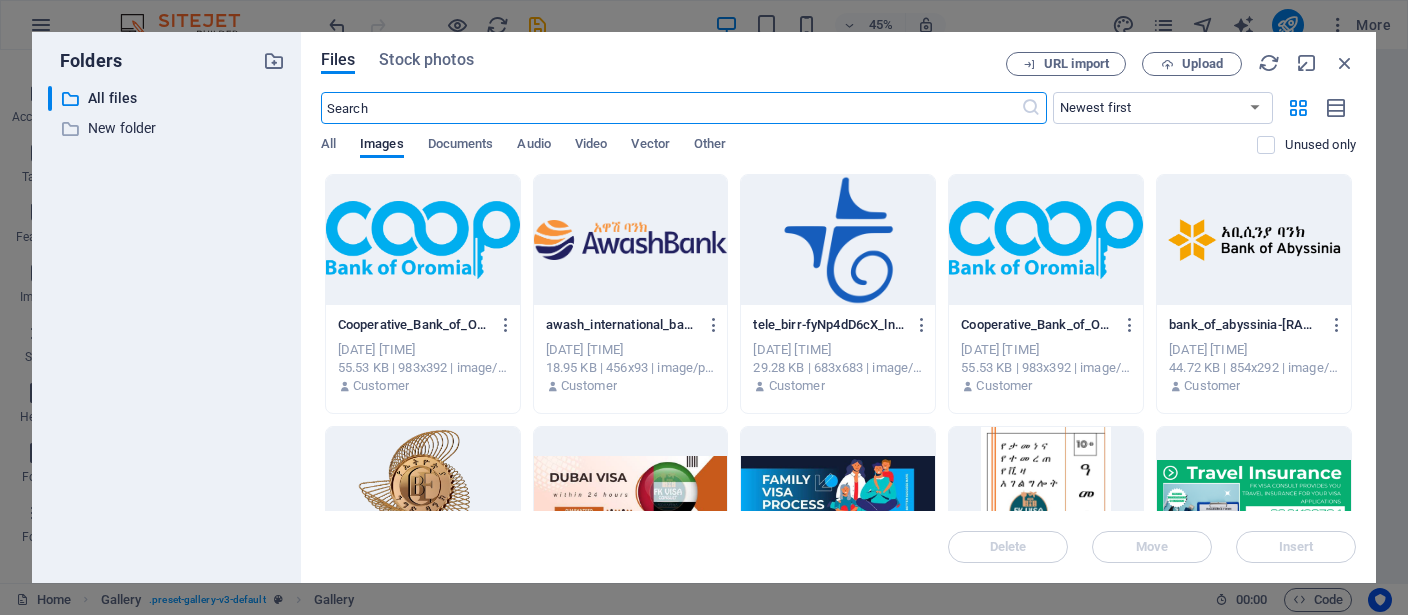 click at bounding box center (1254, 240) 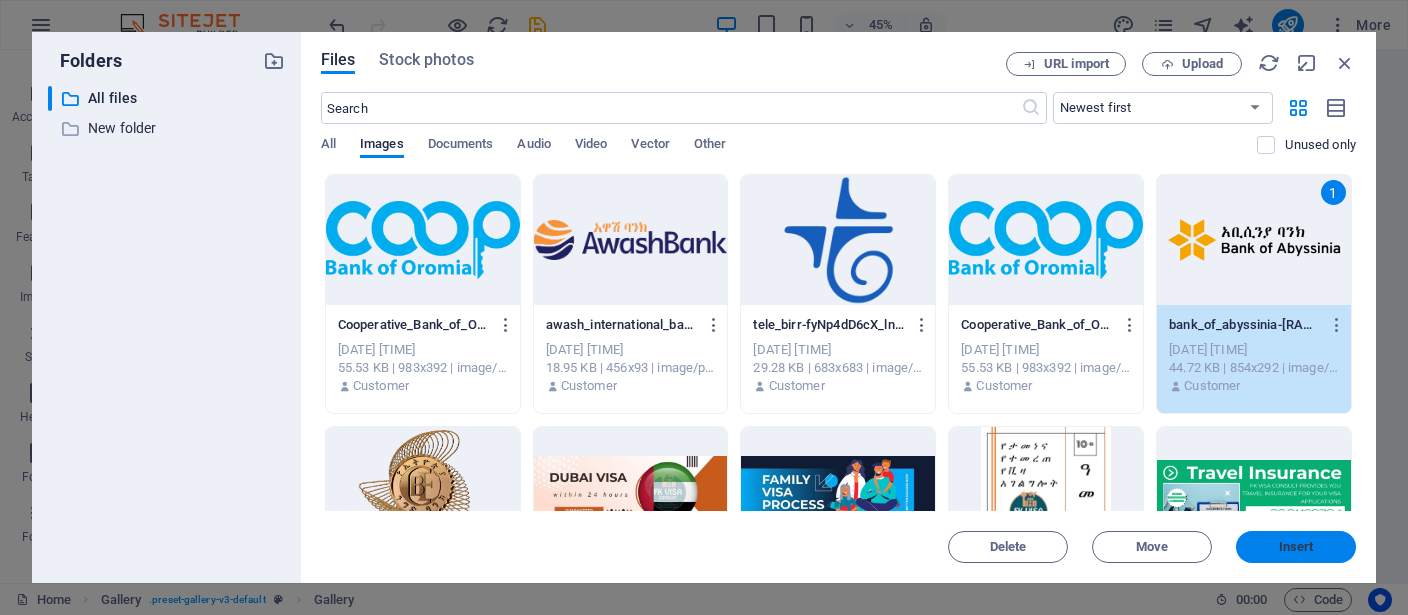 drag, startPoint x: 1303, startPoint y: 540, endPoint x: 273, endPoint y: 317, distance: 1053.8639 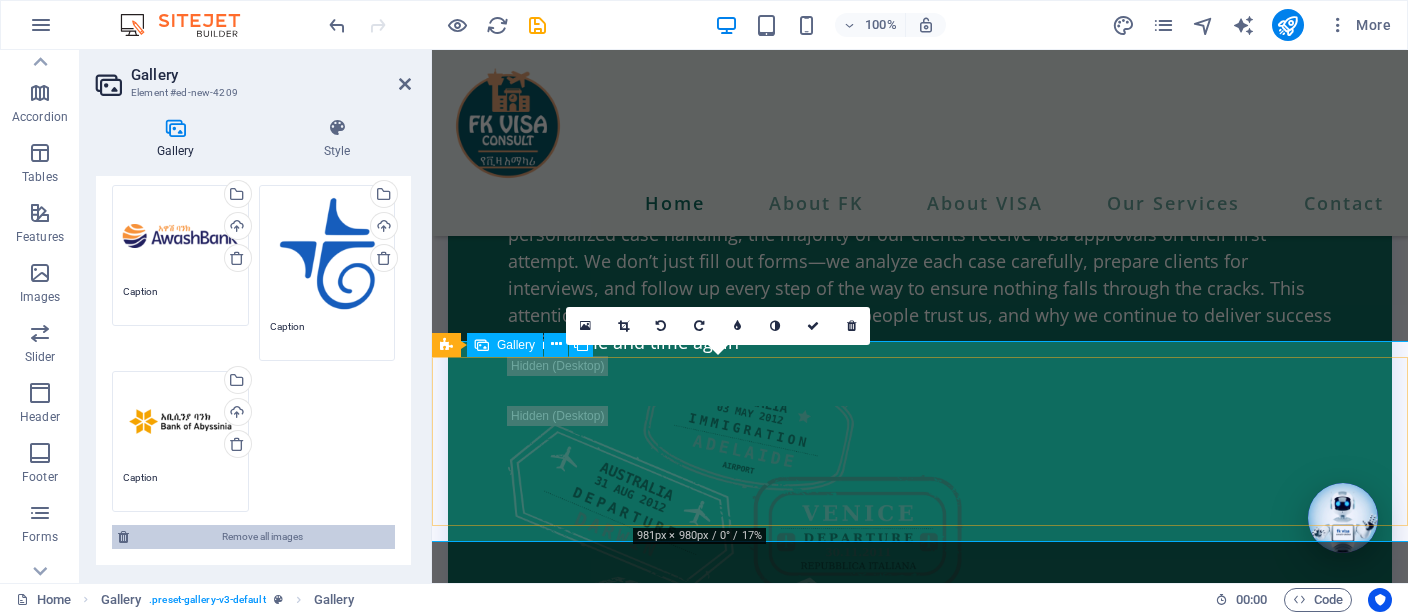 scroll, scrollTop: 7292, scrollLeft: 0, axis: vertical 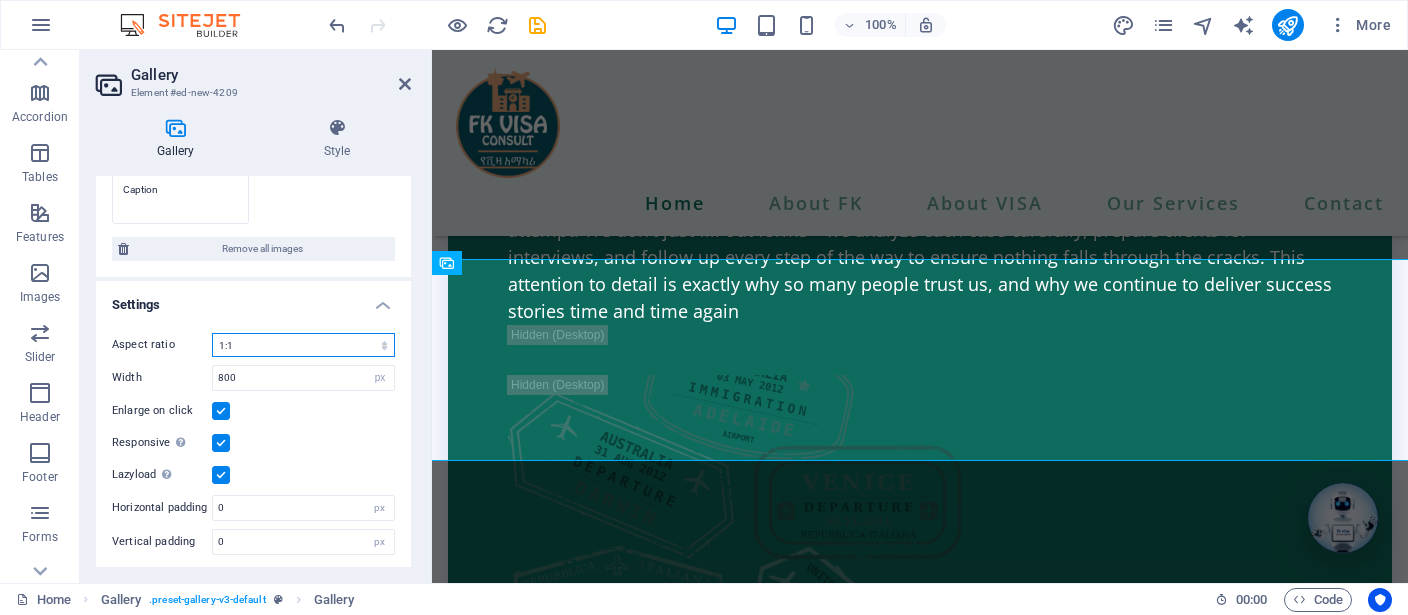 click on "No fixed aspect ratio 16:9 16:10 4:3 1:1 1:2 2:1" at bounding box center (303, 345) 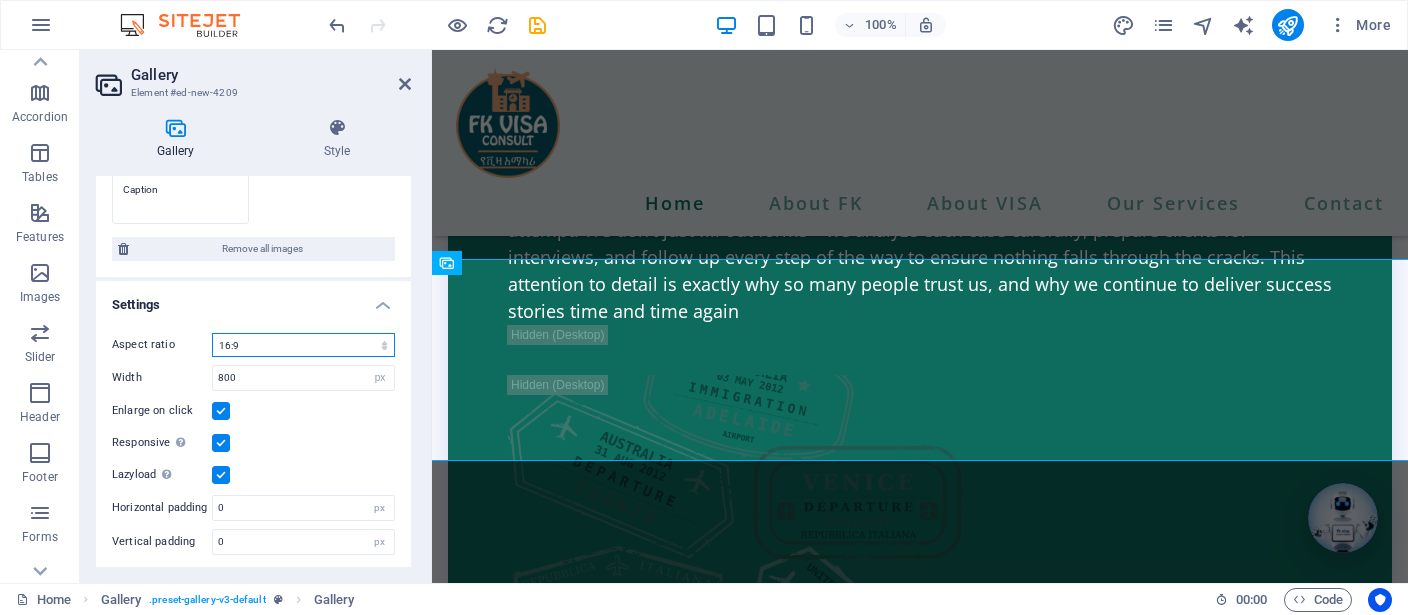click on "16:9" at bounding box center (0, 0) 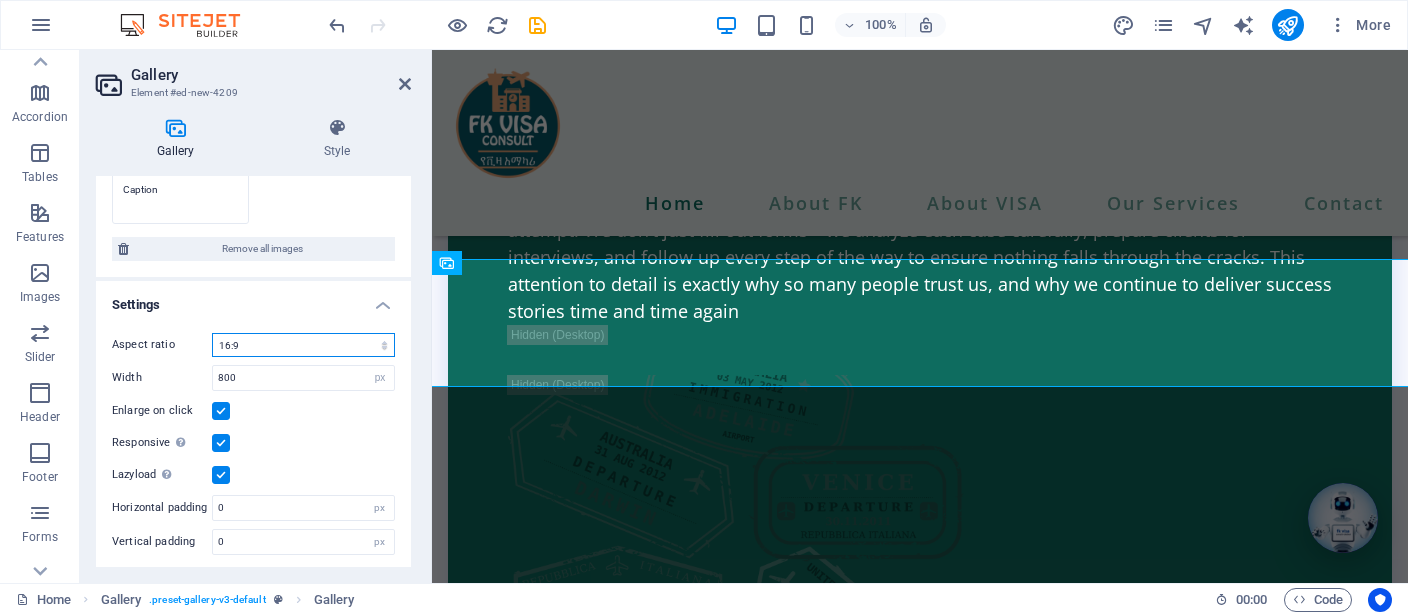 click on "No fixed aspect ratio 16:9 16:10 4:3 1:1 1:2 2:1" at bounding box center (303, 345) 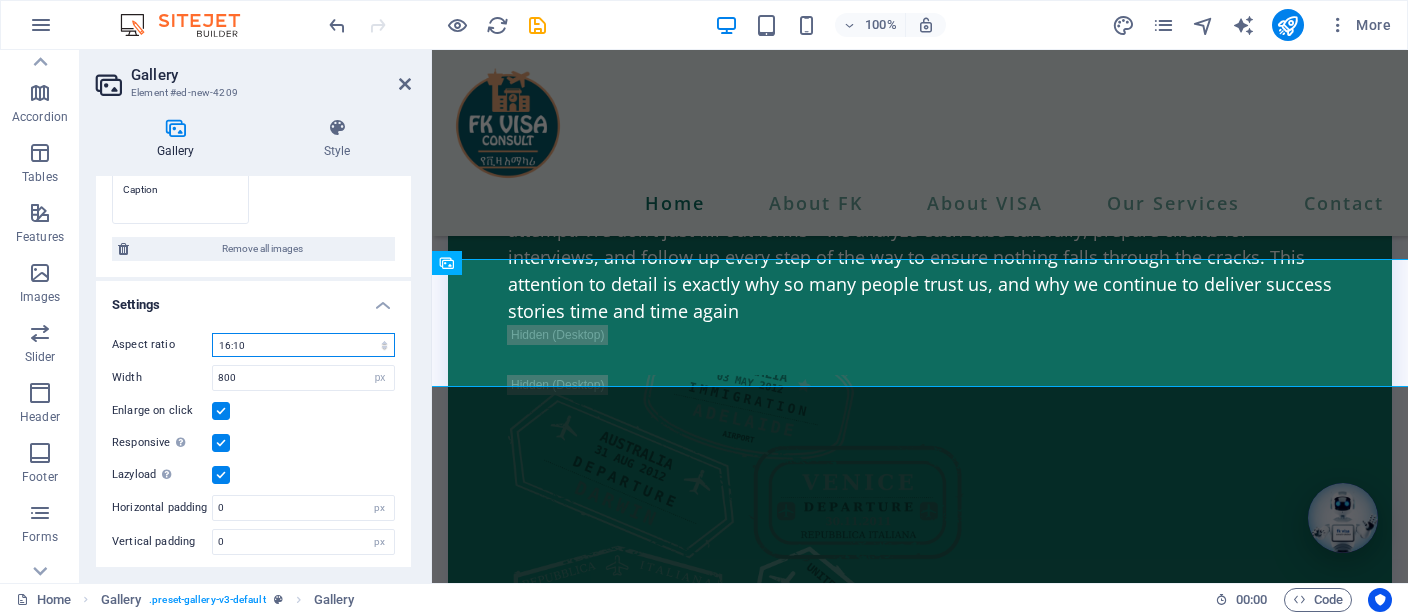 click on "16:10" at bounding box center (0, 0) 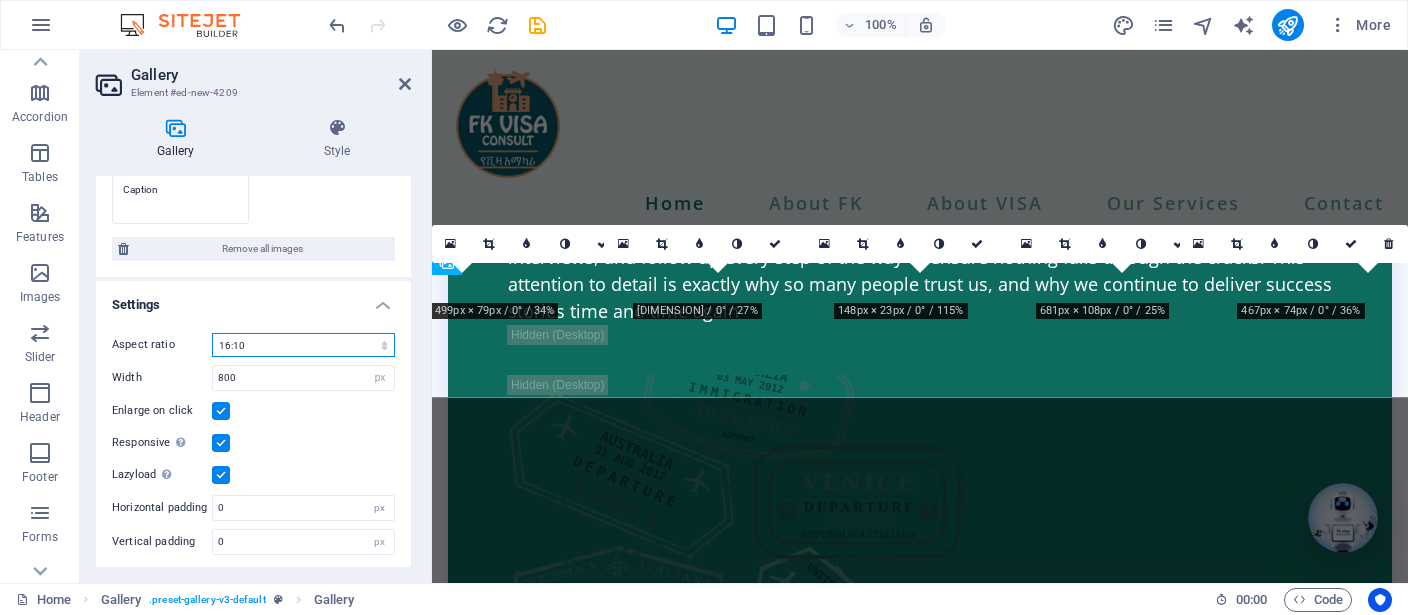 click on "No fixed aspect ratio 16:9 16:10 4:3 1:1 1:2 2:1" at bounding box center (303, 345) 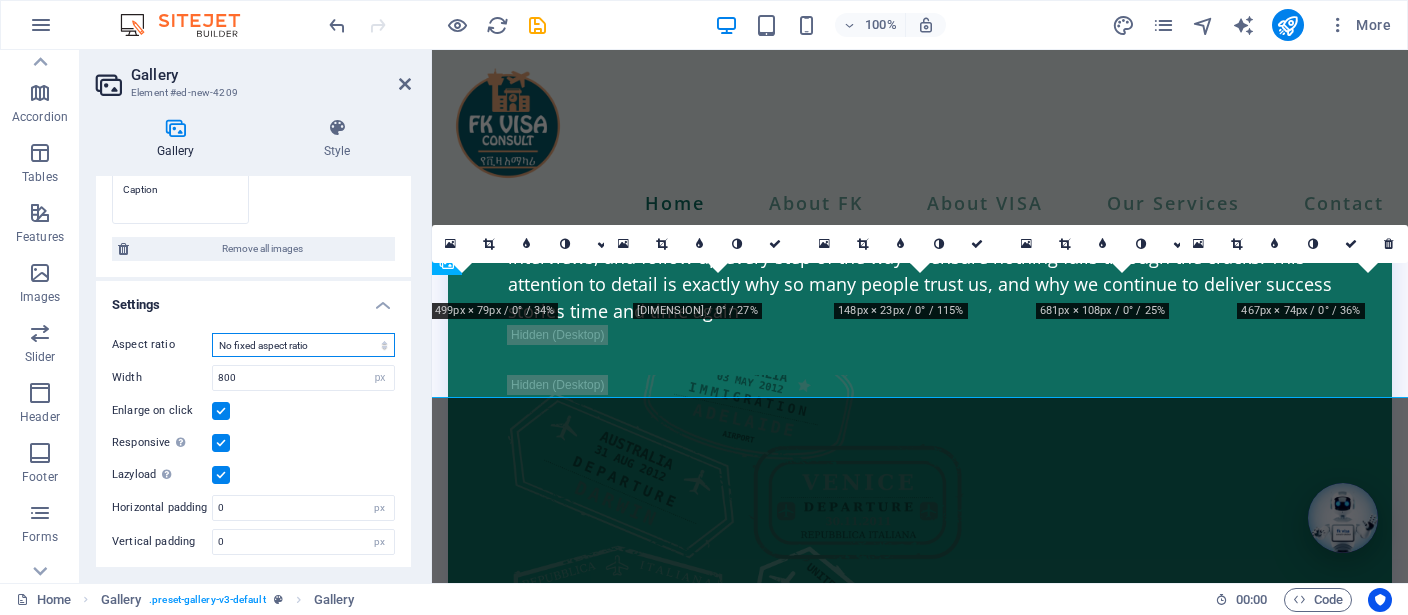 click on "No fixed aspect ratio" at bounding box center (0, 0) 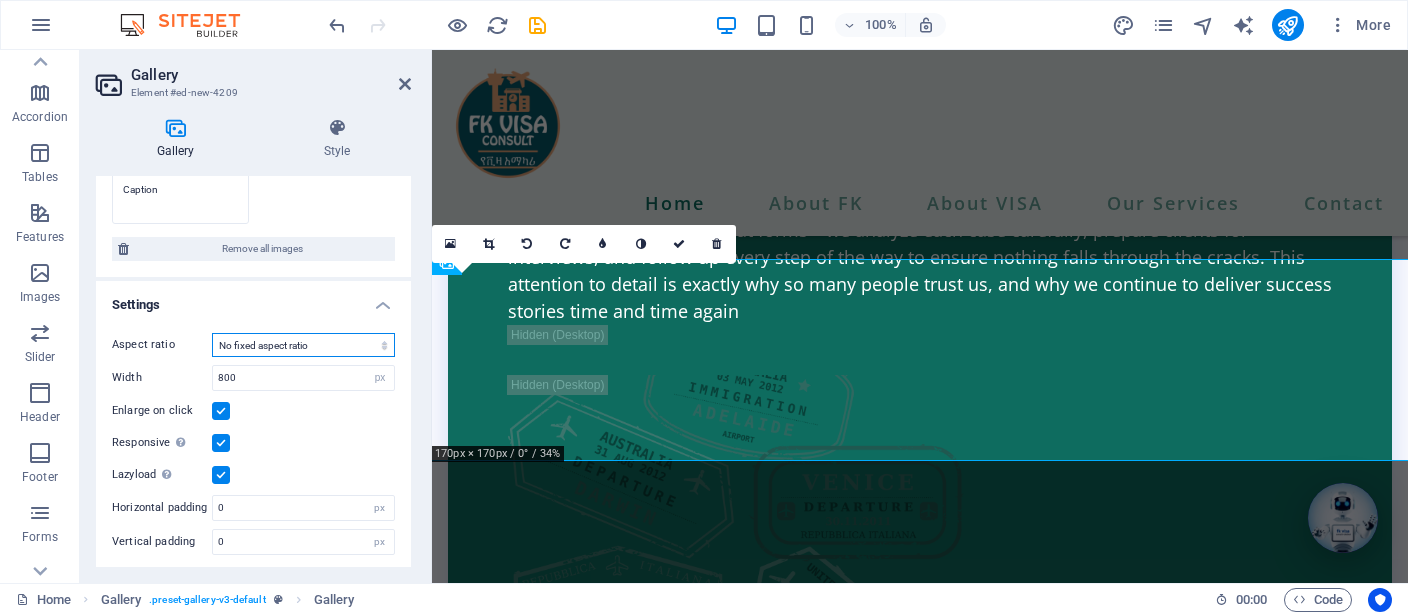 scroll, scrollTop: 507, scrollLeft: 0, axis: vertical 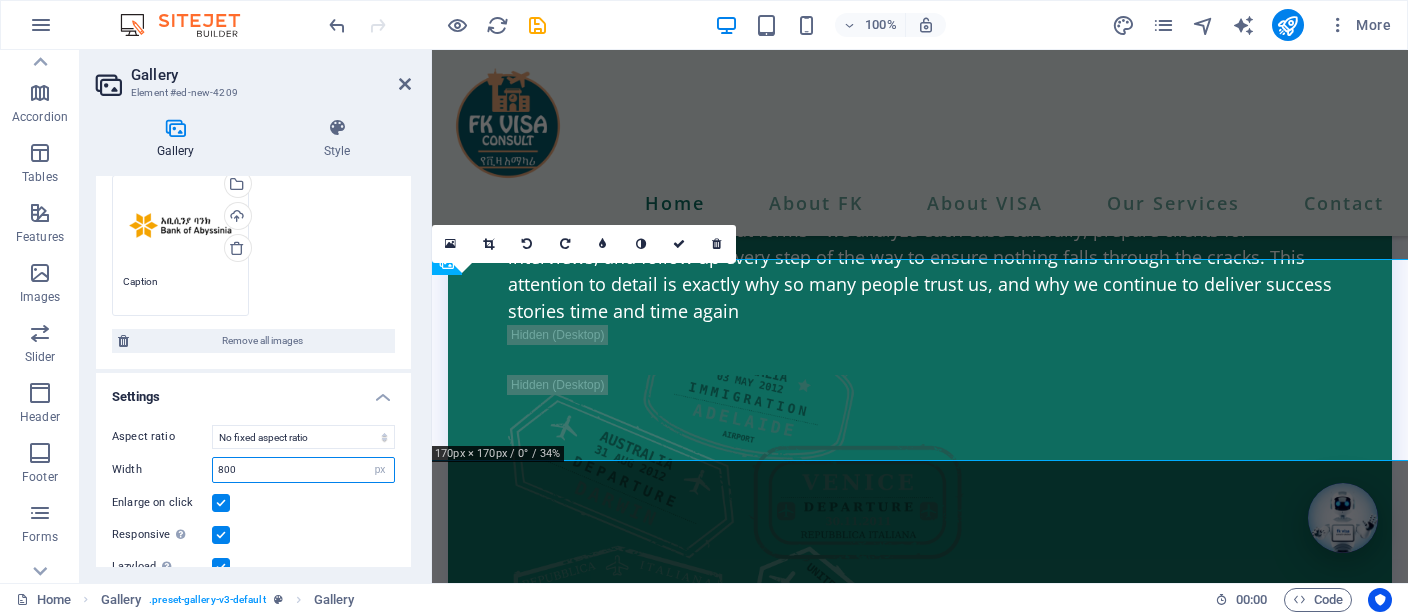click on "800" at bounding box center [303, 470] 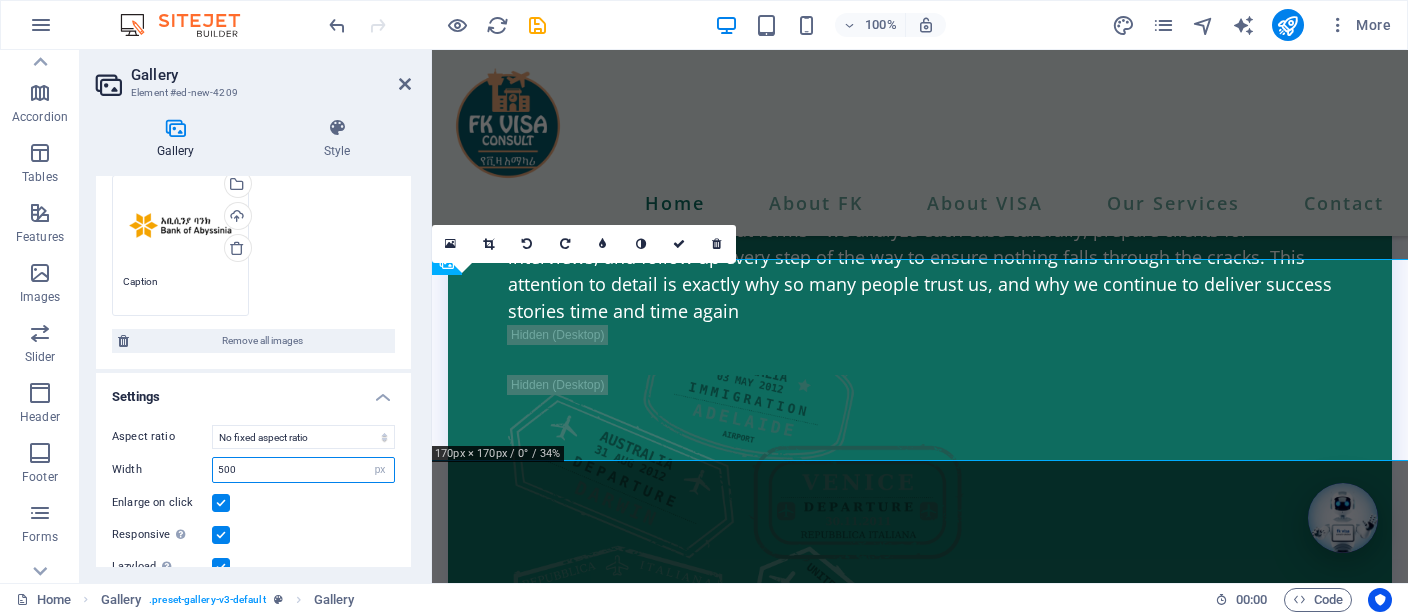 click on "500" at bounding box center (303, 470) 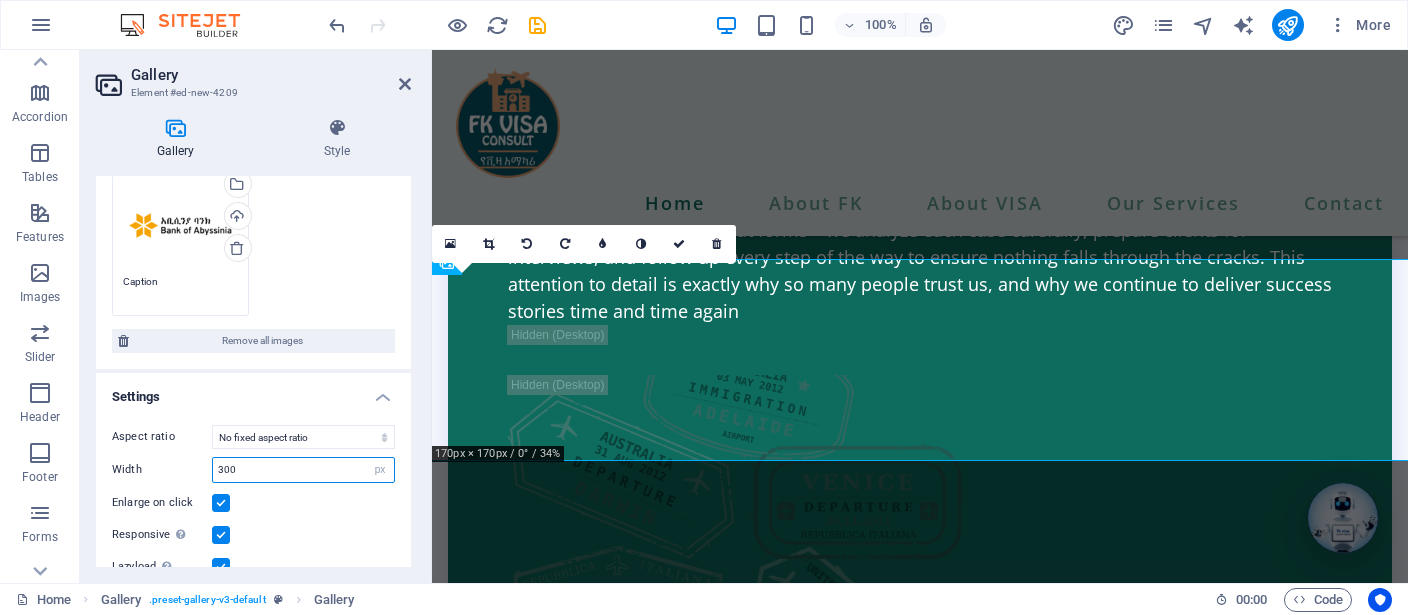 click on "300" at bounding box center [303, 470] 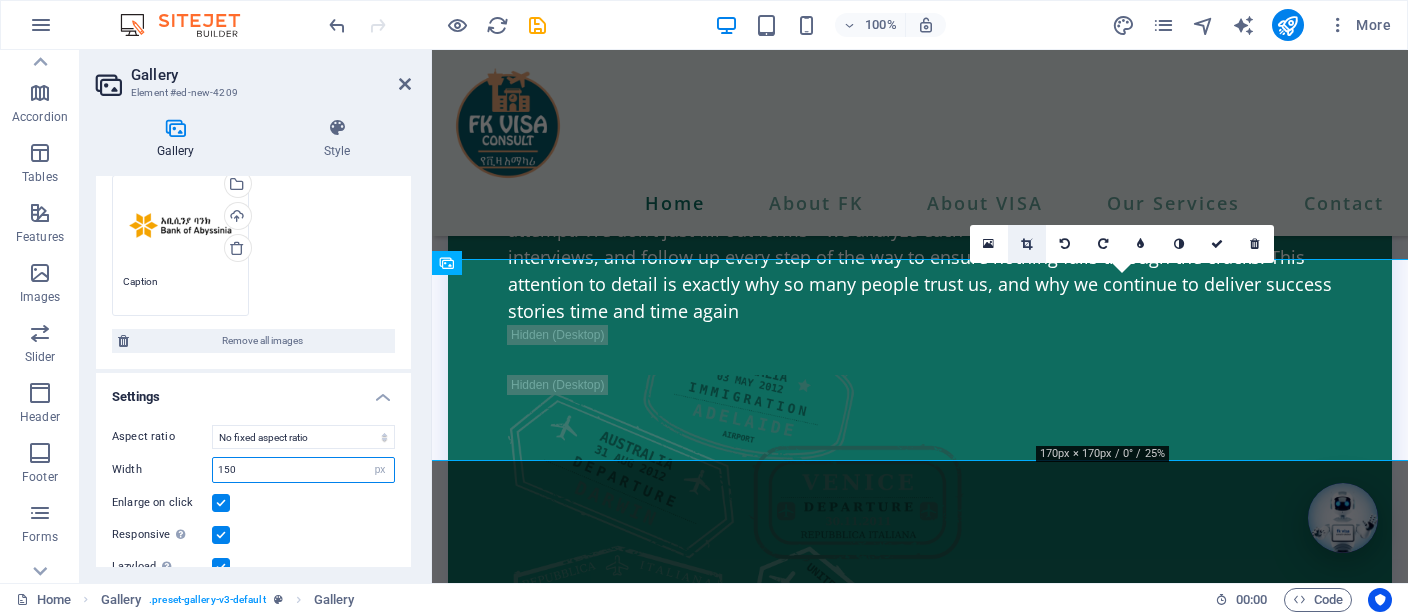 type on "150" 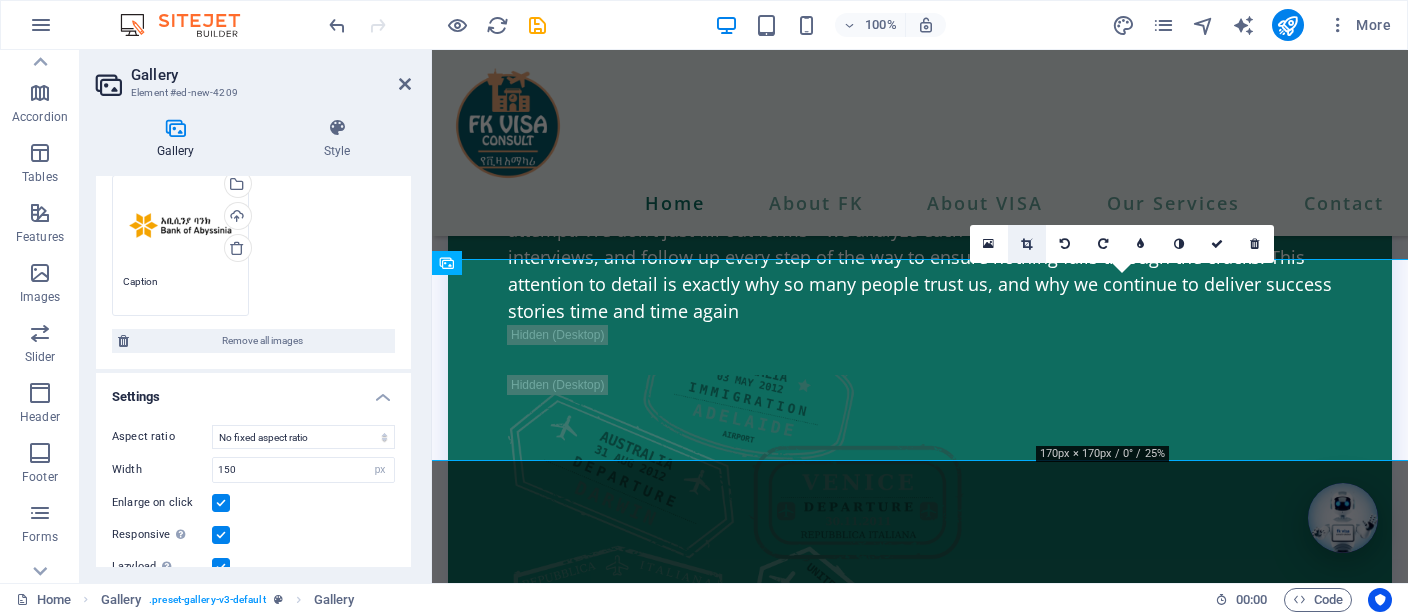 click at bounding box center [1026, 244] 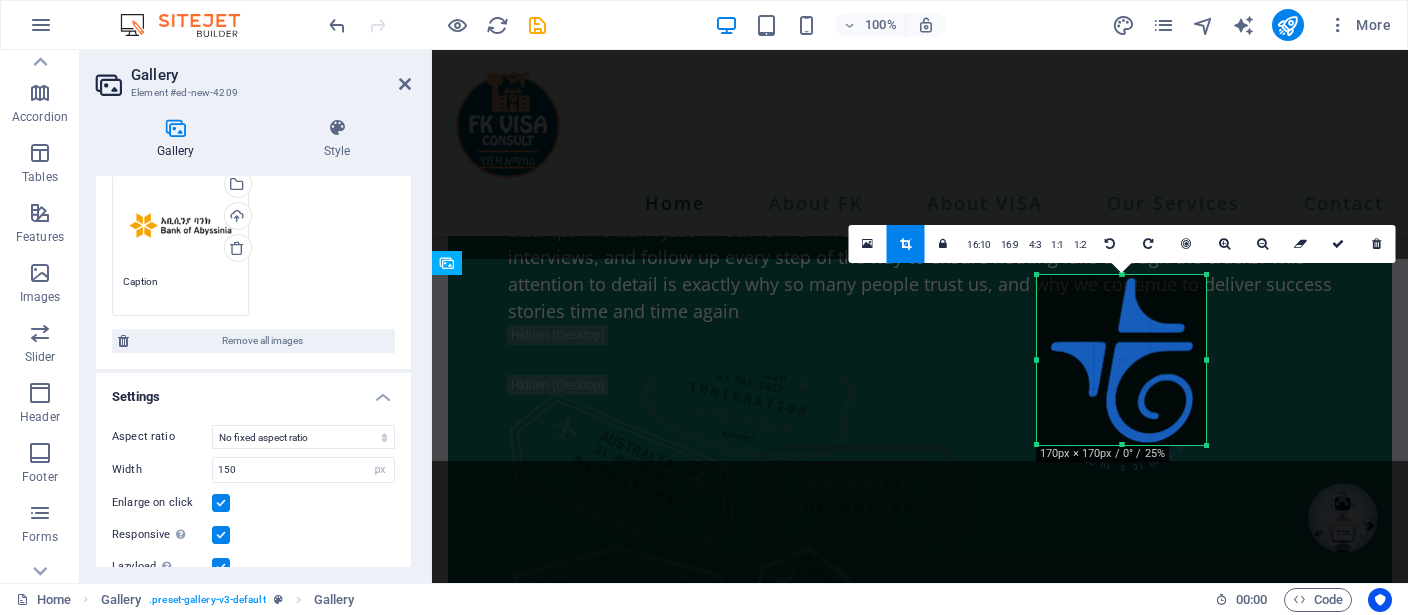 click at bounding box center [1121, 360] 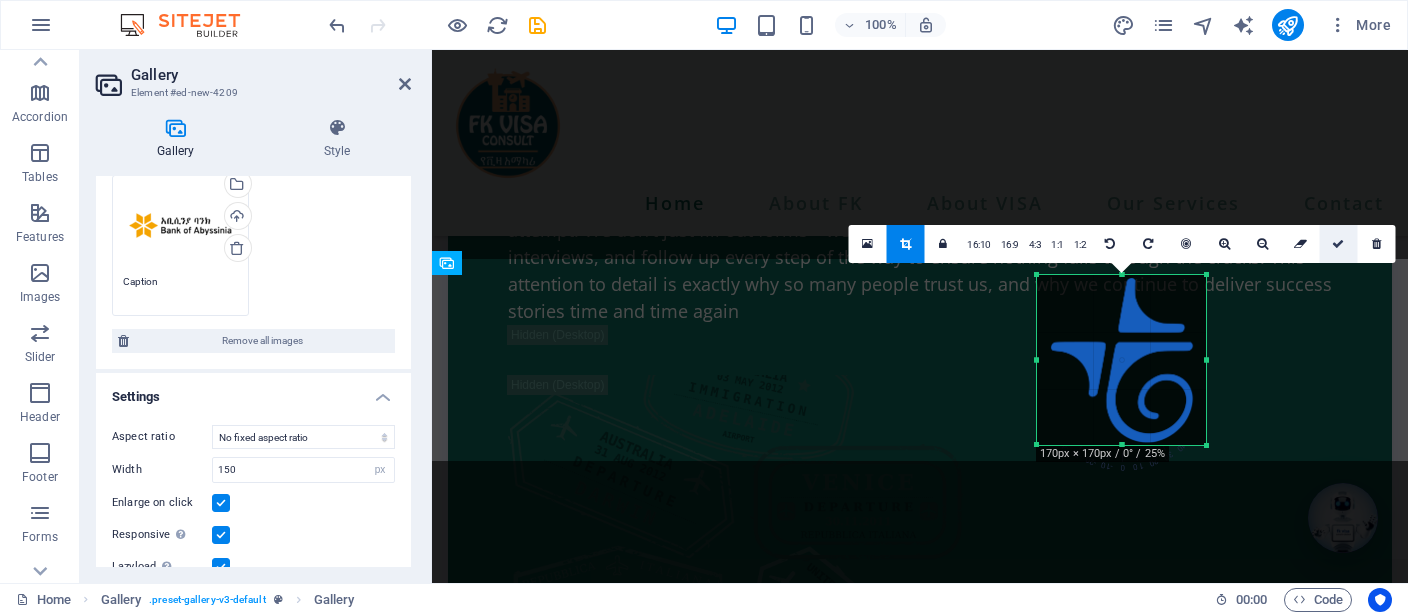 click at bounding box center (1338, 244) 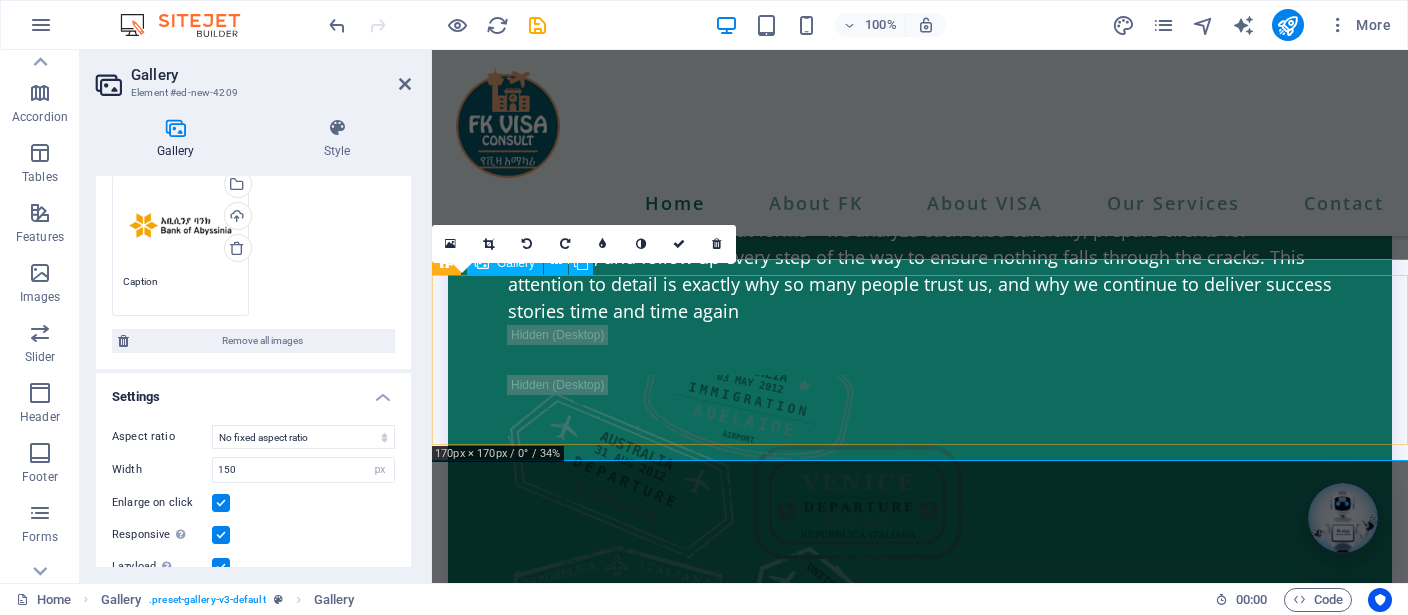 click at bounding box center (517, 14023) 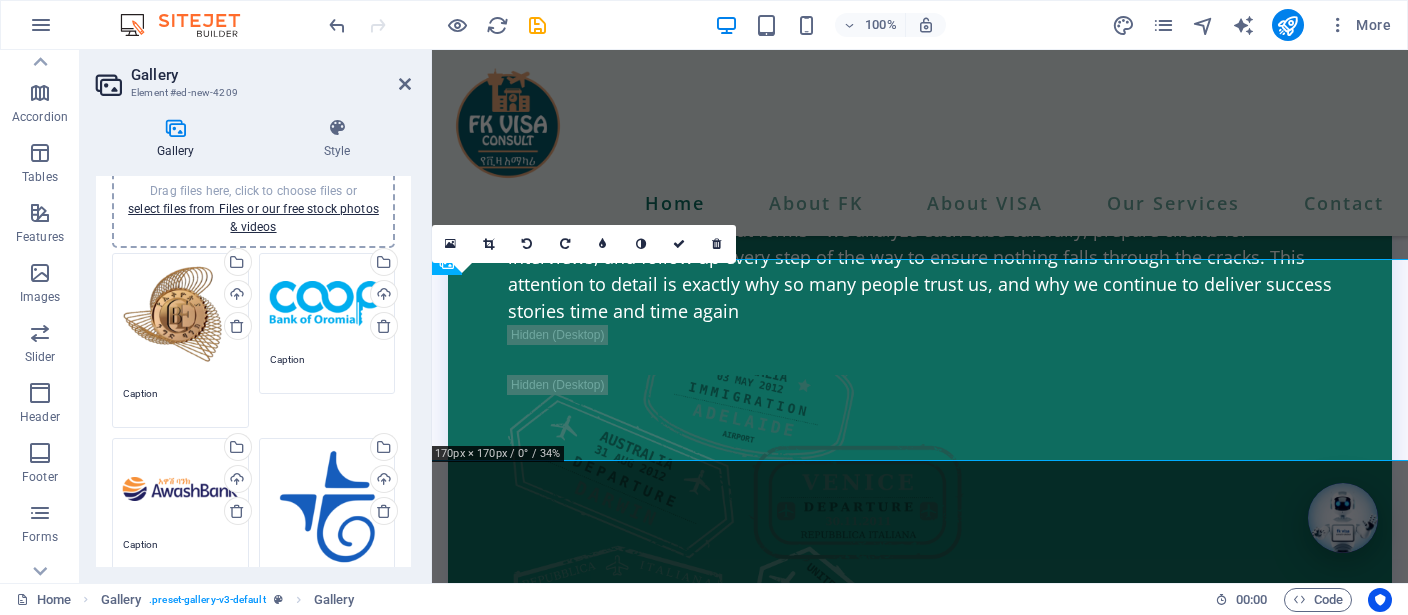 scroll, scrollTop: 0, scrollLeft: 0, axis: both 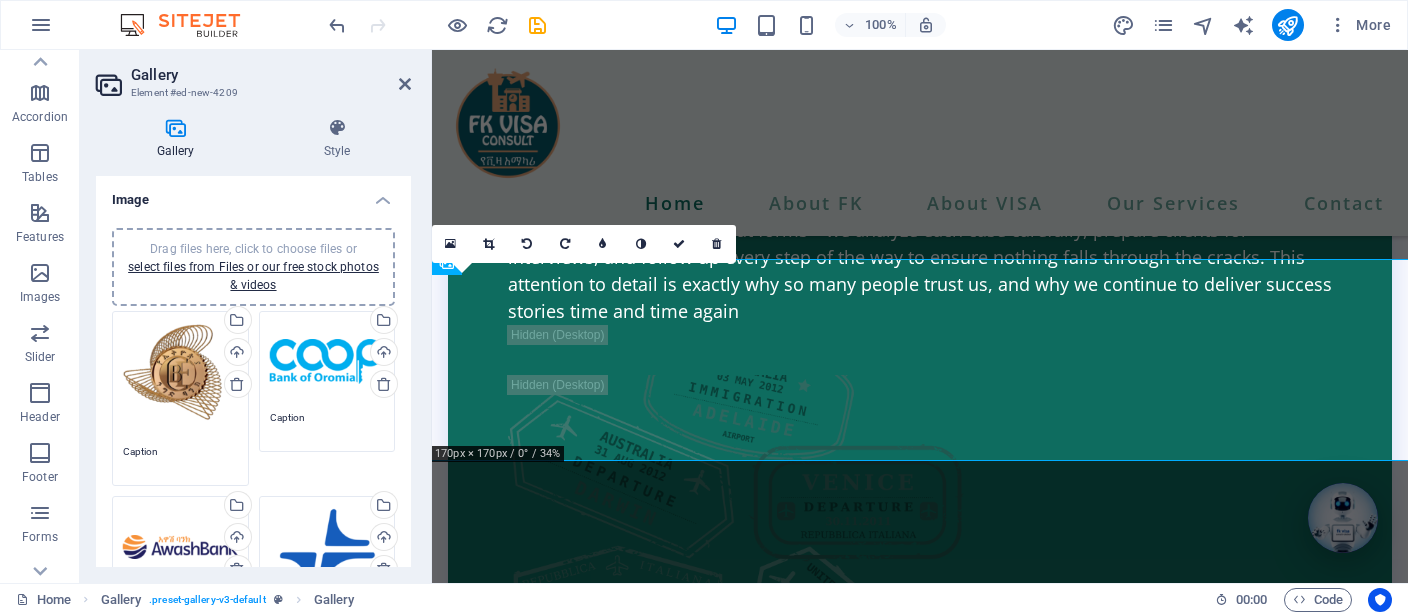 click on "Drag files here, click to choose files or select files from Files or our free stock photos & videos" at bounding box center [180, 379] 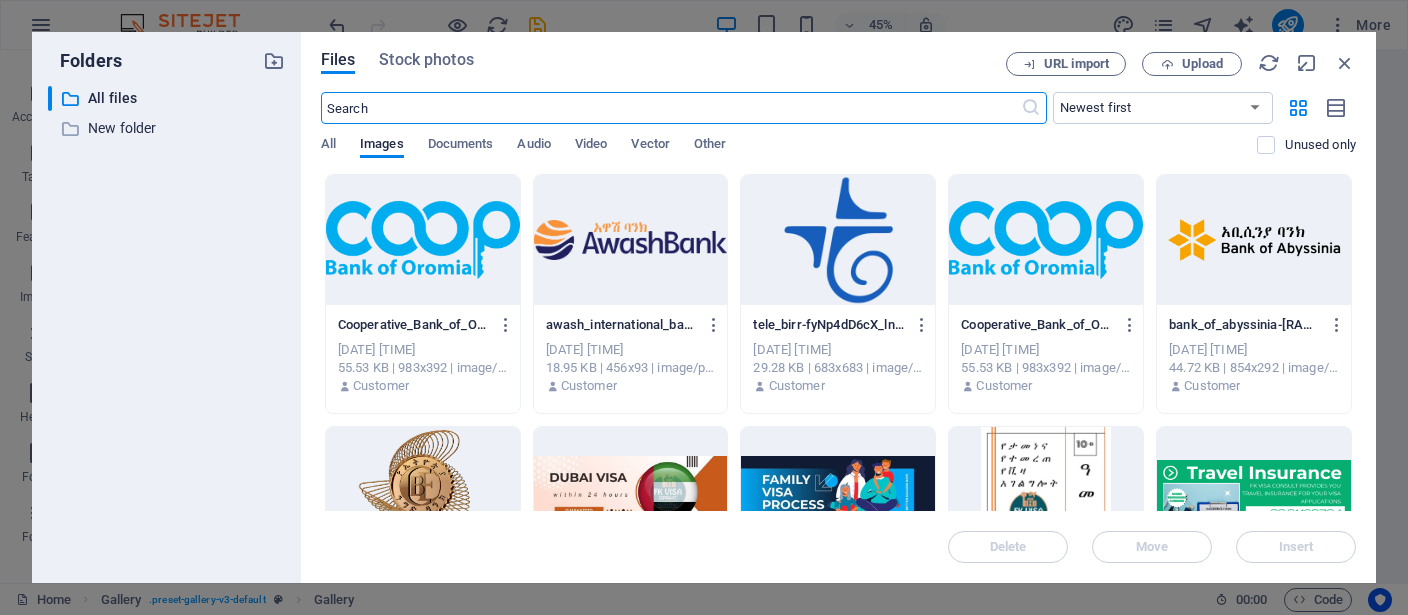 scroll, scrollTop: 7042, scrollLeft: 0, axis: vertical 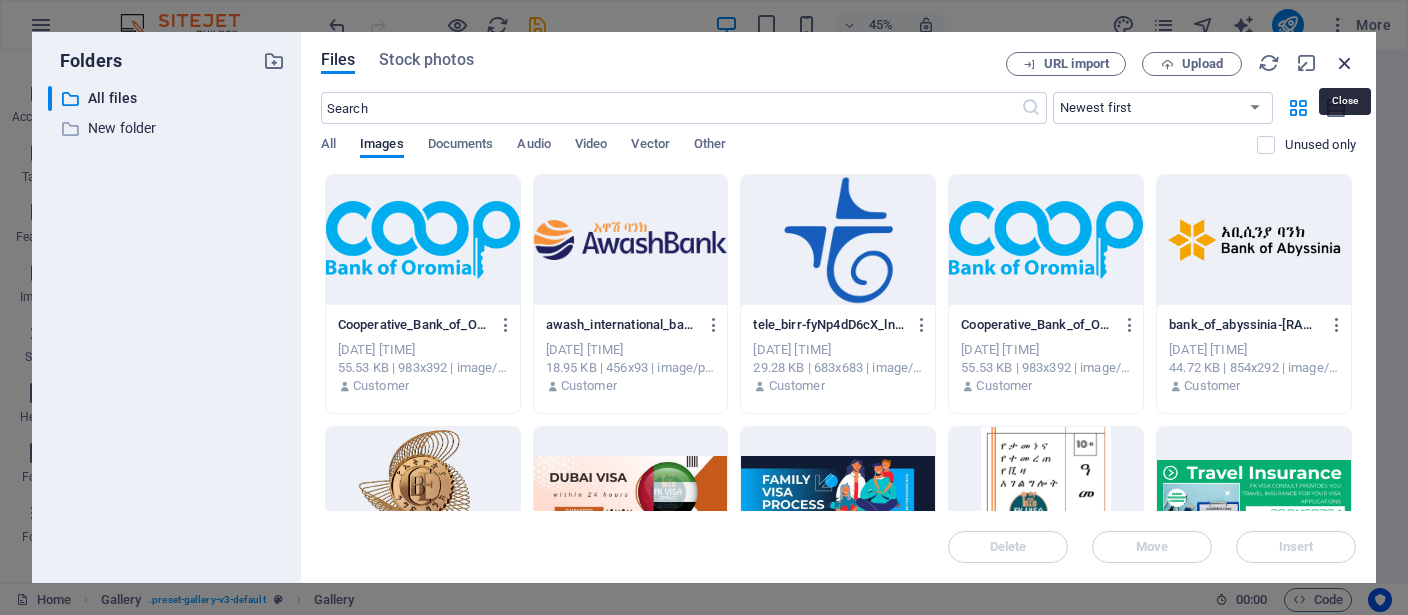 click at bounding box center (1345, 63) 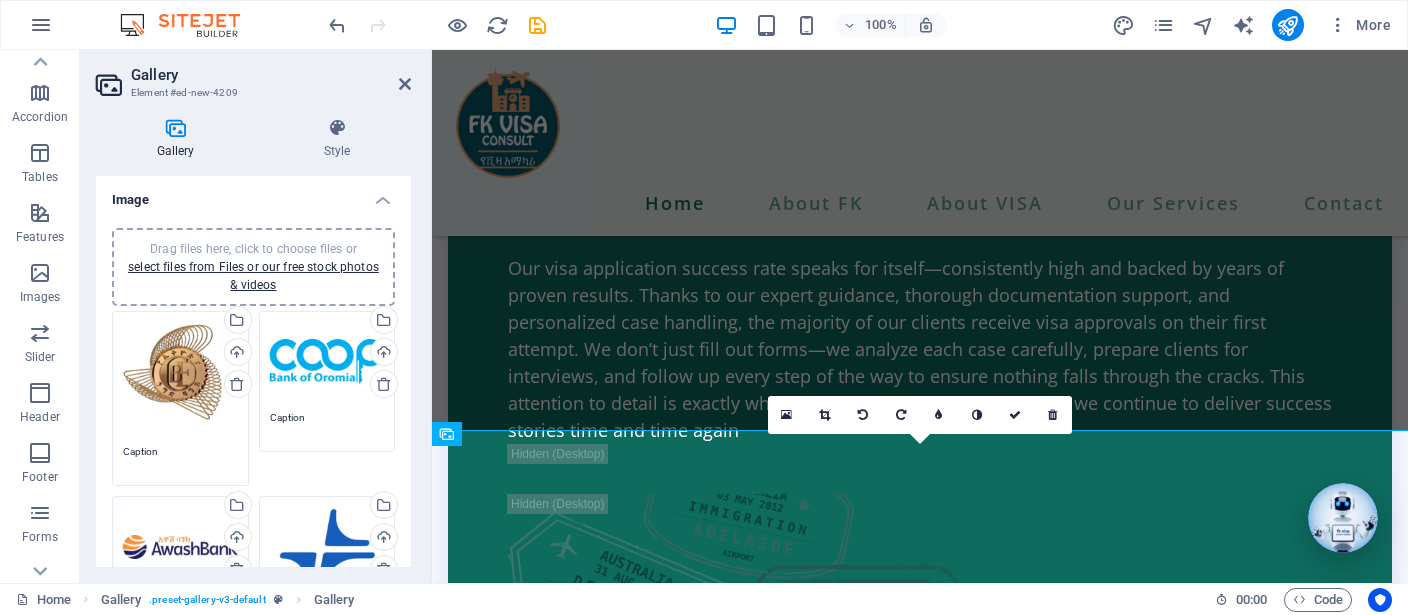 scroll, scrollTop: 7082, scrollLeft: 0, axis: vertical 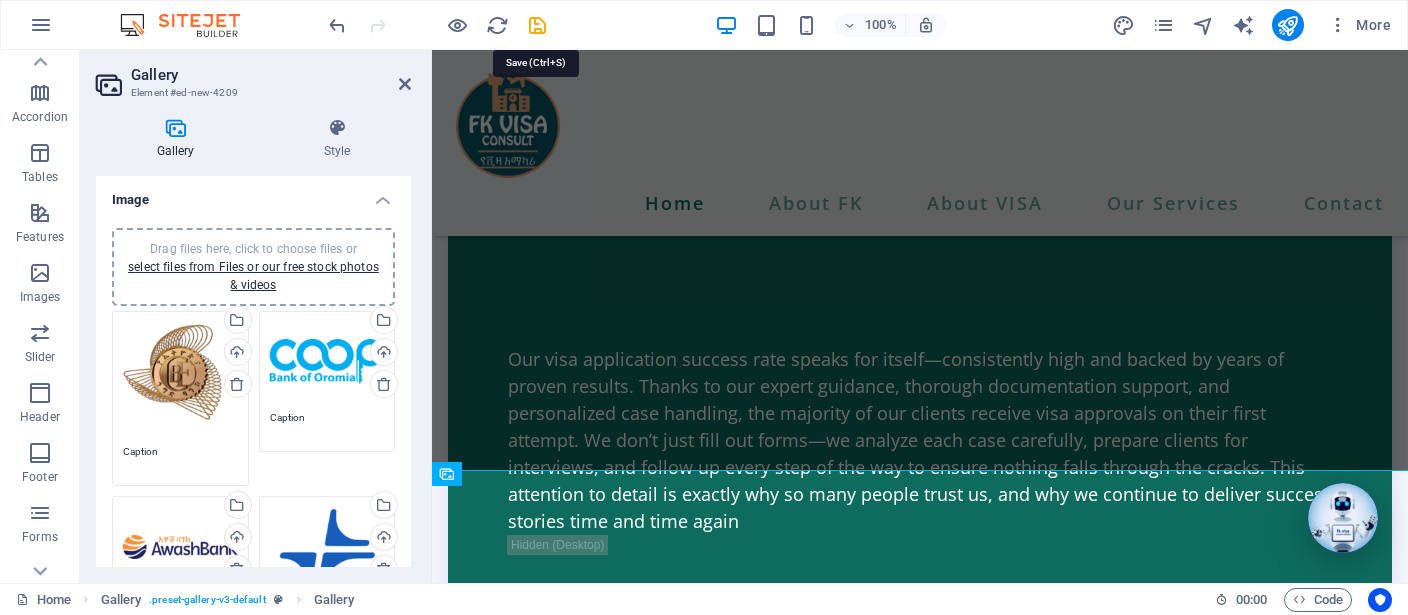 drag, startPoint x: 535, startPoint y: 21, endPoint x: 684, endPoint y: 35, distance: 149.65627 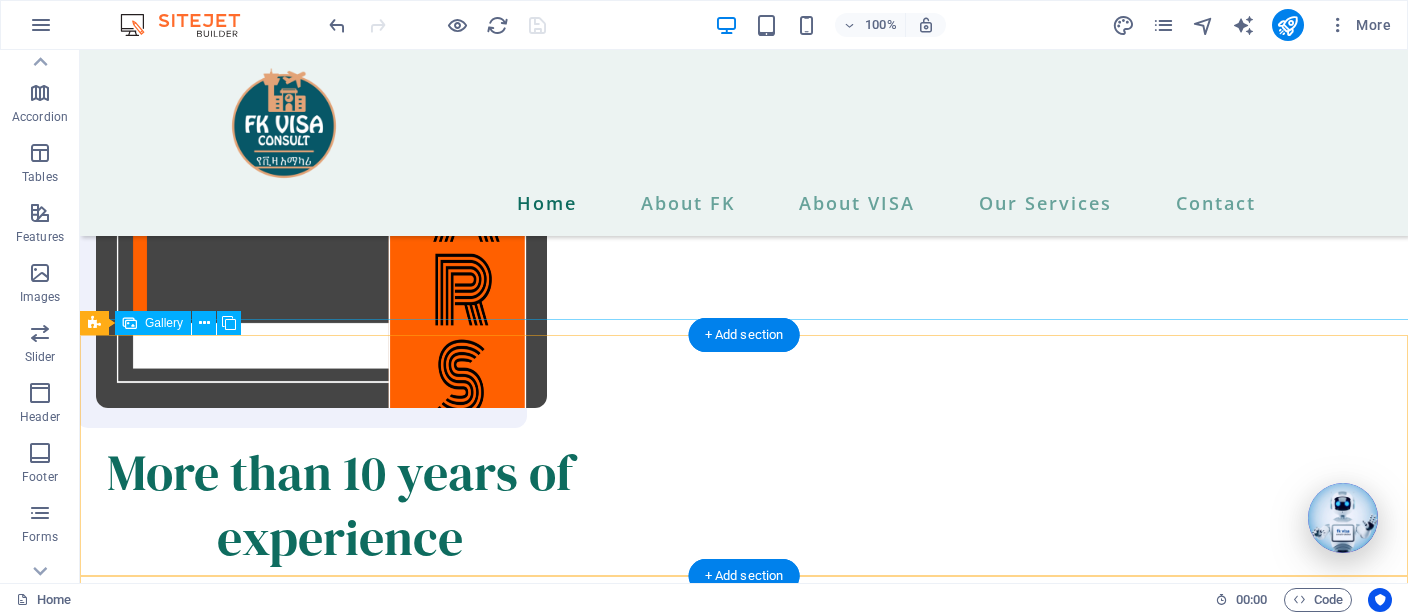 scroll, scrollTop: 7282, scrollLeft: 0, axis: vertical 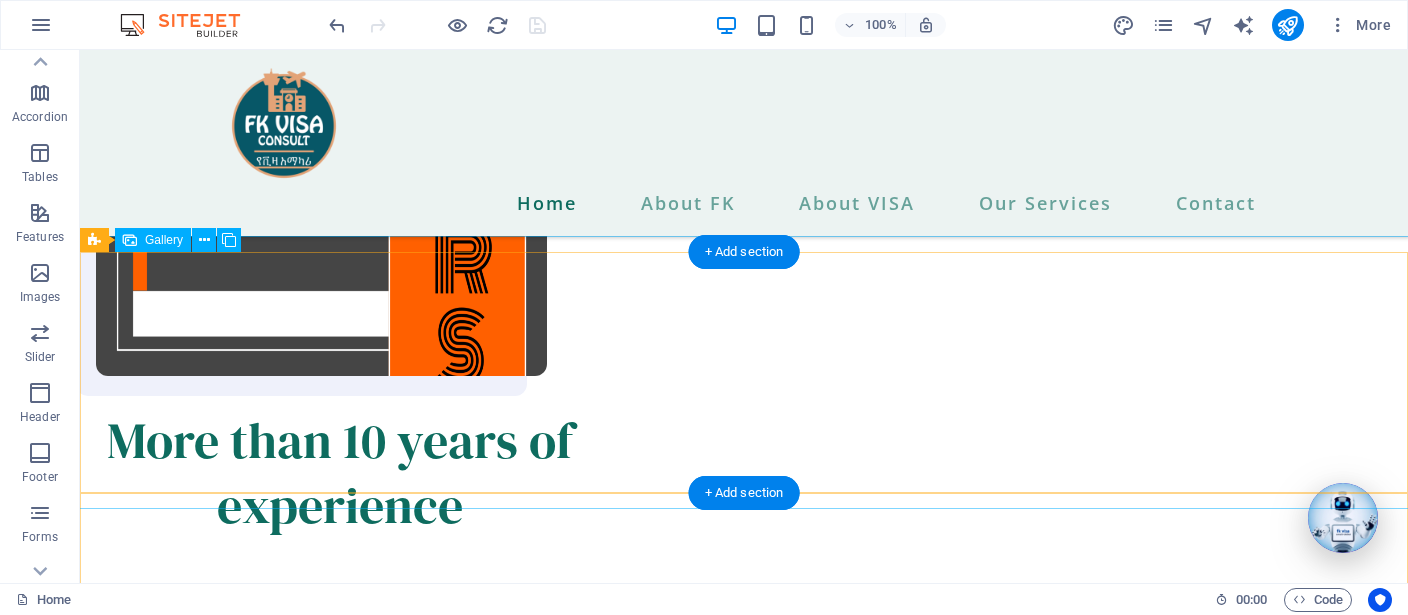click at bounding box center [200, 16007] 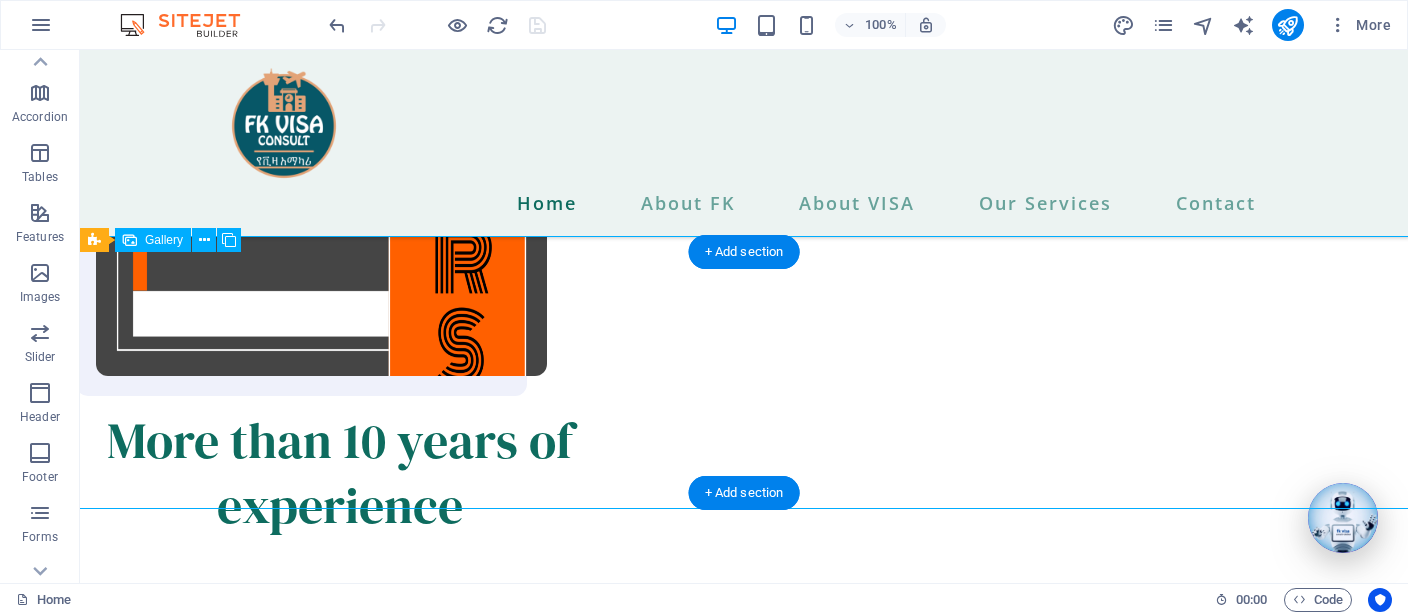drag, startPoint x: 167, startPoint y: 267, endPoint x: 248, endPoint y: 322, distance: 97.90812 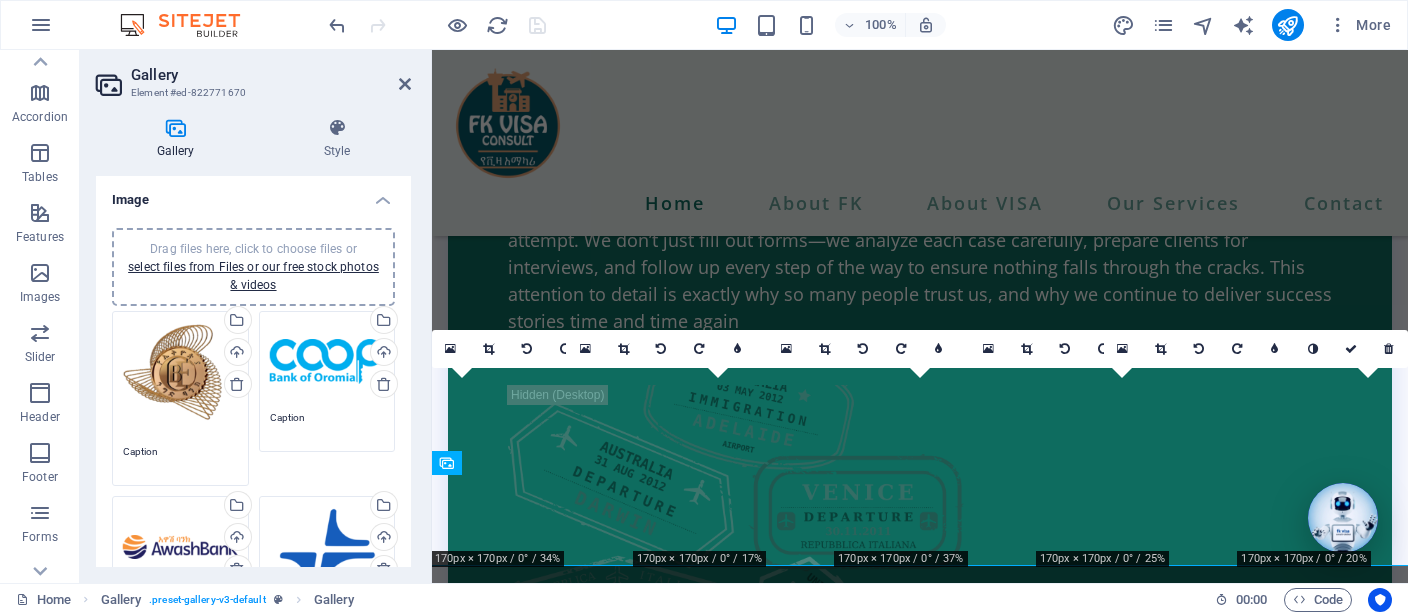 scroll, scrollTop: 7187, scrollLeft: 0, axis: vertical 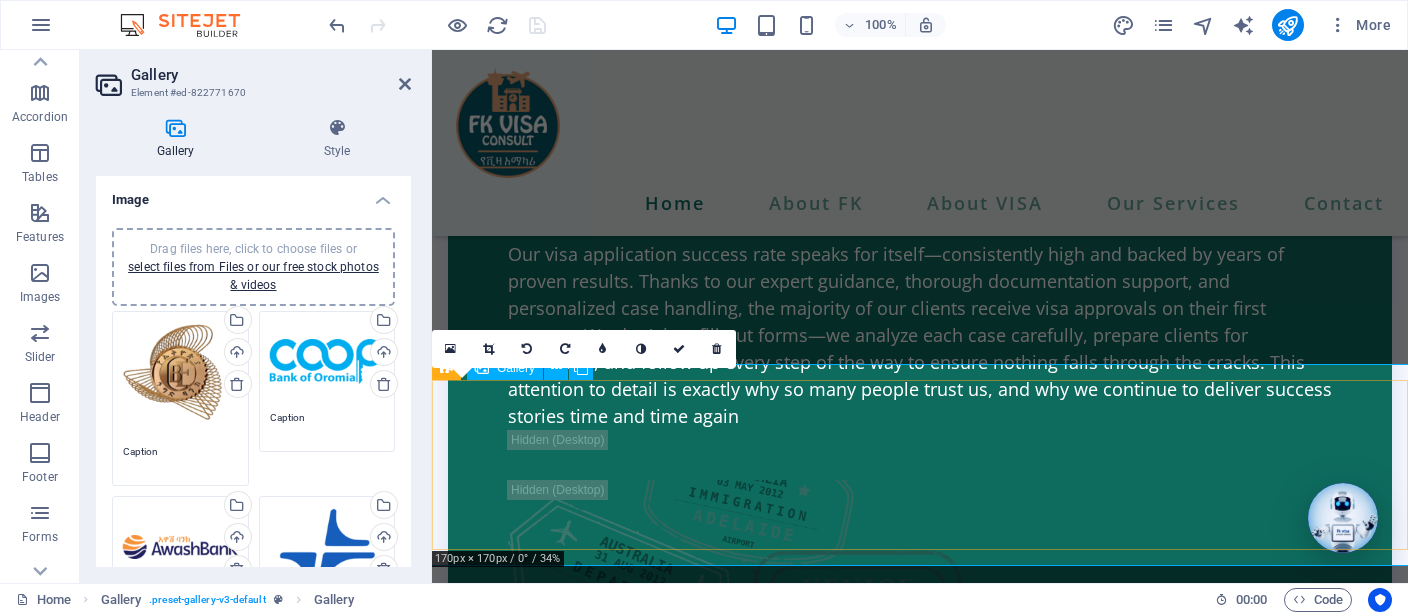 click at bounding box center [517, 14128] 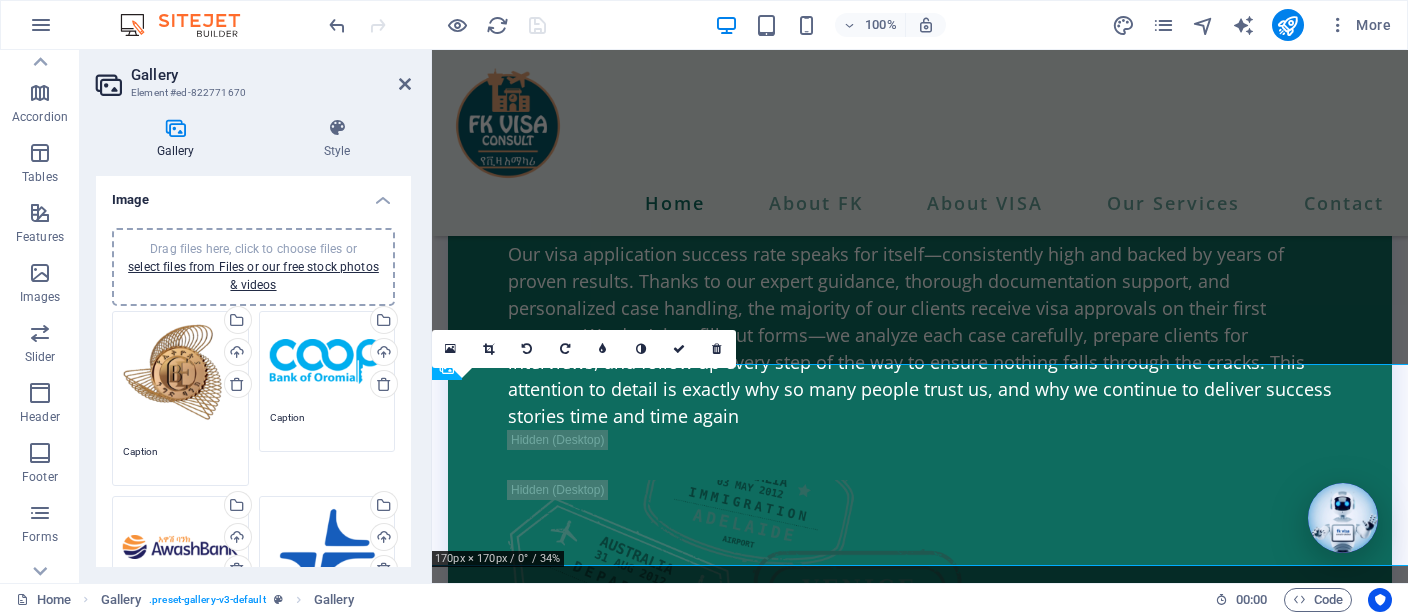 click on "Gallery Style Image Drag files here, click to choose files or select files from Files or our free stock photos & videos Drag files here, click to choose files or select files from Files or our free stock photos & videos Select files from the file manager, stock photos, or upload file(s) Upload Caption Drag files here, click to choose files or select files from Files or our free stock photos & videos Select files from the file manager, stock photos, or upload file(s) Upload Caption Drag files here, click to choose files or select files from Files or our free stock photos & videos Select files from the file manager, stock photos, or upload file(s) Upload Caption Drag files here, click to choose files or select files from Files or our free stock photos & videos Select files from the file manager, stock photos, or upload file(s) Upload Caption Drag files here, click to choose files or select files from Files or our free stock photos & videos Select files from the file manager, stock photos, or upload file(s) 16:9" at bounding box center [253, 342] 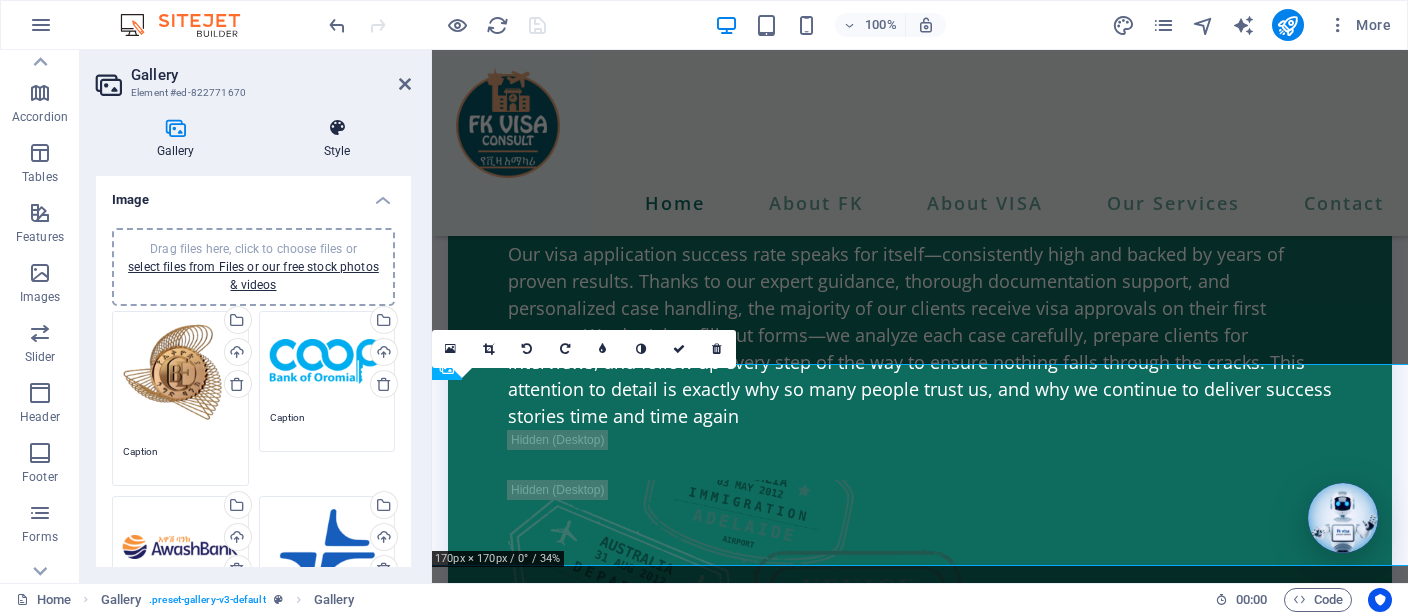 click at bounding box center (337, 128) 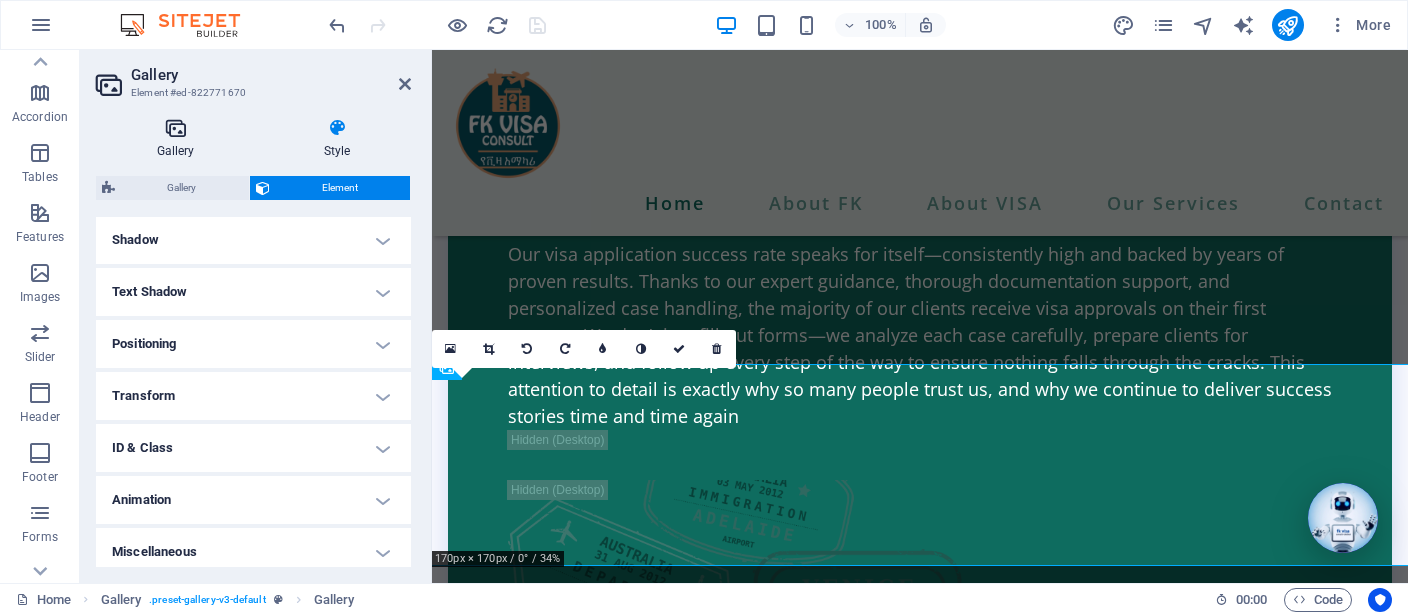 scroll, scrollTop: 494, scrollLeft: 0, axis: vertical 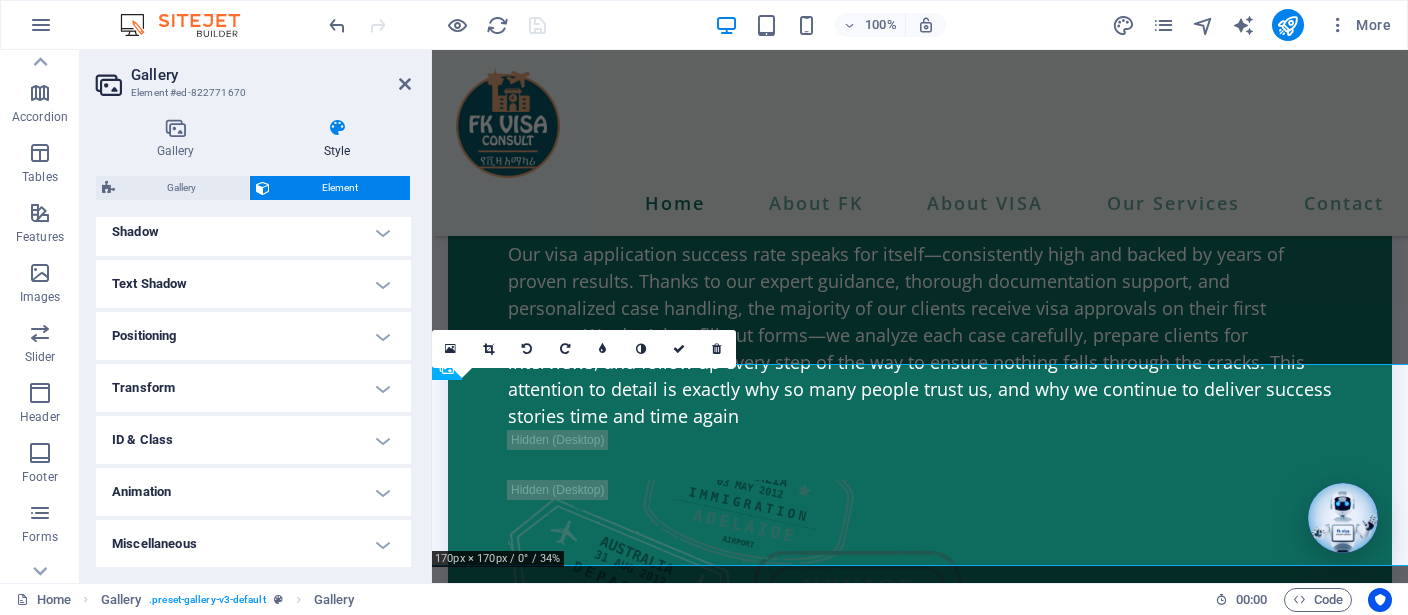 click on "Gallery Style Image Drag files here, click to choose files or select files from Files or our free stock photos & videos Drag files here, click to choose files or select files from Files or our free stock photos & videos Select files from the file manager, stock photos, or upload file(s) Upload Caption Drag files here, click to choose files or select files from Files or our free stock photos & videos Select files from the file manager, stock photos, or upload file(s) Upload Caption Drag files here, click to choose files or select files from Files or our free stock photos & videos Select files from the file manager, stock photos, or upload file(s) Upload Caption Drag files here, click to choose files or select files from Files or our free stock photos & videos Select files from the file manager, stock photos, or upload file(s) Upload Caption Drag files here, click to choose files or select files from Files or our free stock photos & videos Select files from the file manager, stock photos, or upload file(s) 16:9" at bounding box center [253, 342] 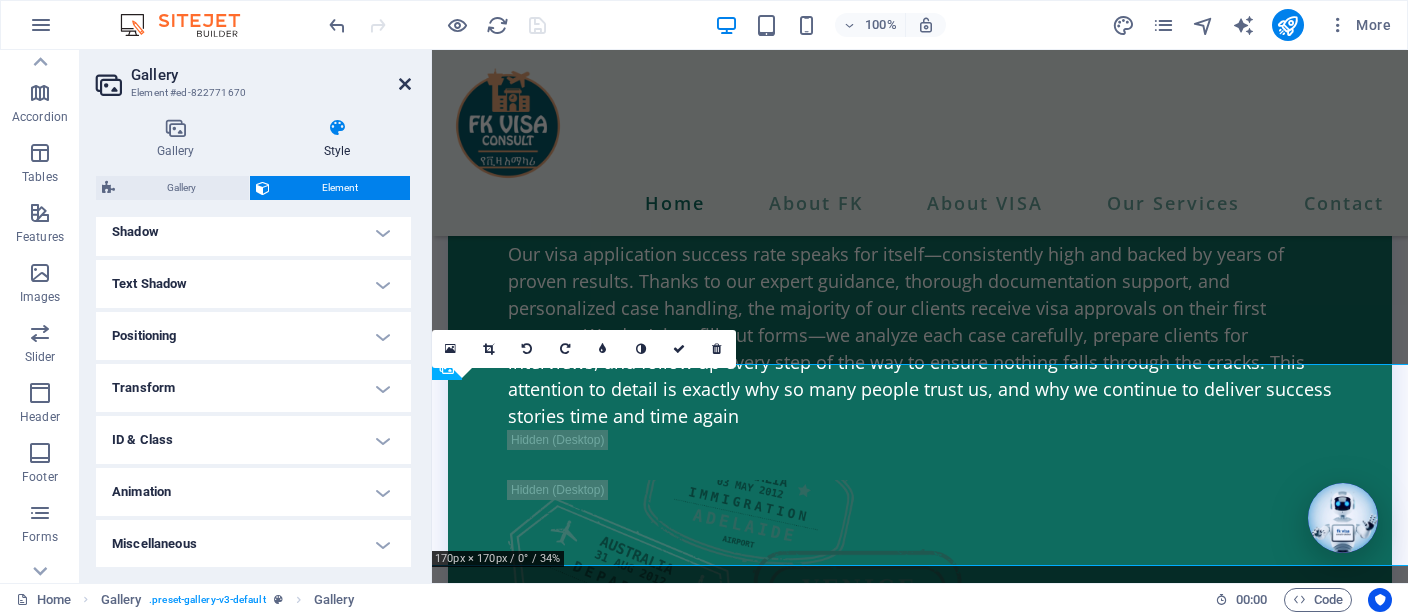 click at bounding box center (405, 84) 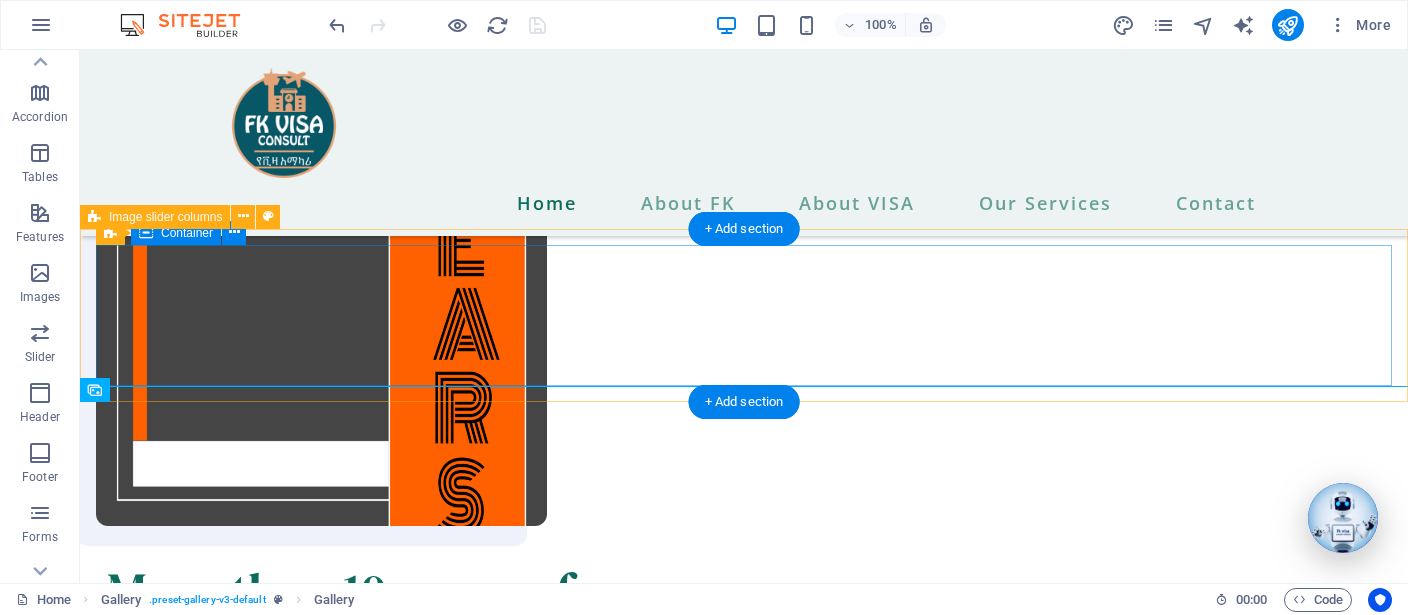 scroll, scrollTop: 7071, scrollLeft: 0, axis: vertical 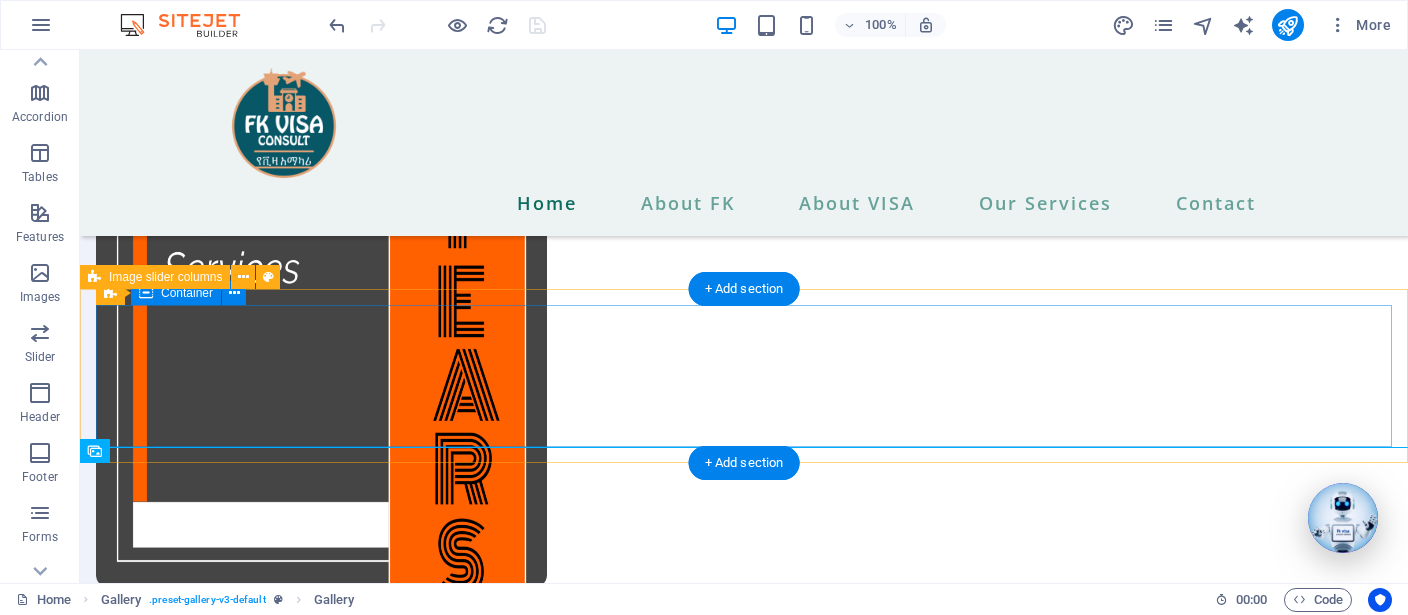 click on "Add elements" at bounding box center (678, 16041) 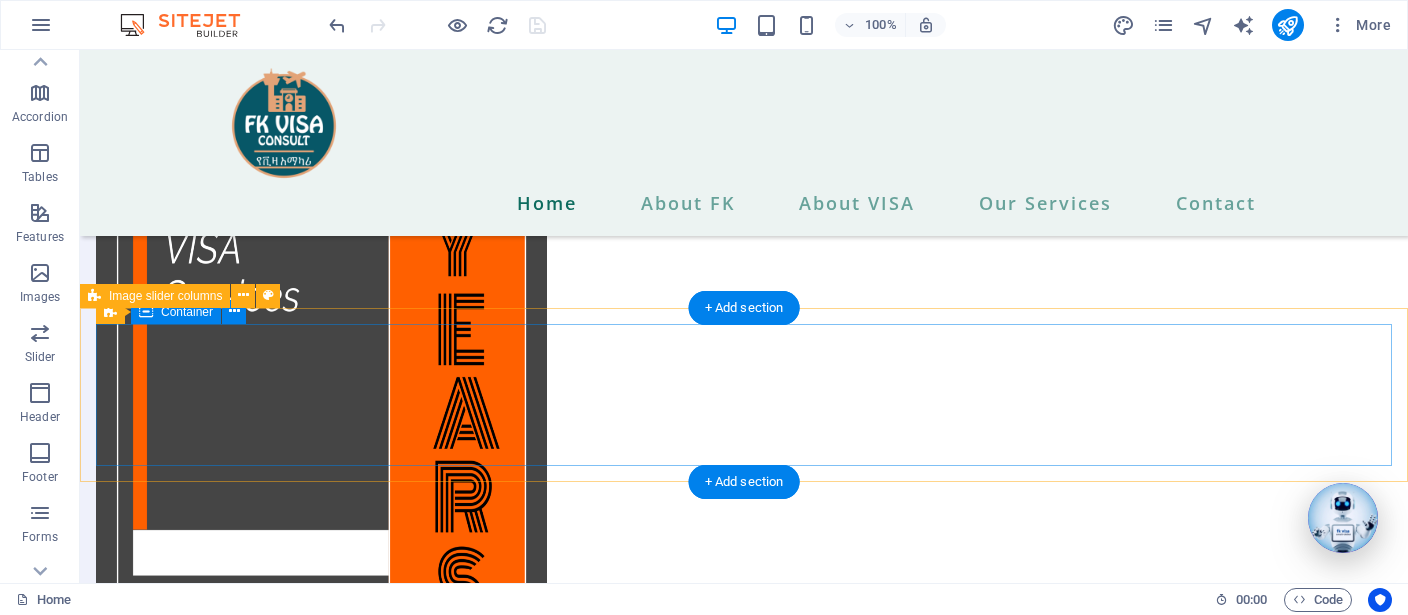 scroll, scrollTop: 7071, scrollLeft: 0, axis: vertical 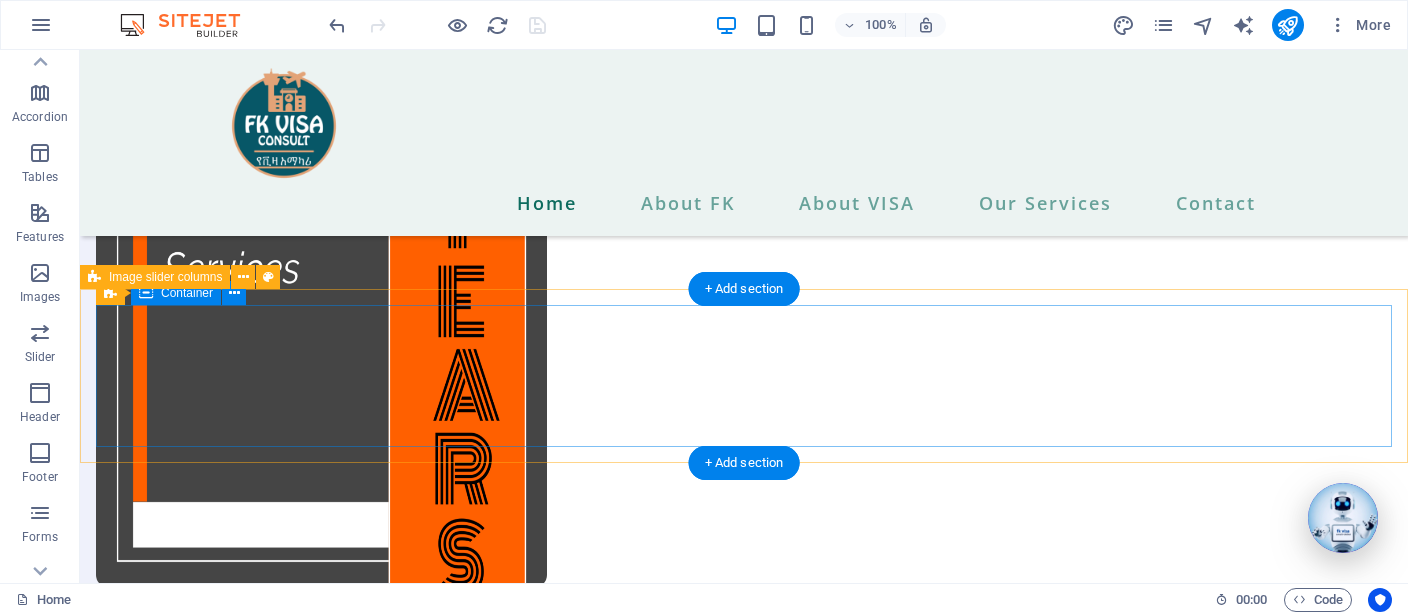 click on "Add elements" at bounding box center (678, 16041) 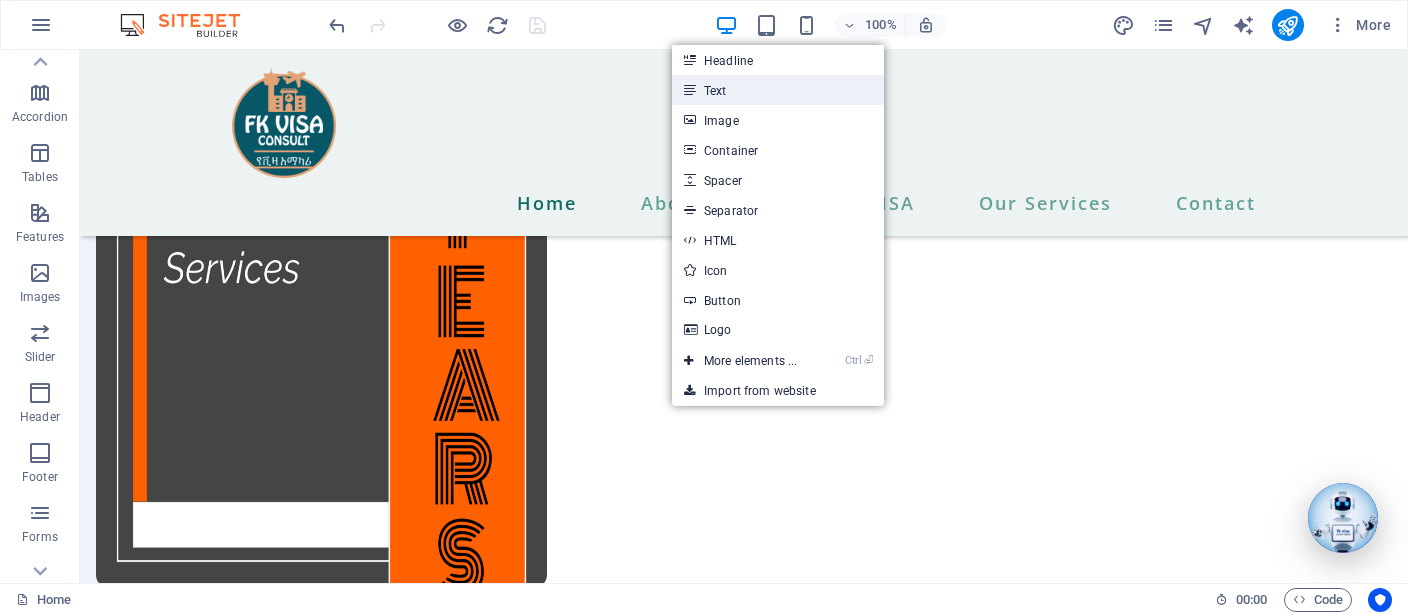 click on "Text" at bounding box center (778, 90) 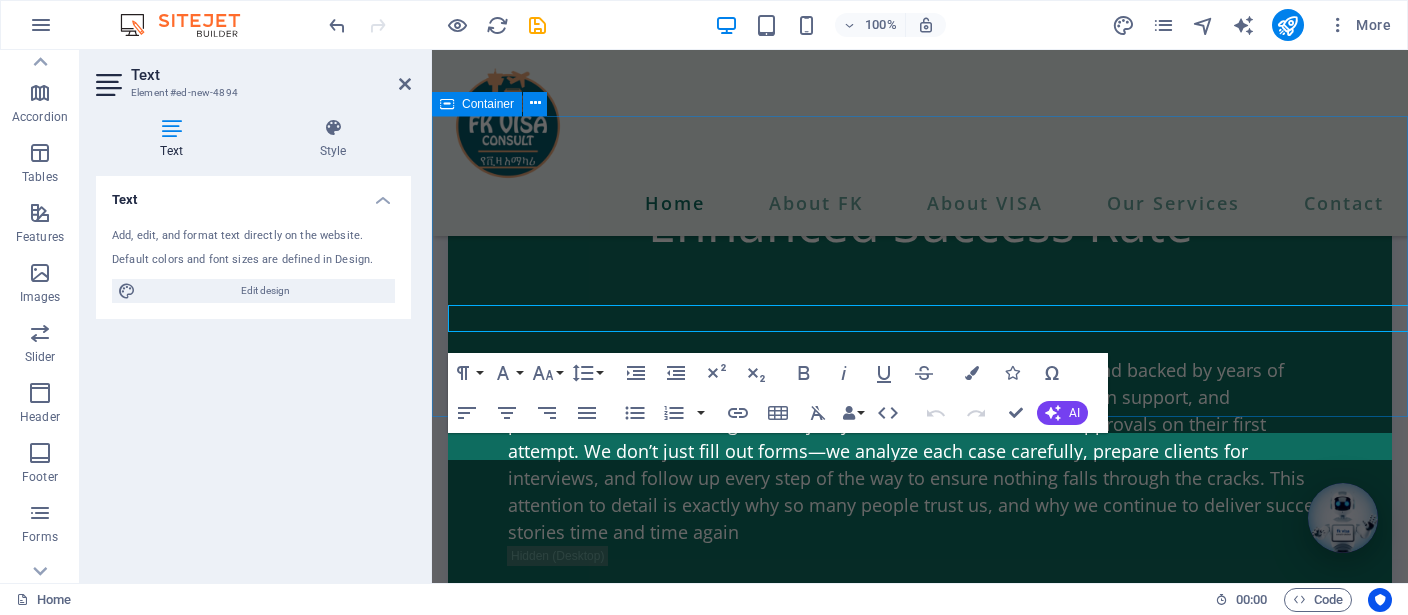 scroll, scrollTop: 6922, scrollLeft: 0, axis: vertical 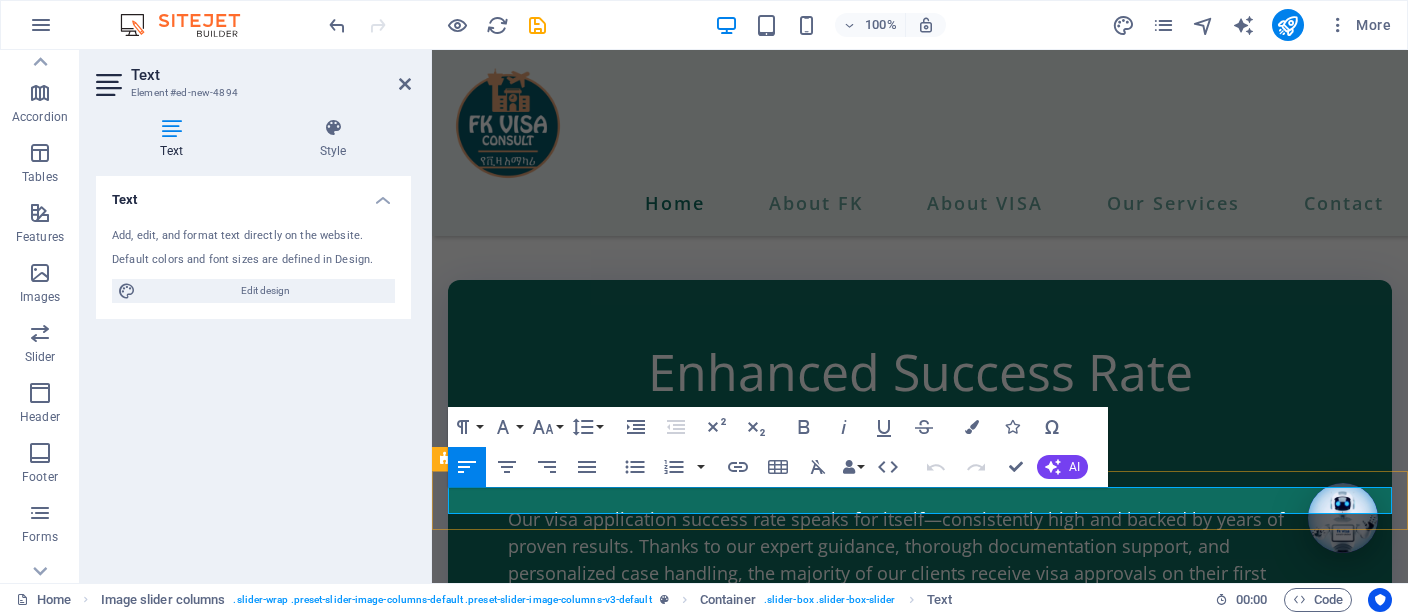 type 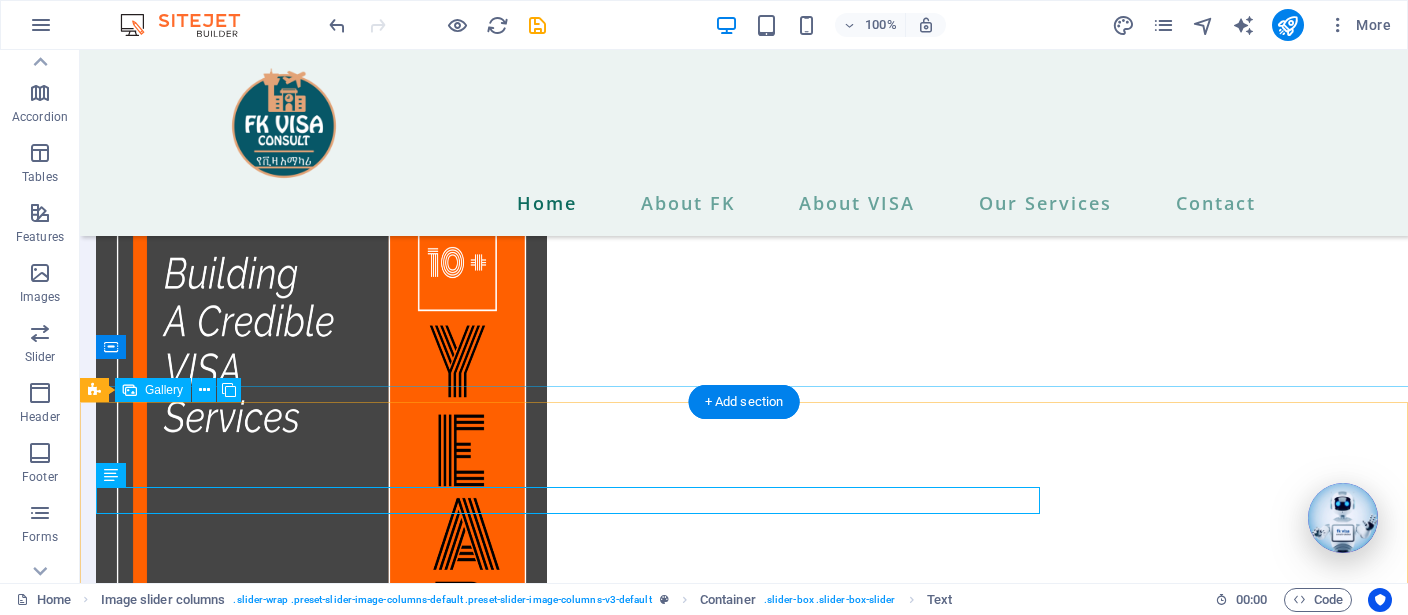scroll, scrollTop: 7017, scrollLeft: 0, axis: vertical 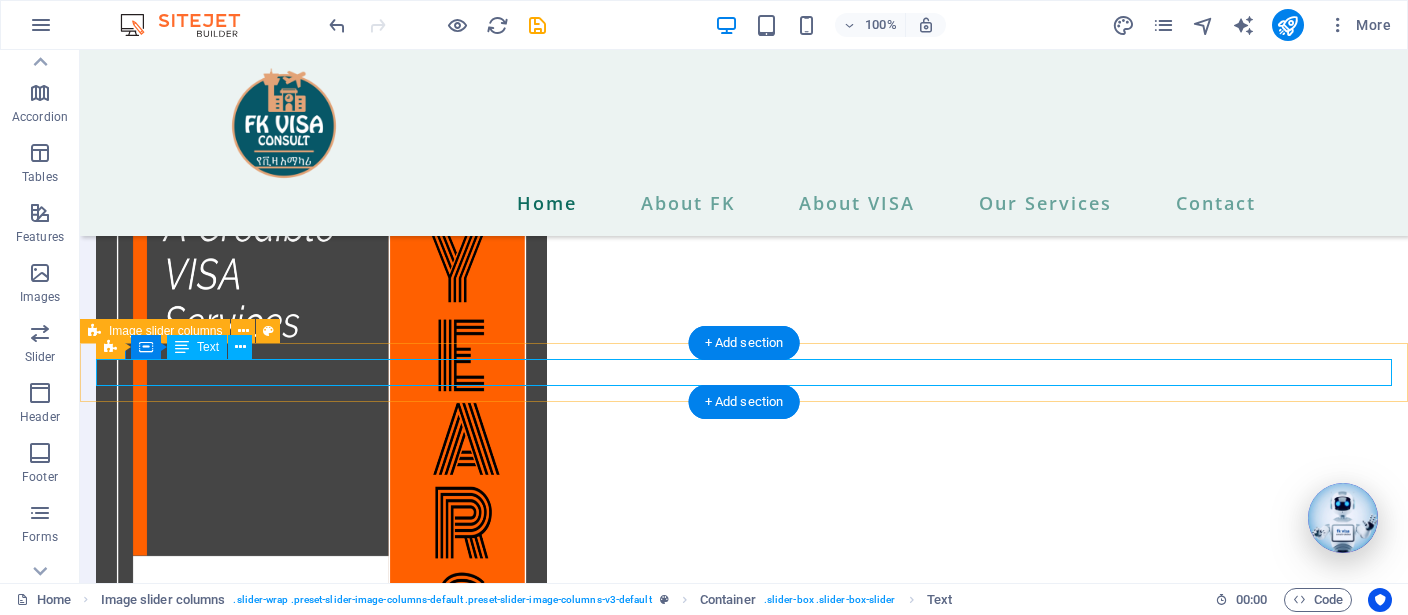 click on "Supported Payment System" at bounding box center (744, 16007) 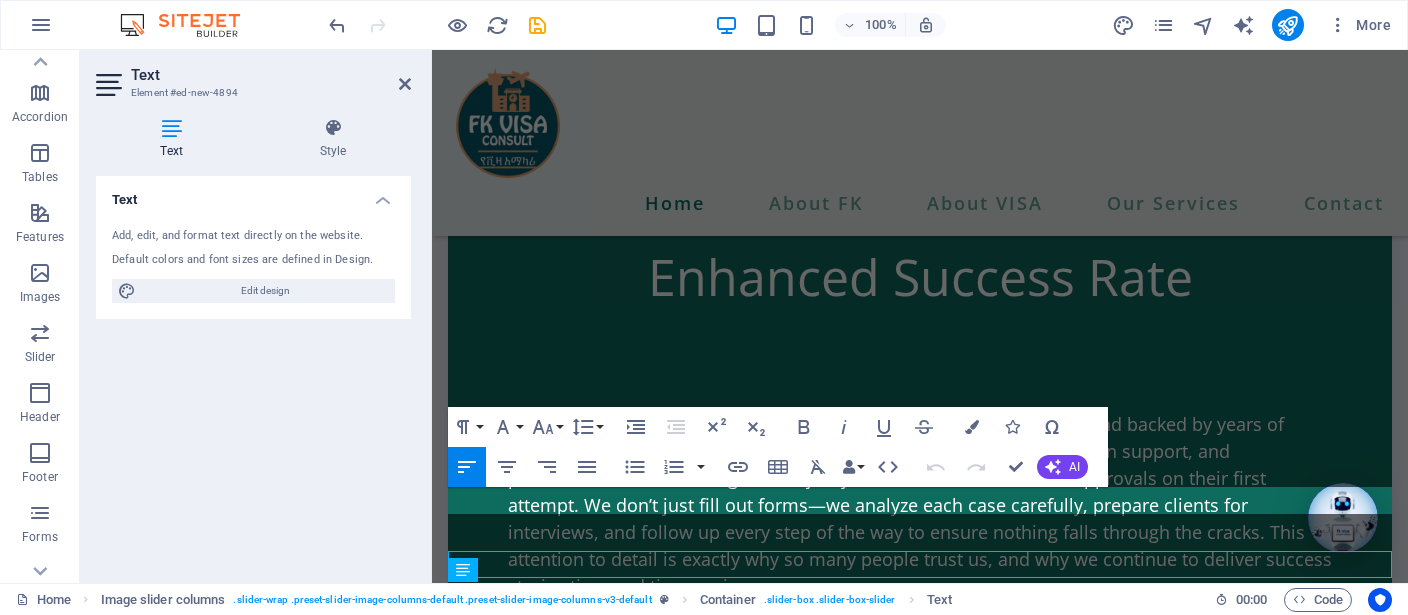 scroll, scrollTop: 6922, scrollLeft: 0, axis: vertical 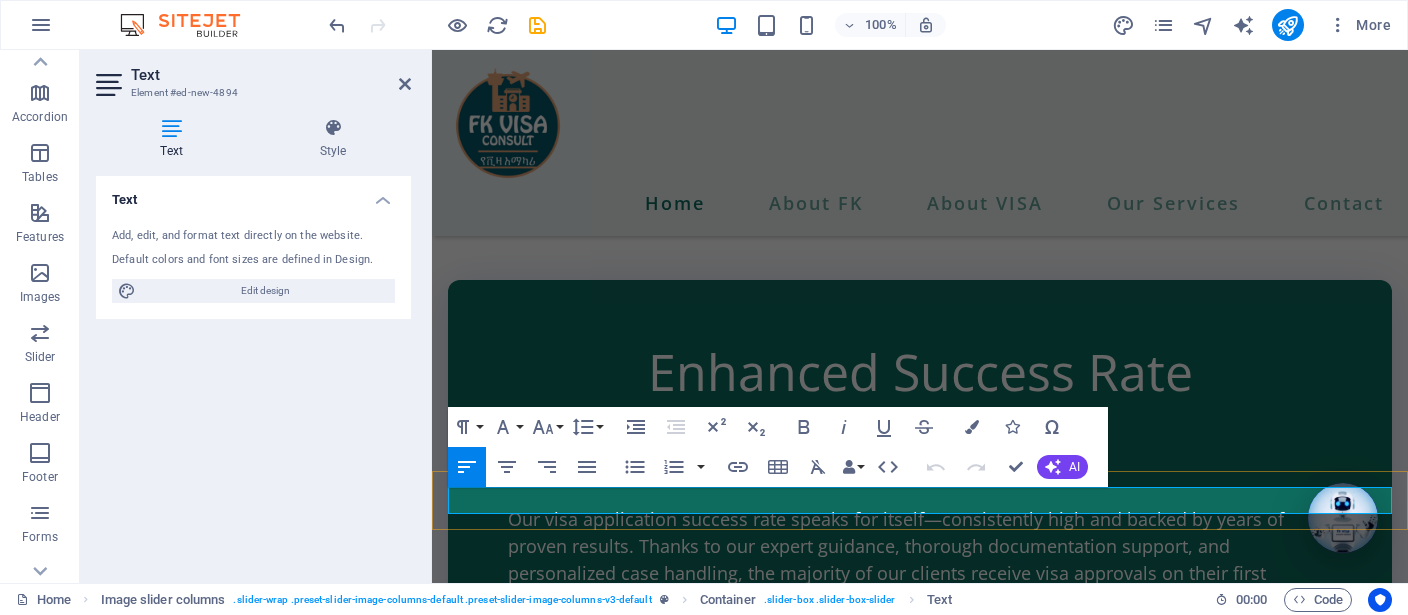 click on "Supported Payment System" at bounding box center (920, 14163) 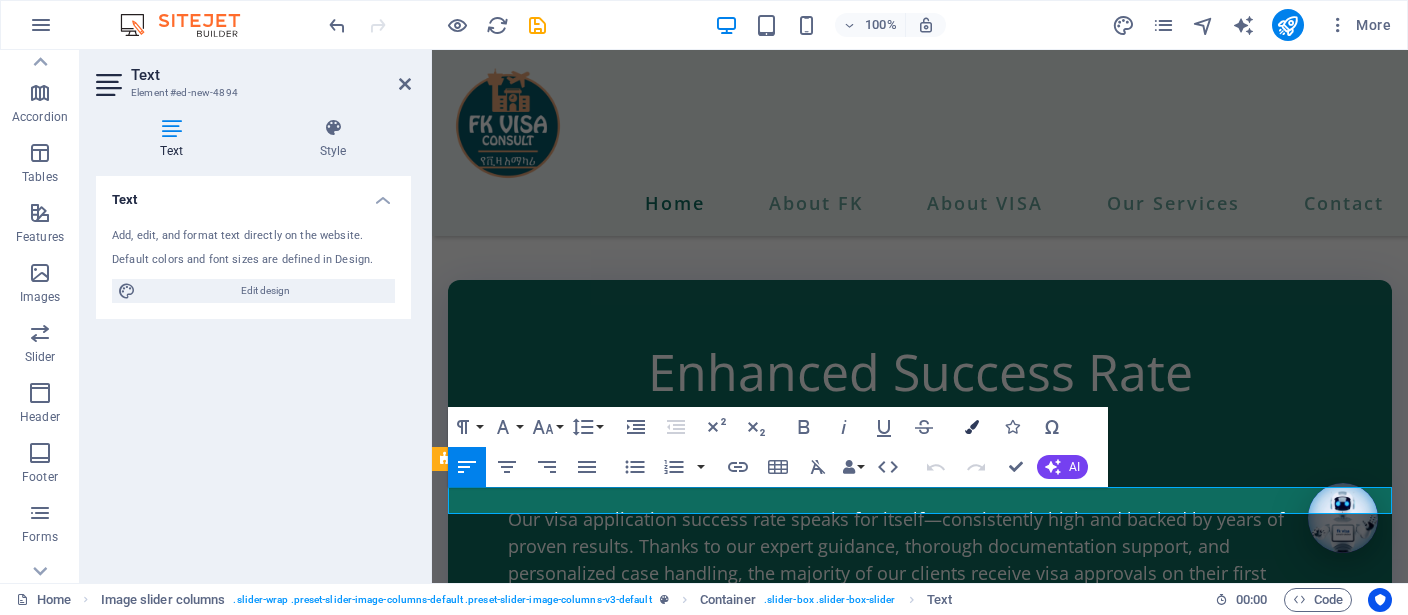click on "Colors" at bounding box center (972, 427) 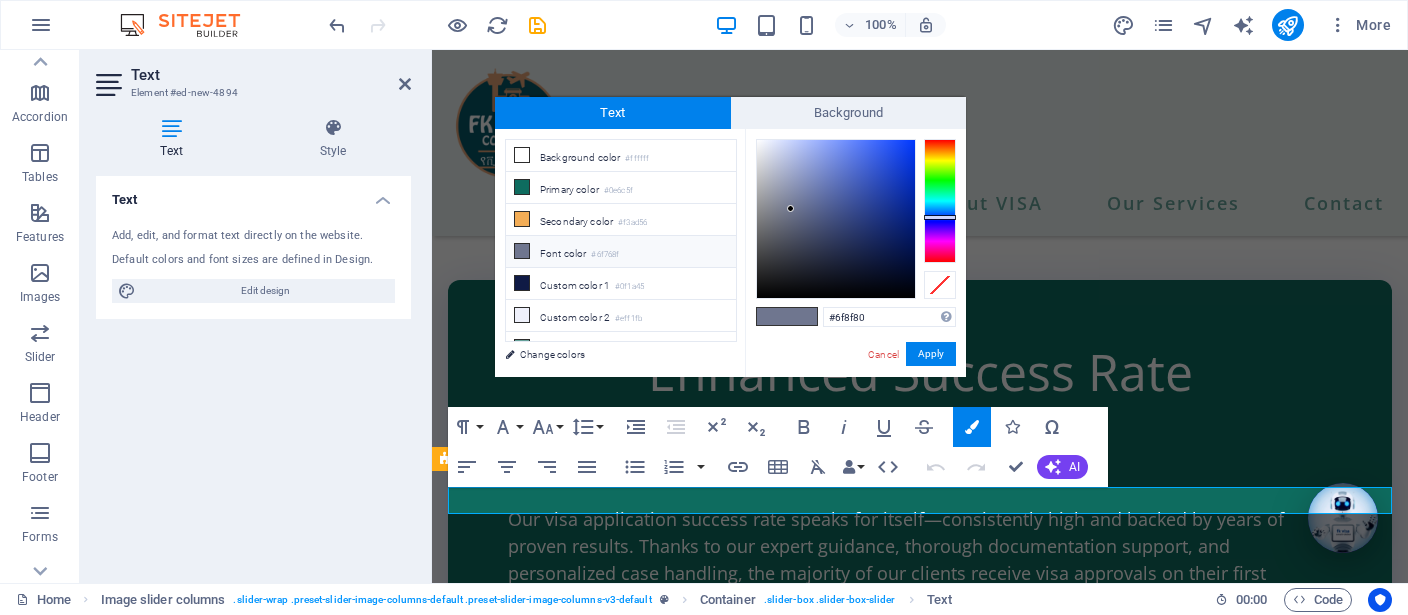 click at bounding box center [940, 201] 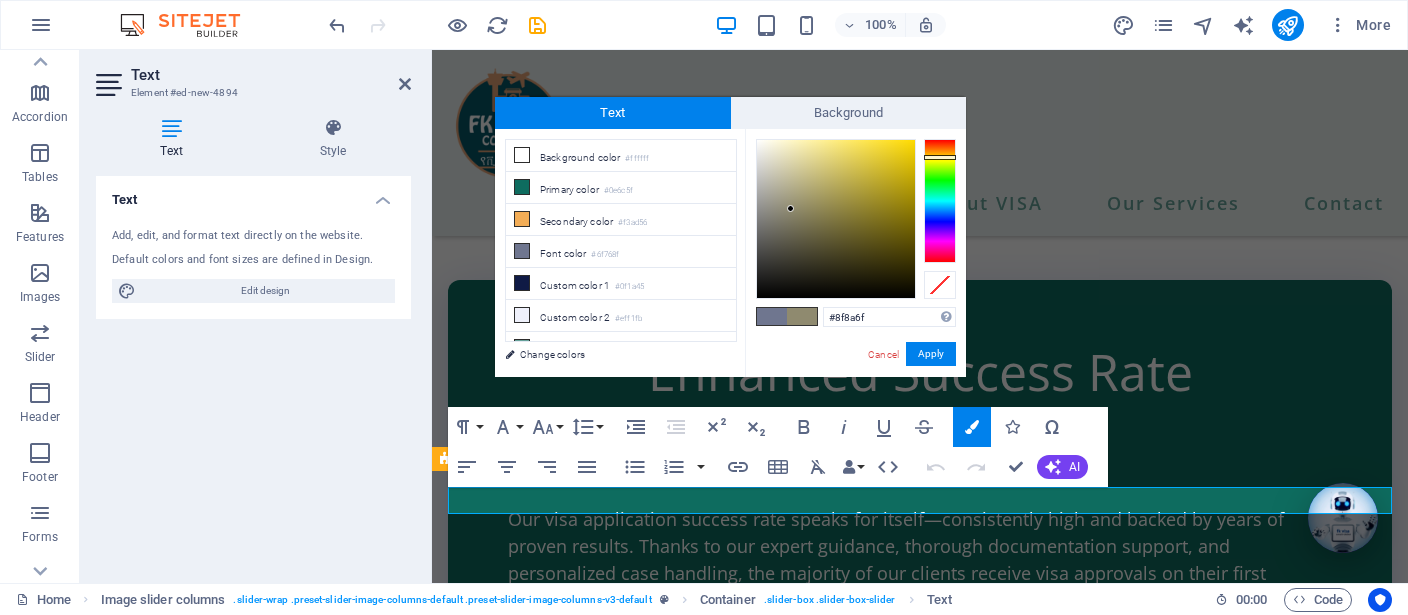 drag, startPoint x: 939, startPoint y: 188, endPoint x: 939, endPoint y: 157, distance: 31 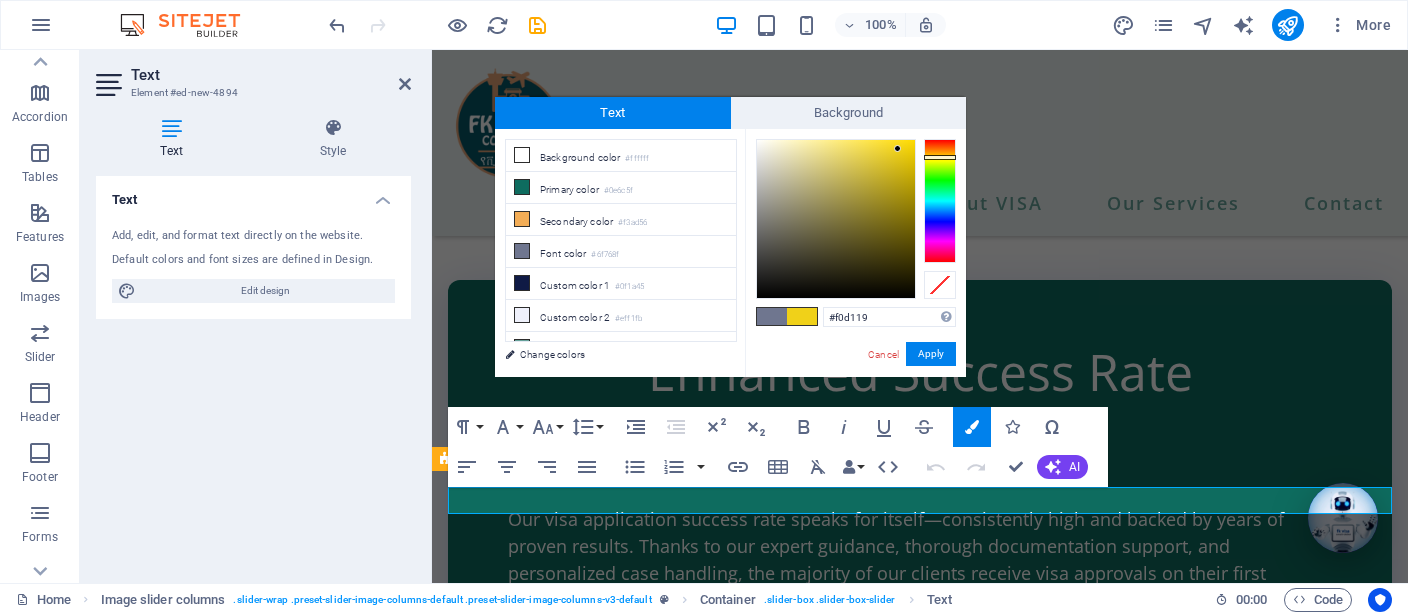 drag, startPoint x: 898, startPoint y: 149, endPoint x: 924, endPoint y: 149, distance: 26 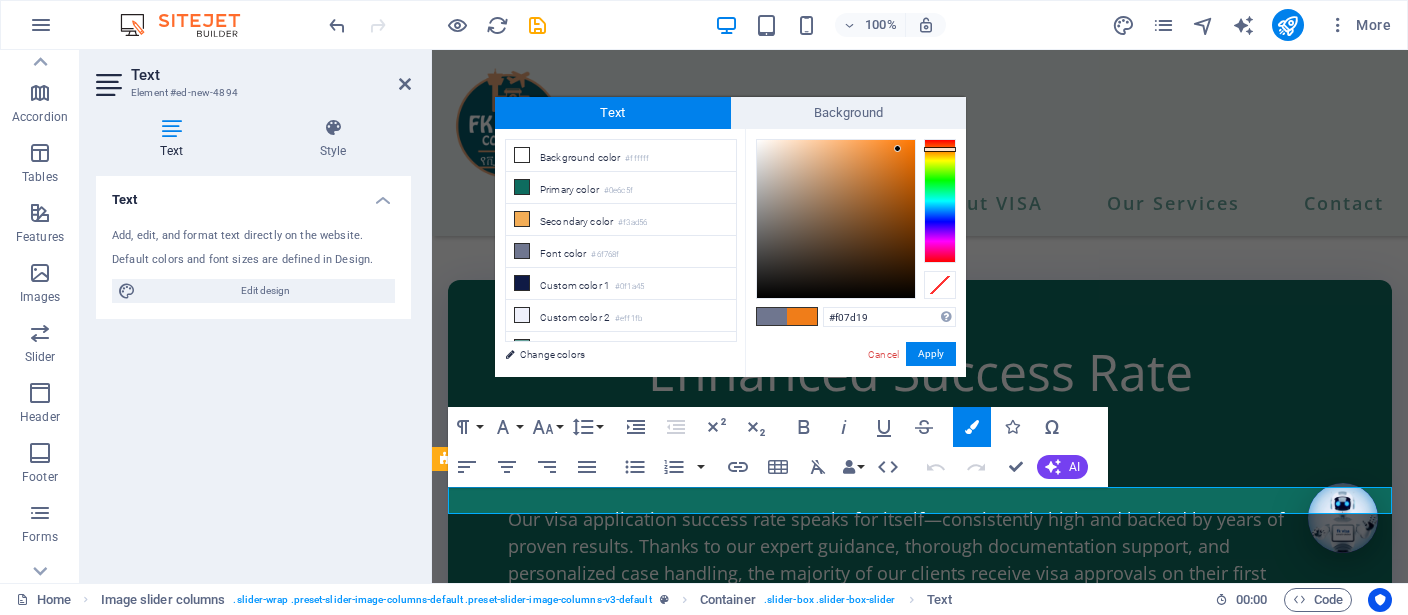 click at bounding box center [940, 201] 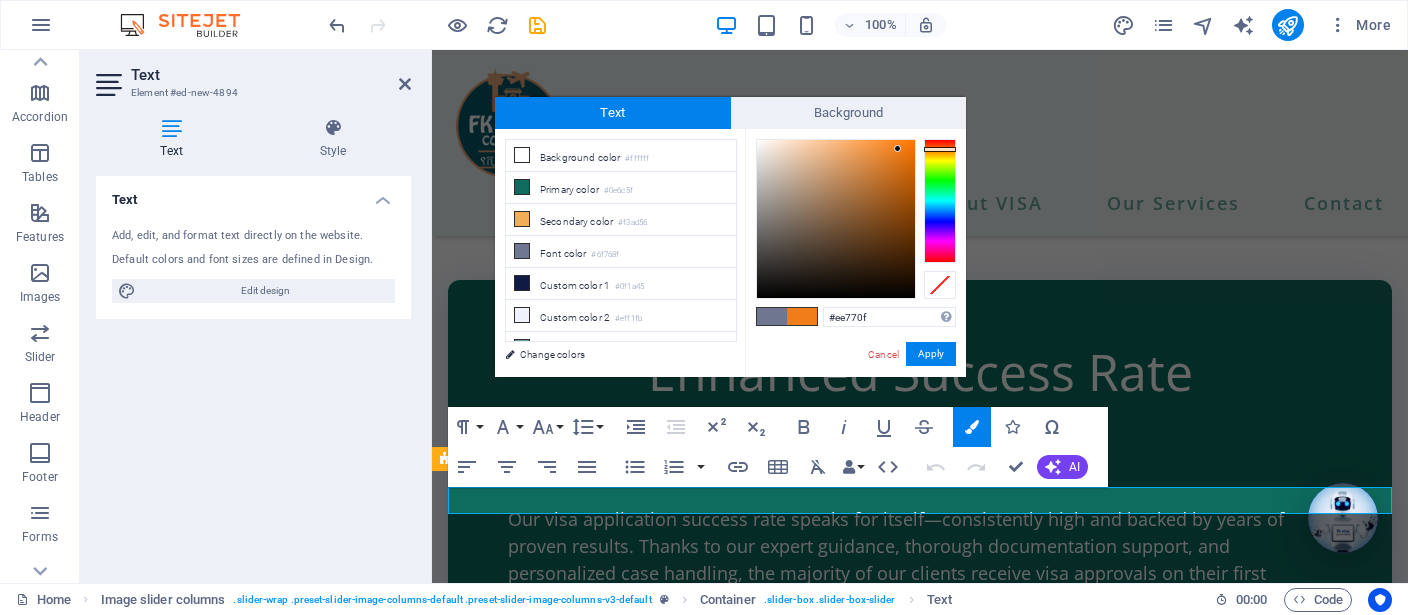 click at bounding box center [836, 219] 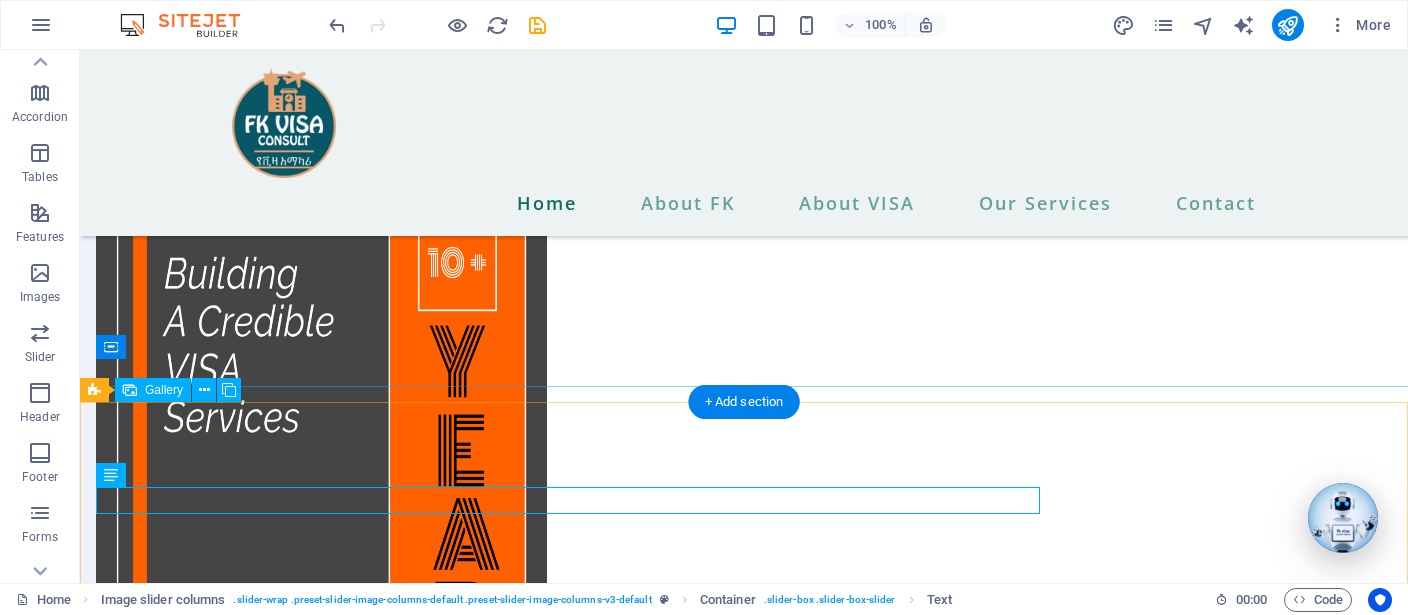 scroll, scrollTop: 7017, scrollLeft: 0, axis: vertical 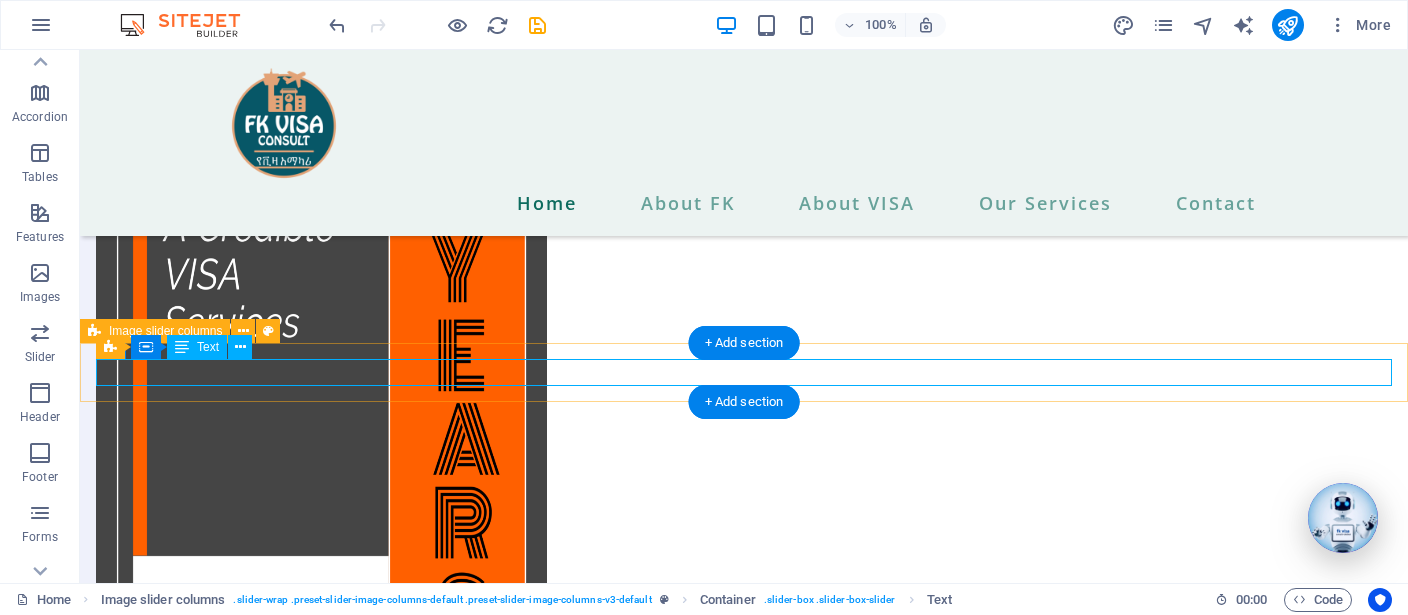 click on "Supported Payment System" at bounding box center [744, 16007] 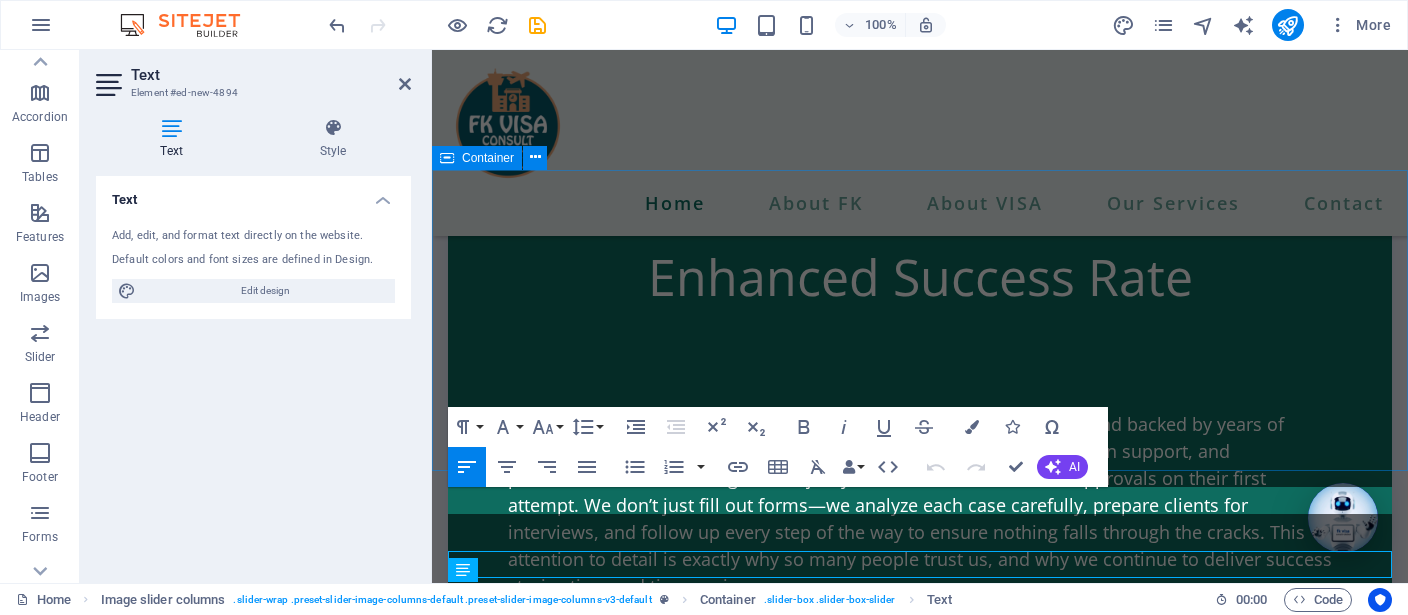 scroll, scrollTop: 6922, scrollLeft: 0, axis: vertical 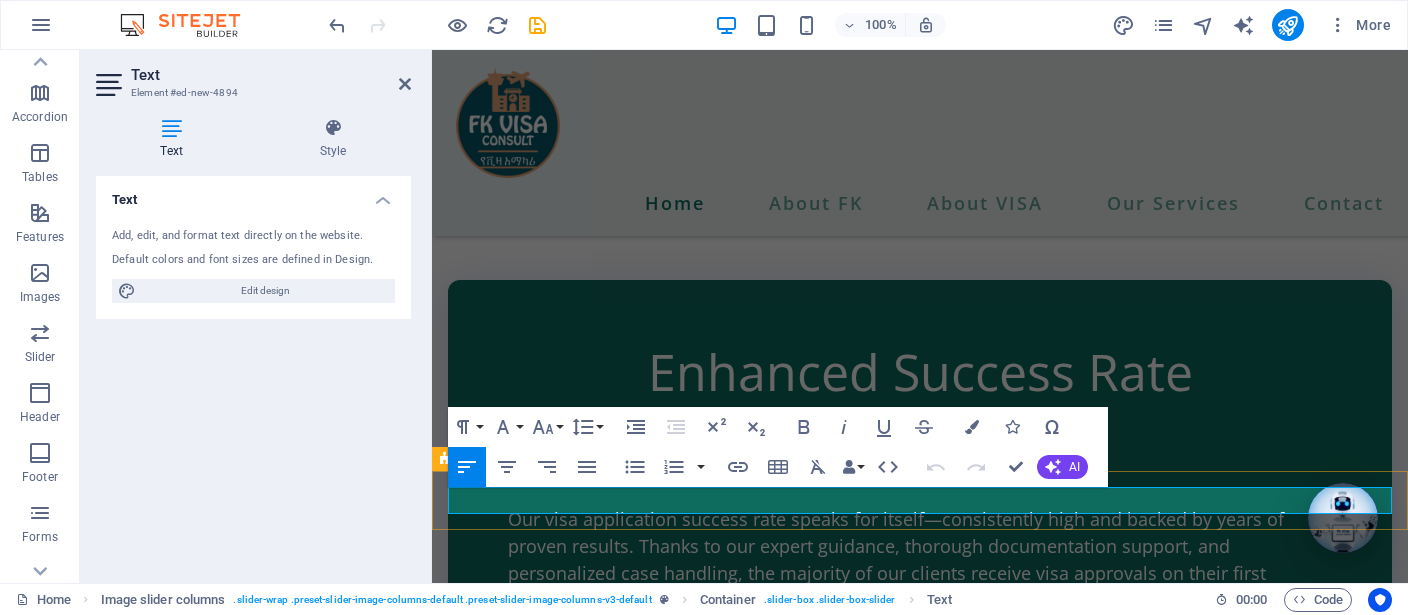 click on "Supported Payment System" at bounding box center [920, 14163] 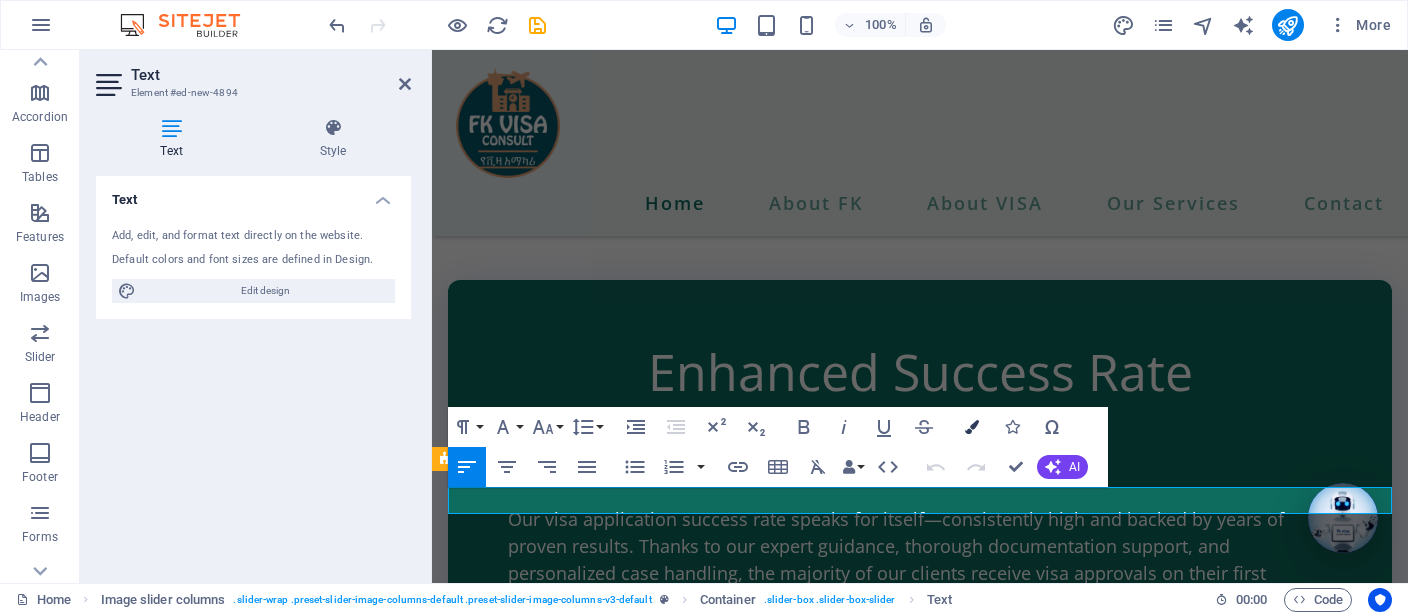 click at bounding box center (972, 427) 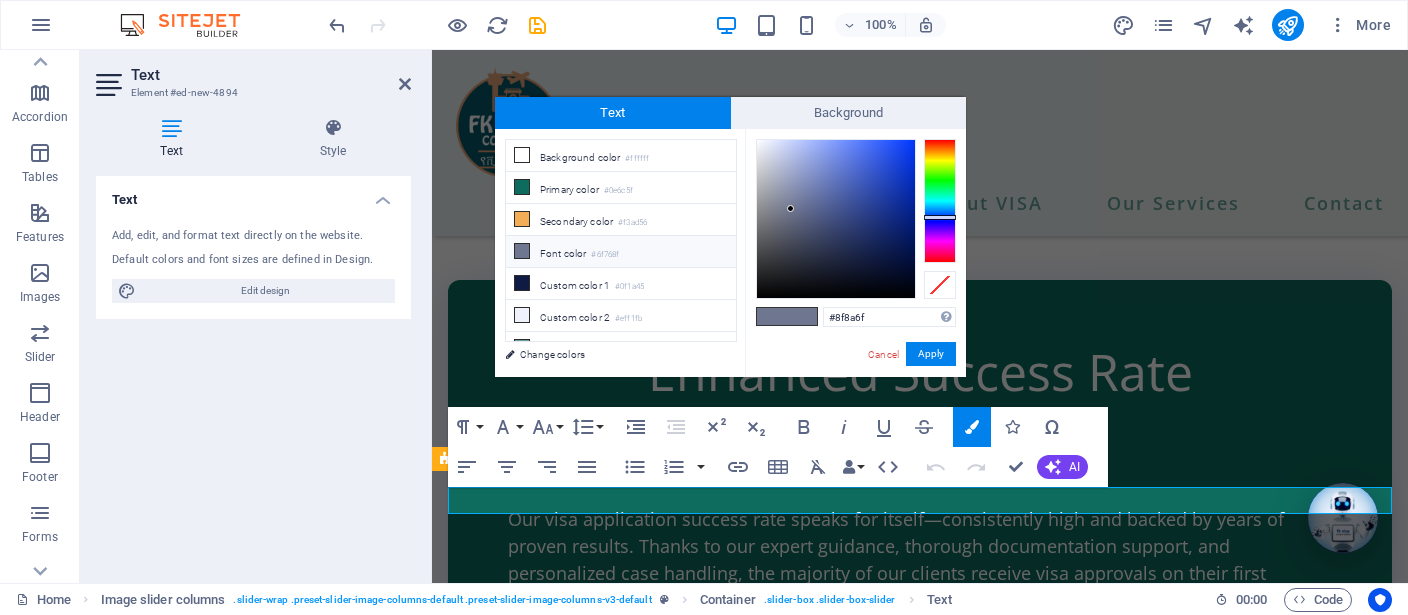 click at bounding box center (940, 201) 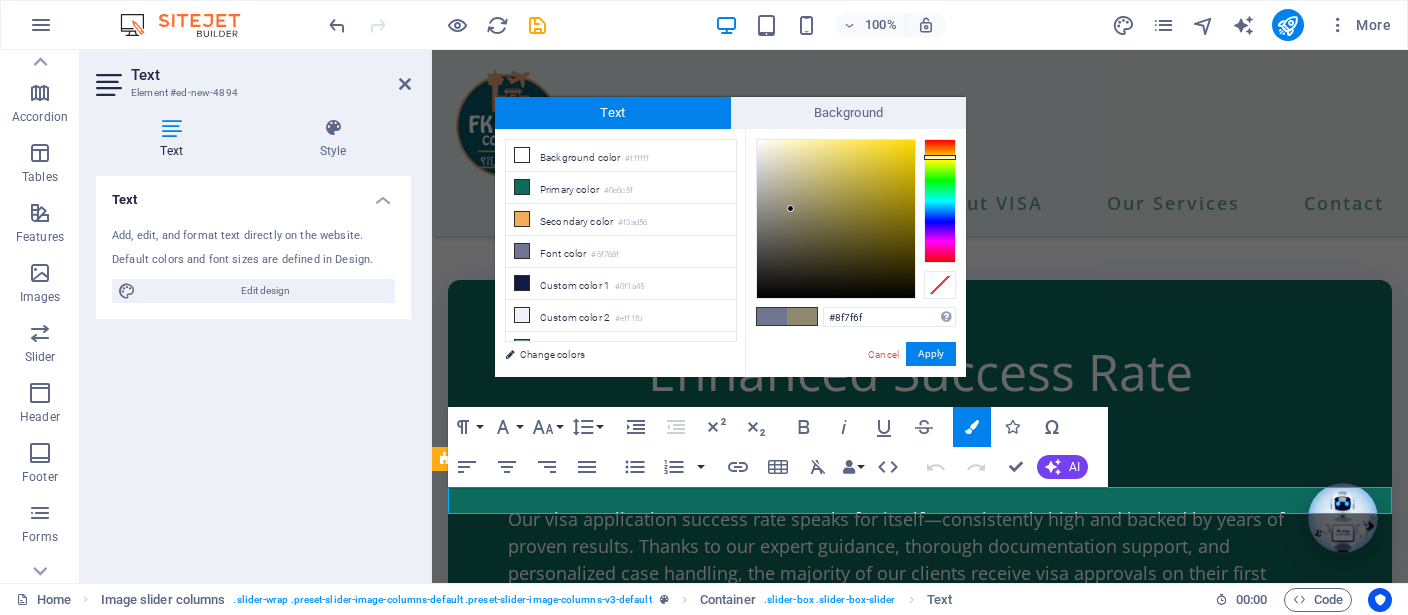 click at bounding box center (940, 201) 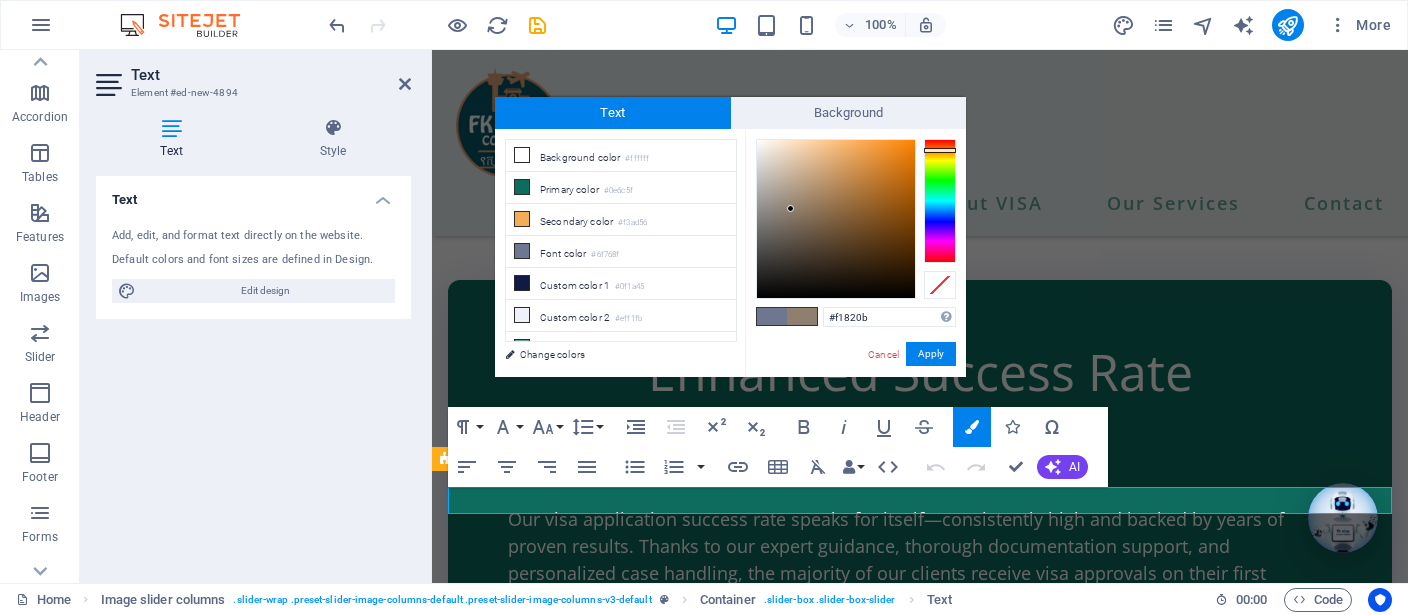 type on "#f3830d" 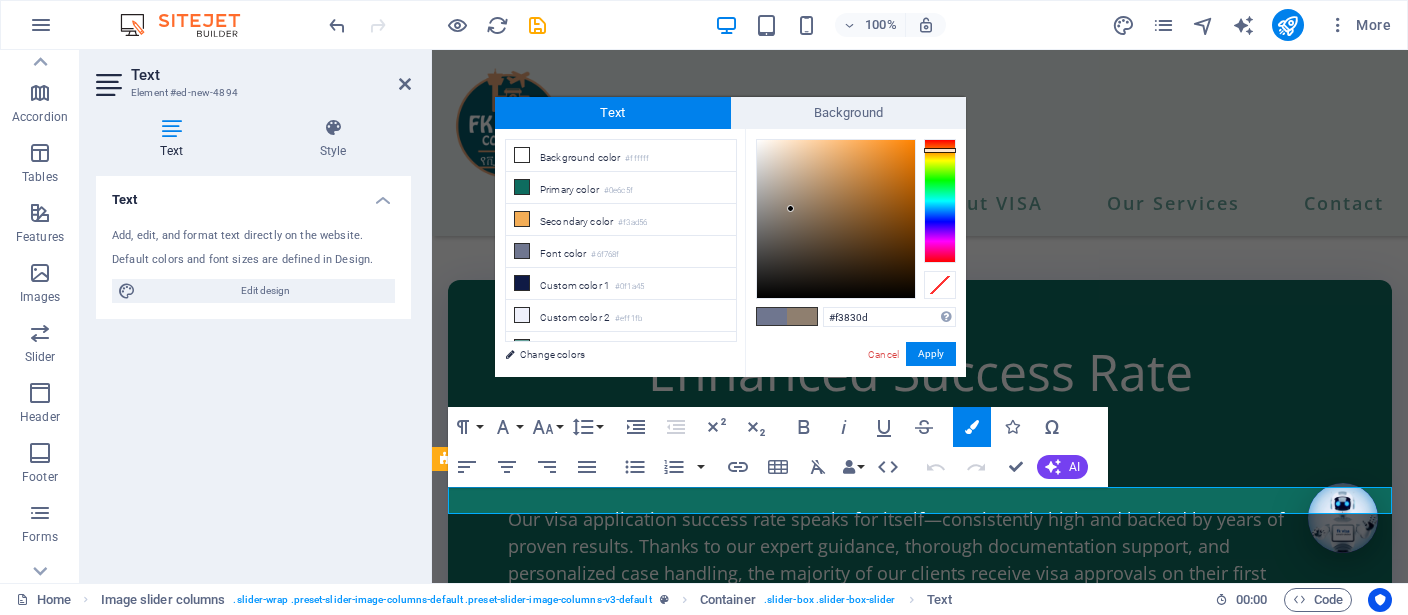 click at bounding box center [836, 219] 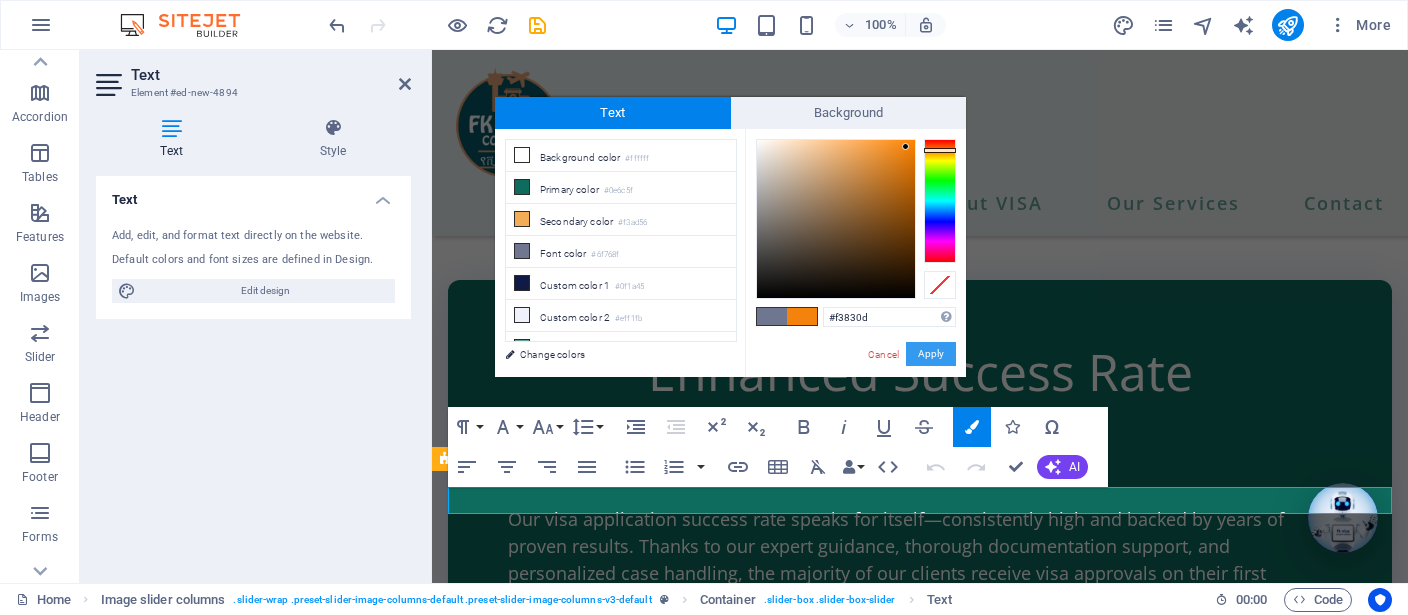 click on "Apply" at bounding box center [931, 354] 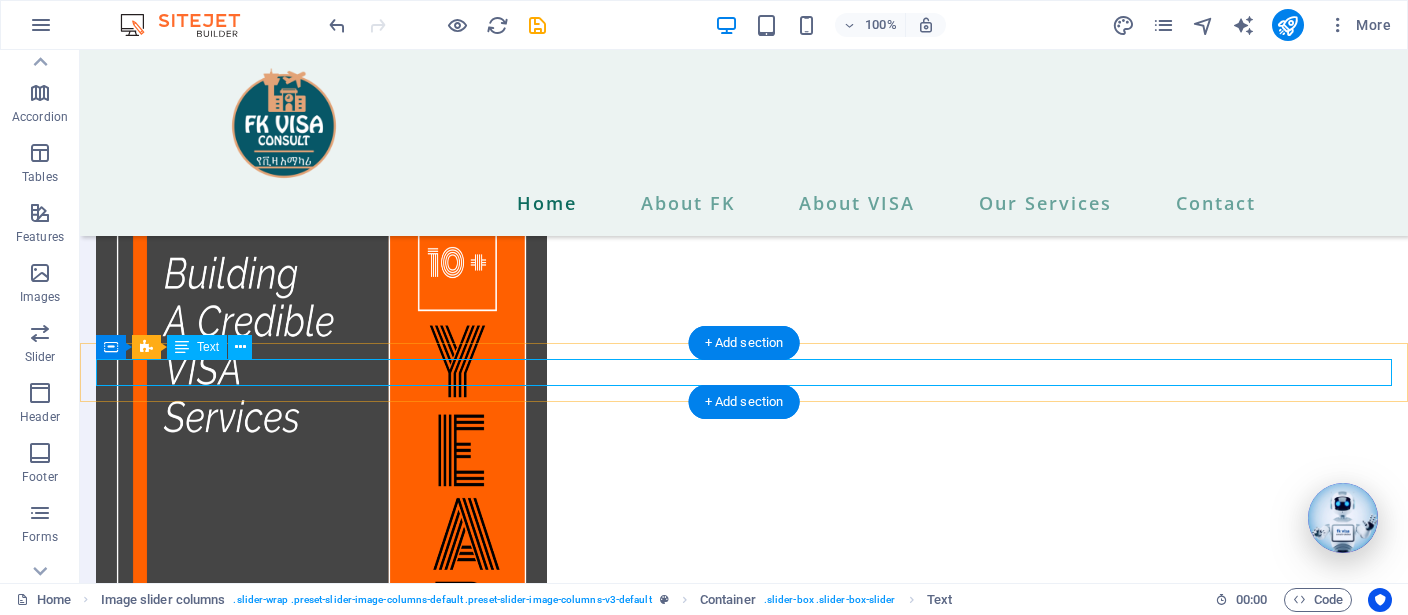 scroll, scrollTop: 7017, scrollLeft: 0, axis: vertical 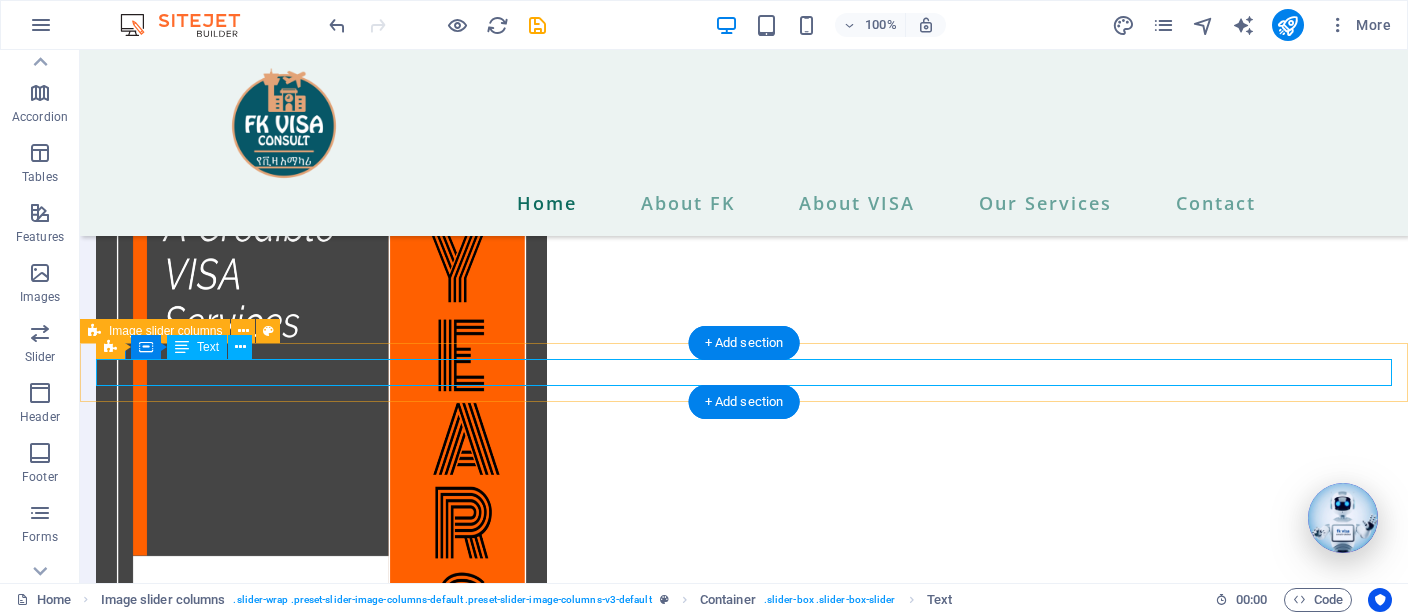 click on "Supported Payment System" at bounding box center [744, 16007] 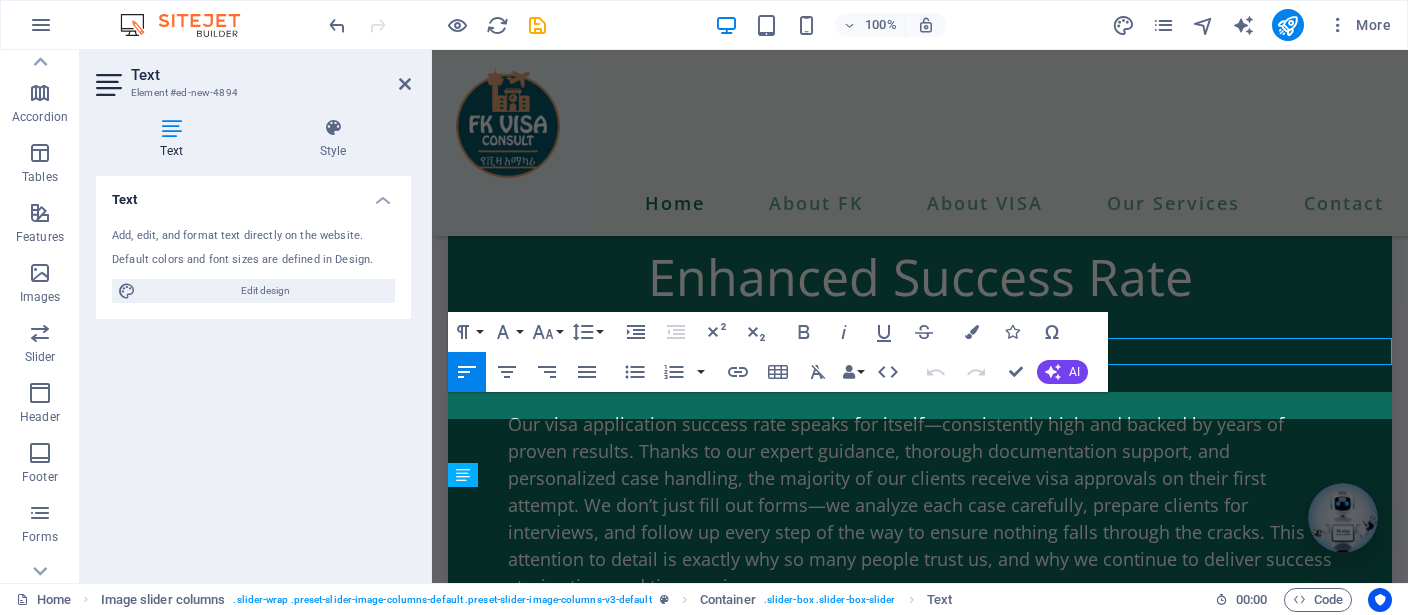 scroll, scrollTop: 6922, scrollLeft: 0, axis: vertical 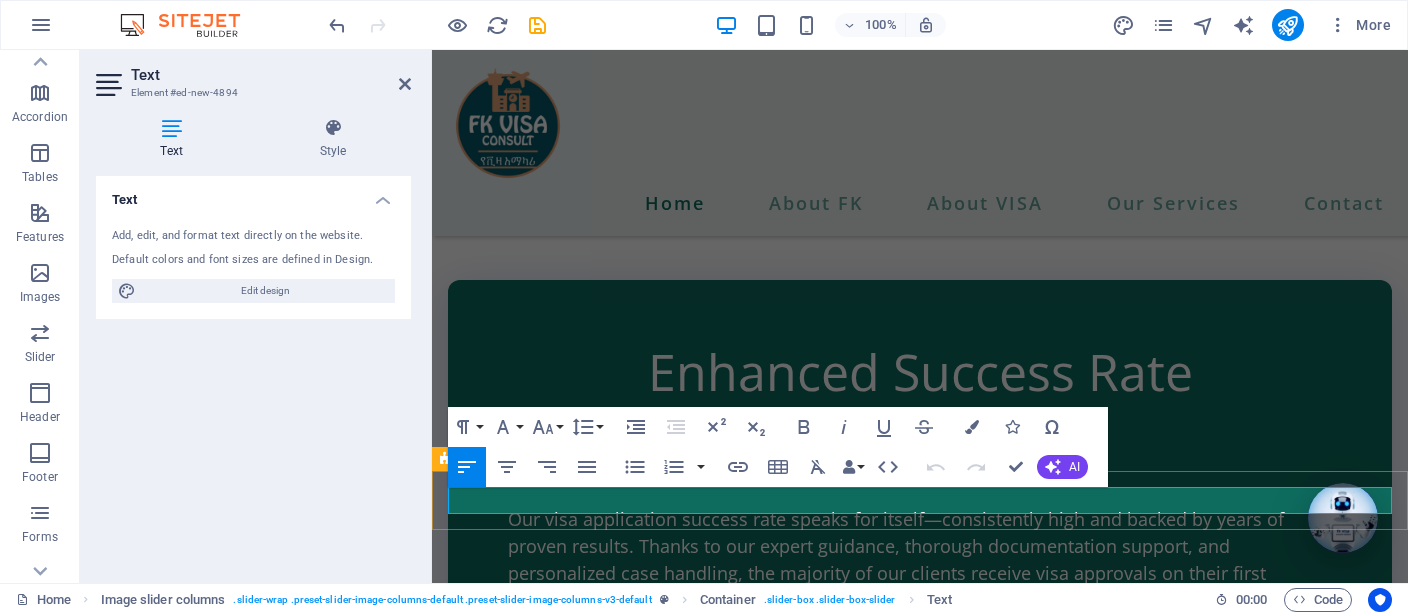 click on "Supported Payment System" at bounding box center (920, 14163) 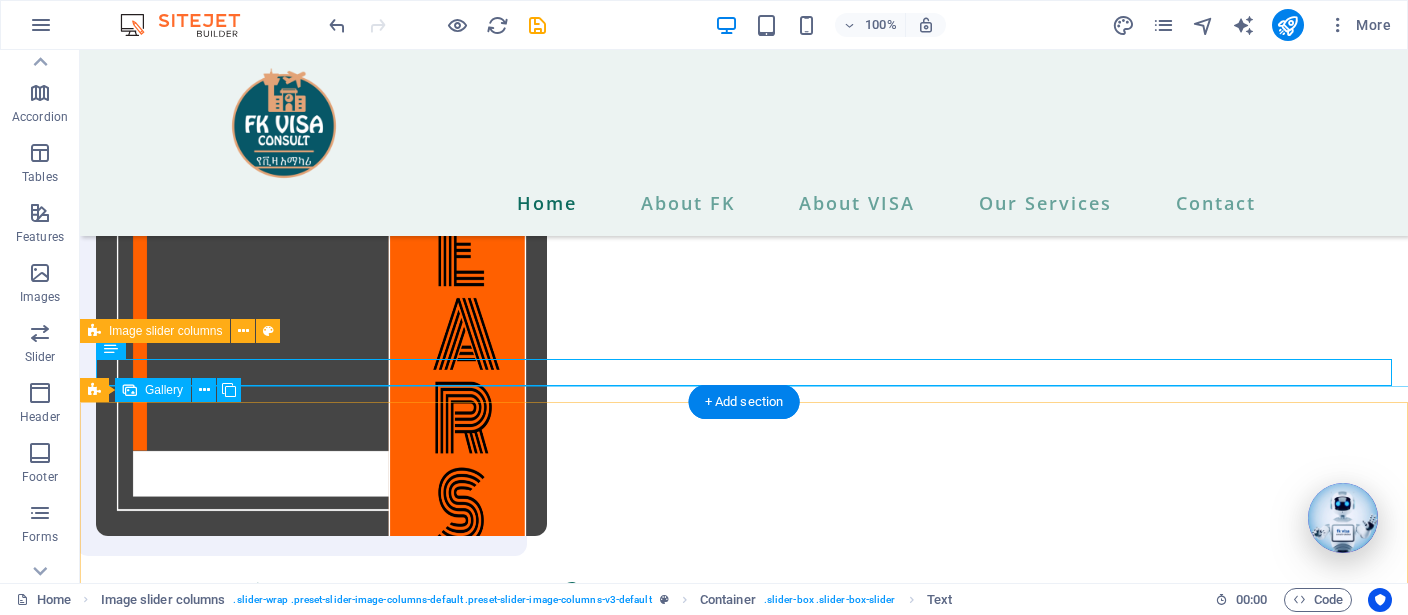 scroll, scrollTop: 7123, scrollLeft: 0, axis: vertical 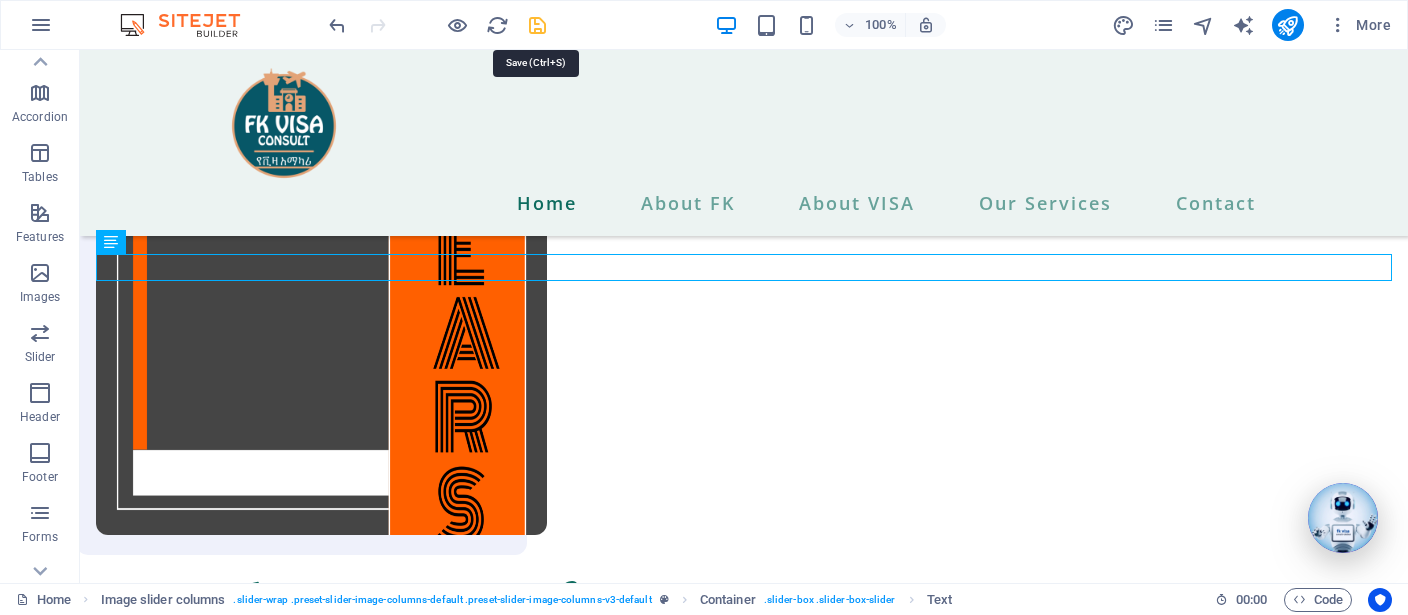 drag, startPoint x: 537, startPoint y: 23, endPoint x: 474, endPoint y: 96, distance: 96.42614 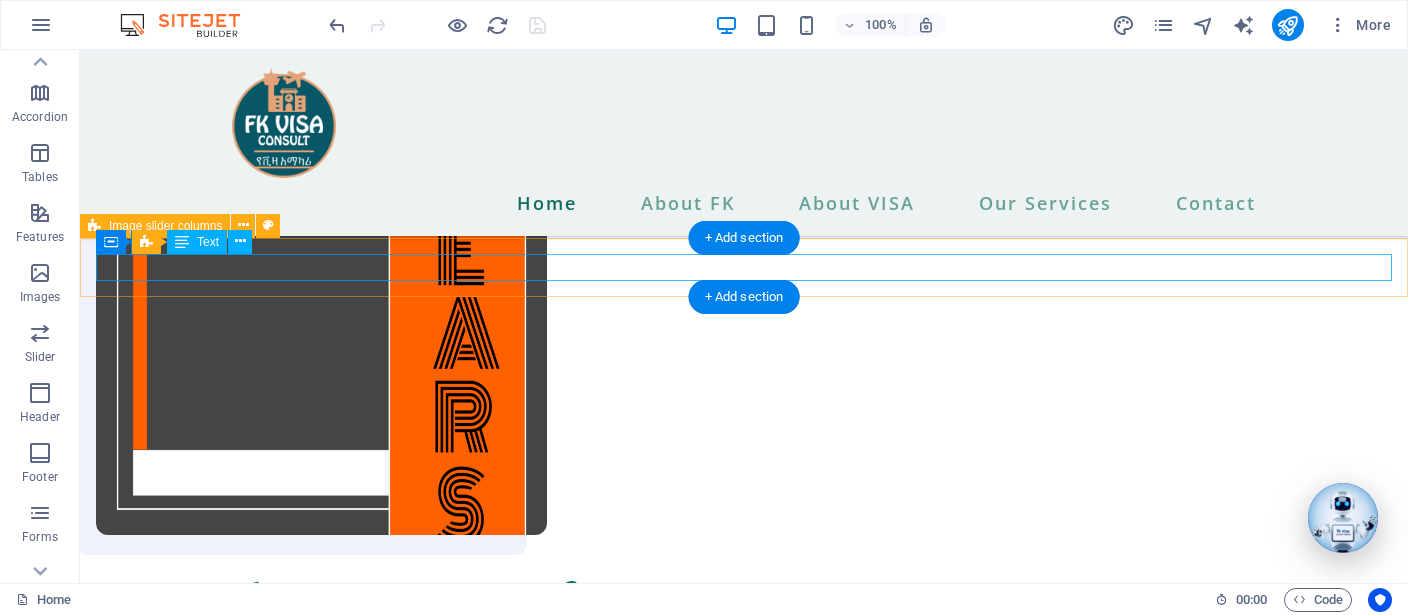 click on "Supported Payment Systems" at bounding box center [744, 15901] 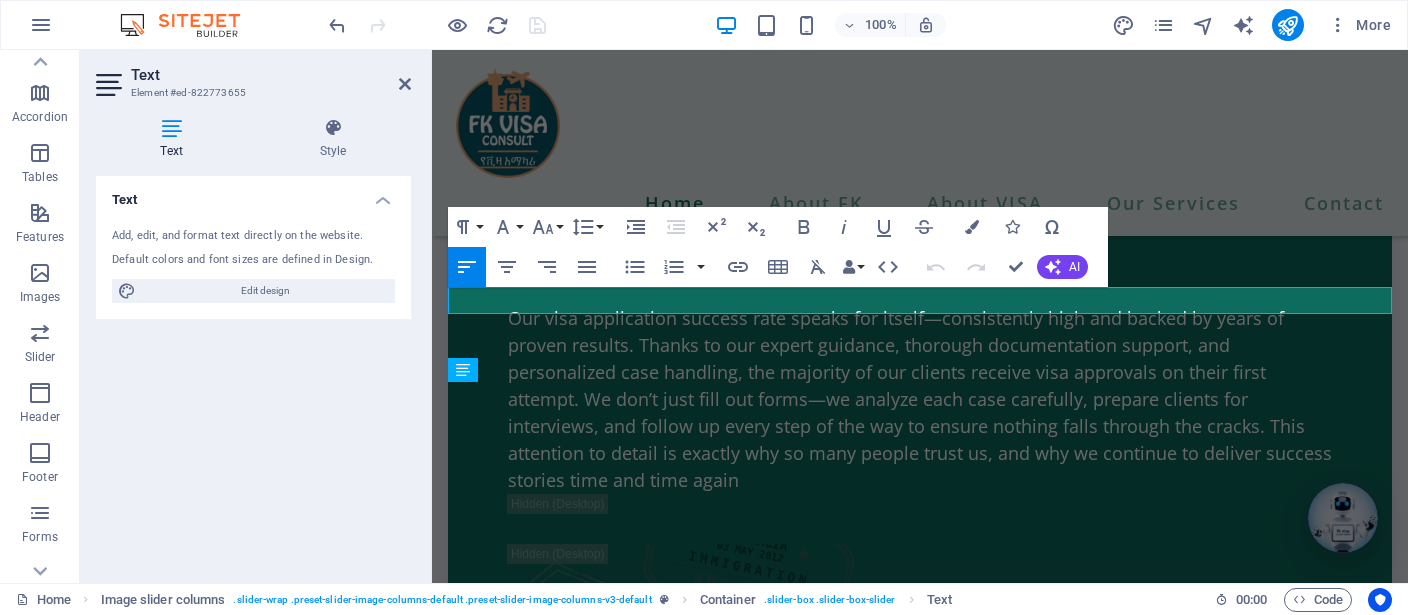 scroll, scrollTop: 6974, scrollLeft: 0, axis: vertical 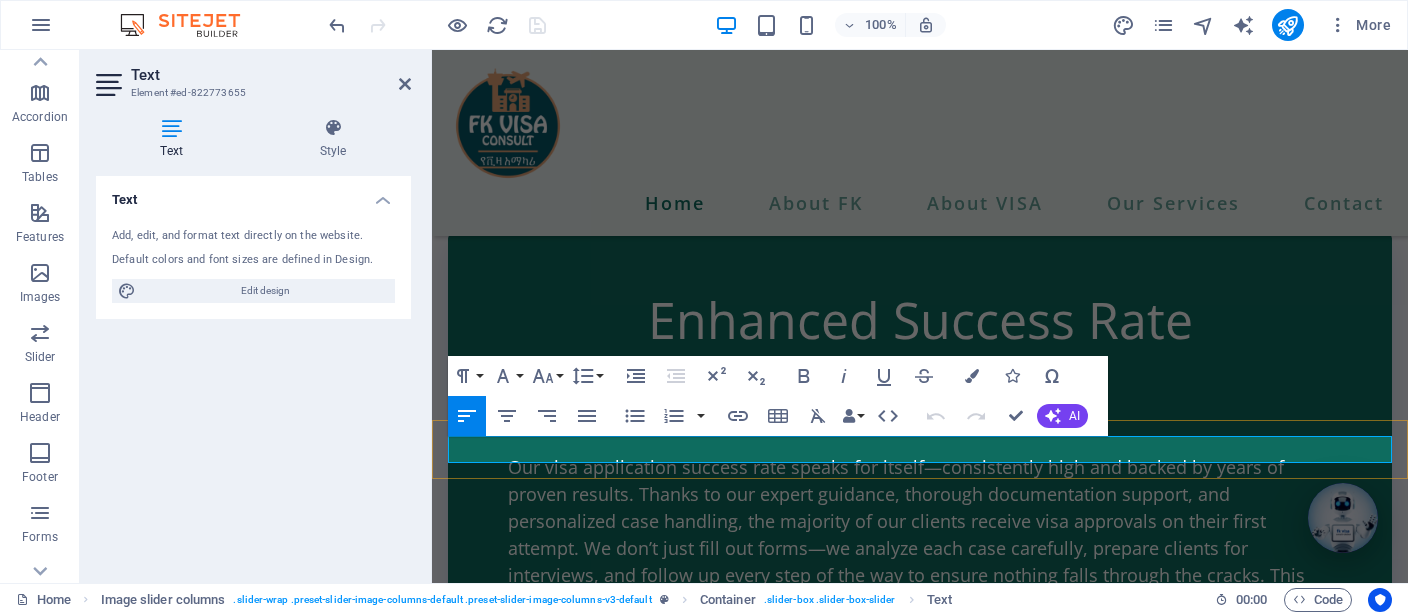 click on "Supported Payment Systems" at bounding box center [569, 14111] 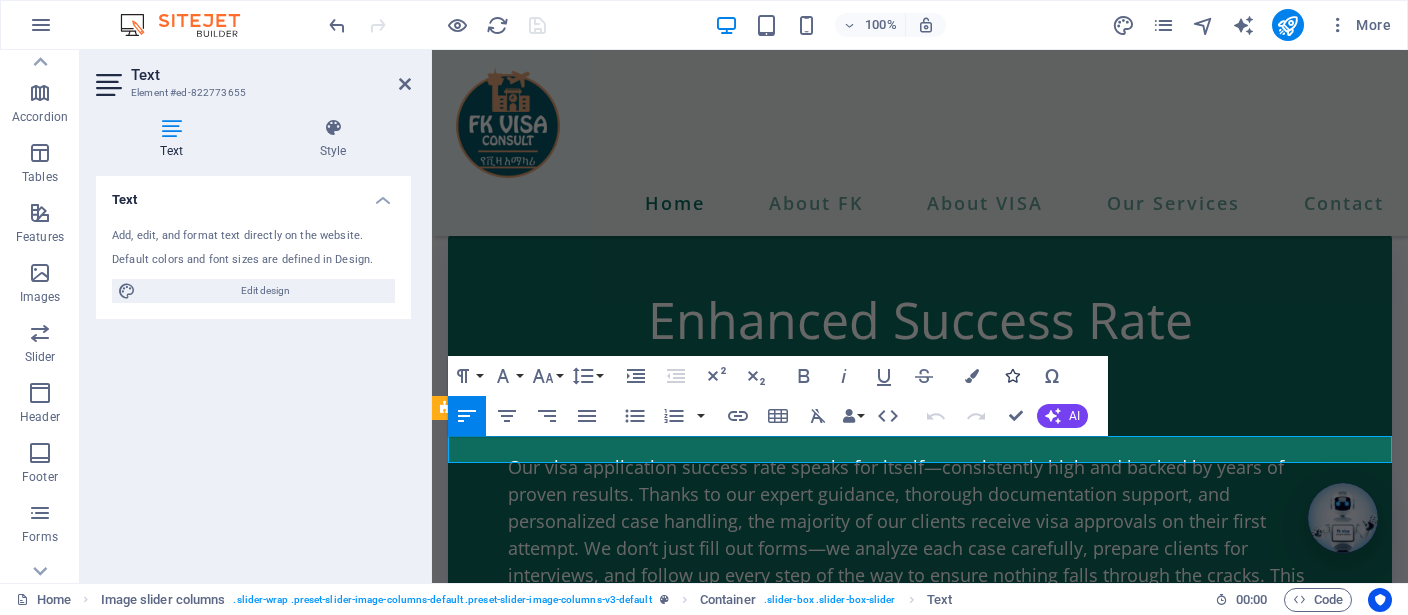 click at bounding box center [1012, 376] 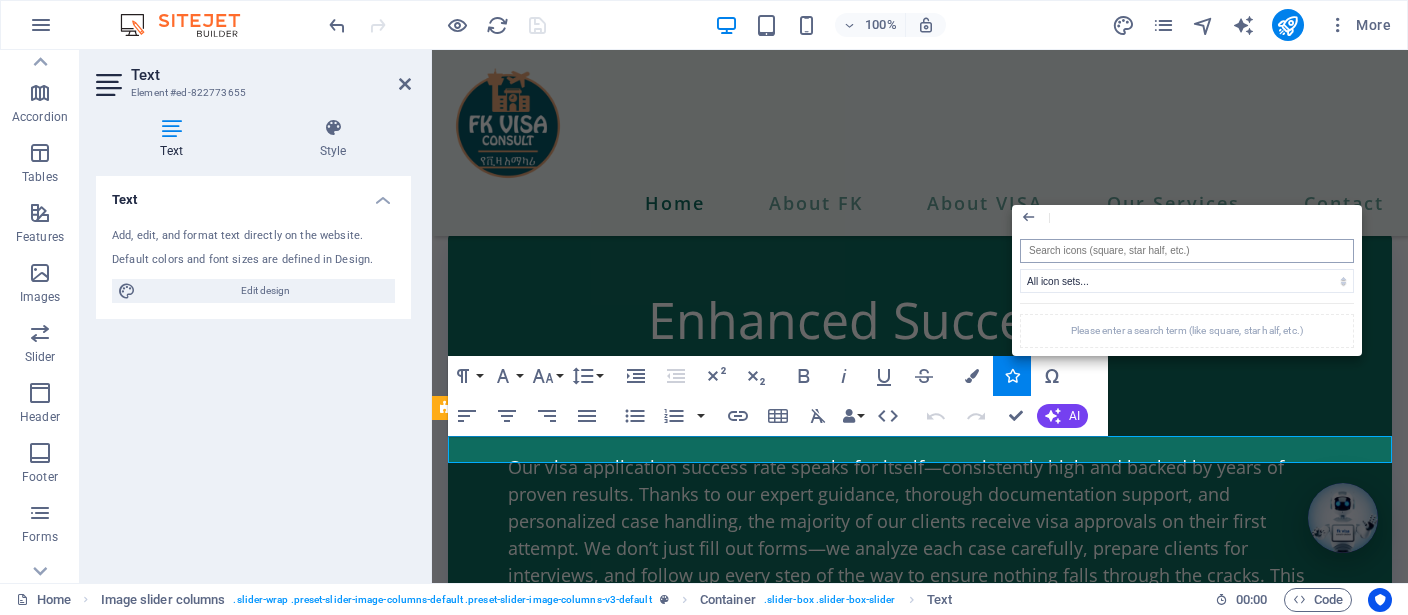 click at bounding box center (1187, 251) 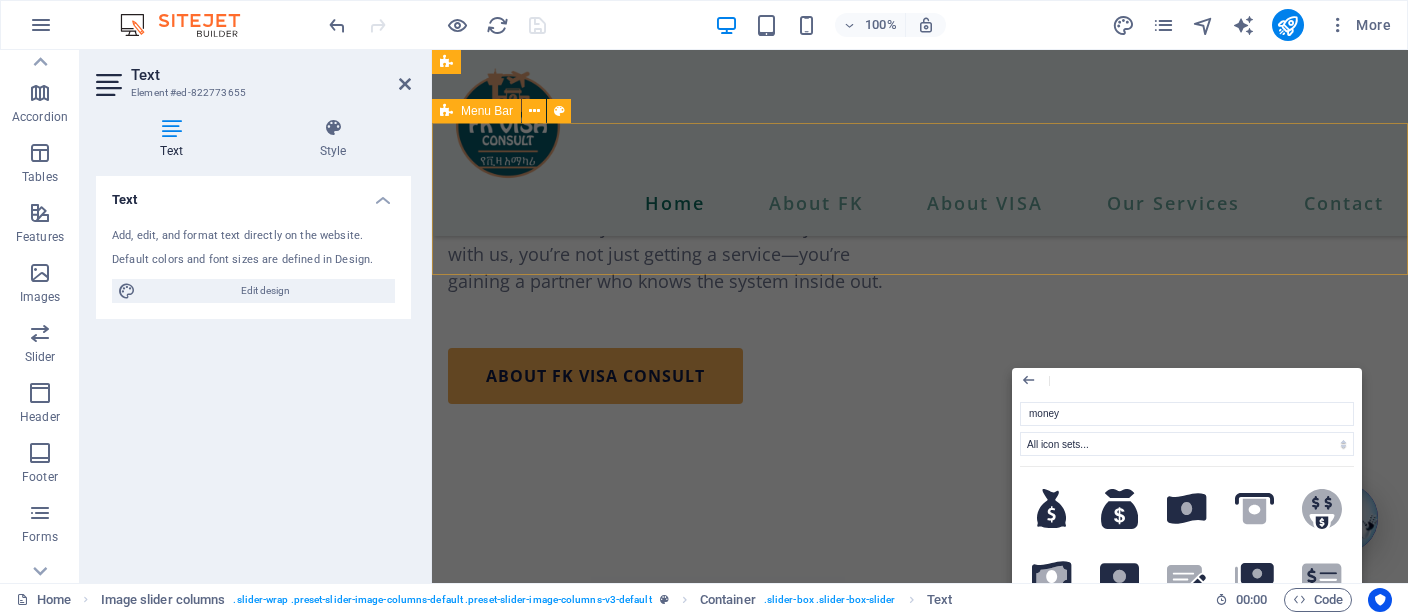 scroll, scrollTop: 6551, scrollLeft: 0, axis: vertical 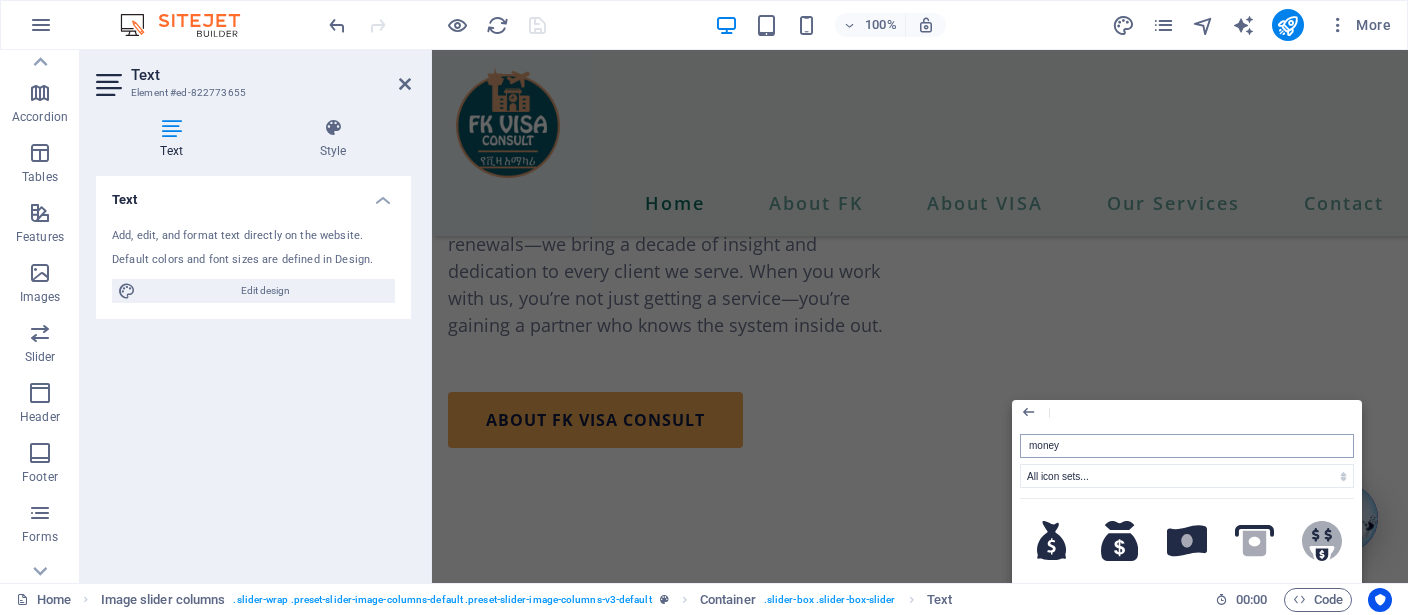 click on "money" at bounding box center (1187, 446) 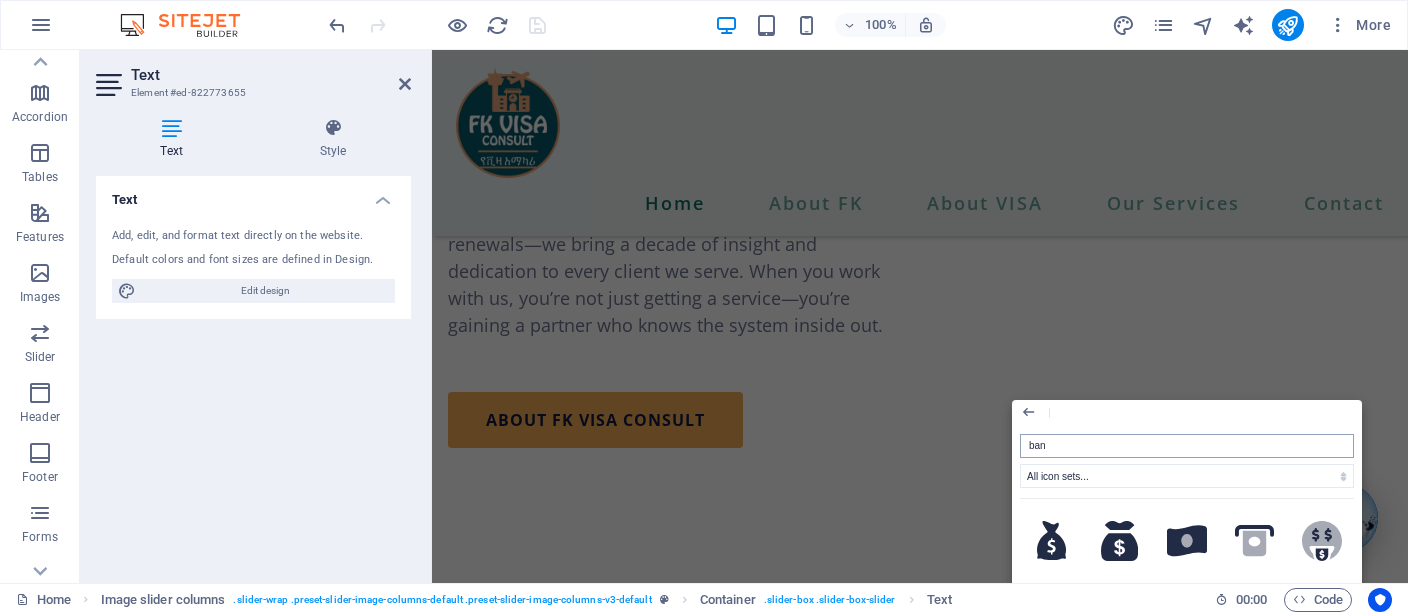 type on "bank" 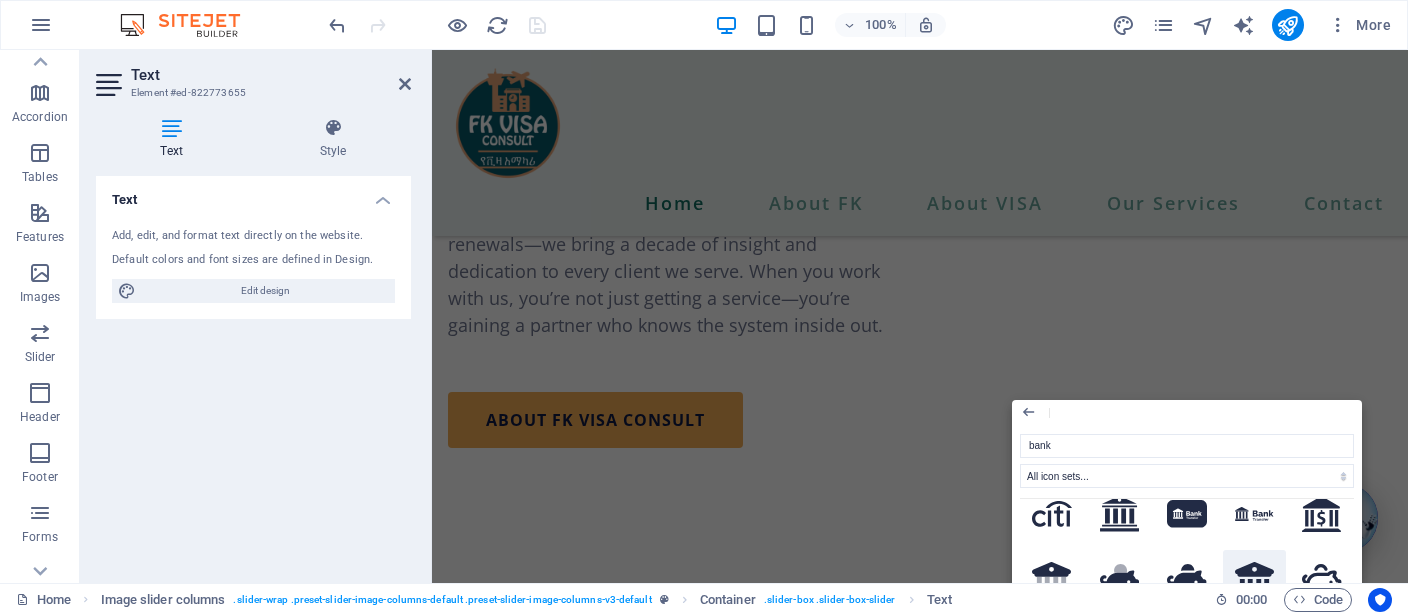 scroll, scrollTop: 0, scrollLeft: 0, axis: both 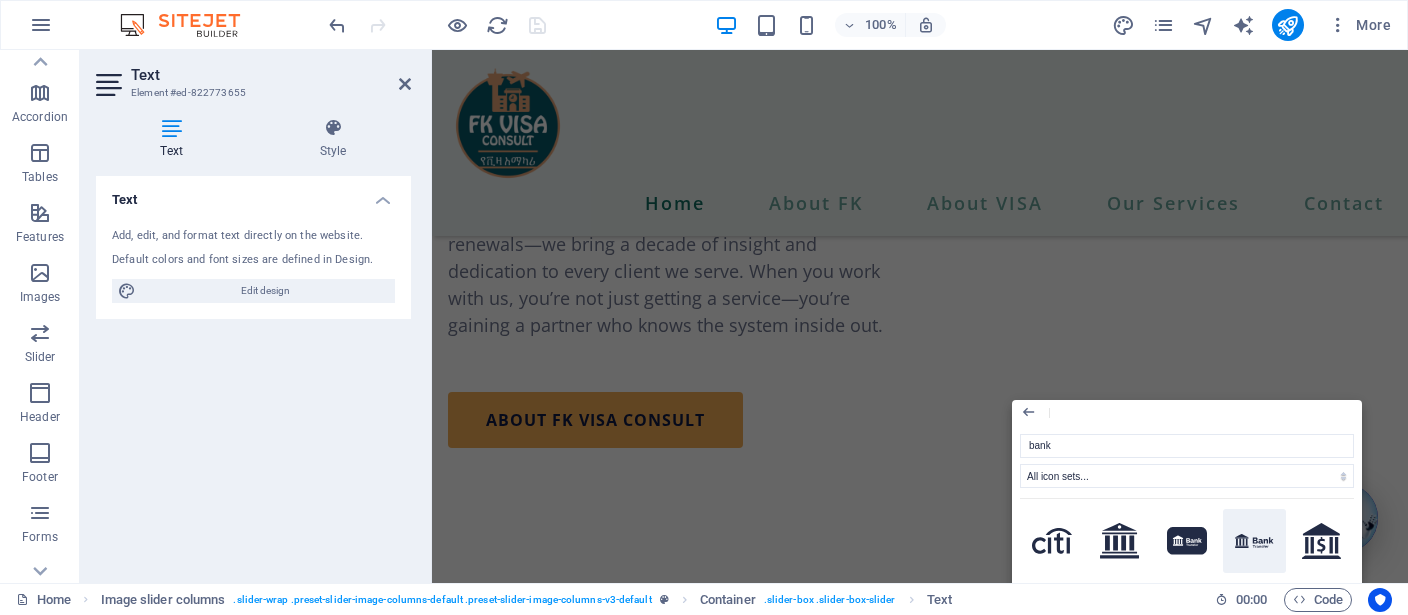 click 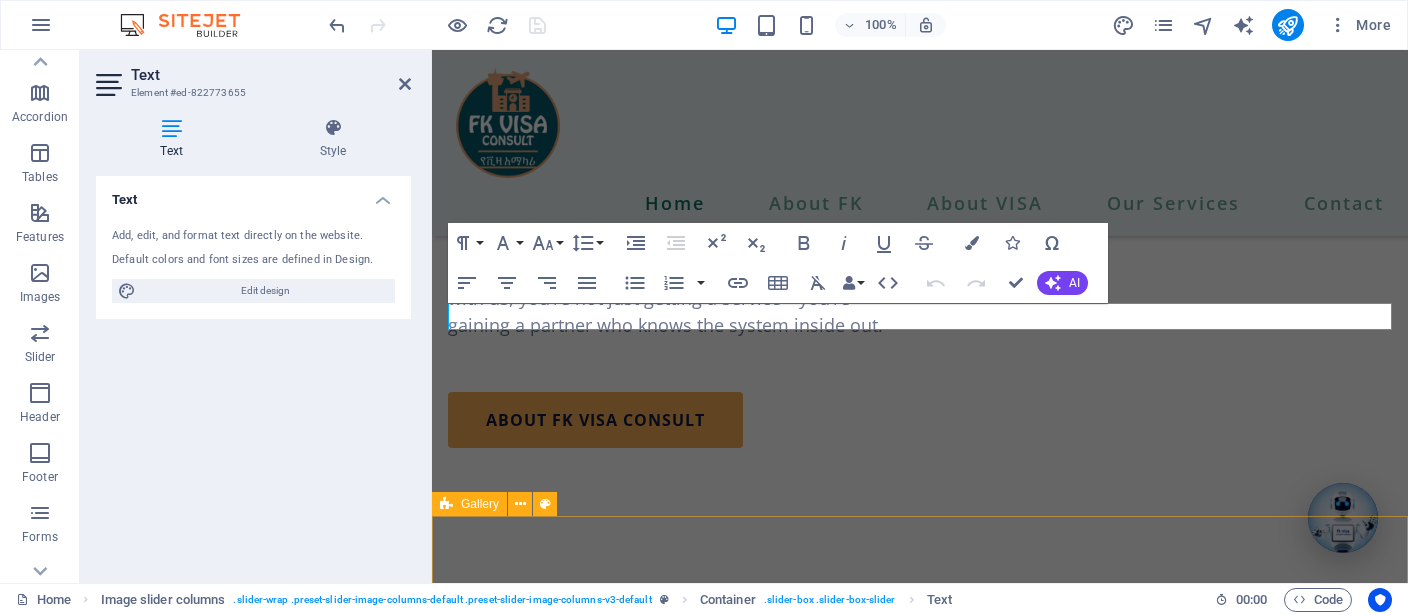 scroll, scrollTop: 7106, scrollLeft: 0, axis: vertical 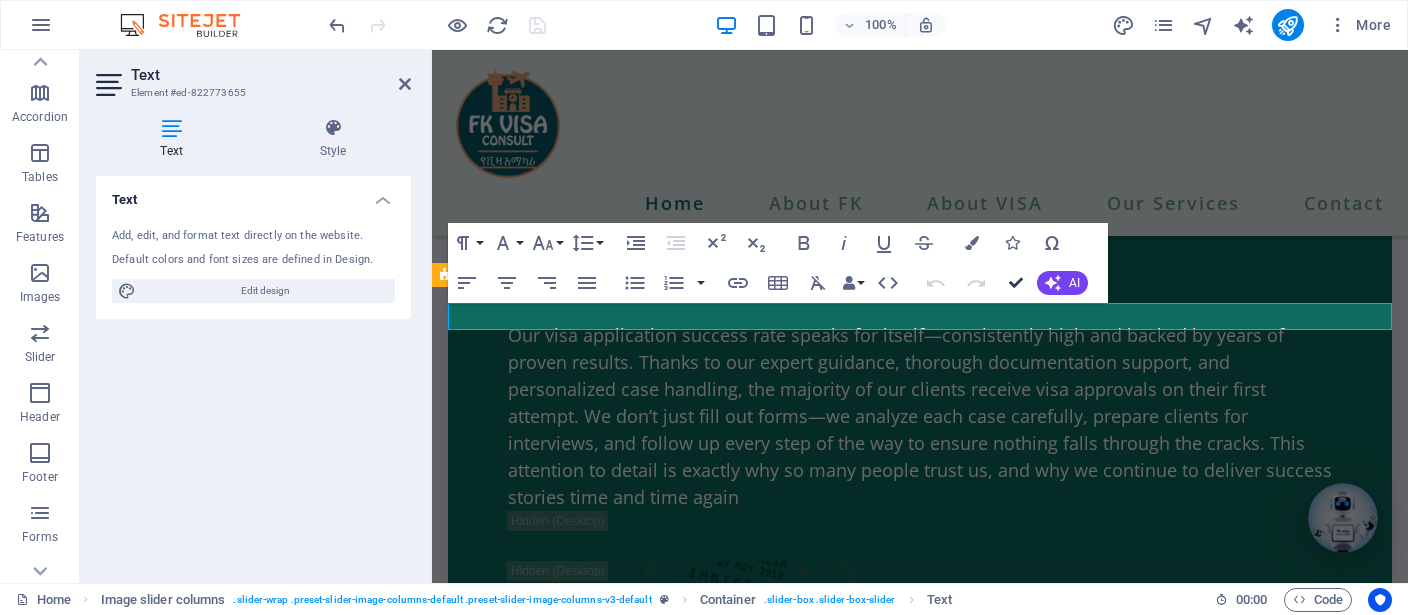 drag, startPoint x: 929, startPoint y: 234, endPoint x: 1018, endPoint y: 282, distance: 101.118744 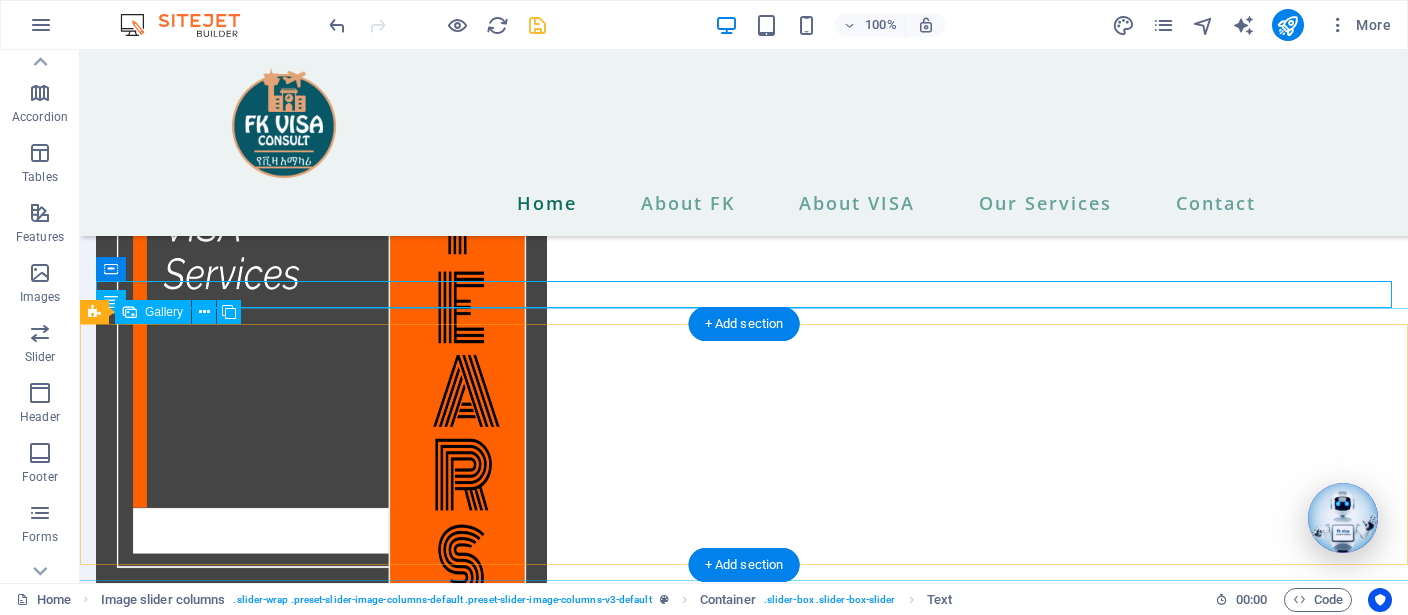 scroll, scrollTop: 6990, scrollLeft: 0, axis: vertical 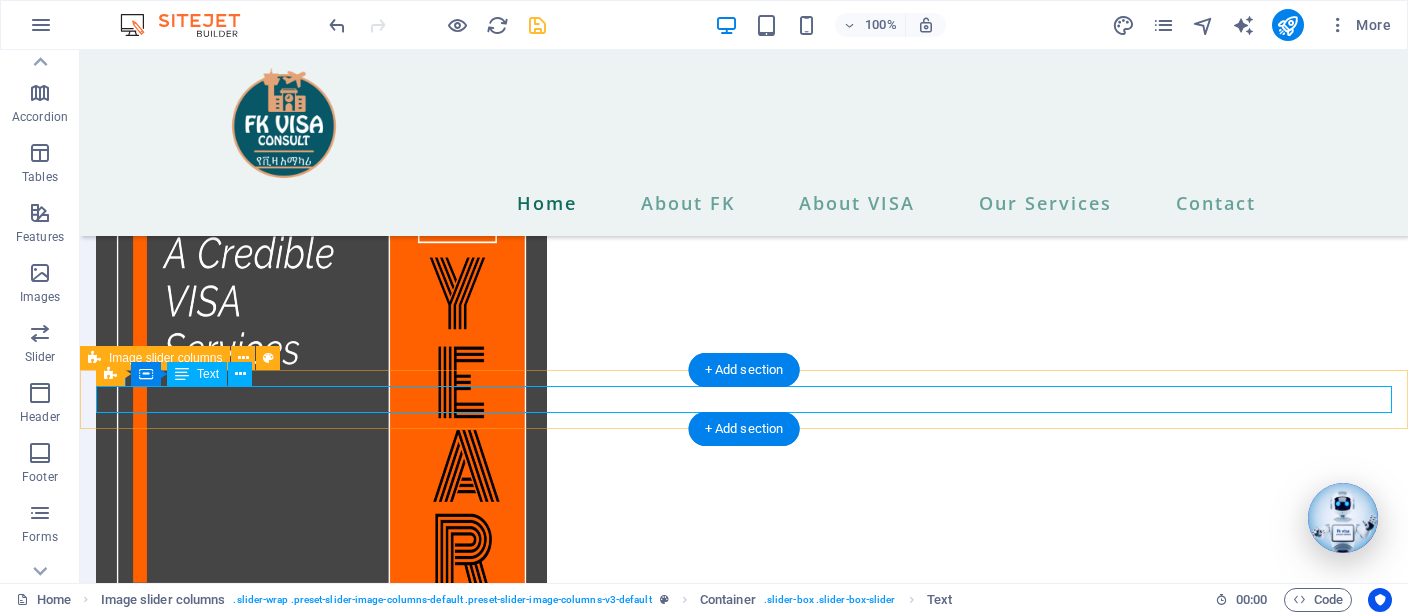 click at bounding box center [744, 16287] 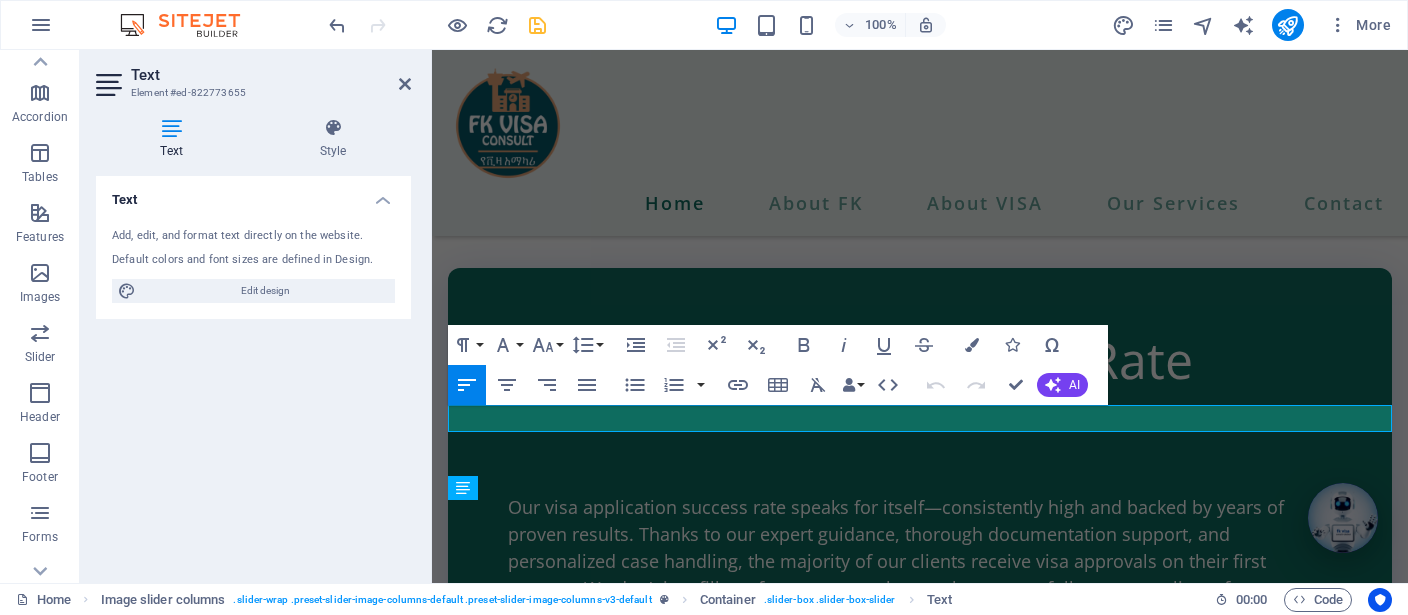 scroll, scrollTop: 7052, scrollLeft: 0, axis: vertical 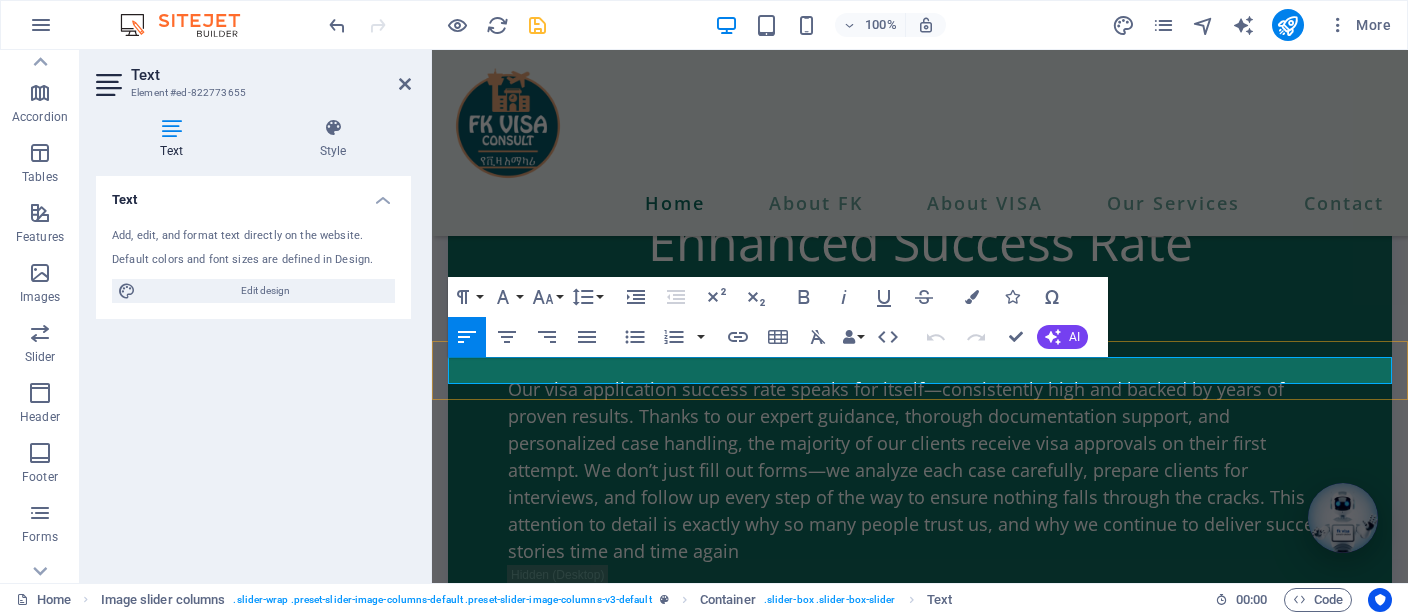 click at bounding box center (920, 14222) 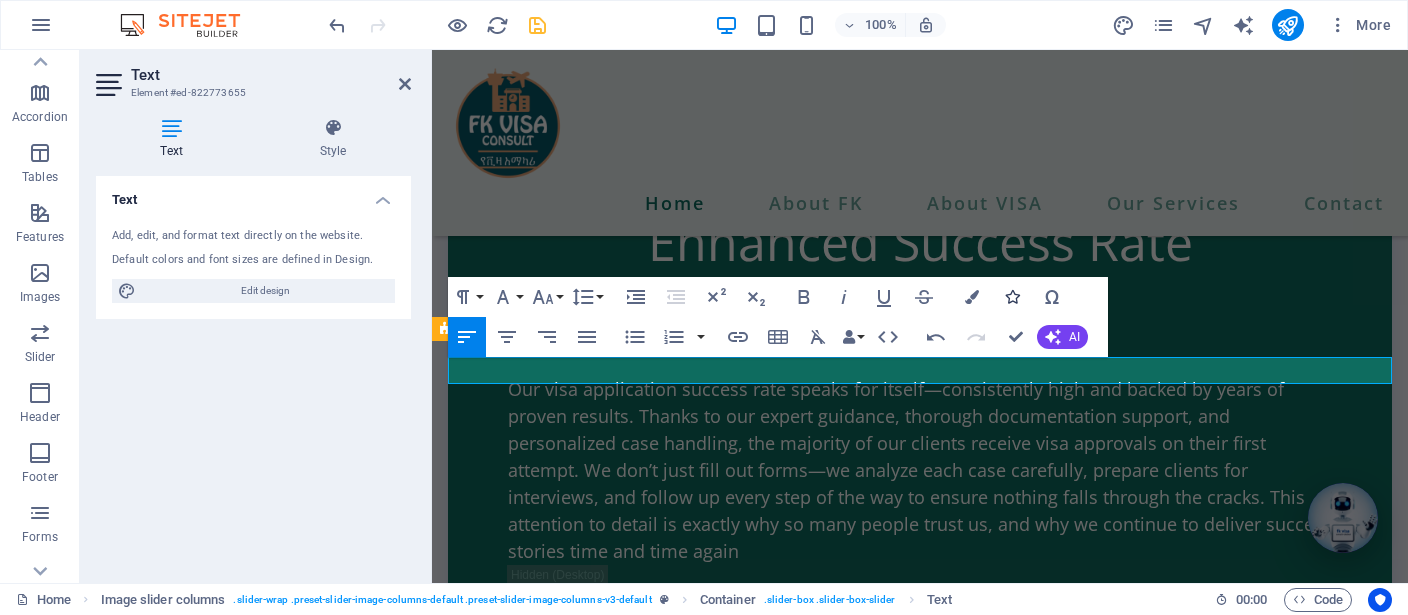 click at bounding box center [1012, 297] 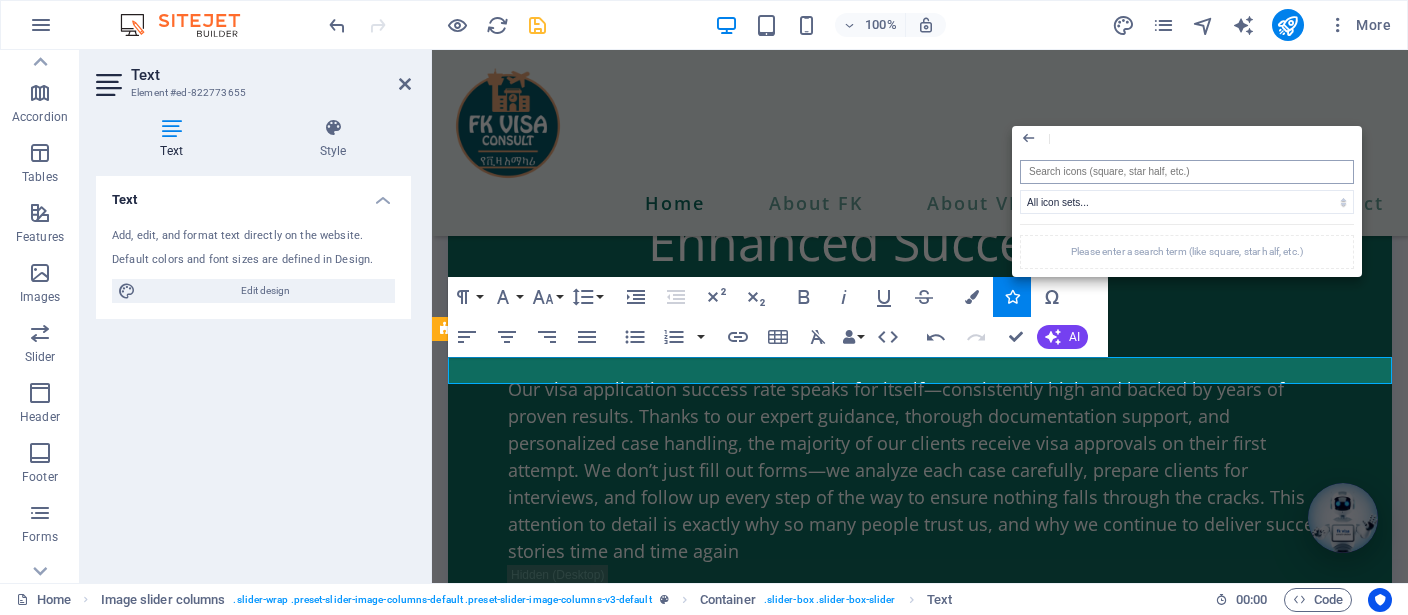 click at bounding box center [1187, 172] 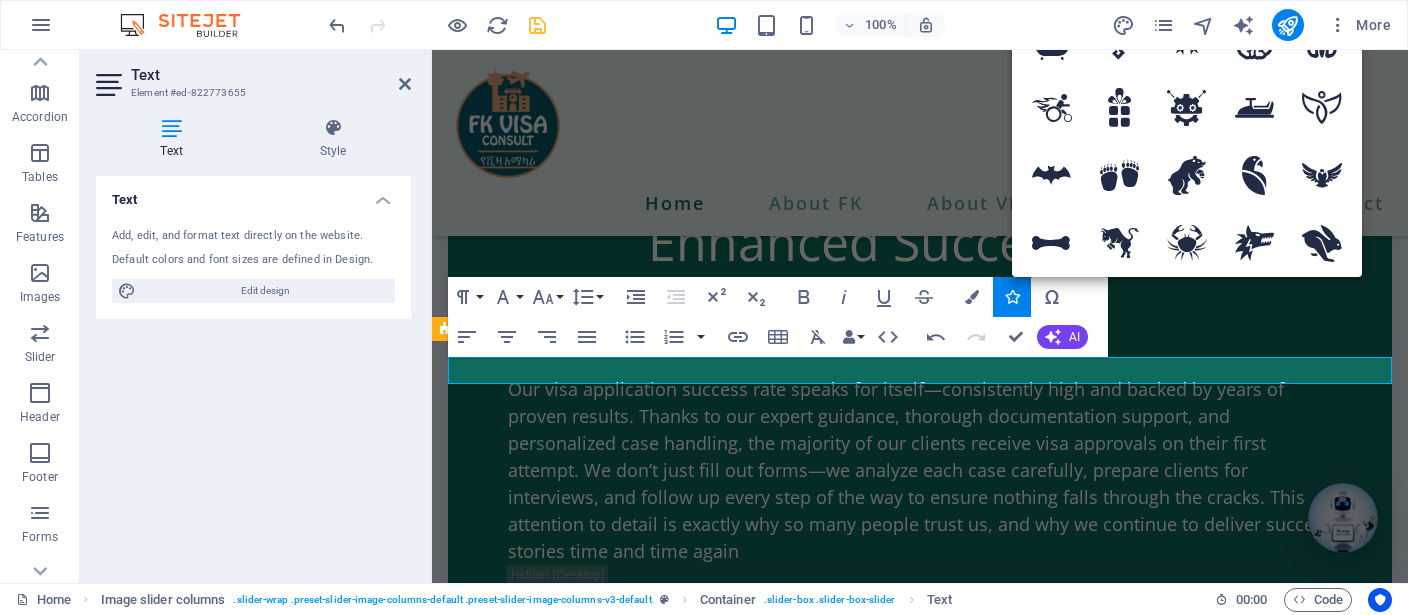 type on "bank" 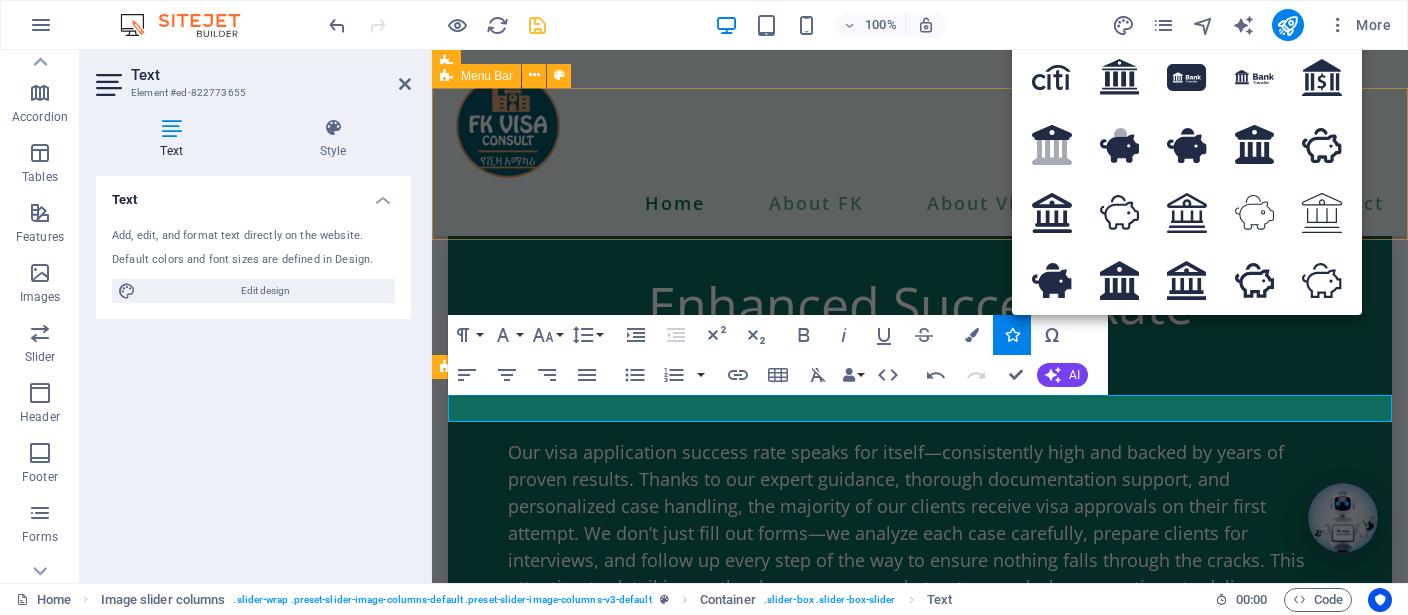 scroll, scrollTop: 6947, scrollLeft: 0, axis: vertical 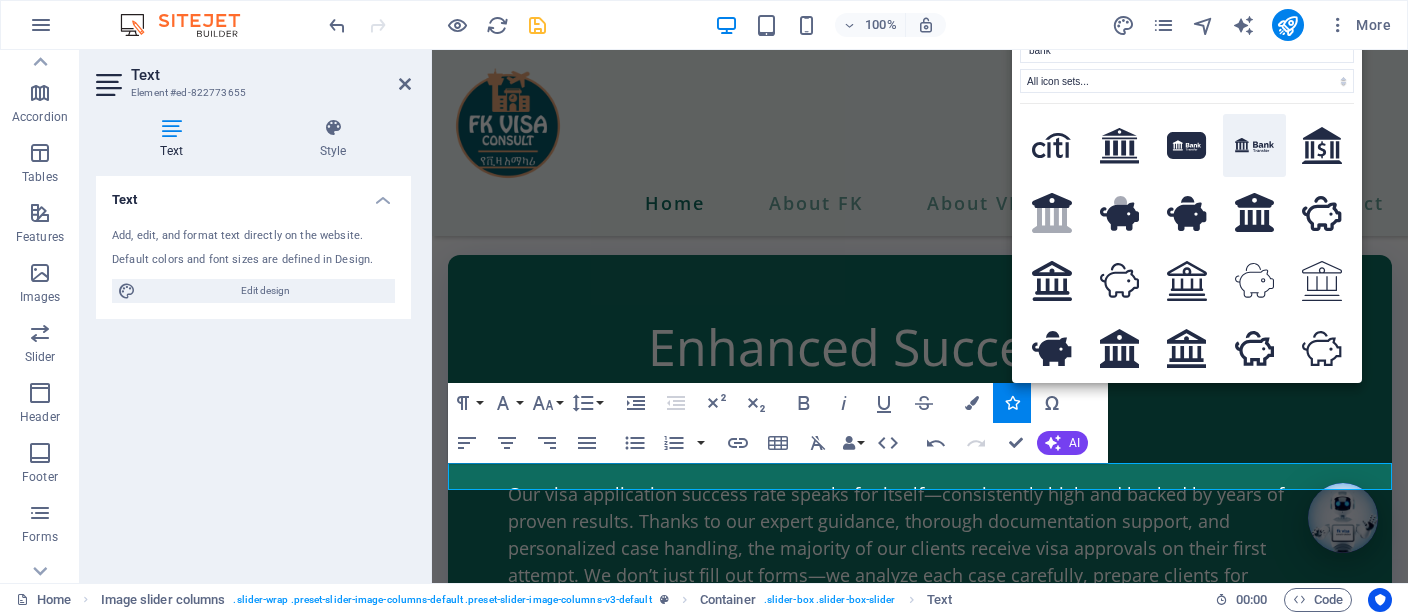 click 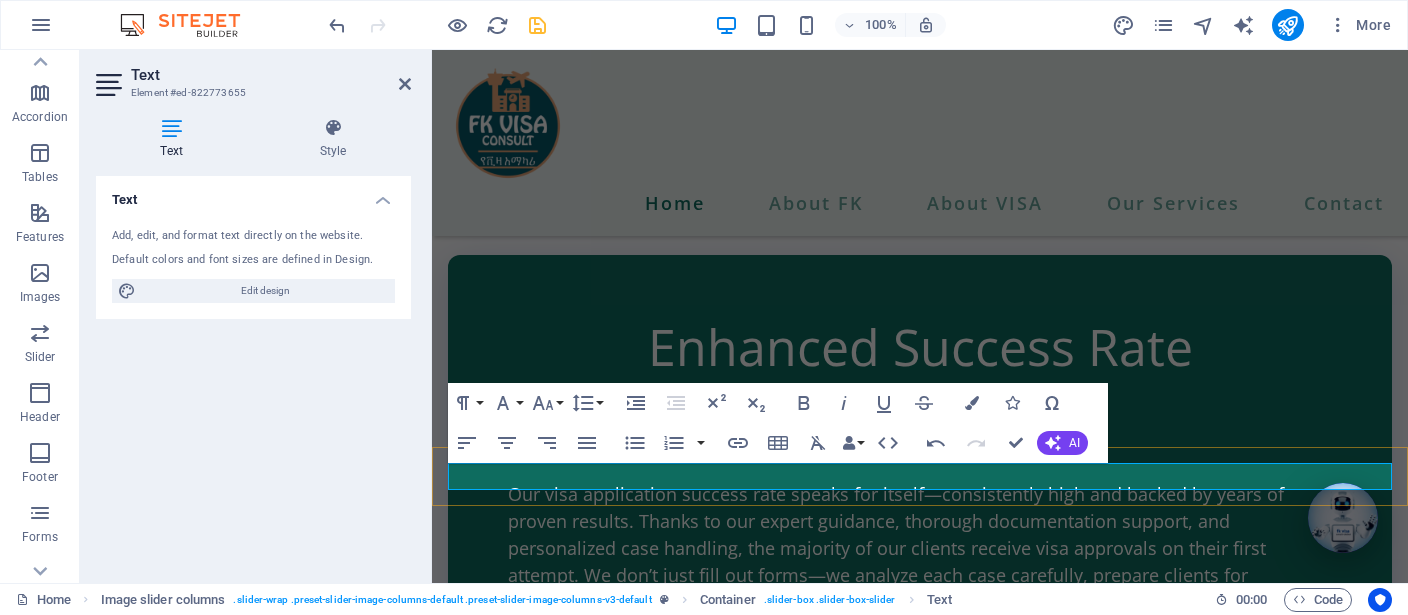 click on "Supported Payment Systems" at bounding box center (920, 14327) 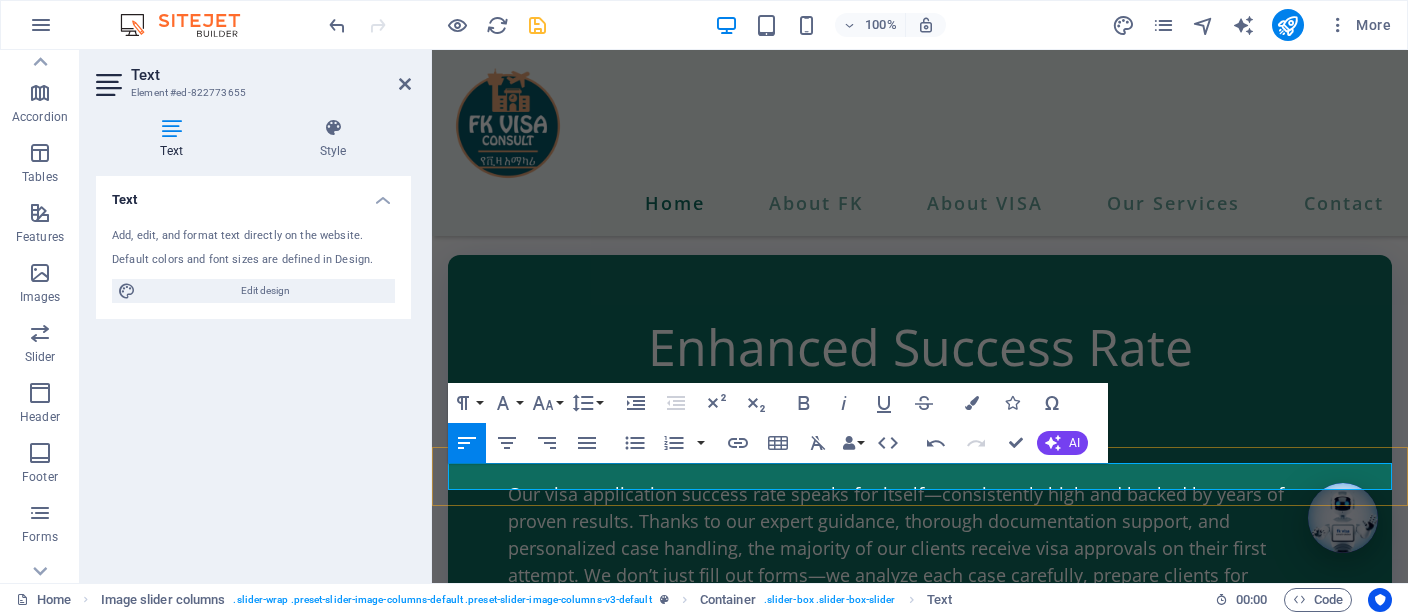 click on "Supported Payment Systems" at bounding box center (920, 14327) 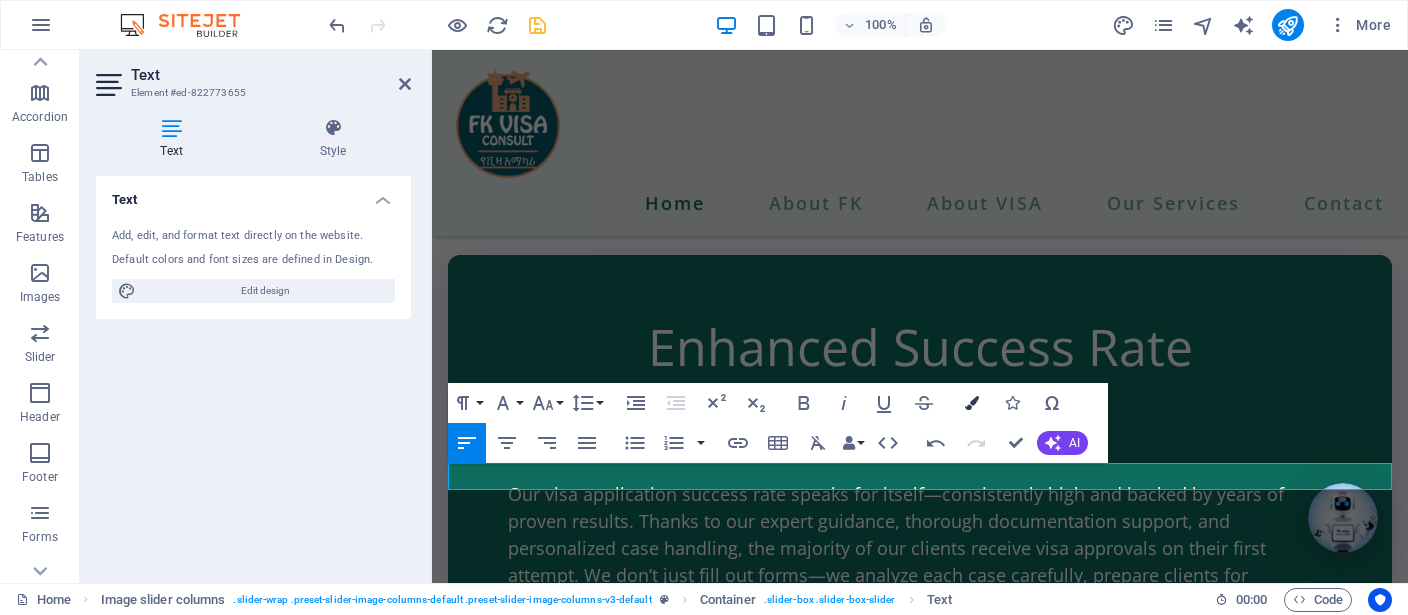 click on "Colors" at bounding box center (972, 403) 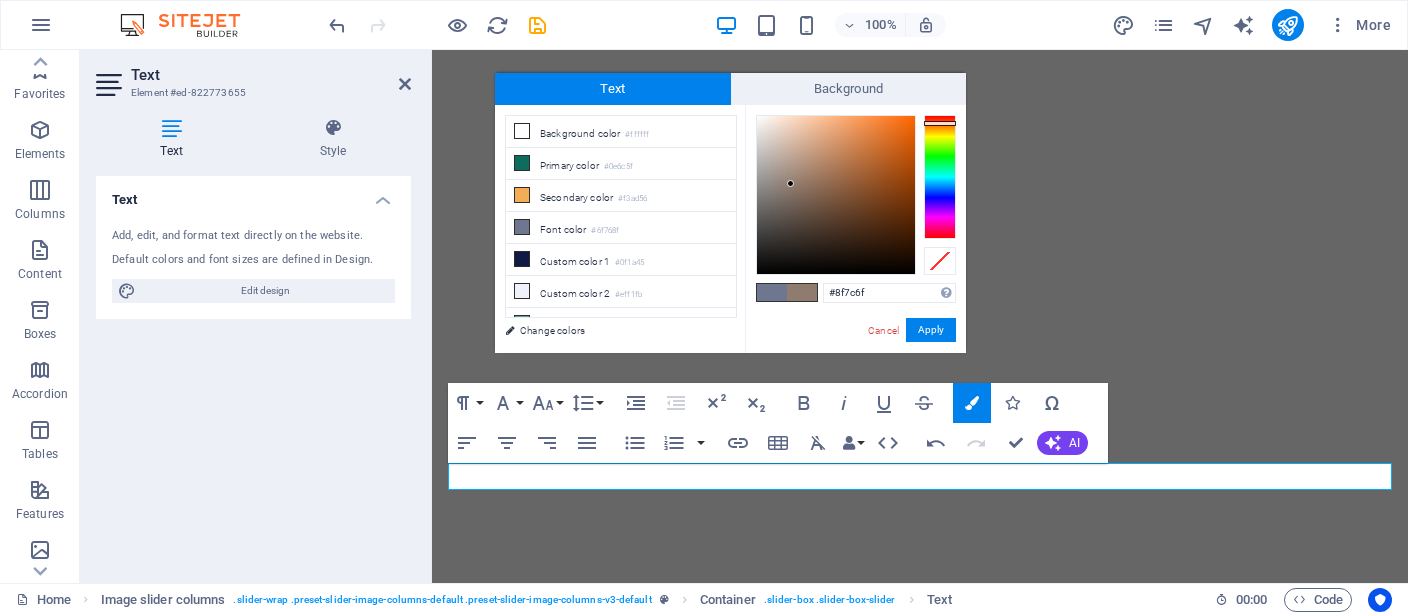 type on "#ee6508" 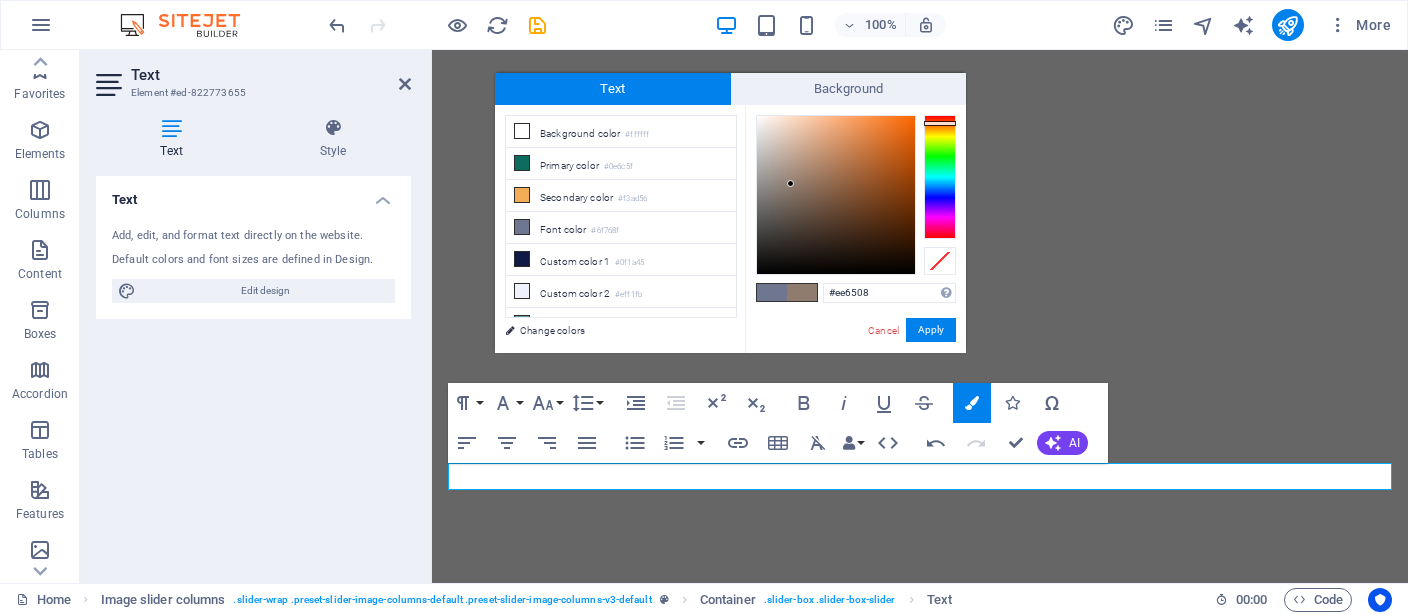 scroll, scrollTop: 0, scrollLeft: 0, axis: both 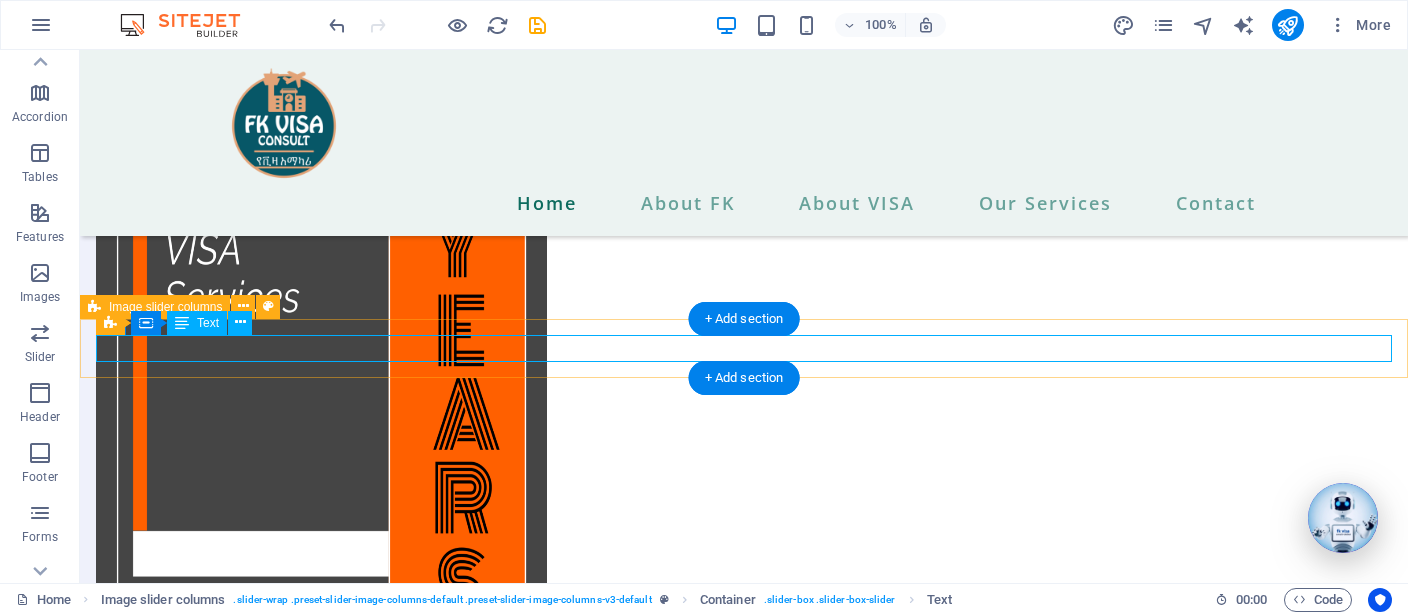 click on "Supported Payment Systems" at bounding box center [744, 16235] 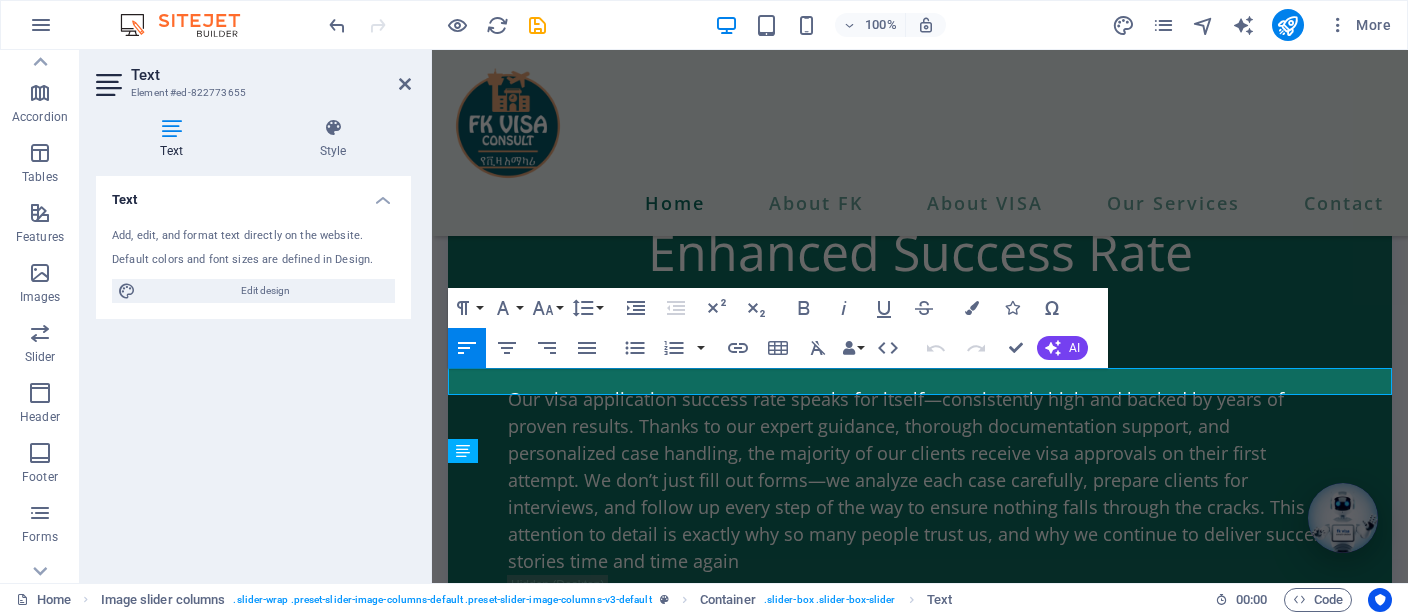 scroll, scrollTop: 6947, scrollLeft: 0, axis: vertical 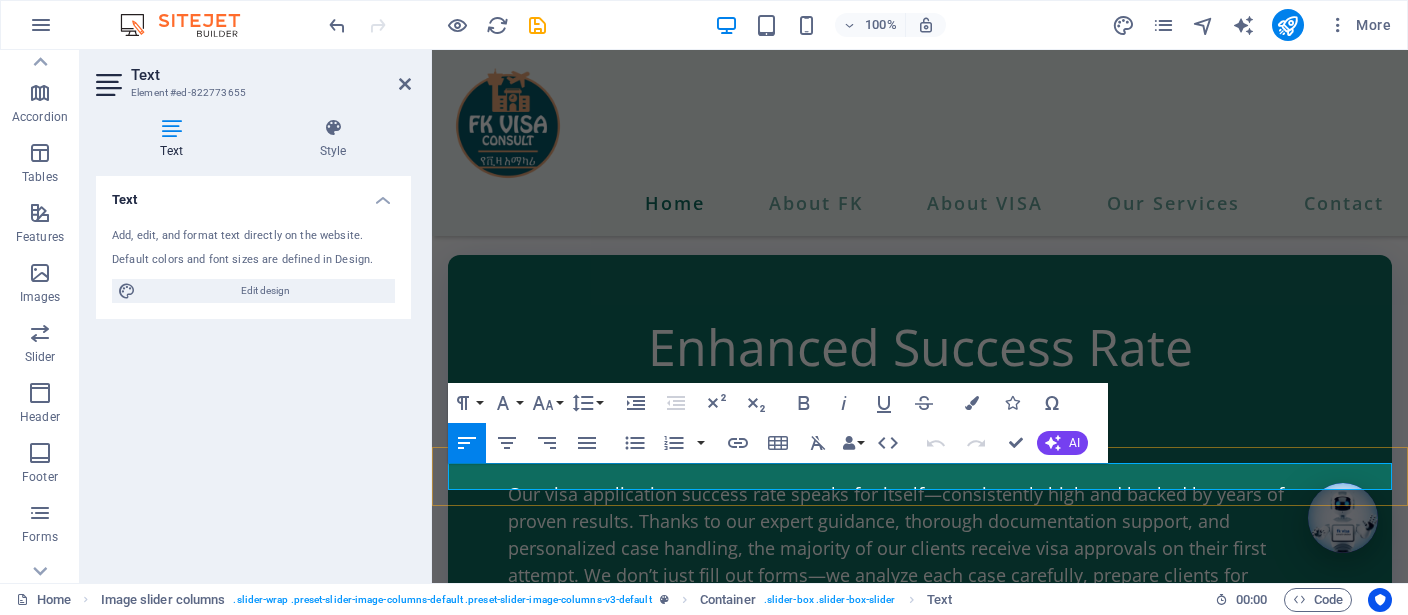 click on "Supported Payment Systems" at bounding box center [920, 14327] 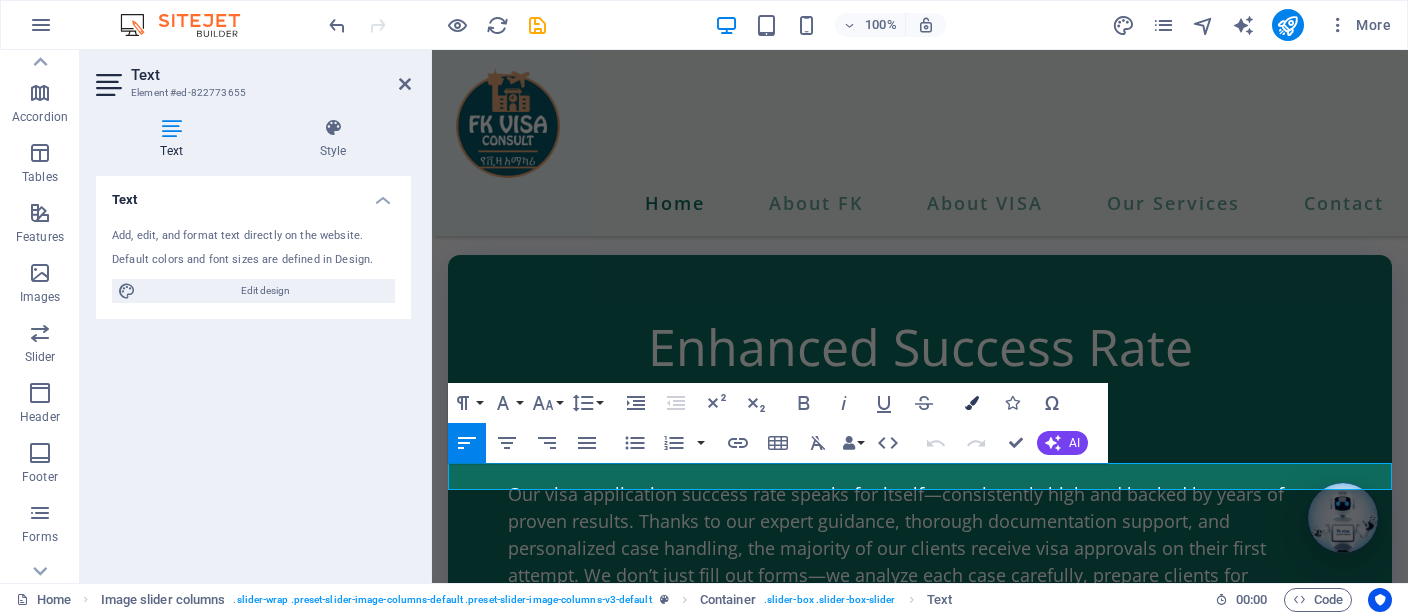 click at bounding box center (972, 403) 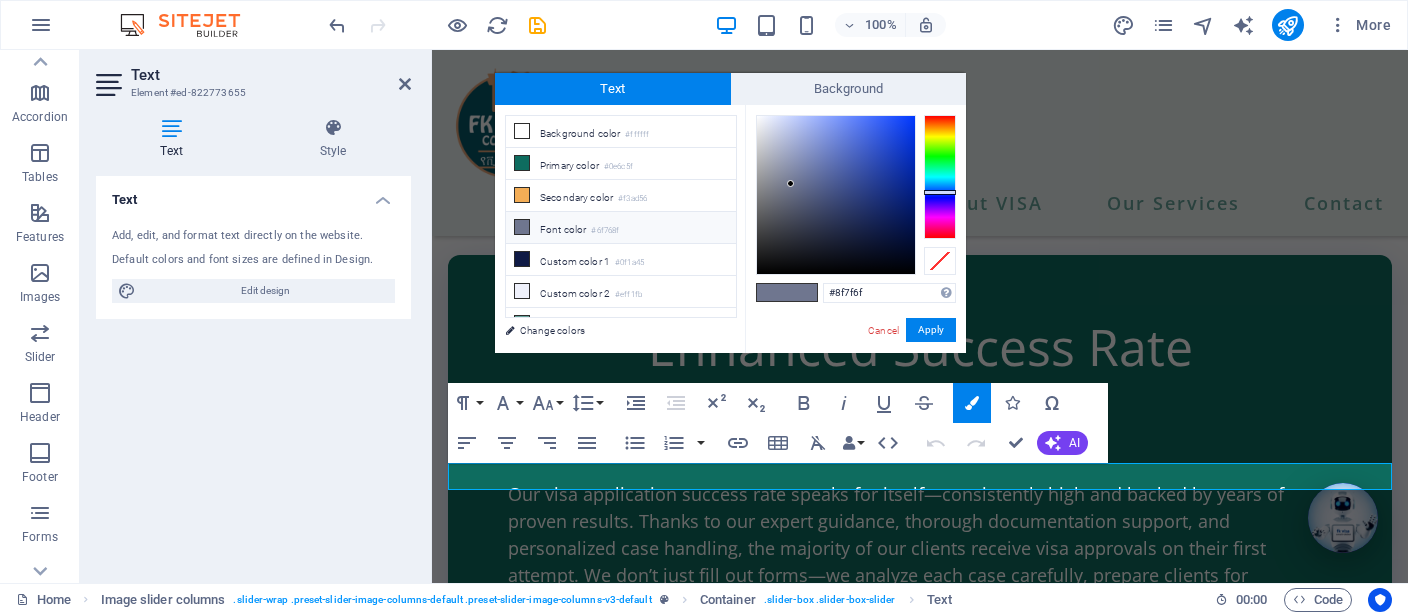 click at bounding box center [940, 177] 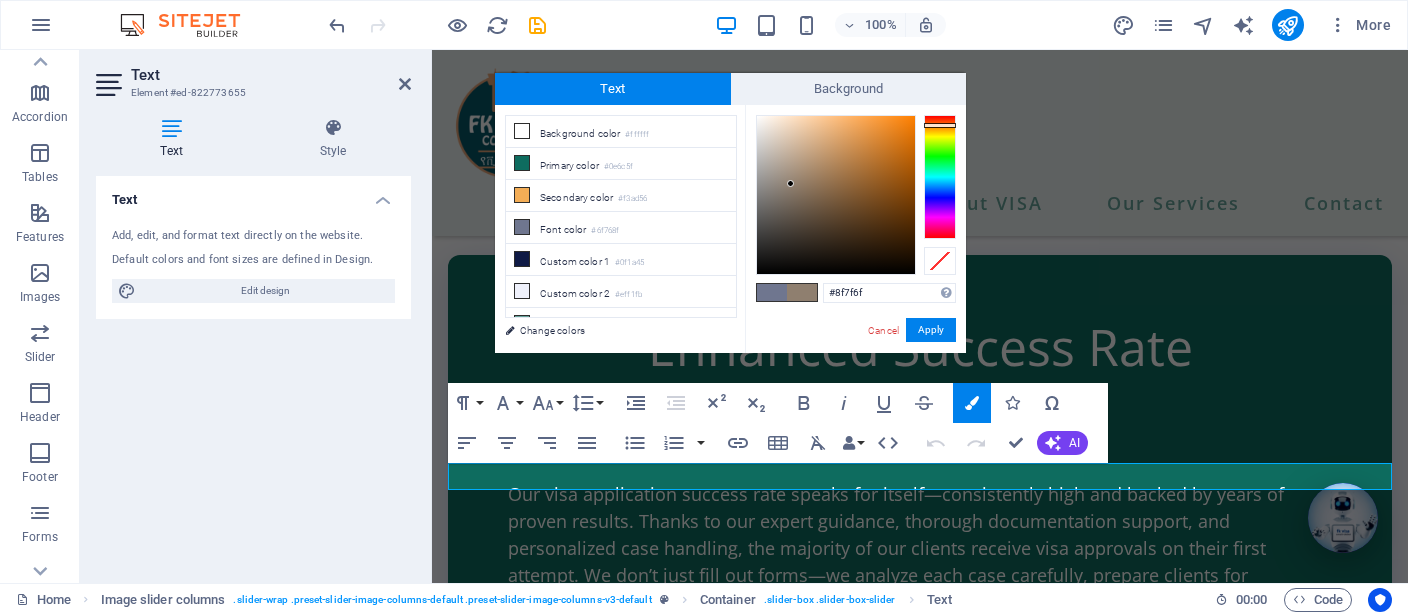type on "#eb8014" 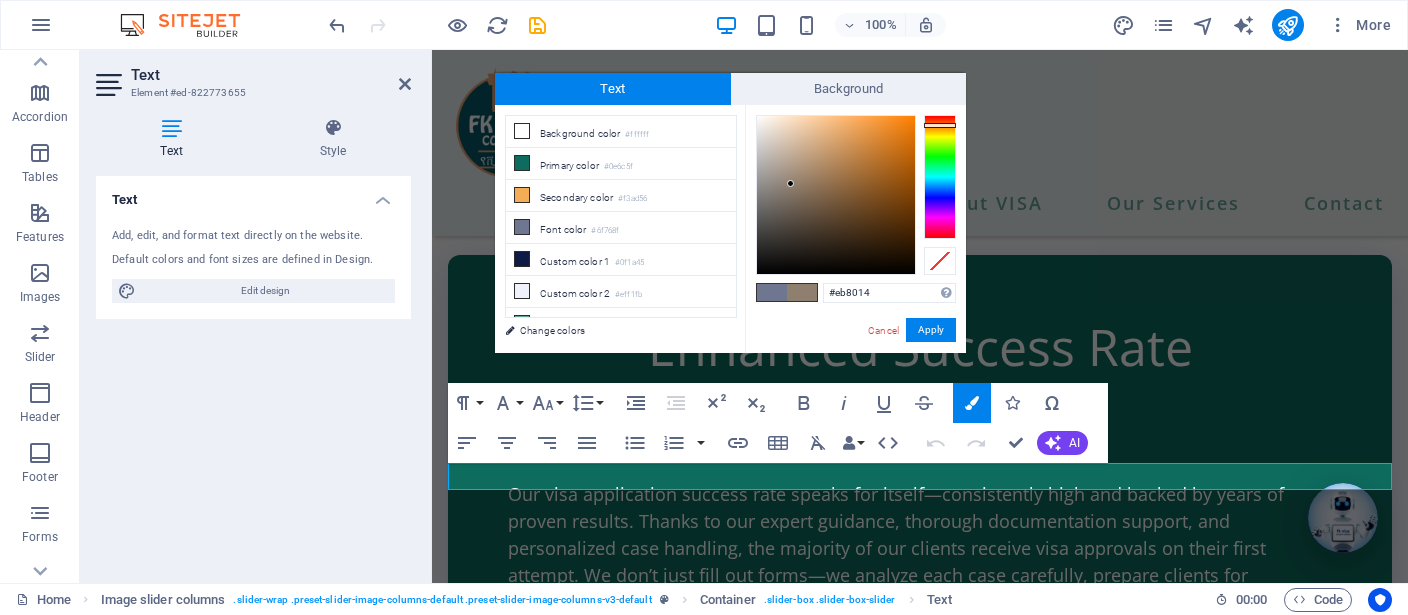 click at bounding box center (836, 195) 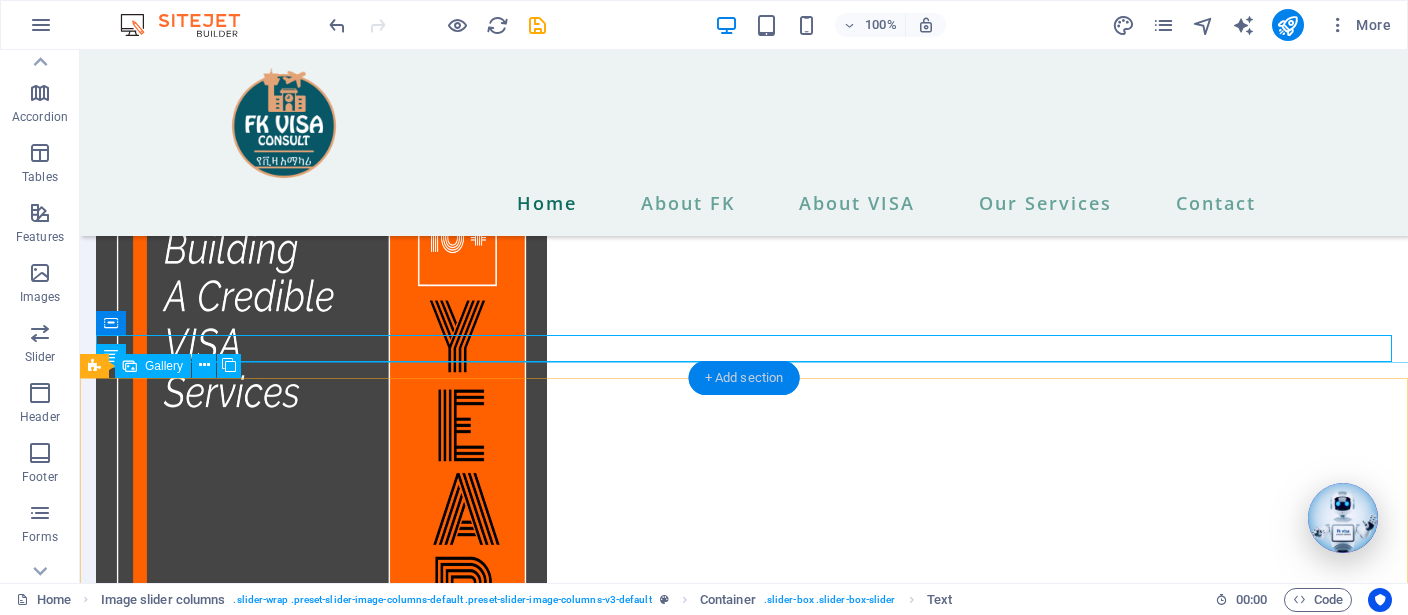 scroll, scrollTop: 7042, scrollLeft: 0, axis: vertical 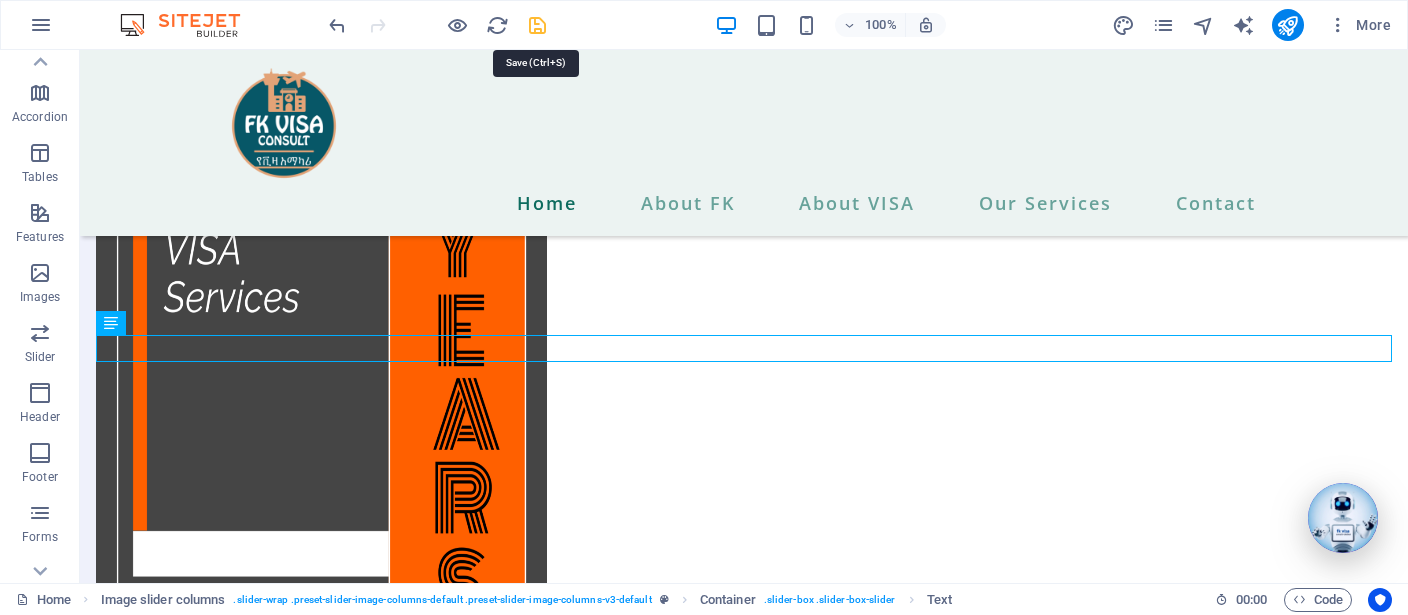 click at bounding box center [537, 25] 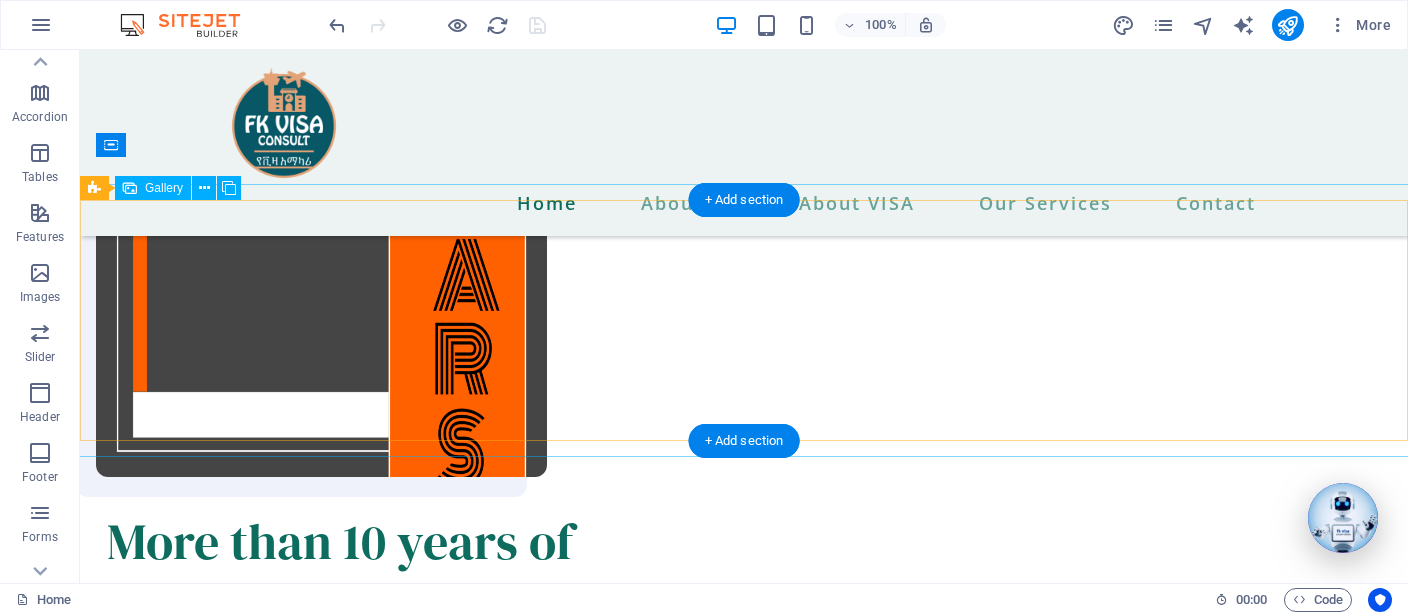 scroll, scrollTop: 7147, scrollLeft: 0, axis: vertical 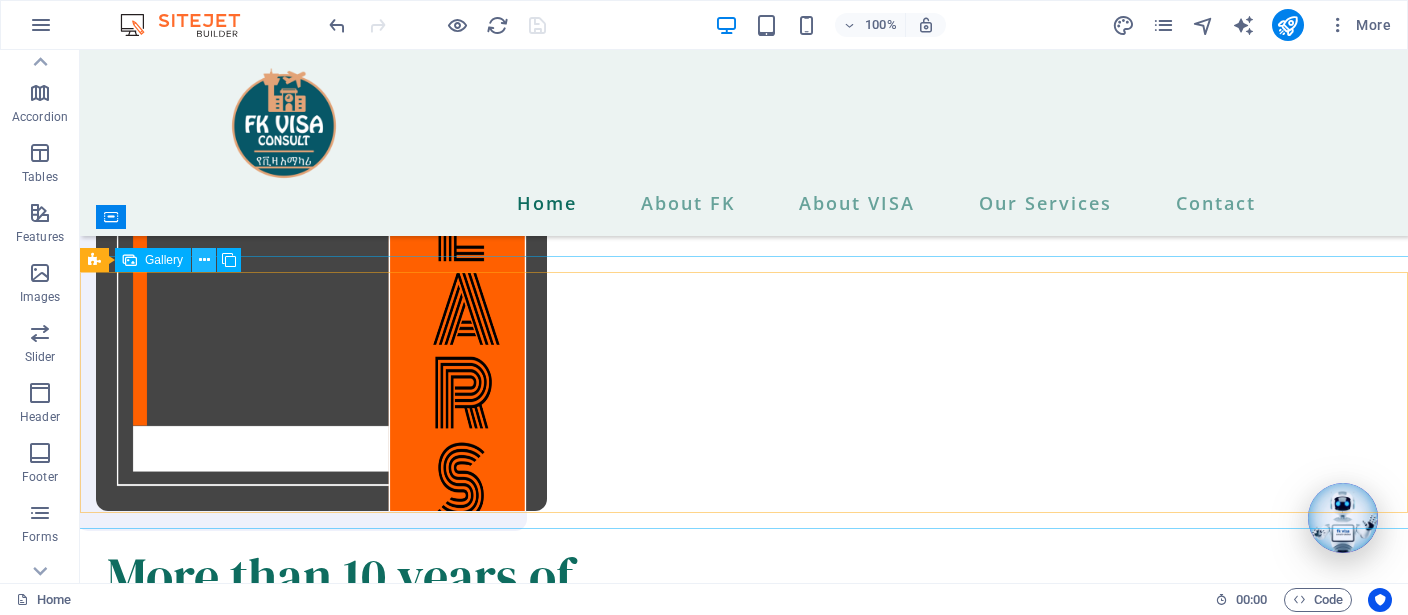 click at bounding box center (204, 260) 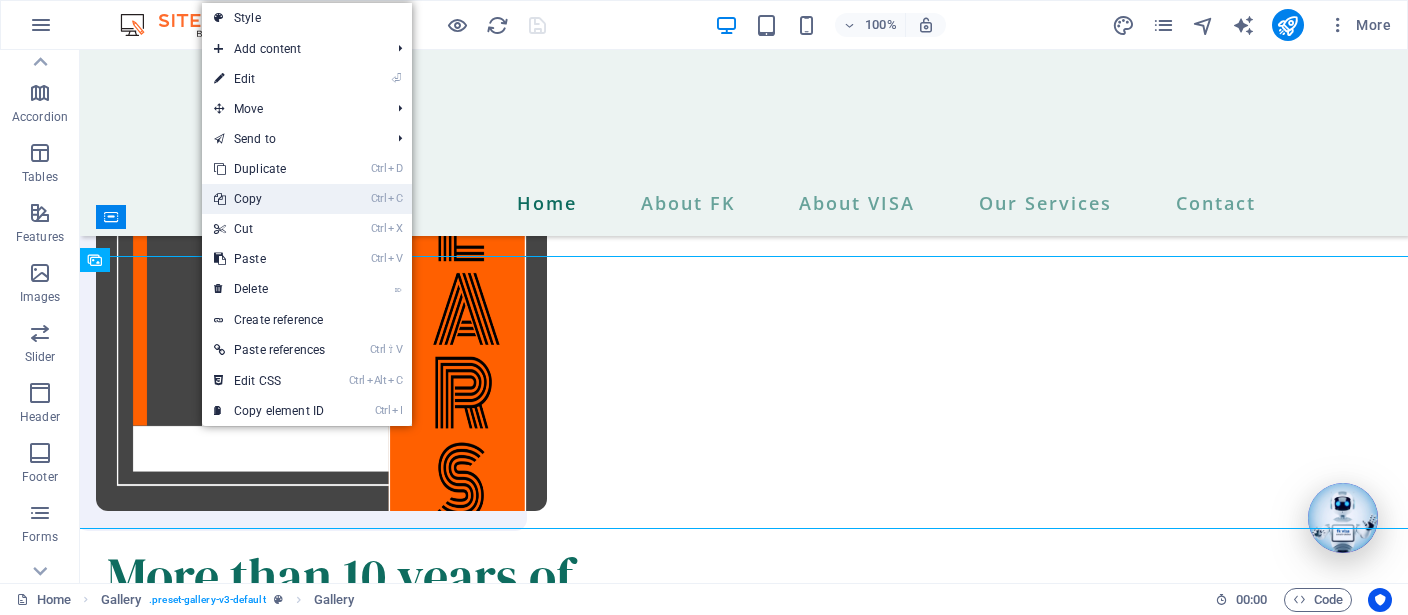 click on "Ctrl C  Copy" at bounding box center [269, 199] 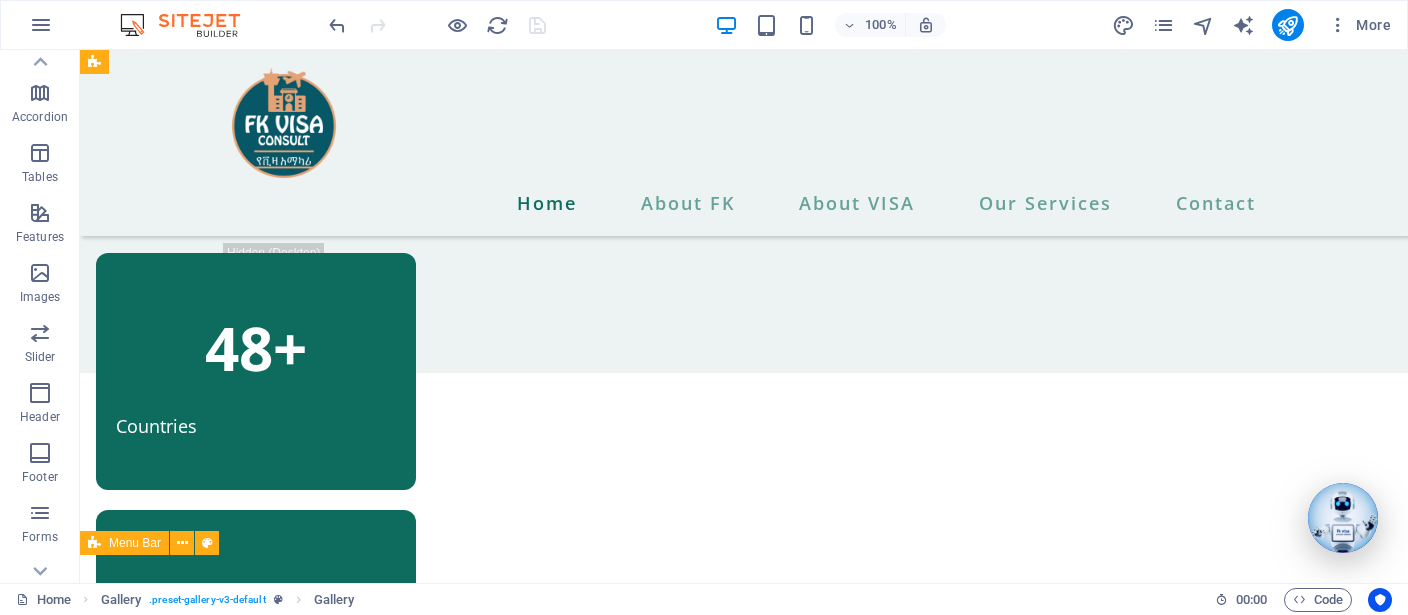 scroll, scrollTop: 5458, scrollLeft: 0, axis: vertical 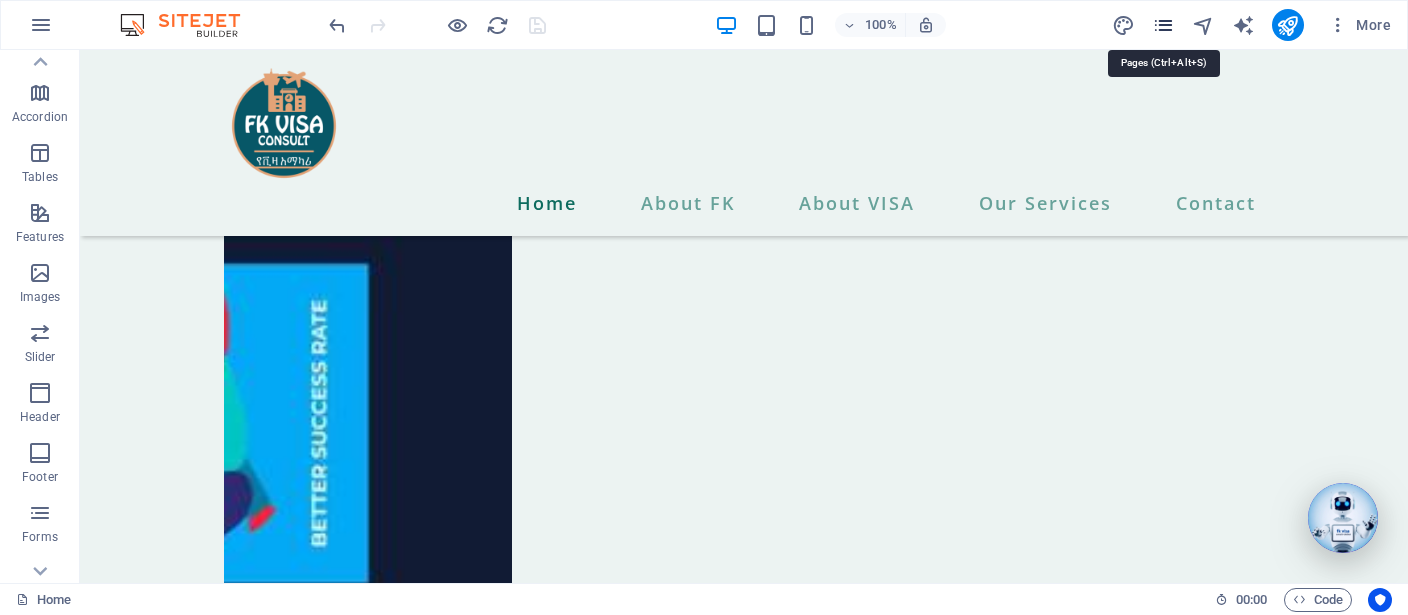click at bounding box center [1163, 25] 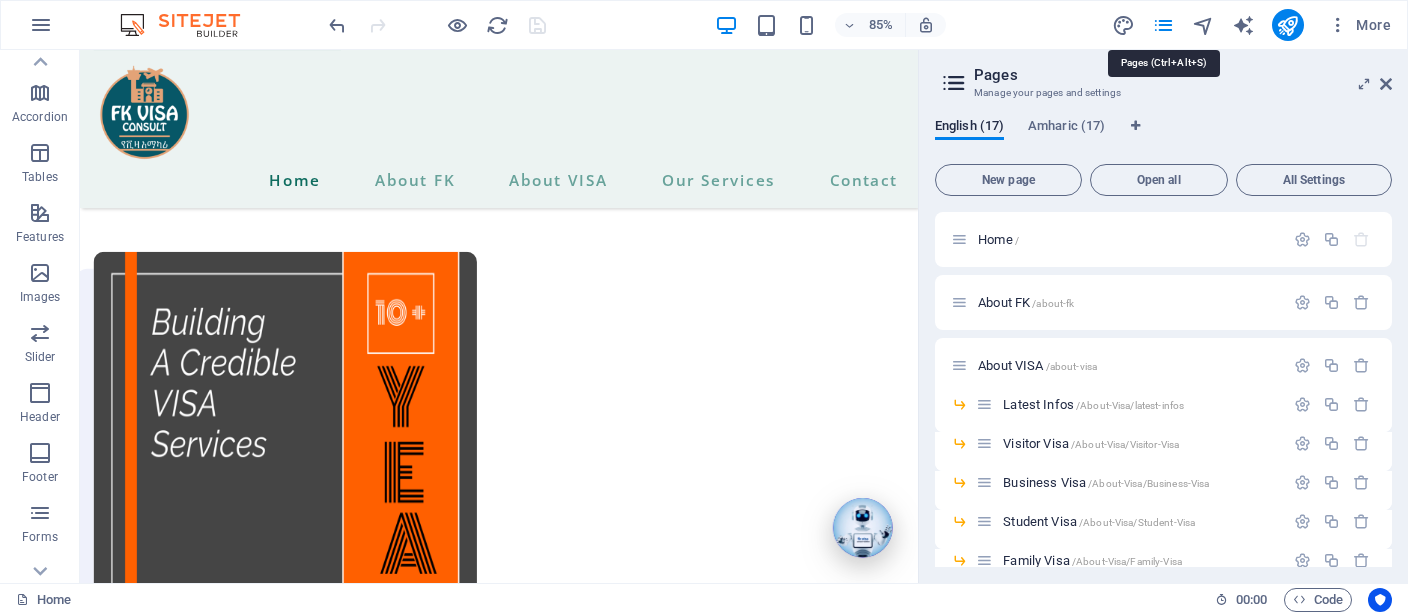 scroll, scrollTop: 5429, scrollLeft: 0, axis: vertical 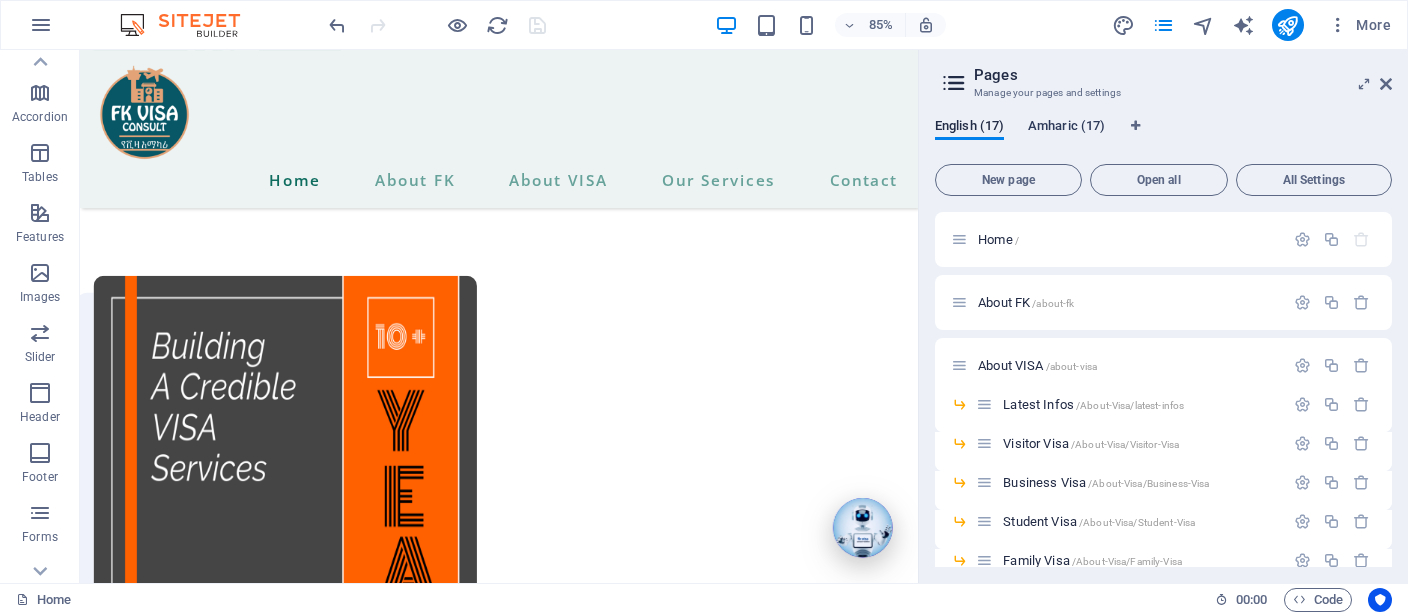 click on "Amharic (17)" at bounding box center (1066, 128) 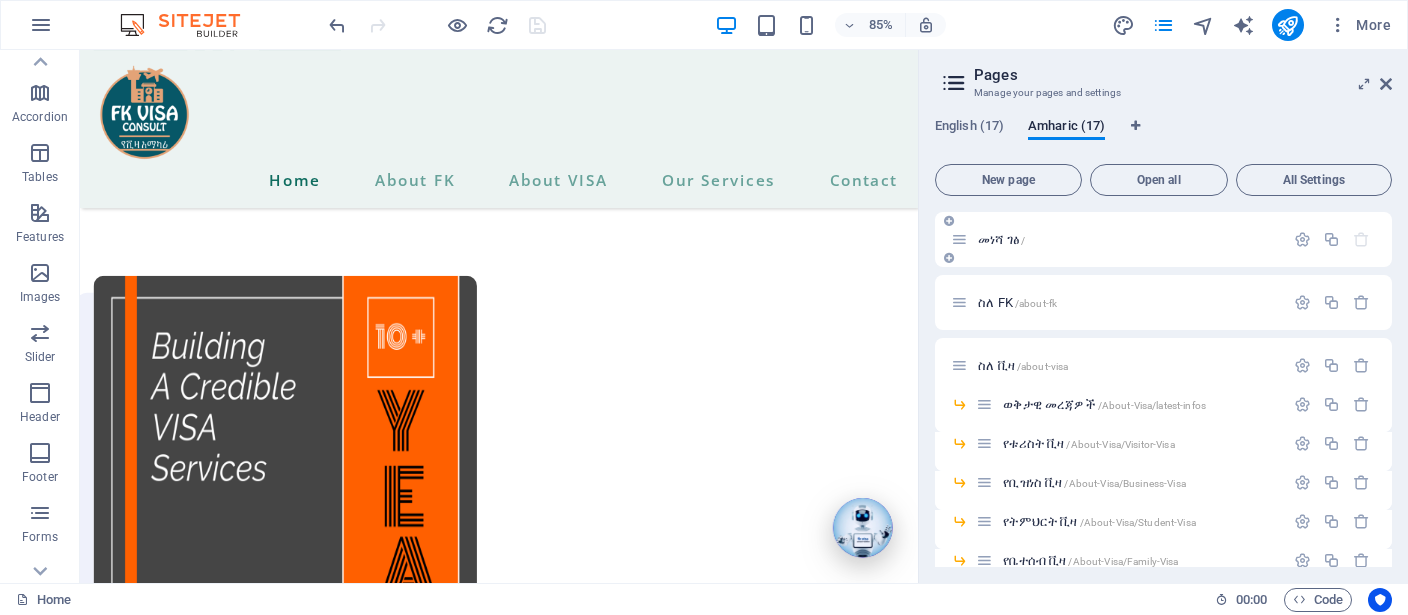 click on "መነሻ ገፅ /" at bounding box center (1128, 239) 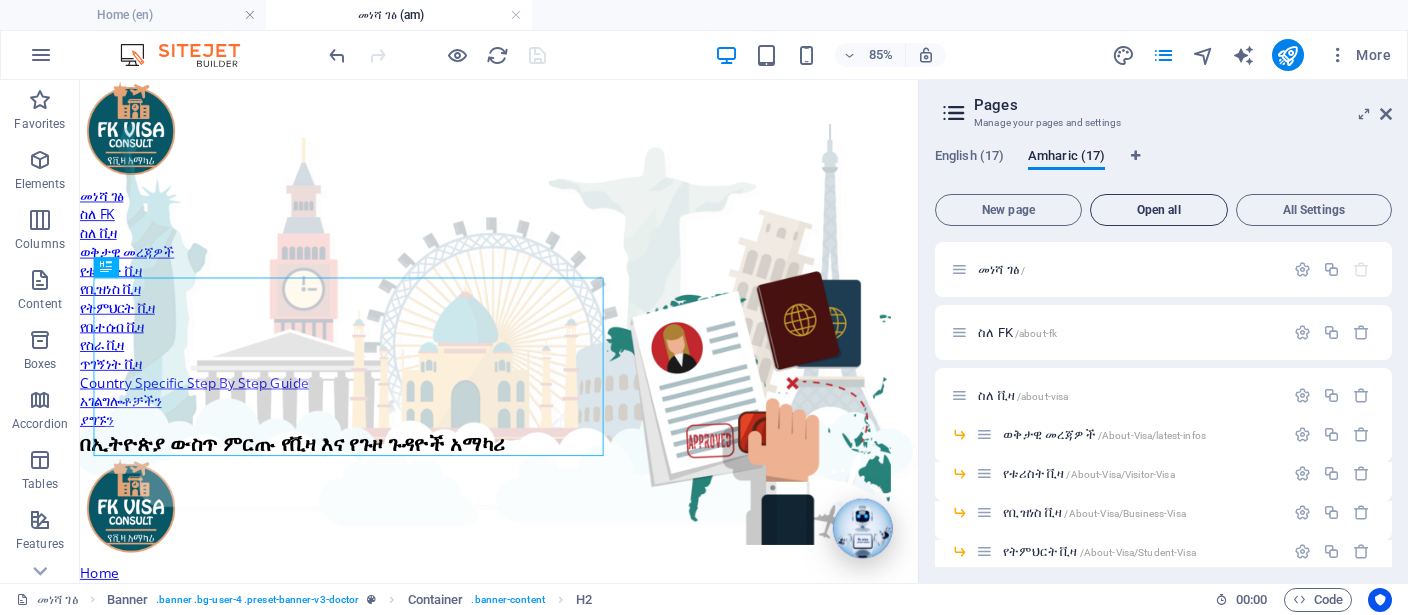 scroll, scrollTop: 0, scrollLeft: 0, axis: both 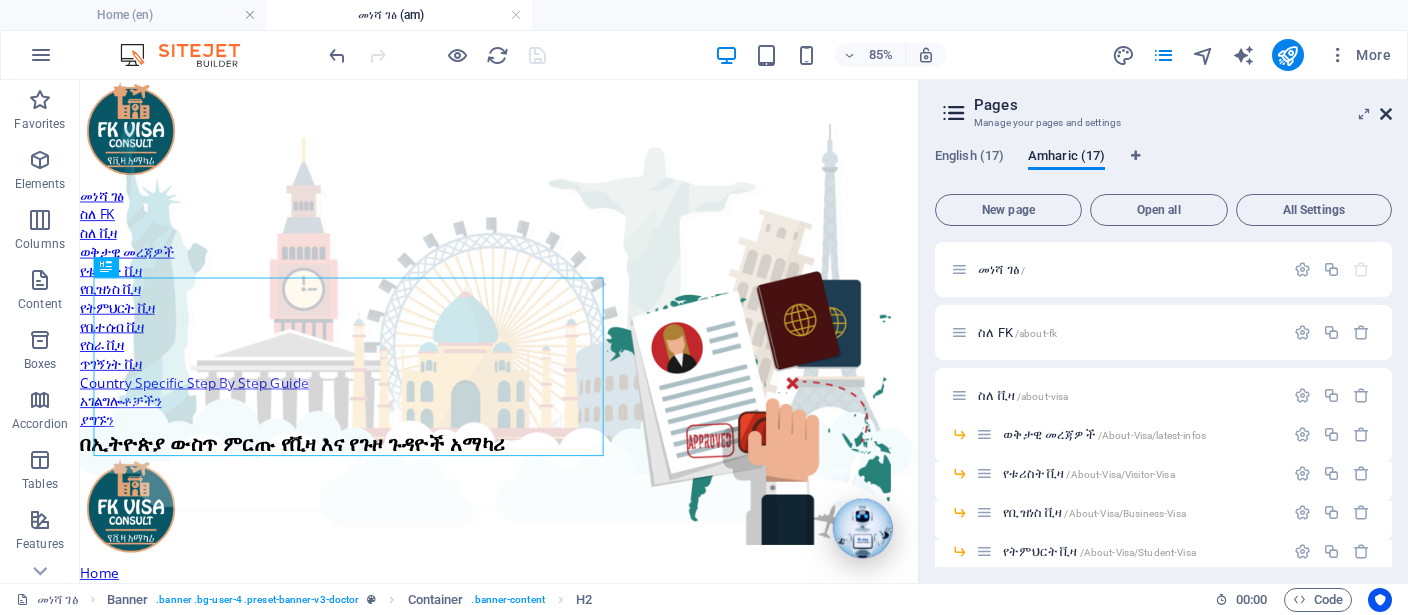 click at bounding box center [1386, 114] 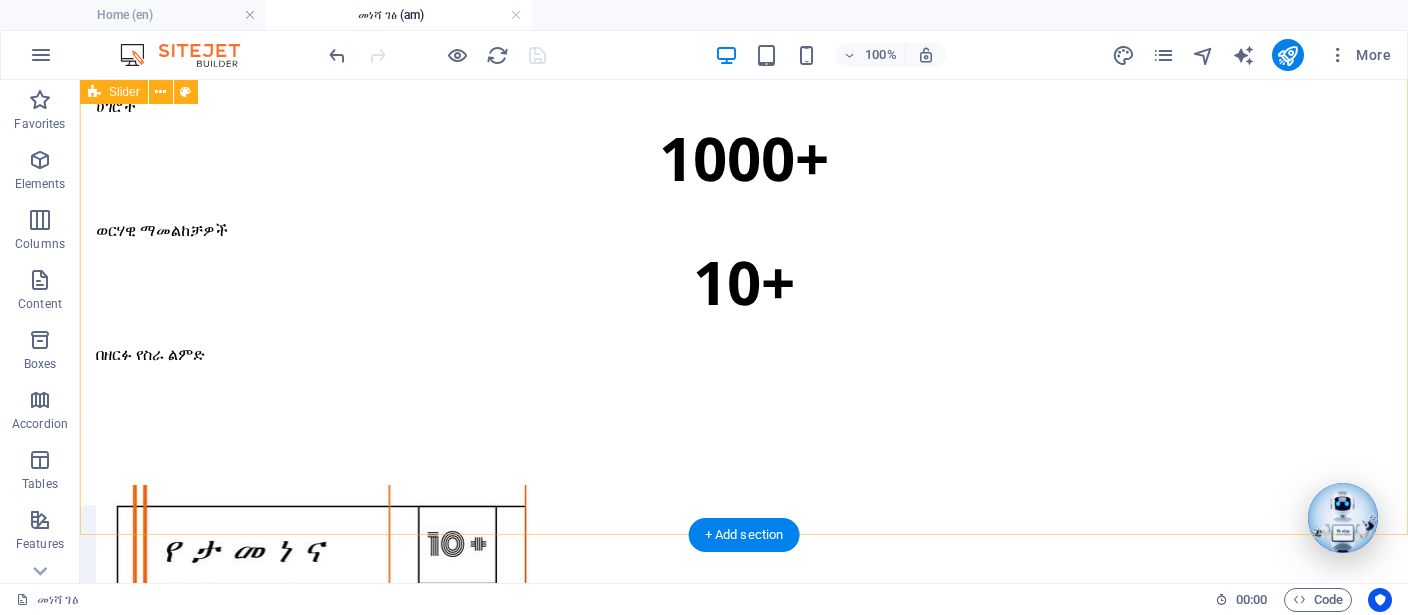 scroll, scrollTop: 6758, scrollLeft: 0, axis: vertical 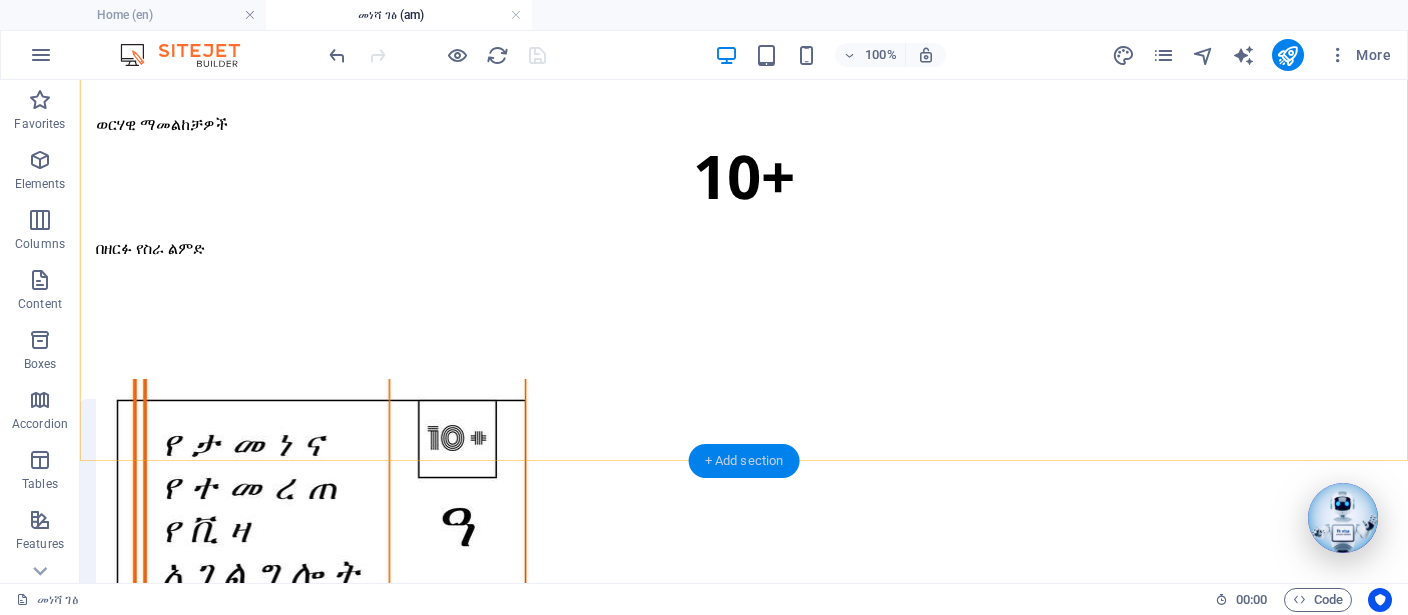 click on "+ Add section" at bounding box center (744, 461) 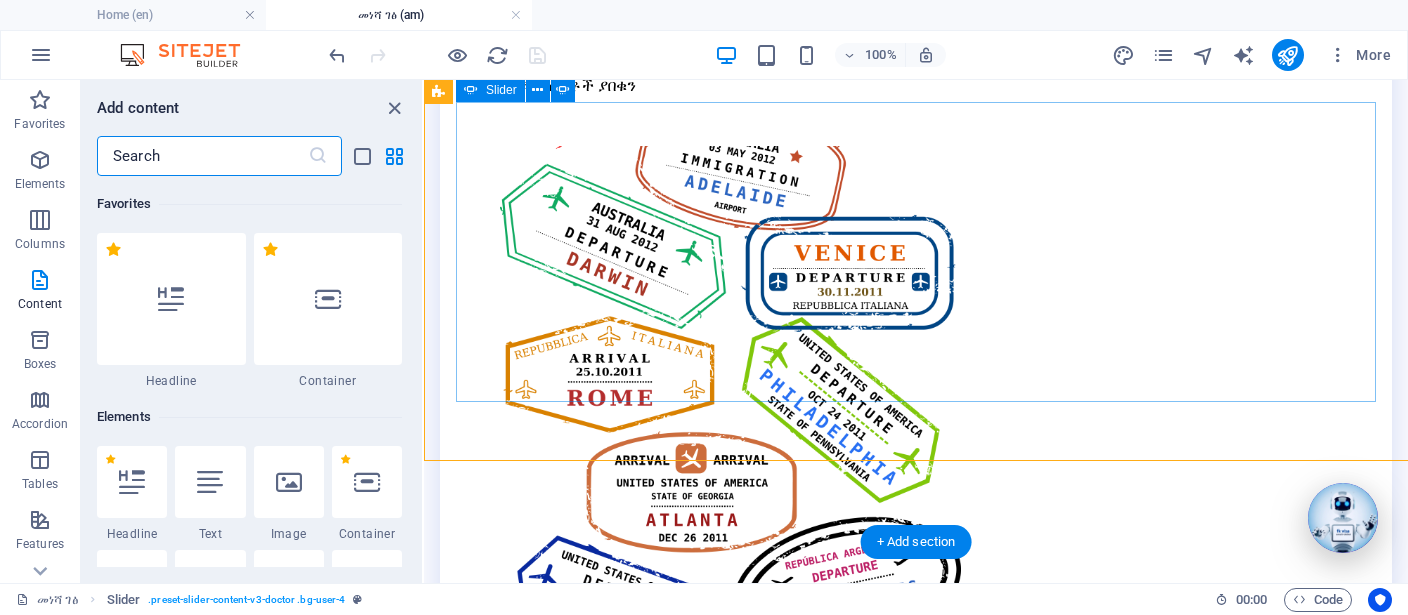 scroll, scrollTop: 6729, scrollLeft: 0, axis: vertical 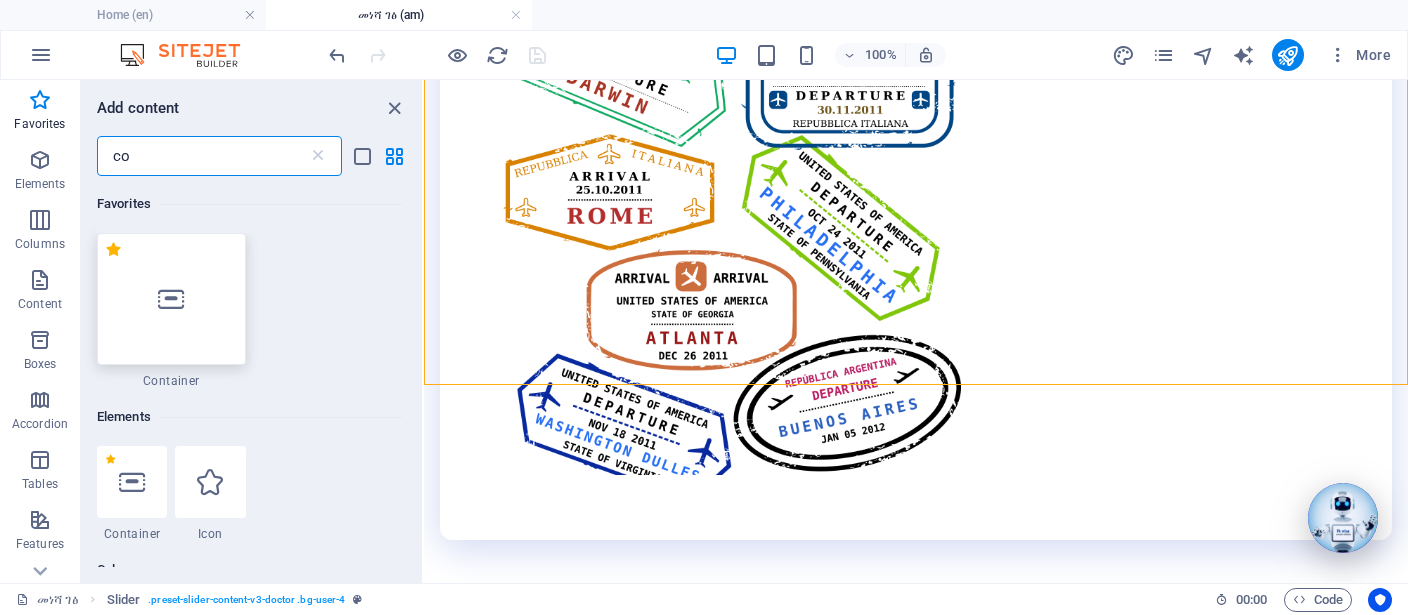 type on "co" 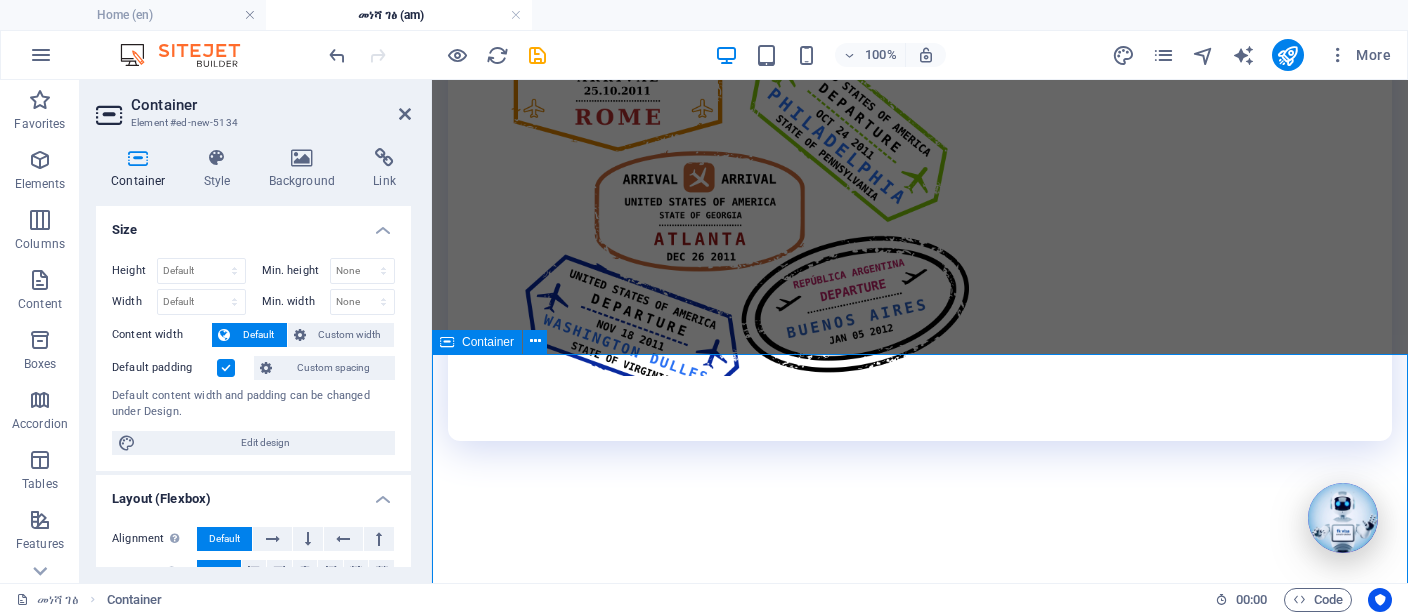 scroll, scrollTop: 7043, scrollLeft: 0, axis: vertical 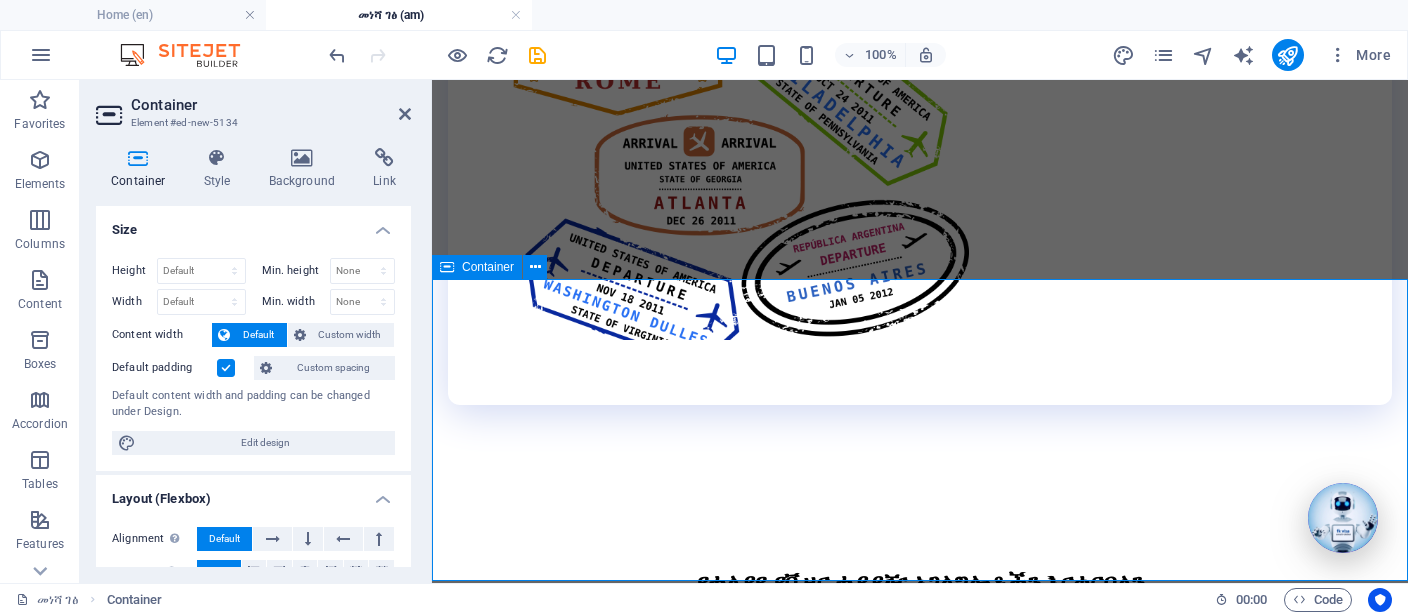 click on "Paste clipboard" at bounding box center [982, 9934] 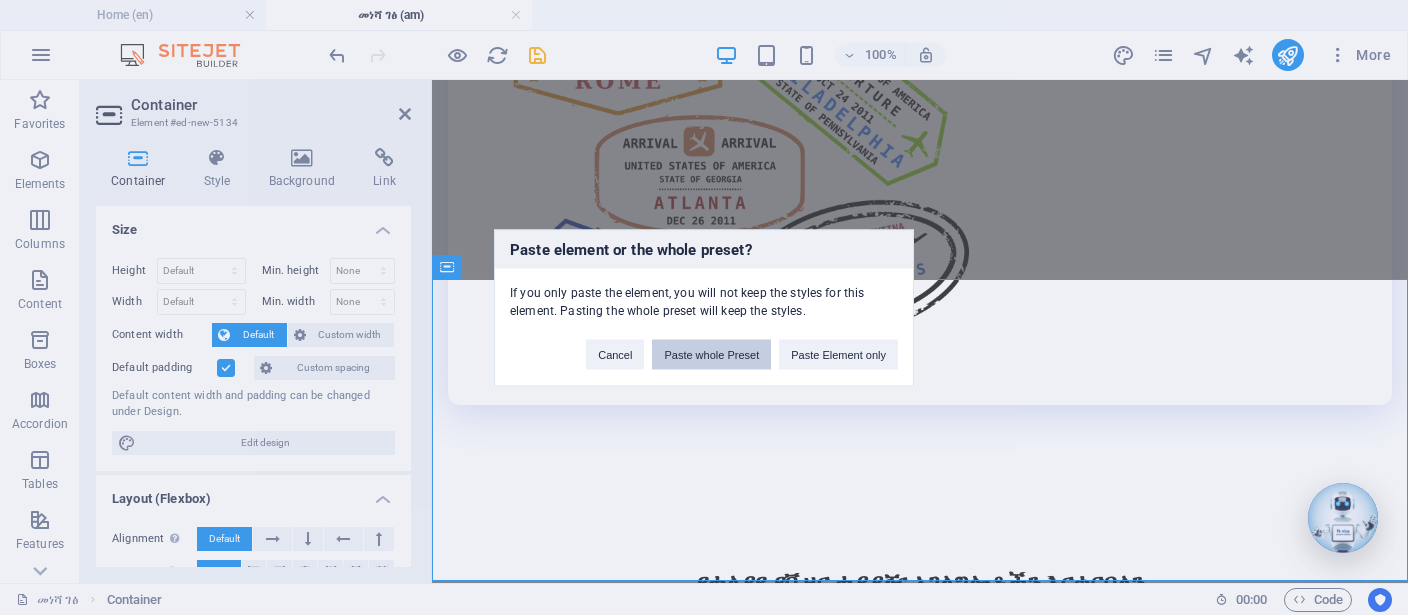click on "Paste whole Preset" at bounding box center [711, 354] 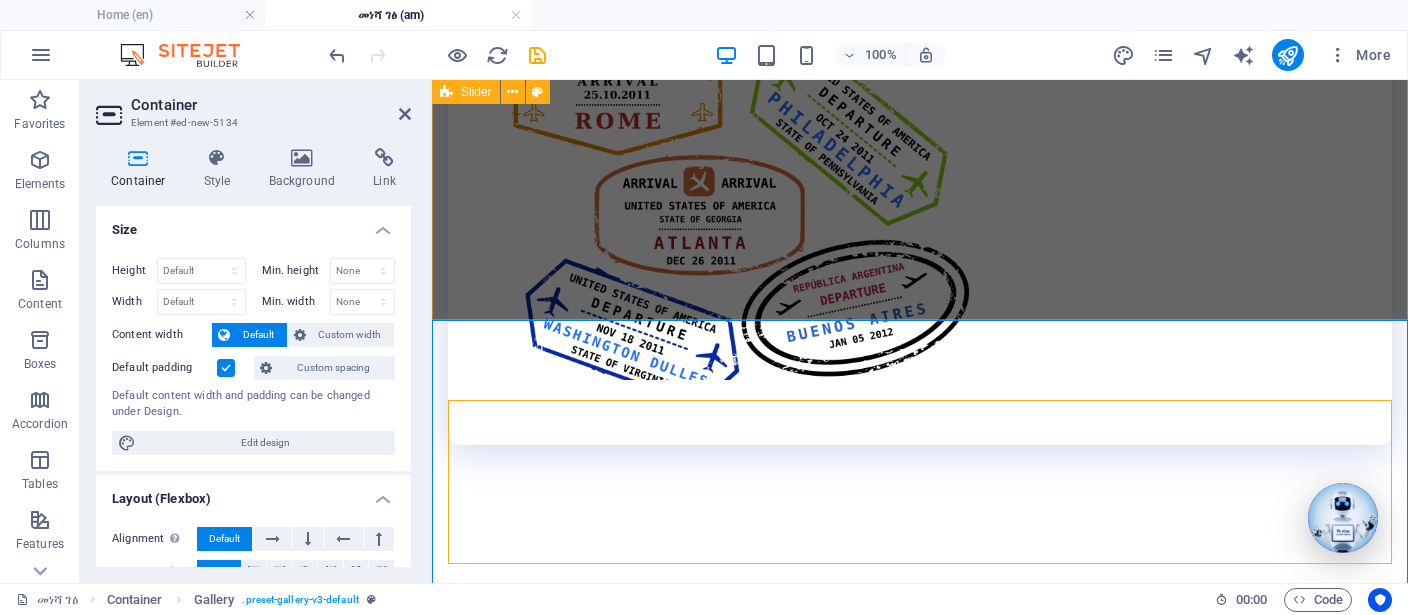 scroll, scrollTop: 6937, scrollLeft: 0, axis: vertical 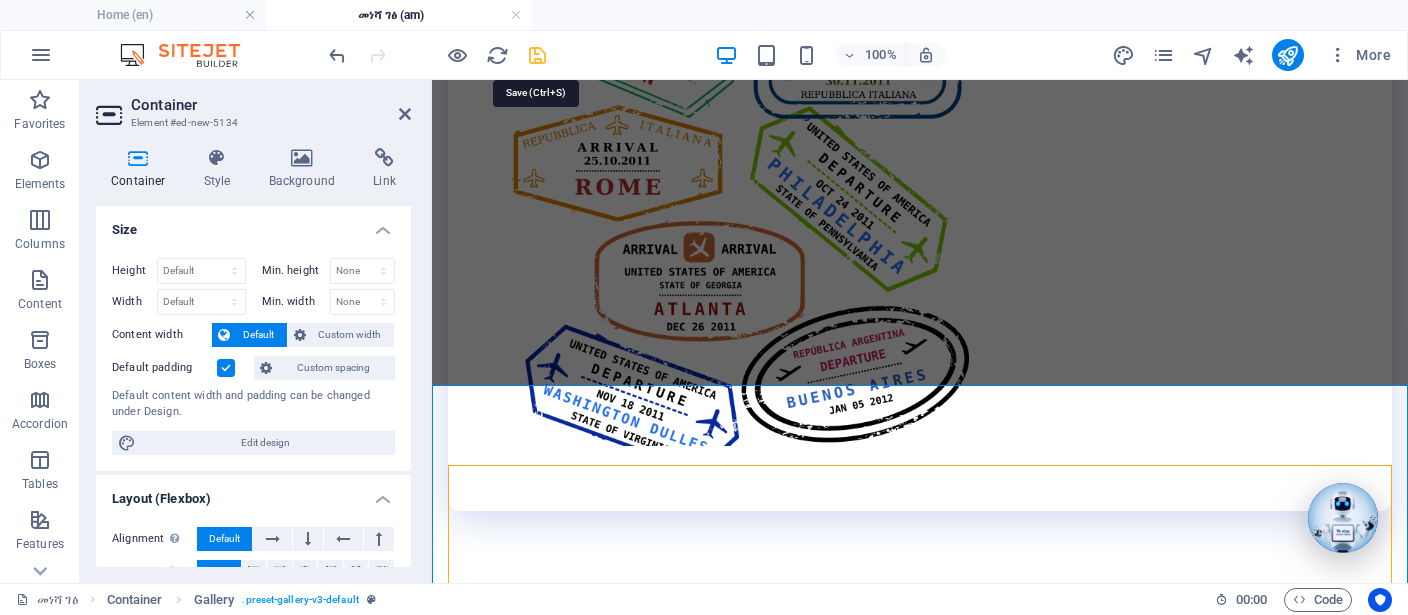click at bounding box center [537, 55] 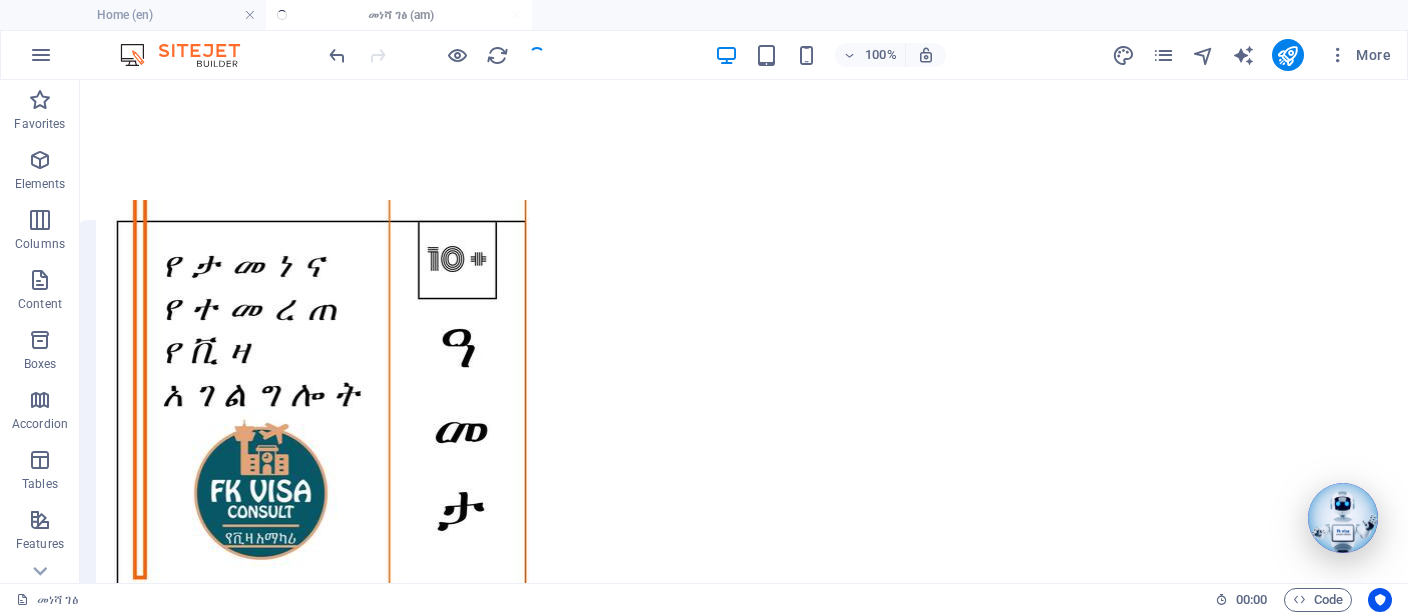 scroll, scrollTop: 6969, scrollLeft: 0, axis: vertical 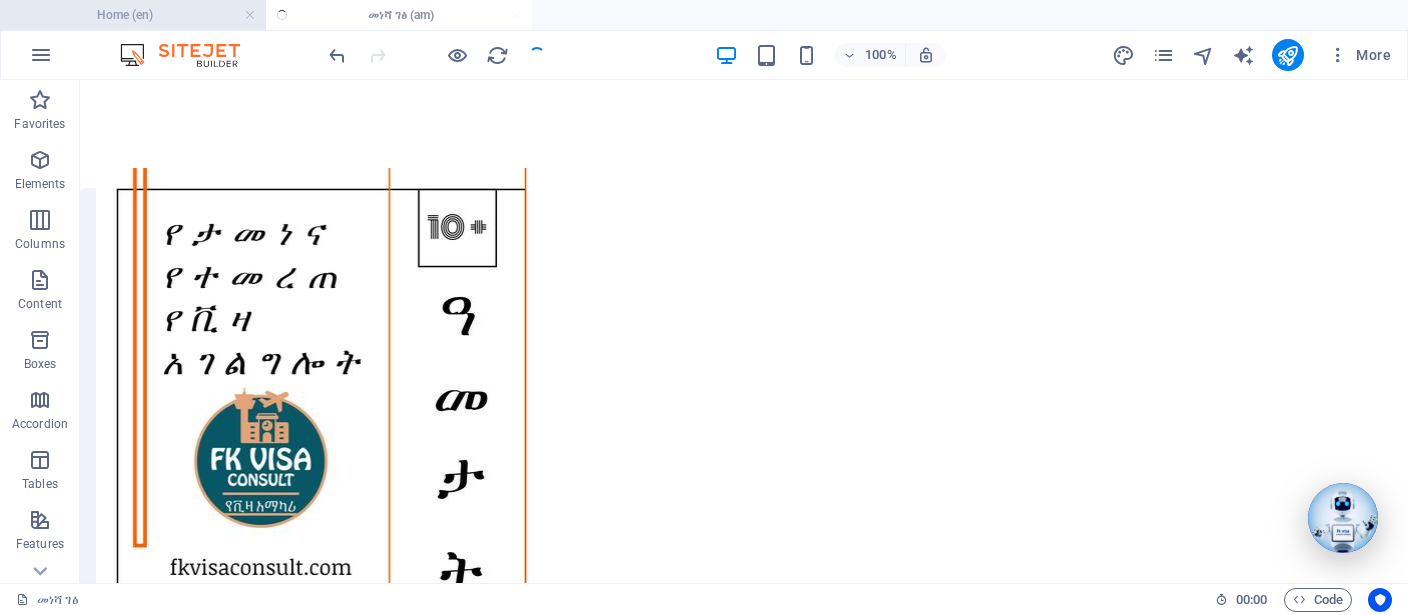 click on "Home (en)" at bounding box center (133, 15) 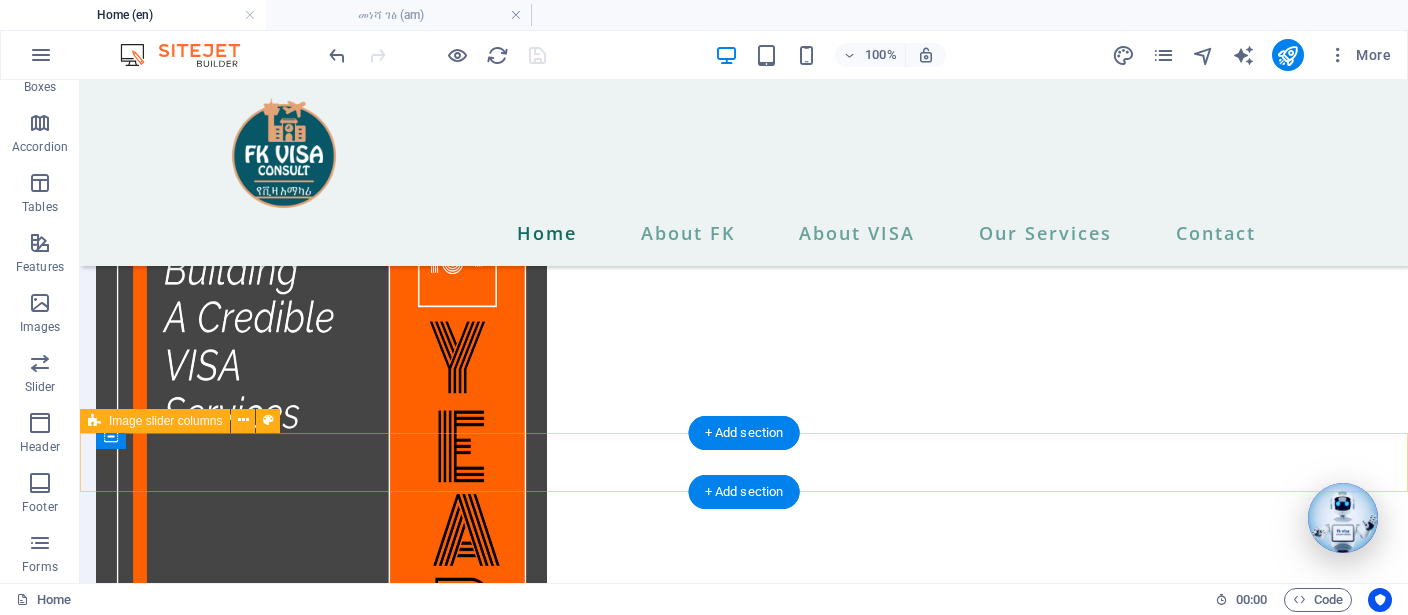 scroll, scrollTop: 7062, scrollLeft: 0, axis: vertical 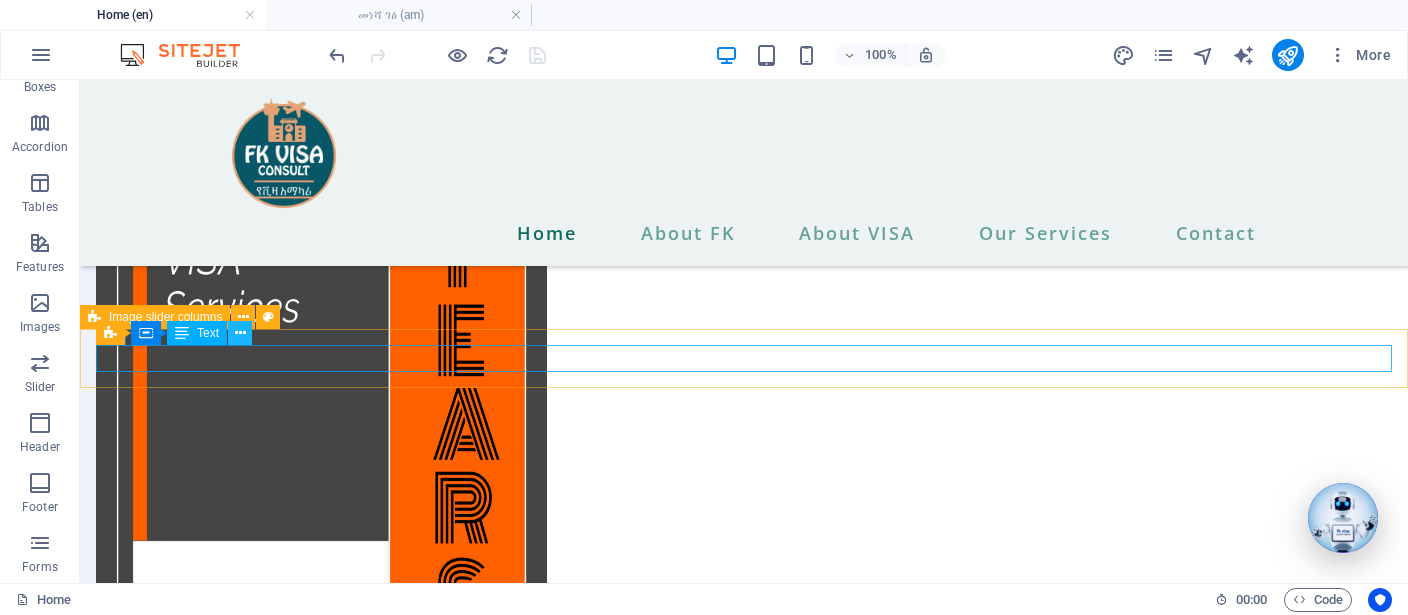 click at bounding box center (240, 333) 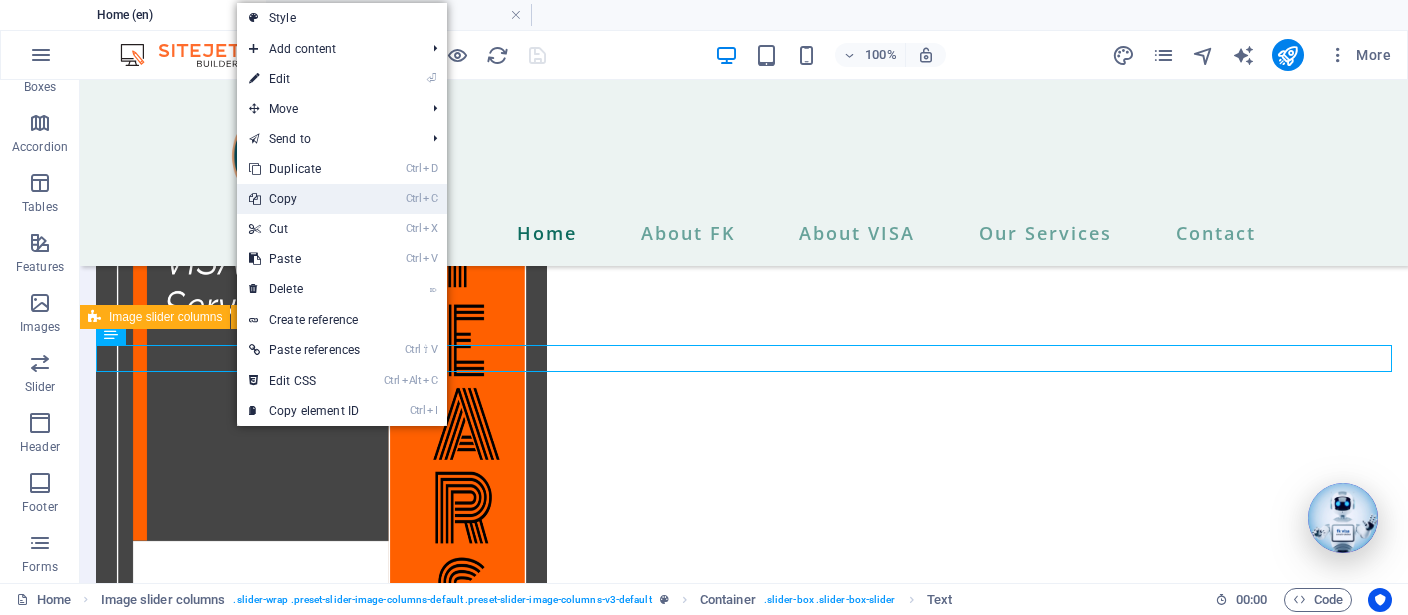 click on "Ctrl C  Copy" at bounding box center (304, 199) 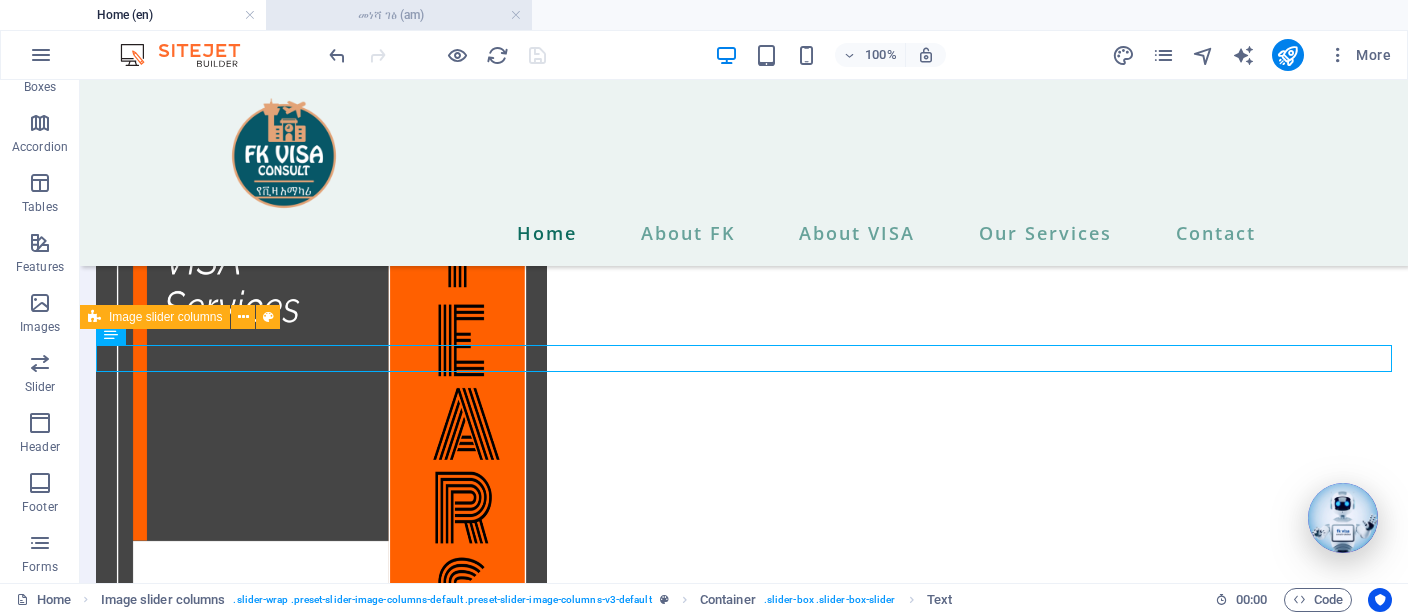 click on "መነሻ ገፅ (am)" at bounding box center [399, 15] 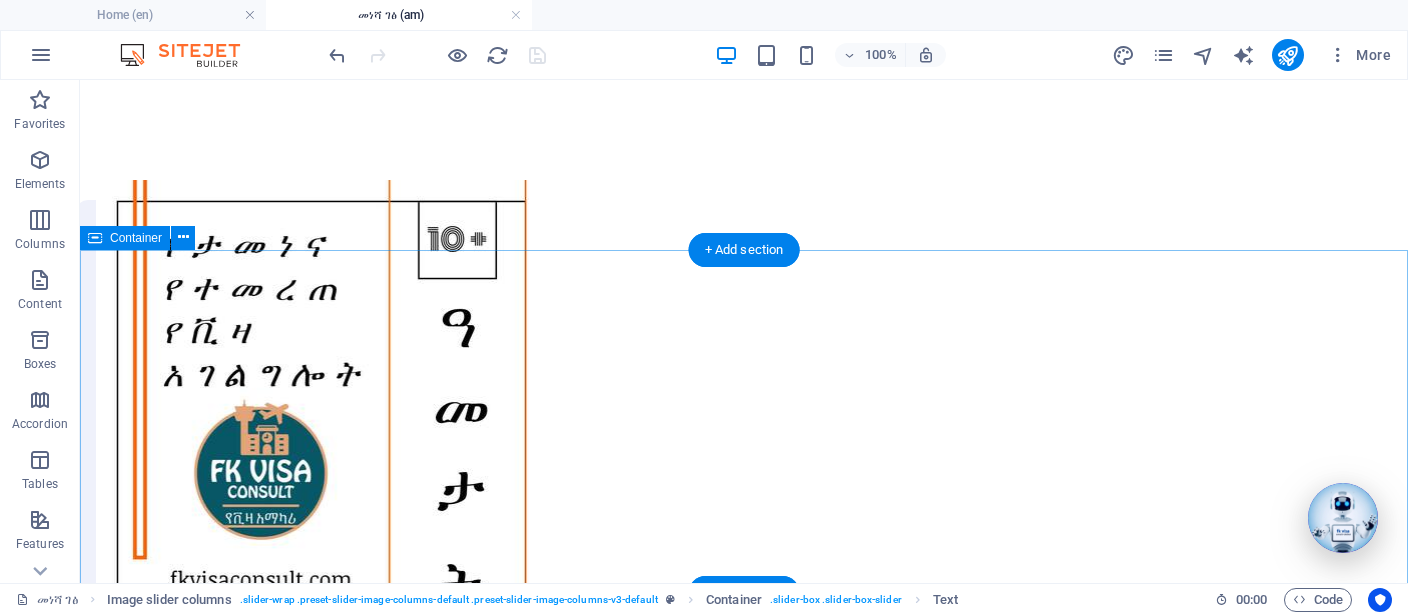 scroll, scrollTop: 6758, scrollLeft: 0, axis: vertical 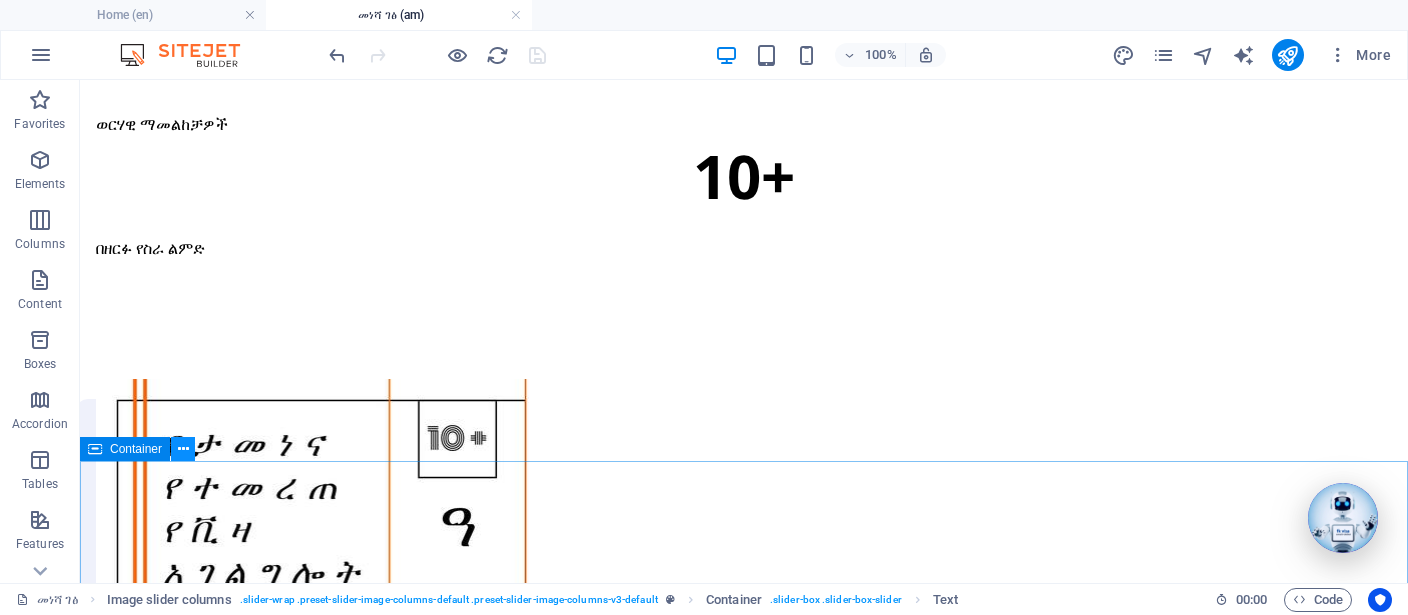 click at bounding box center [183, 449] 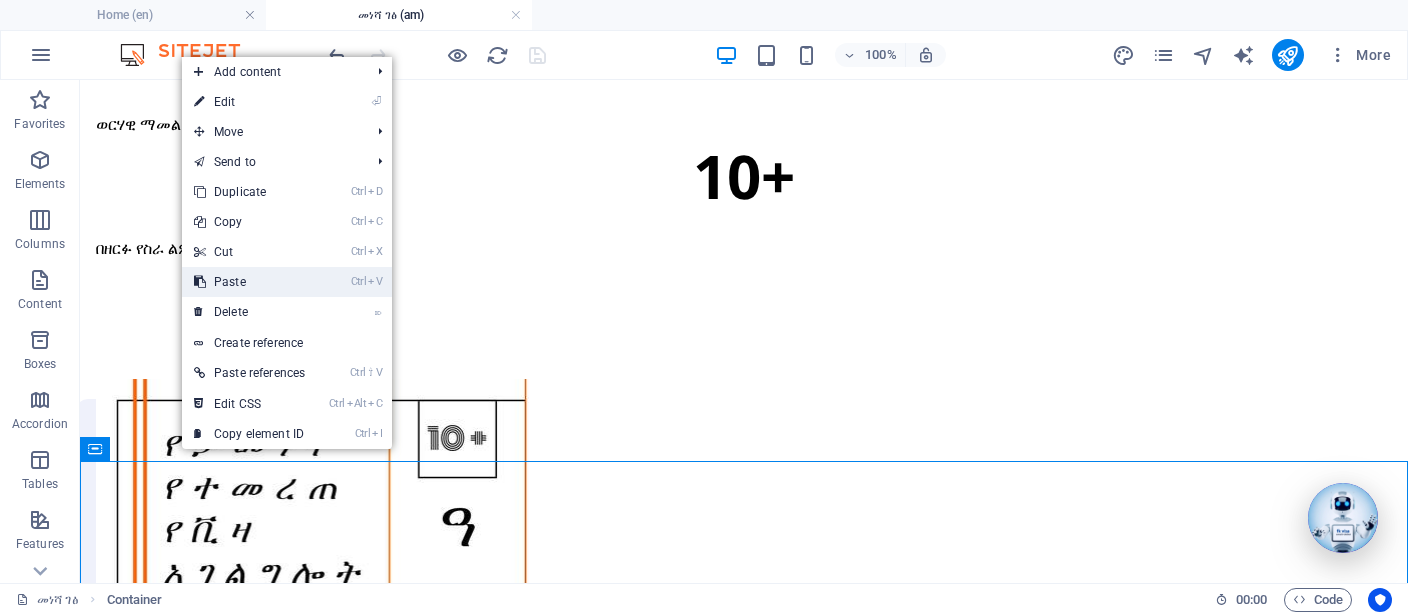 click on "Ctrl V  Paste" at bounding box center (249, 282) 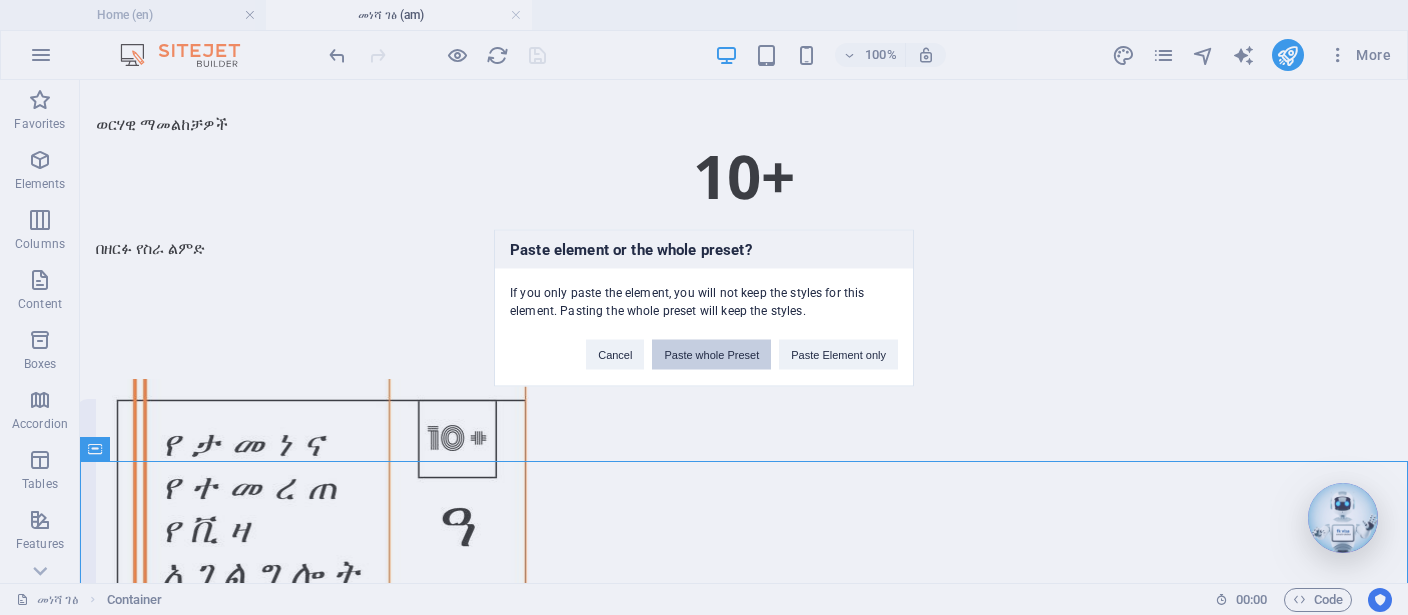 click on "Paste whole Preset" at bounding box center [711, 354] 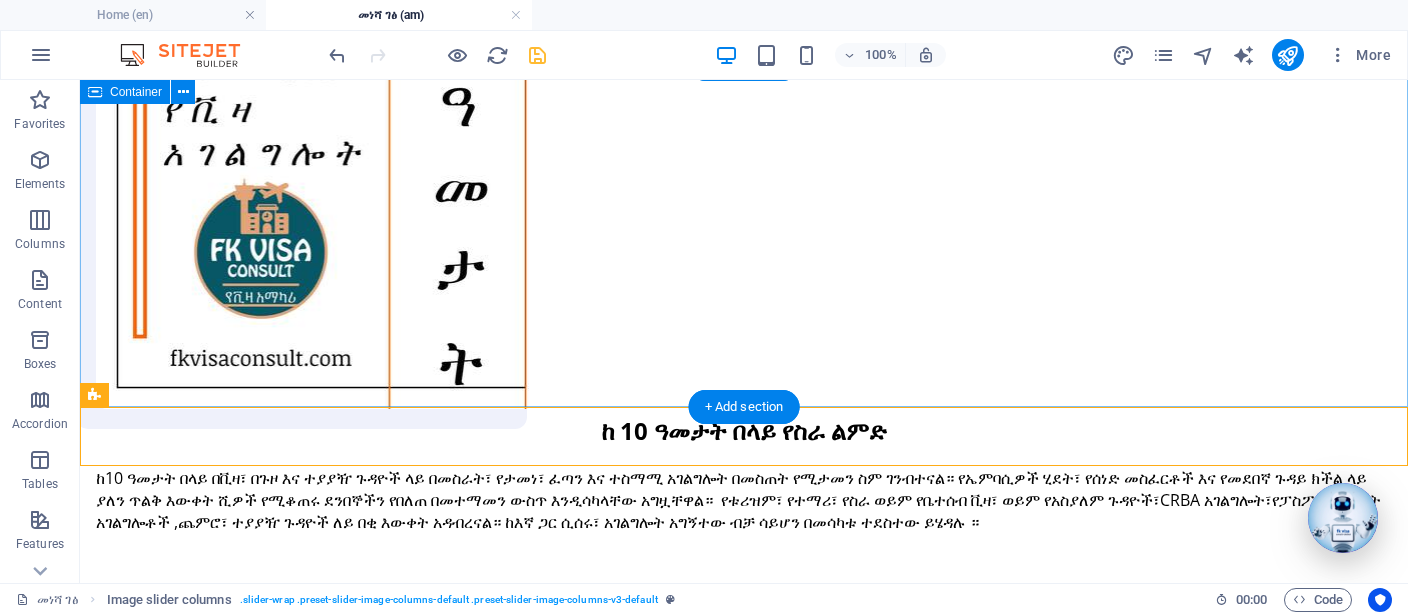scroll, scrollTop: 7155, scrollLeft: 0, axis: vertical 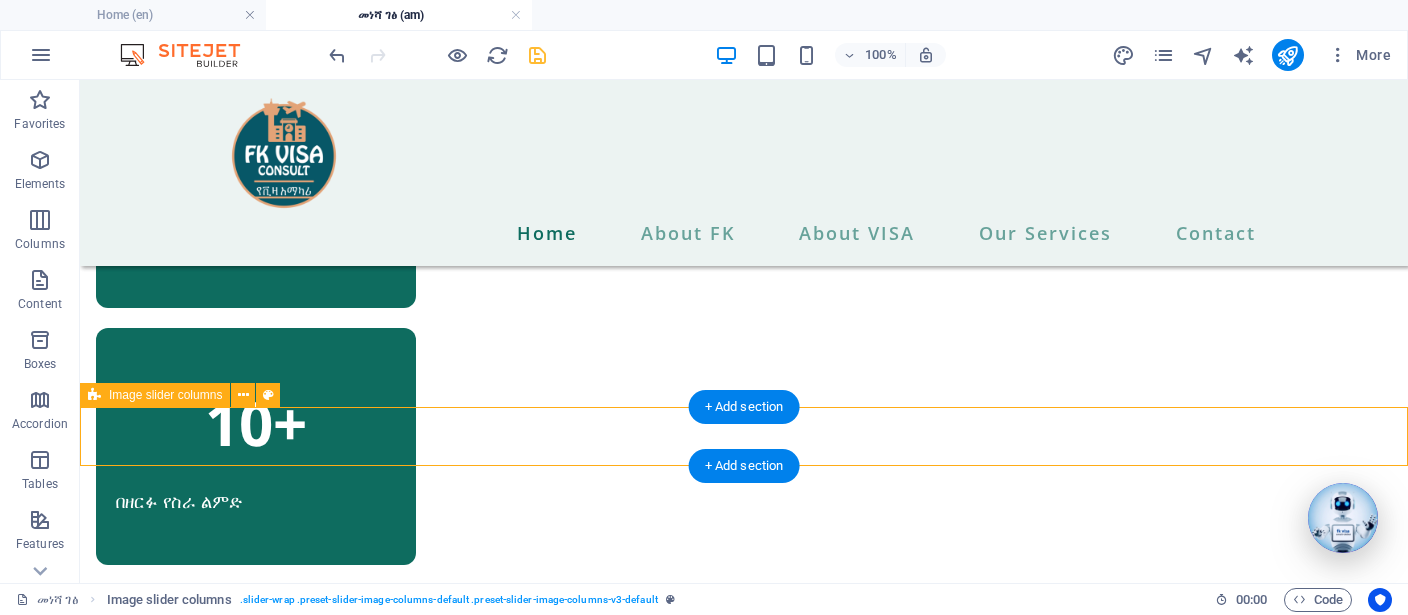 click on "Supported Payment Systems" at bounding box center [744, 11162] 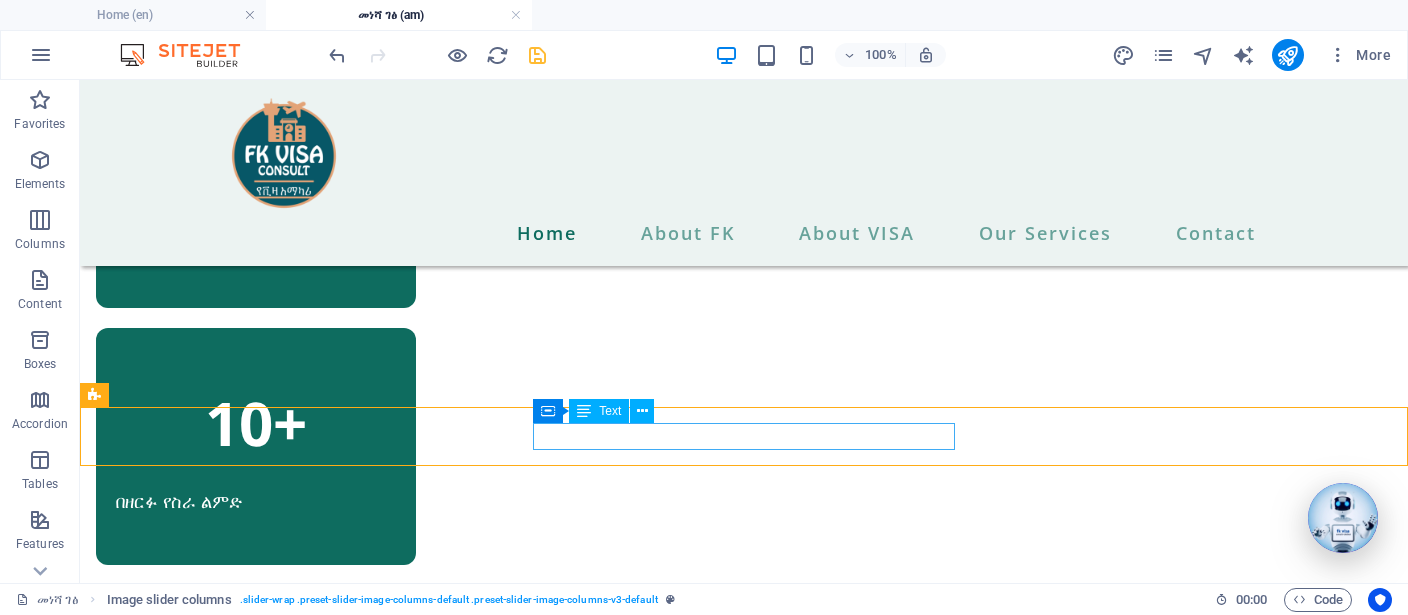 click on "Text" at bounding box center (610, 411) 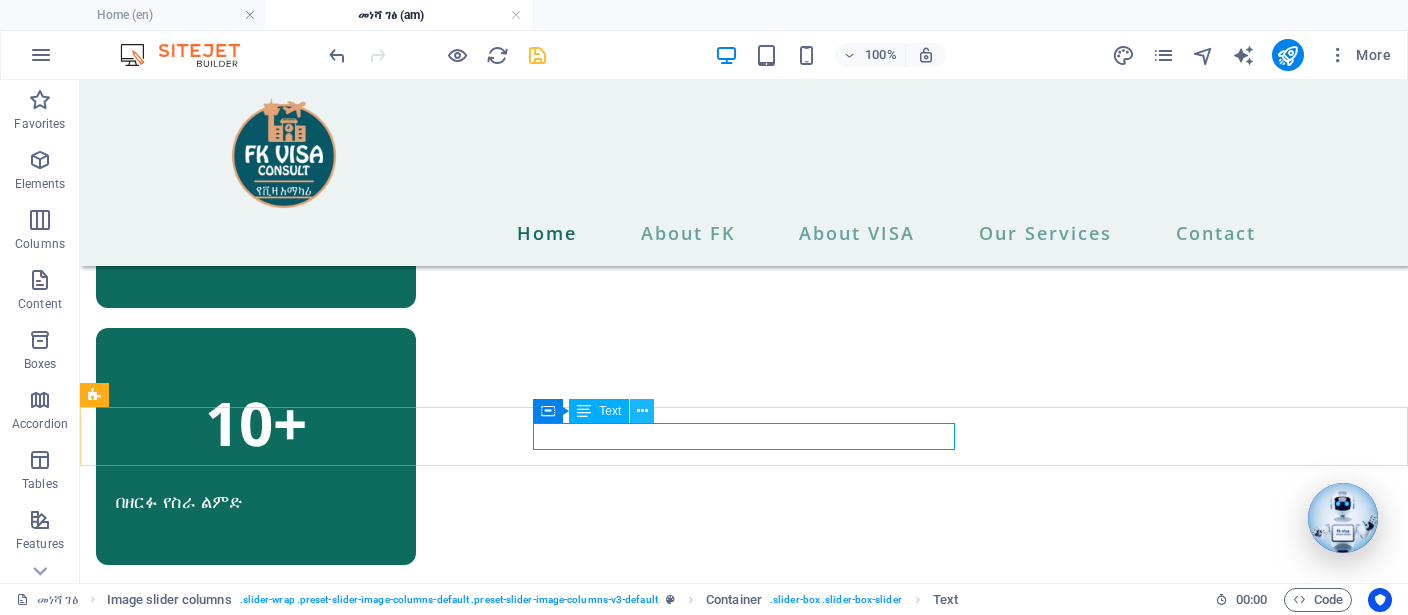 click at bounding box center (642, 411) 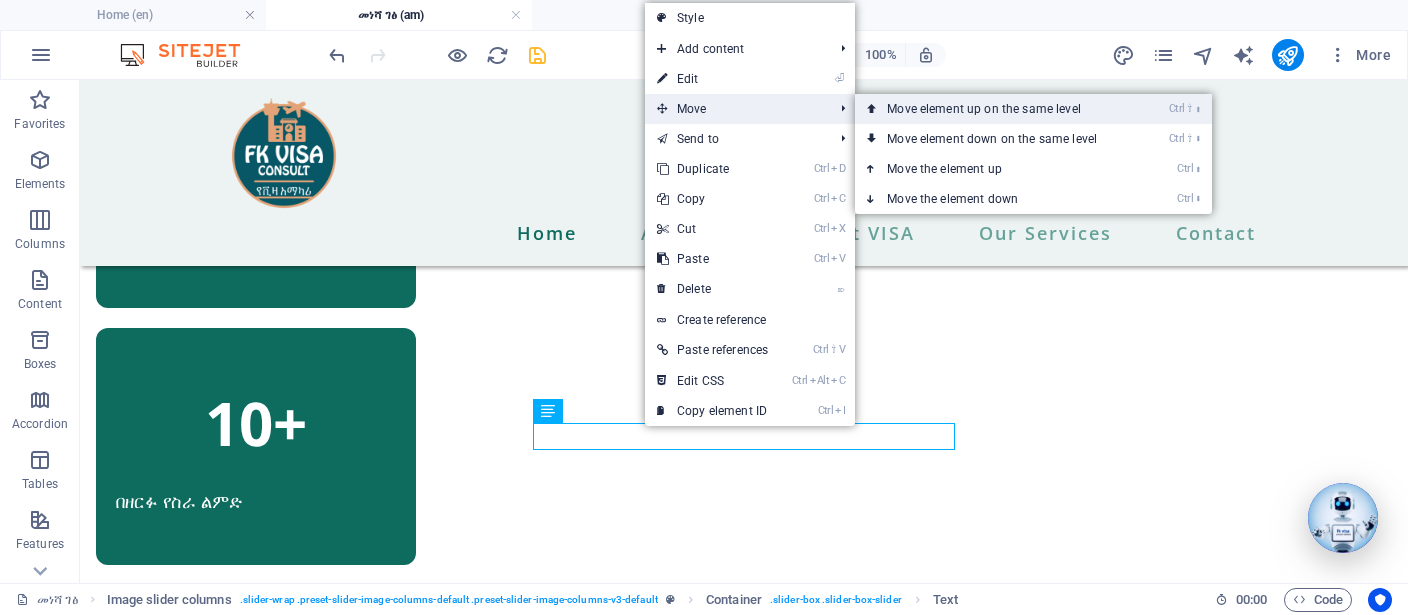 drag, startPoint x: 920, startPoint y: 106, endPoint x: 800, endPoint y: 40, distance: 136.95255 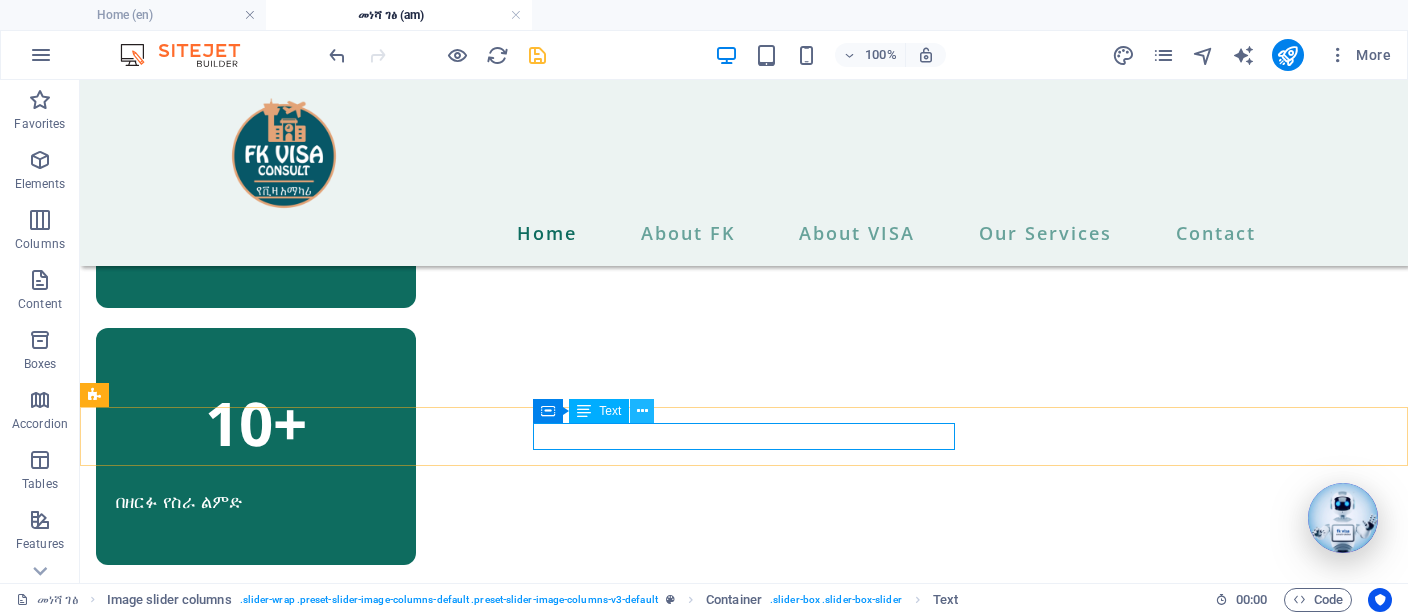 click at bounding box center [642, 411] 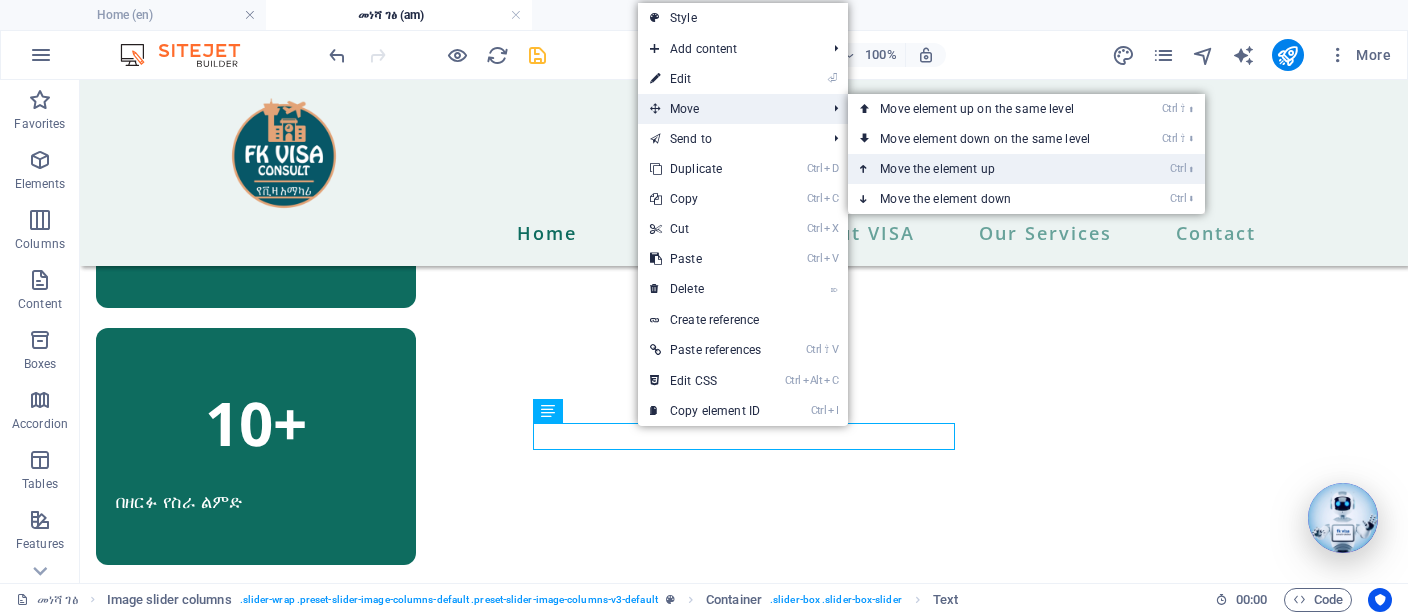 click on "Ctrl ⬆  Move the element up" at bounding box center (989, 169) 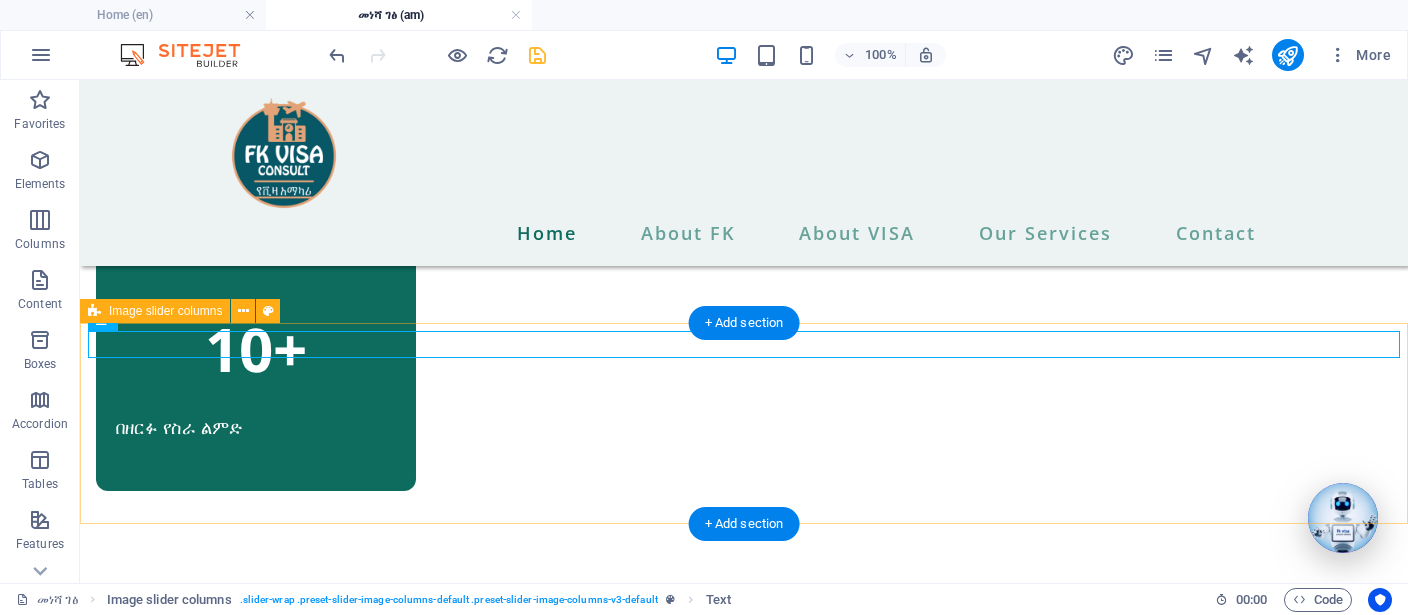 scroll, scrollTop: 7260, scrollLeft: 0, axis: vertical 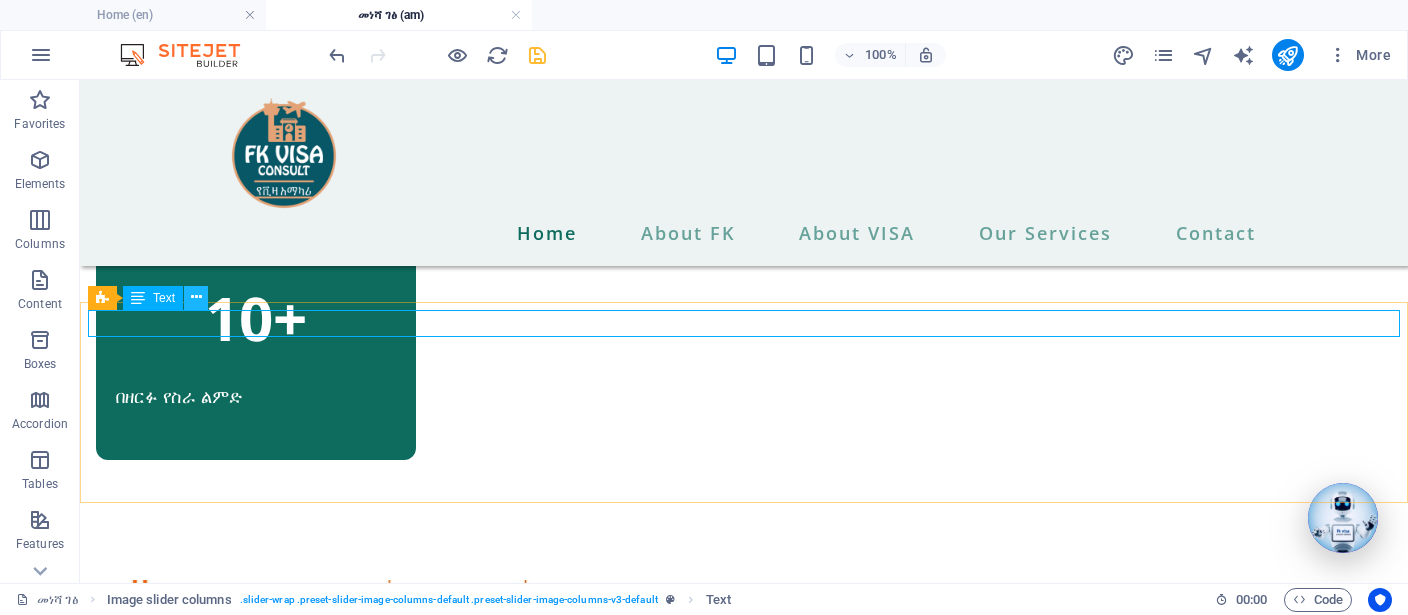 click at bounding box center [196, 297] 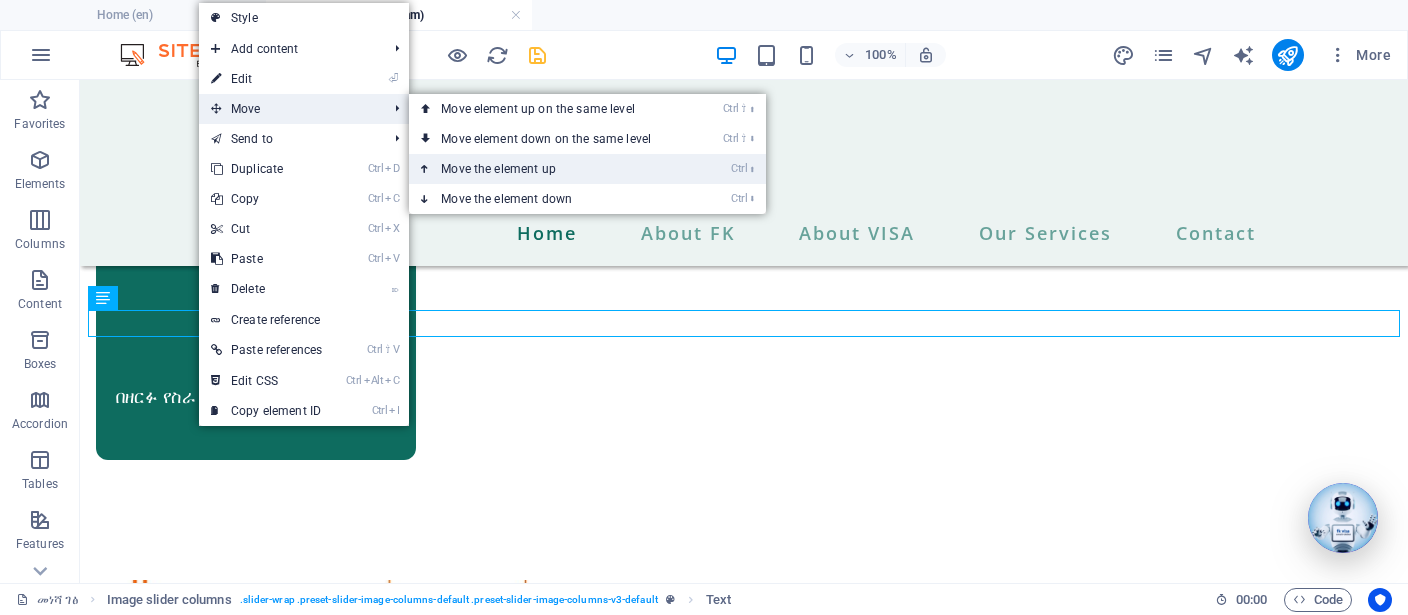 drag, startPoint x: 431, startPoint y: 172, endPoint x: 351, endPoint y: 101, distance: 106.96261 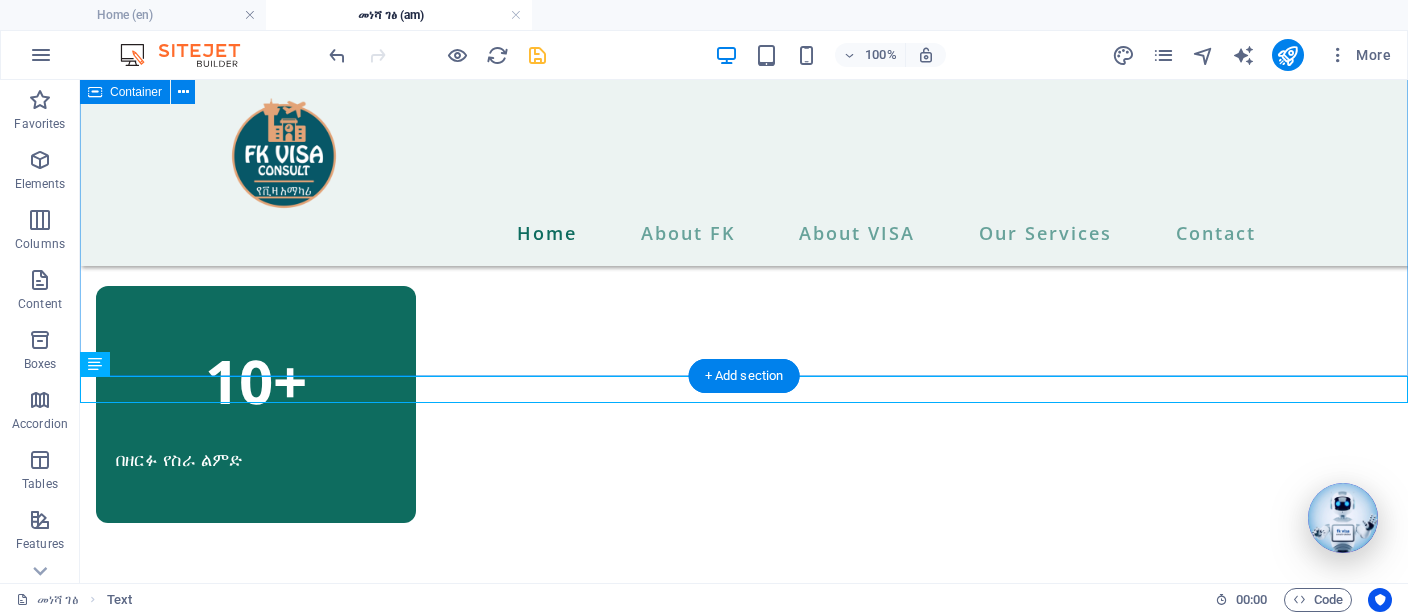 scroll, scrollTop: 7155, scrollLeft: 0, axis: vertical 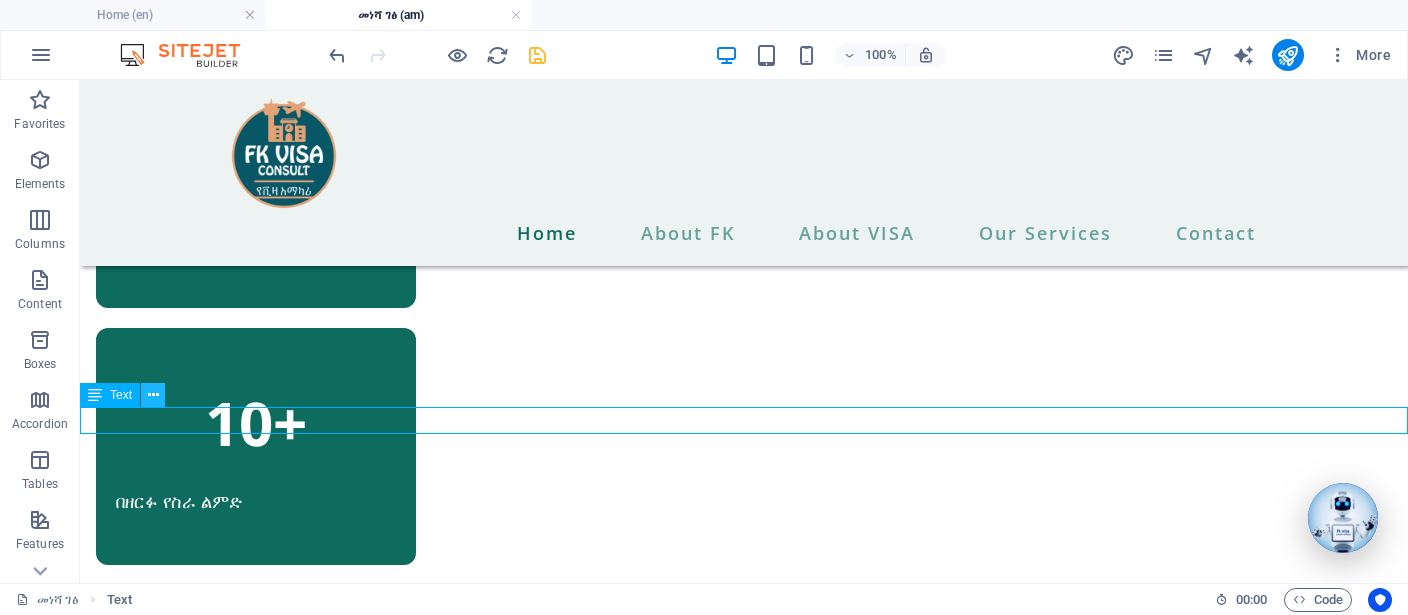 click at bounding box center (153, 395) 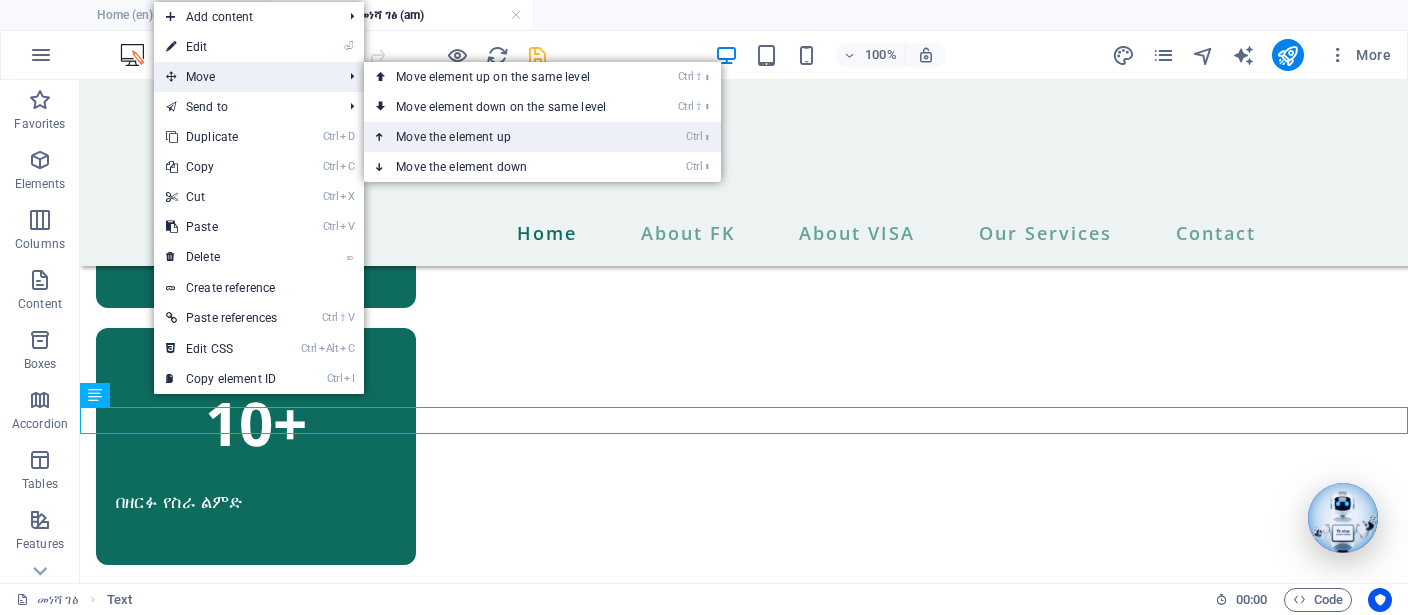 click on "Ctrl ⬆  Move the element up" at bounding box center (505, 137) 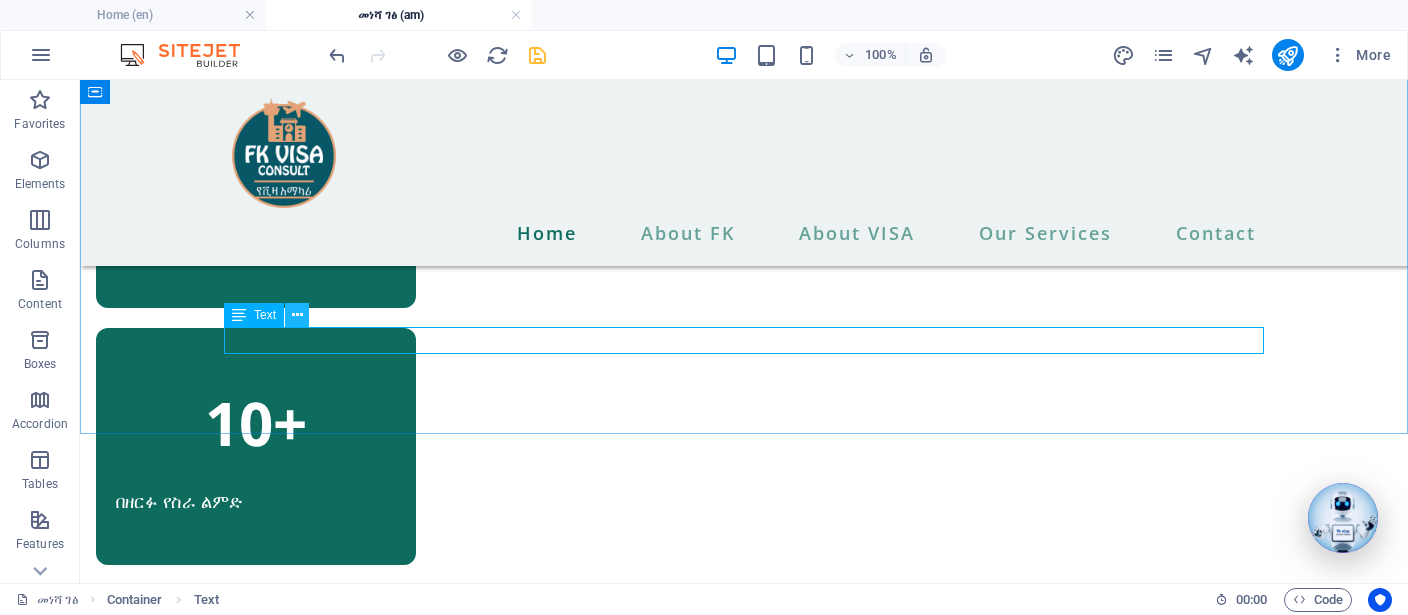 click at bounding box center [297, 315] 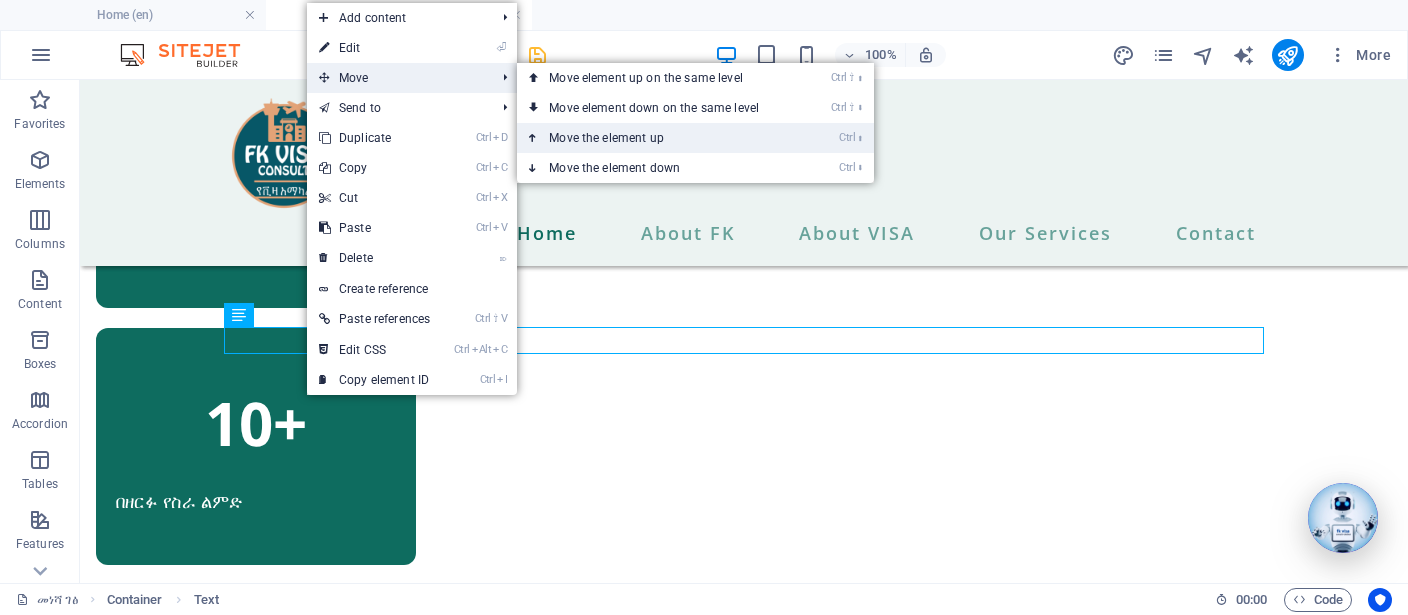 click on "Ctrl ⬆  Move the element up" at bounding box center [658, 138] 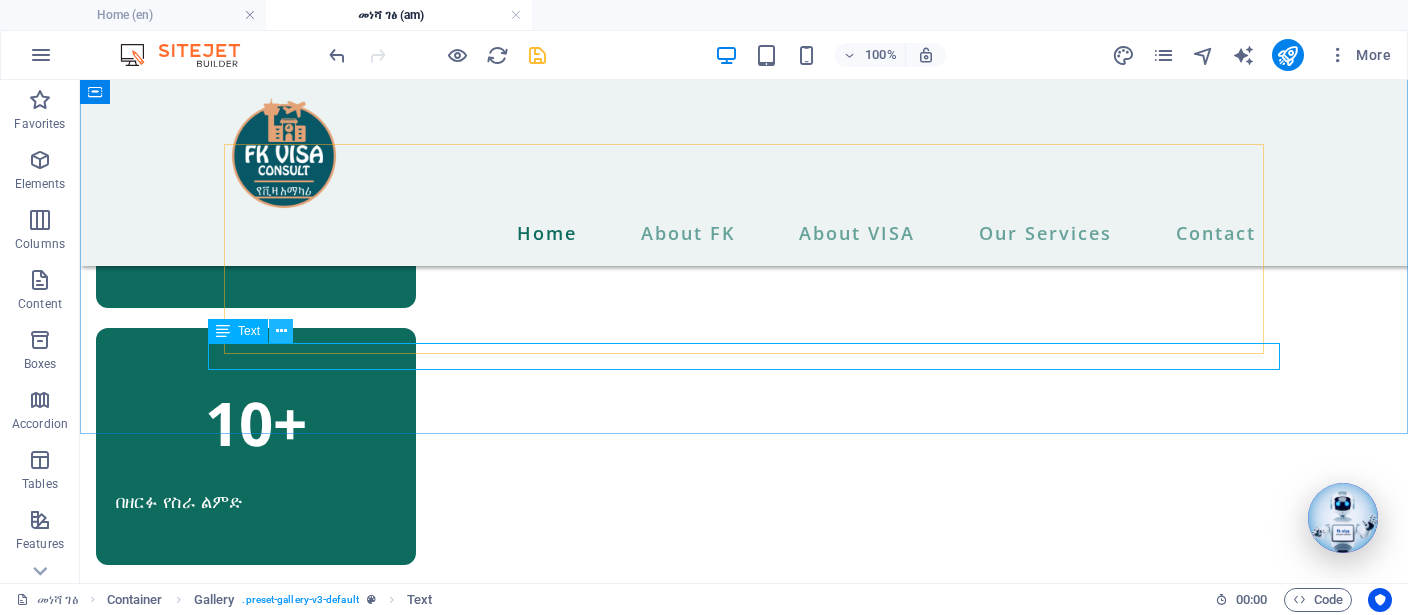 click at bounding box center [281, 331] 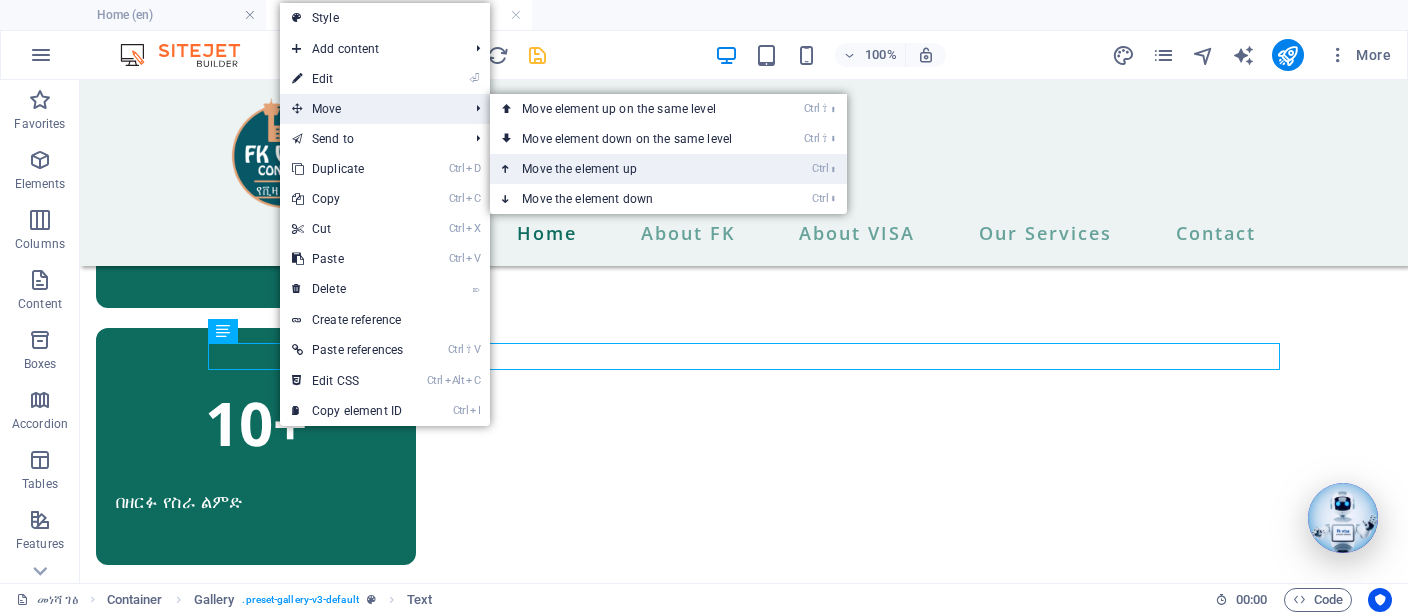 click on "Ctrl ⬆  Move the element up" at bounding box center (631, 169) 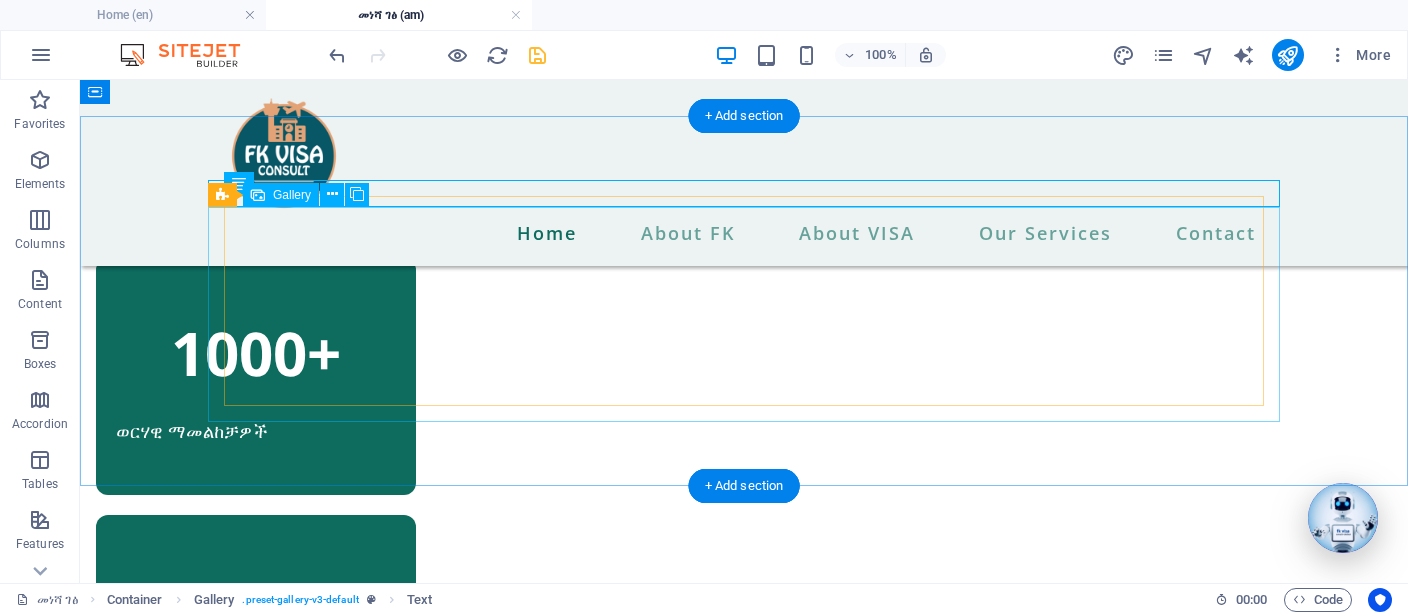 scroll, scrollTop: 6838, scrollLeft: 0, axis: vertical 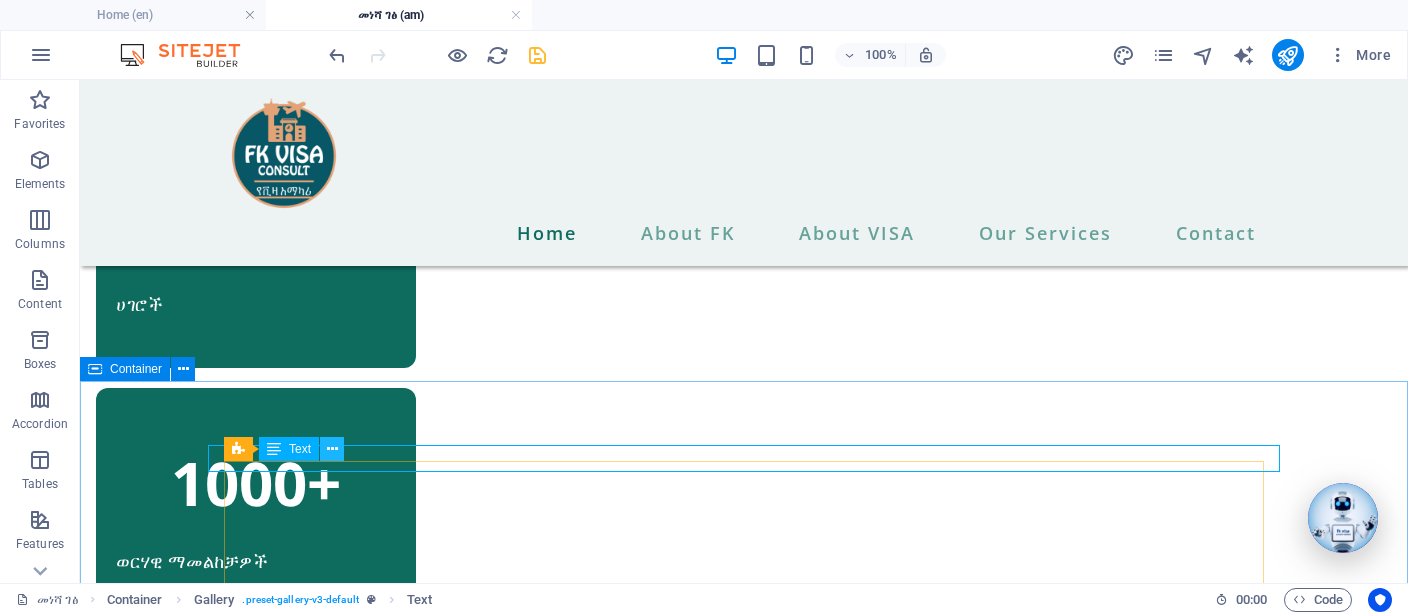 click at bounding box center [332, 449] 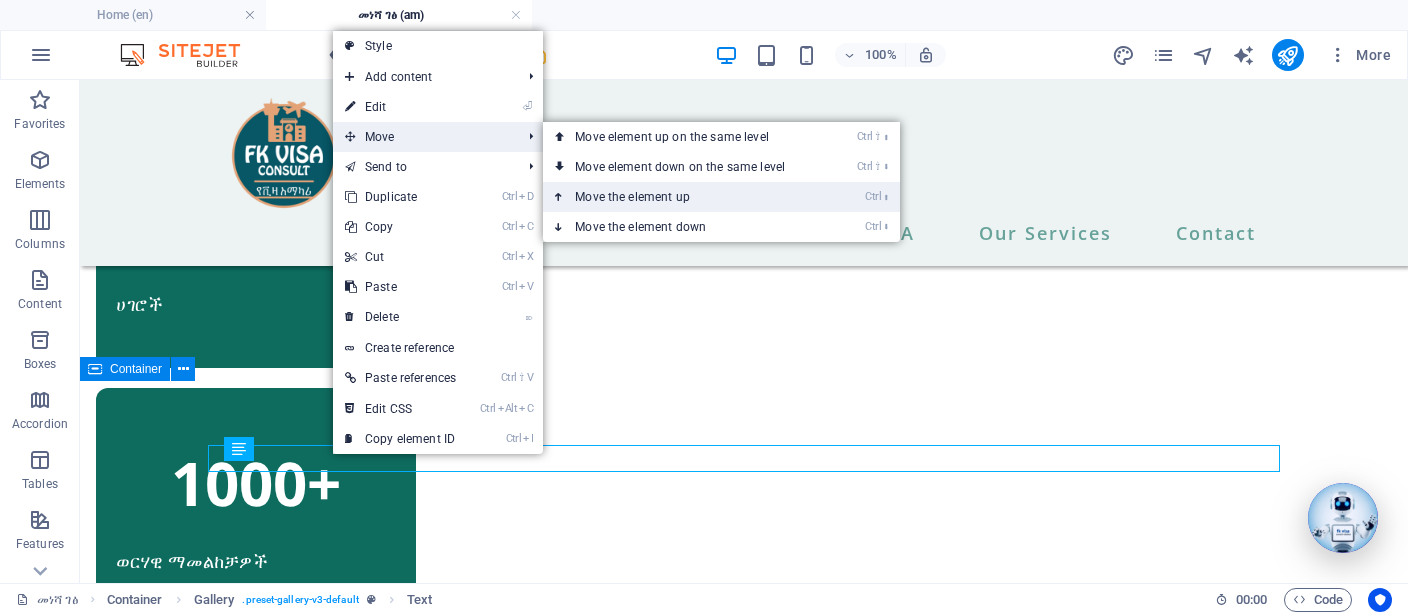 drag, startPoint x: 585, startPoint y: 183, endPoint x: 505, endPoint y: 110, distance: 108.30051 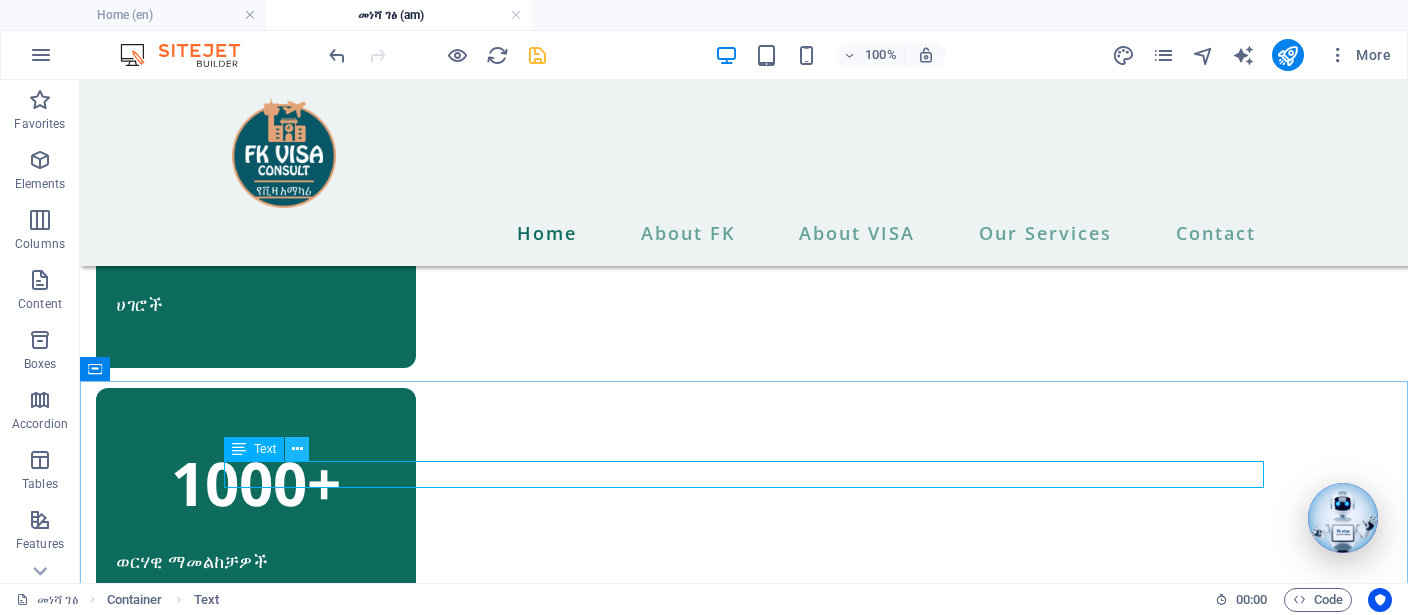 click at bounding box center (297, 449) 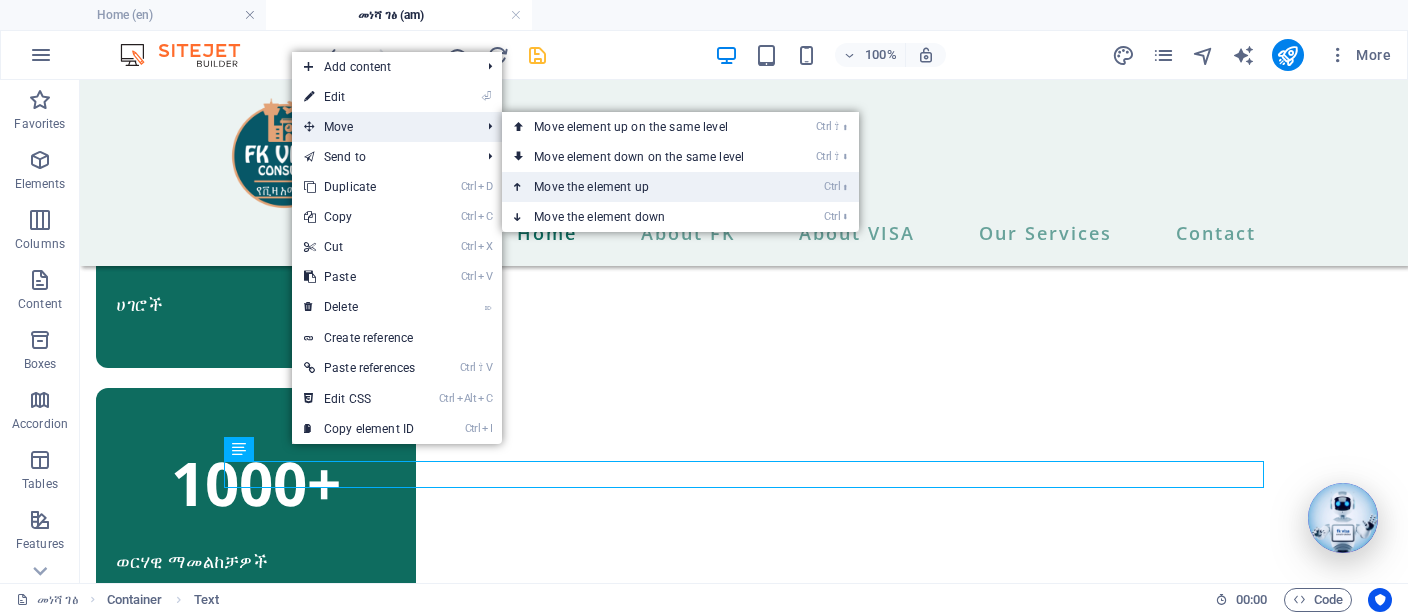 click on "Ctrl ⬆  Move the element up" at bounding box center [643, 187] 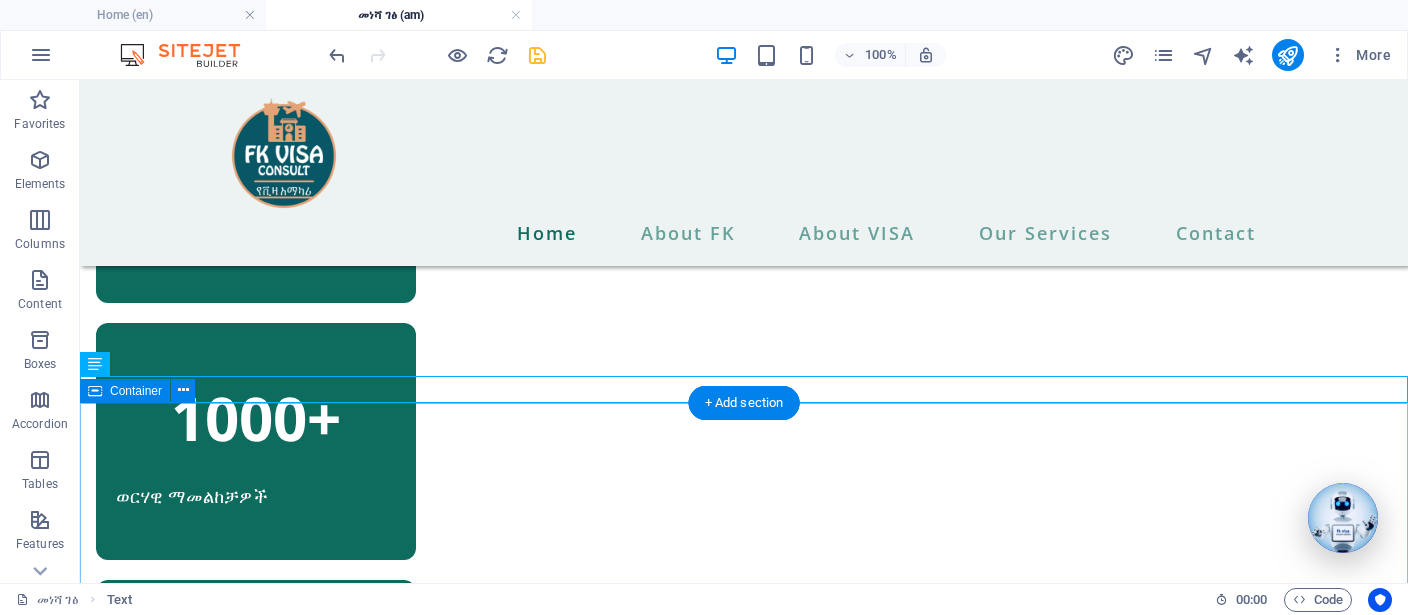 scroll, scrollTop: 6943, scrollLeft: 0, axis: vertical 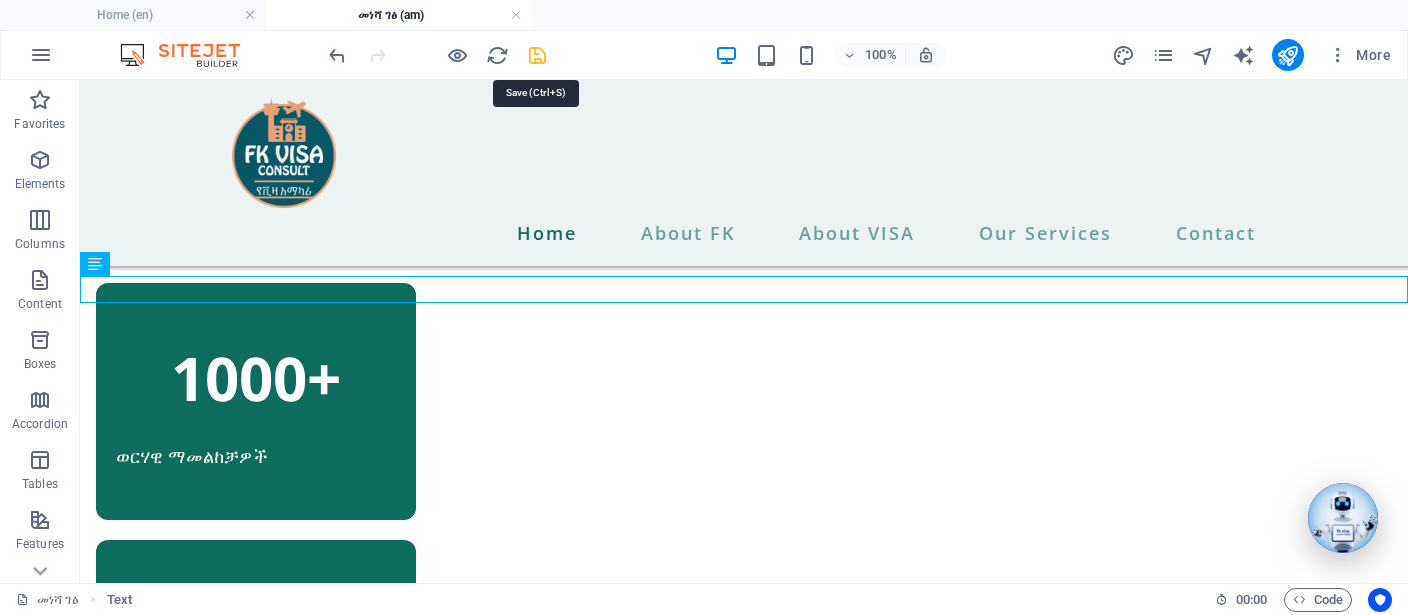click at bounding box center [537, 55] 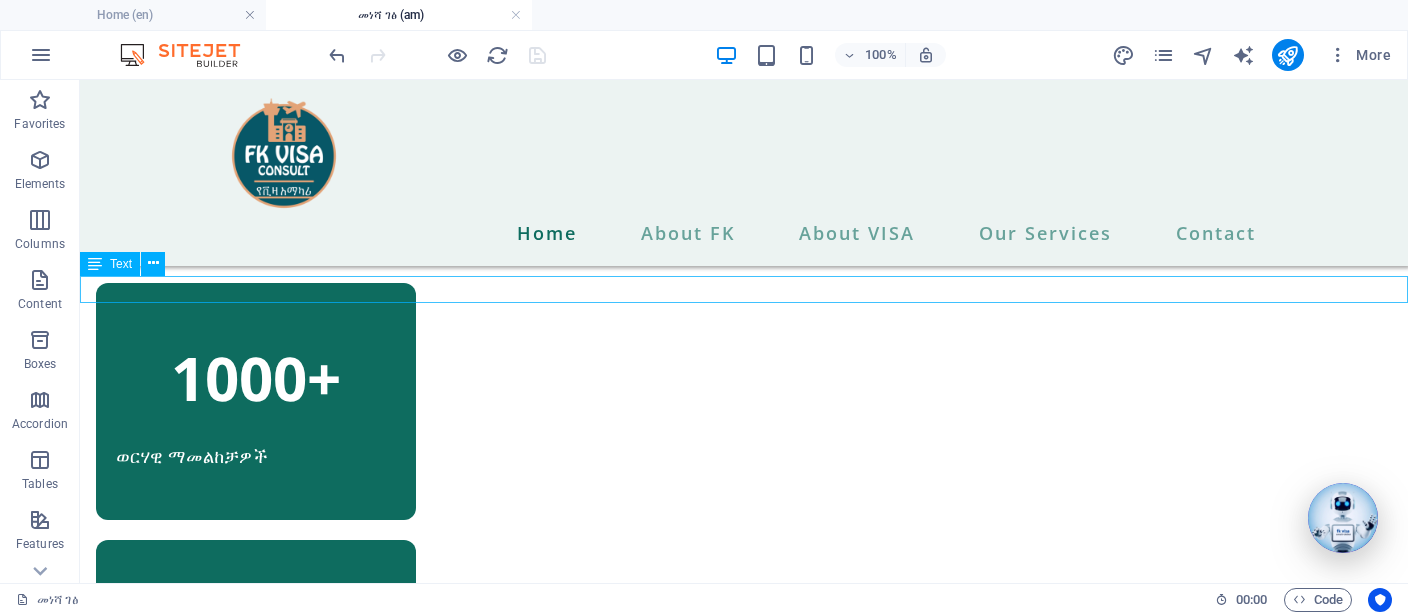 click on "Supported Payment Systems" at bounding box center [744, 11181] 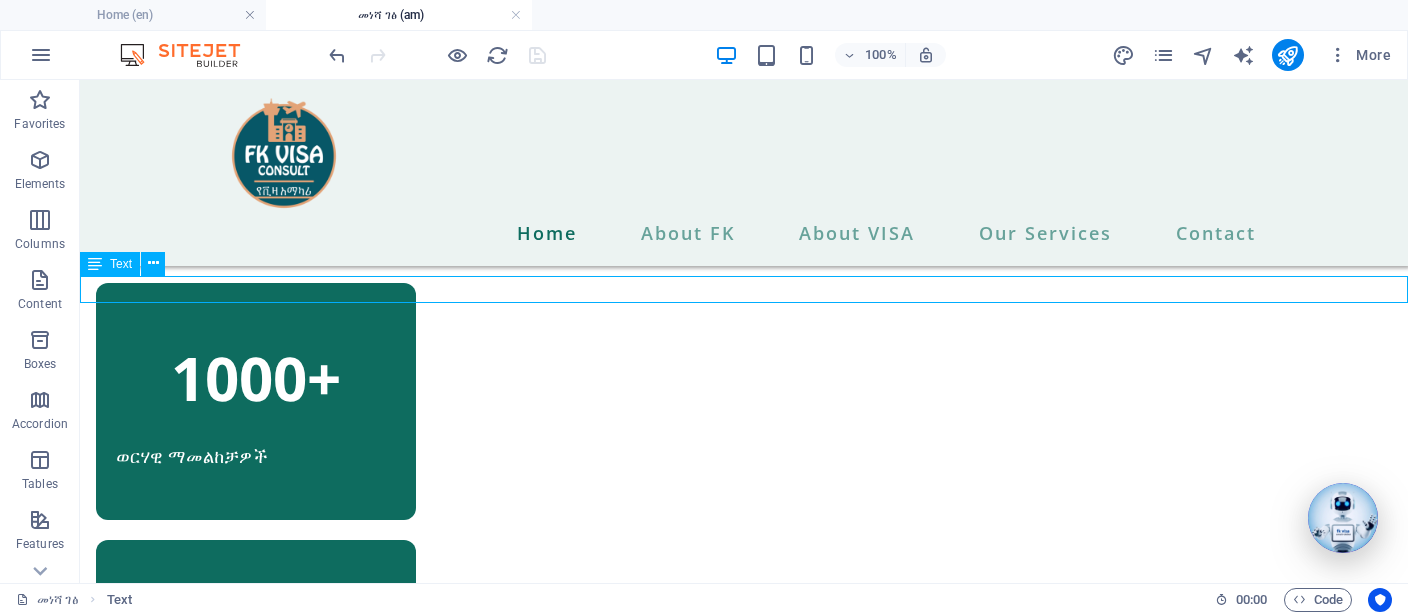 click on "Supported Payment Systems" at bounding box center (744, 11181) 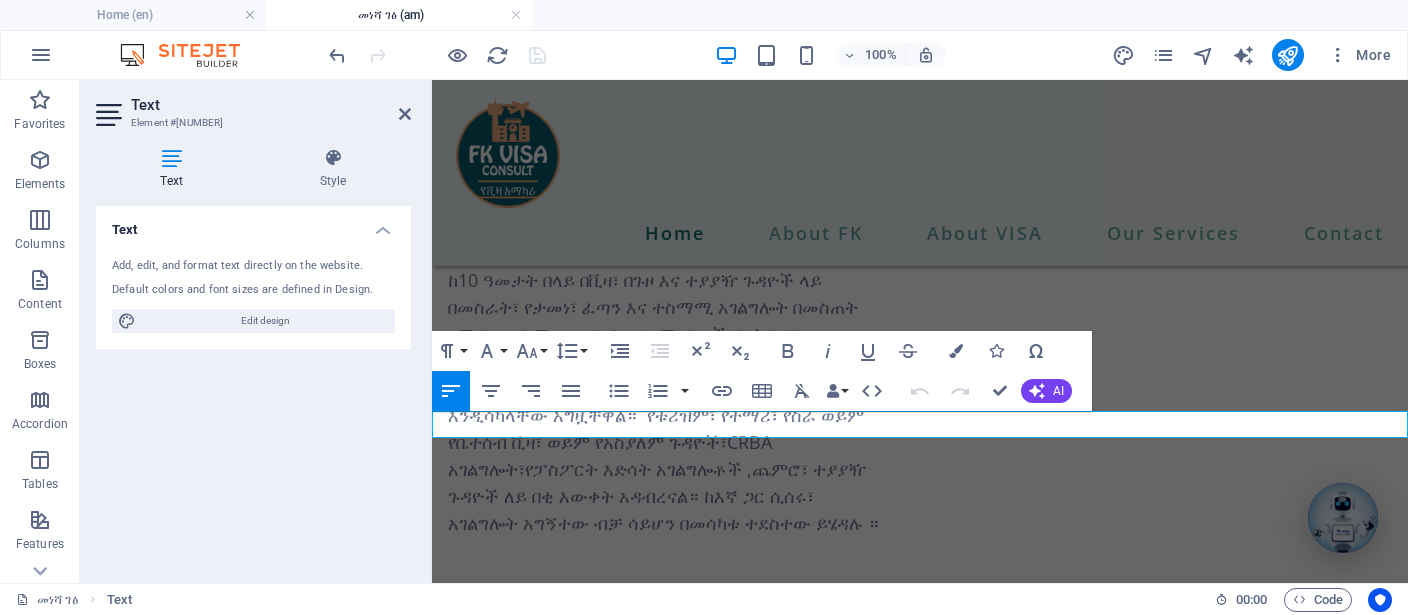 scroll, scrollTop: 6912, scrollLeft: 0, axis: vertical 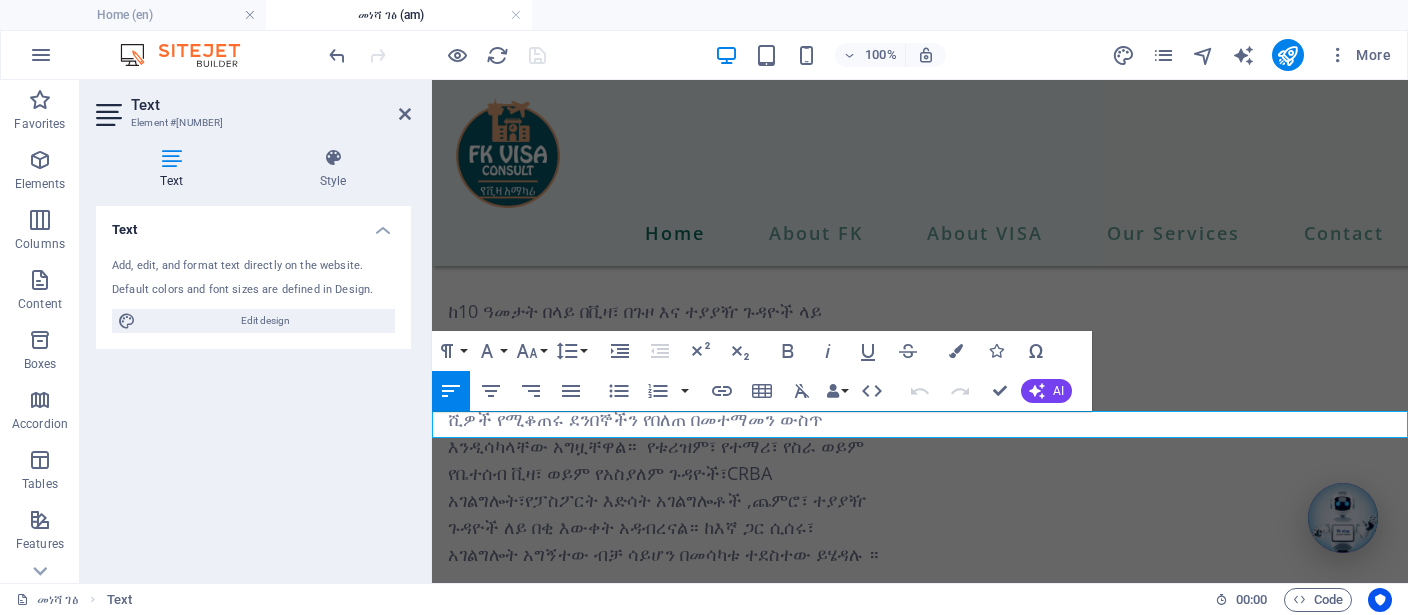 click on "Supported Payment Systems" at bounding box center [920, 10249] 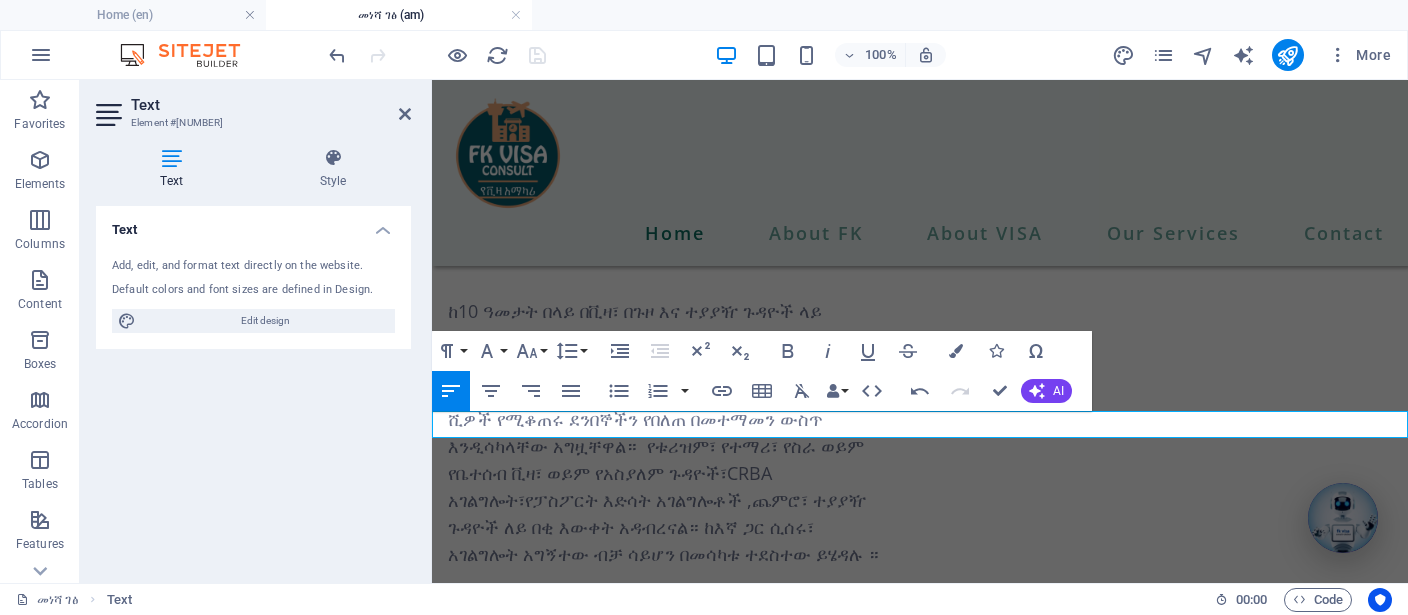 scroll, scrollTop: 0, scrollLeft: 12, axis: horizontal 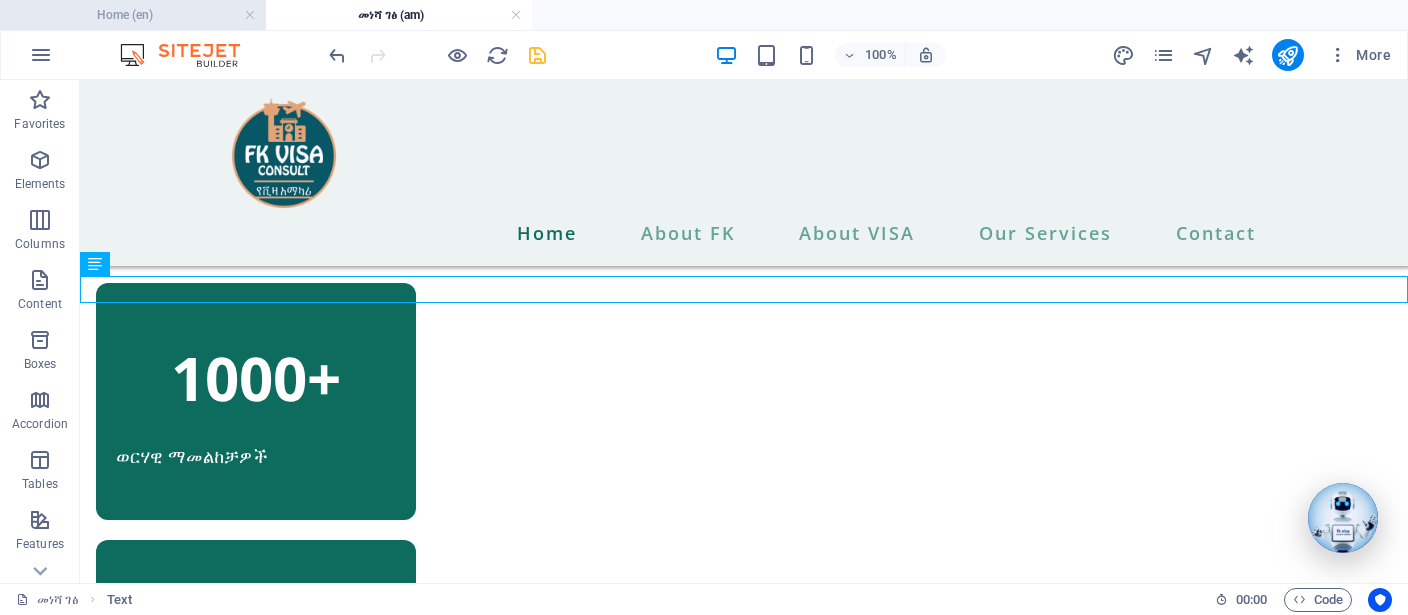 click on "Home (en)" at bounding box center [133, 15] 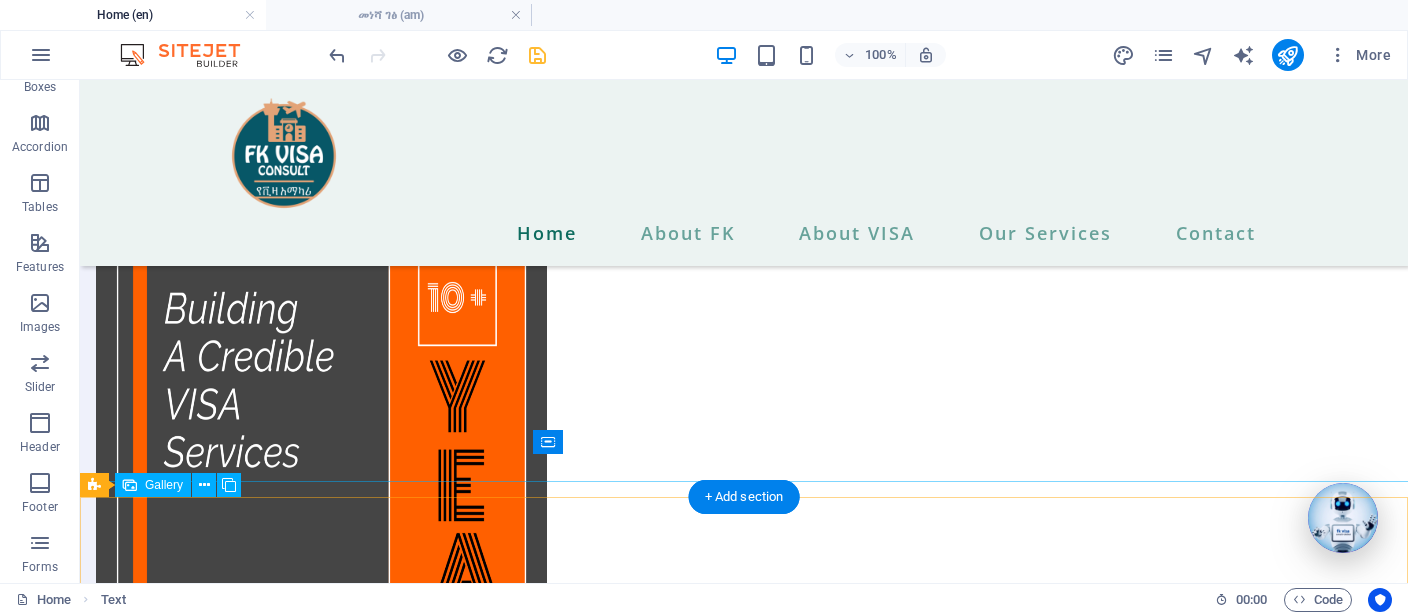 scroll, scrollTop: 6956, scrollLeft: 0, axis: vertical 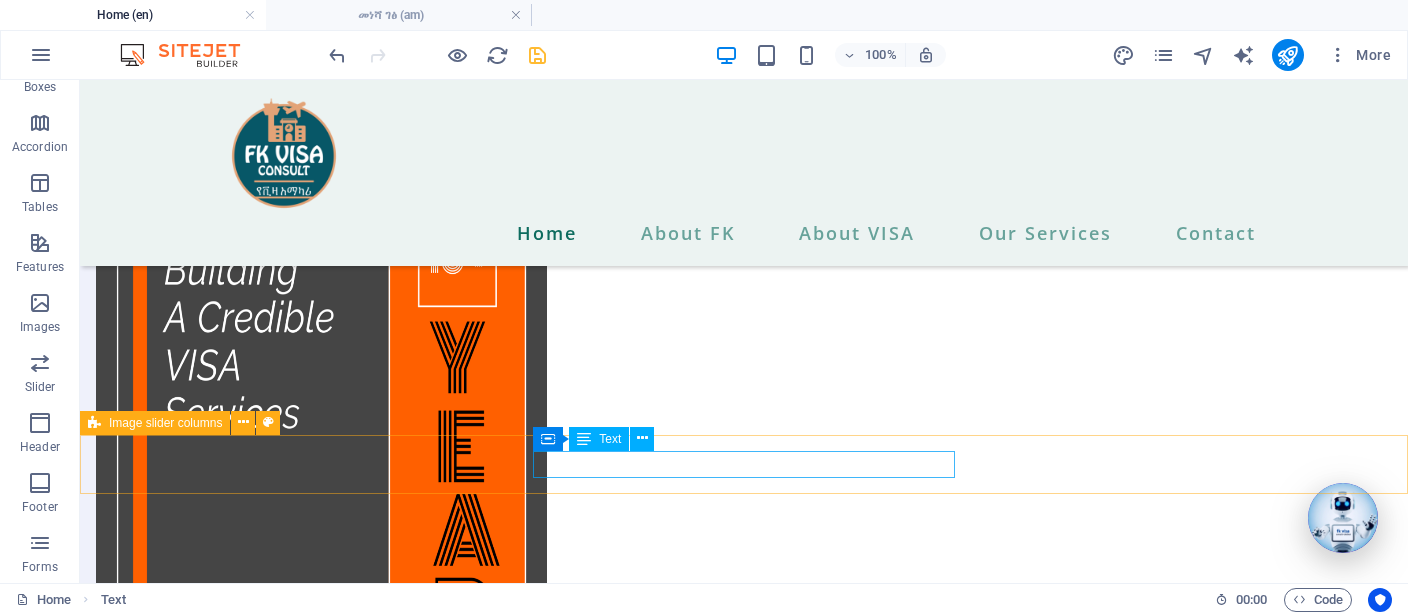 click at bounding box center [584, 439] 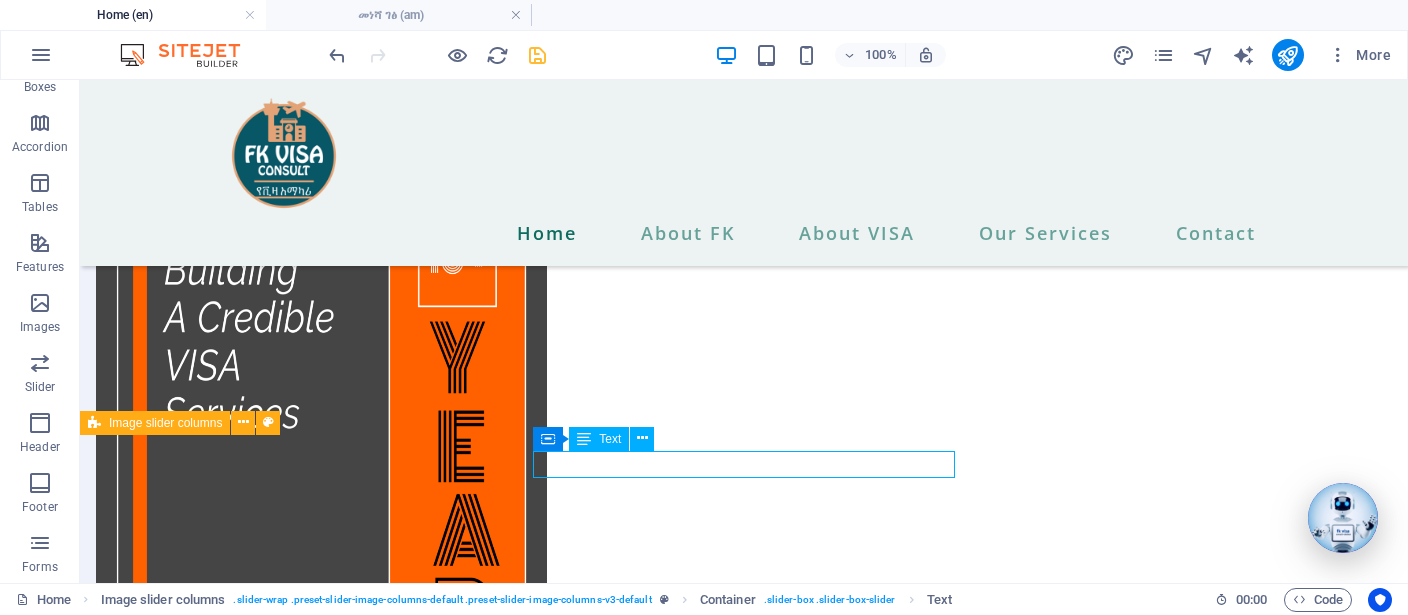 click at bounding box center (584, 439) 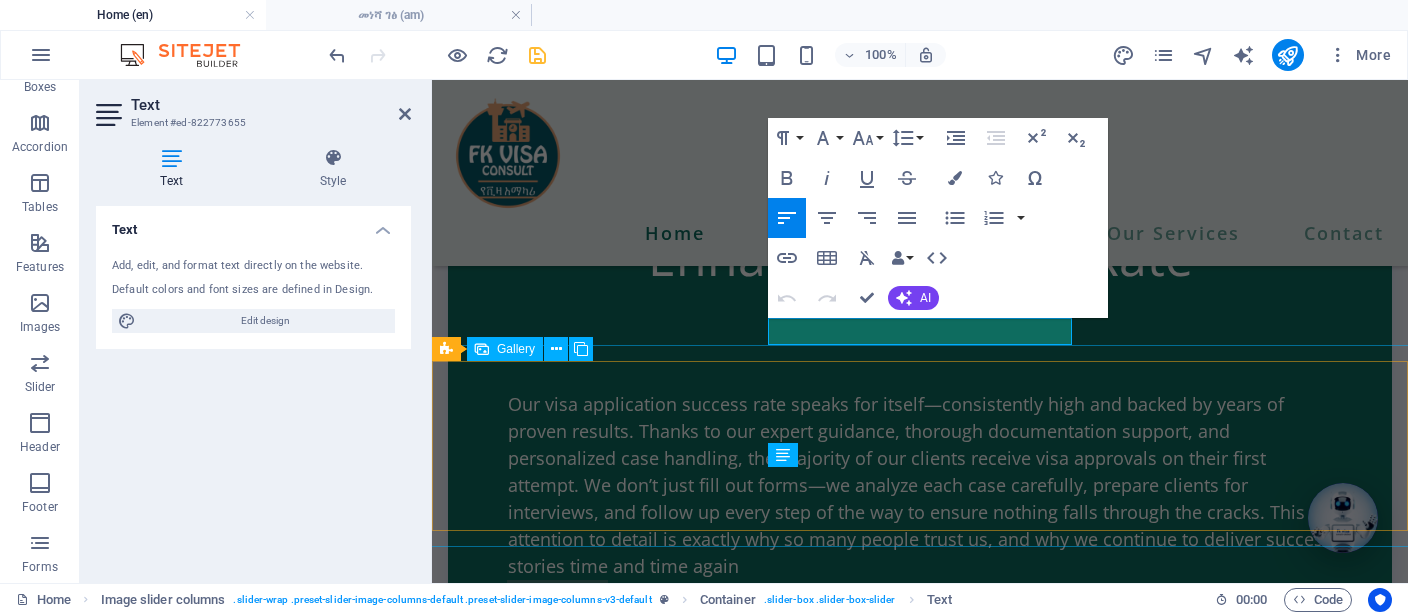 scroll, scrollTop: 7121, scrollLeft: 0, axis: vertical 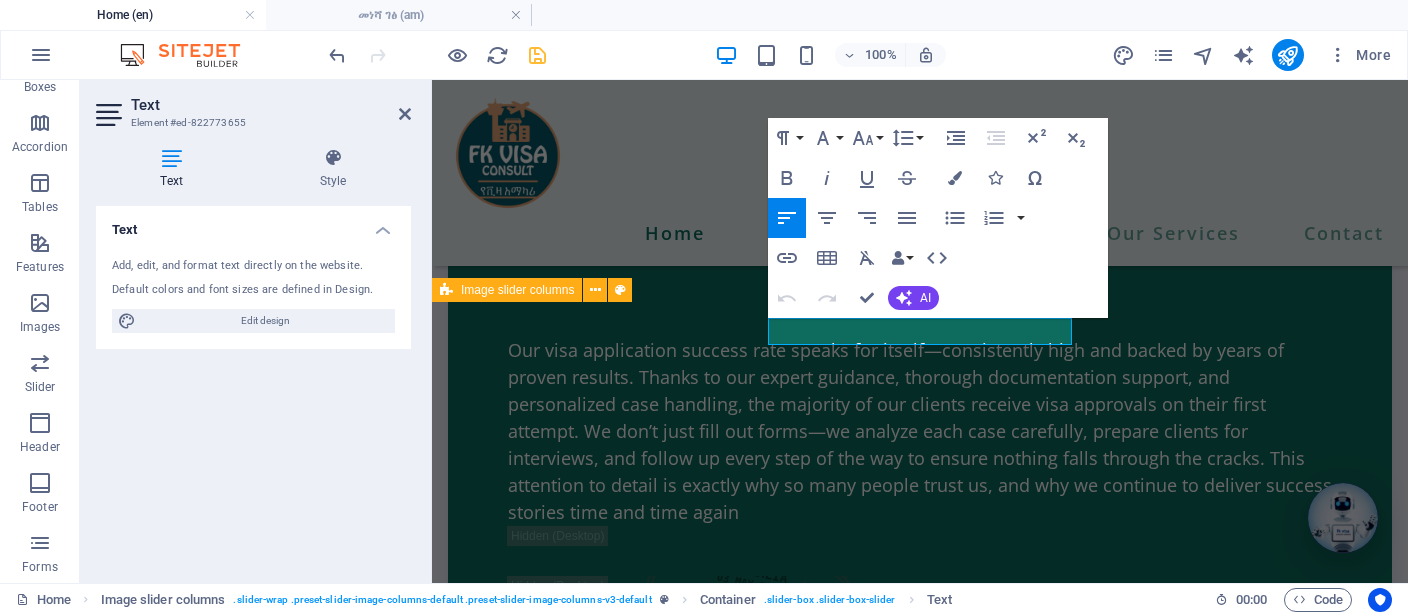 click 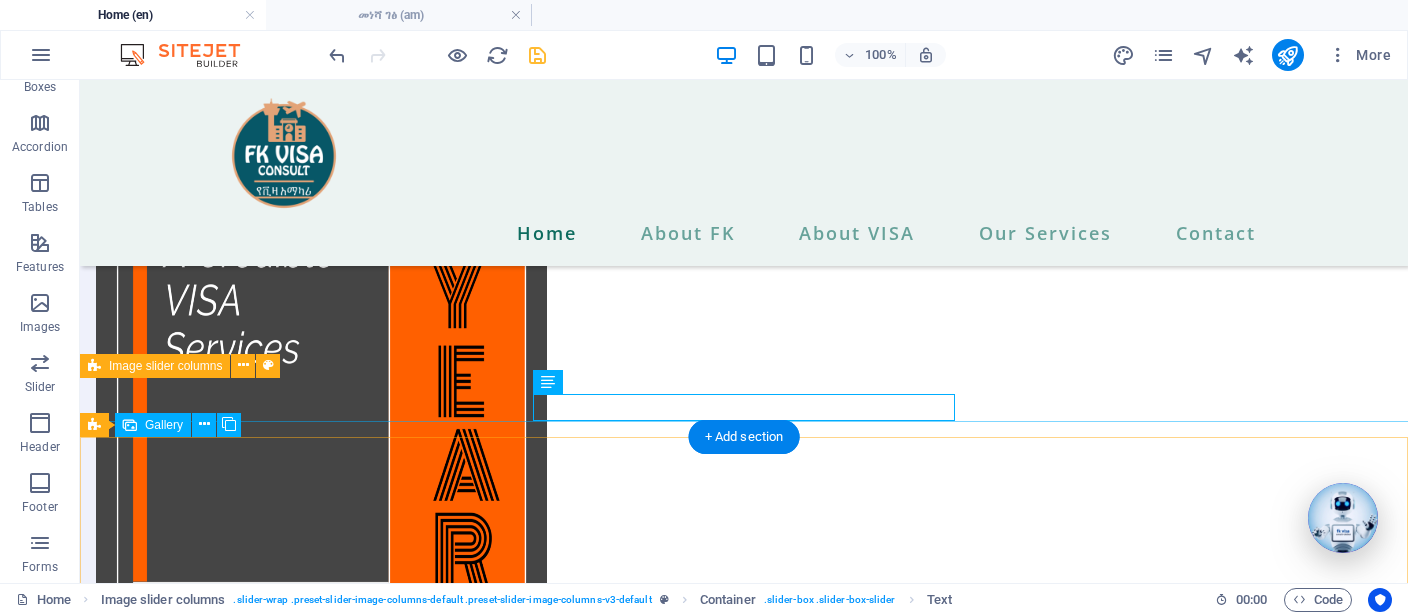 scroll, scrollTop: 7005, scrollLeft: 0, axis: vertical 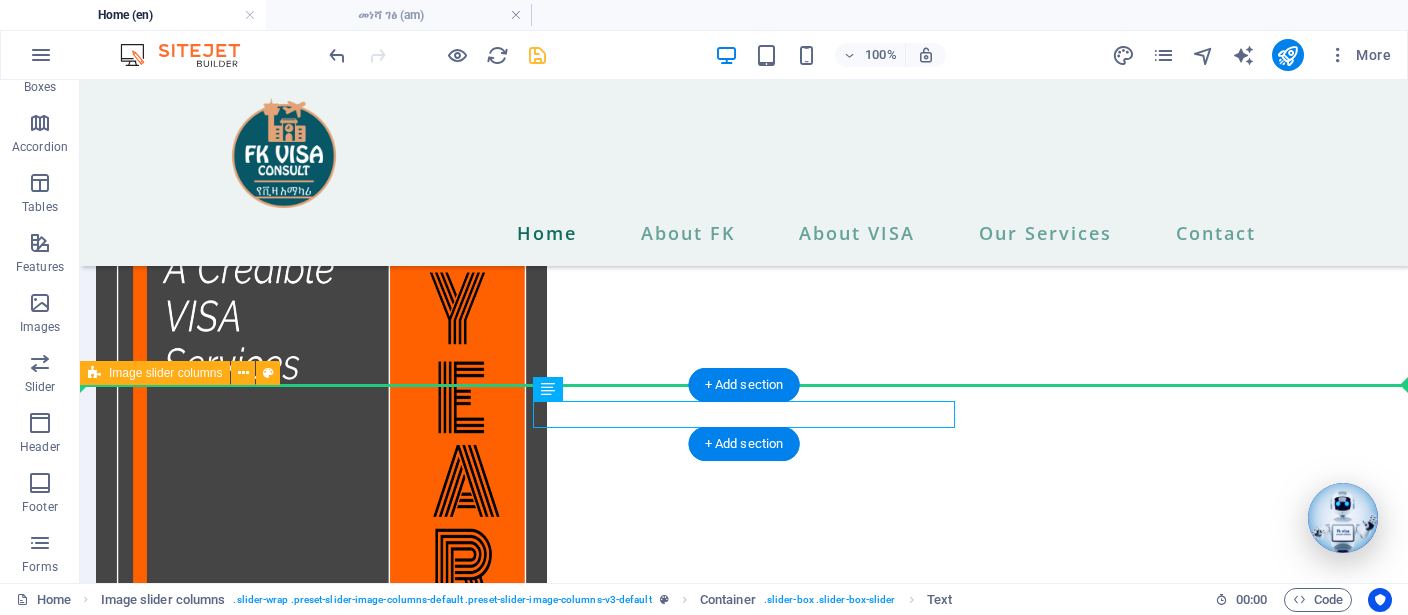 drag, startPoint x: 644, startPoint y: 418, endPoint x: 133, endPoint y: 411, distance: 511.04794 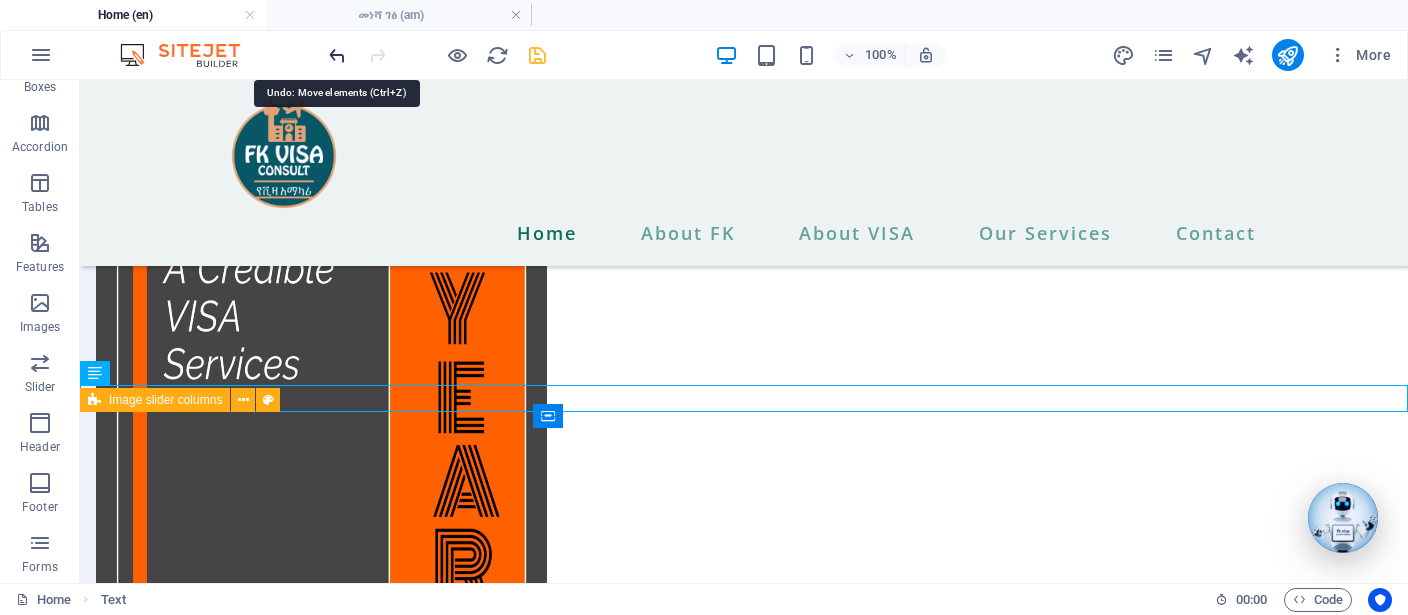 click at bounding box center (337, 55) 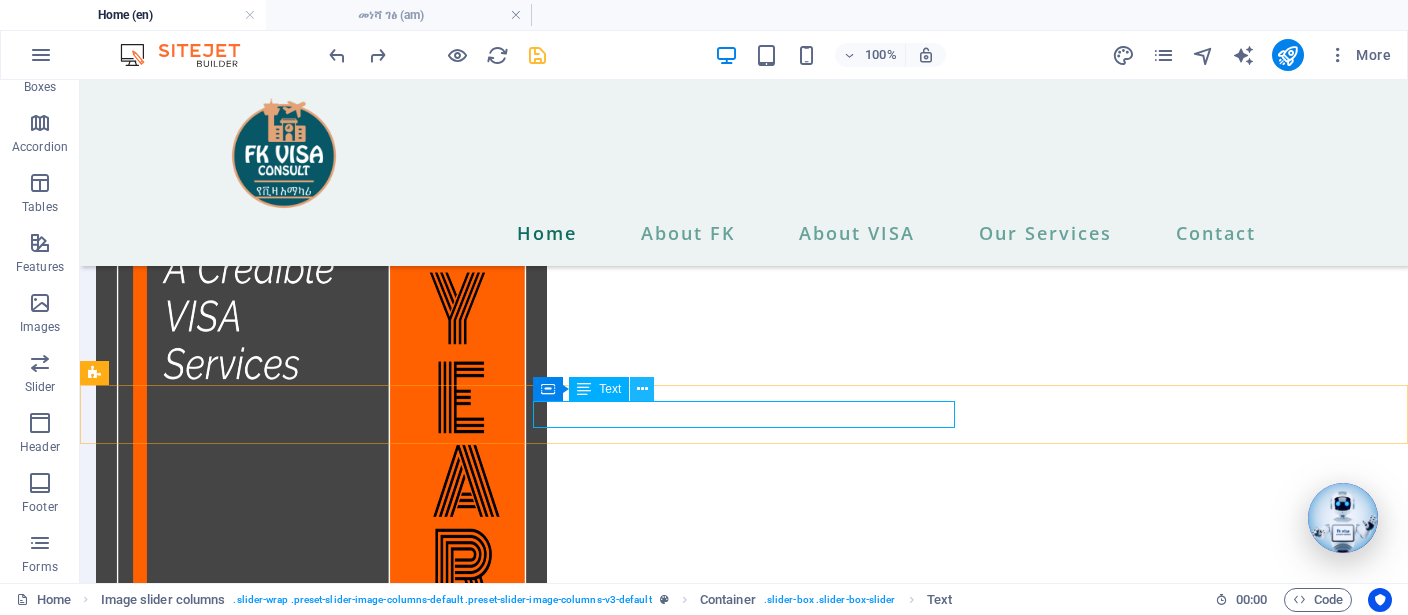 click at bounding box center (642, 389) 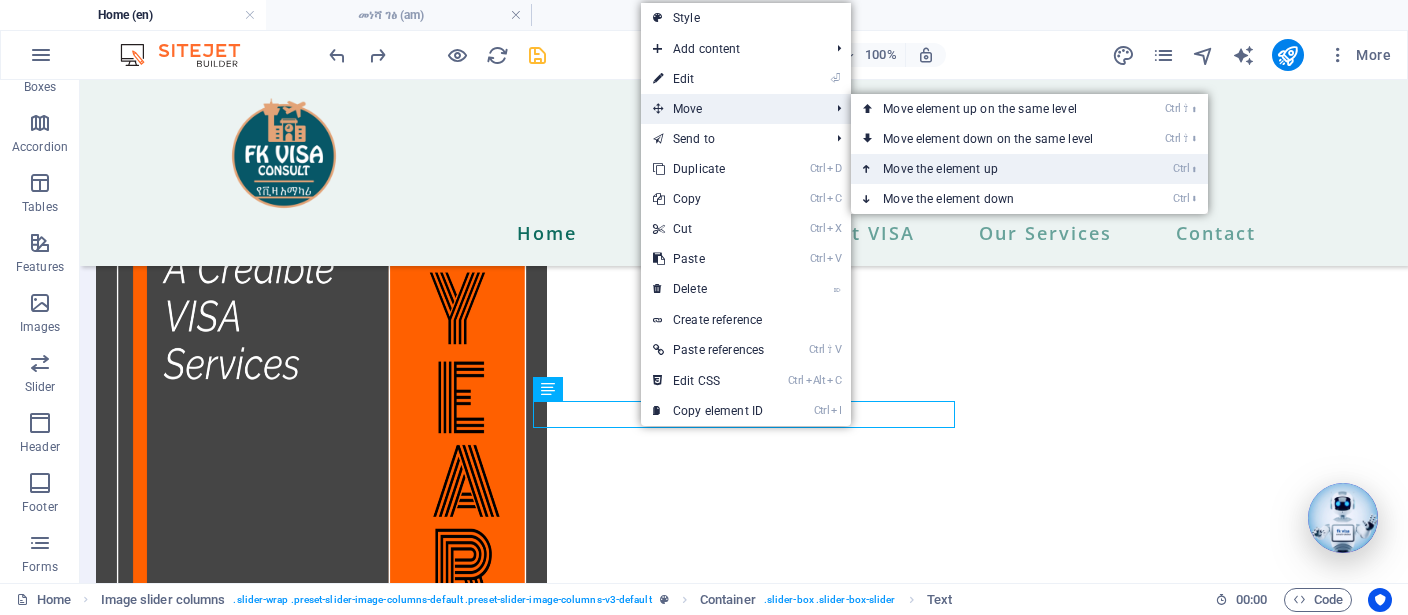 click on "Ctrl ⬆  Move the element up" at bounding box center (992, 169) 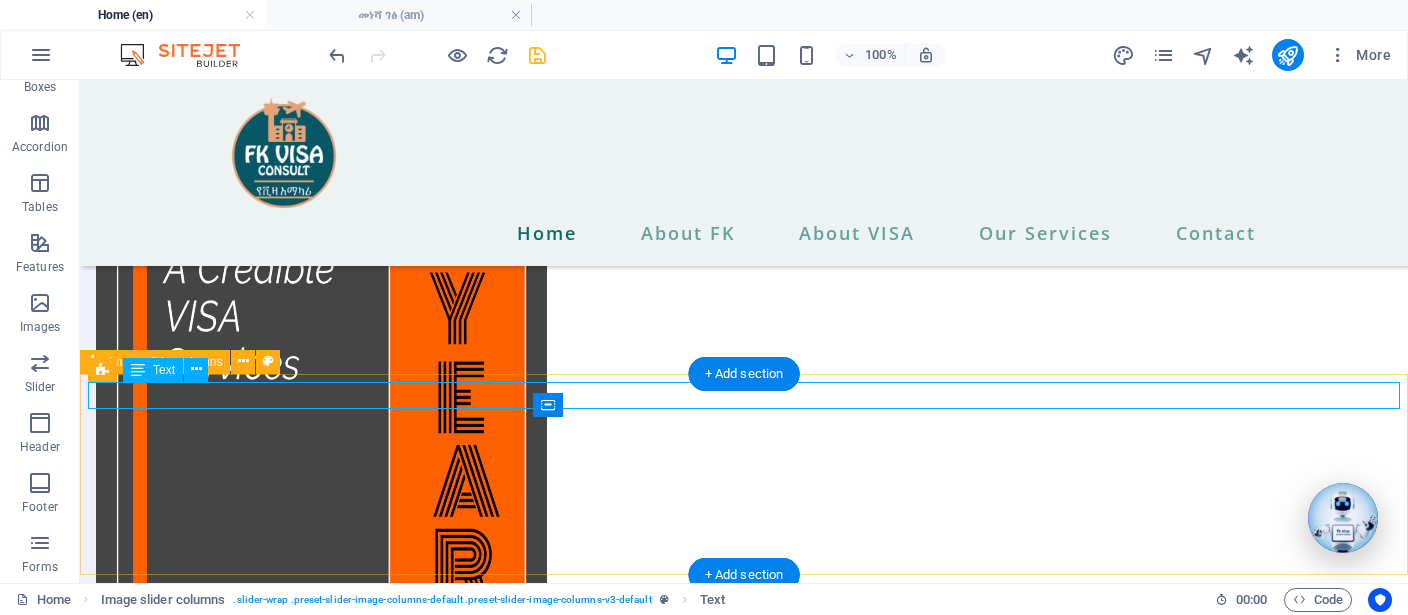 scroll, scrollTop: 7111, scrollLeft: 0, axis: vertical 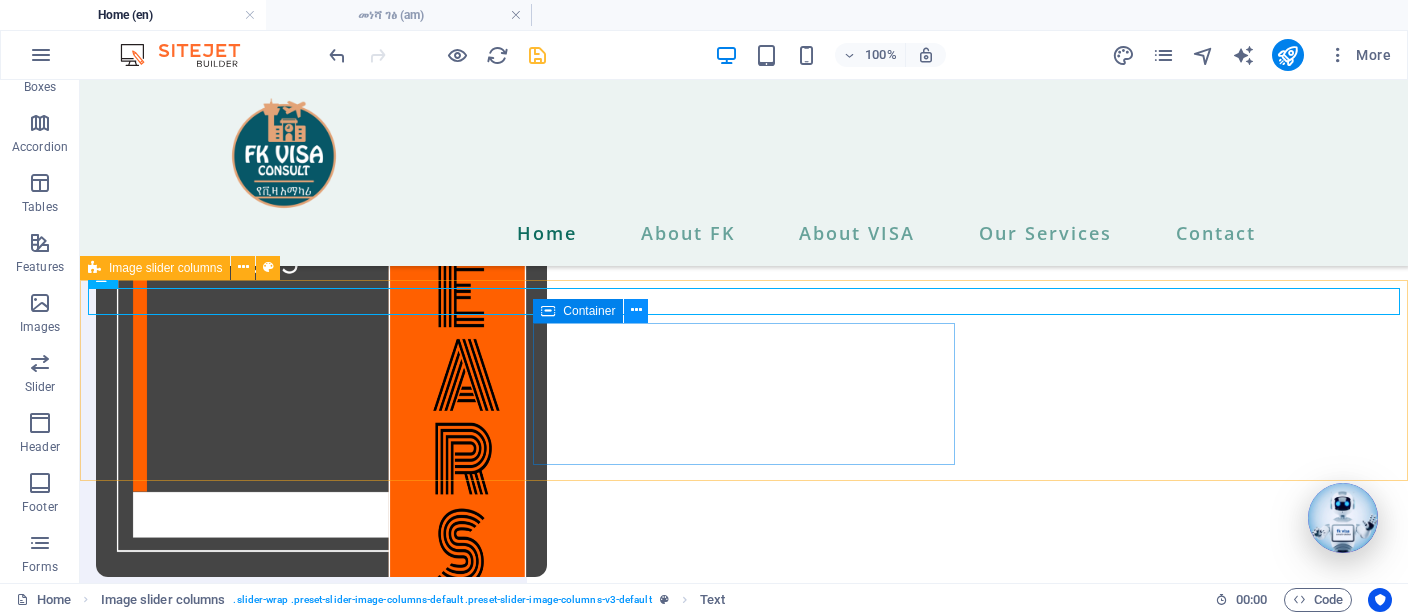 click at bounding box center [636, 311] 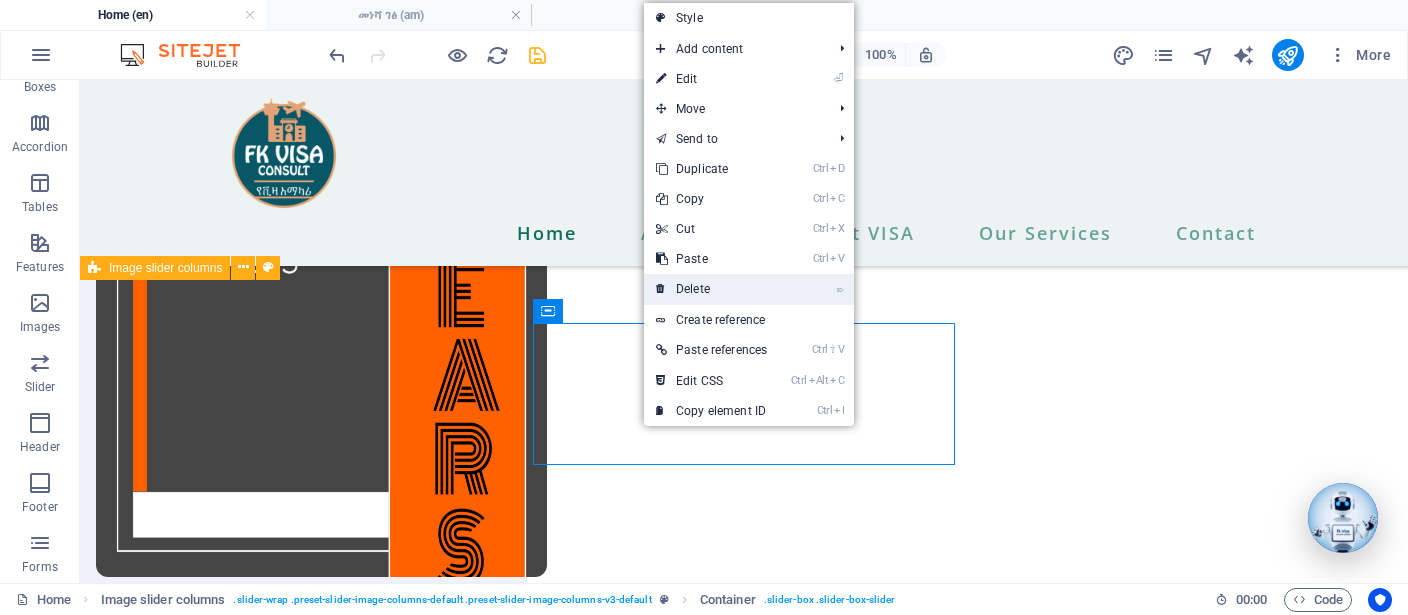 click on "⌦  Delete" at bounding box center [711, 289] 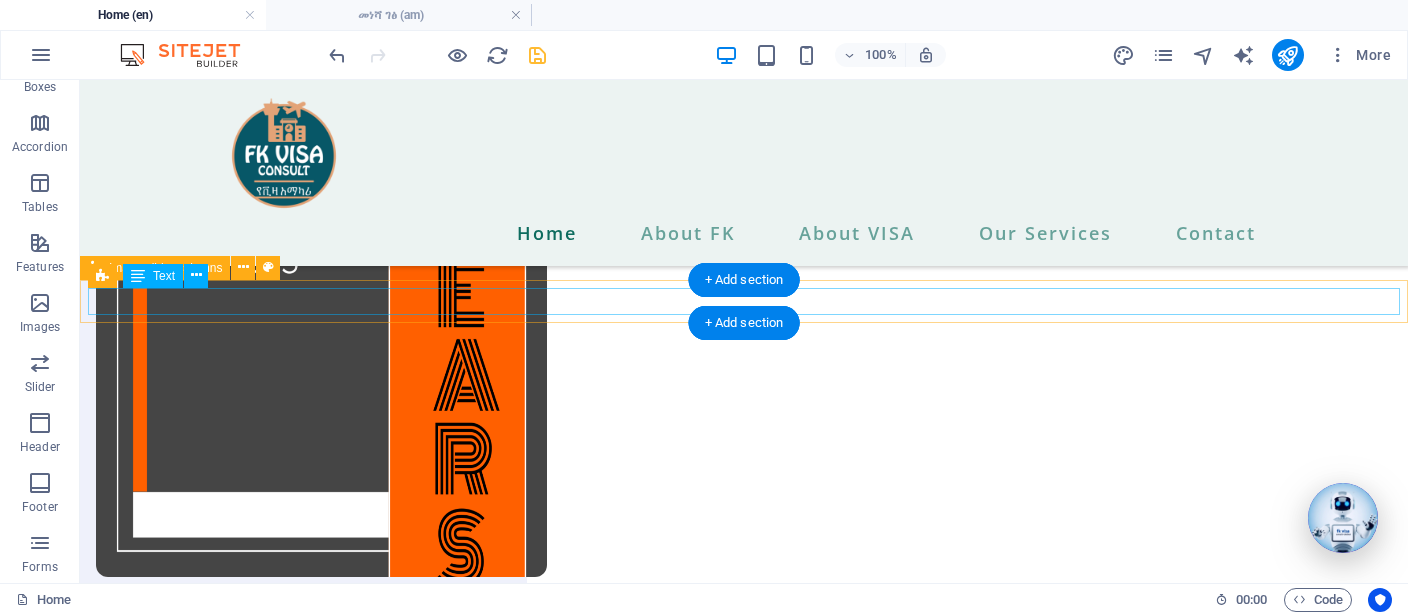 click on "Supported Payment Systems" at bounding box center [744, 16191] 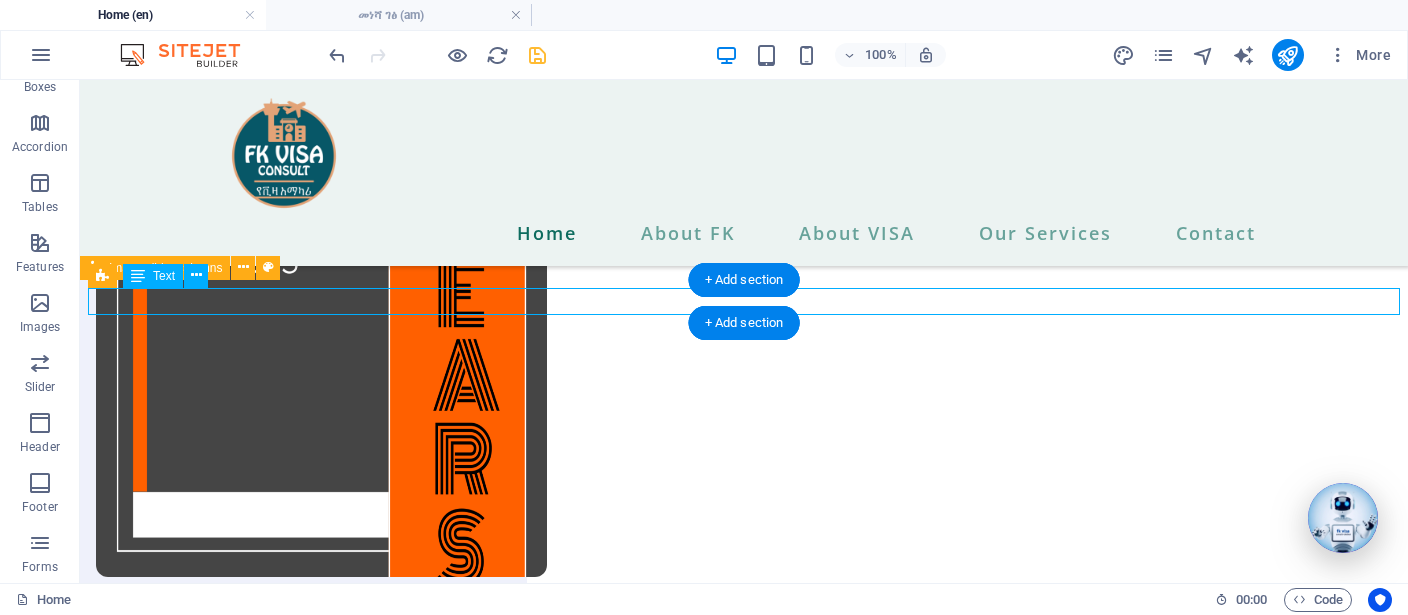 click on "Supported Payment Systems" at bounding box center (744, 16191) 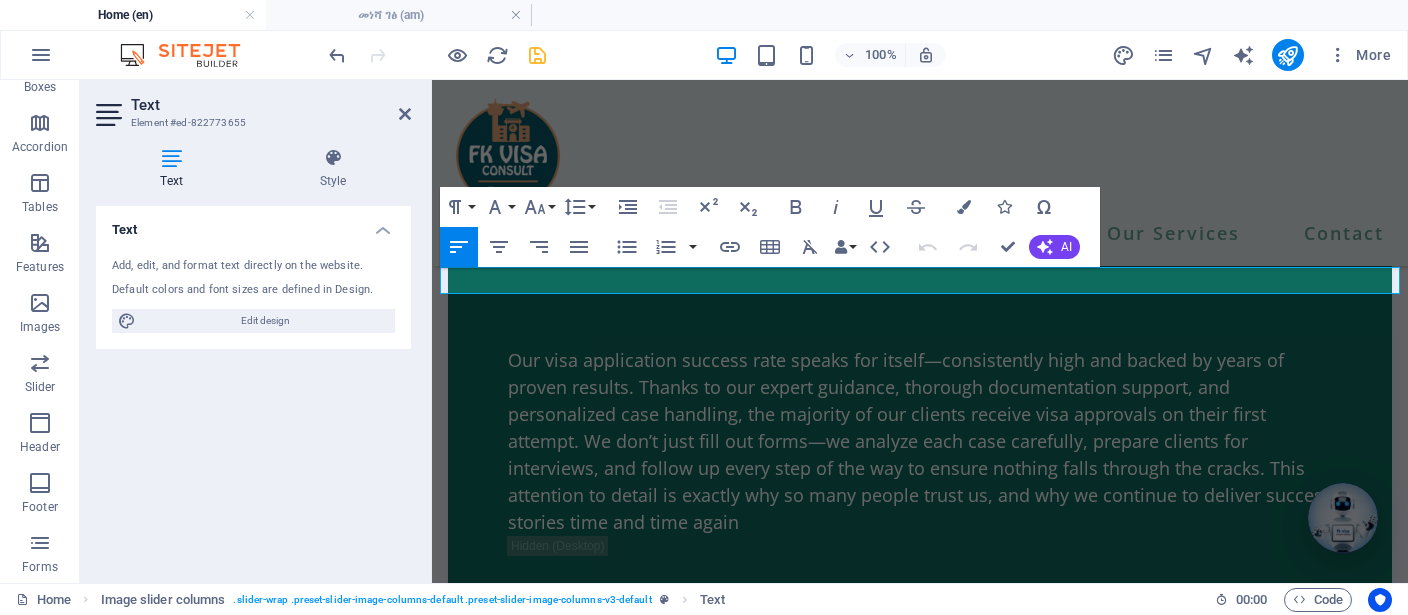 scroll, scrollTop: 6962, scrollLeft: 0, axis: vertical 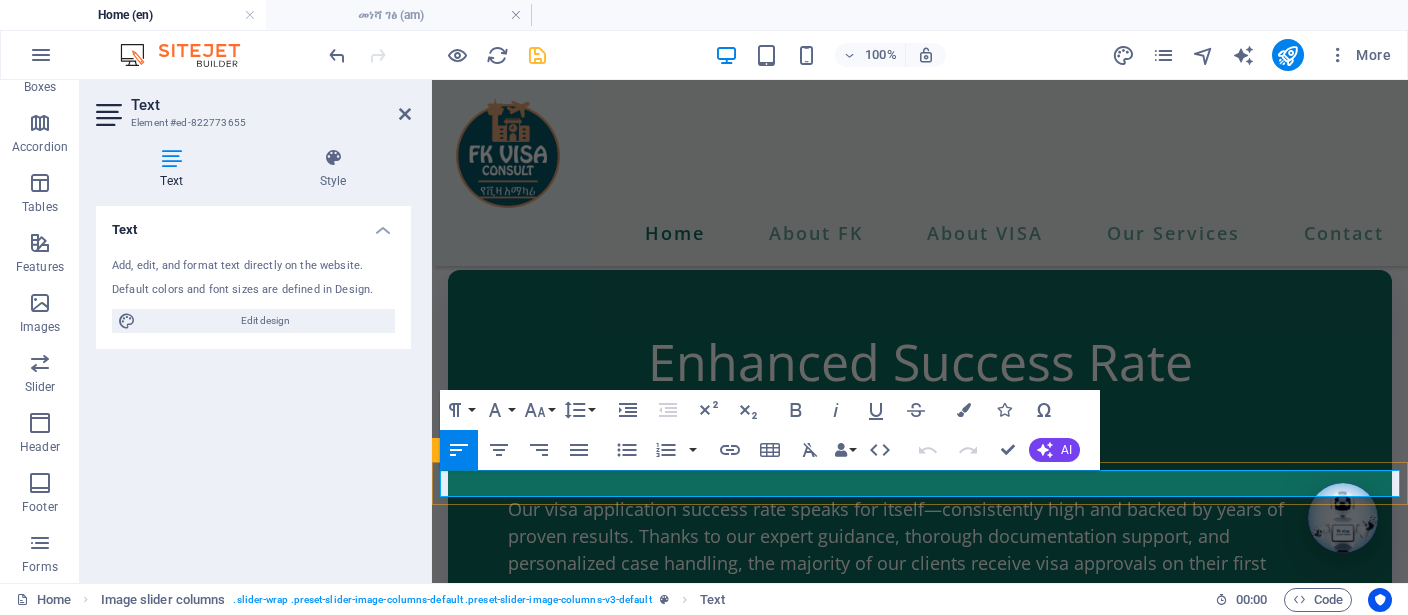 click on "Supported Payment Systems" at bounding box center (920, 14337) 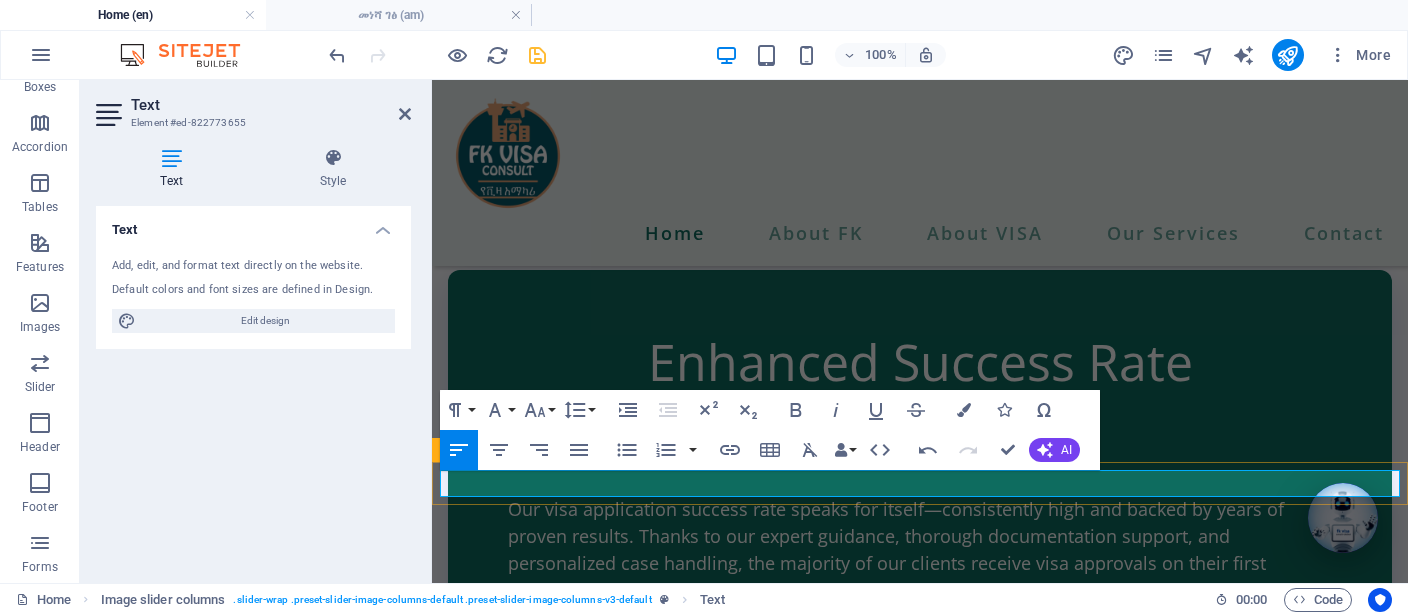 drag, startPoint x: 604, startPoint y: 489, endPoint x: 641, endPoint y: 489, distance: 37 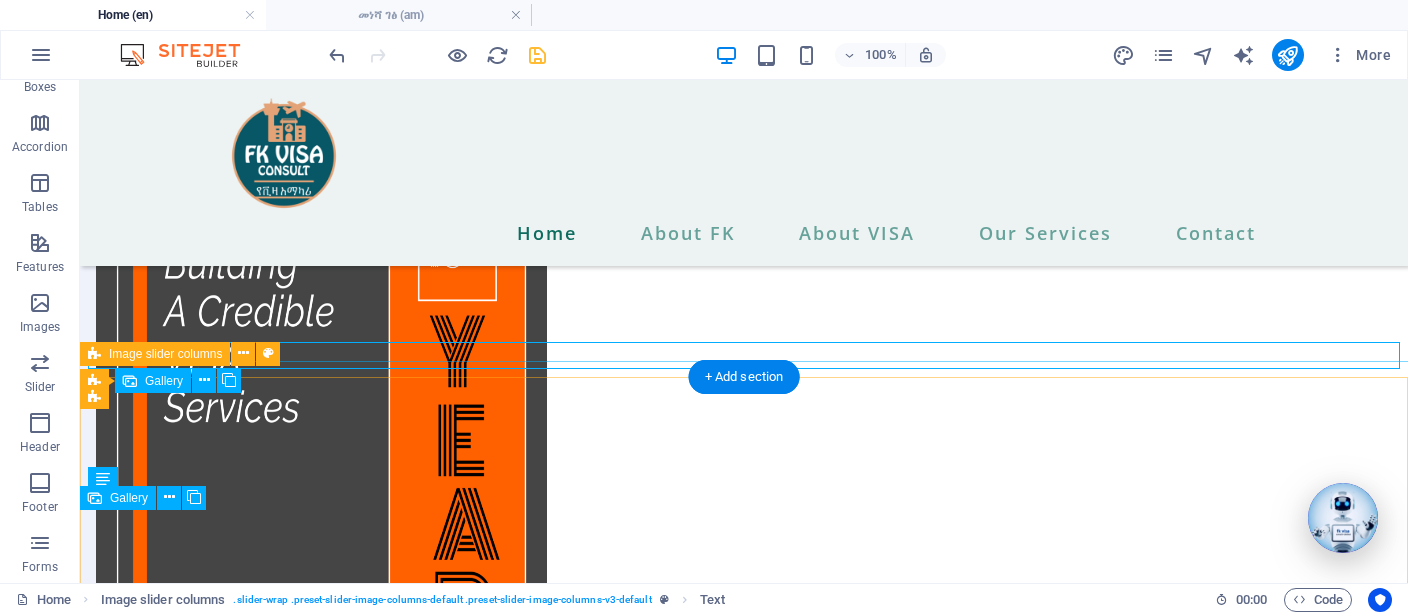 scroll, scrollTop: 7057, scrollLeft: 0, axis: vertical 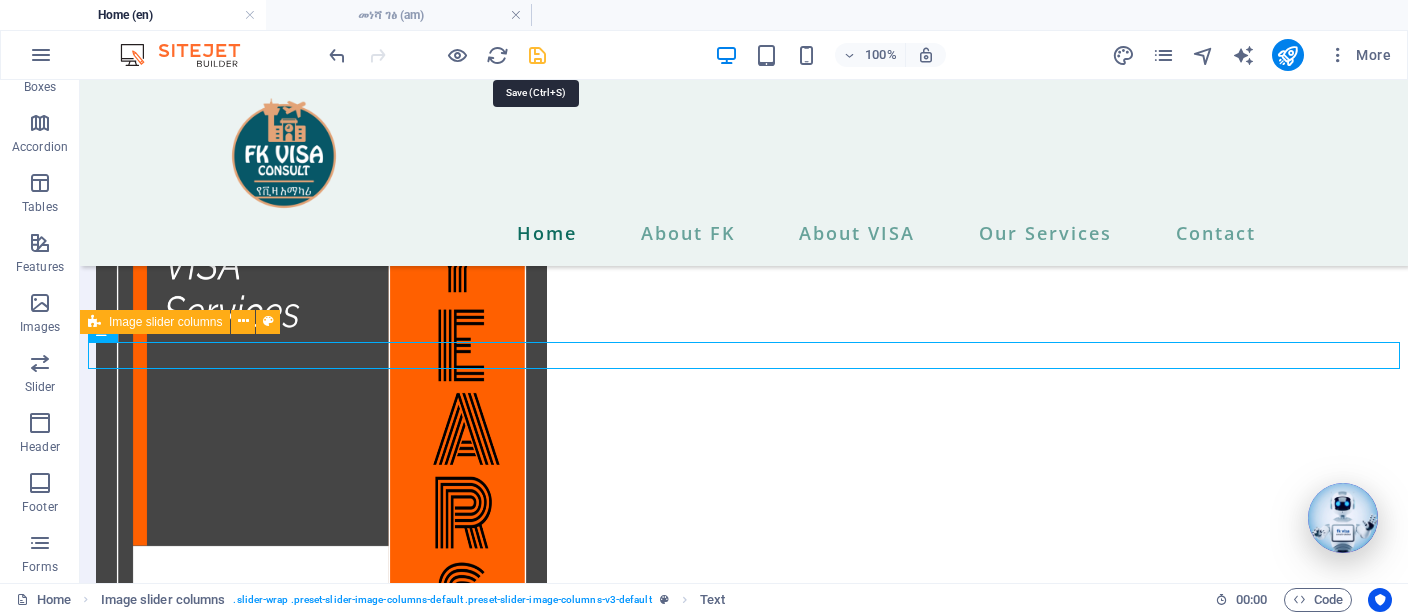 click at bounding box center (537, 55) 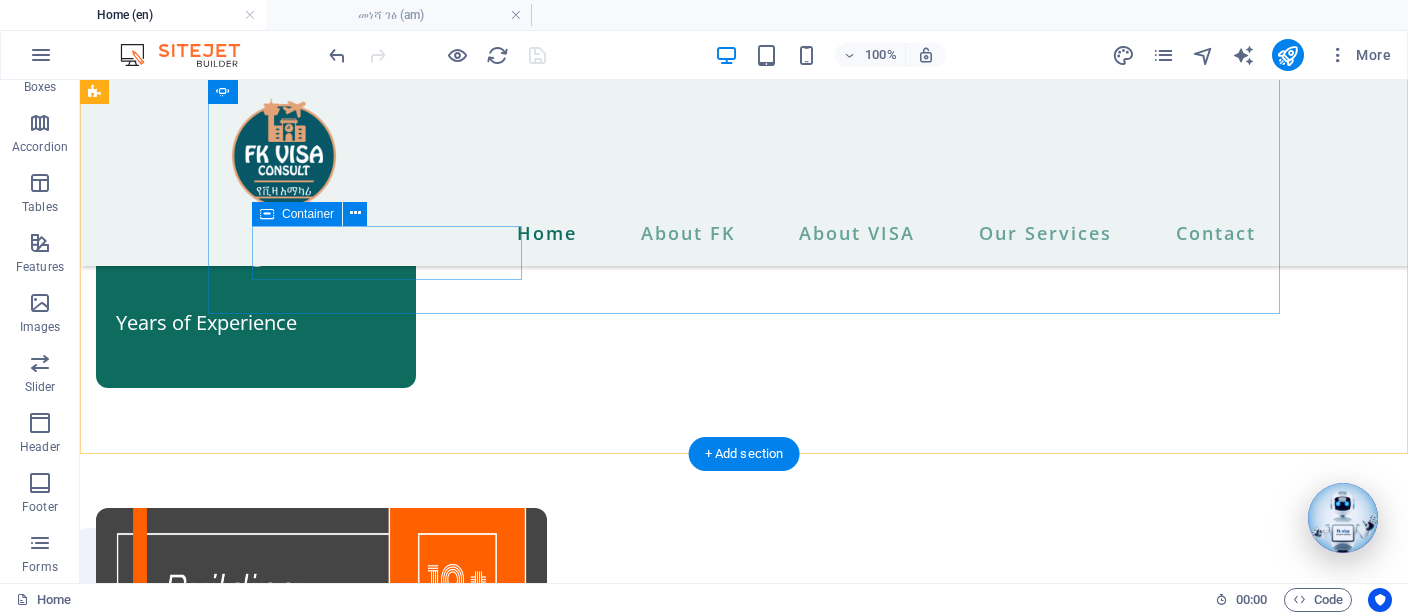 scroll, scrollTop: 6634, scrollLeft: 0, axis: vertical 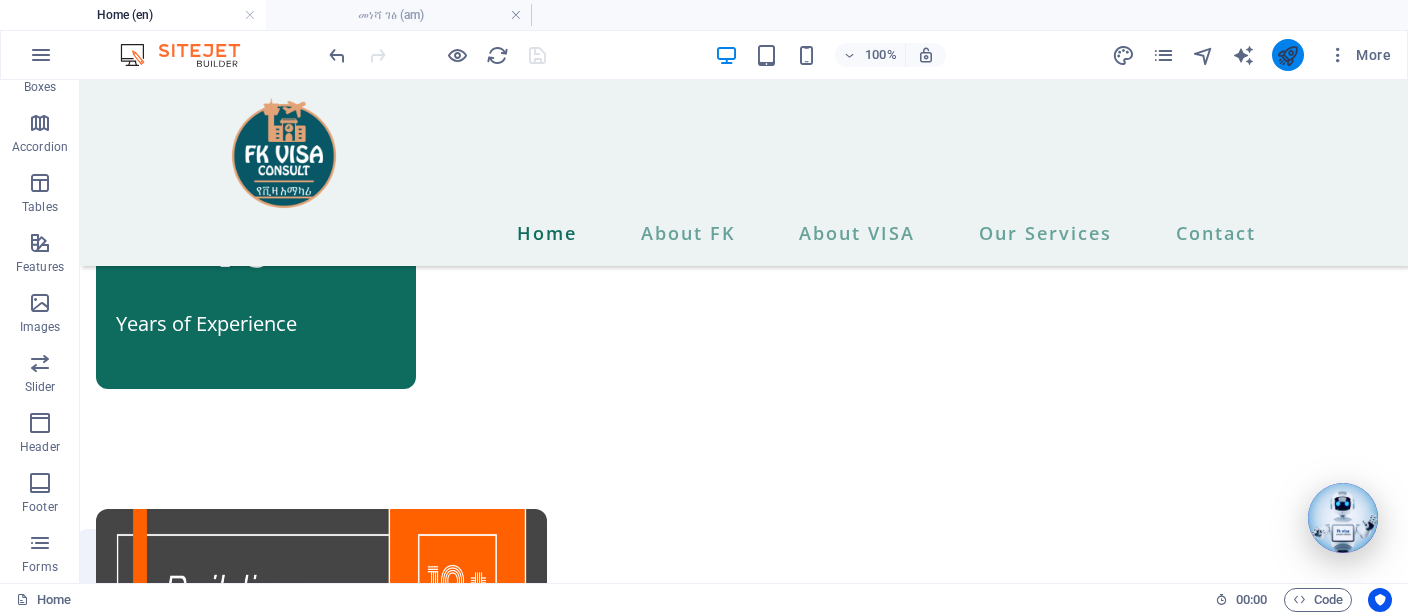 click at bounding box center [1288, 55] 